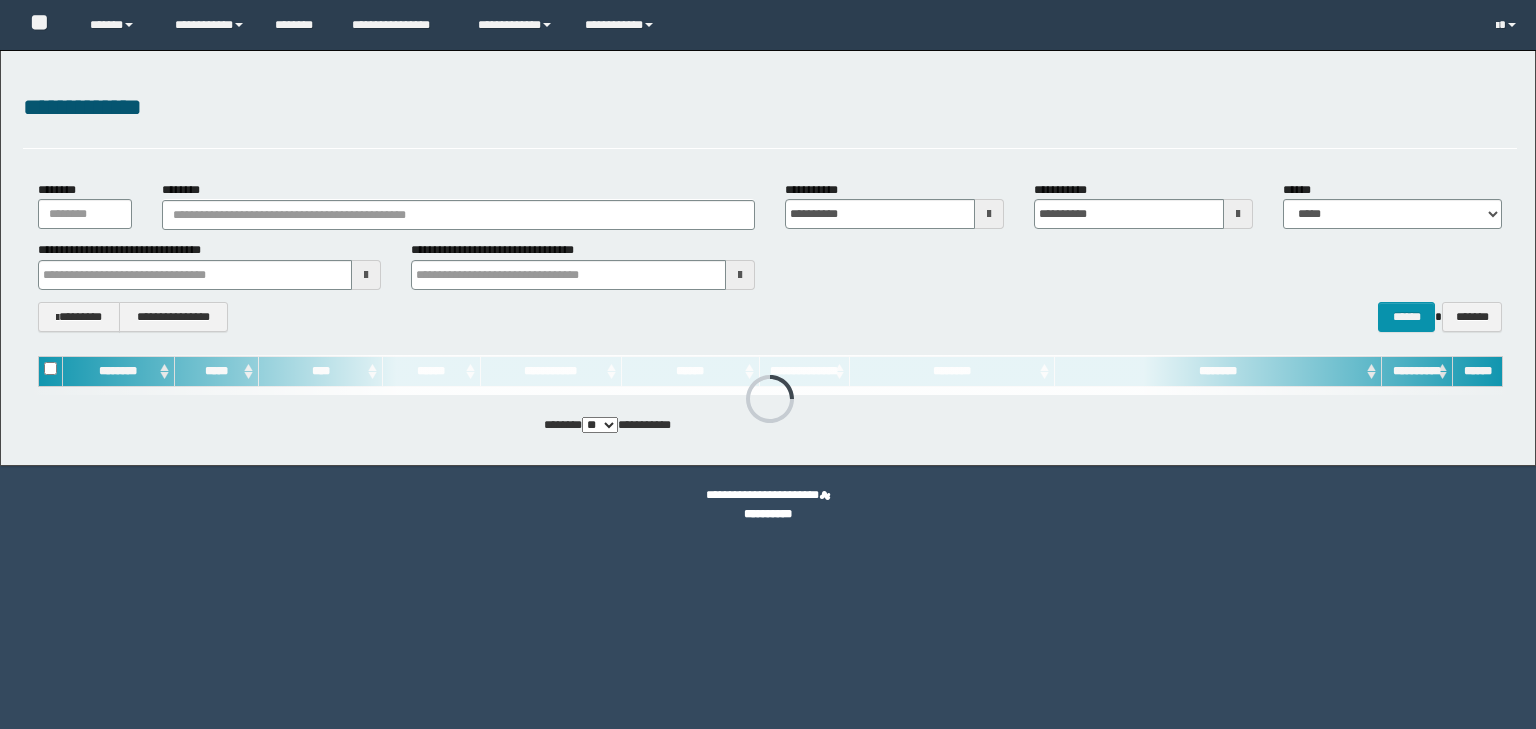scroll, scrollTop: 0, scrollLeft: 0, axis: both 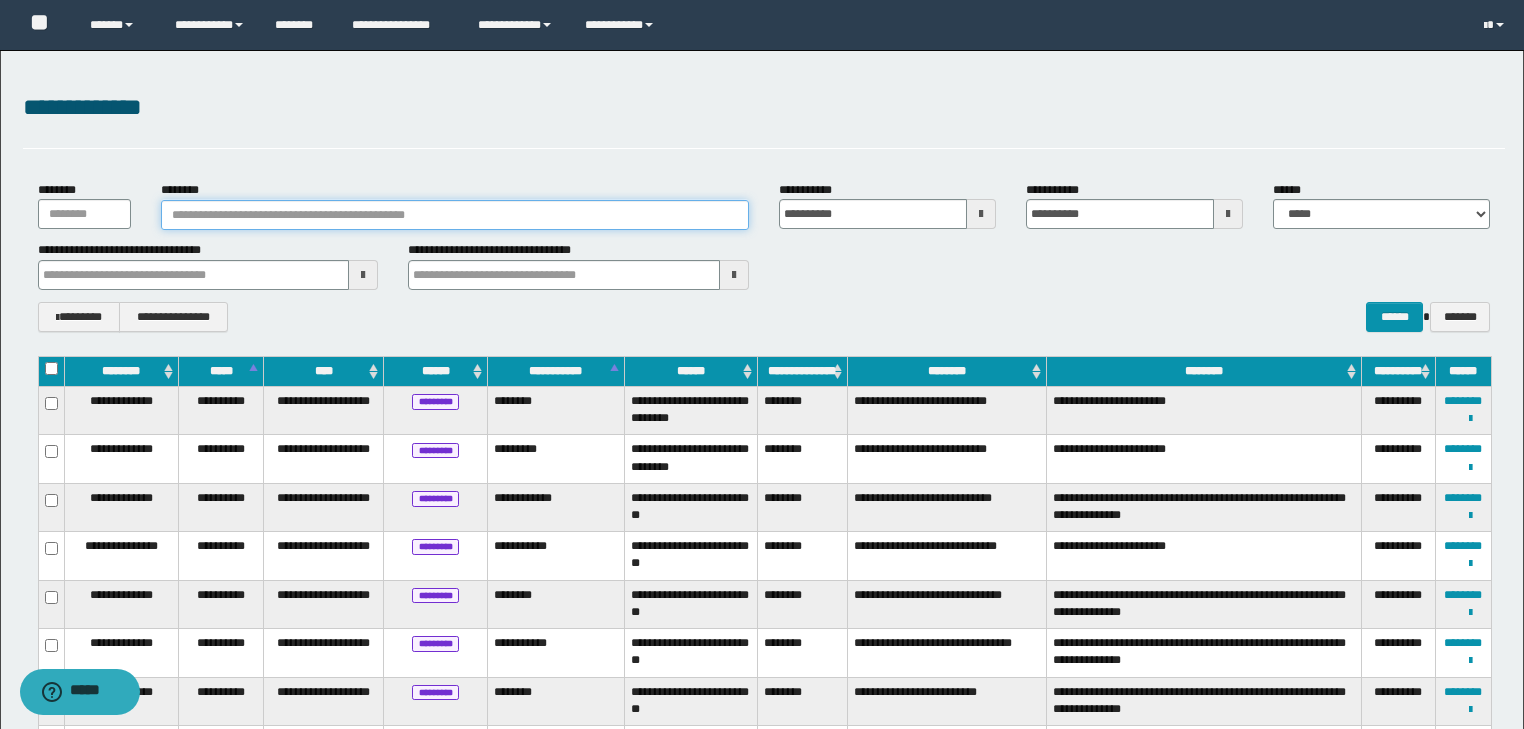 click on "********" at bounding box center (455, 215) 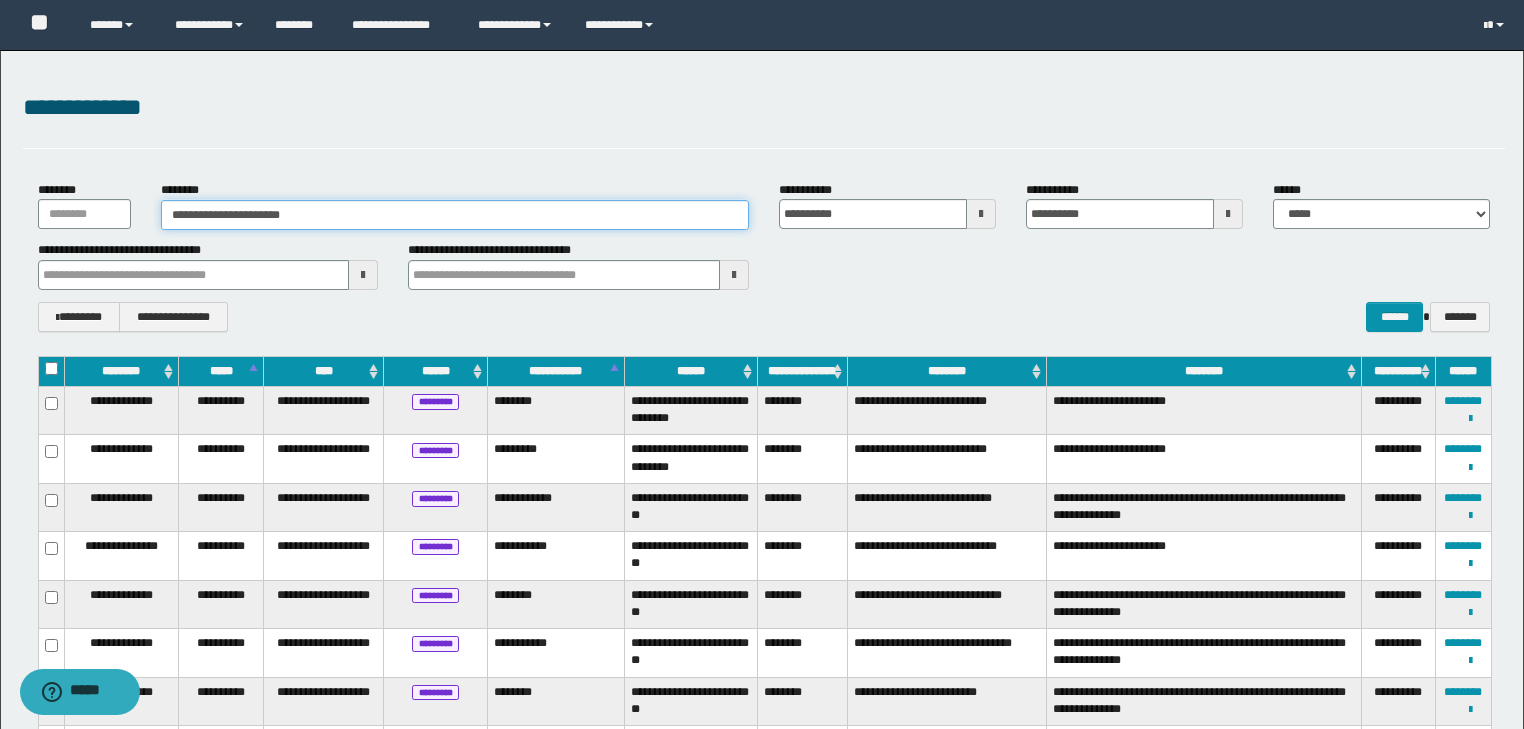 type on "**********" 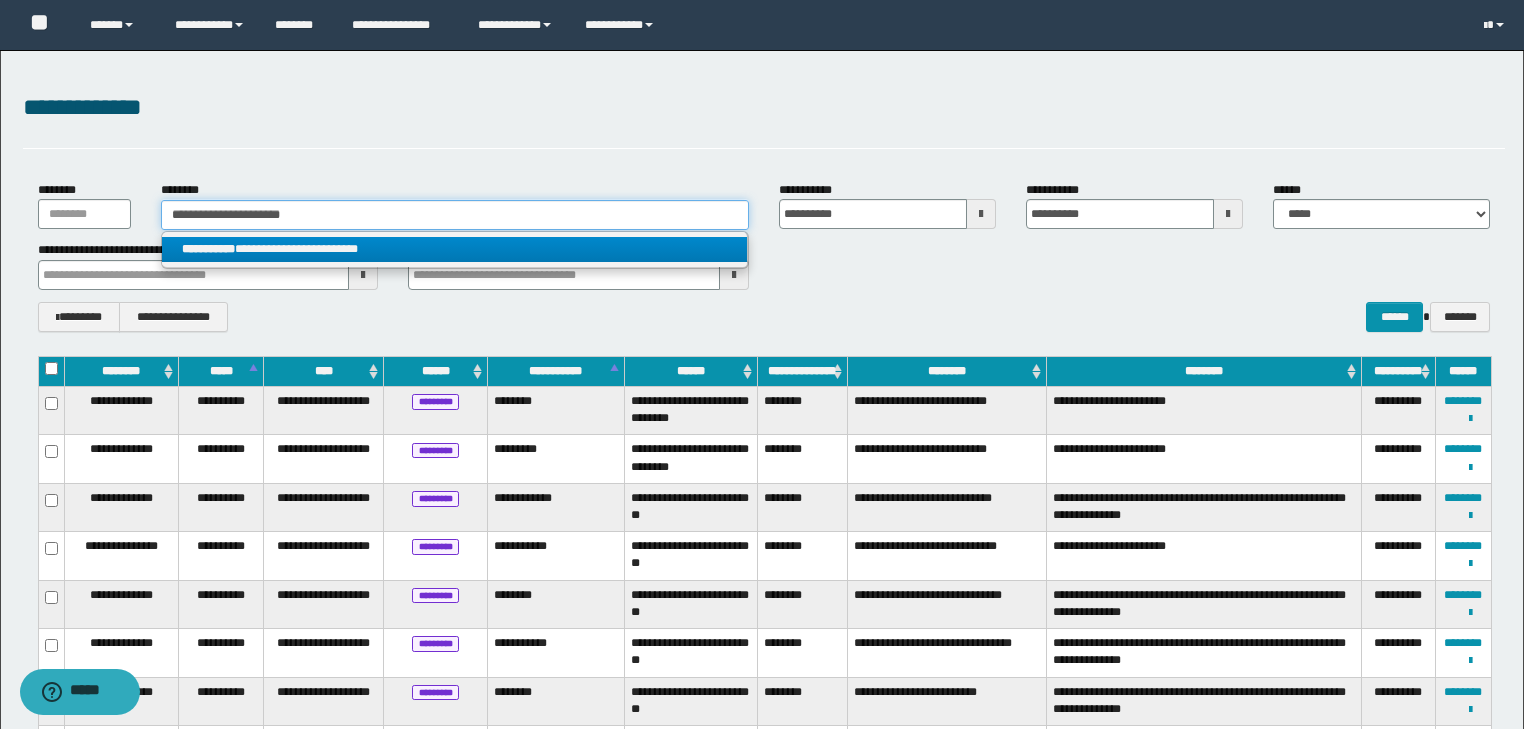 type on "**********" 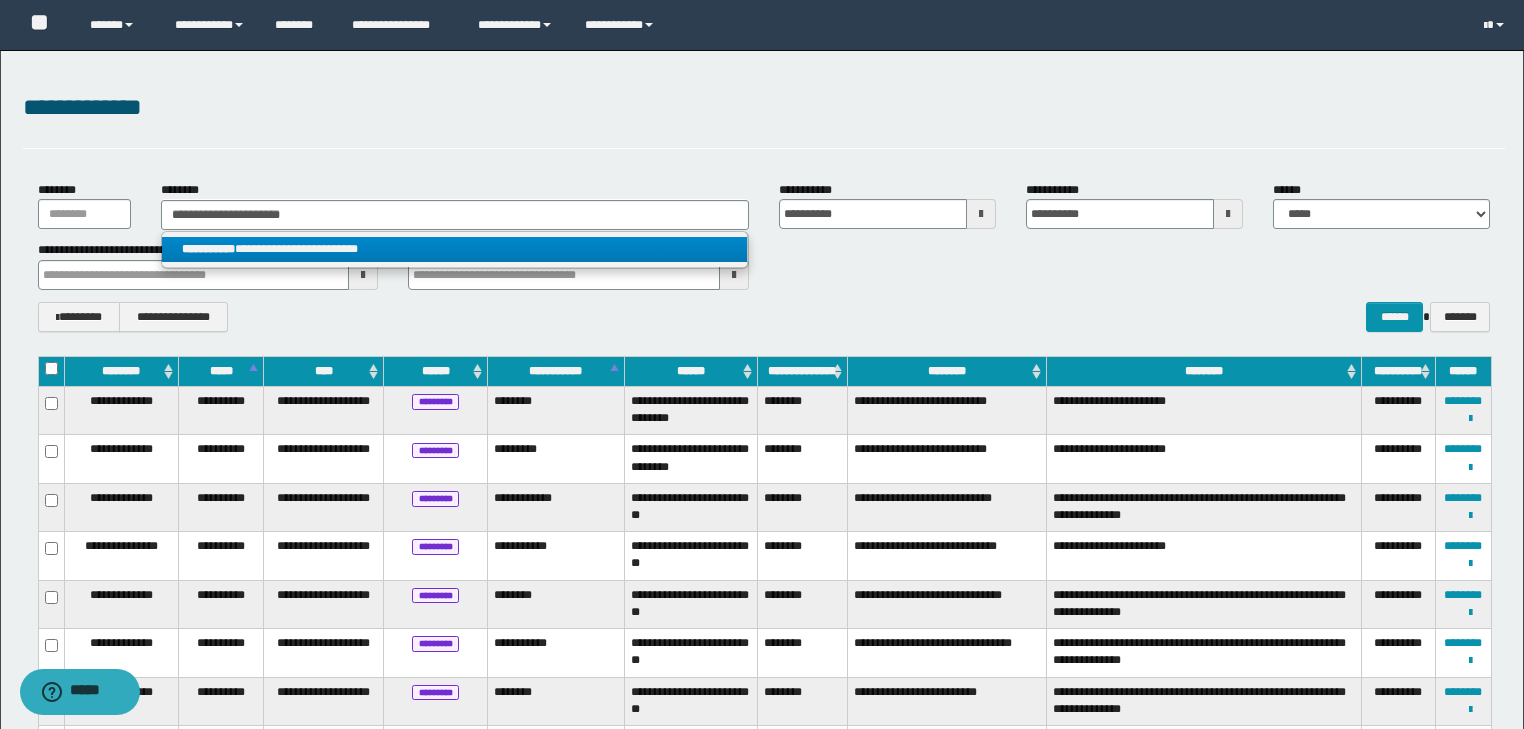 click on "**********" at bounding box center [454, 249] 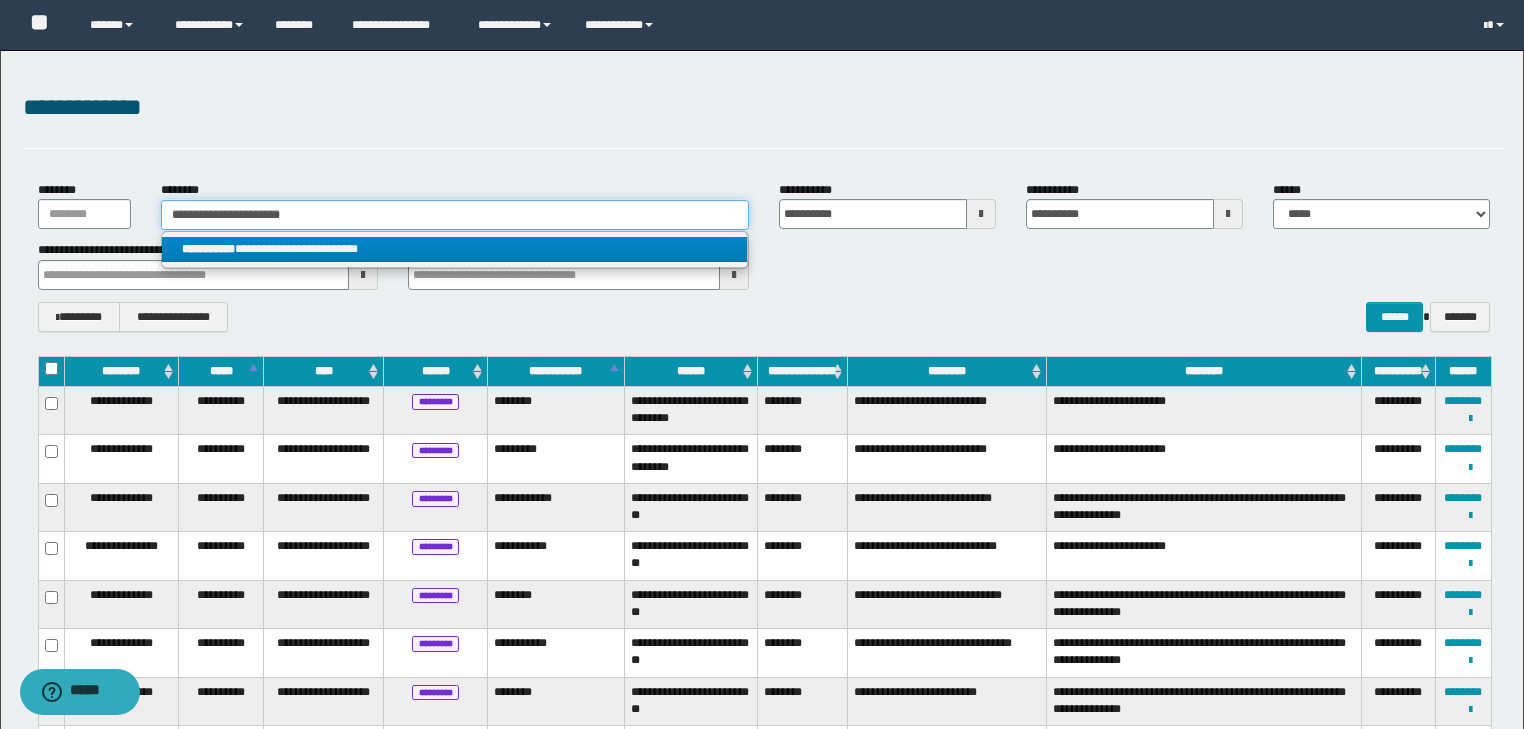 type 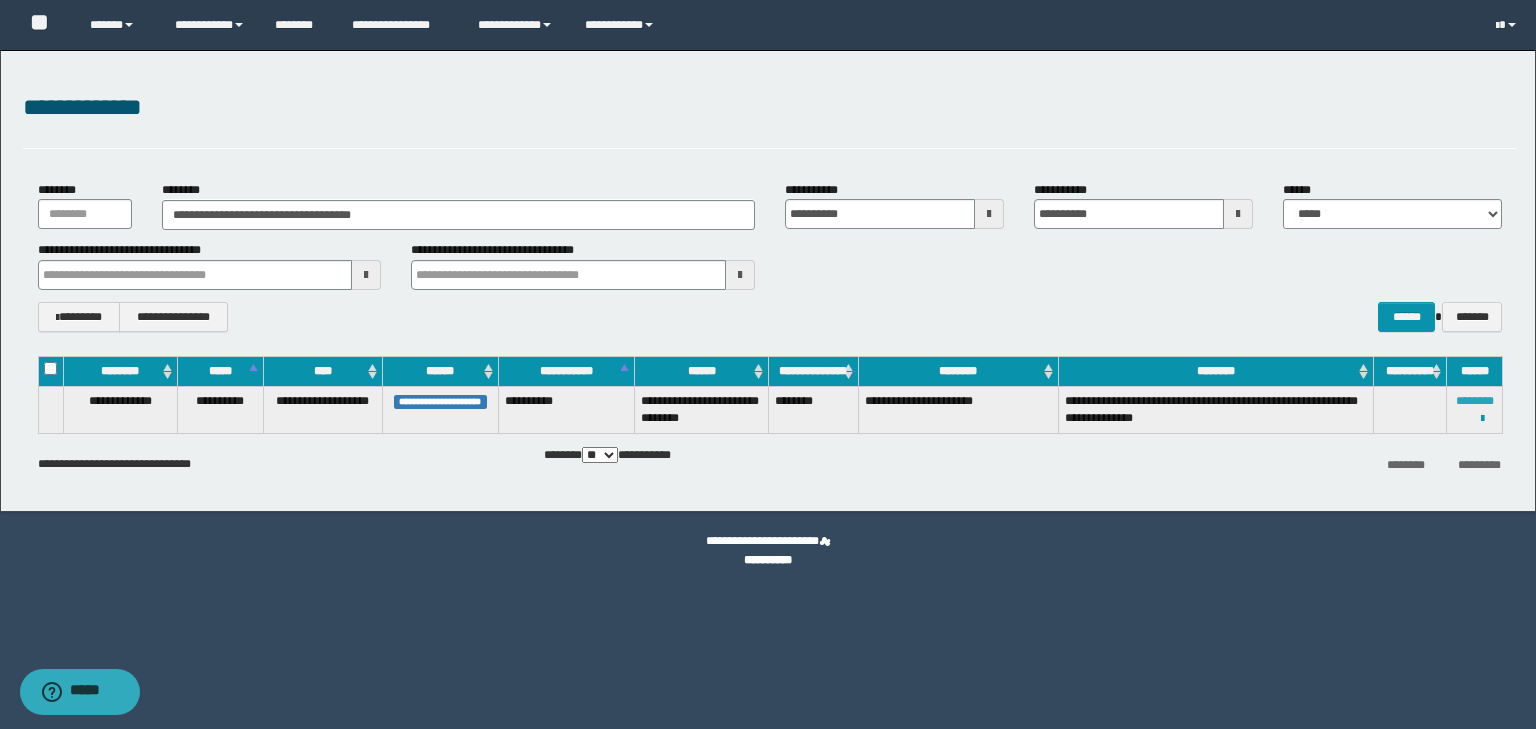 click on "********" at bounding box center [1475, 401] 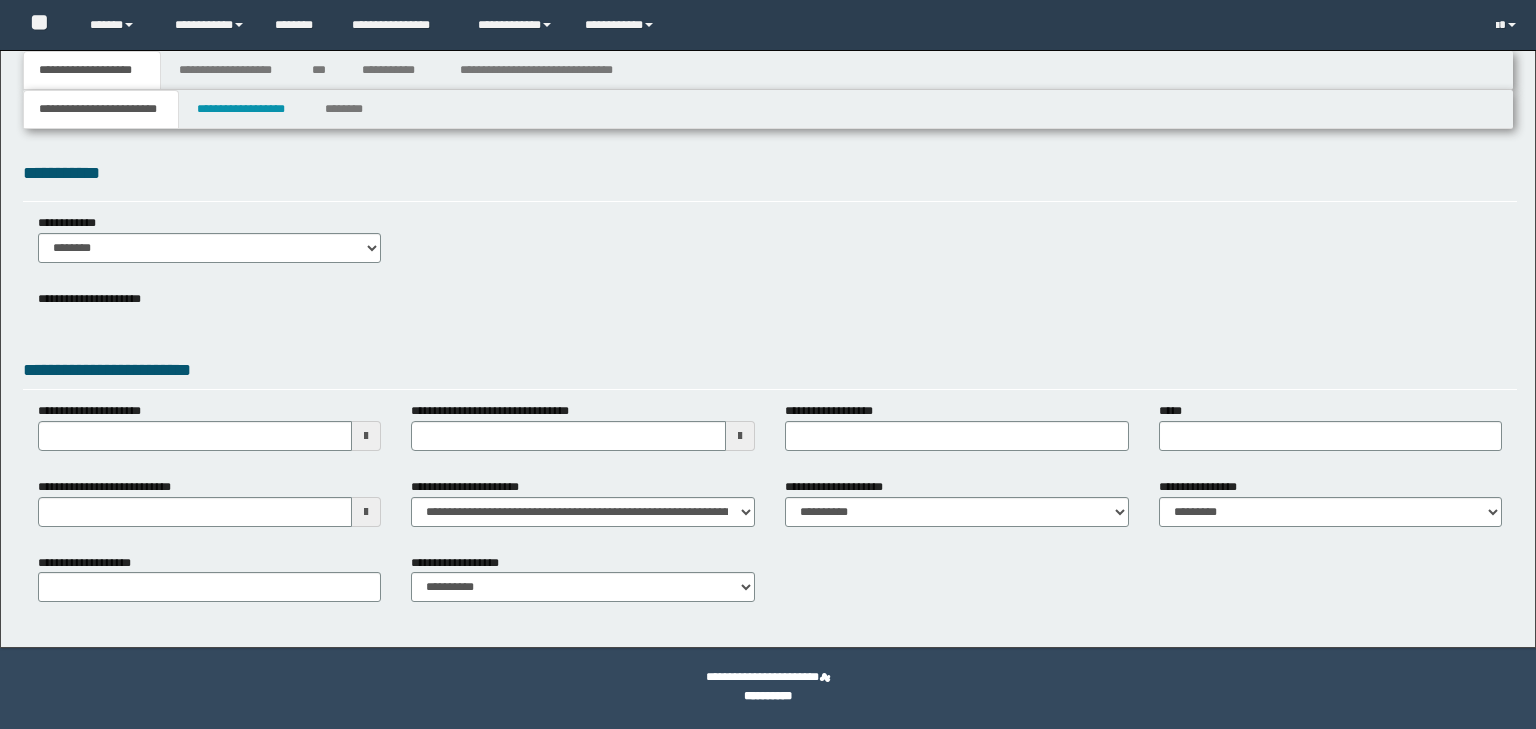 scroll, scrollTop: 0, scrollLeft: 0, axis: both 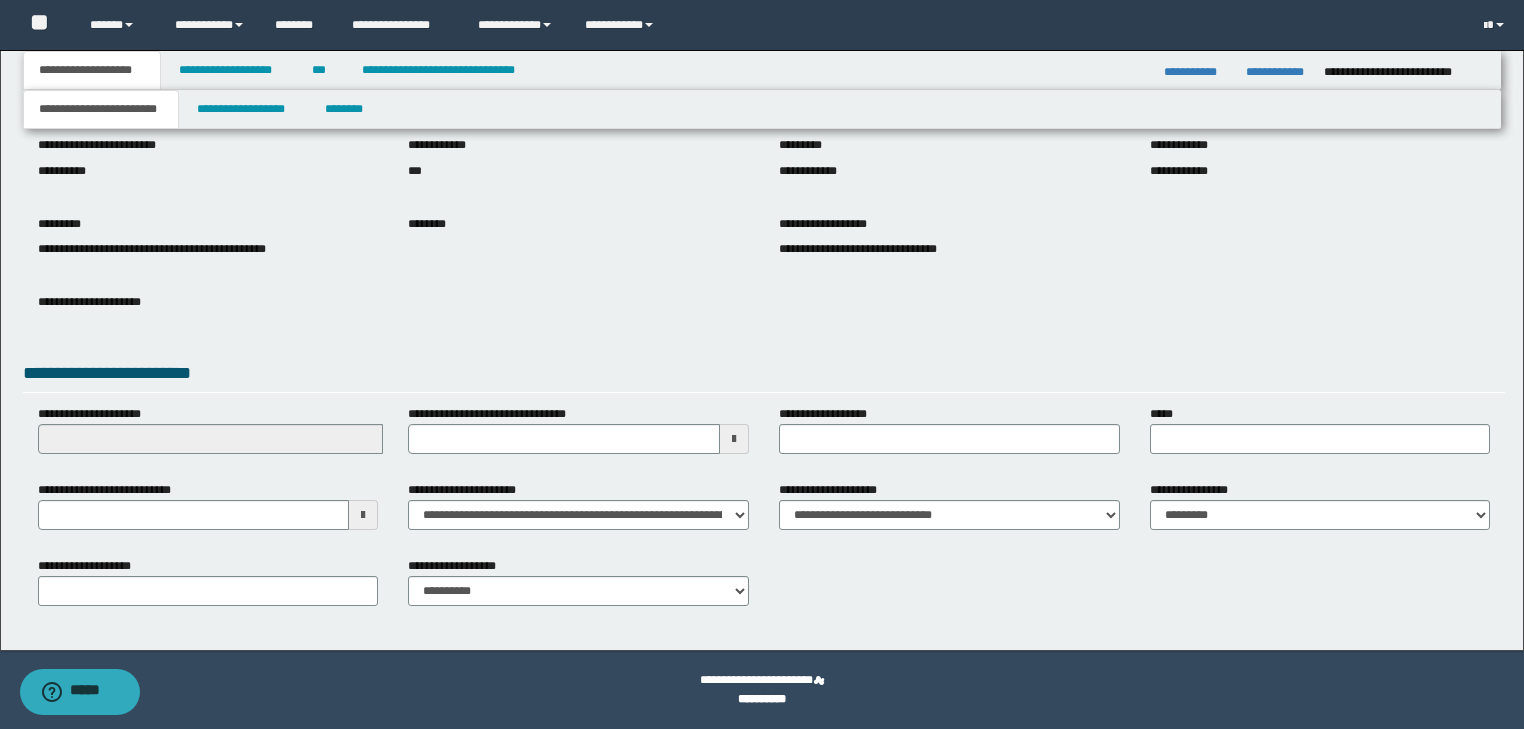 click on "**********" at bounding box center [762, 273] 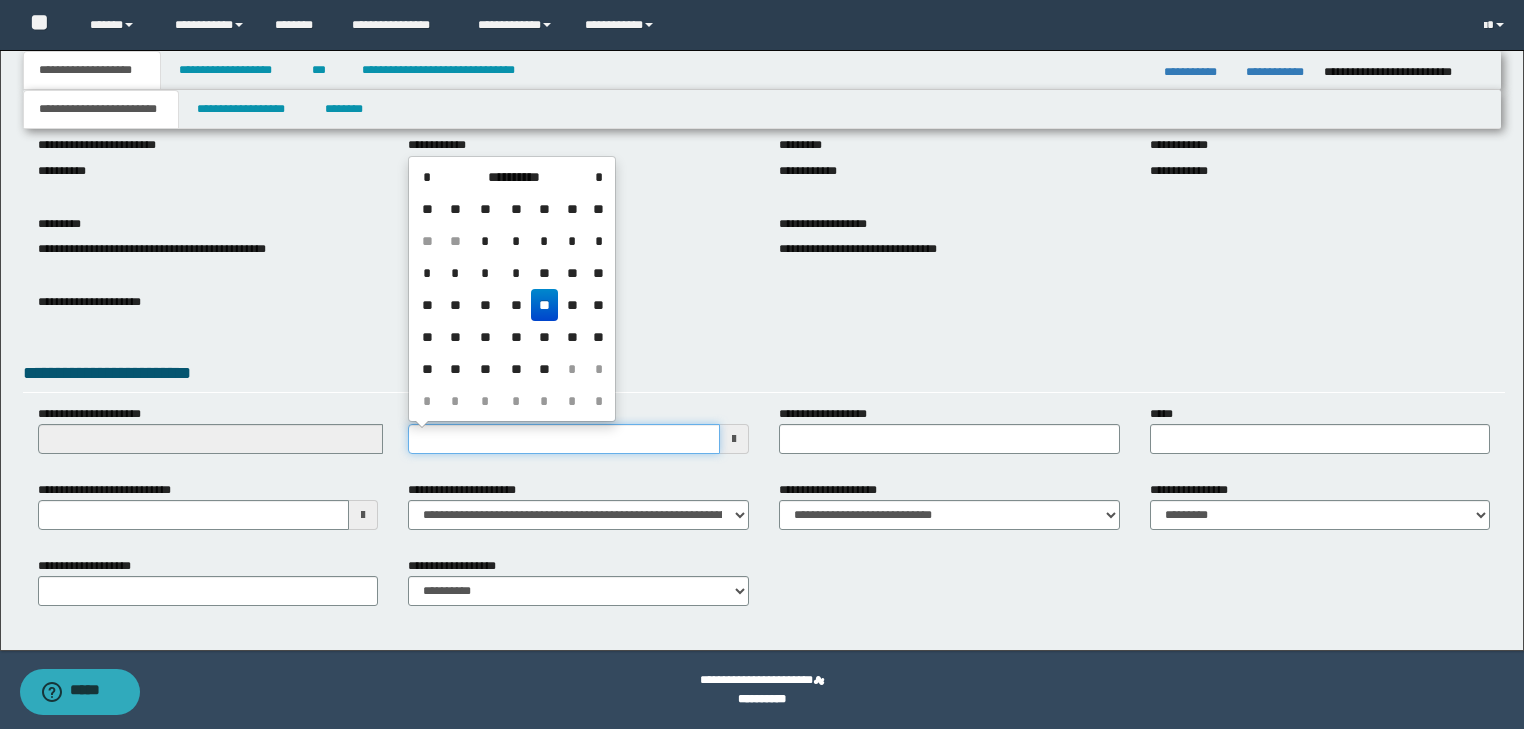 drag, startPoint x: 502, startPoint y: 432, endPoint x: 535, endPoint y: 448, distance: 36.67424 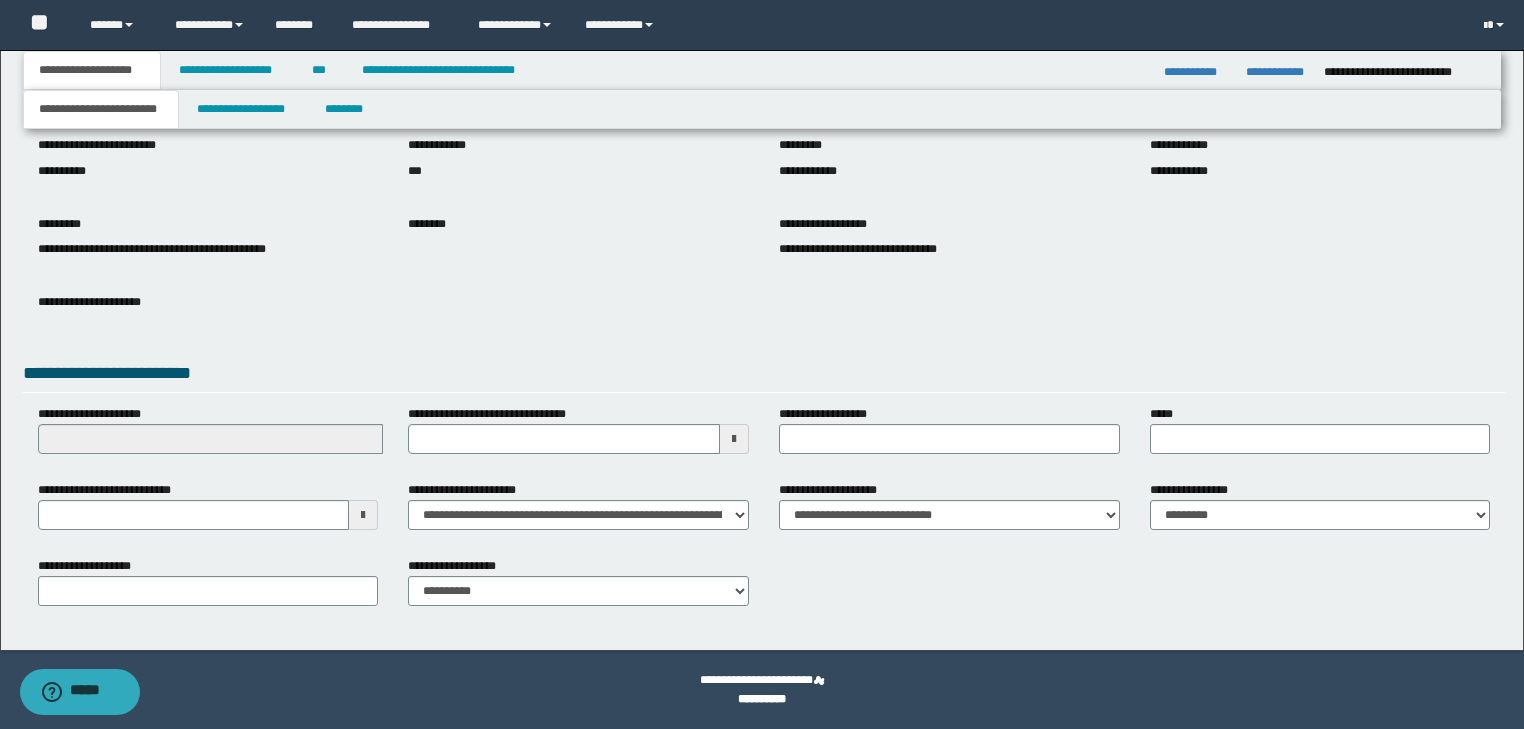 click on "**********" at bounding box center (208, 429) 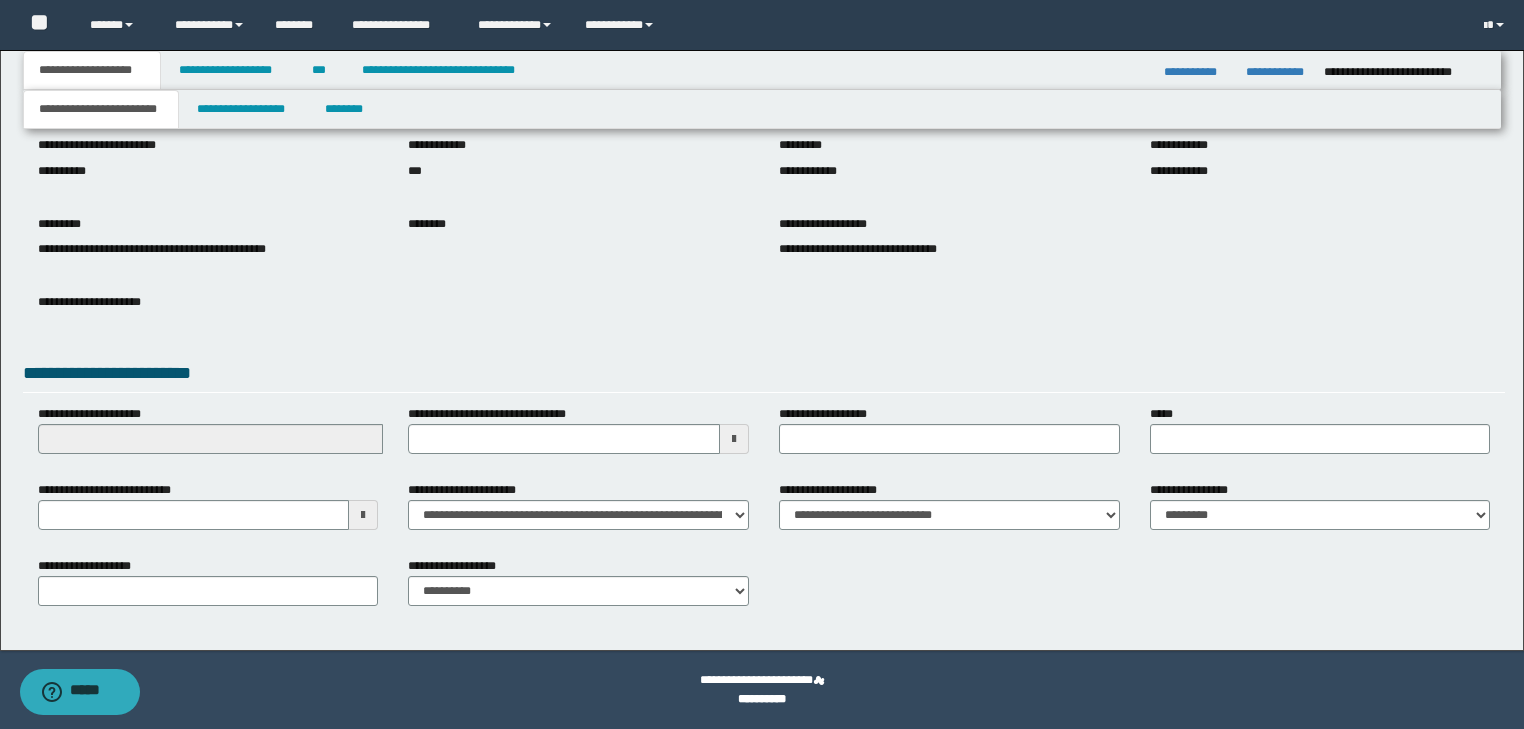 click on "**********" at bounding box center [762, 273] 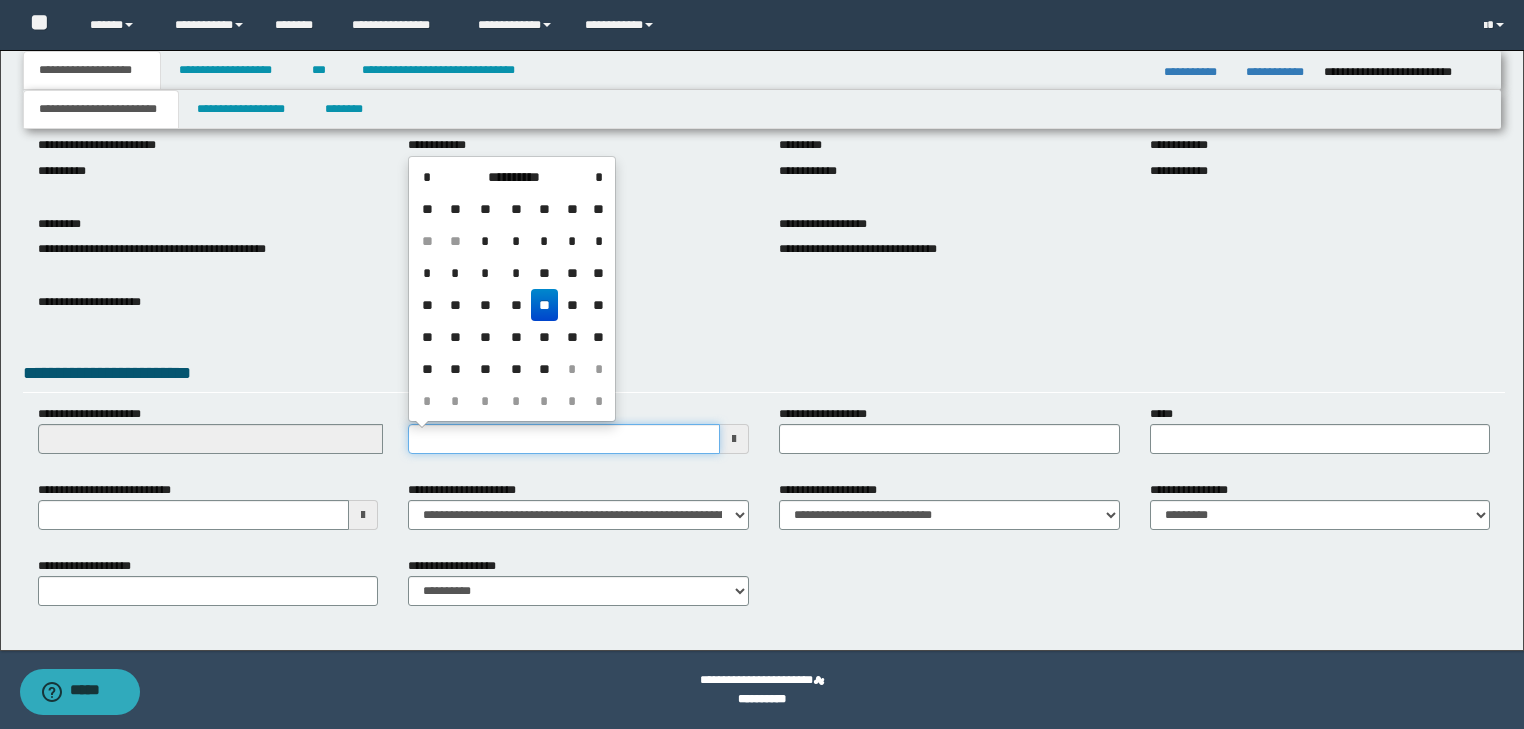drag, startPoint x: 481, startPoint y: 441, endPoint x: 661, endPoint y: 455, distance: 180.54362 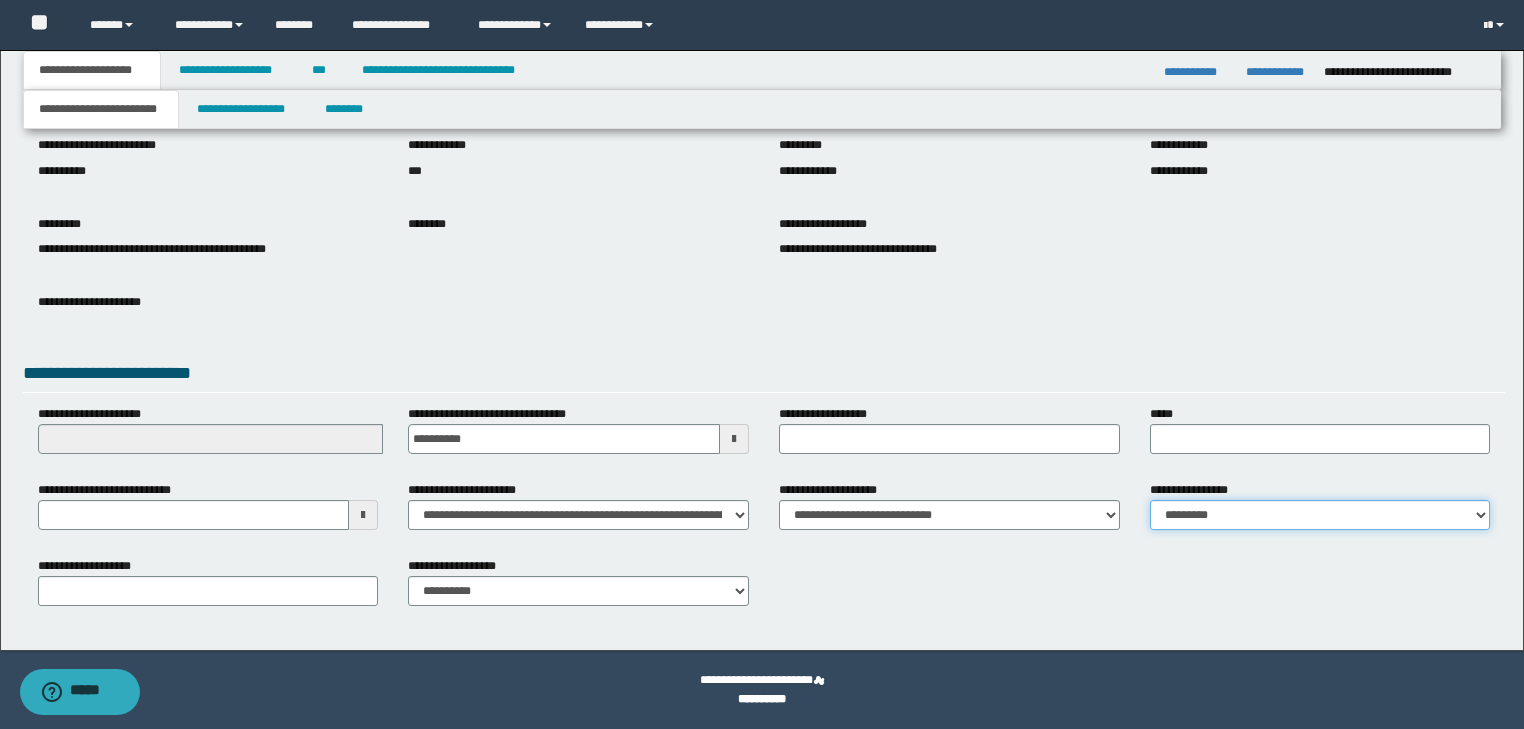 click on "**********" at bounding box center [1320, 515] 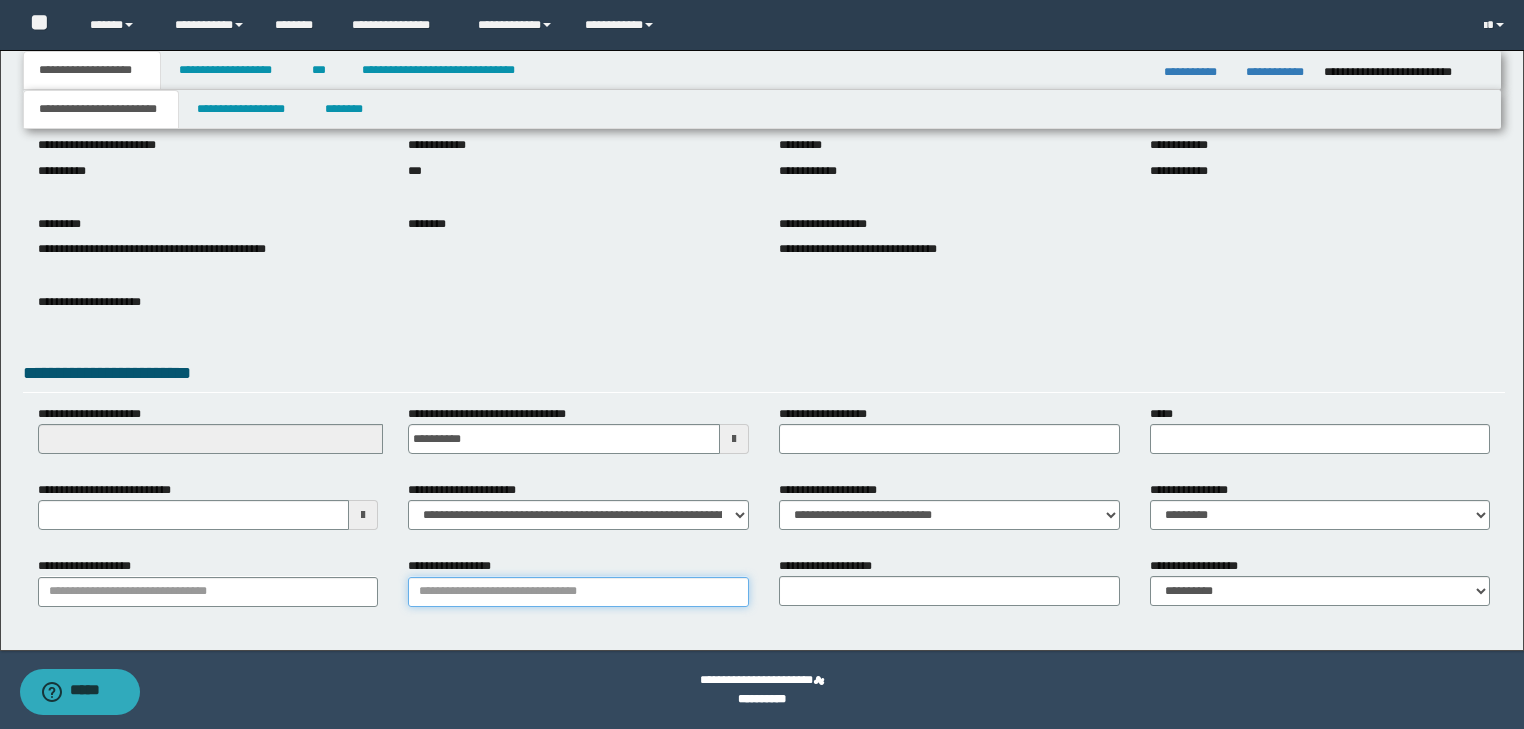 click on "**********" at bounding box center [578, 592] 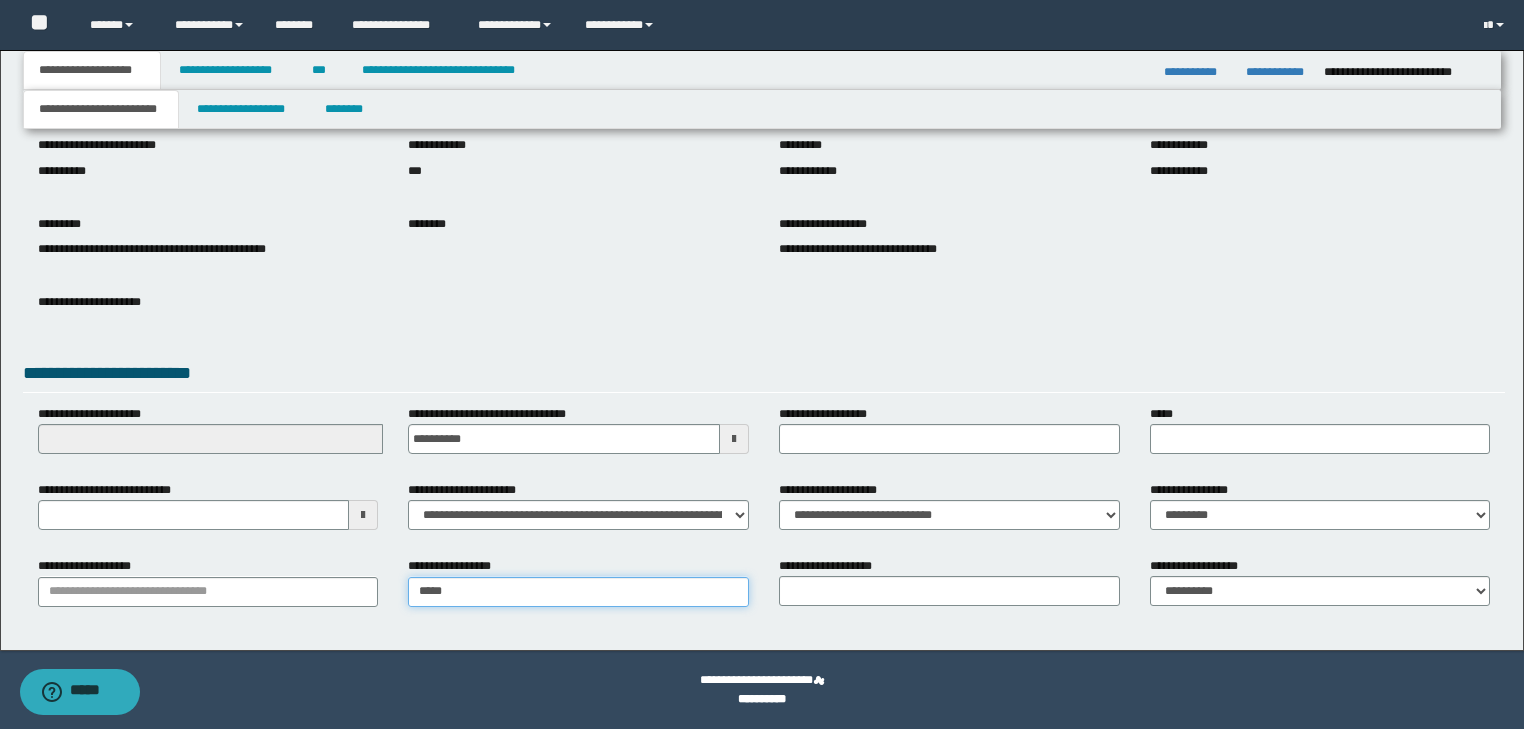 type on "*****" 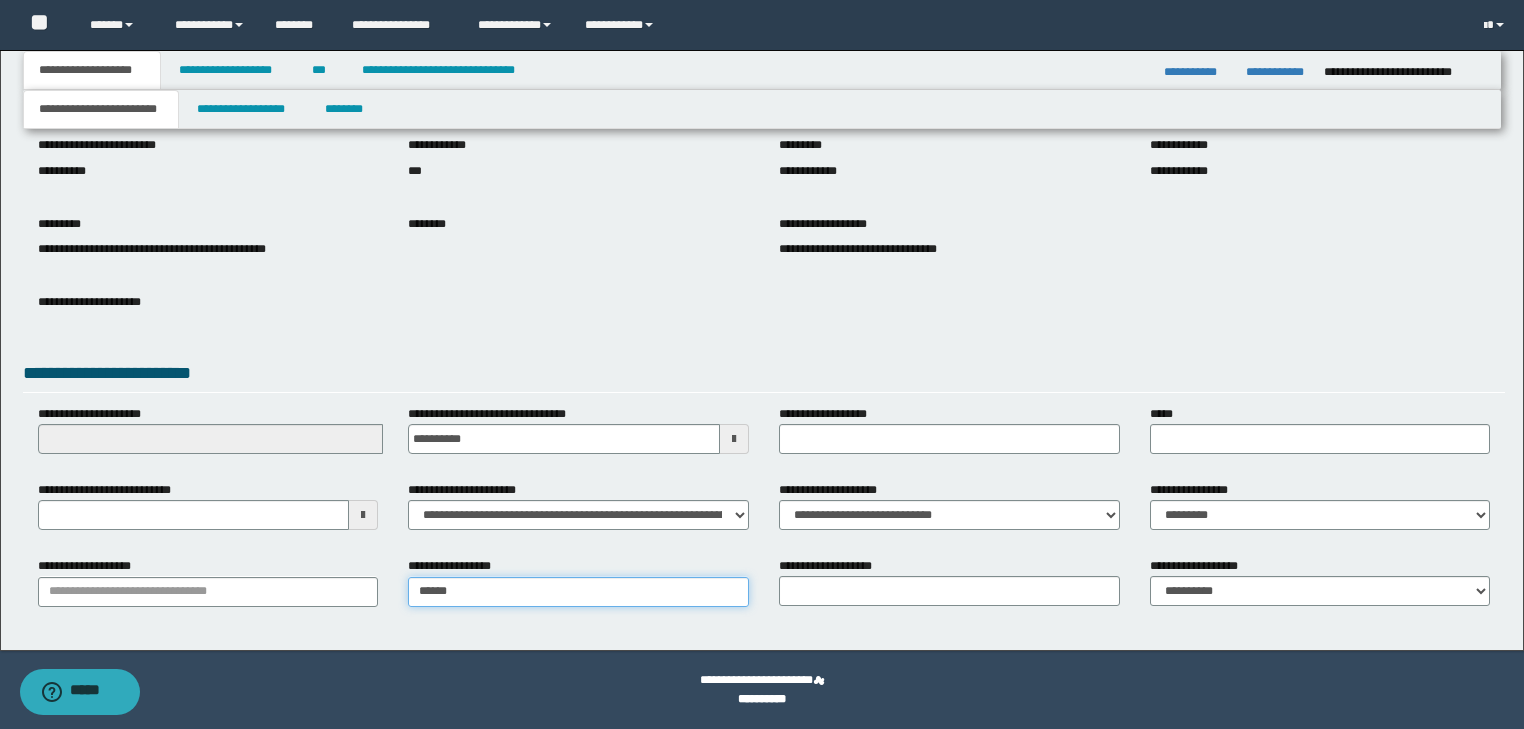 type on "**********" 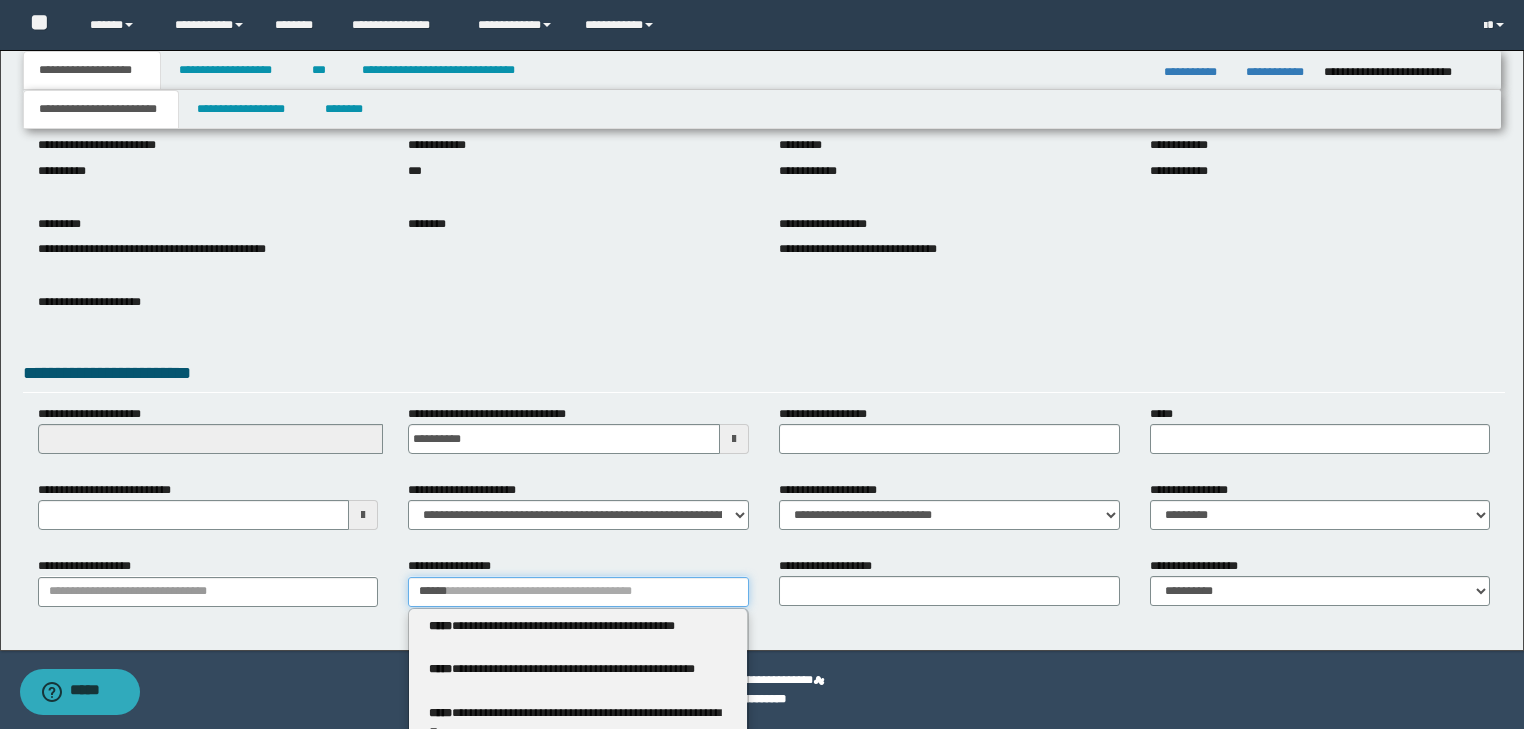 type 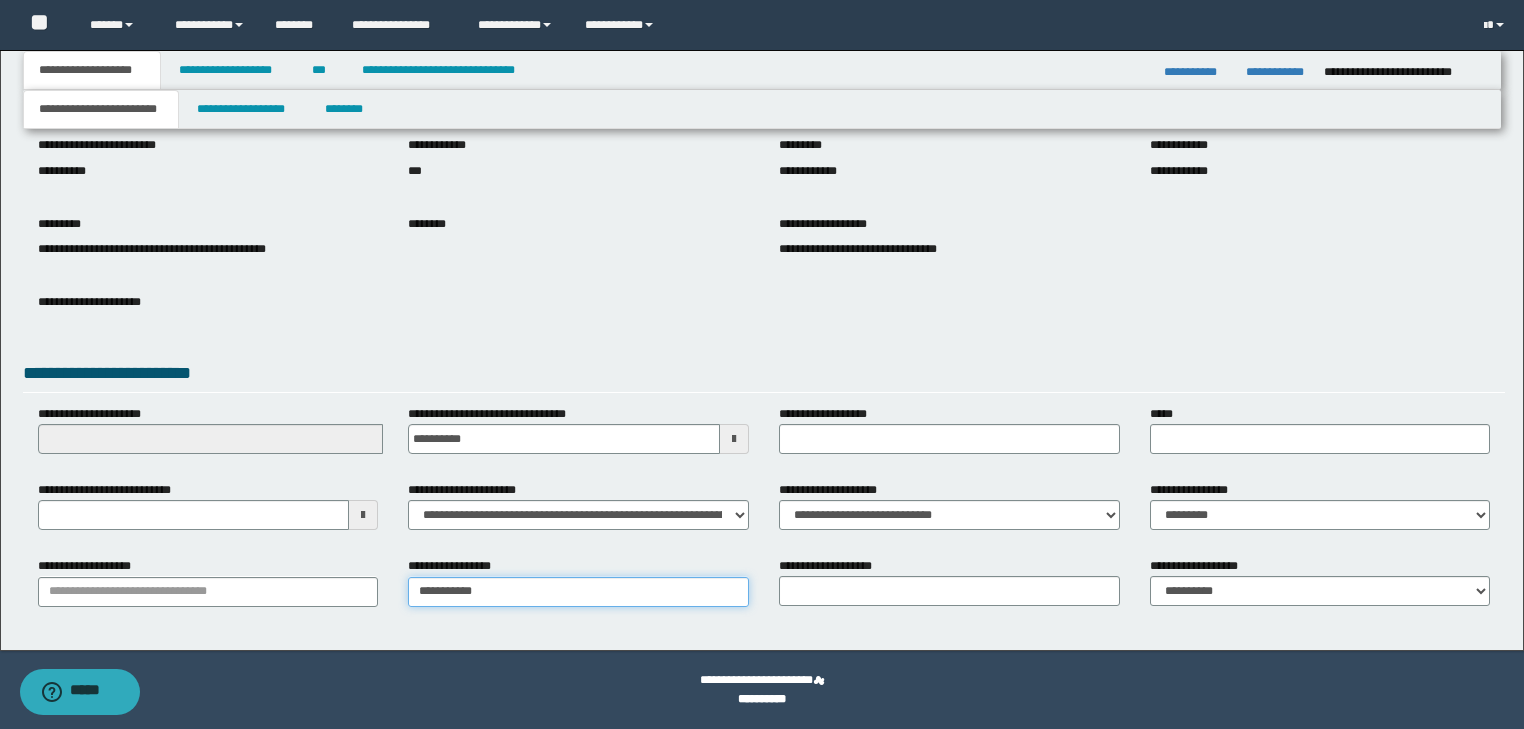 type on "**********" 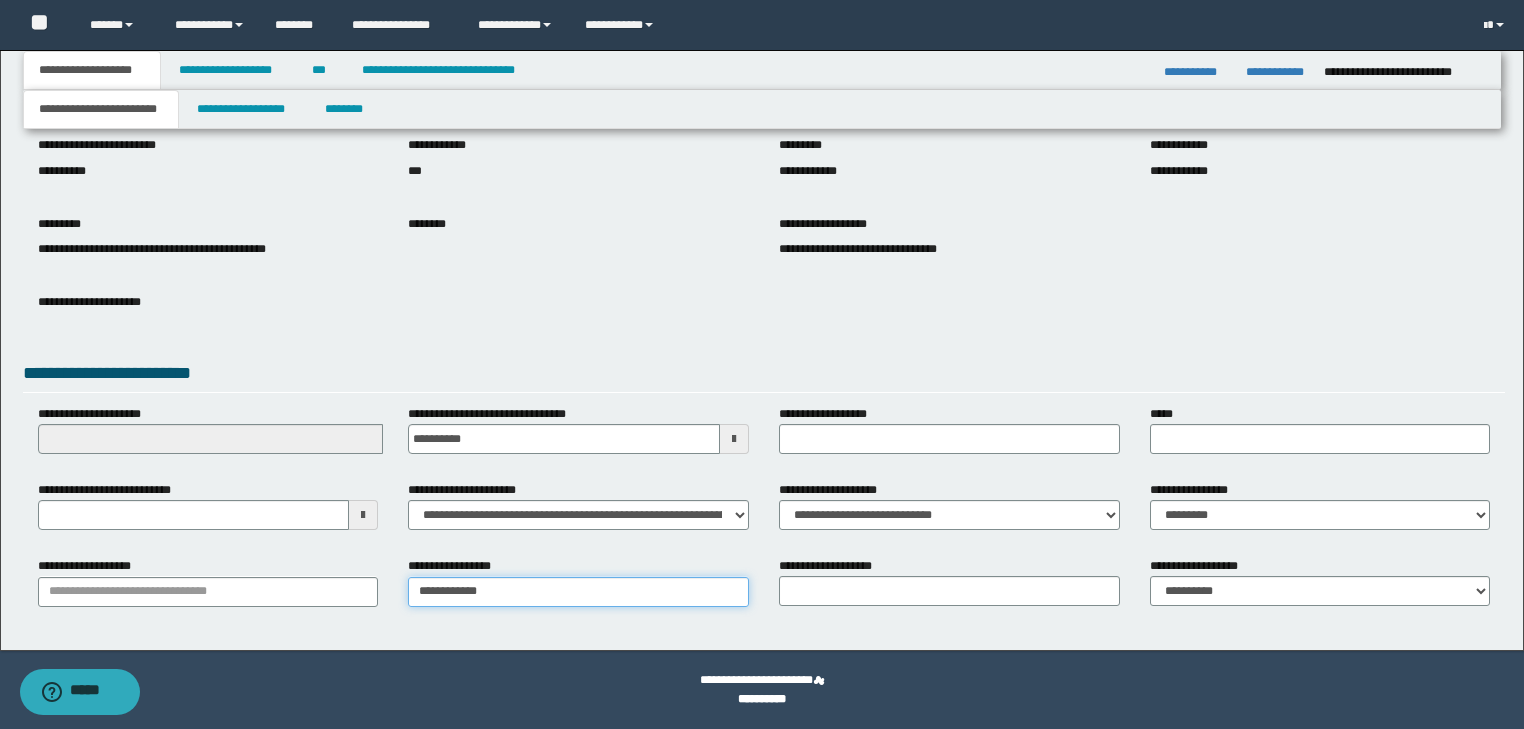 type on "**********" 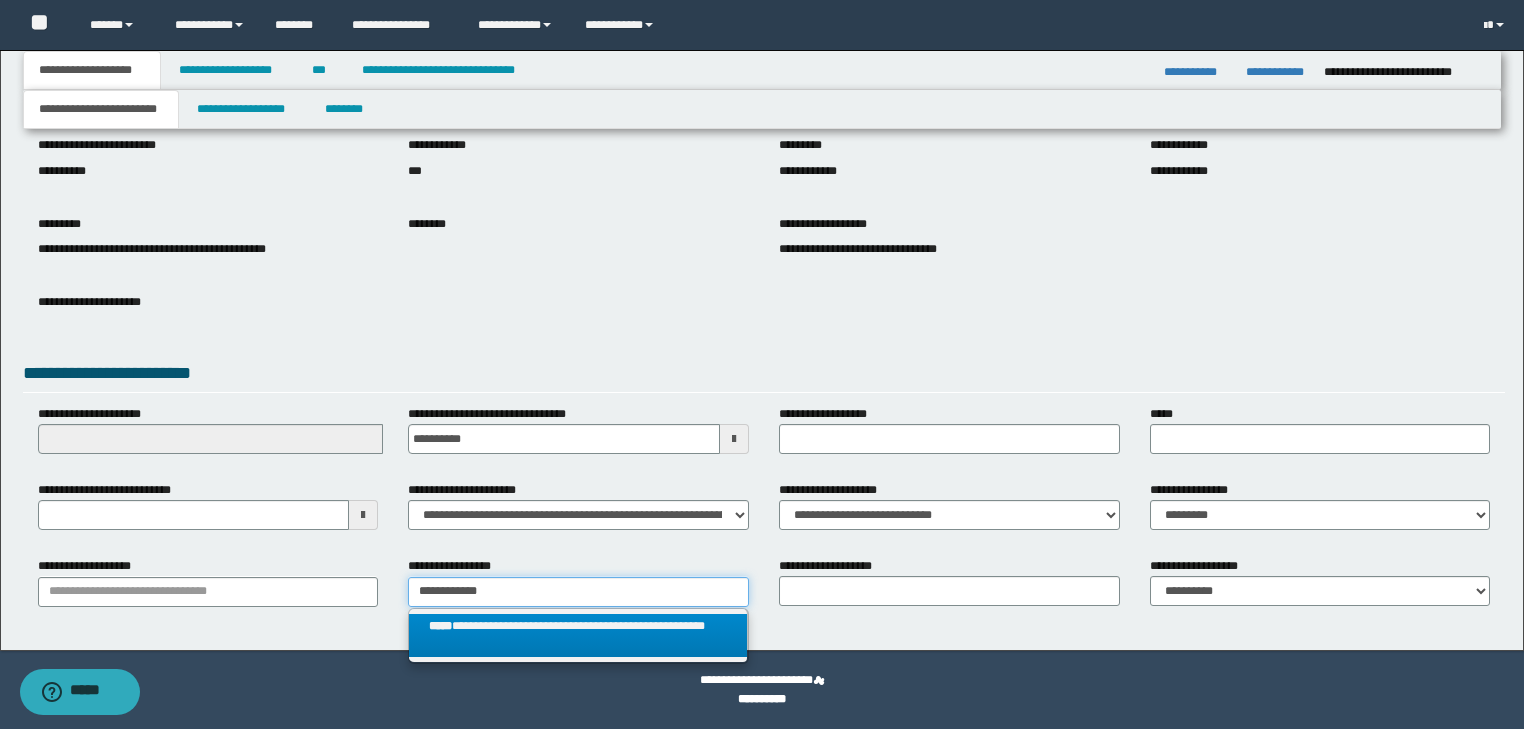 type on "**********" 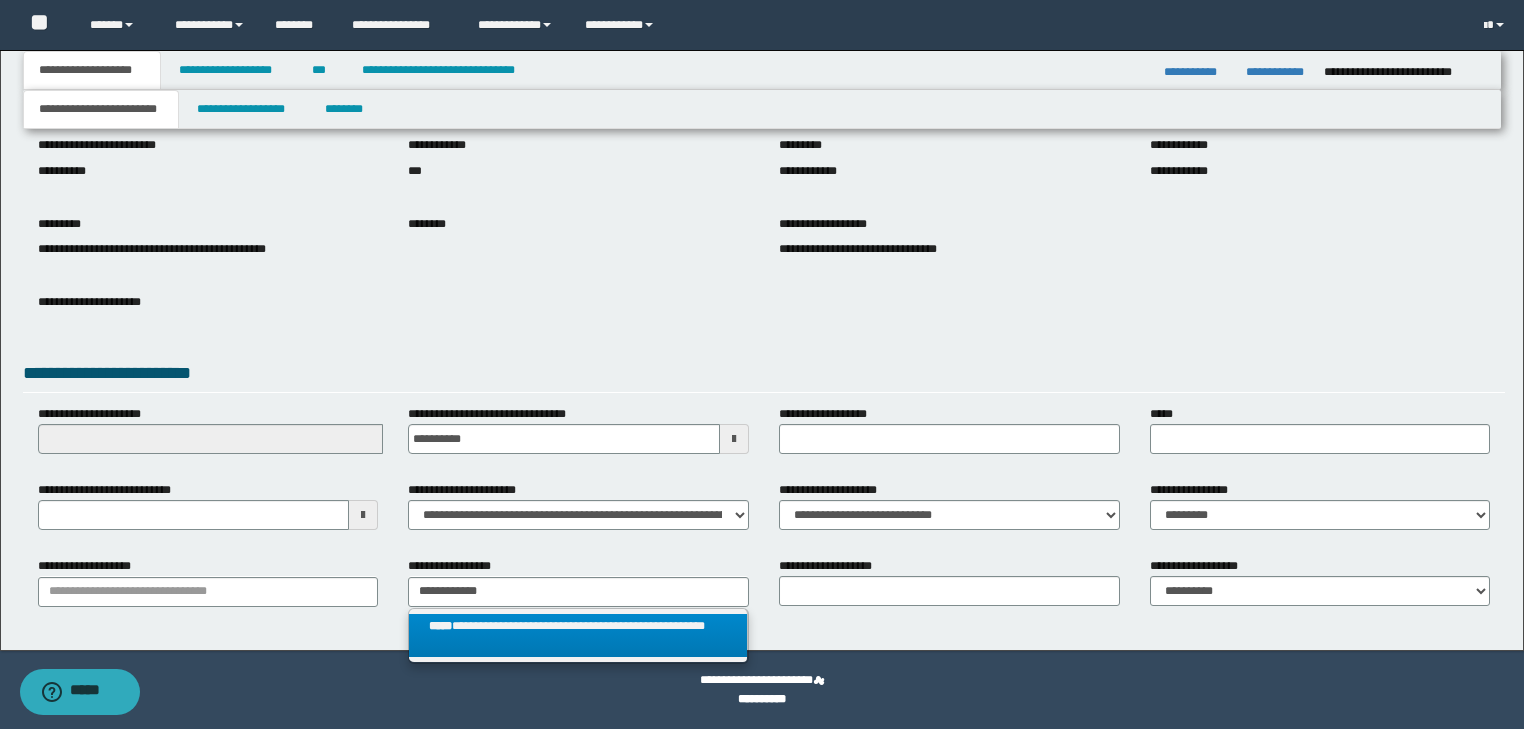 click on "**********" at bounding box center (578, 636) 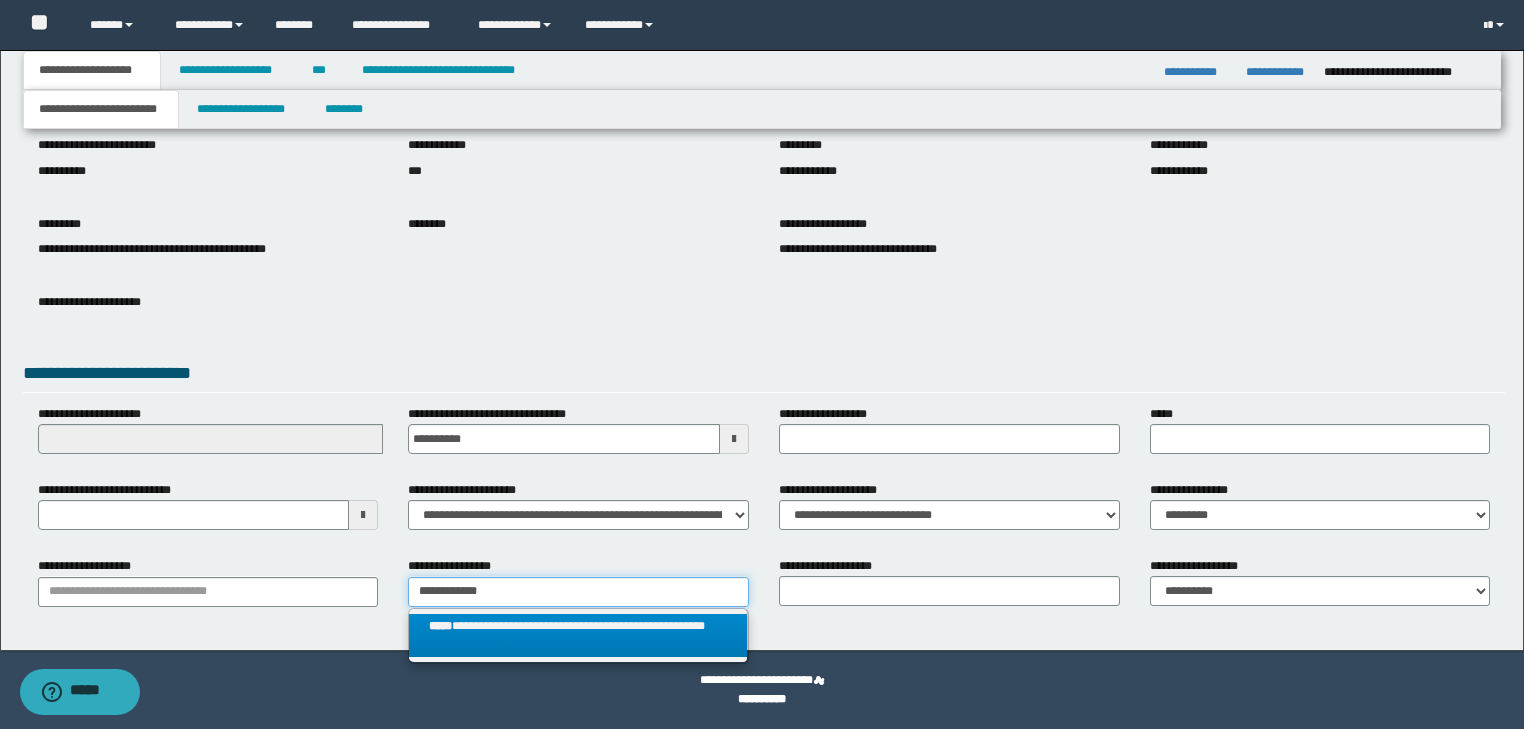 type 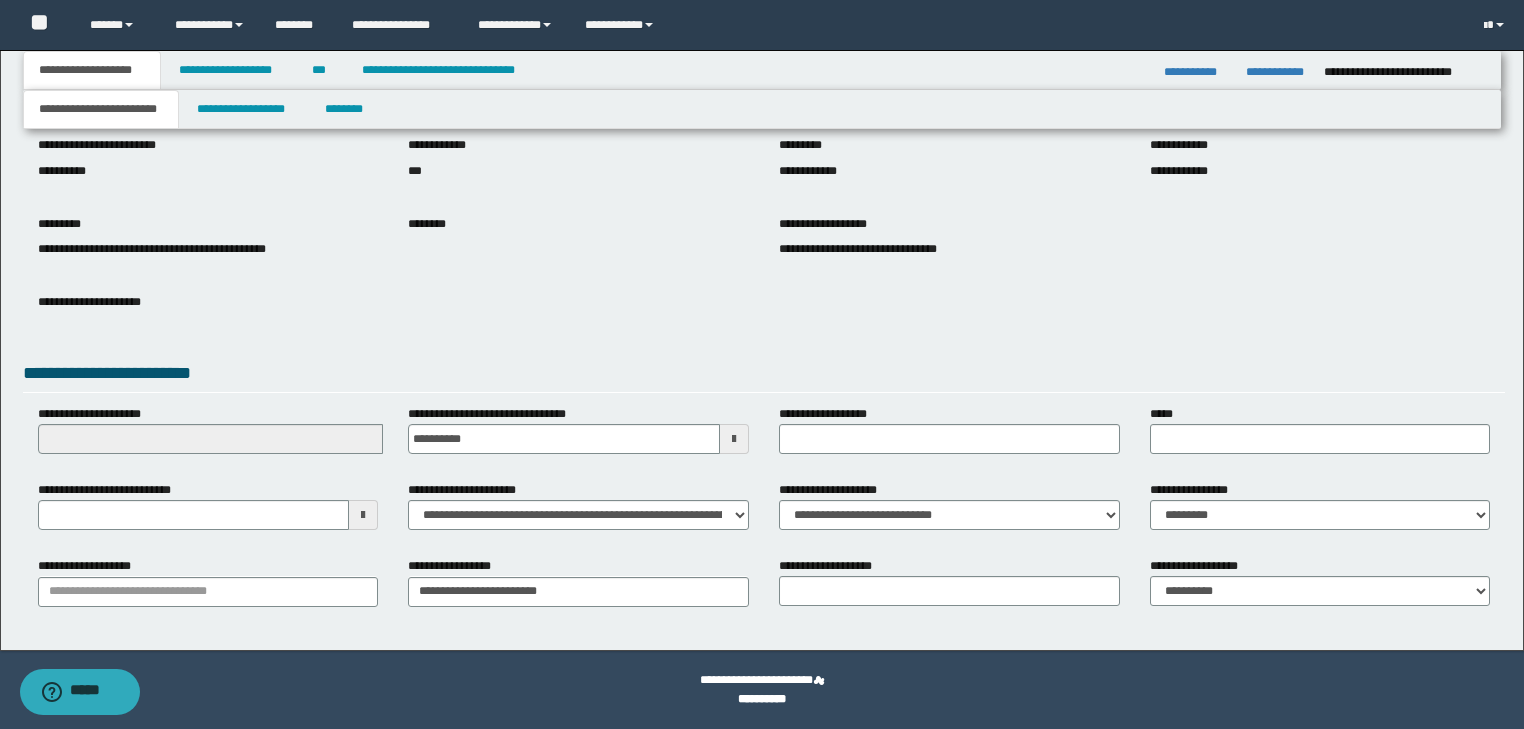 click on "**********" at bounding box center [762, 273] 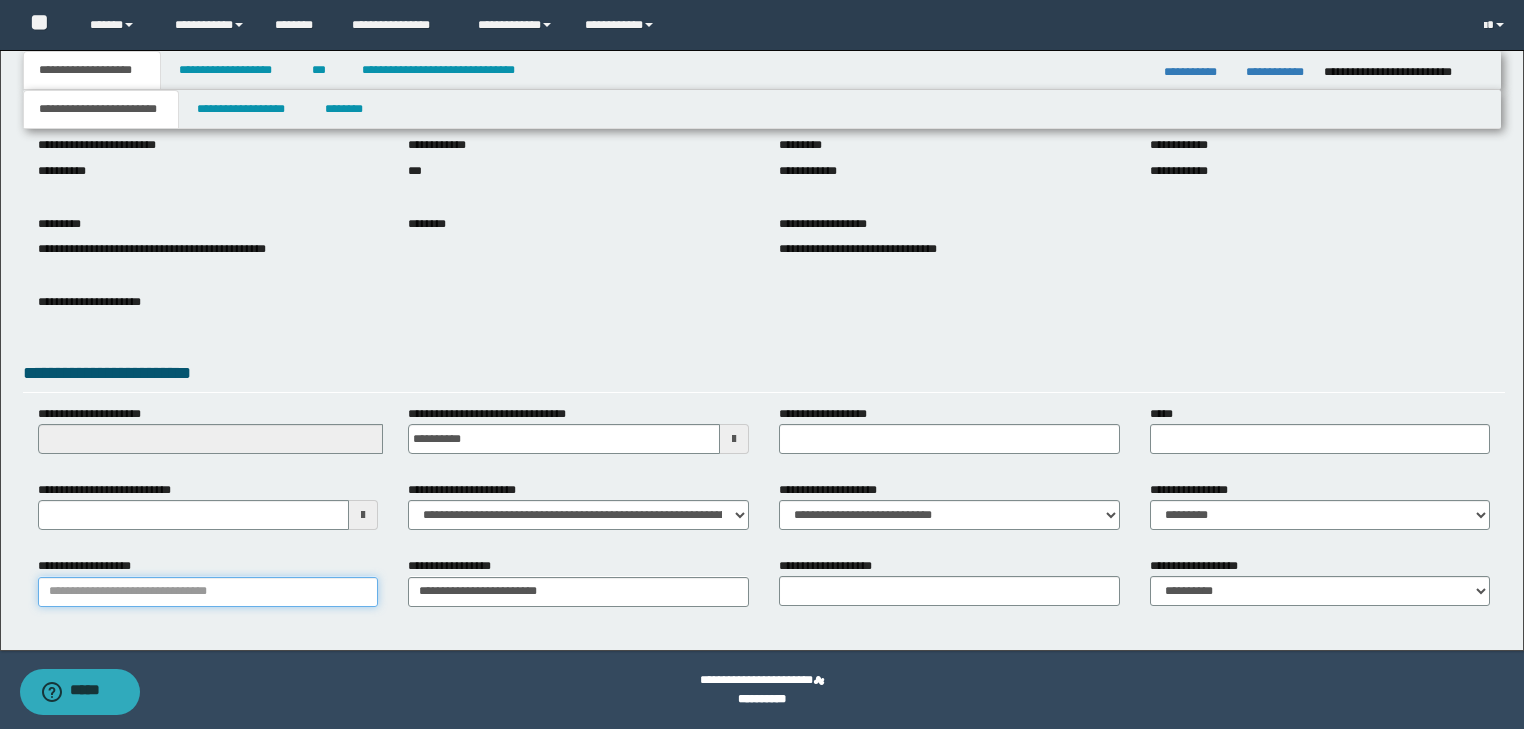 click at bounding box center [208, 591] 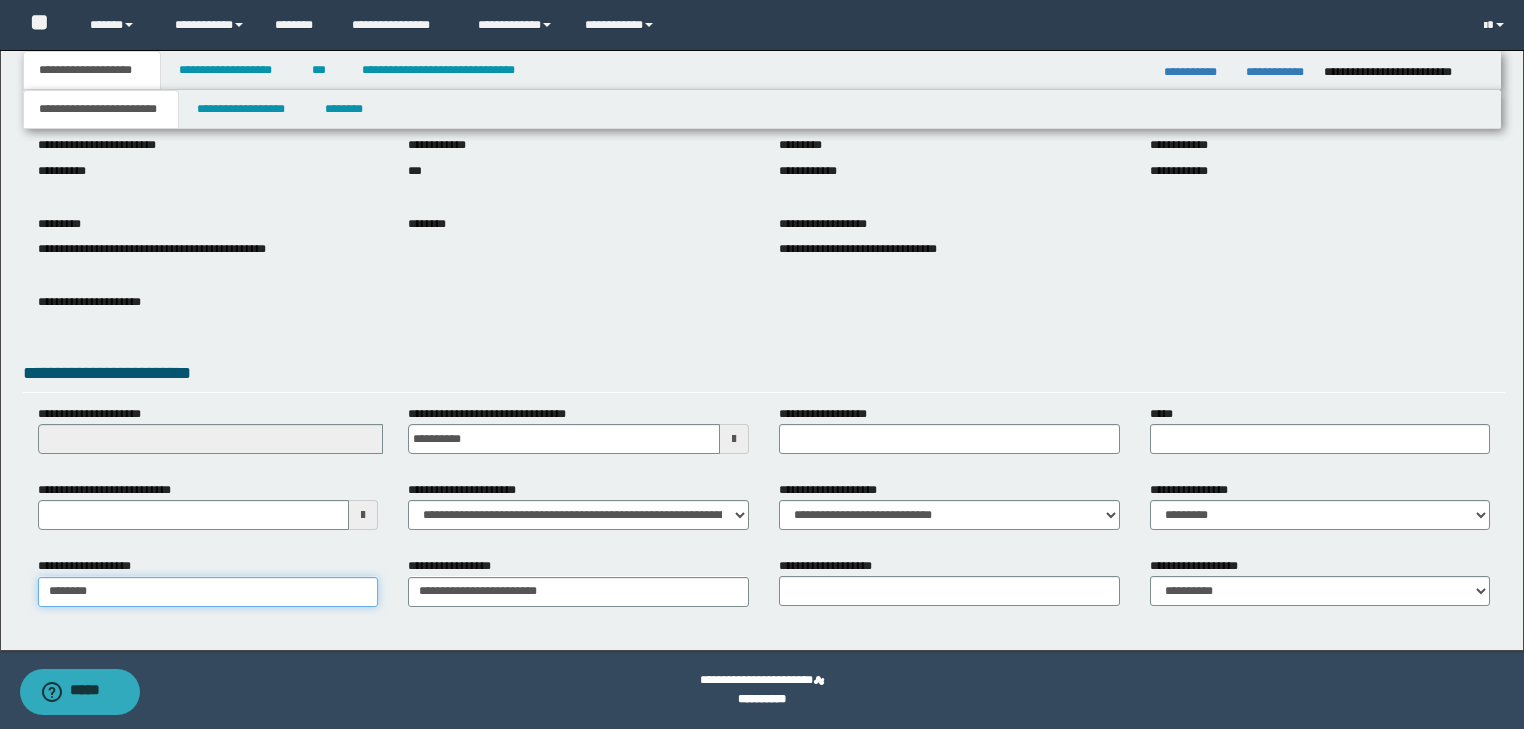 type on "********" 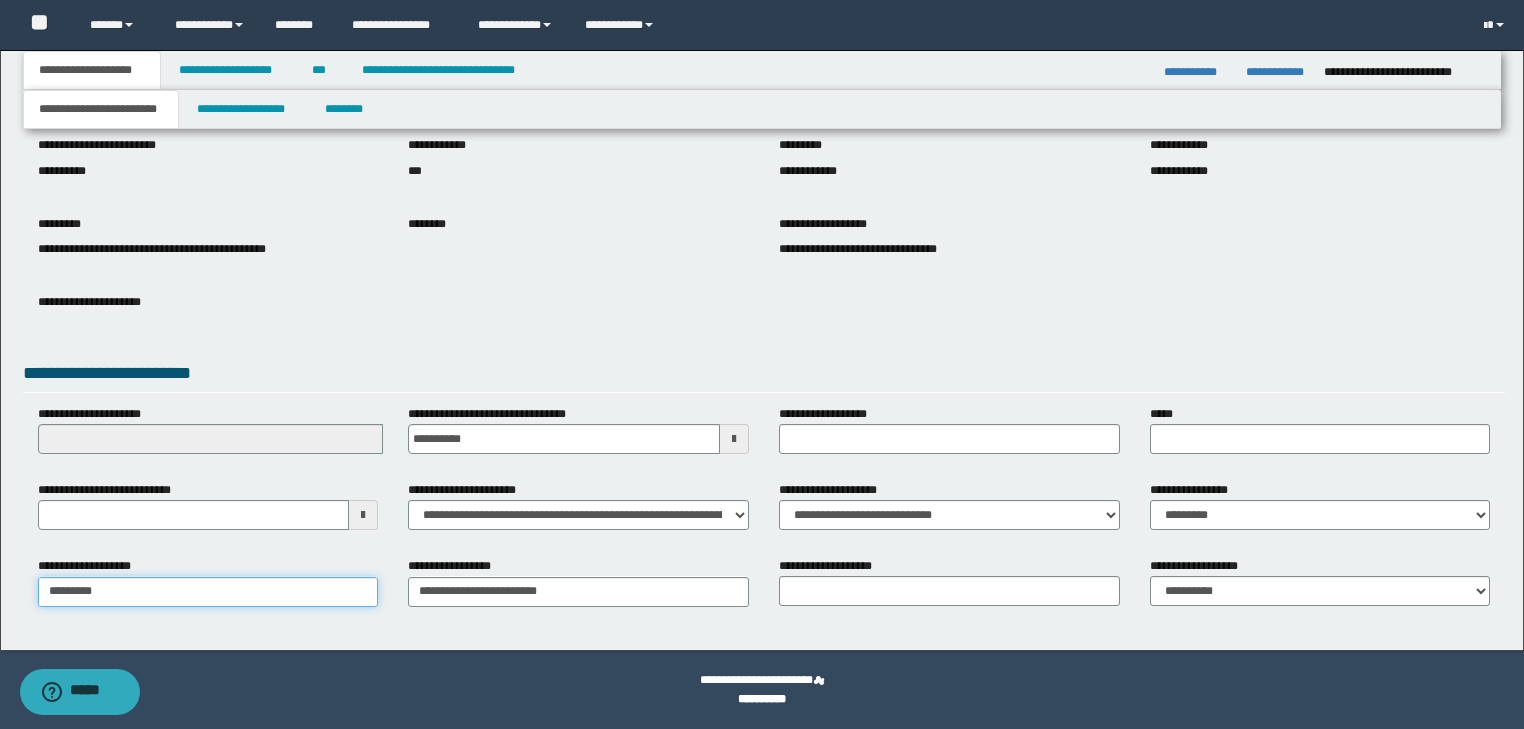 type on "********" 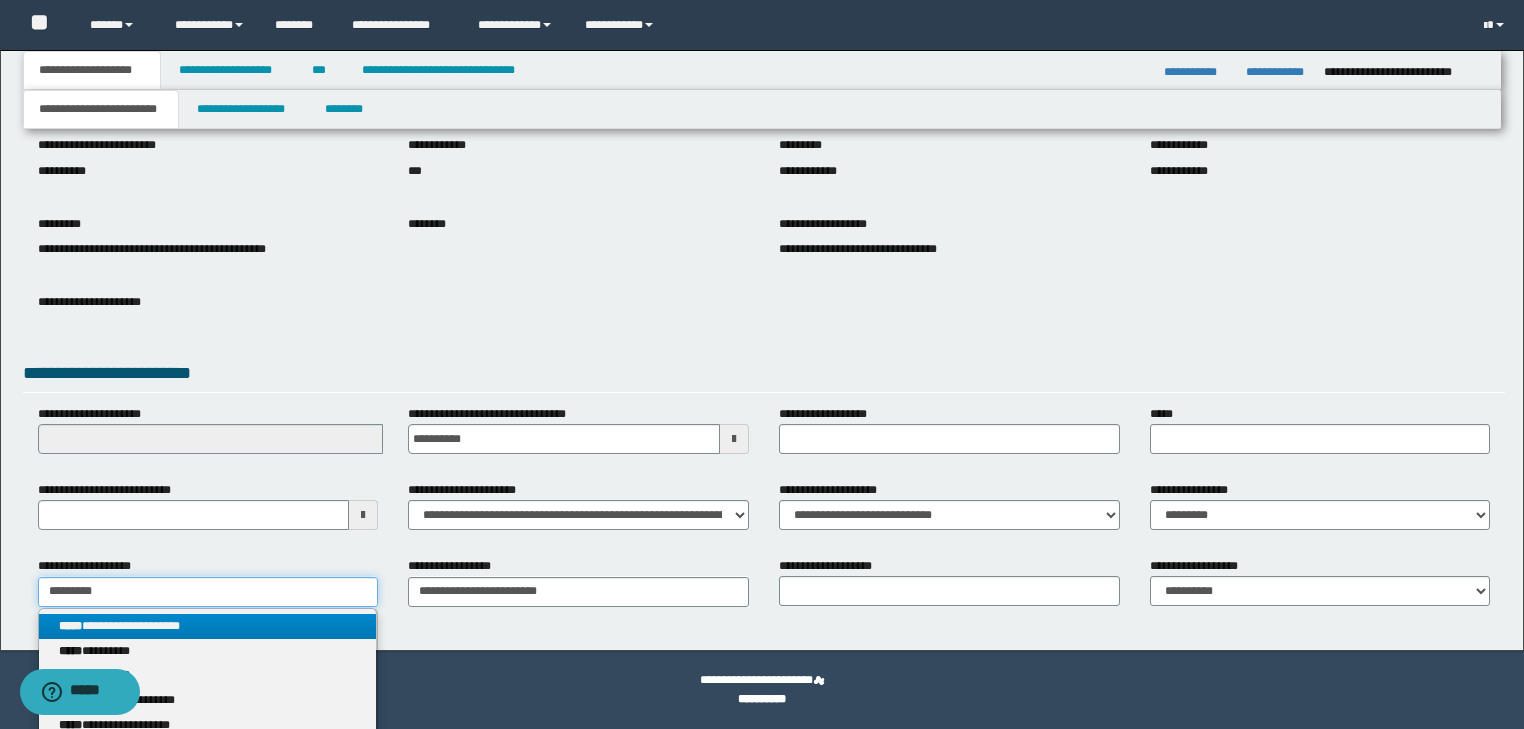 type on "********" 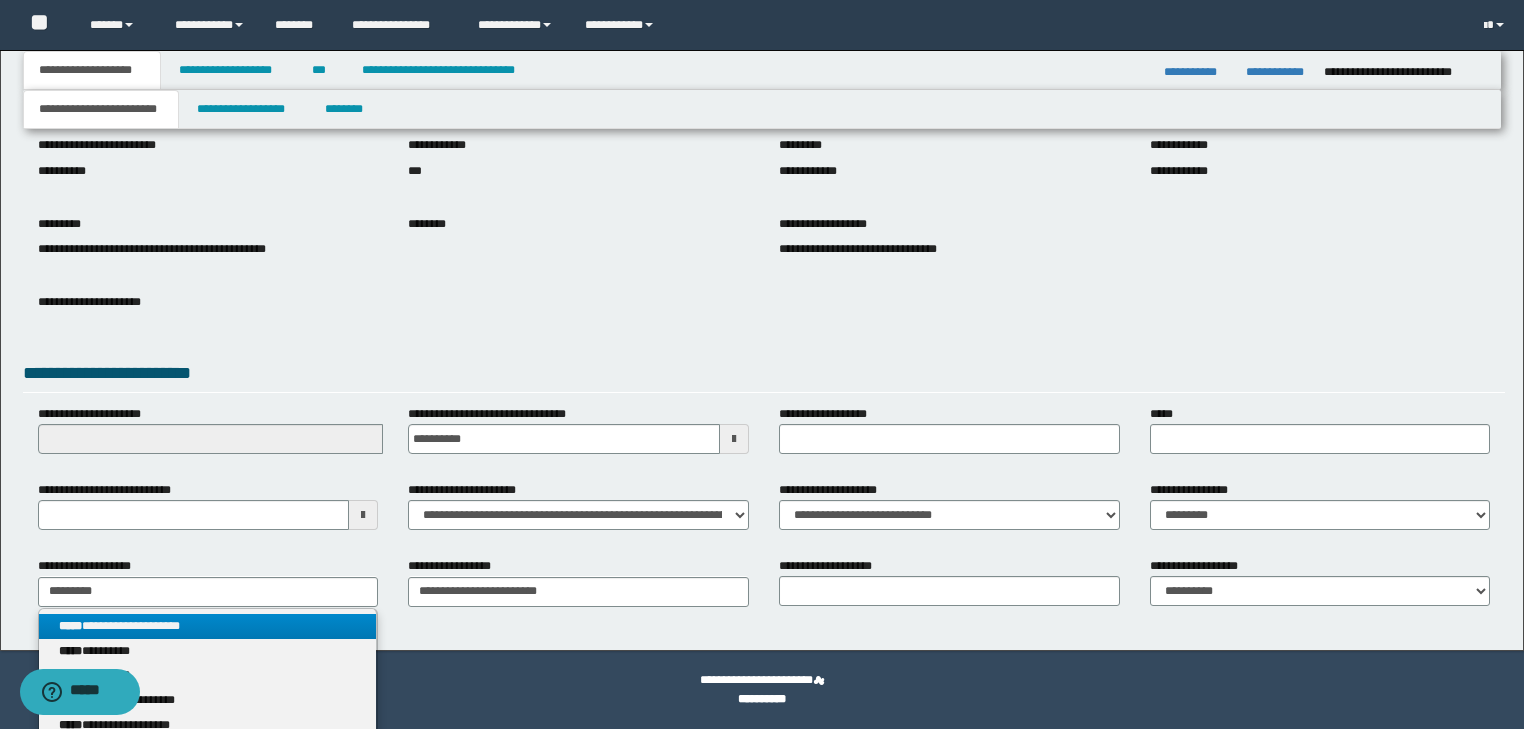 click on "**********" at bounding box center (208, 626) 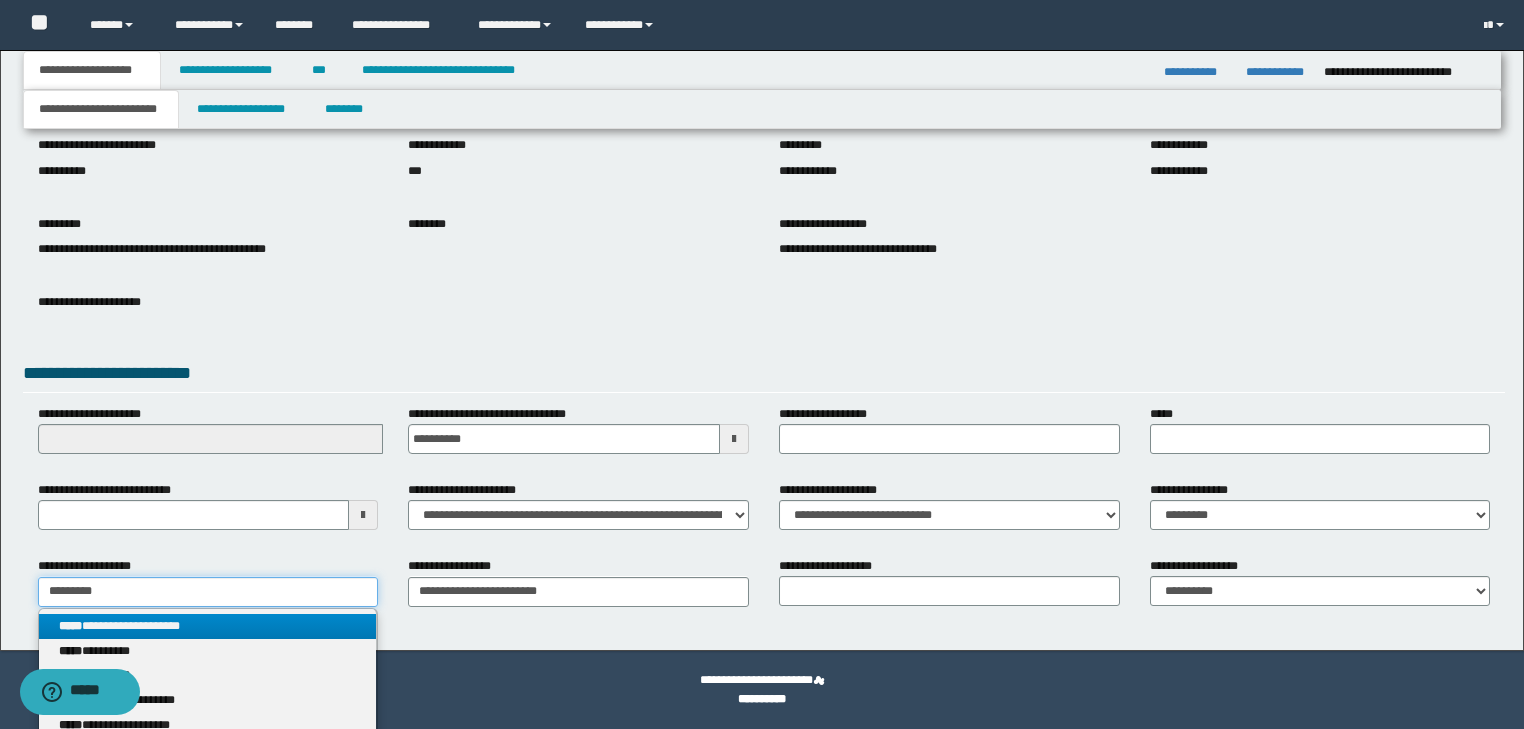 type 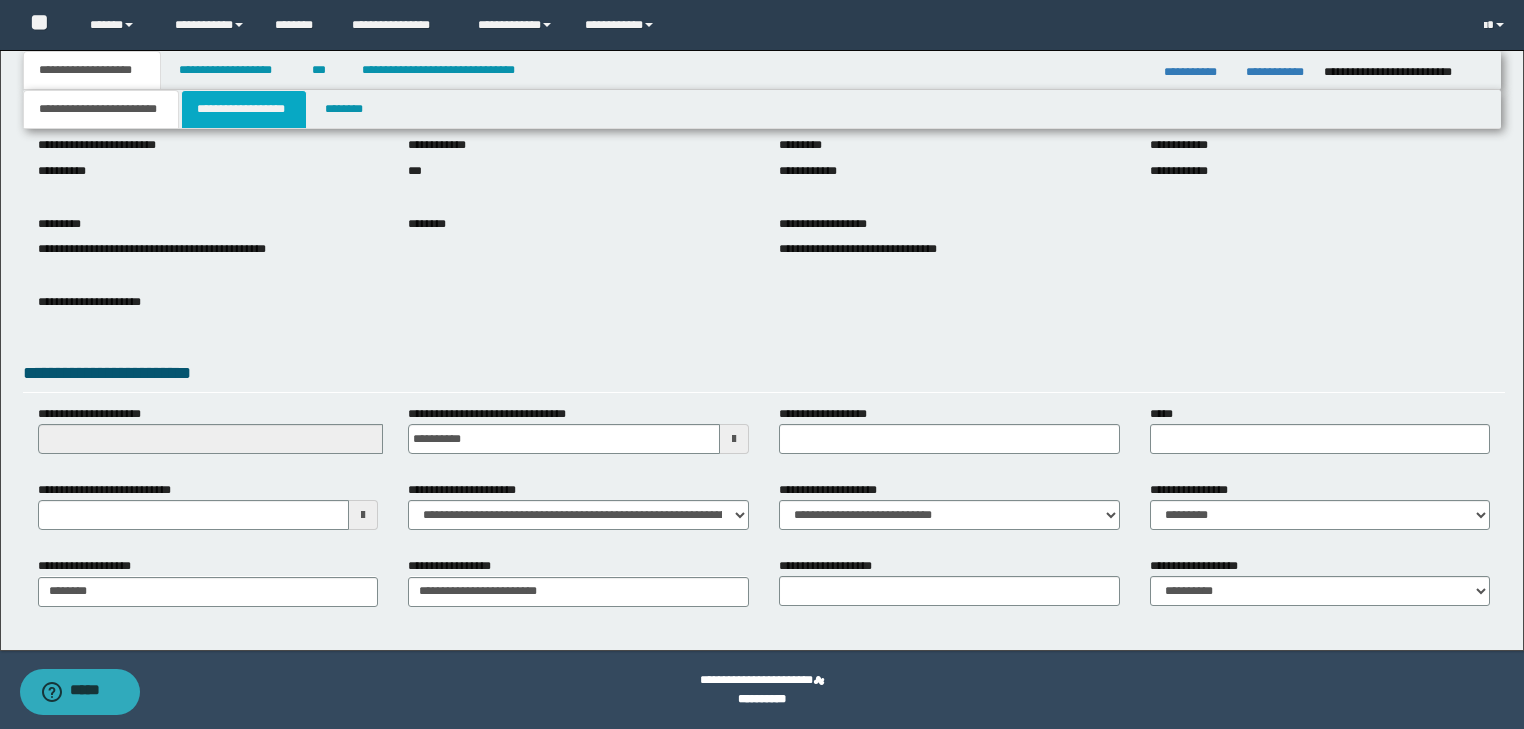 click on "**********" at bounding box center [244, 109] 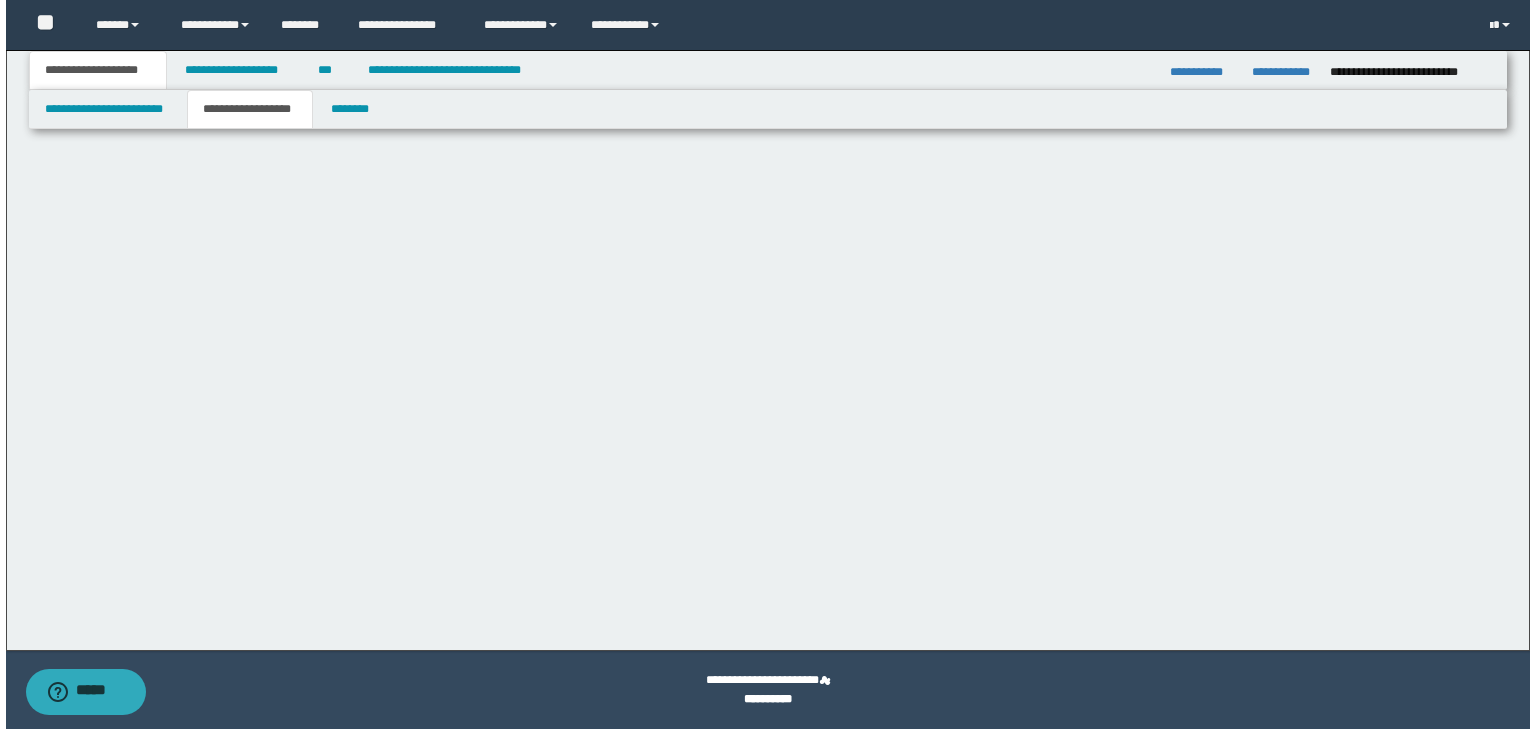 scroll, scrollTop: 0, scrollLeft: 0, axis: both 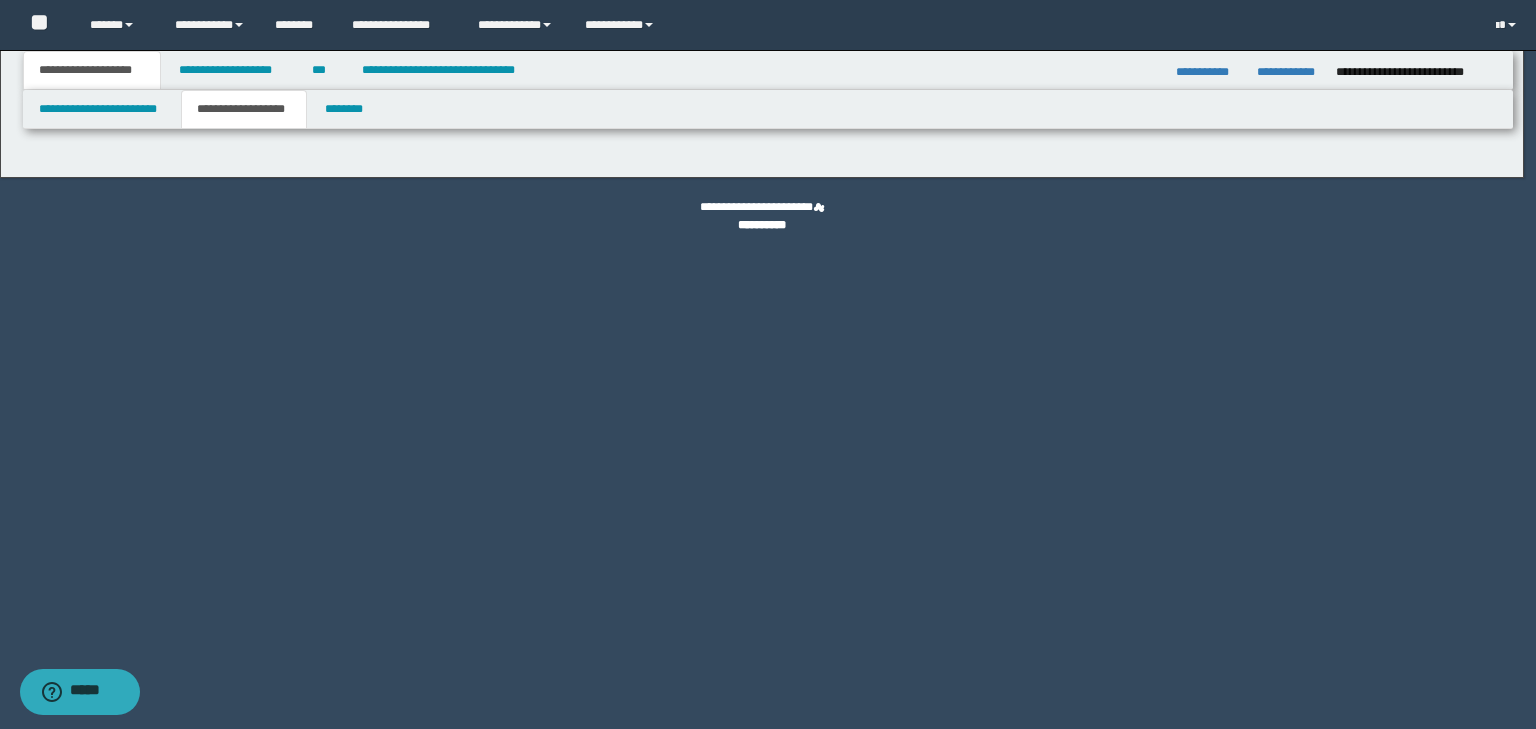 type on "********" 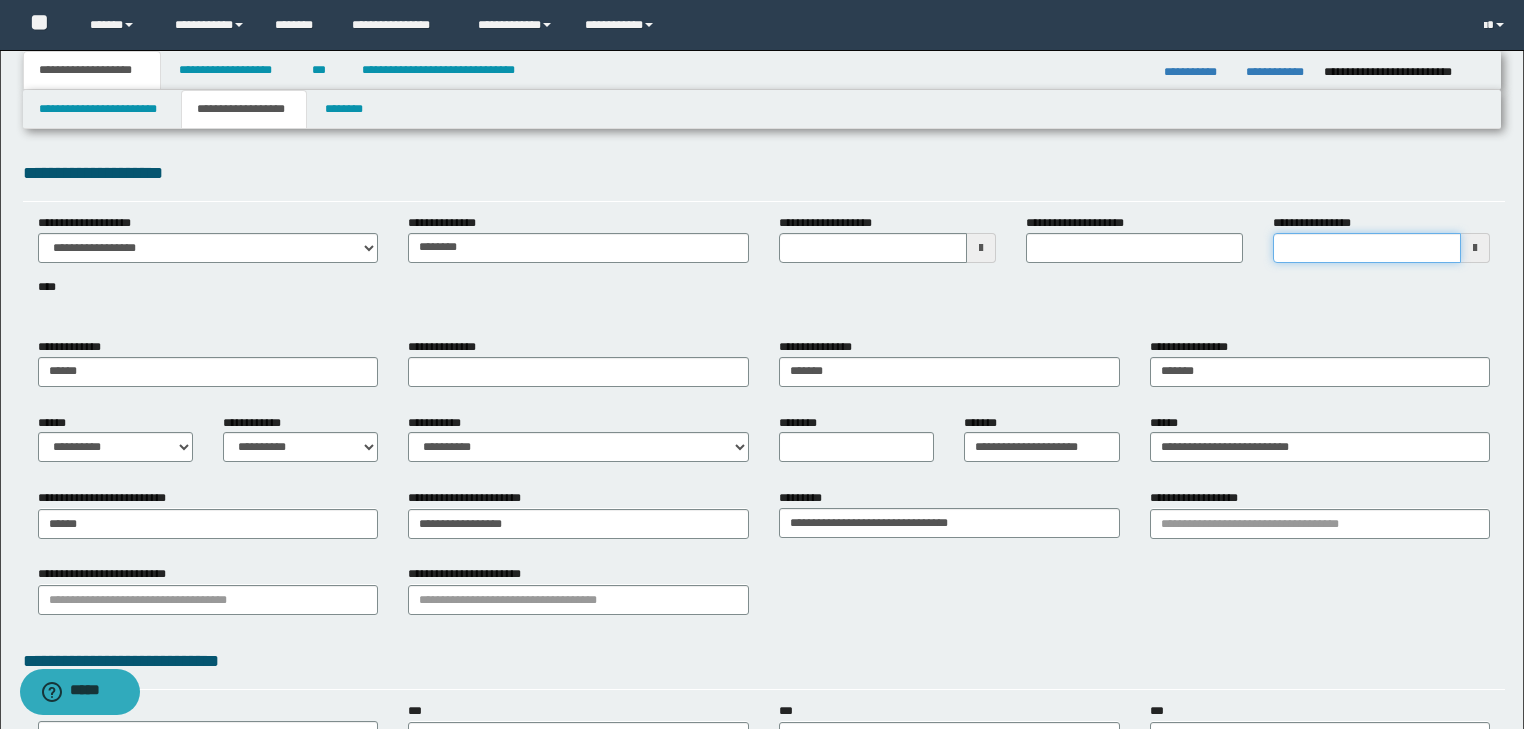 click on "**********" at bounding box center (1367, 248) 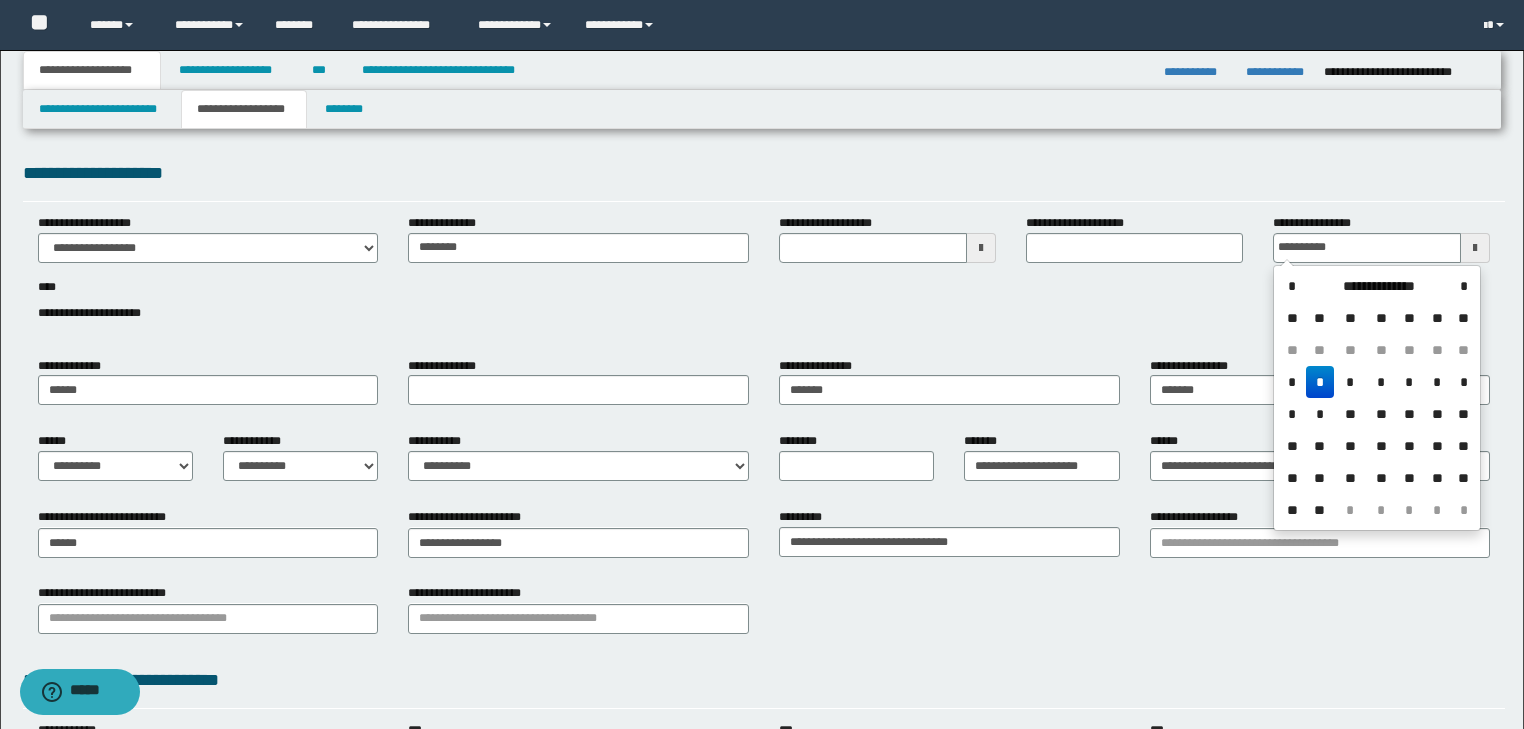 type on "**********" 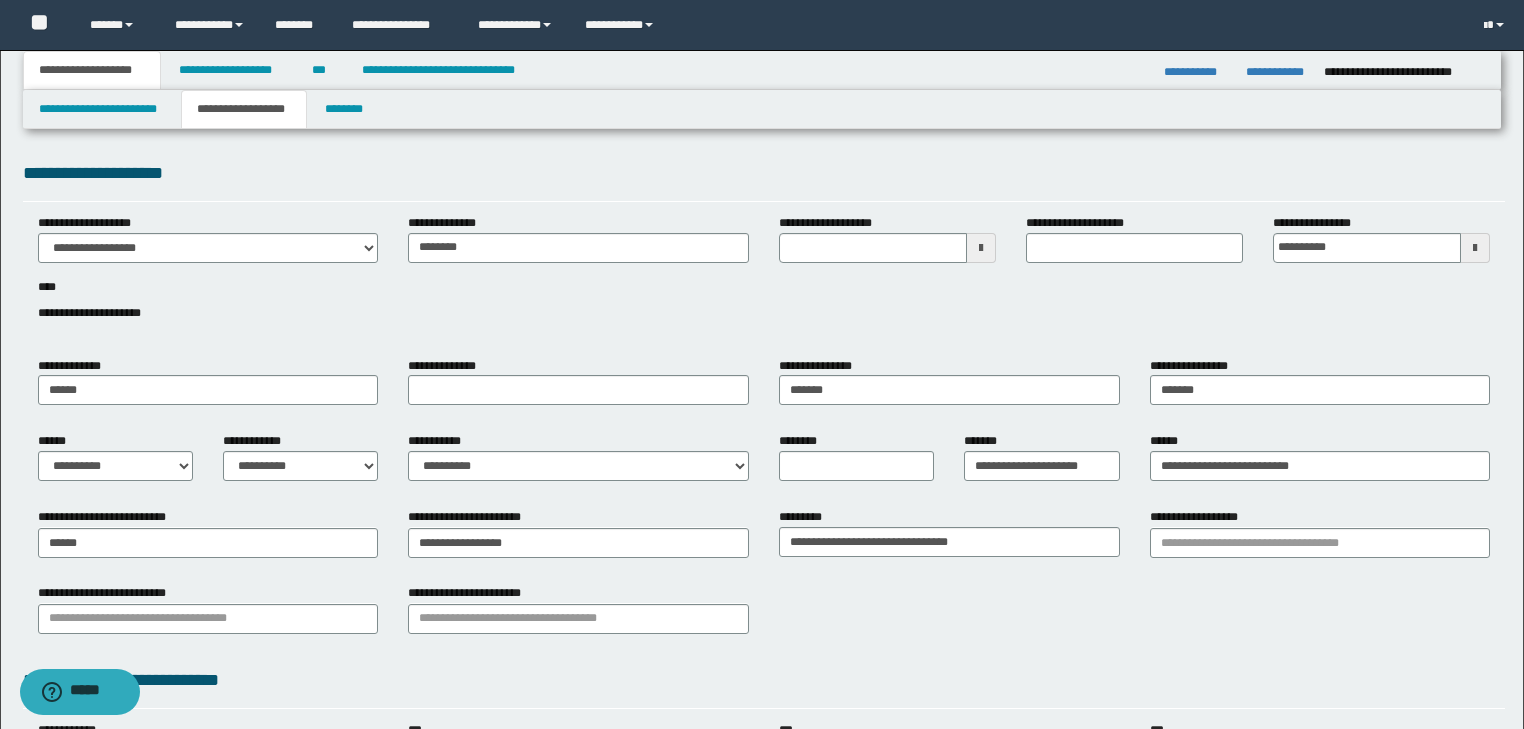 click on "**********" at bounding box center [764, 279] 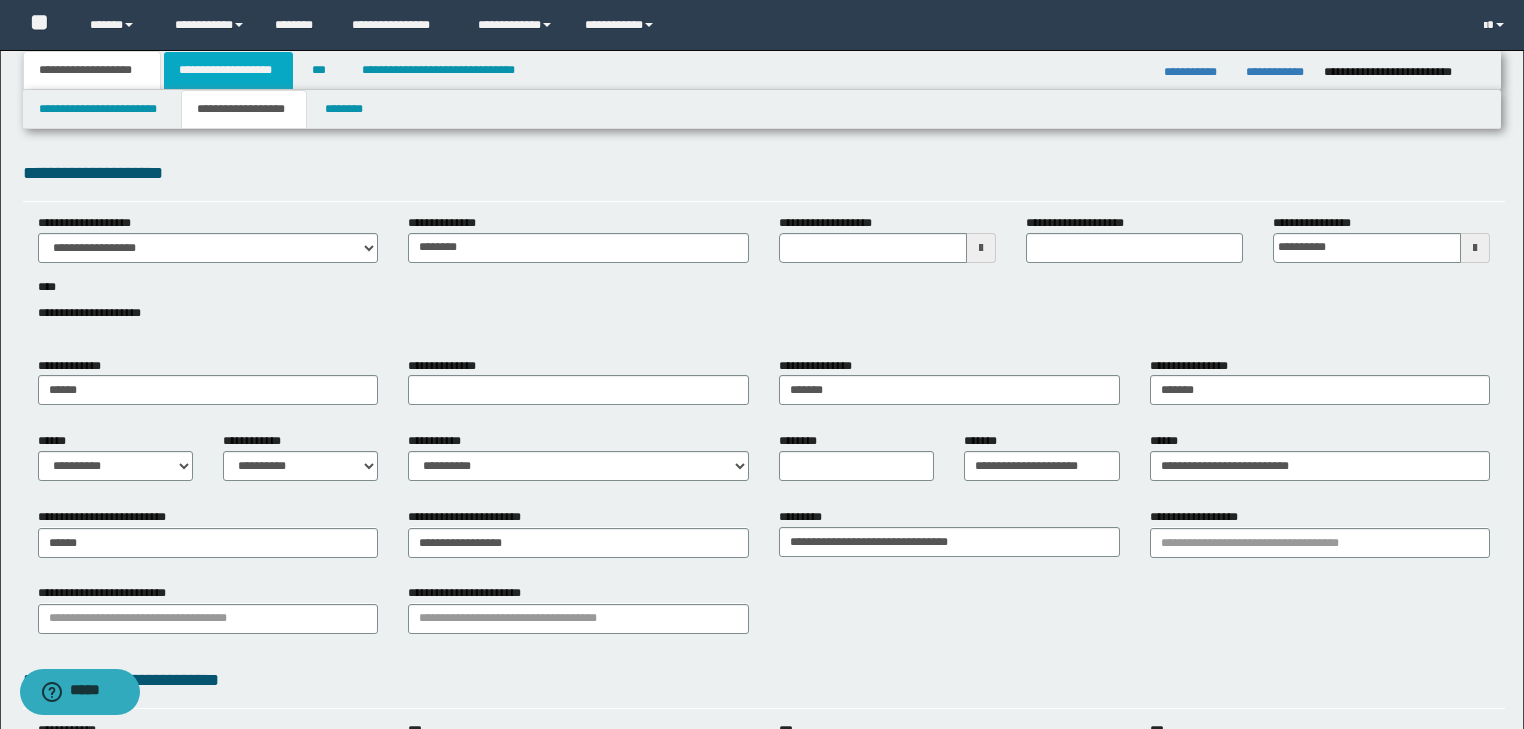 click on "**********" at bounding box center (228, 70) 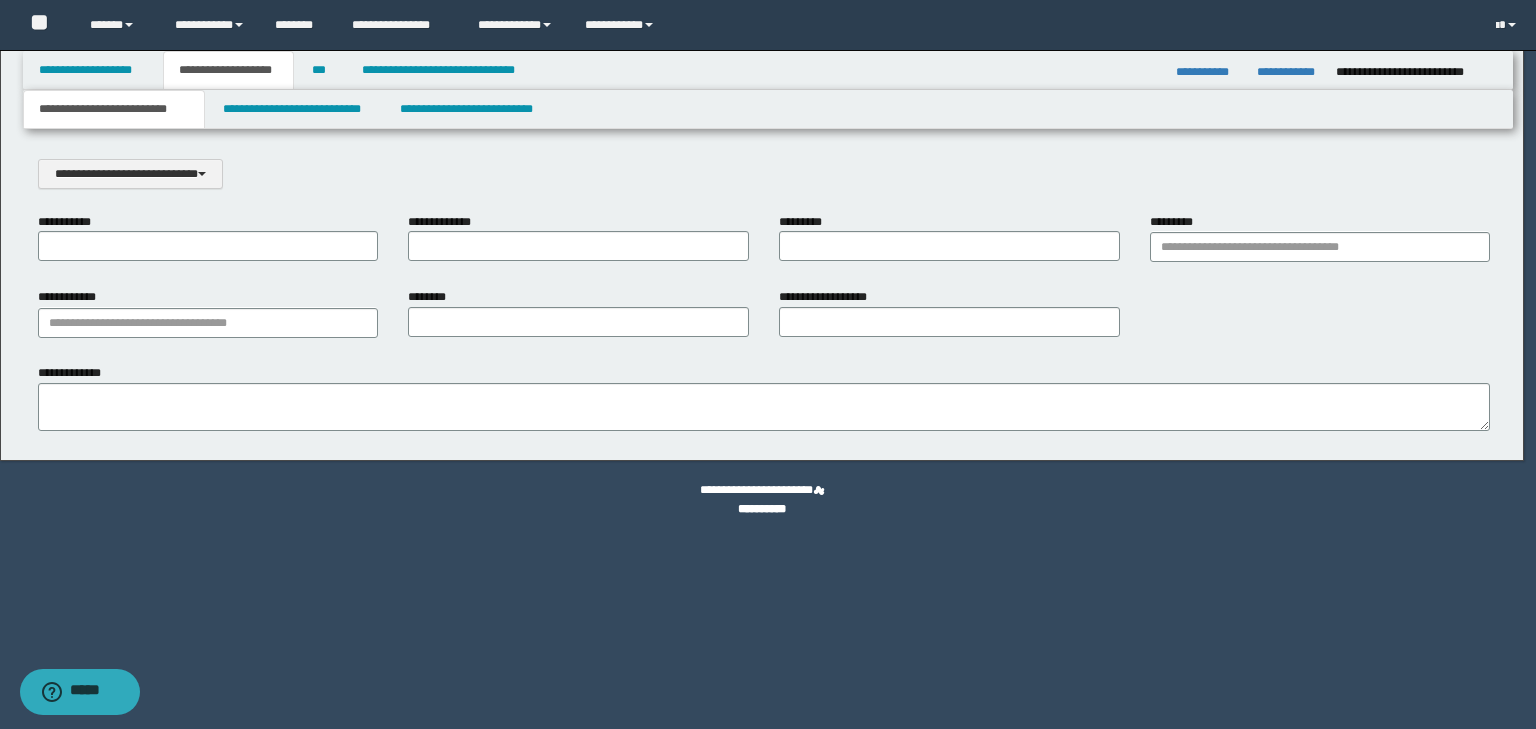 scroll, scrollTop: 0, scrollLeft: 0, axis: both 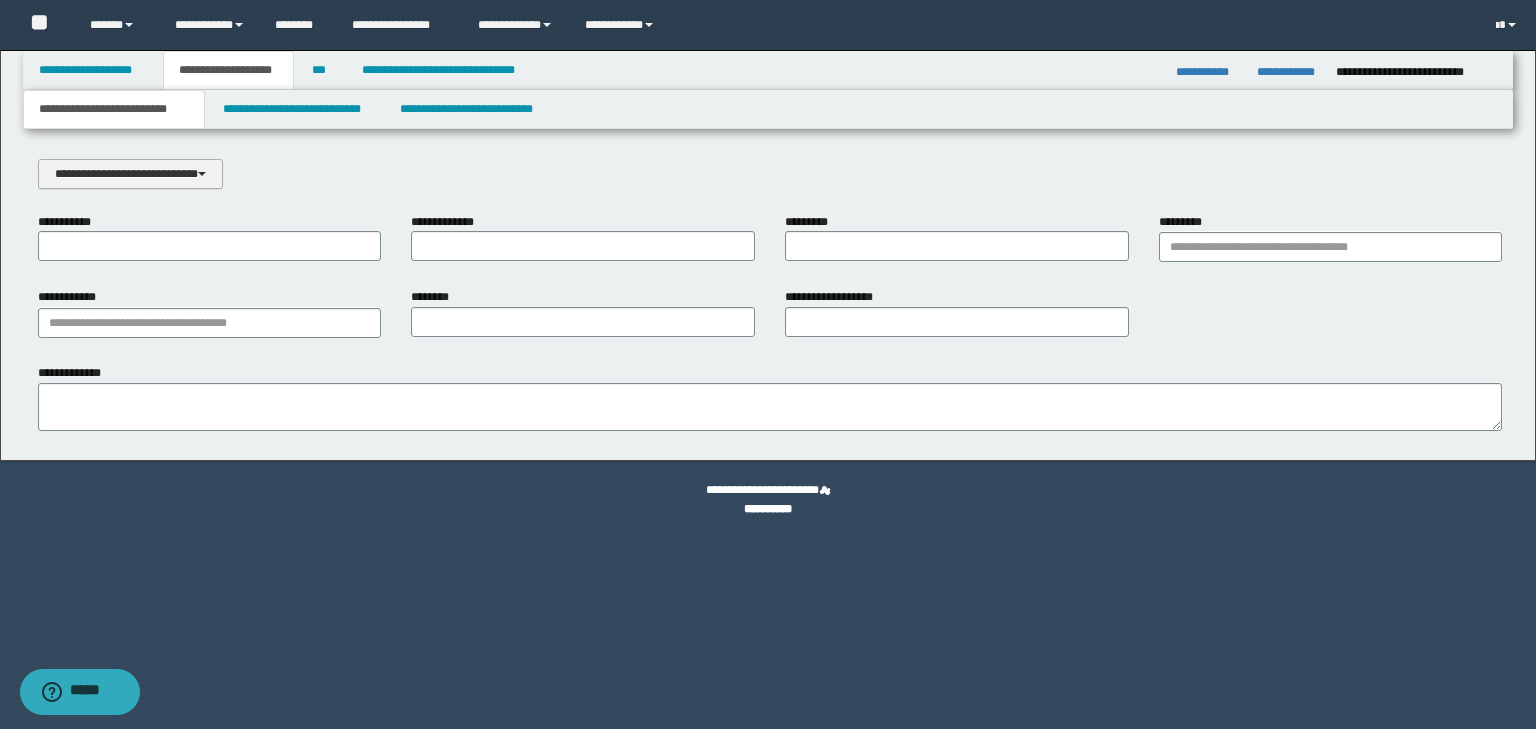 drag, startPoint x: 186, startPoint y: 162, endPoint x: 179, endPoint y: 176, distance: 15.652476 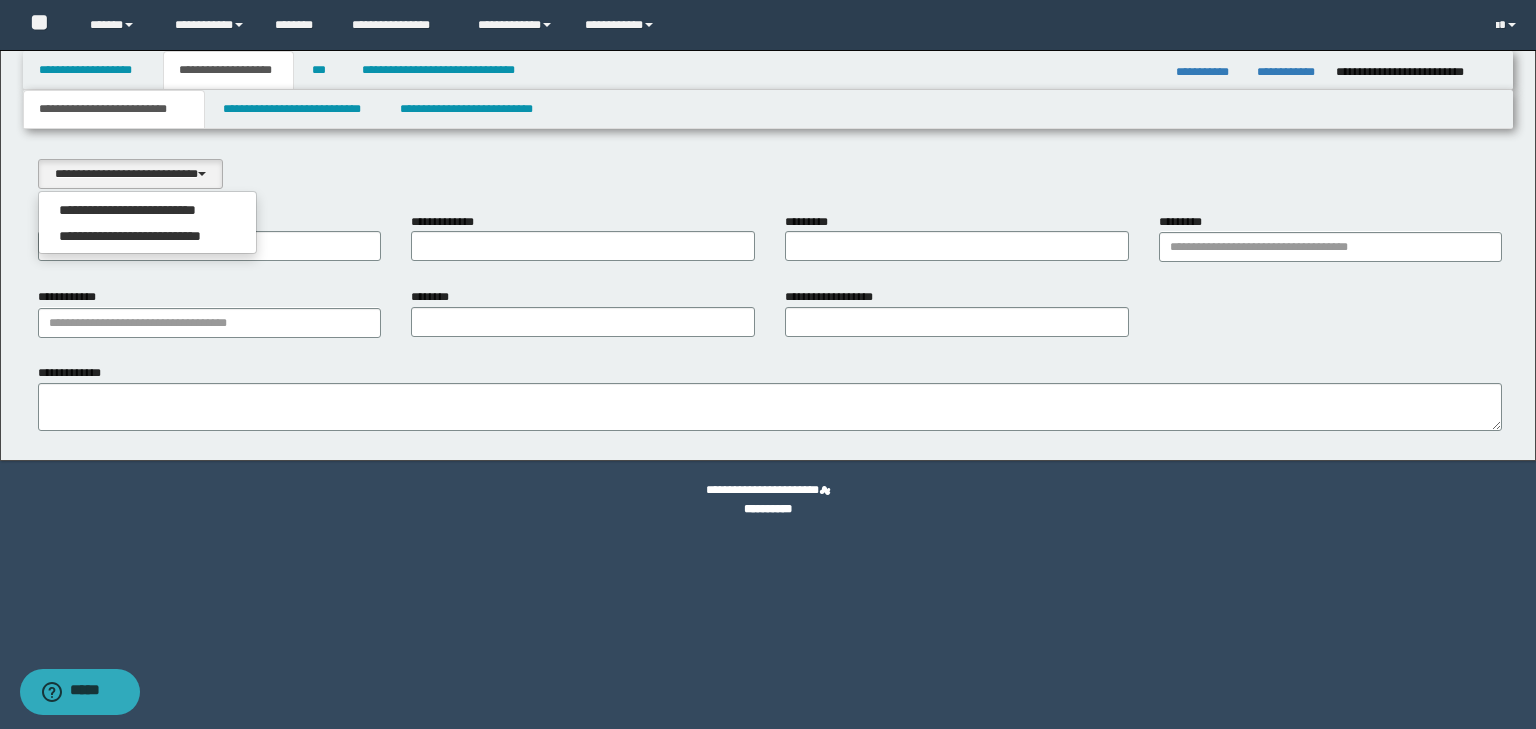 drag, startPoint x: 180, startPoint y: 203, endPoint x: 203, endPoint y: 200, distance: 23.194826 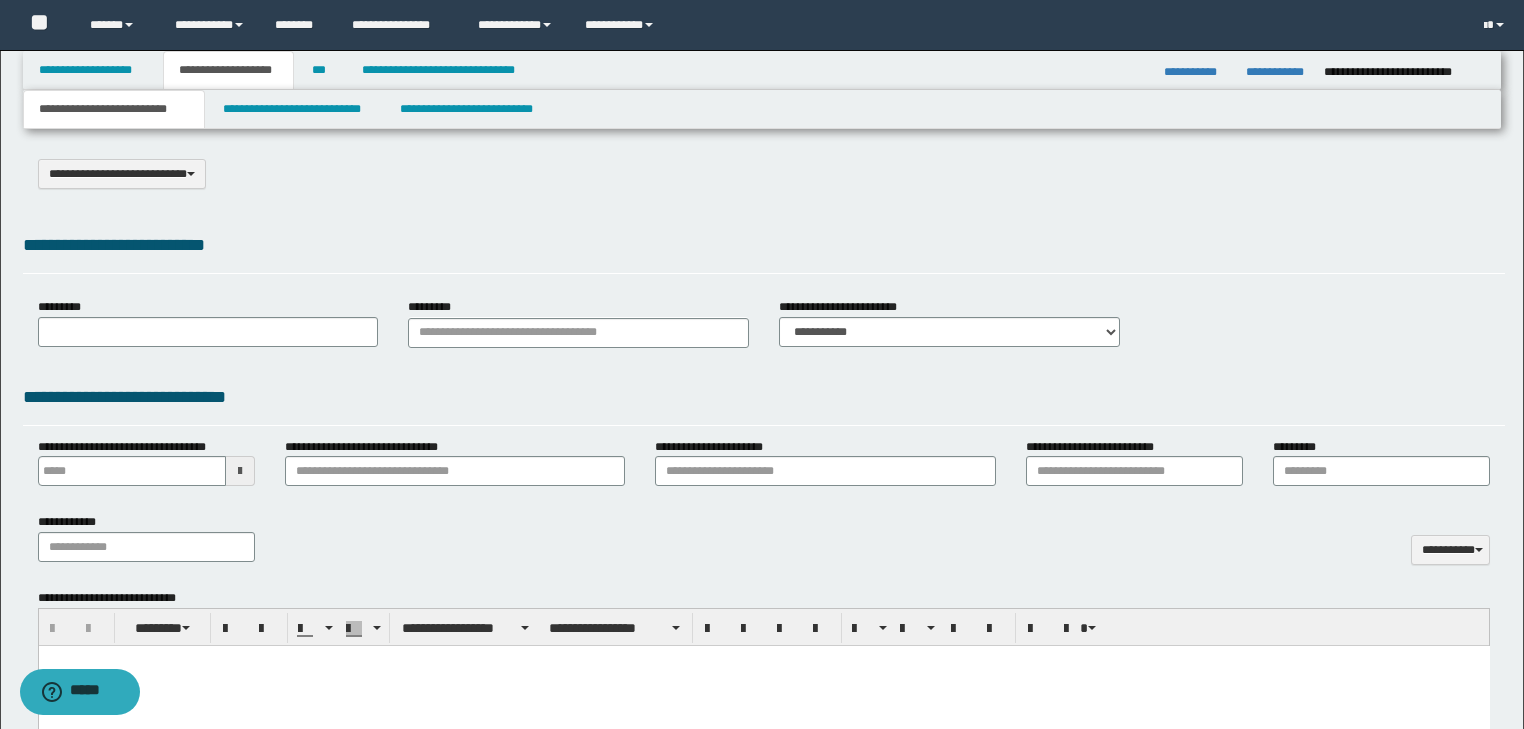select on "*" 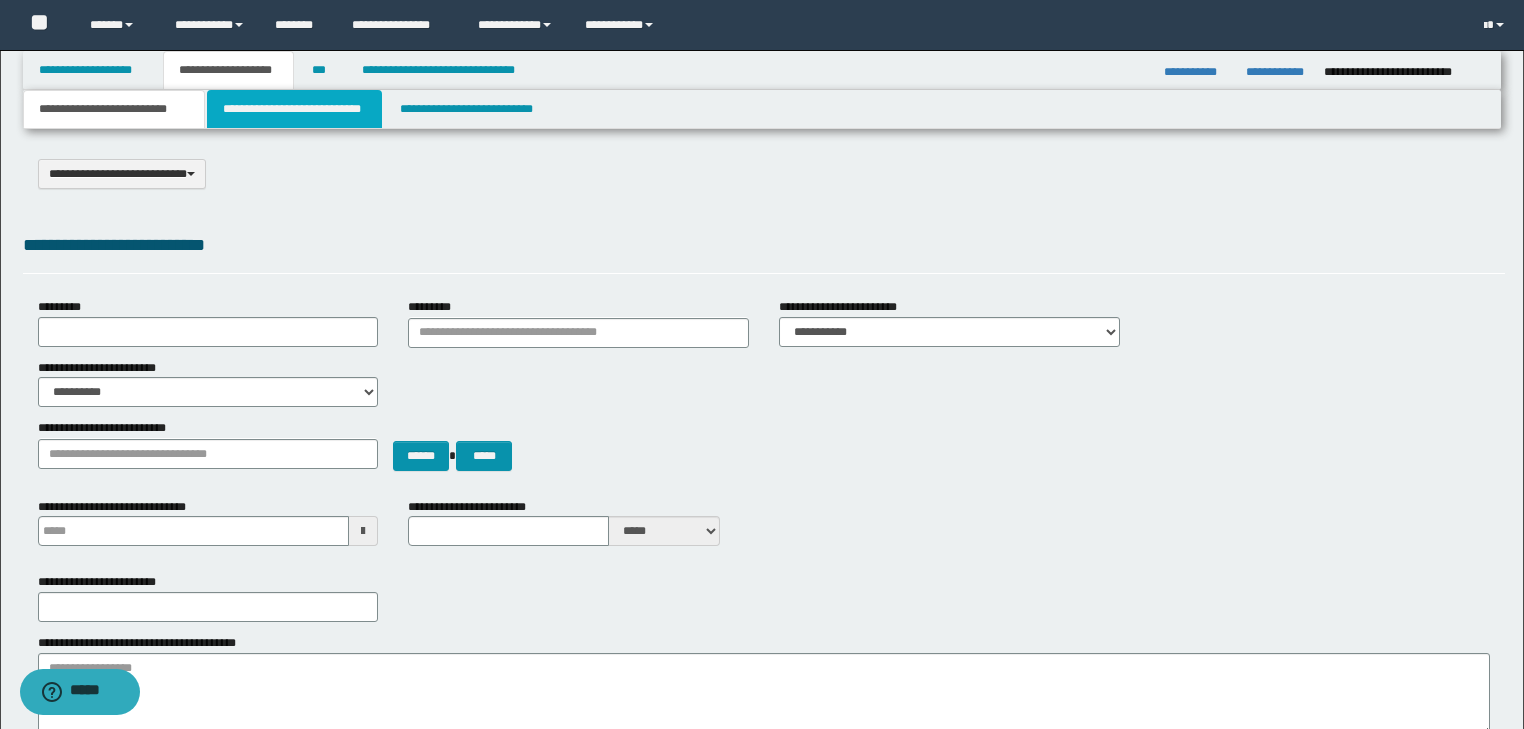 drag, startPoint x: 281, startPoint y: 112, endPoint x: 288, endPoint y: 128, distance: 17.464249 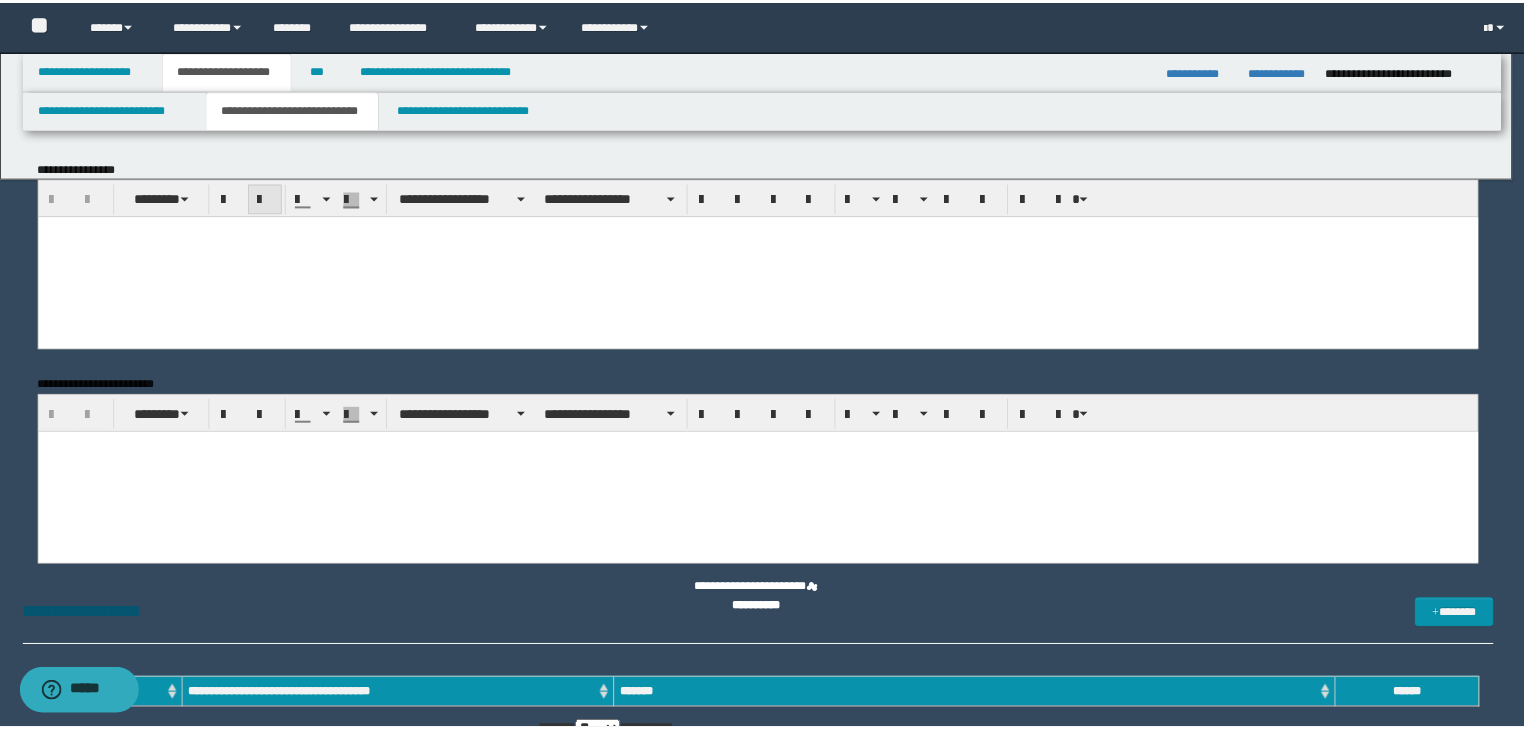 scroll, scrollTop: 0, scrollLeft: 0, axis: both 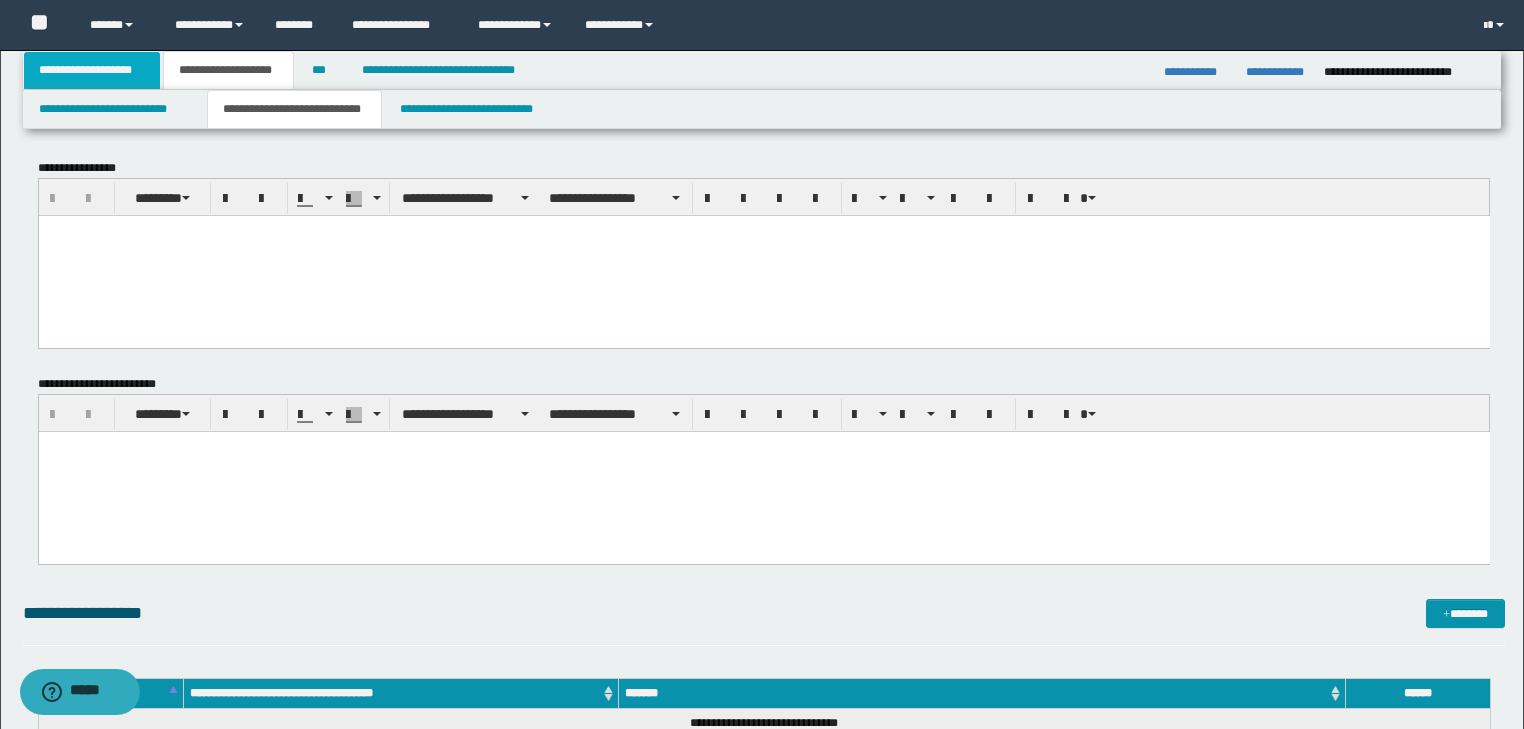 click on "**********" at bounding box center [92, 70] 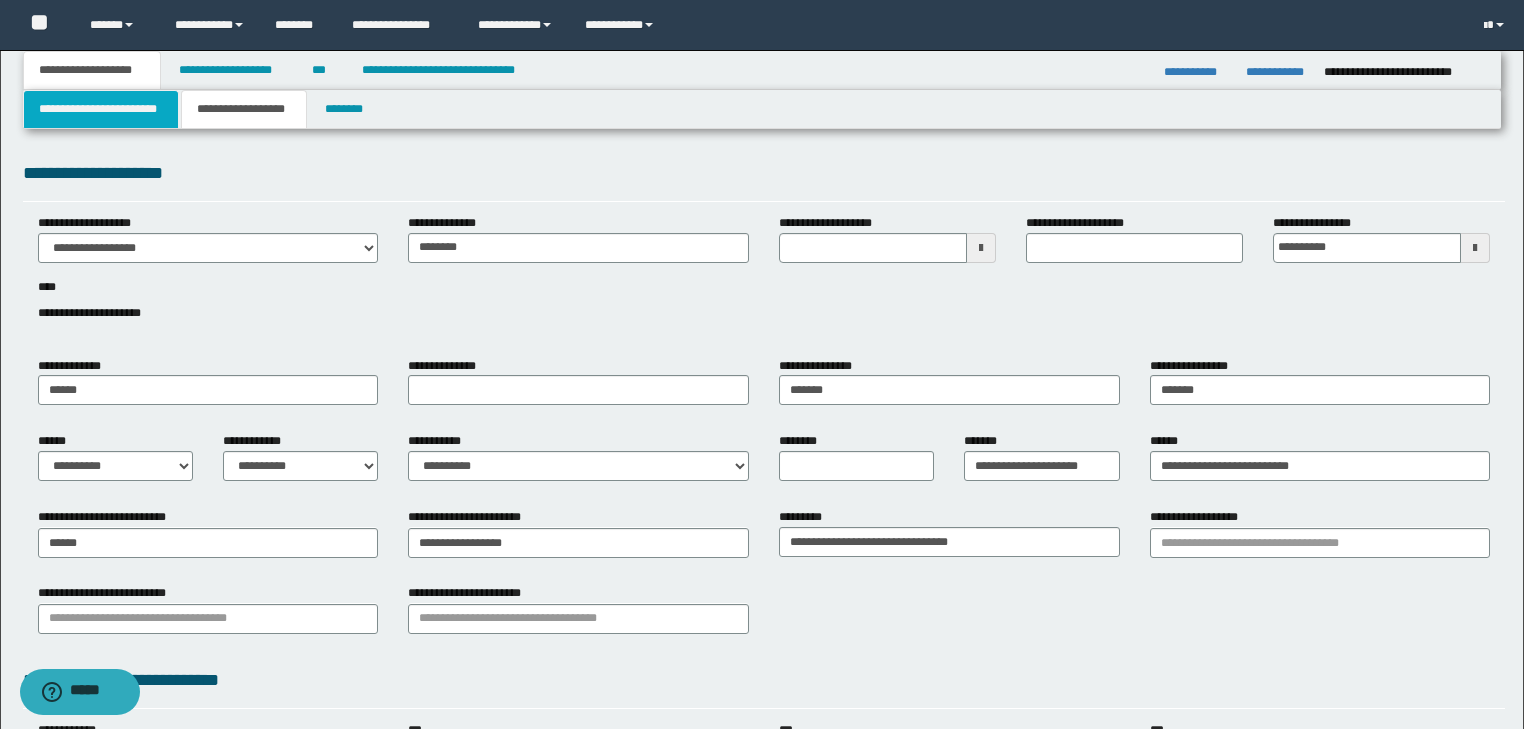 click on "**********" at bounding box center [101, 109] 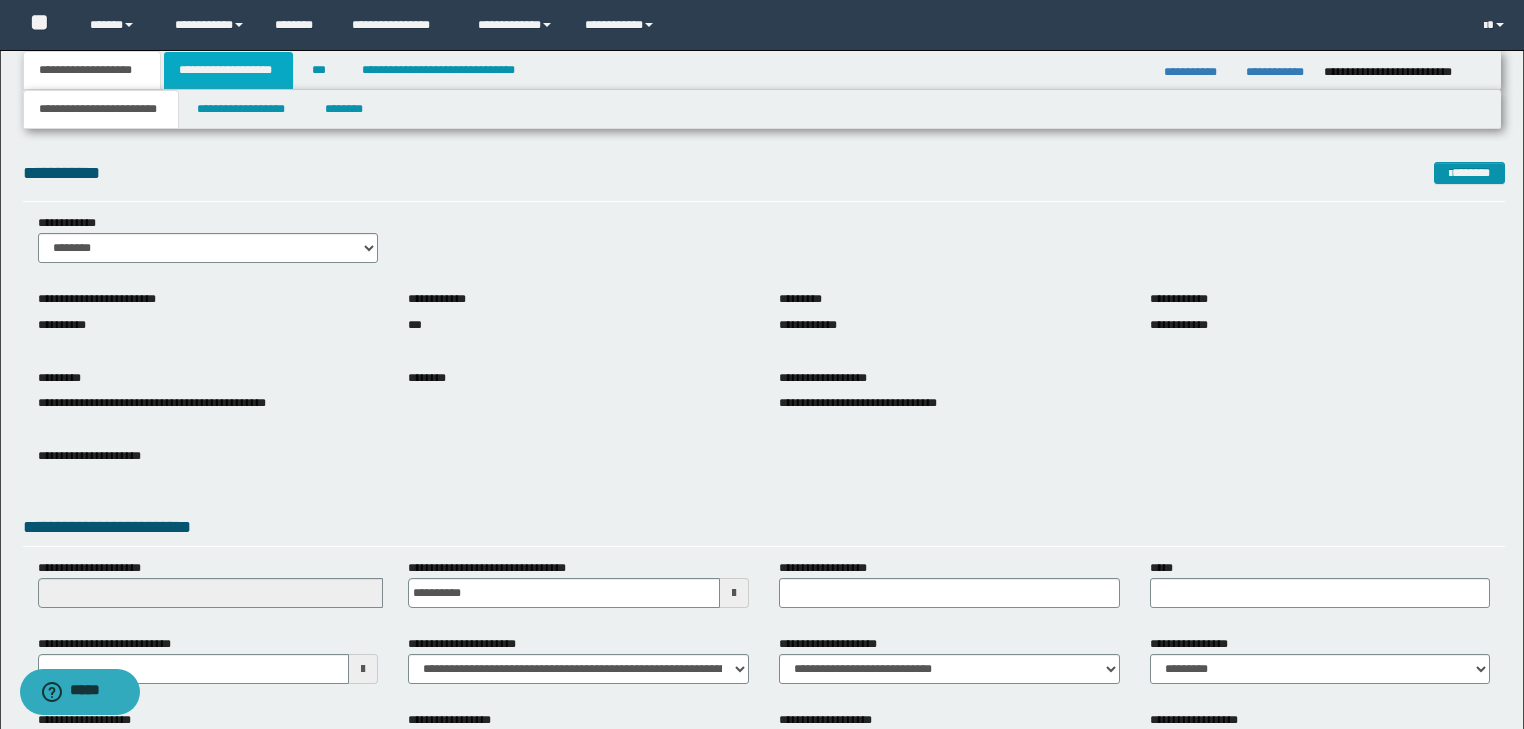 click on "**********" at bounding box center (228, 70) 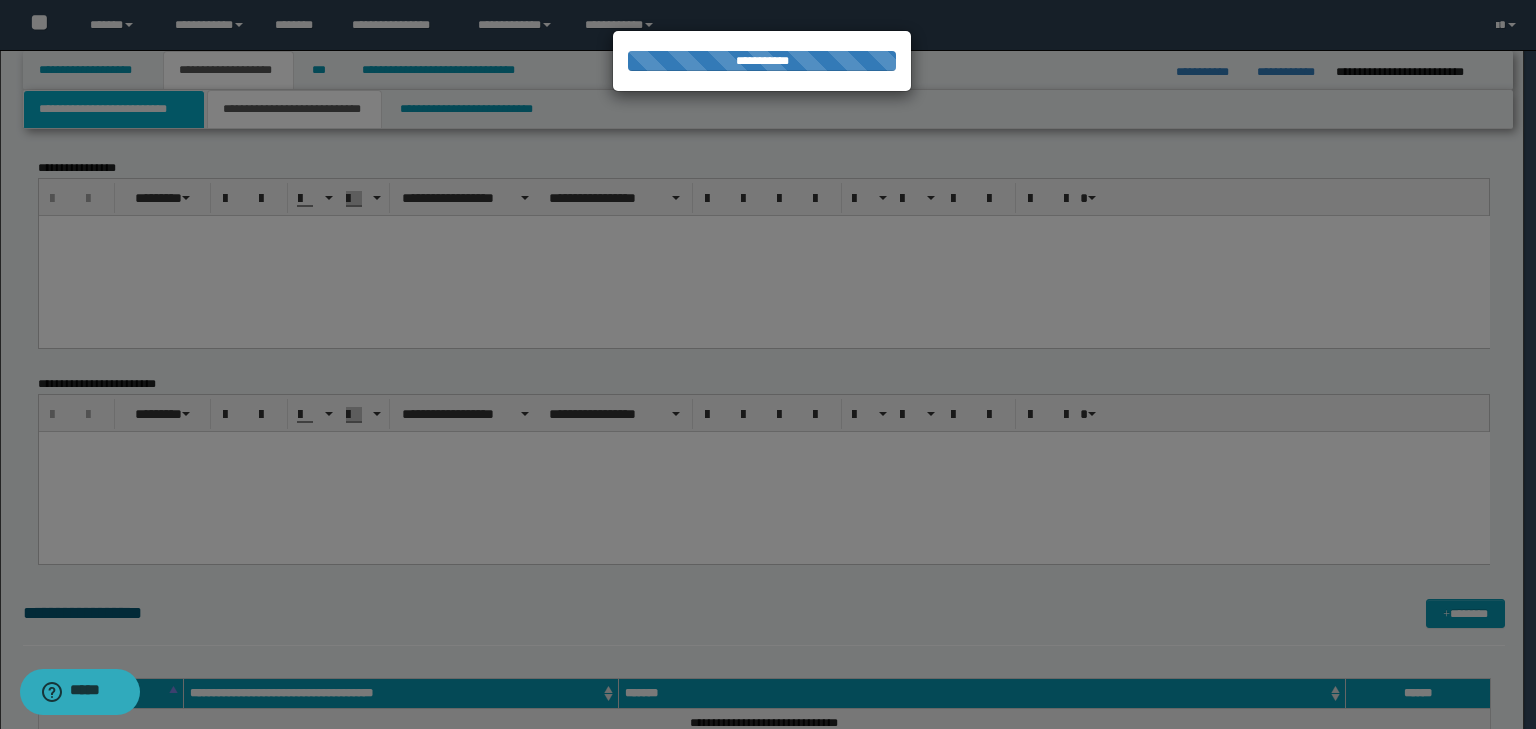 click on "**********" at bounding box center (114, 109) 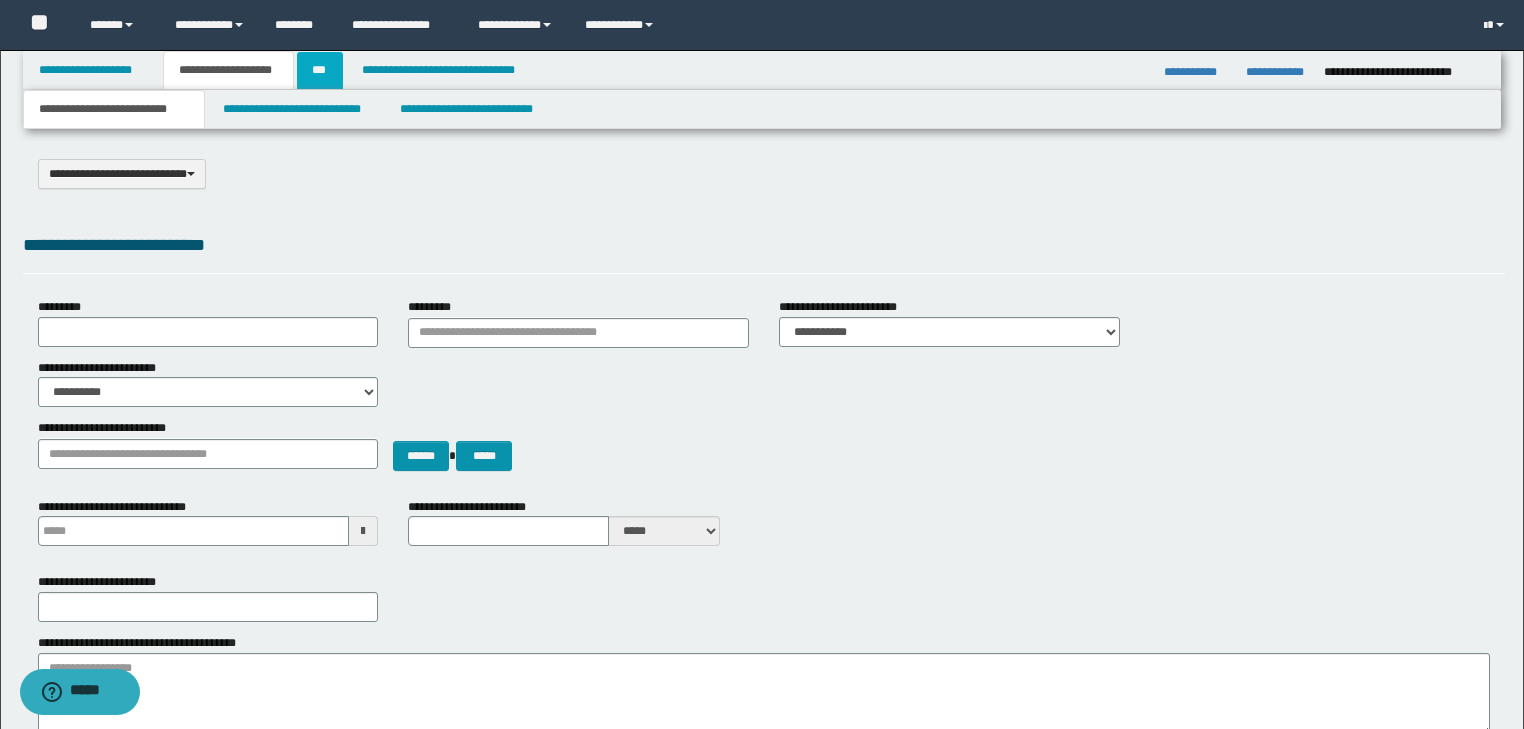 click on "***" at bounding box center [320, 70] 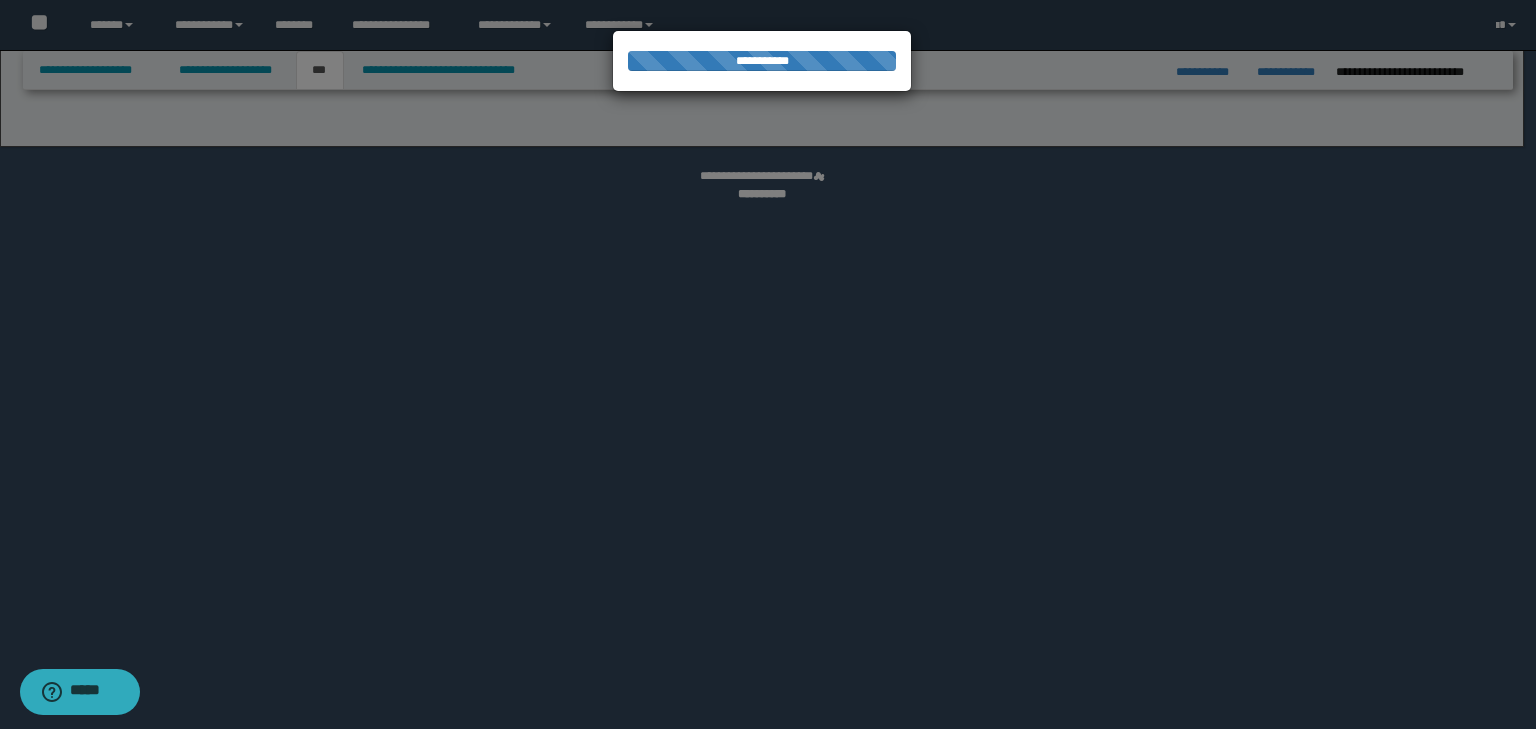 select on "***" 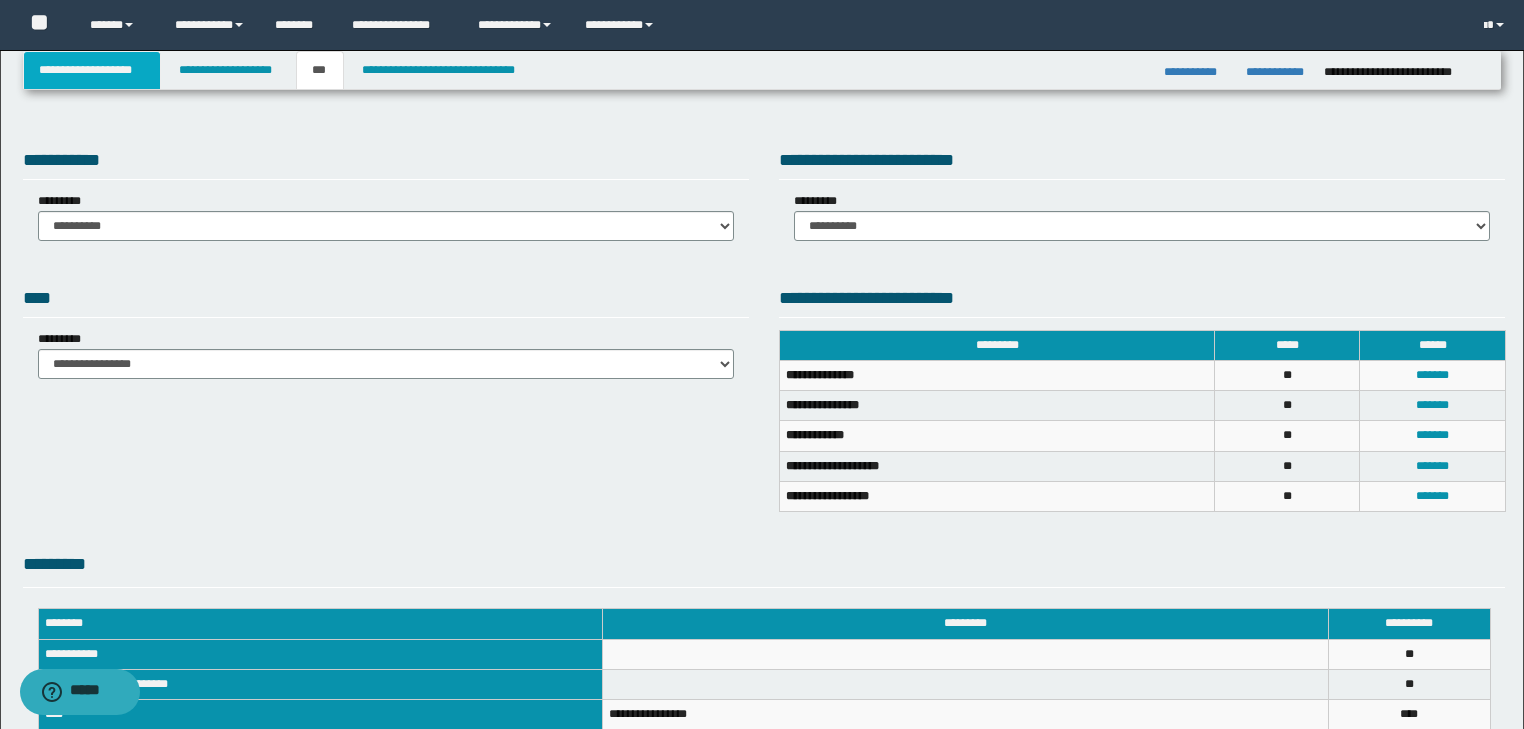 click on "**********" at bounding box center (92, 70) 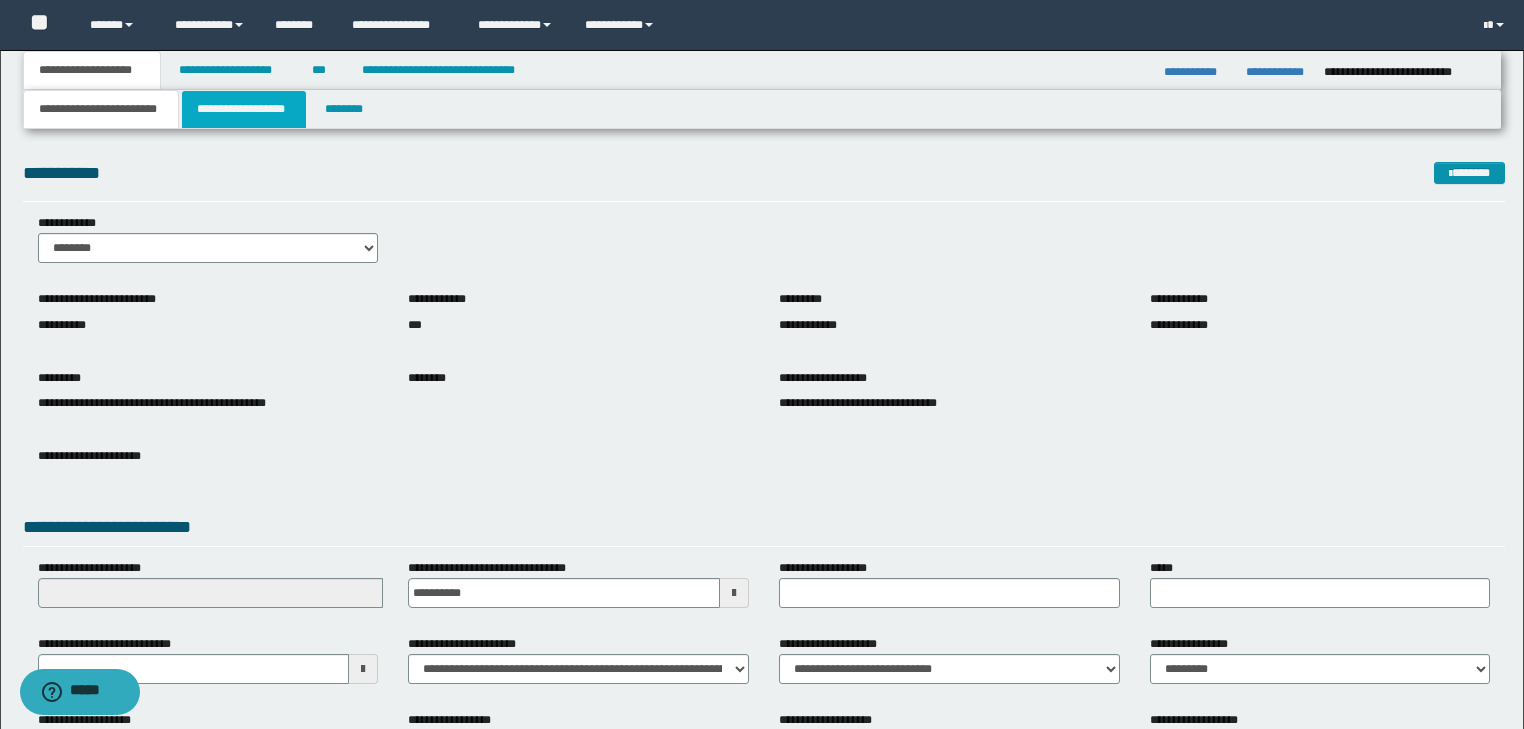 click on "**********" at bounding box center [244, 109] 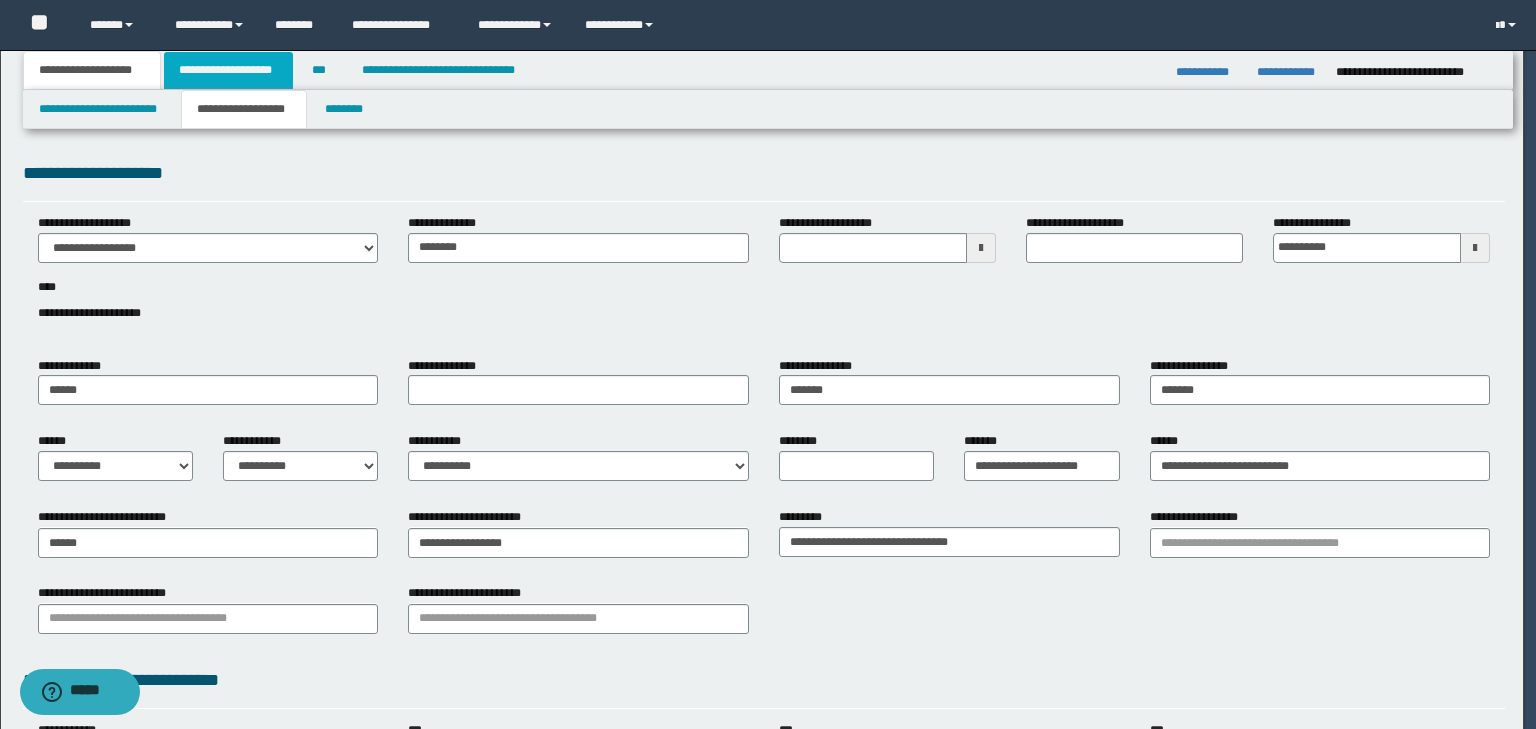 click on "**********" at bounding box center (228, 70) 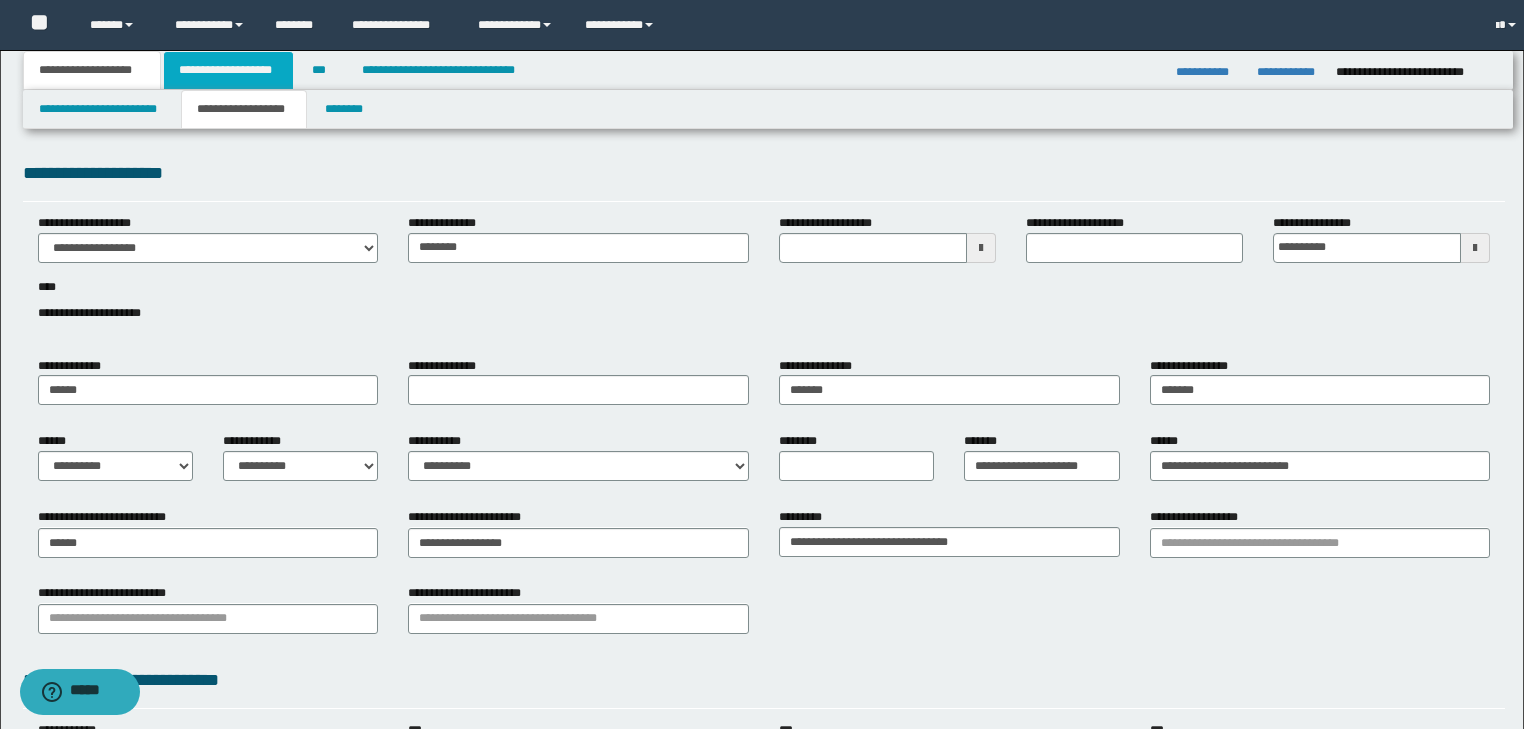 type 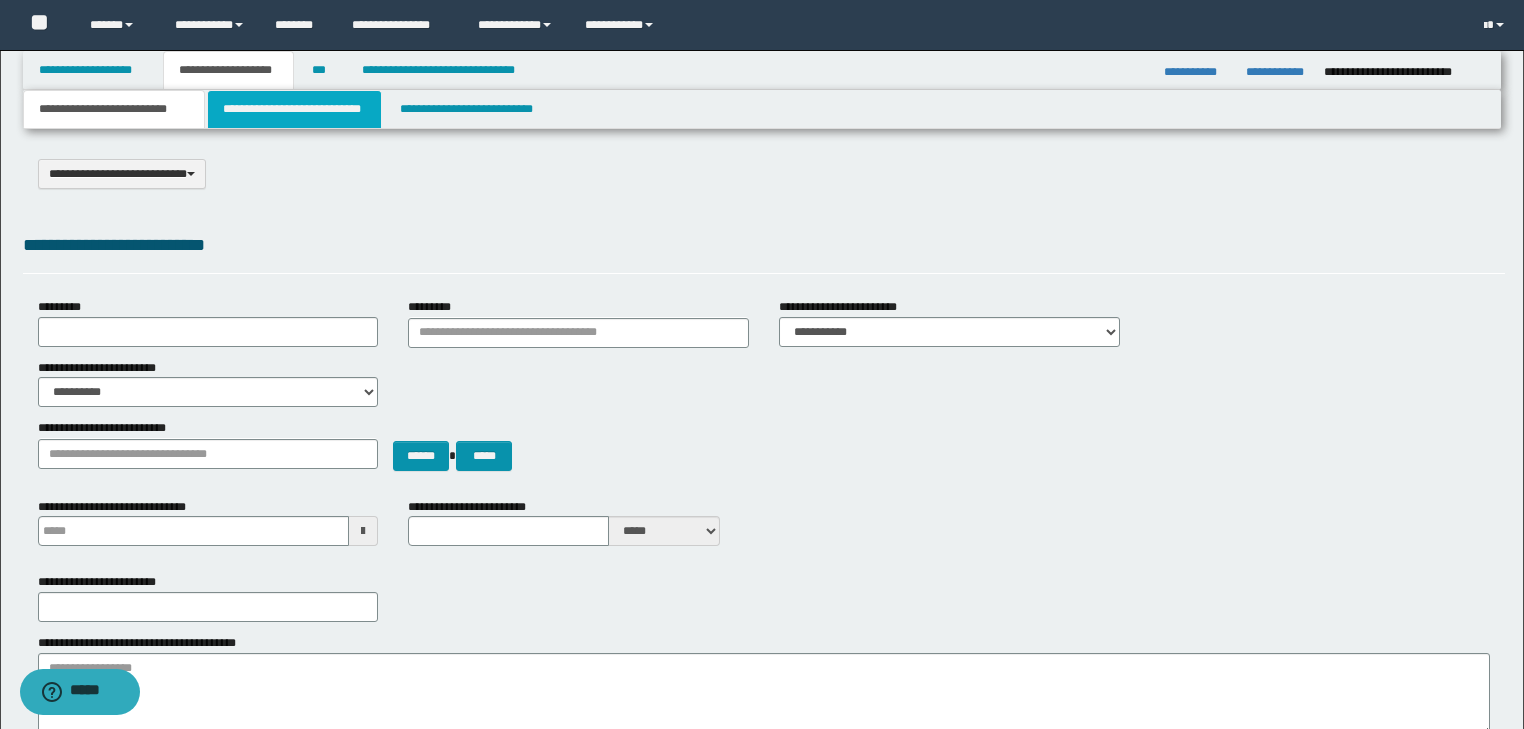 click on "**********" at bounding box center [294, 109] 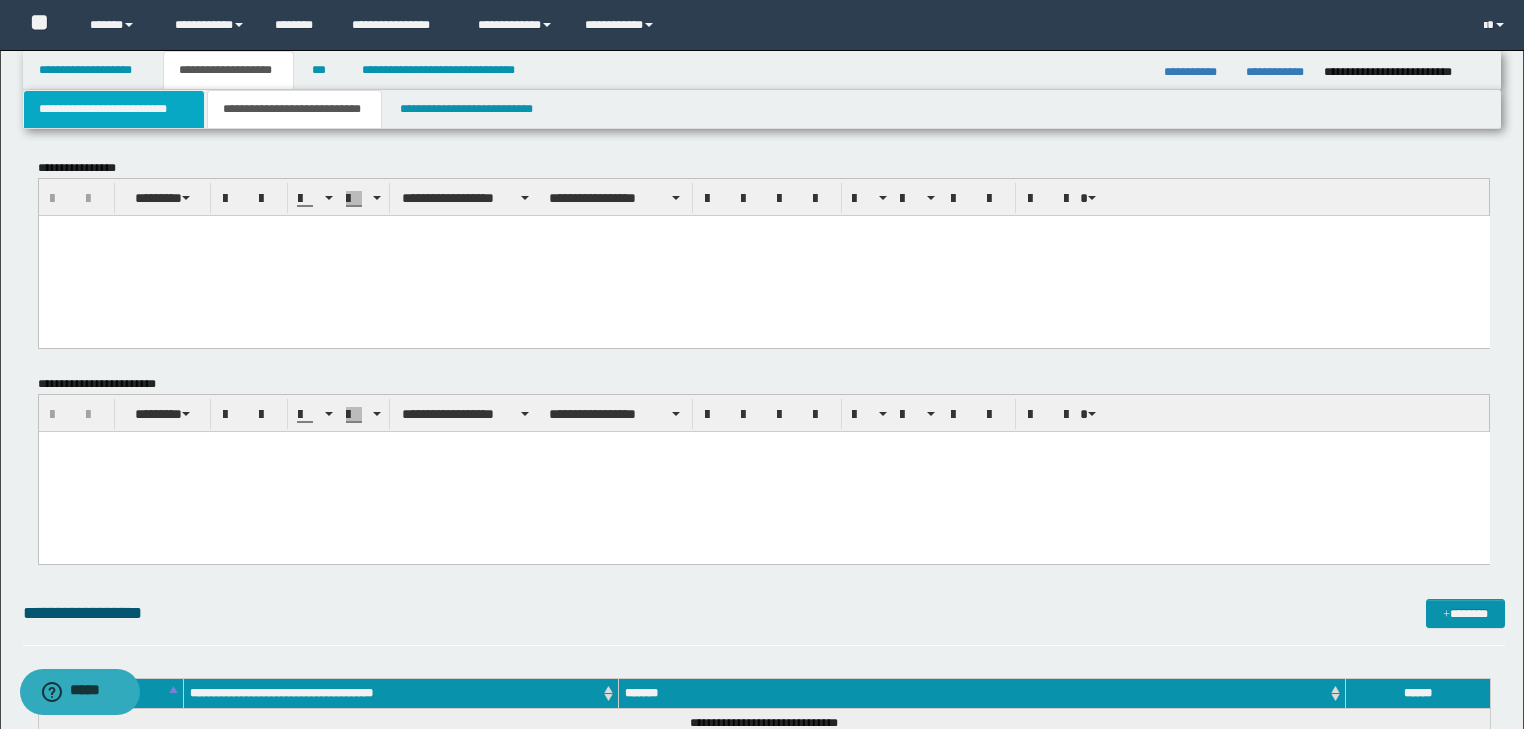click on "**********" at bounding box center [114, 109] 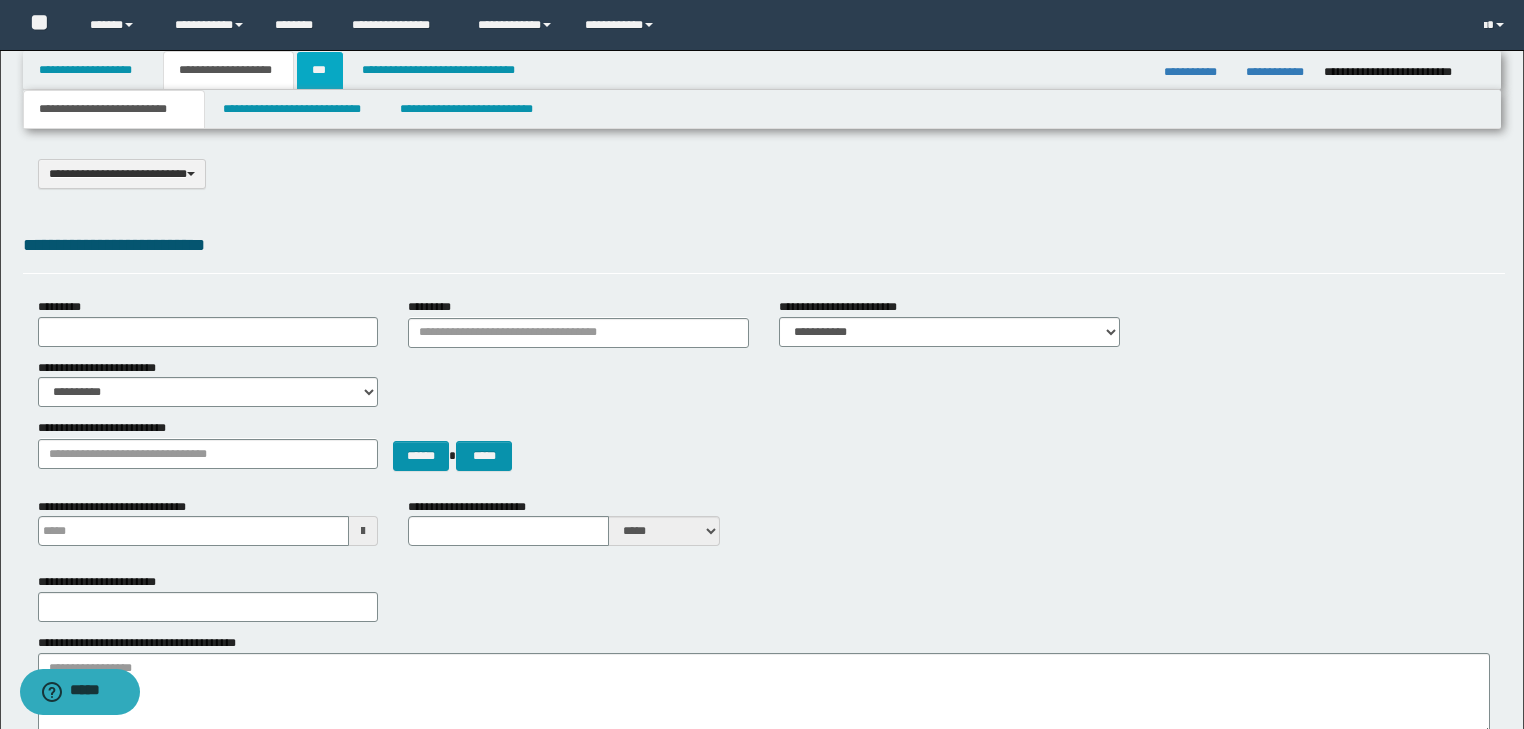 click on "***" at bounding box center (320, 70) 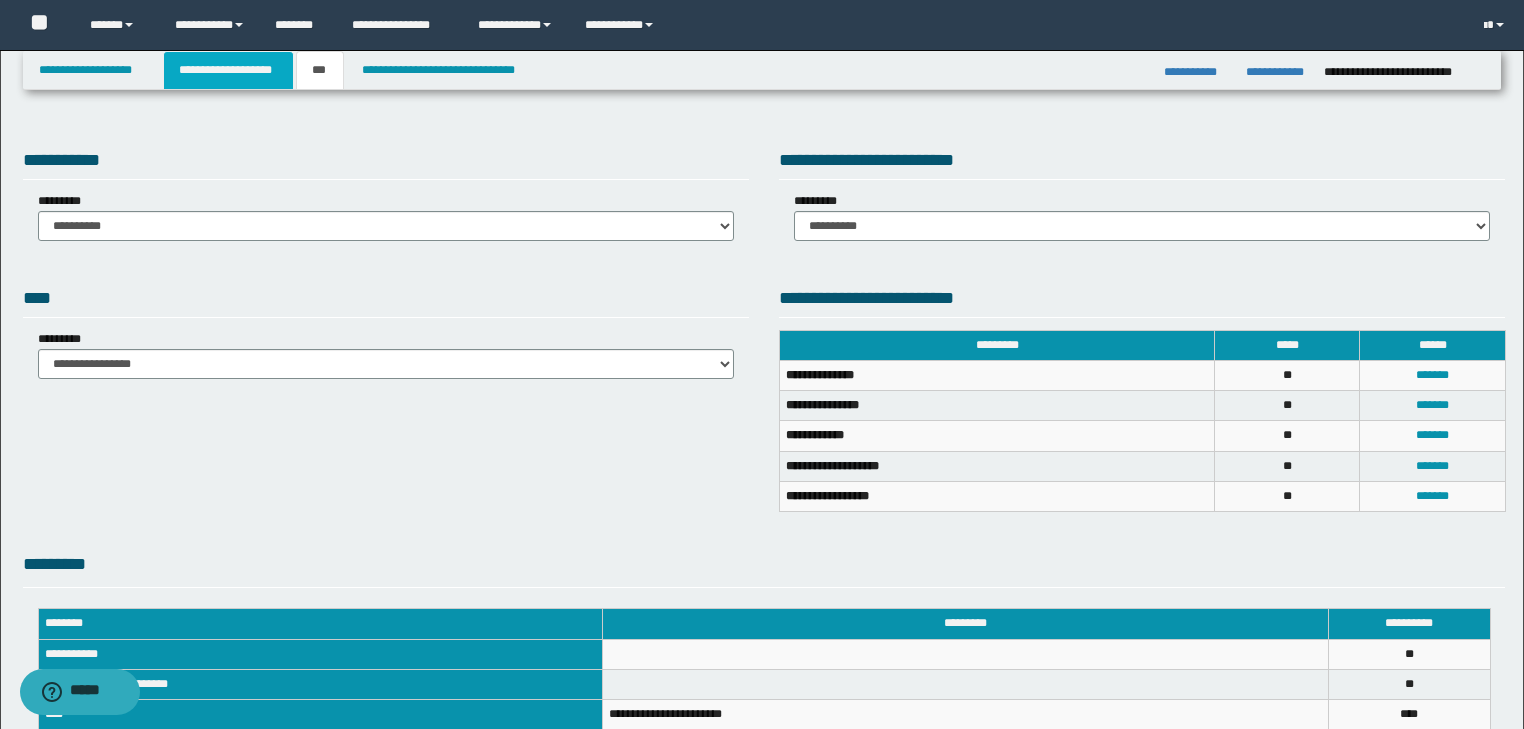 click on "**********" at bounding box center [228, 70] 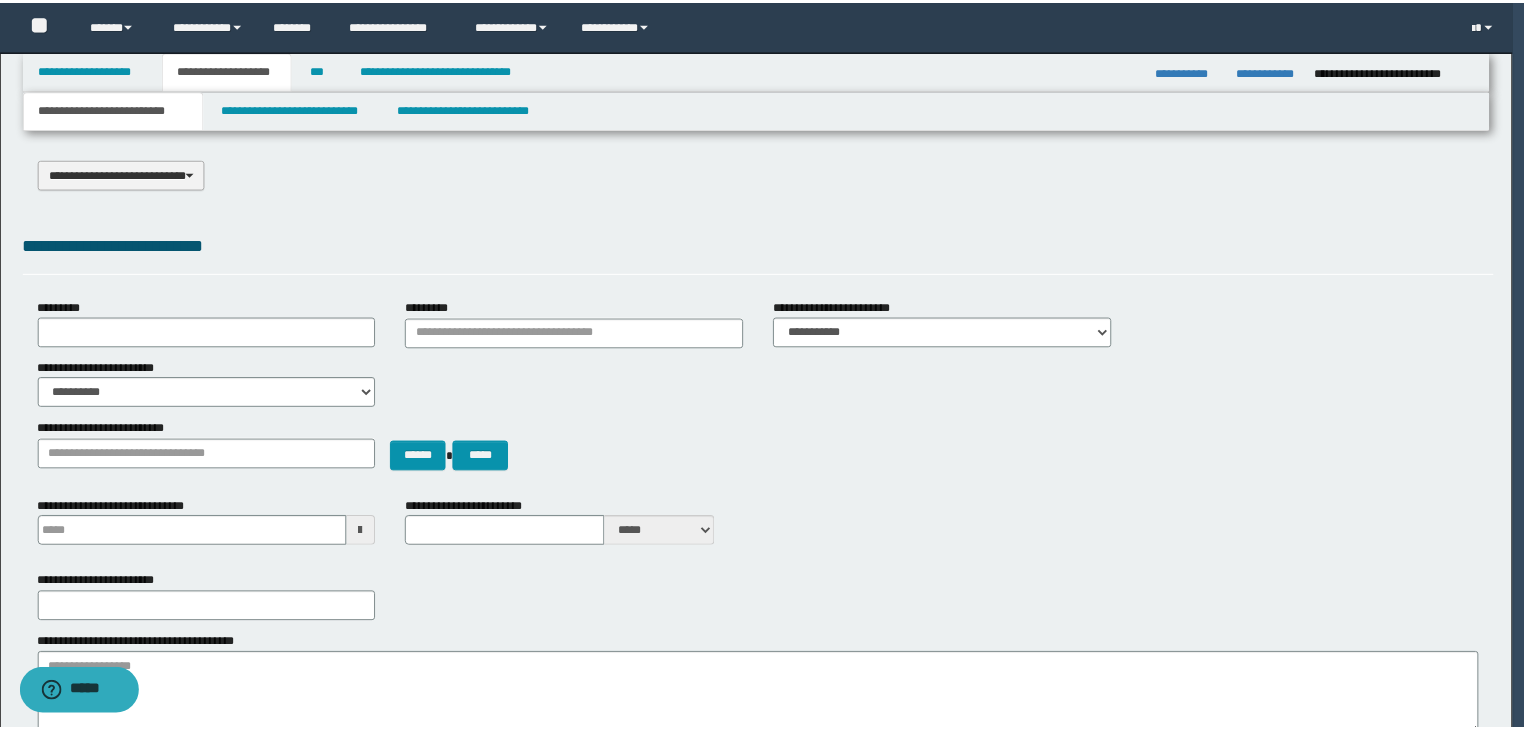 drag, startPoint x: 152, startPoint y: 180, endPoint x: 159, endPoint y: 192, distance: 13.892444 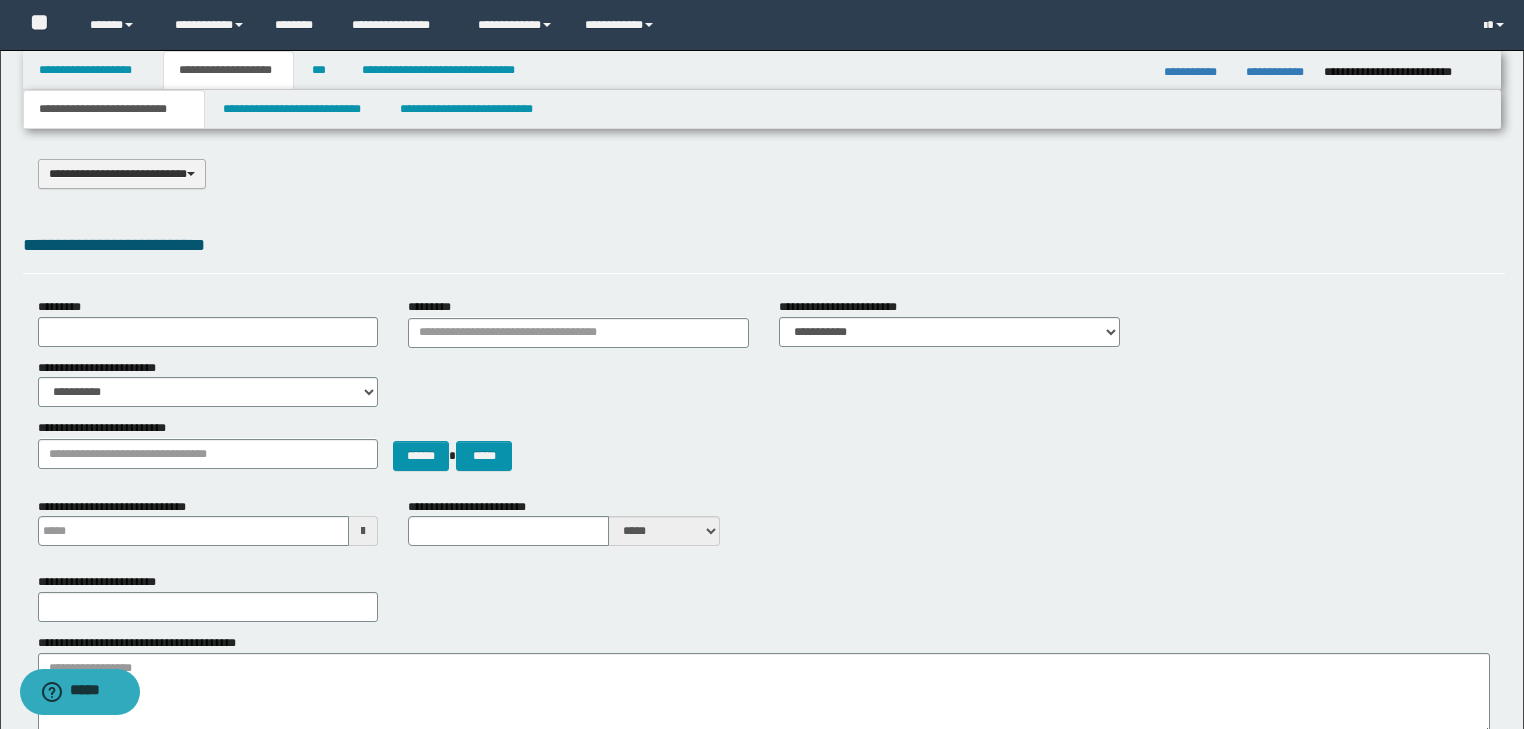 click on "**********" at bounding box center [122, 174] 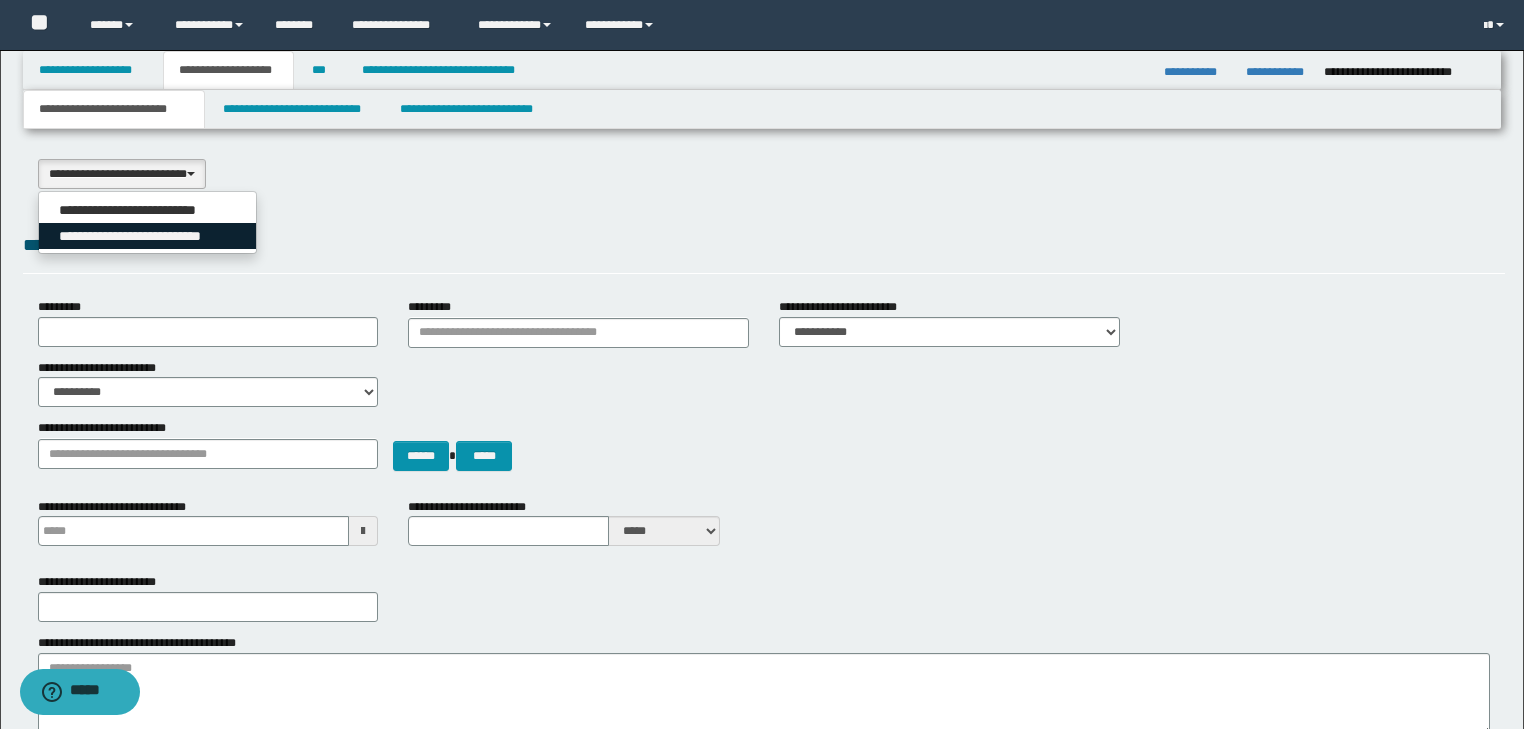 click on "**********" at bounding box center [148, 236] 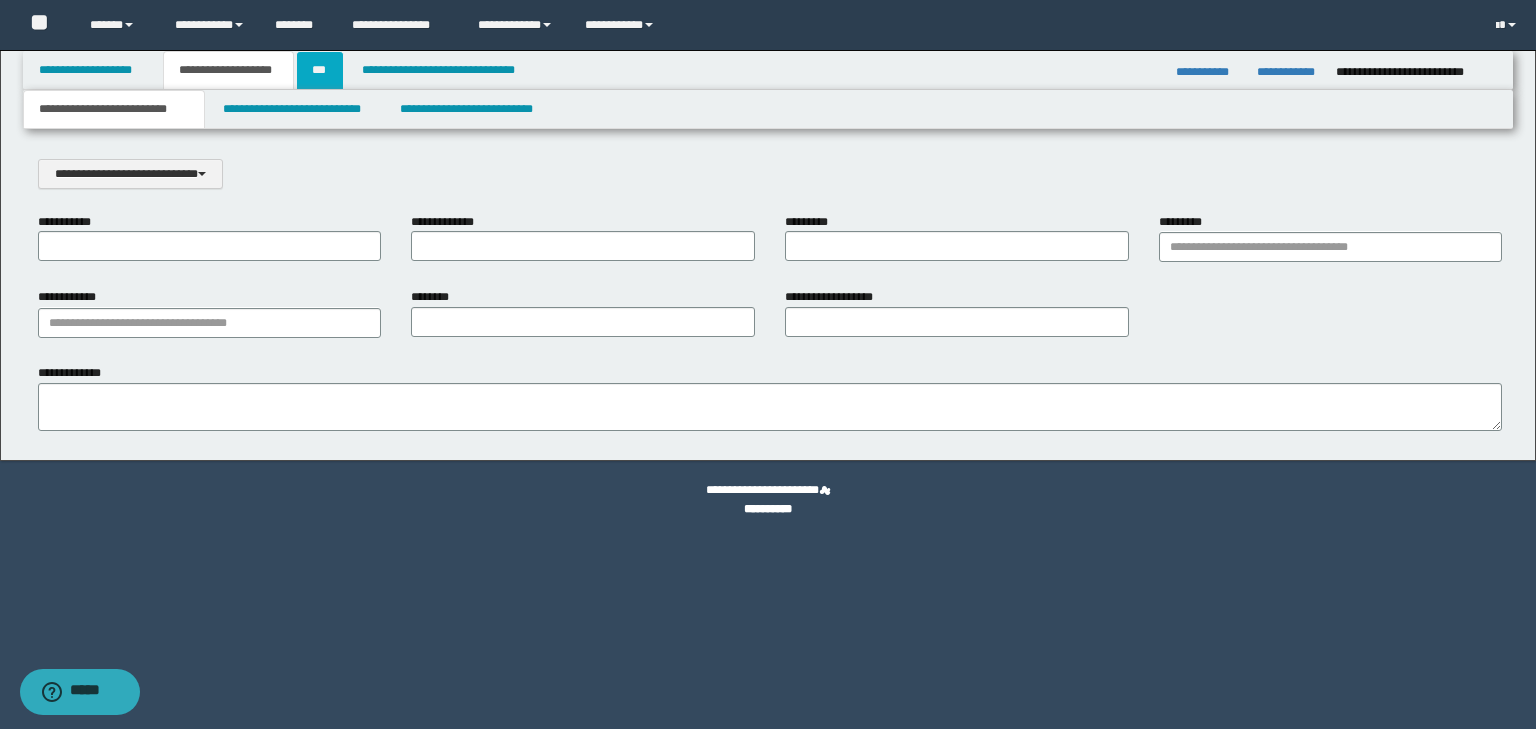 click on "***" at bounding box center (320, 70) 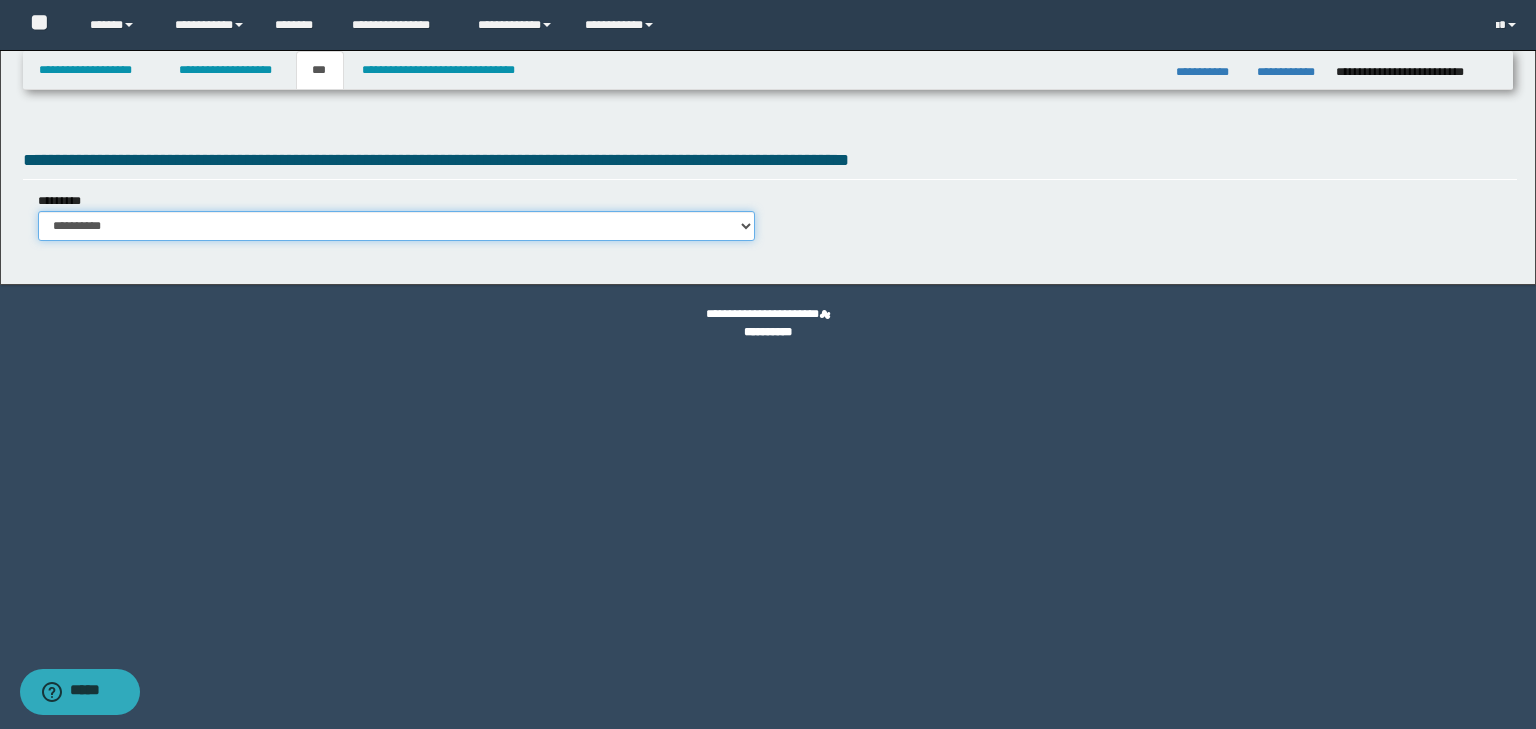 click on "**********" at bounding box center (396, 226) 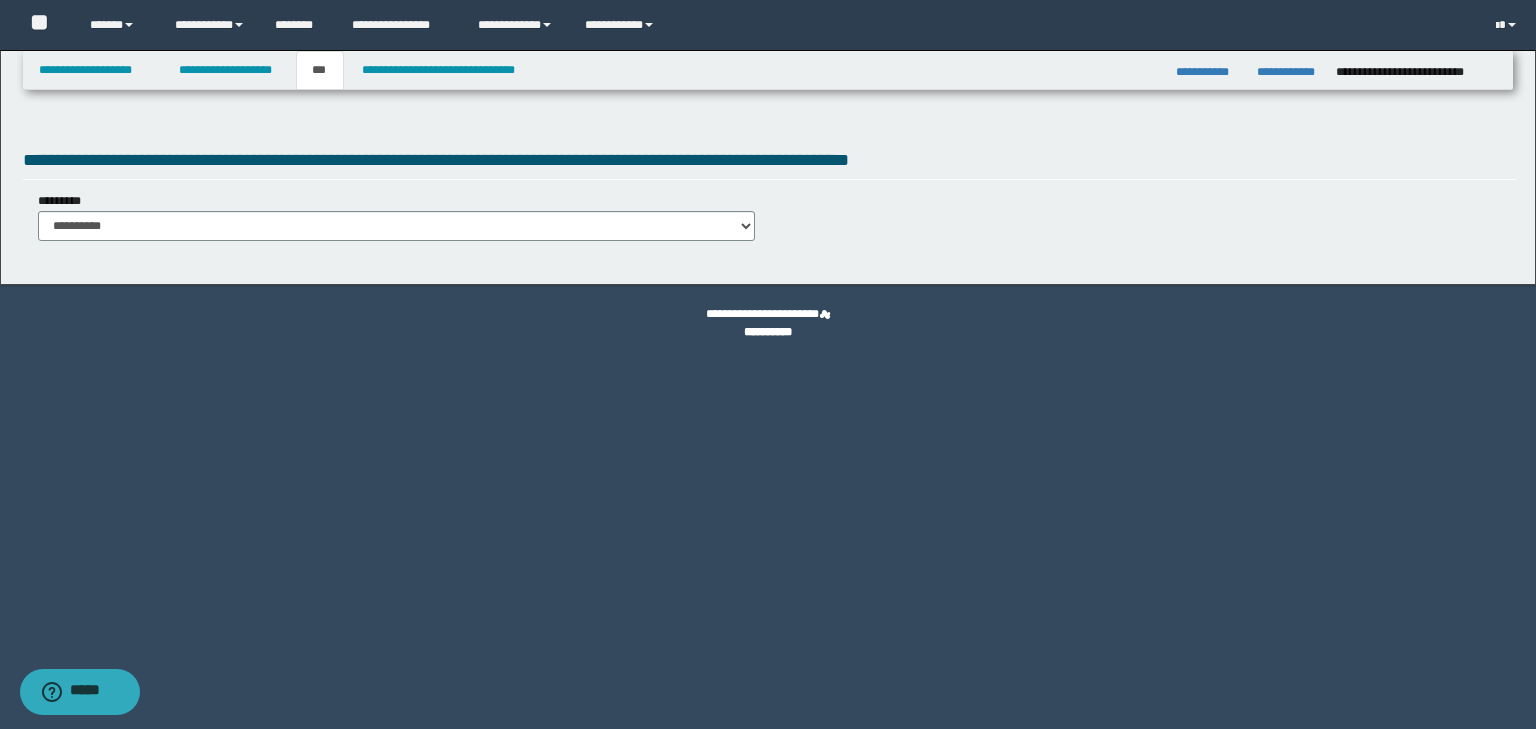 click on "**********" at bounding box center (768, 364) 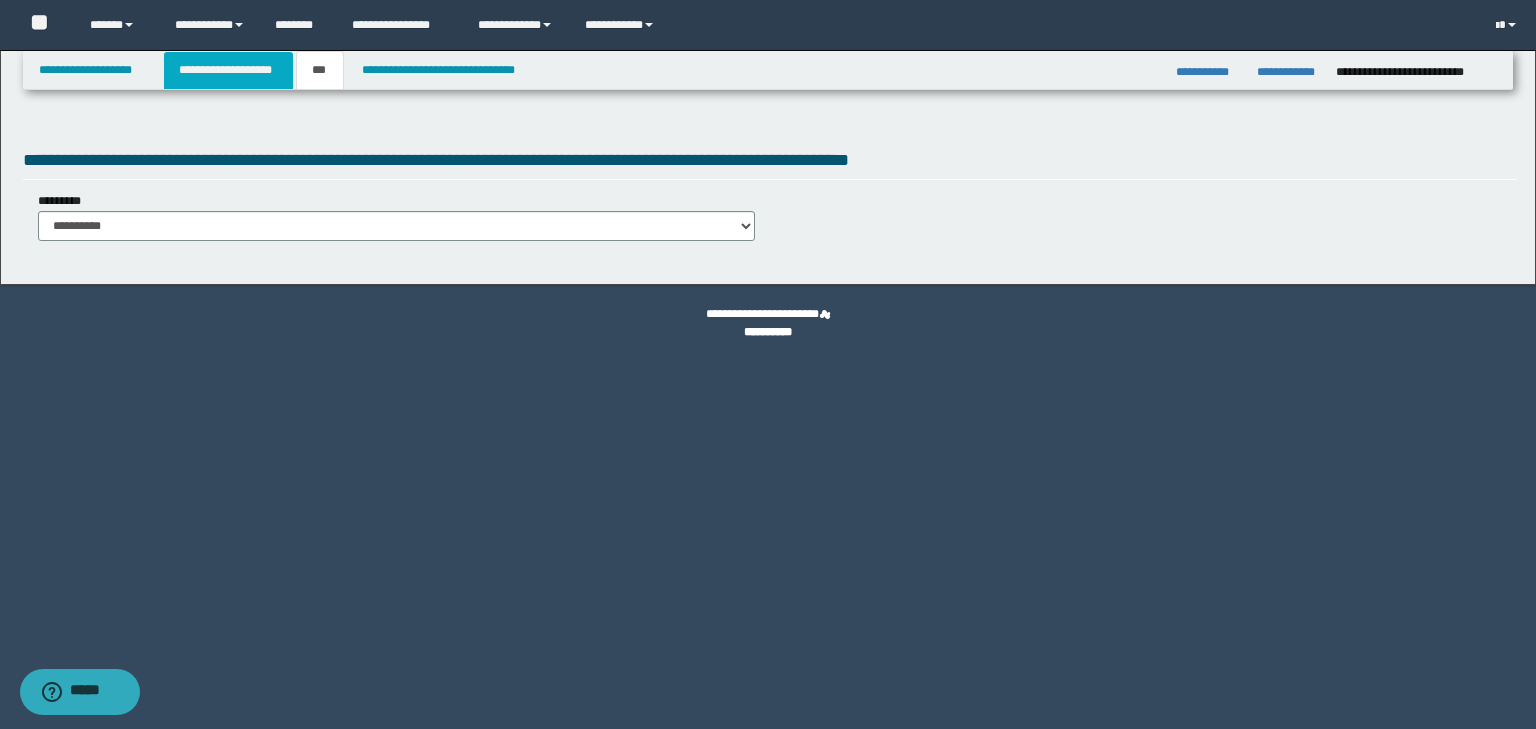 click on "**********" at bounding box center [228, 70] 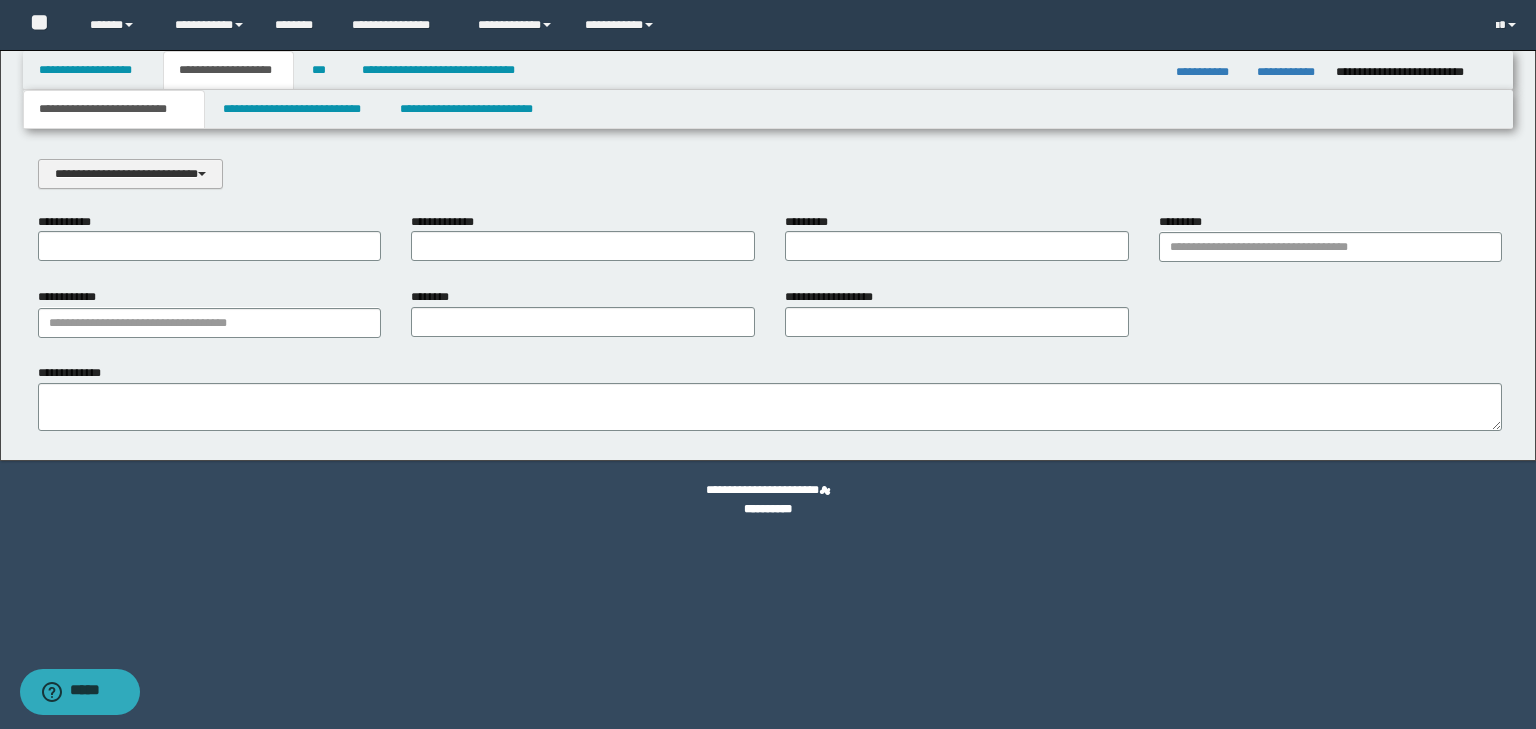 drag, startPoint x: 207, startPoint y: 157, endPoint x: 202, endPoint y: 177, distance: 20.615528 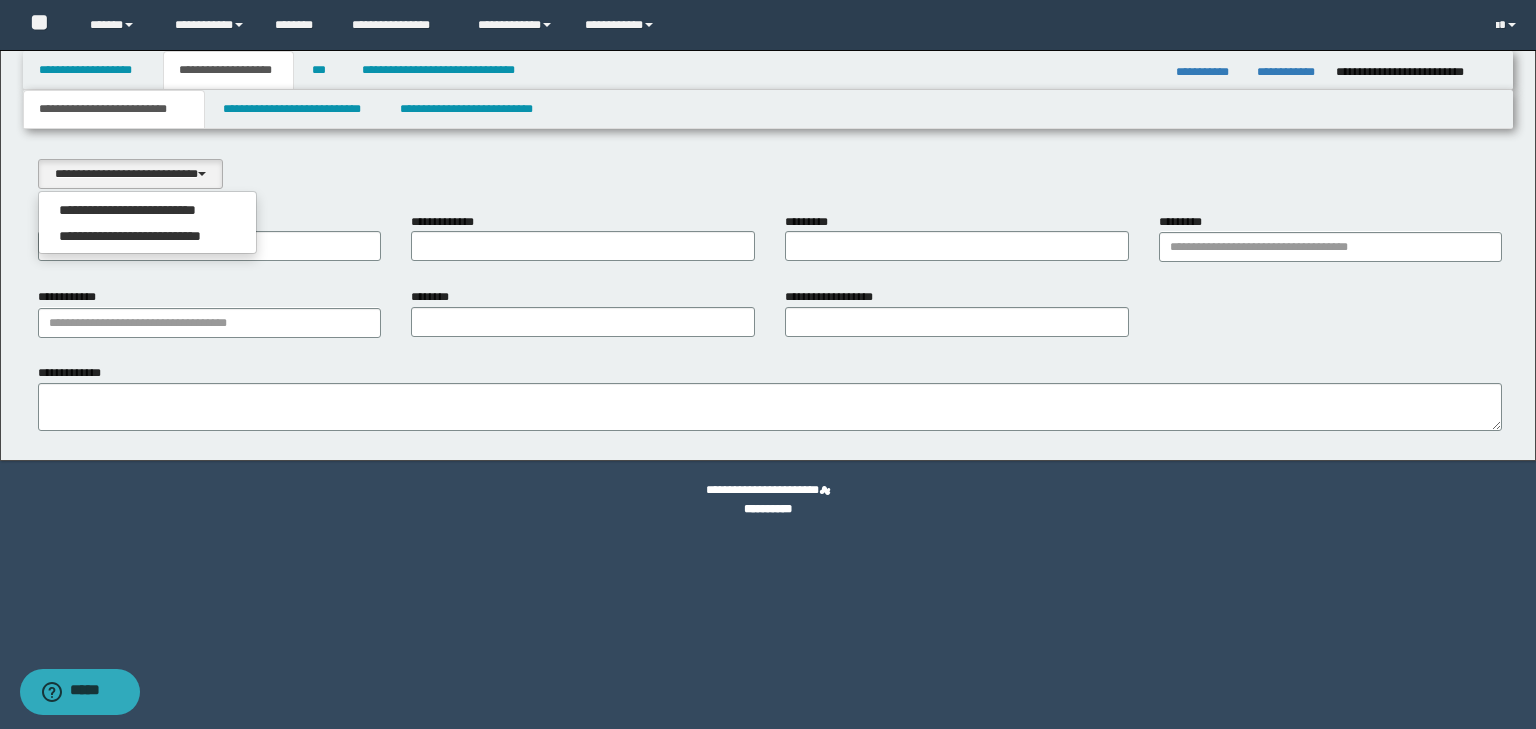 click on "**********" at bounding box center (148, 210) 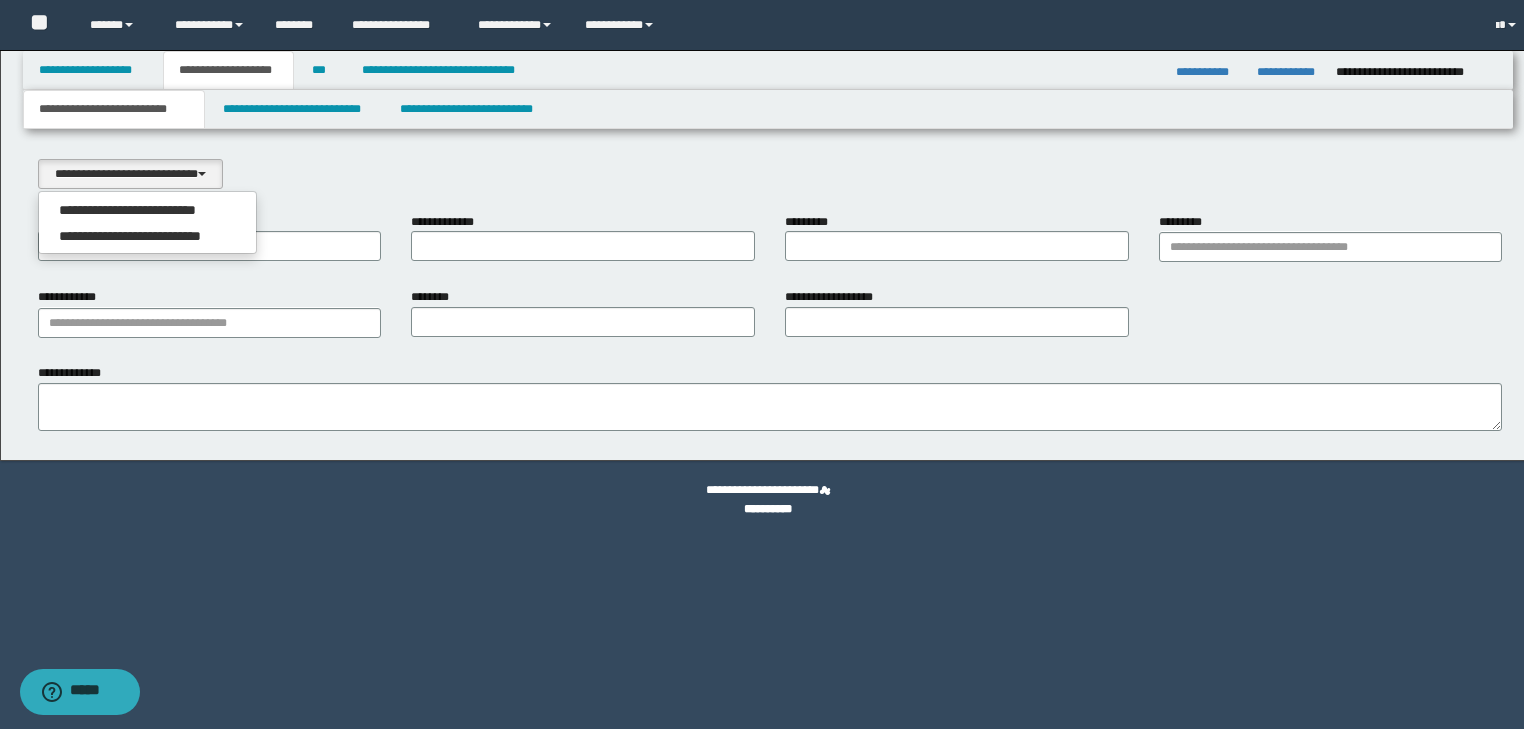 type 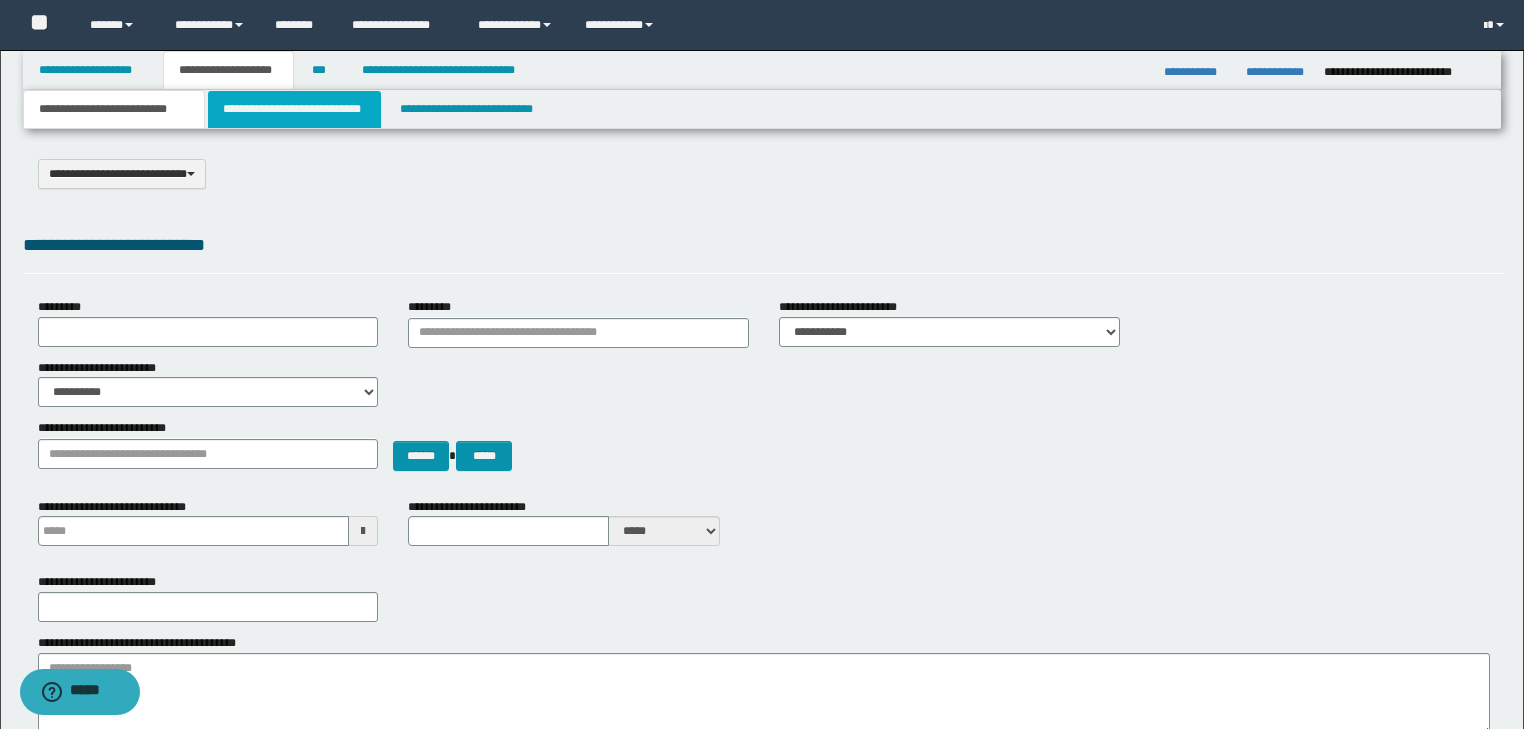 click on "**********" at bounding box center [294, 109] 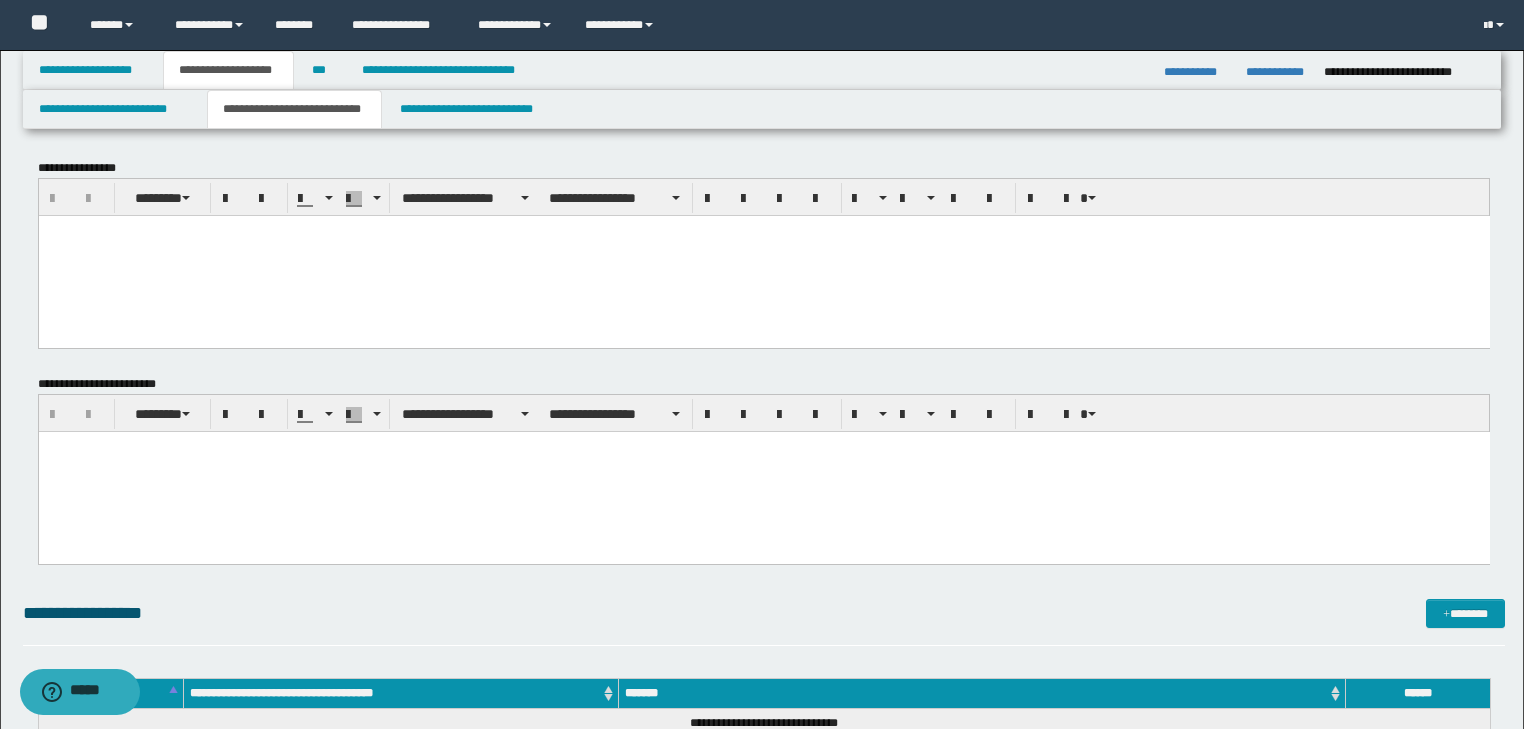 click at bounding box center (763, 255) 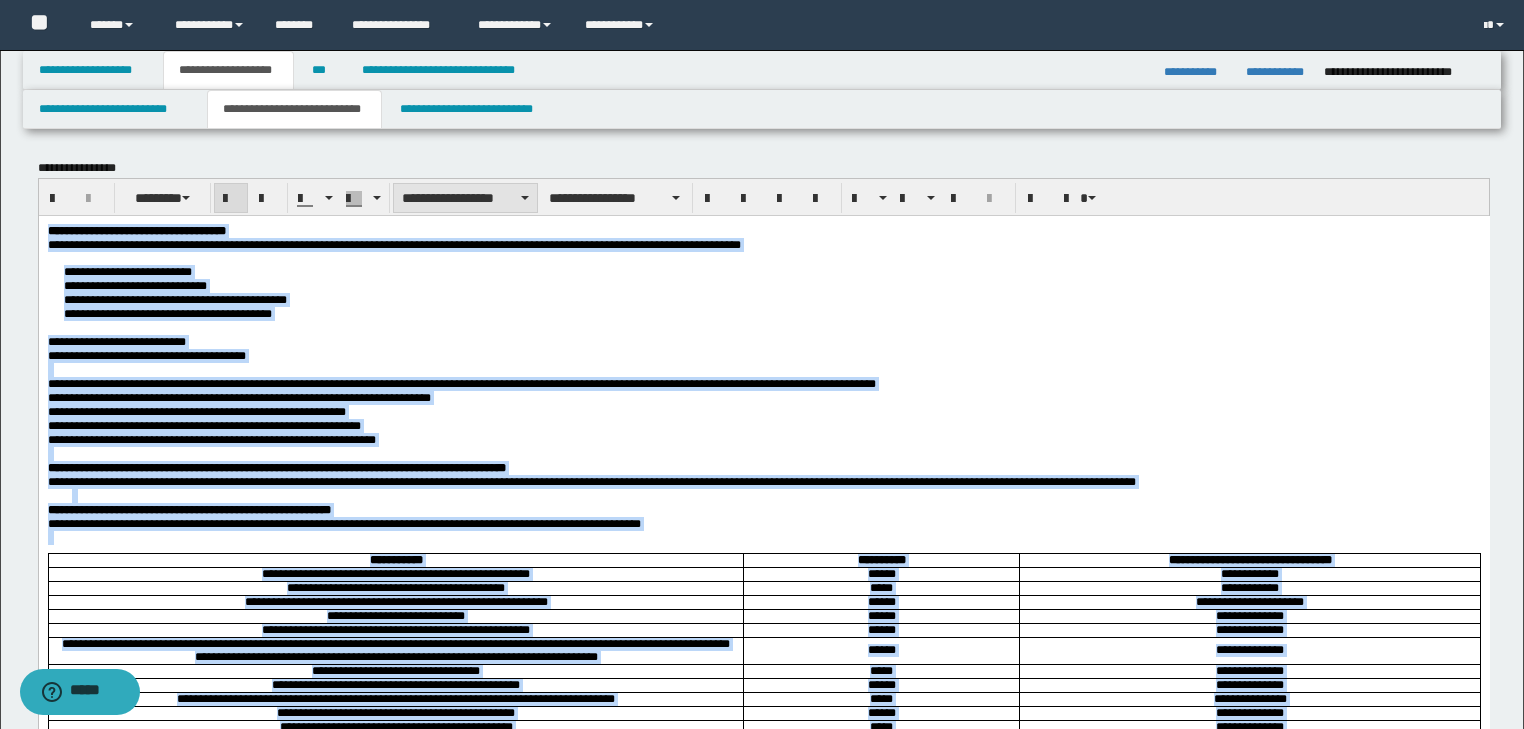 drag, startPoint x: 457, startPoint y: 196, endPoint x: 461, endPoint y: 206, distance: 10.770329 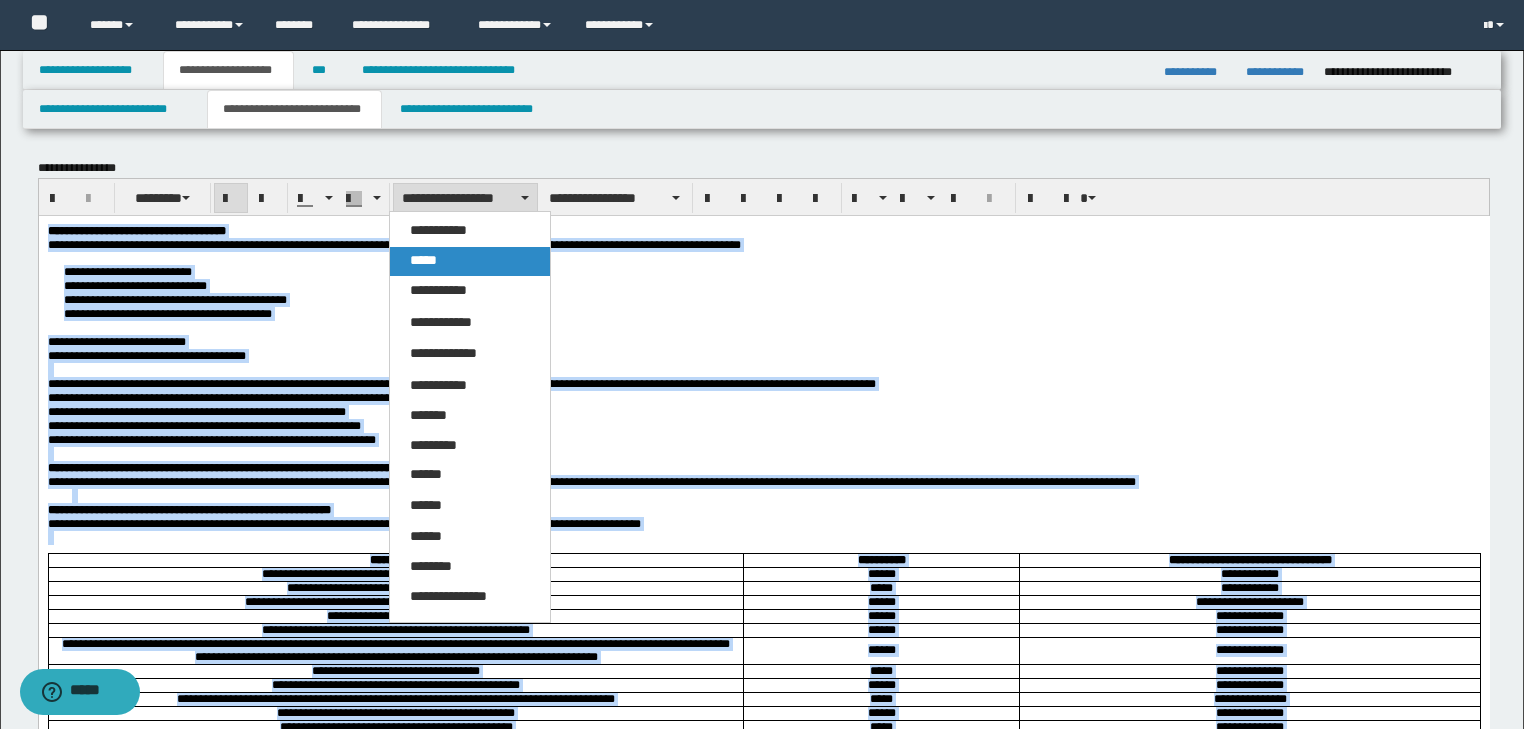 drag, startPoint x: 435, startPoint y: 256, endPoint x: 510, endPoint y: 9, distance: 258.13562 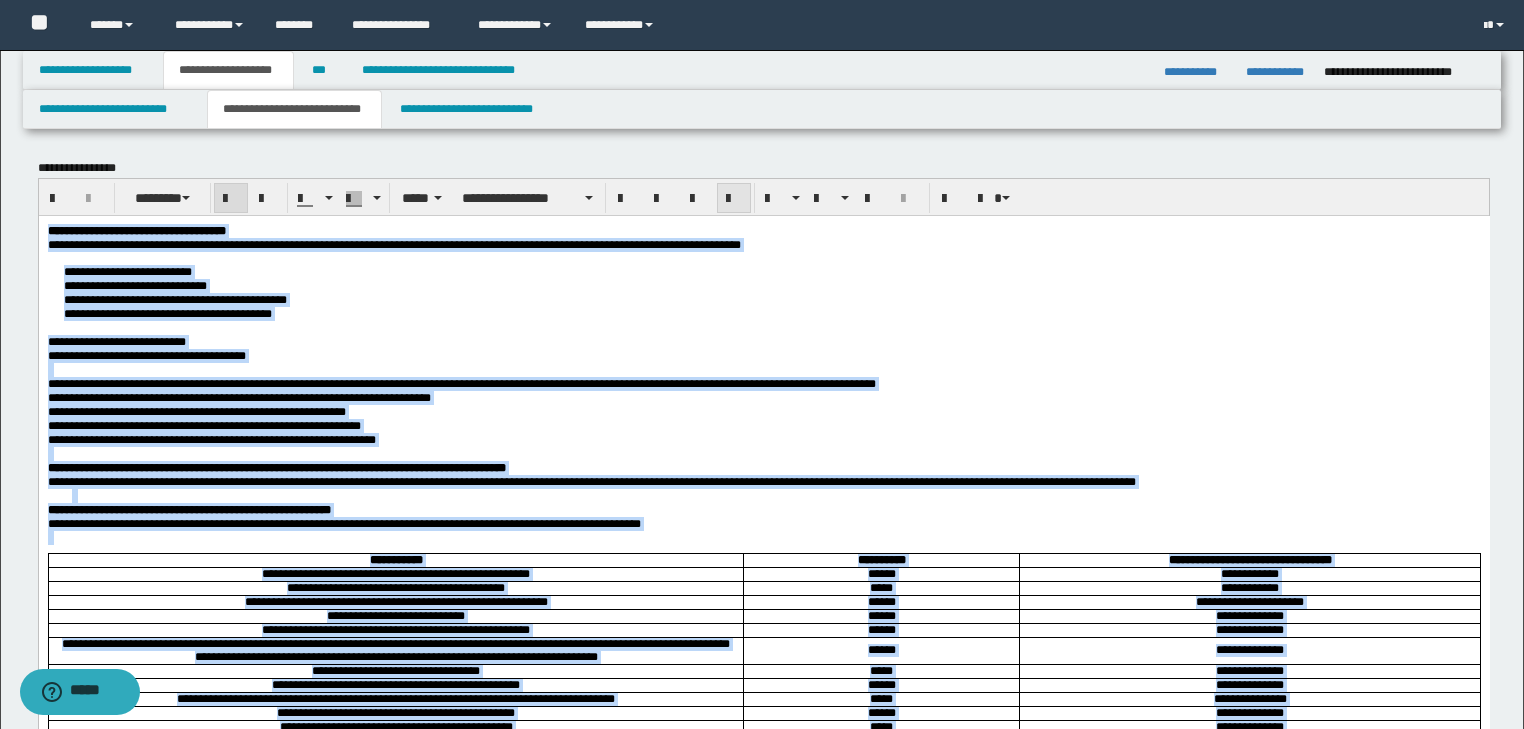 click at bounding box center [734, 198] 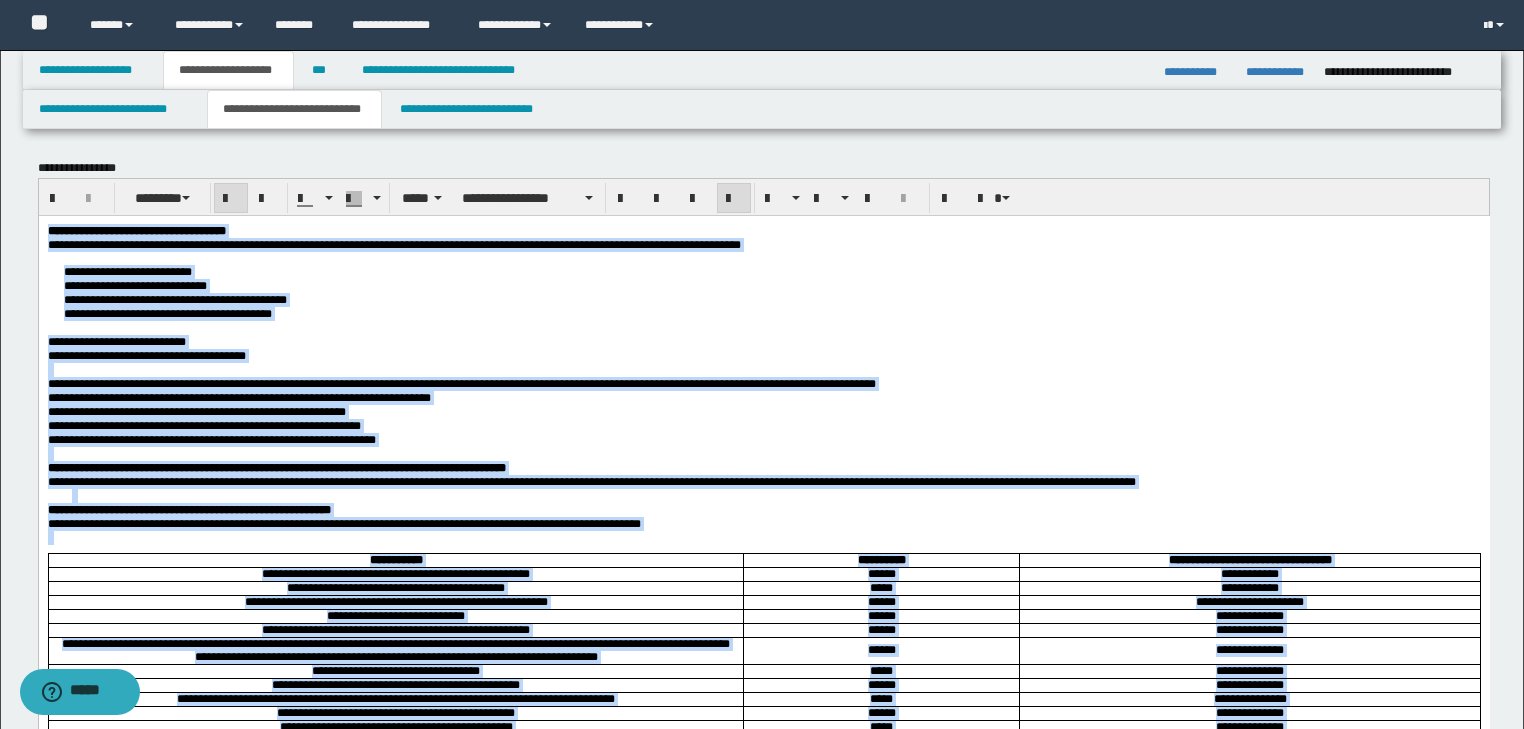 click on "**********" at bounding box center (763, 425) 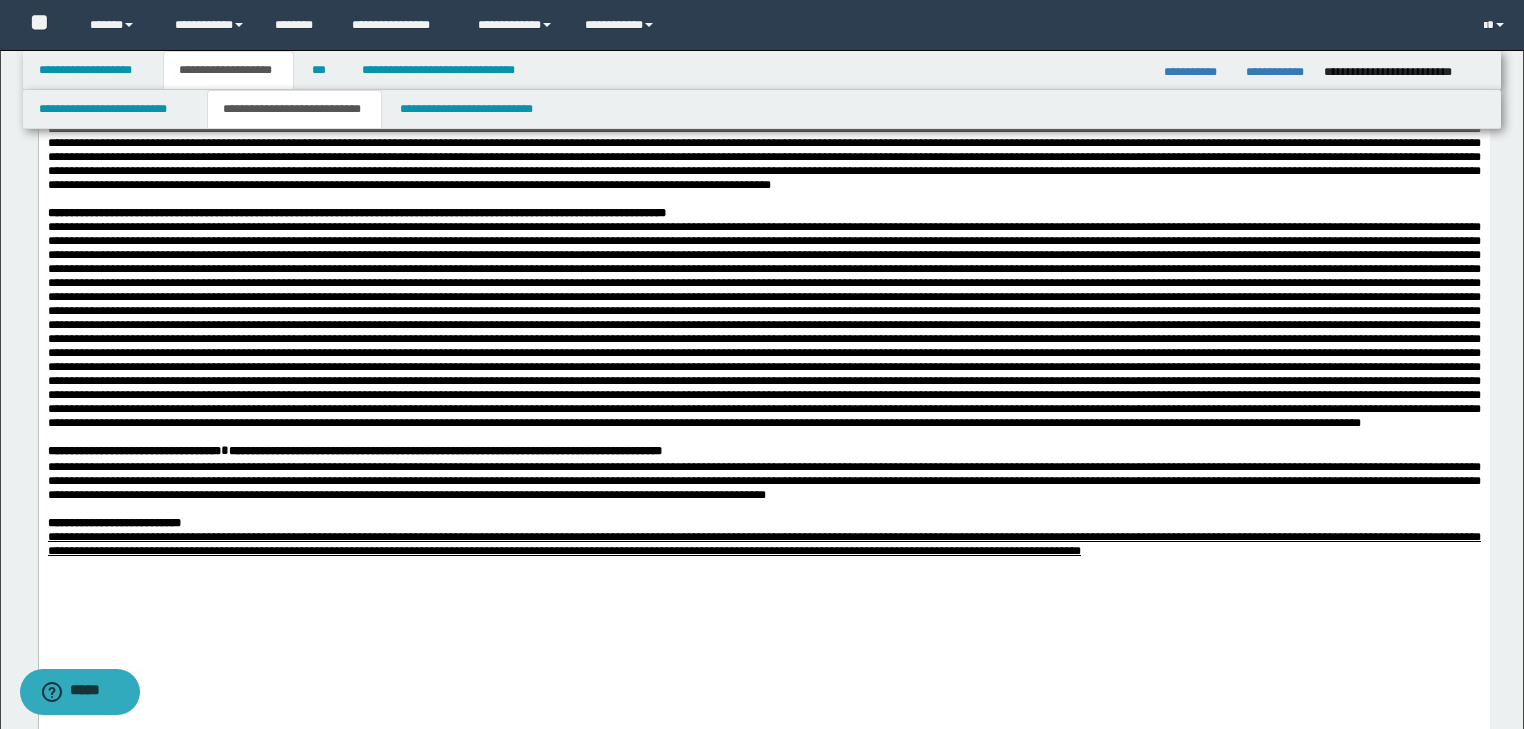 scroll, scrollTop: 960, scrollLeft: 0, axis: vertical 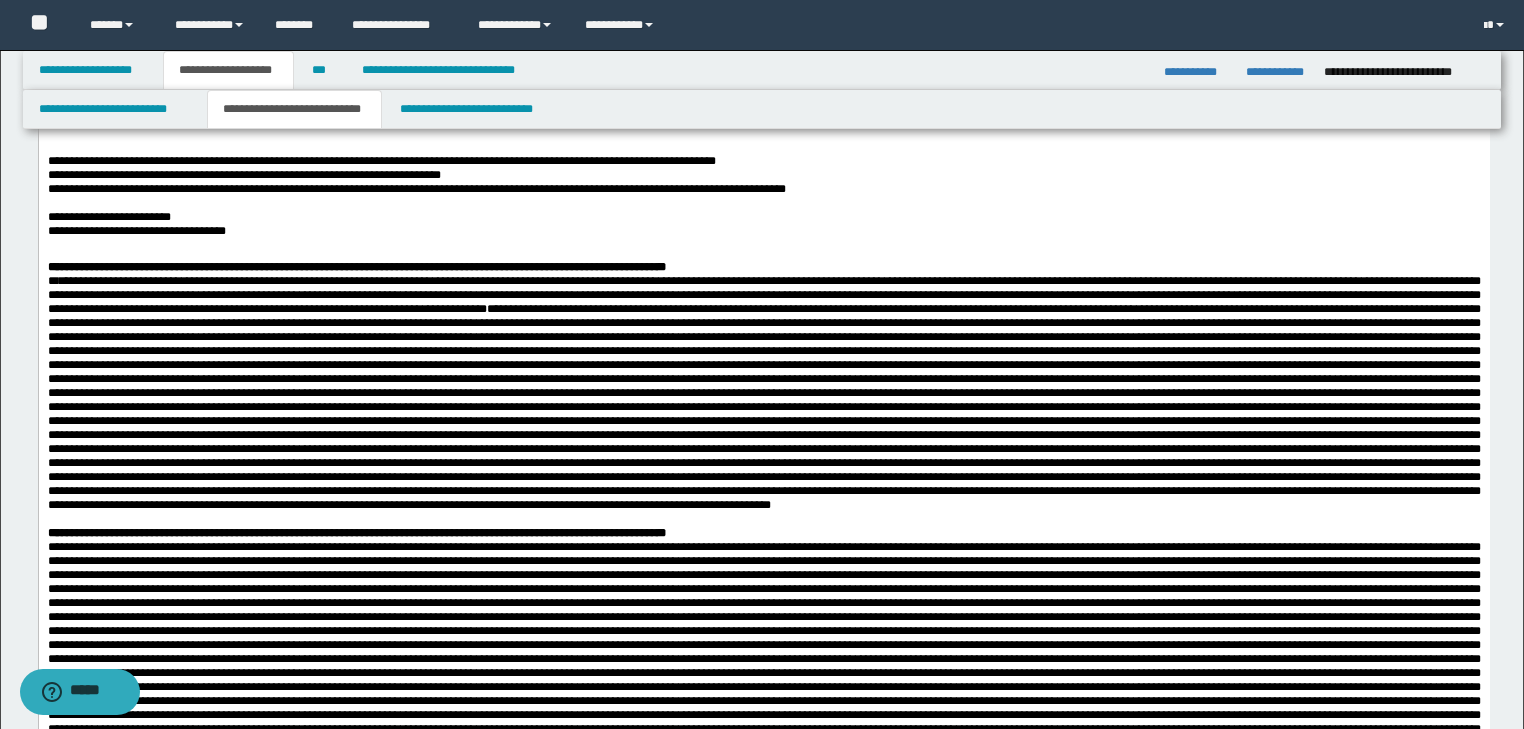 click on "**********" at bounding box center [416, 189] 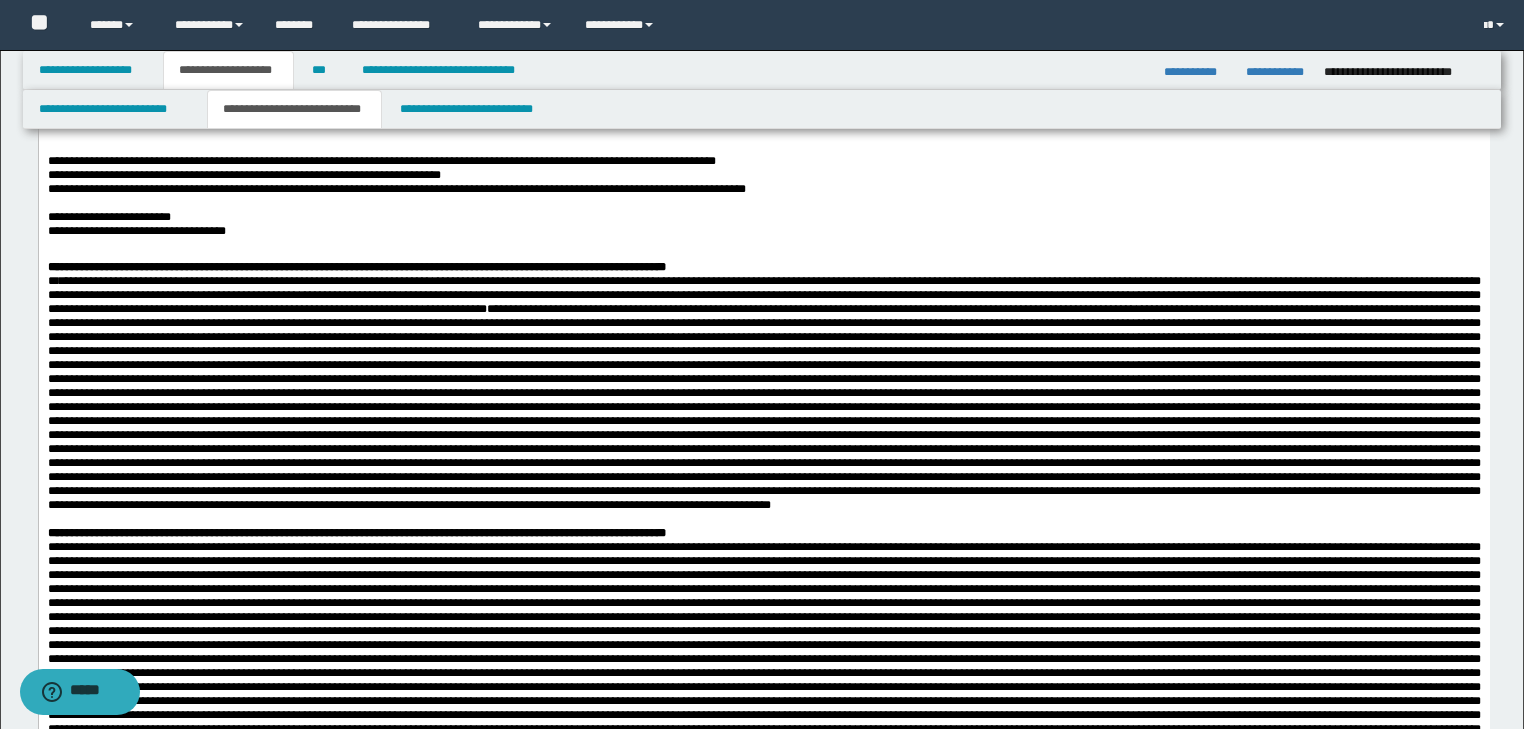 drag, startPoint x: 517, startPoint y: 214, endPoint x: 523, endPoint y: 231, distance: 18.027756 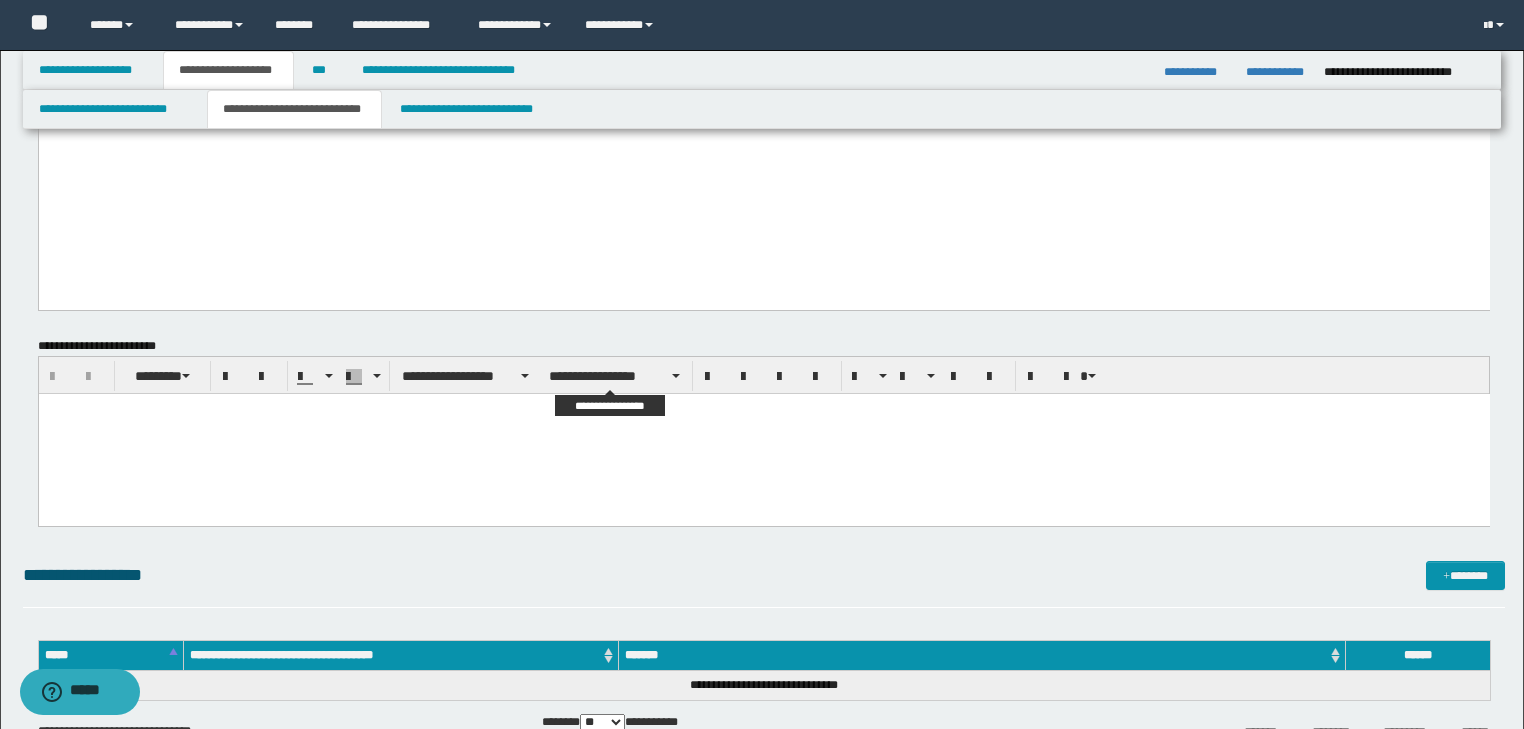scroll, scrollTop: 1680, scrollLeft: 0, axis: vertical 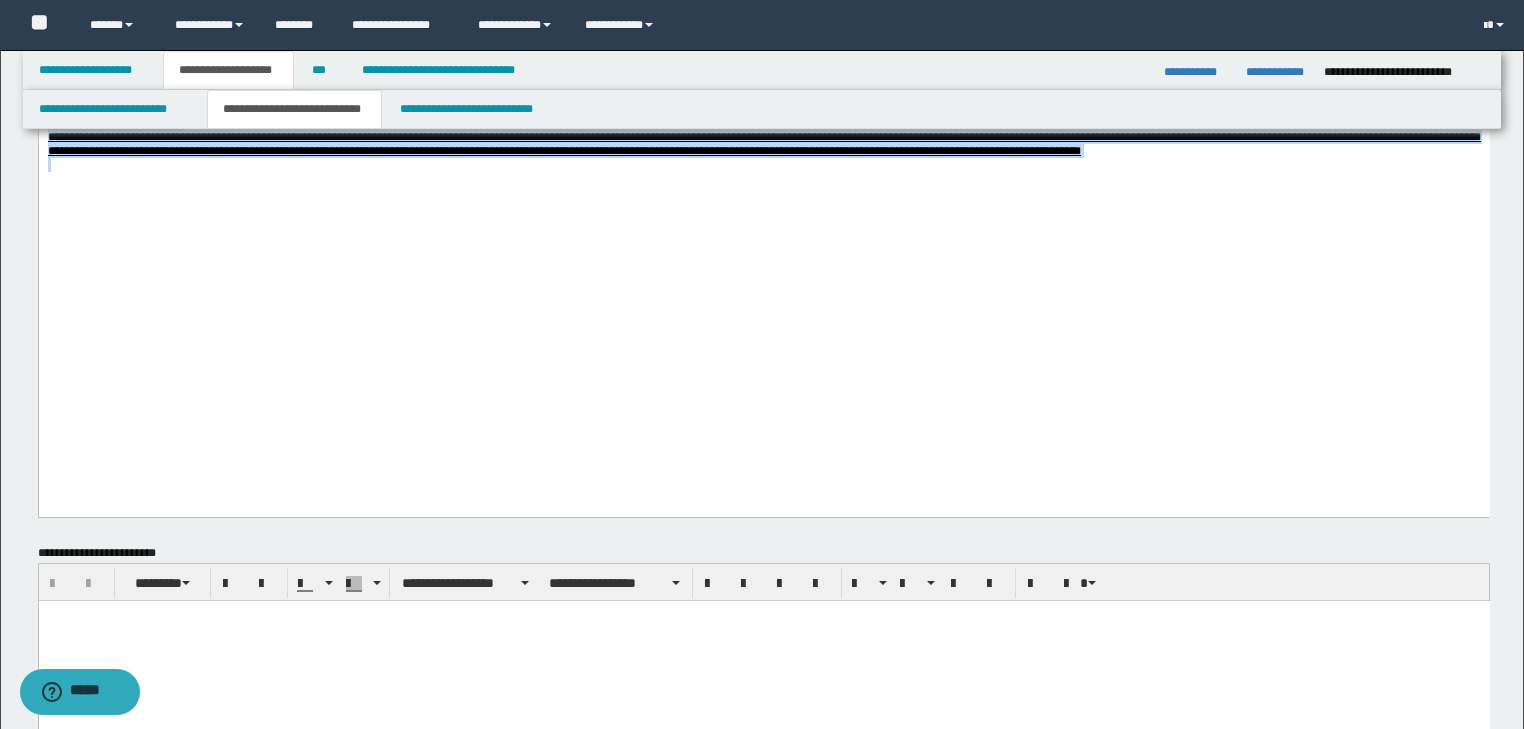 drag, startPoint x: 915, startPoint y: 387, endPoint x: 13, endPoint y: 342, distance: 903.1218 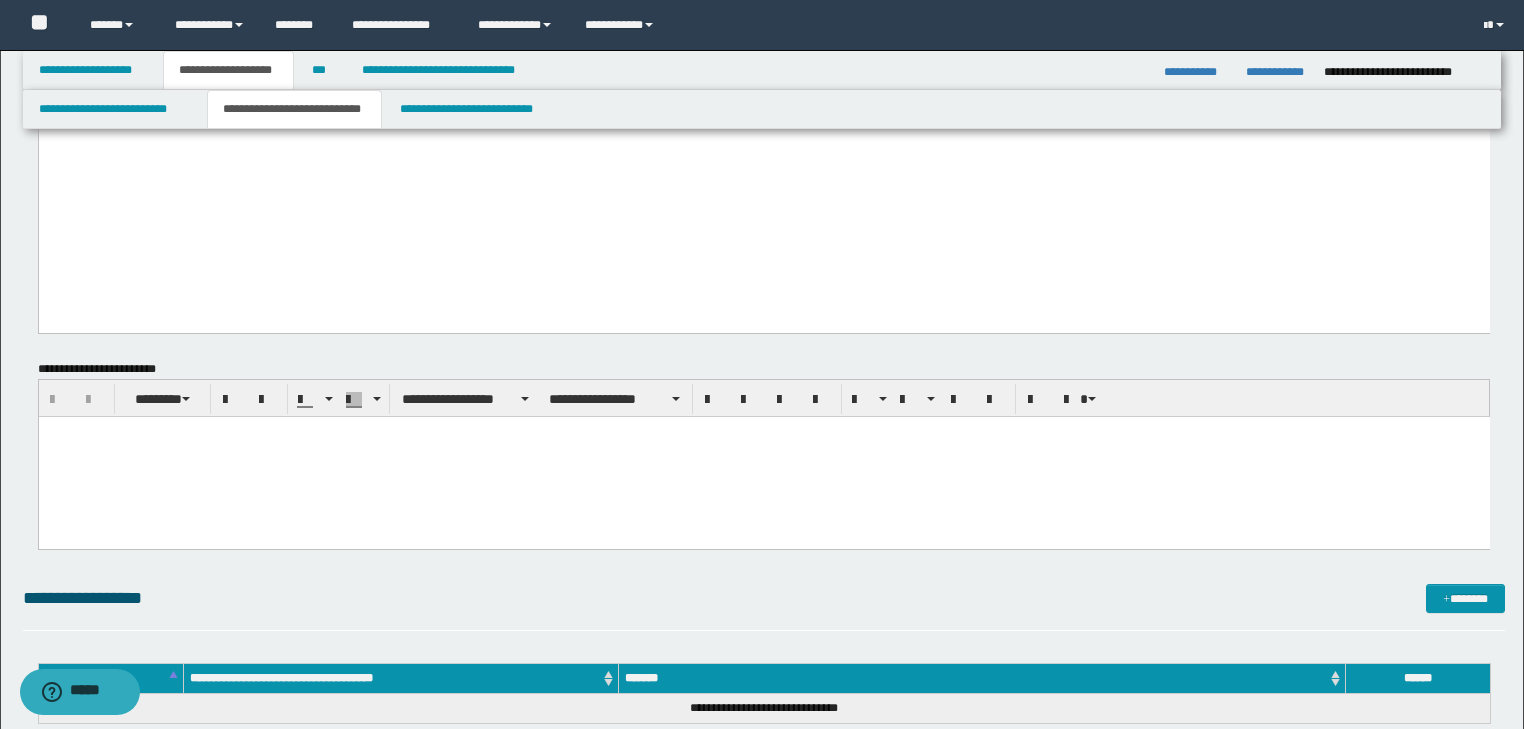 scroll, scrollTop: 1920, scrollLeft: 0, axis: vertical 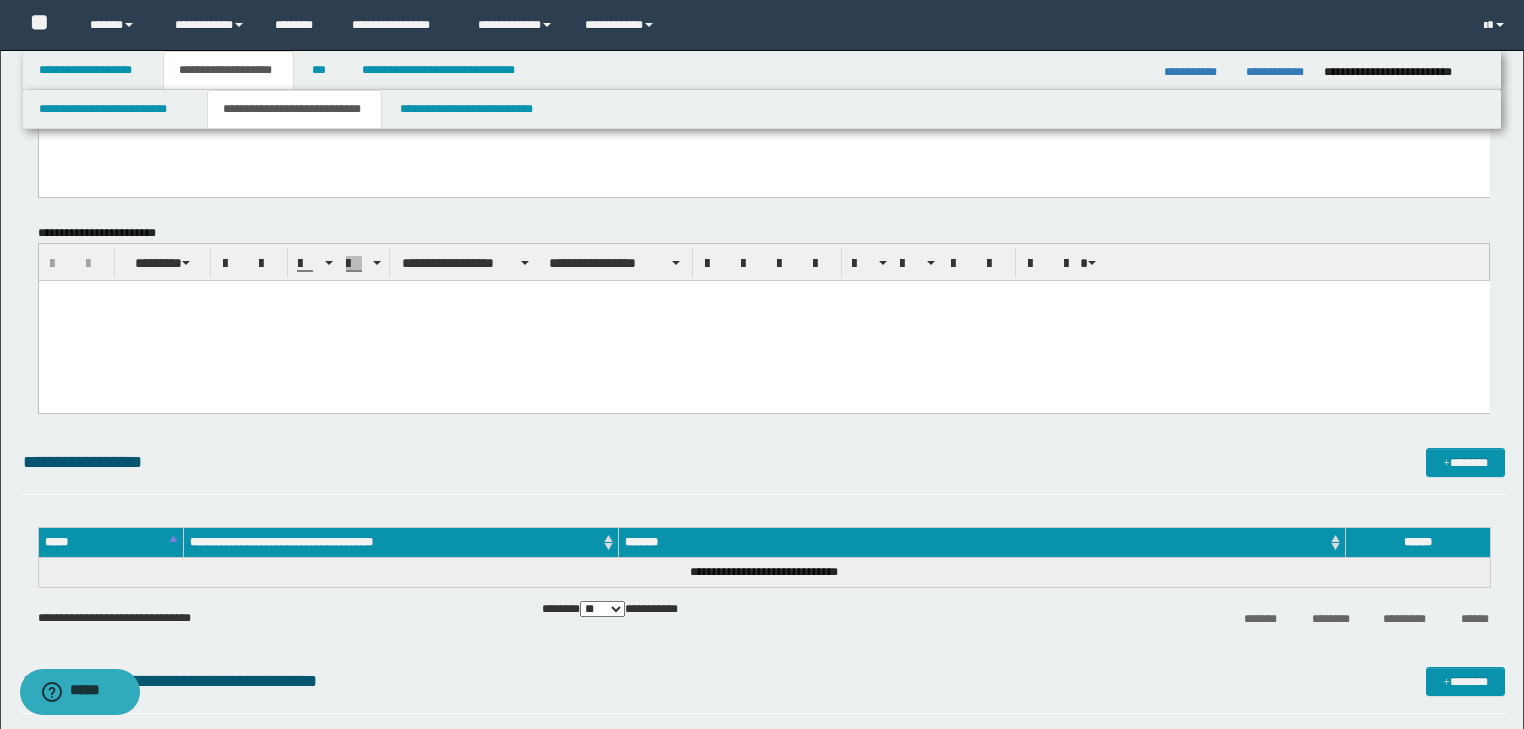 drag, startPoint x: 188, startPoint y: 329, endPoint x: 196, endPoint y: 312, distance: 18.788294 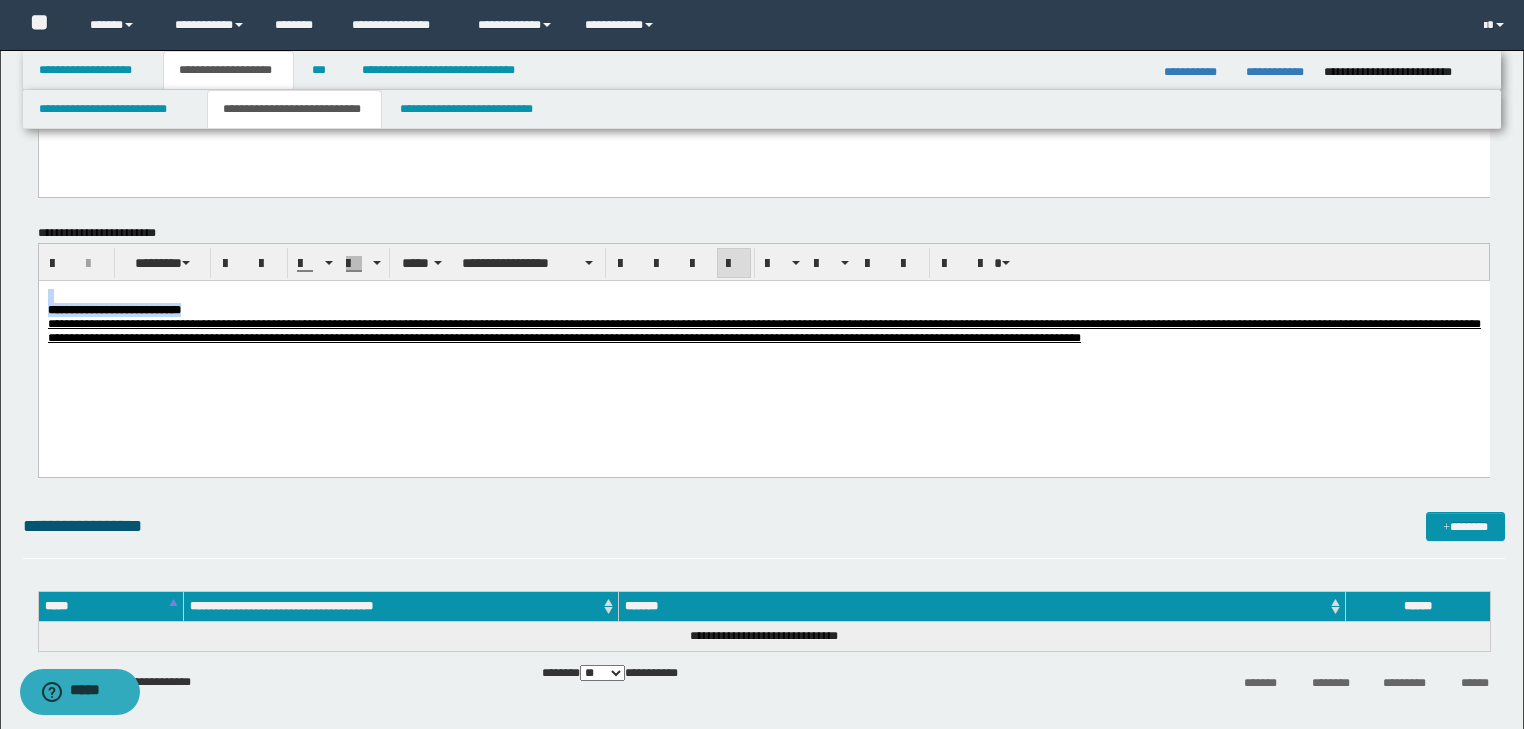 click on "**********" at bounding box center (763, 348) 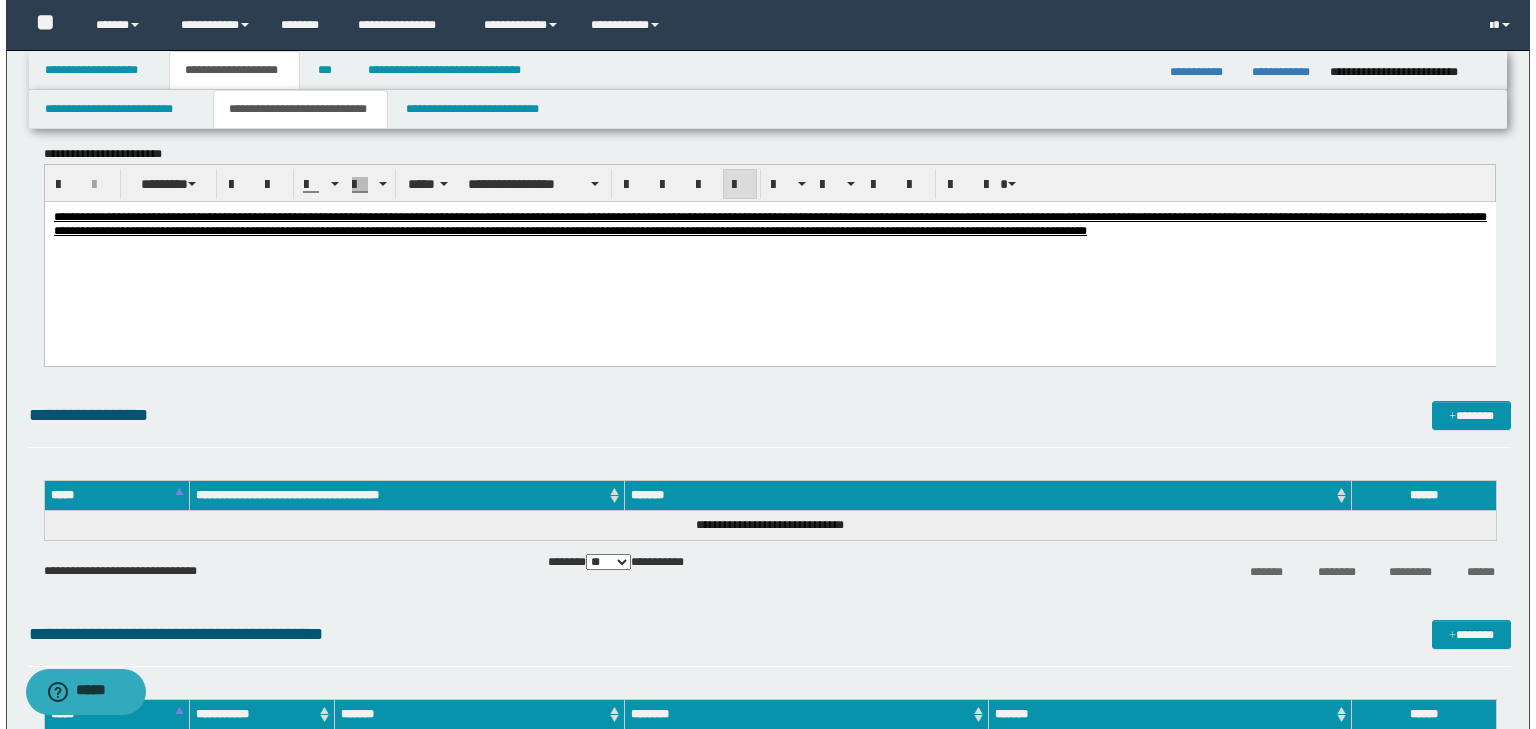 scroll, scrollTop: 2160, scrollLeft: 0, axis: vertical 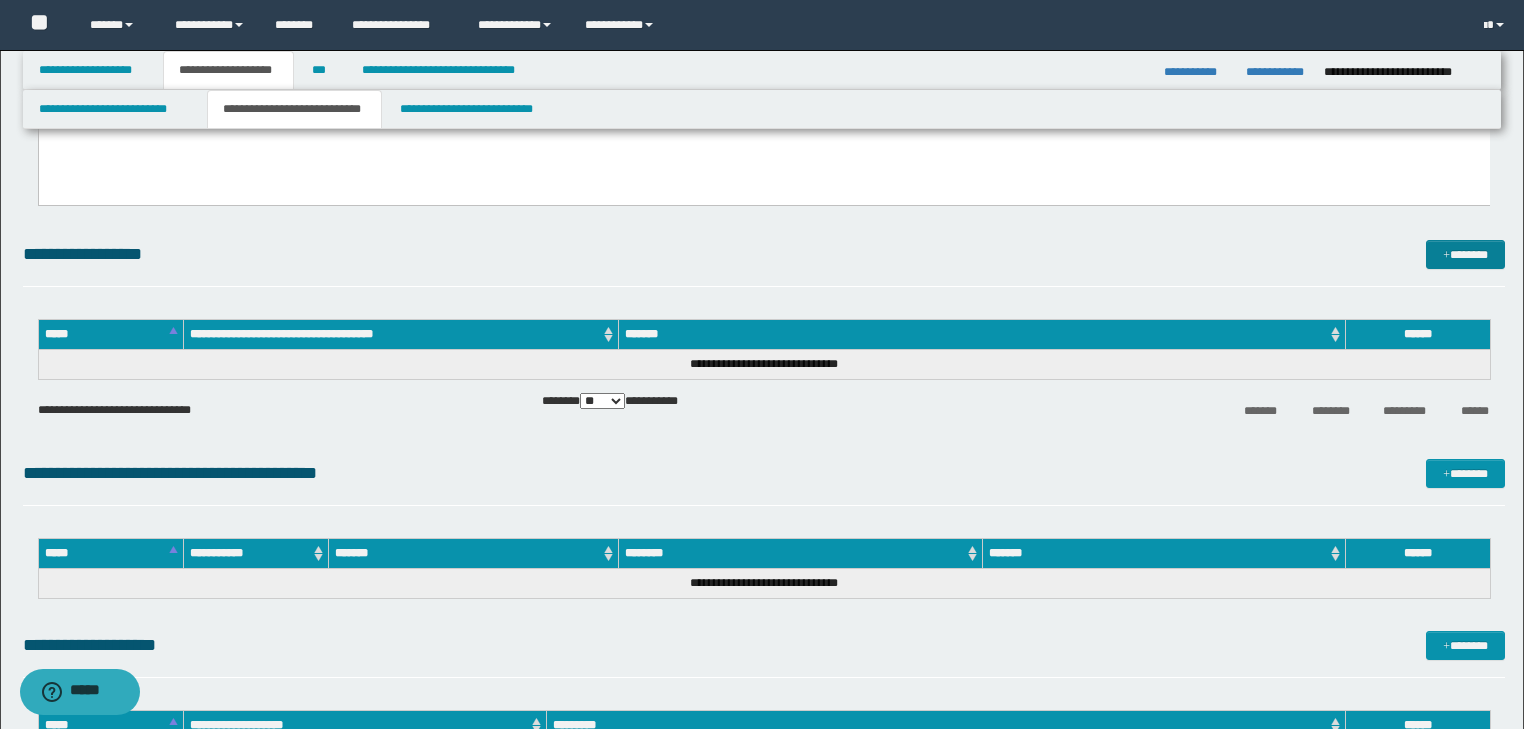 click on "*******" at bounding box center (1465, 255) 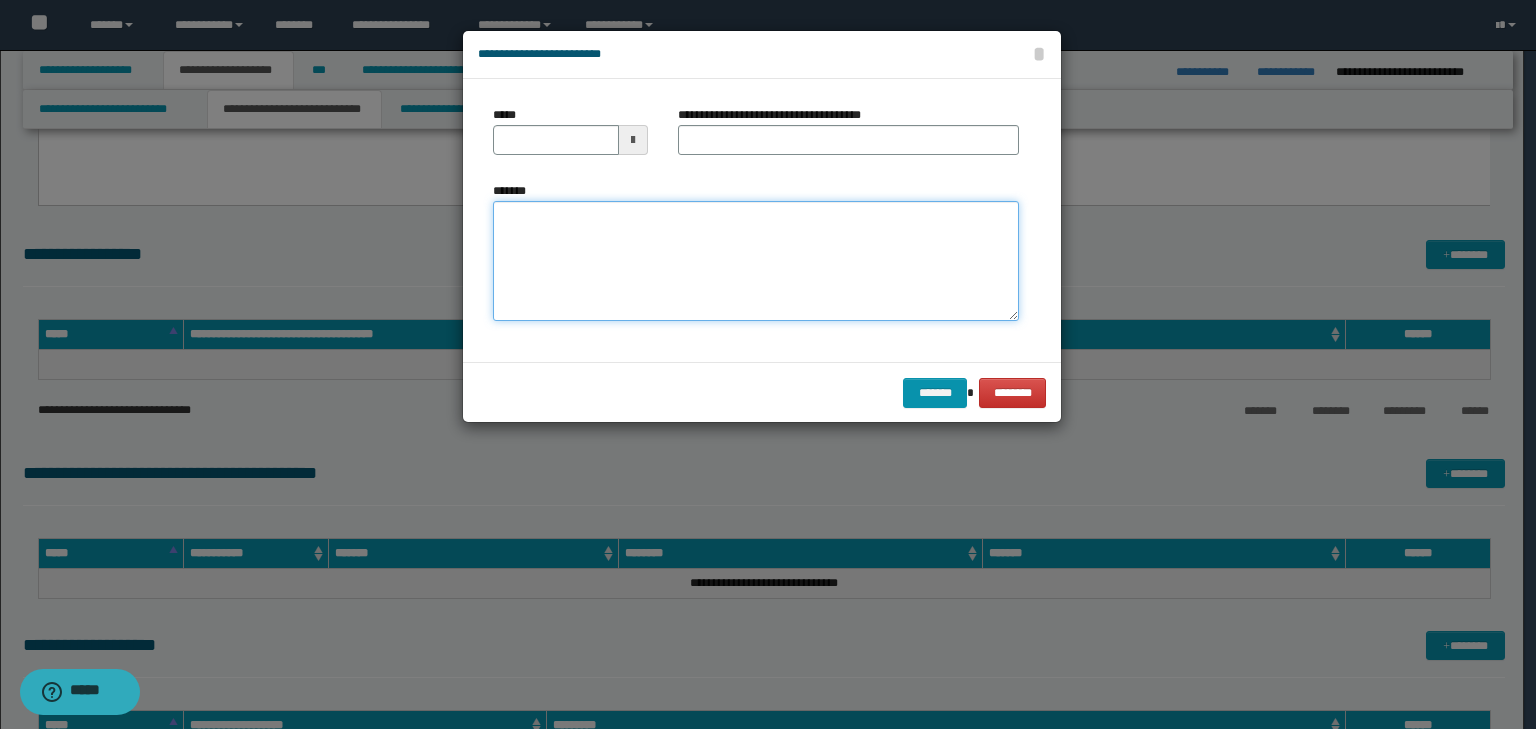 click on "*******" at bounding box center [756, 261] 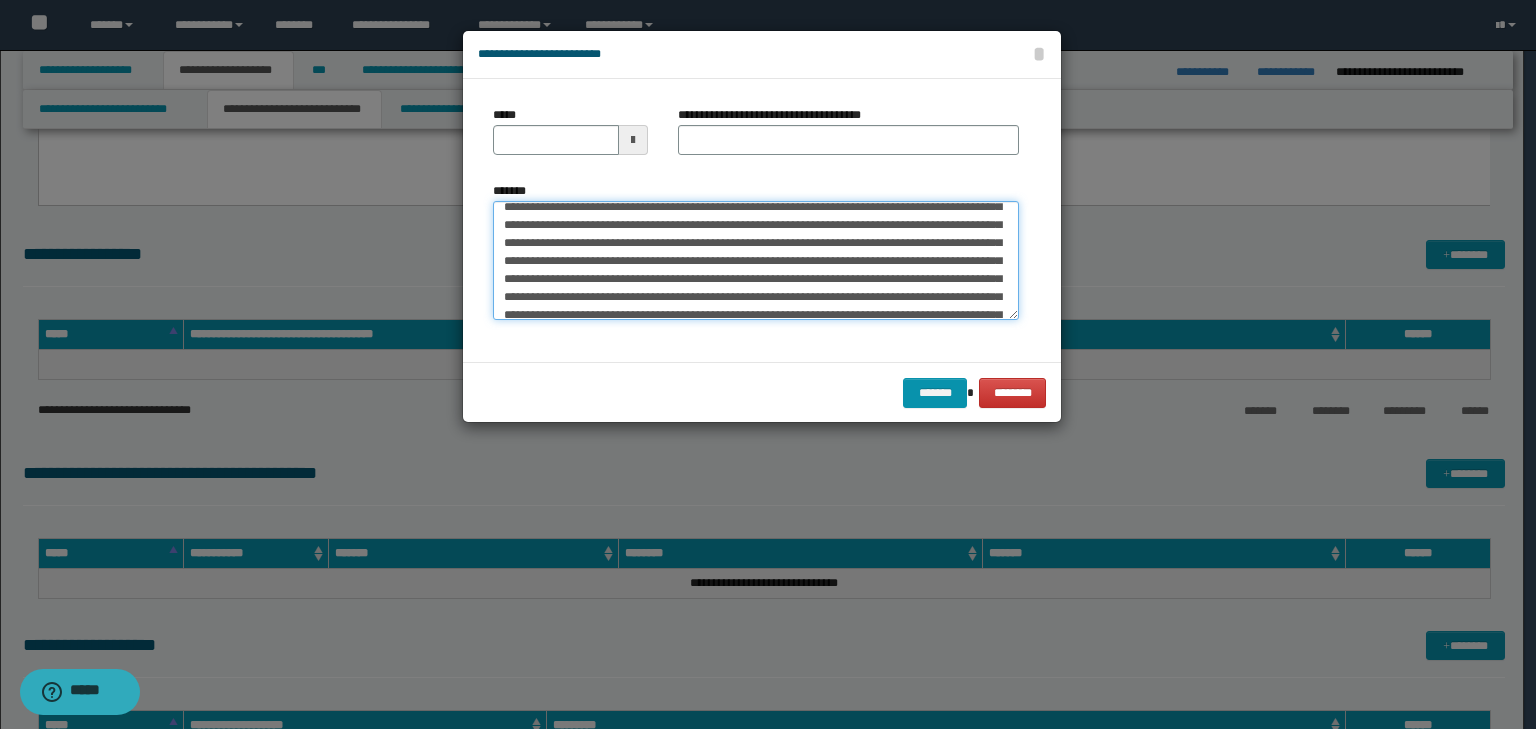 scroll, scrollTop: 0, scrollLeft: 0, axis: both 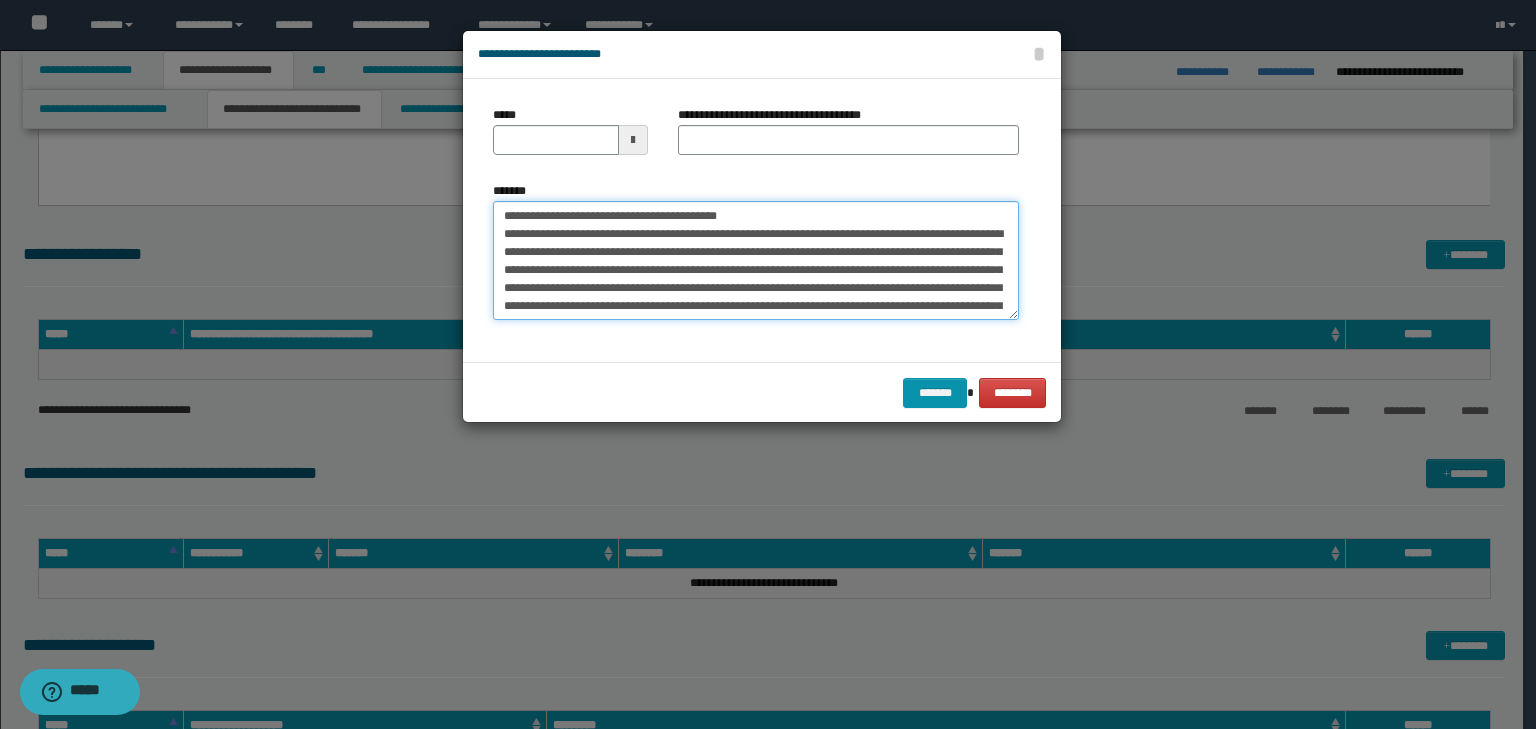 click on "**********" at bounding box center [762, 220] 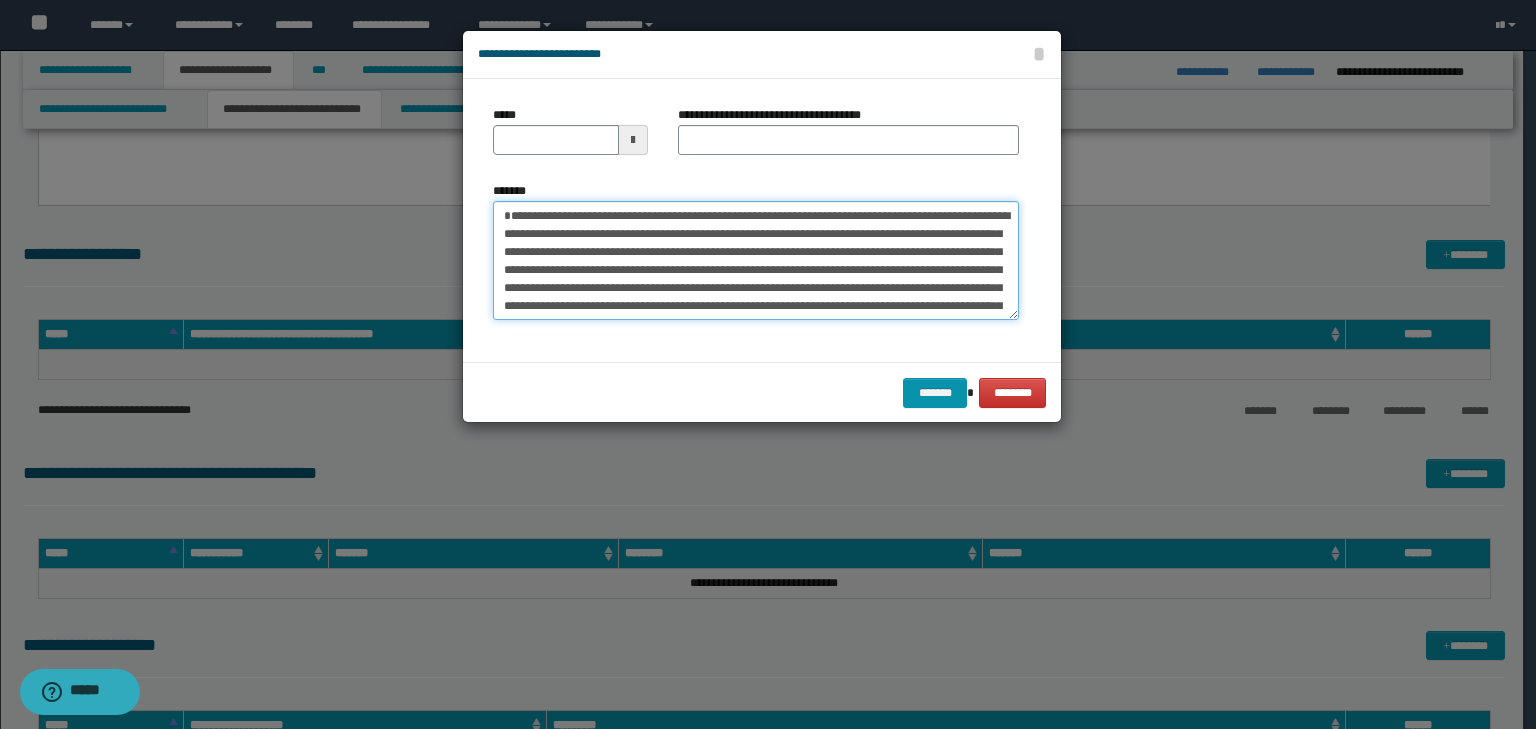 type 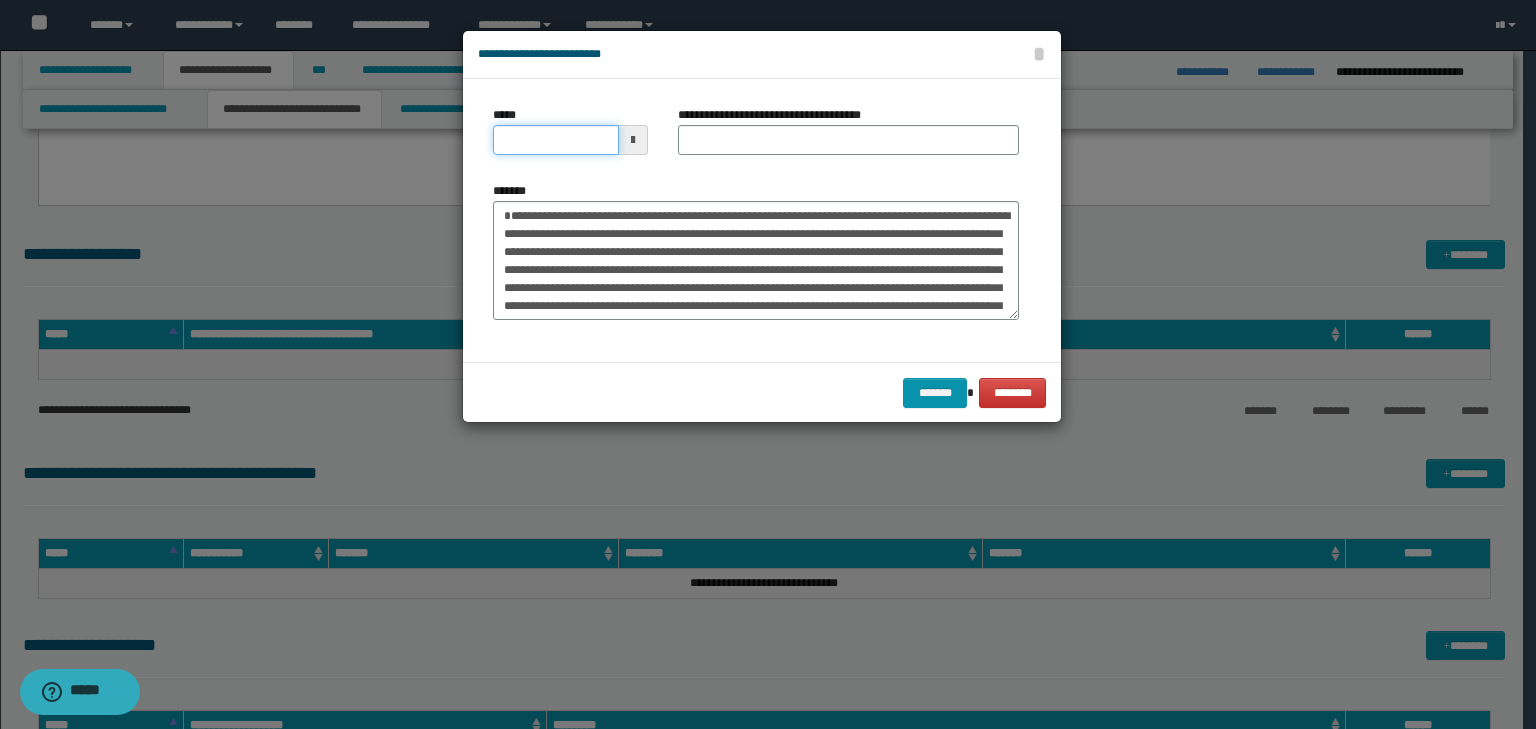 drag, startPoint x: 567, startPoint y: 148, endPoint x: 619, endPoint y: 132, distance: 54.405884 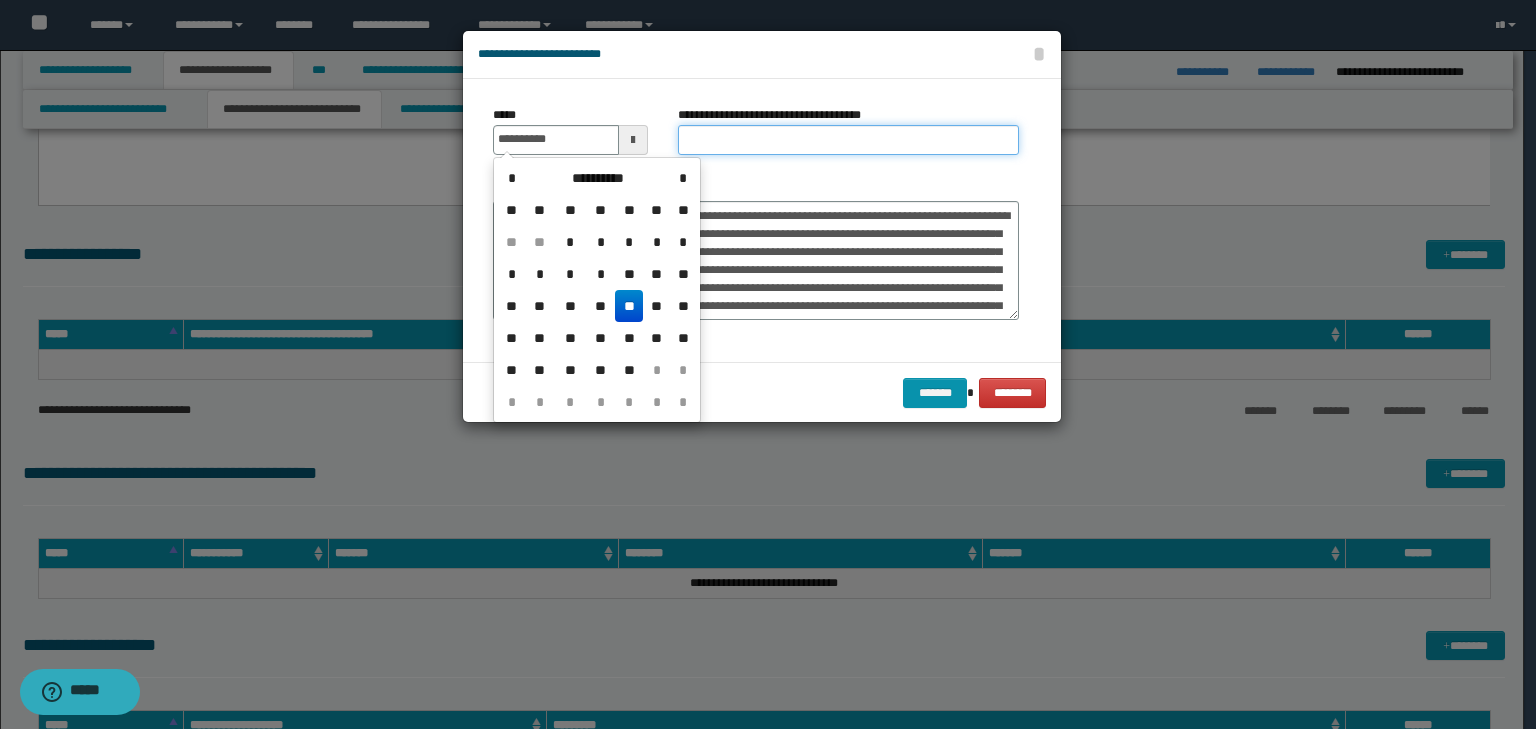 type on "**********" 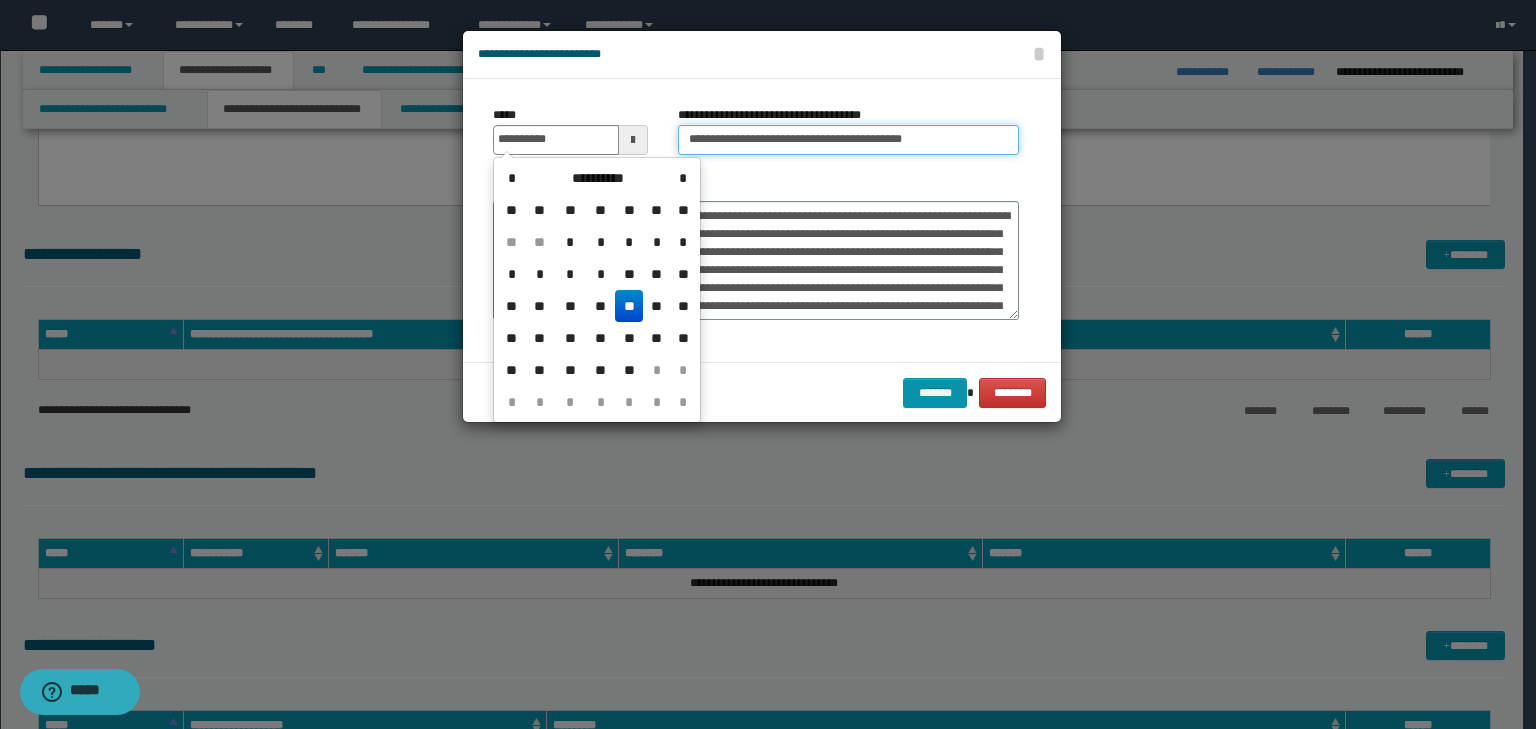 click on "**********" at bounding box center (848, 140) 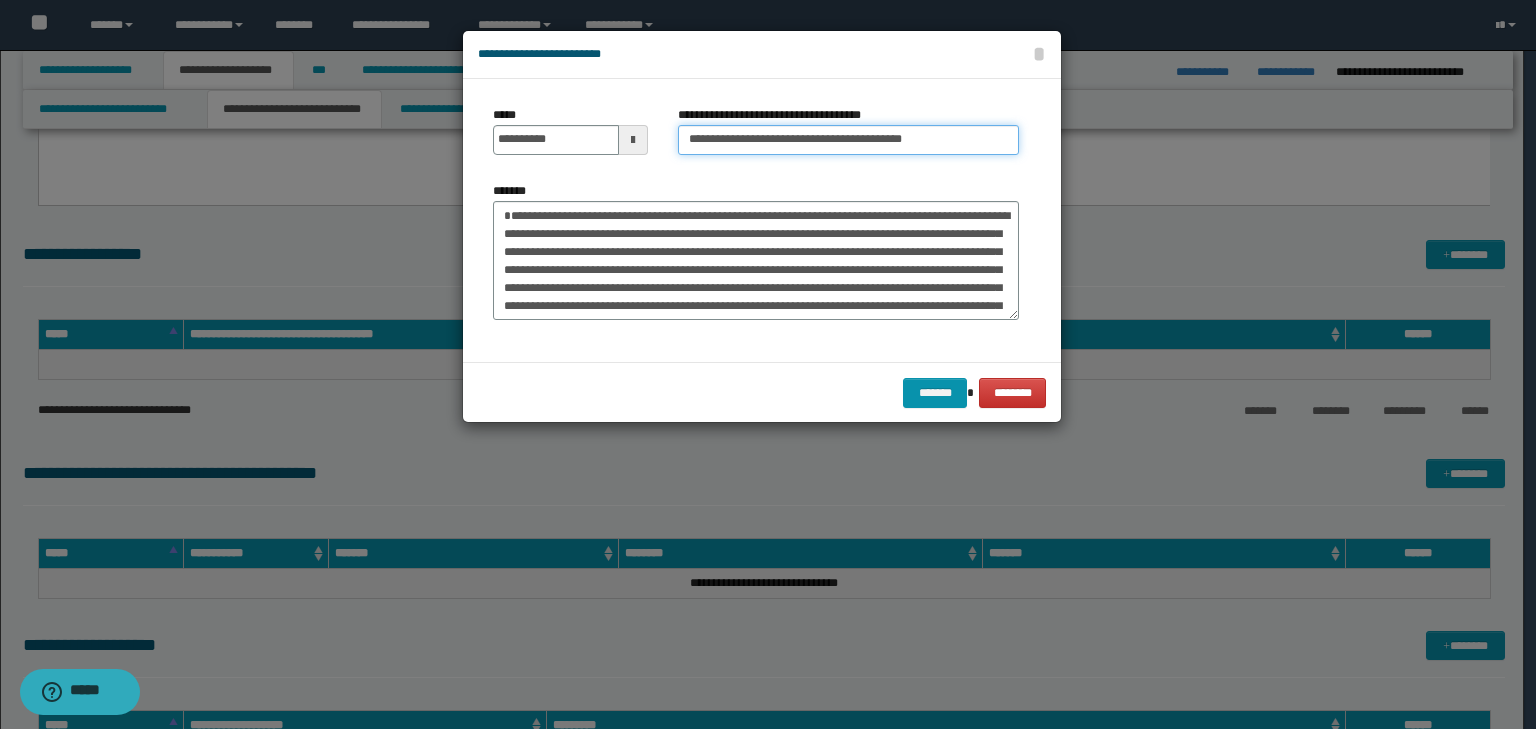 drag, startPoint x: 735, startPoint y: 132, endPoint x: 344, endPoint y: 134, distance: 391.00513 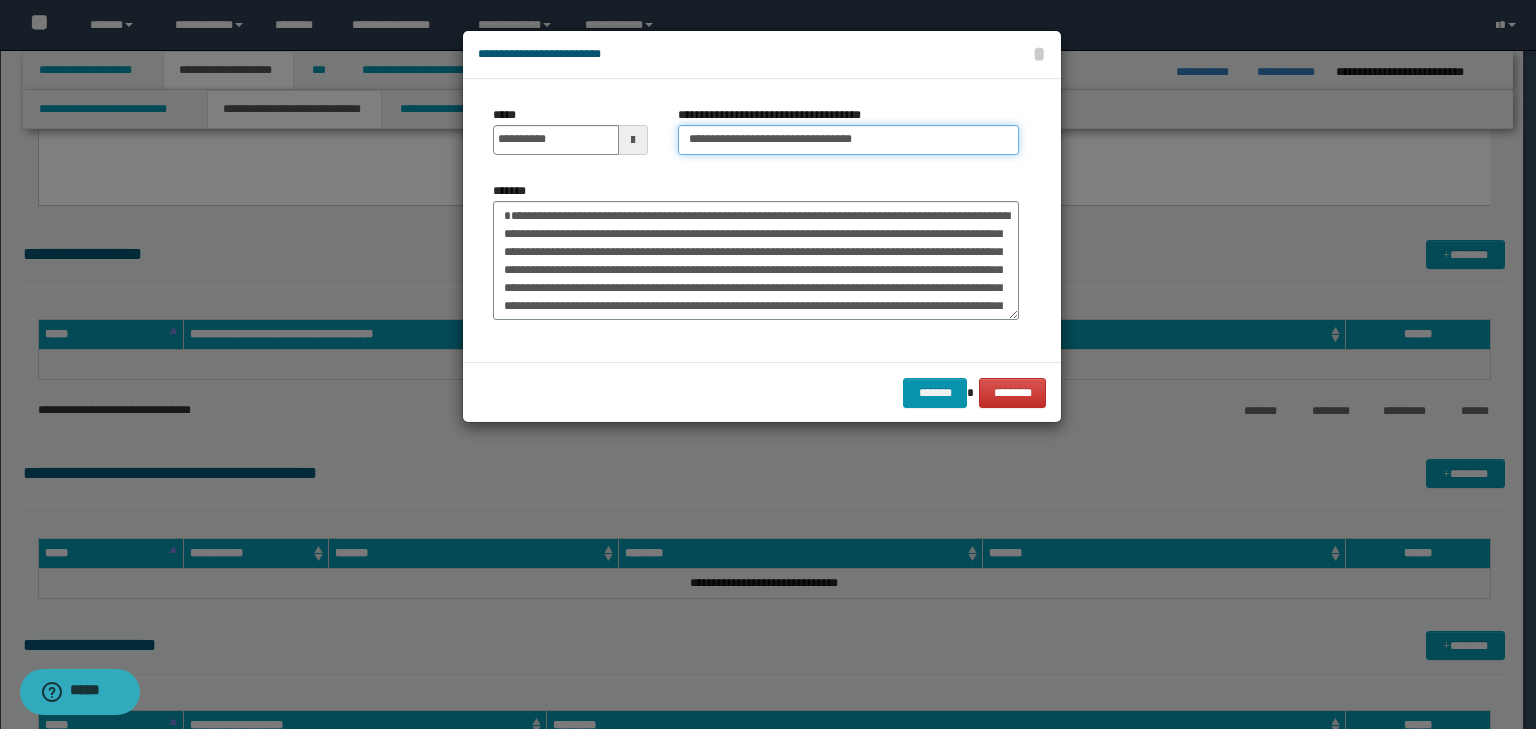 type on "**********" 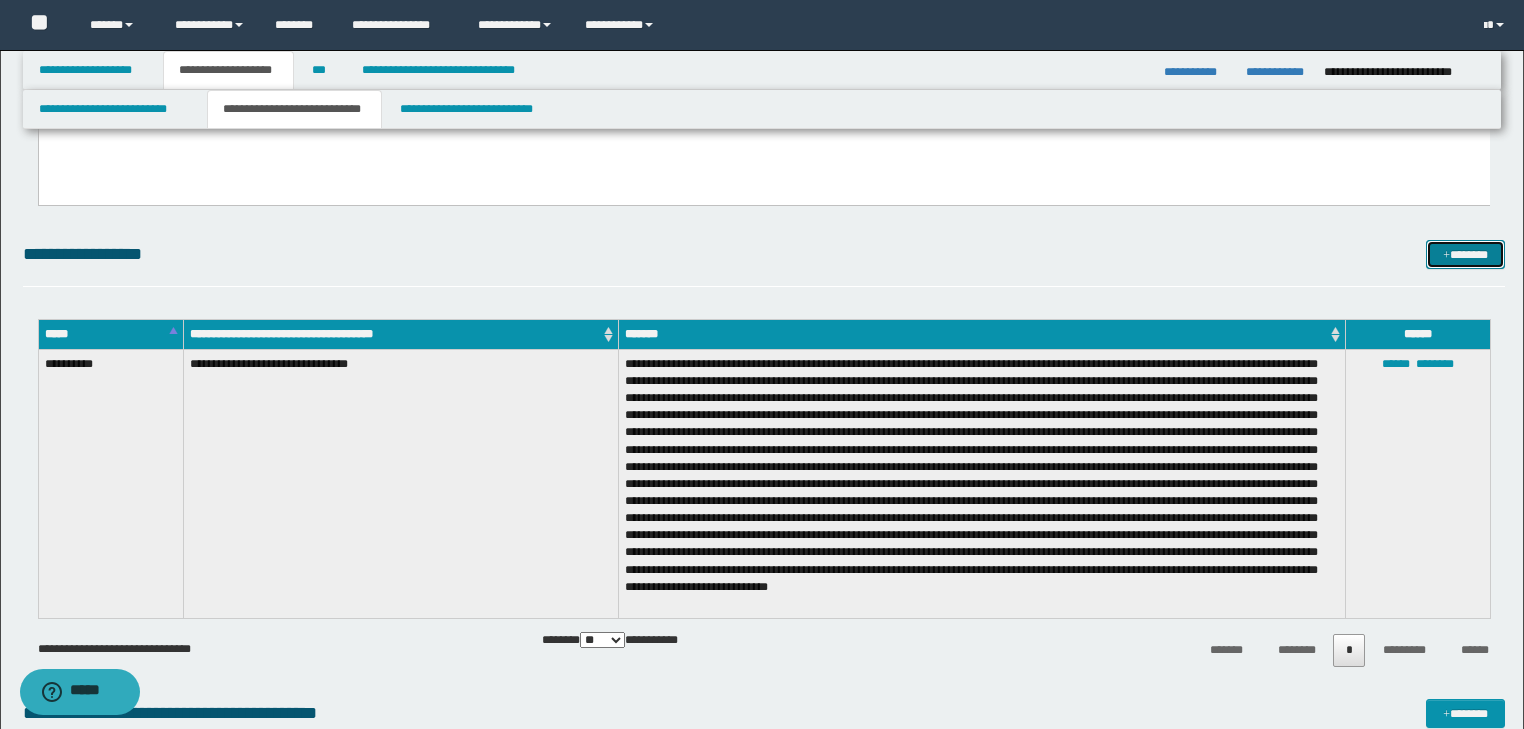 click on "*******" at bounding box center [1465, 255] 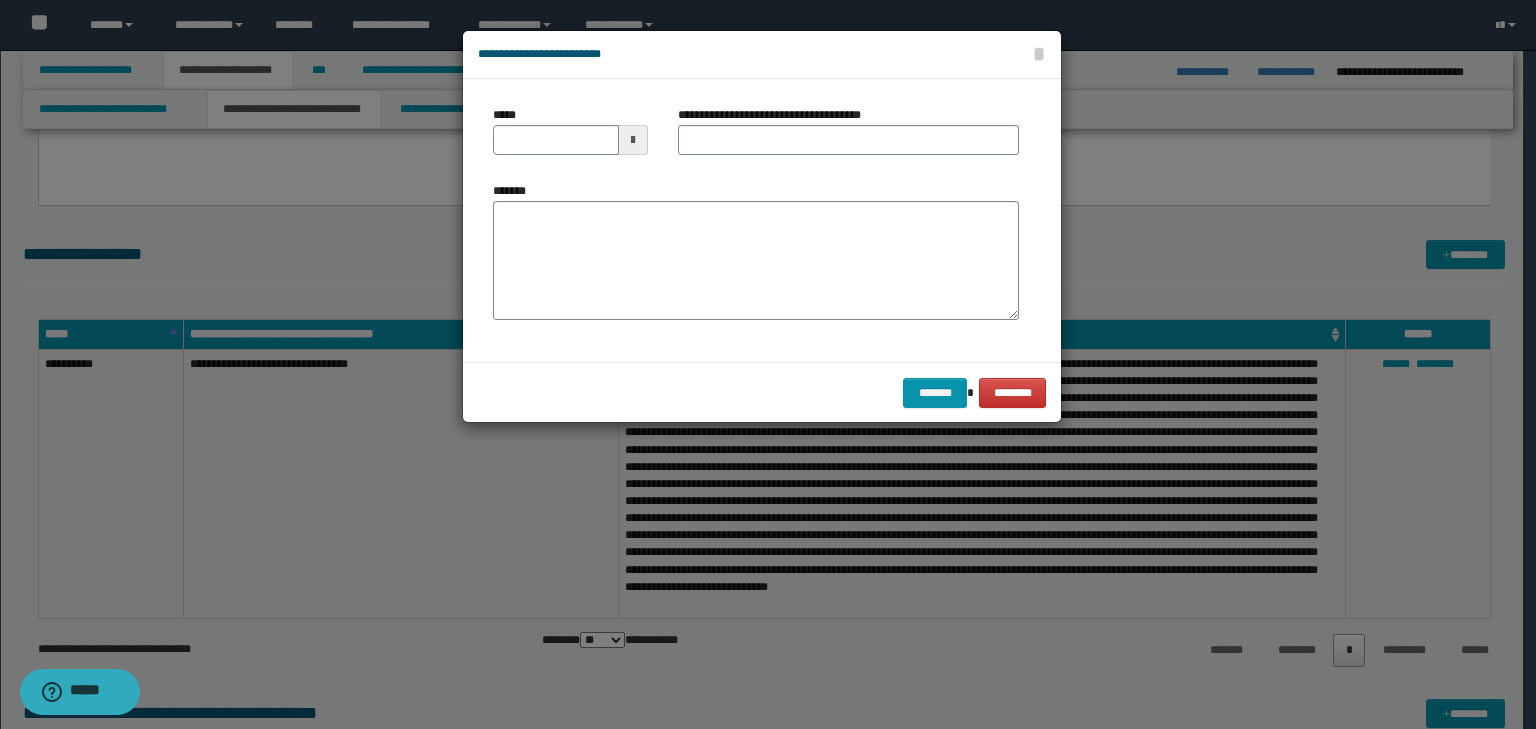 click on "*******" at bounding box center [756, 261] 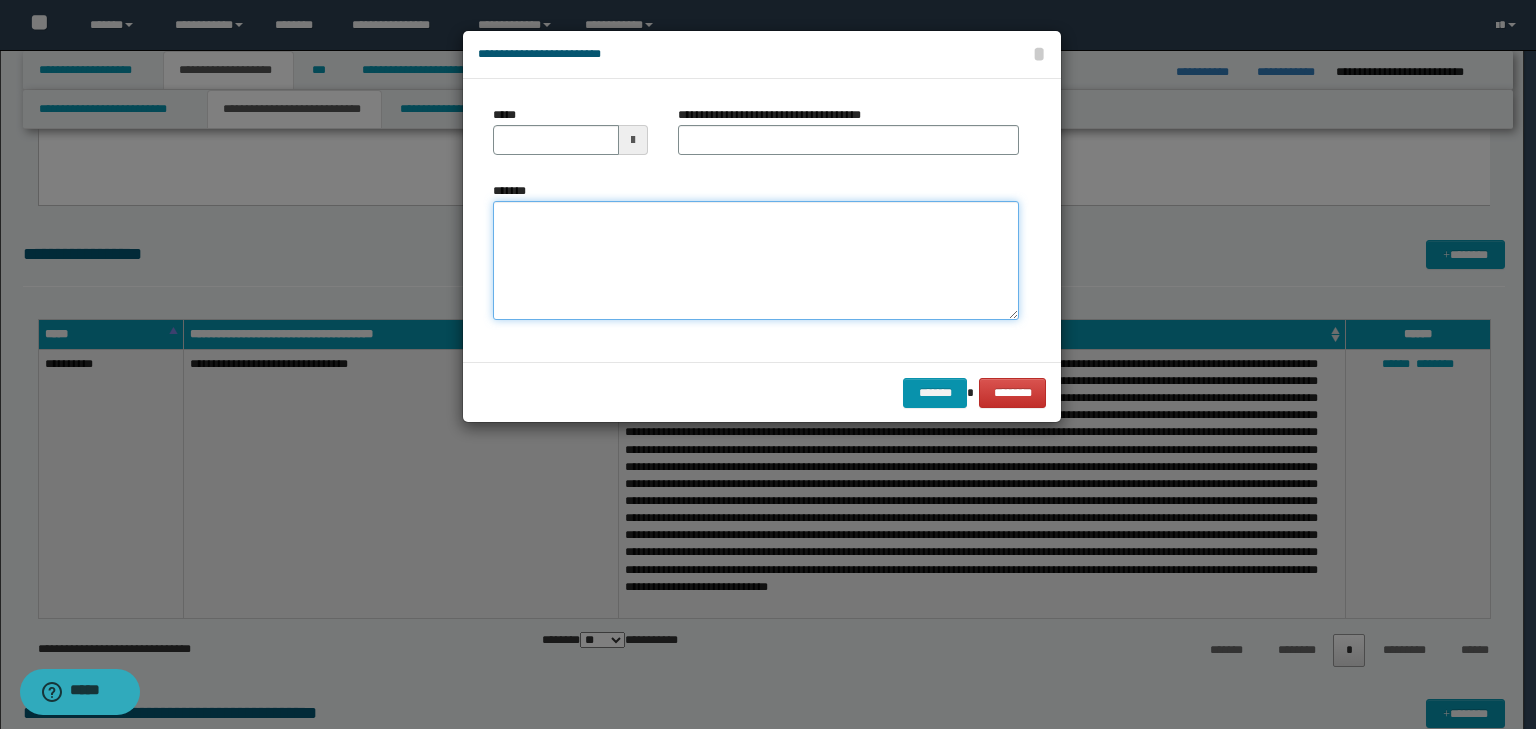 click on "*******" at bounding box center [756, 261] 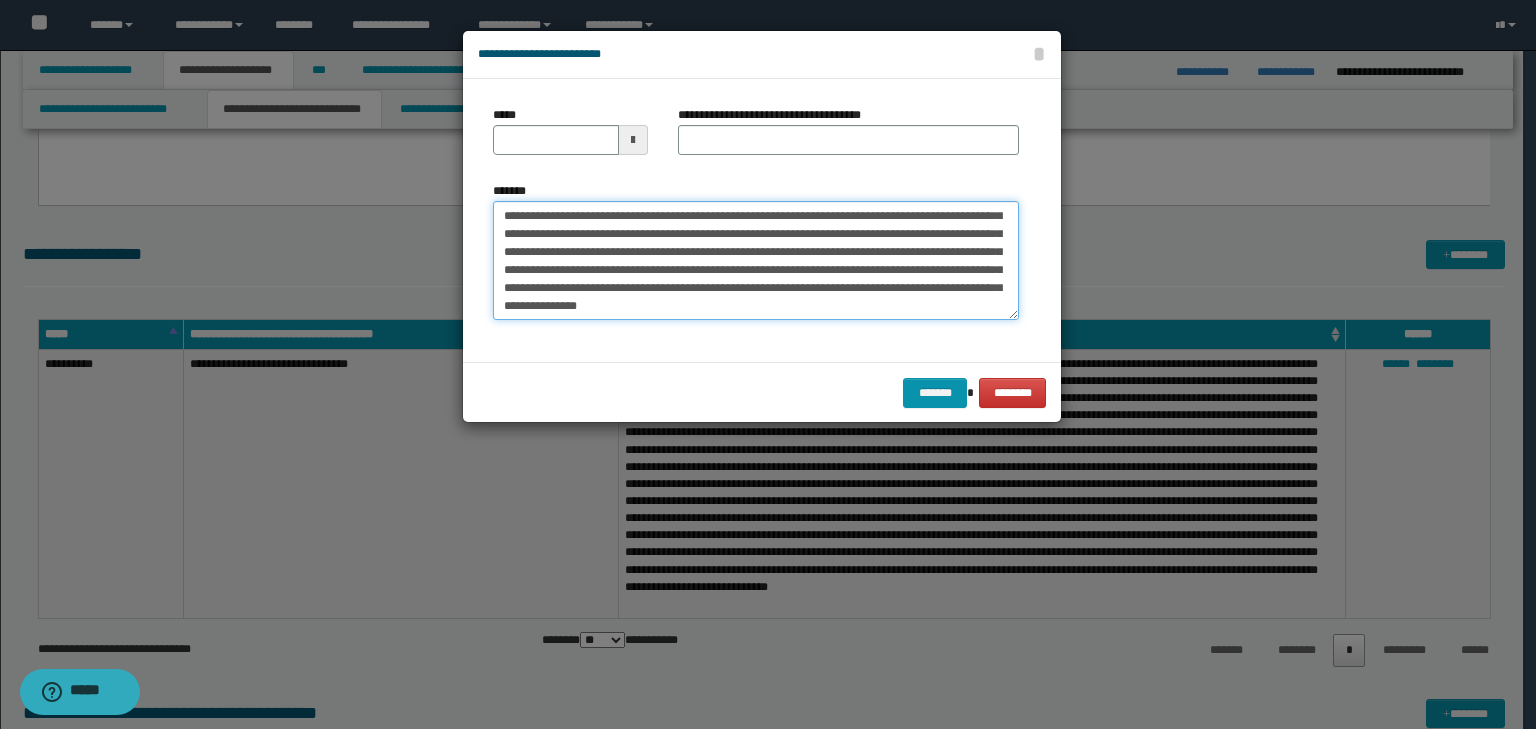 scroll, scrollTop: 0, scrollLeft: 0, axis: both 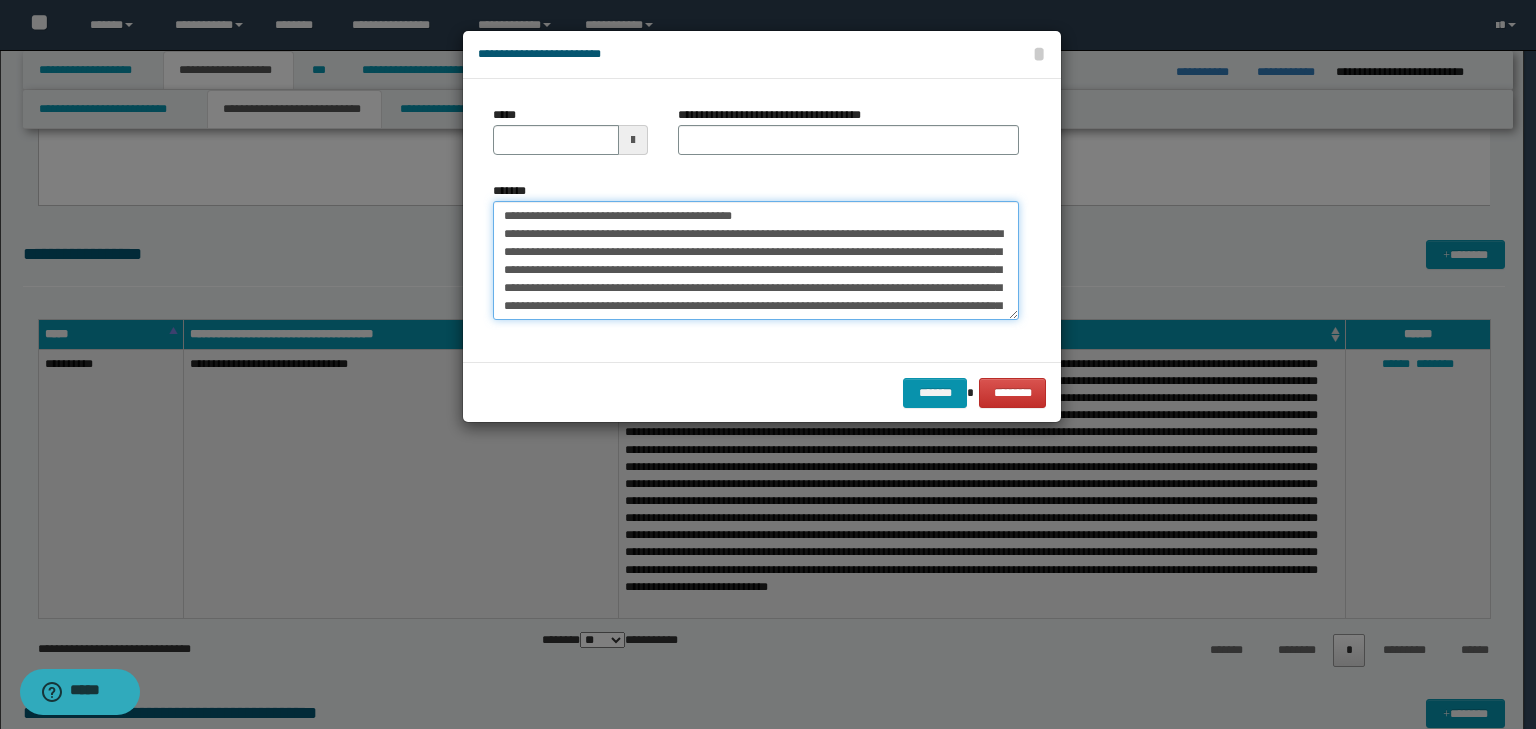 drag, startPoint x: 726, startPoint y: 217, endPoint x: 417, endPoint y: 182, distance: 310.9759 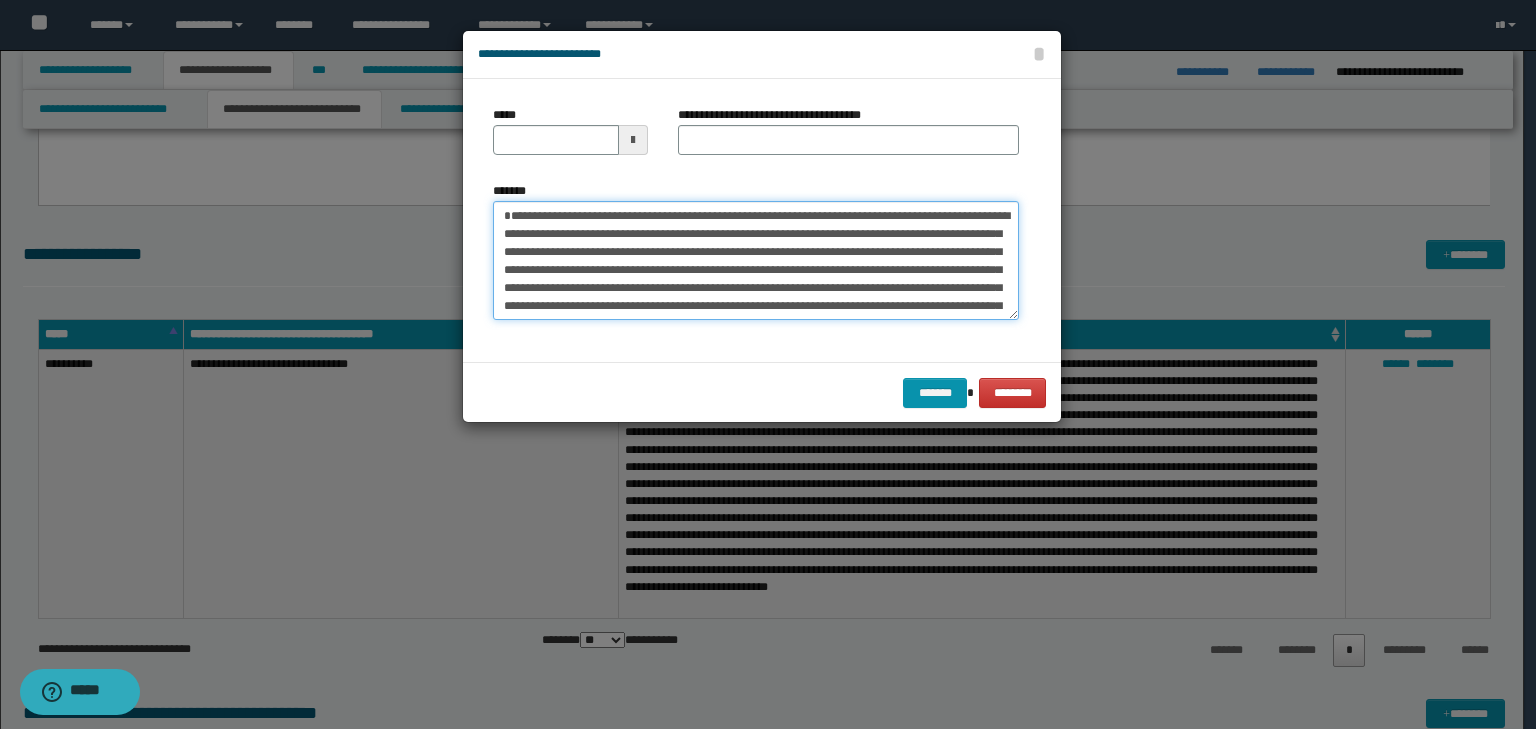 type 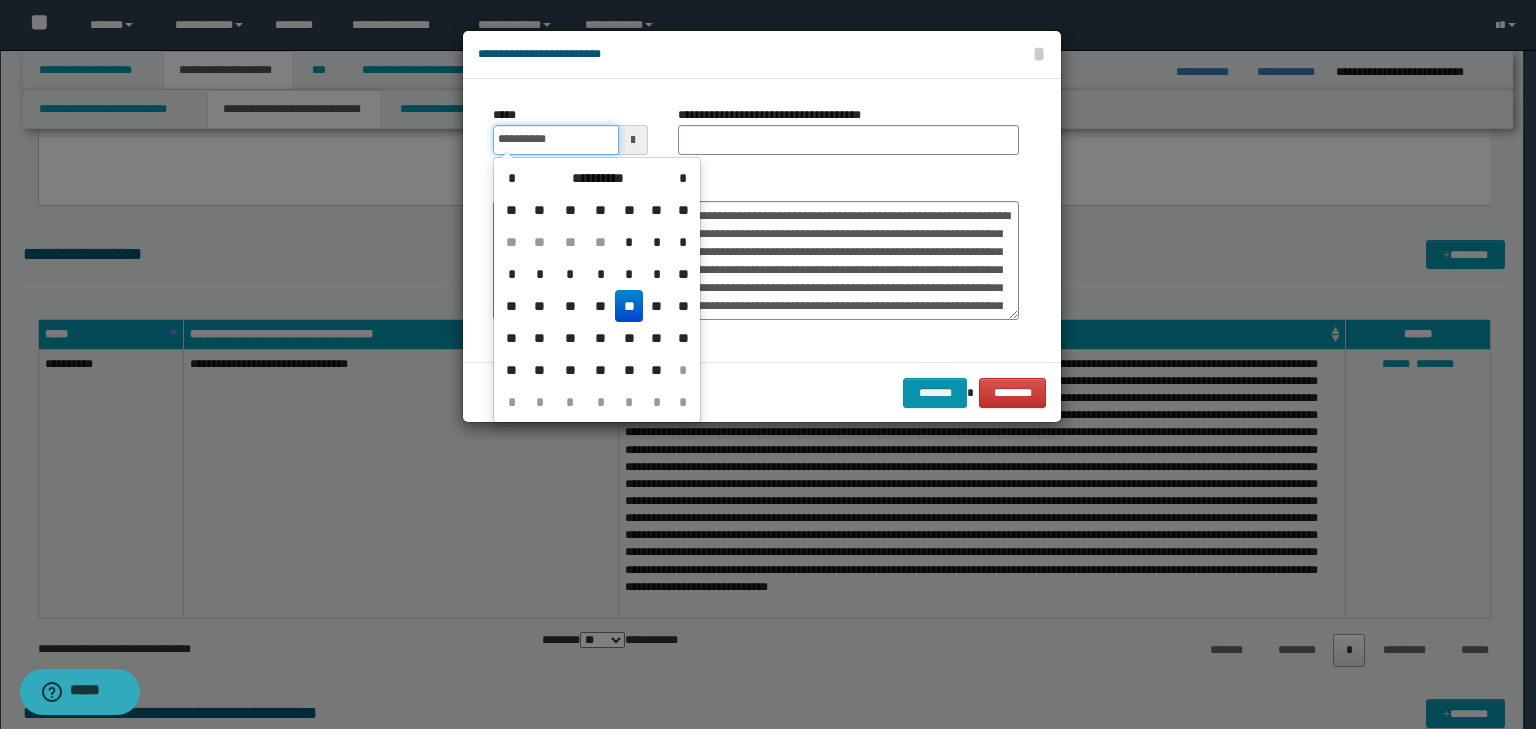 drag, startPoint x: 563, startPoint y: 140, endPoint x: 752, endPoint y: 148, distance: 189.16924 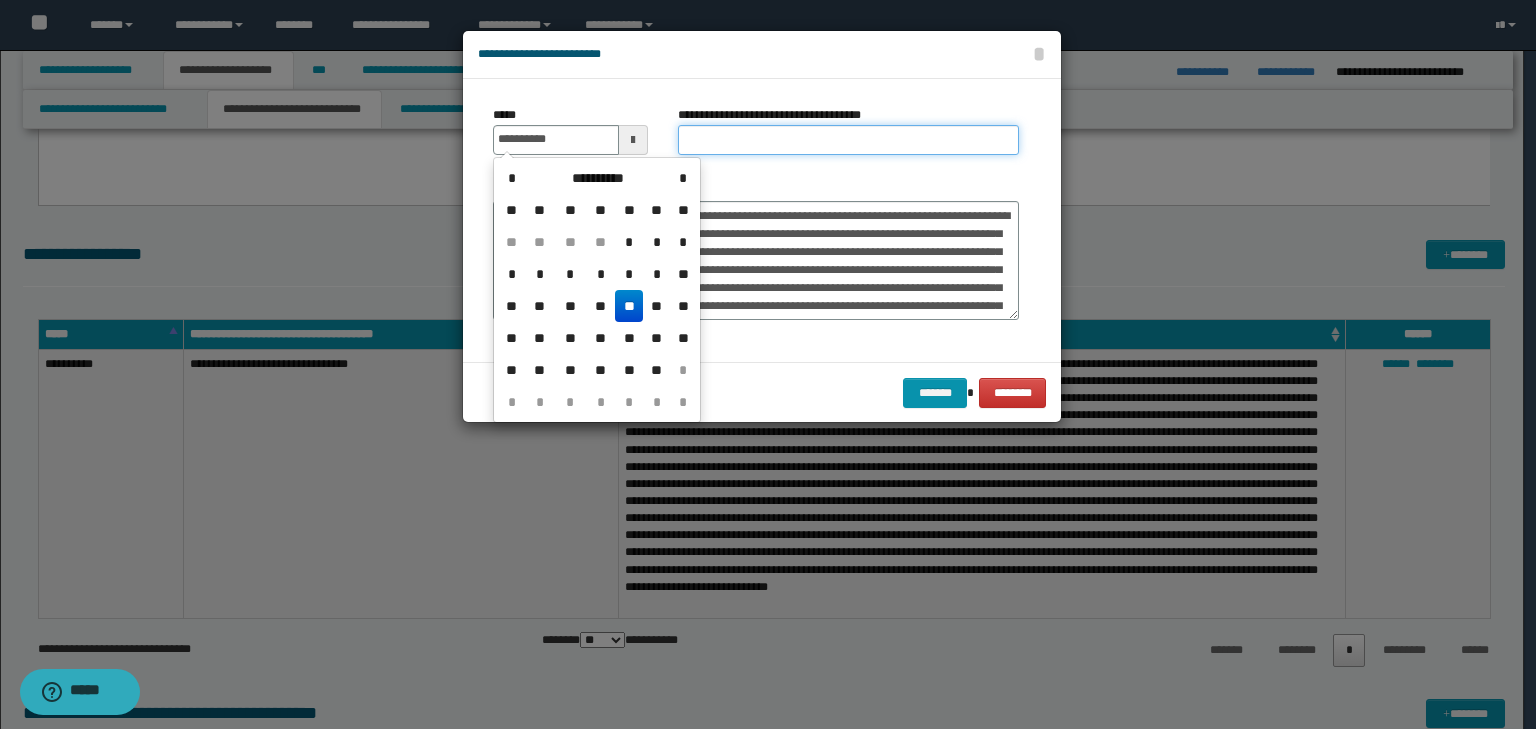 type on "**********" 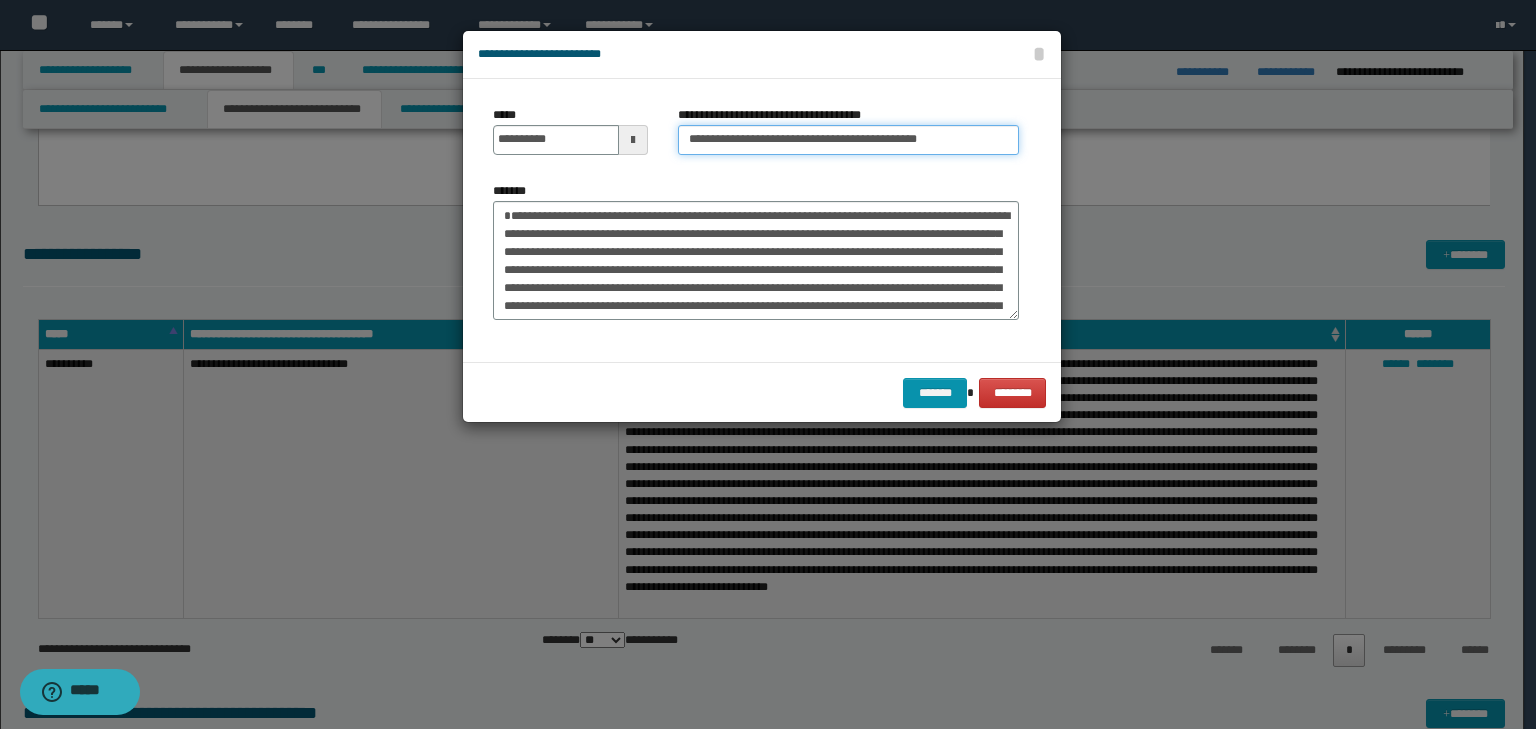 click on "**********" at bounding box center (848, 140) 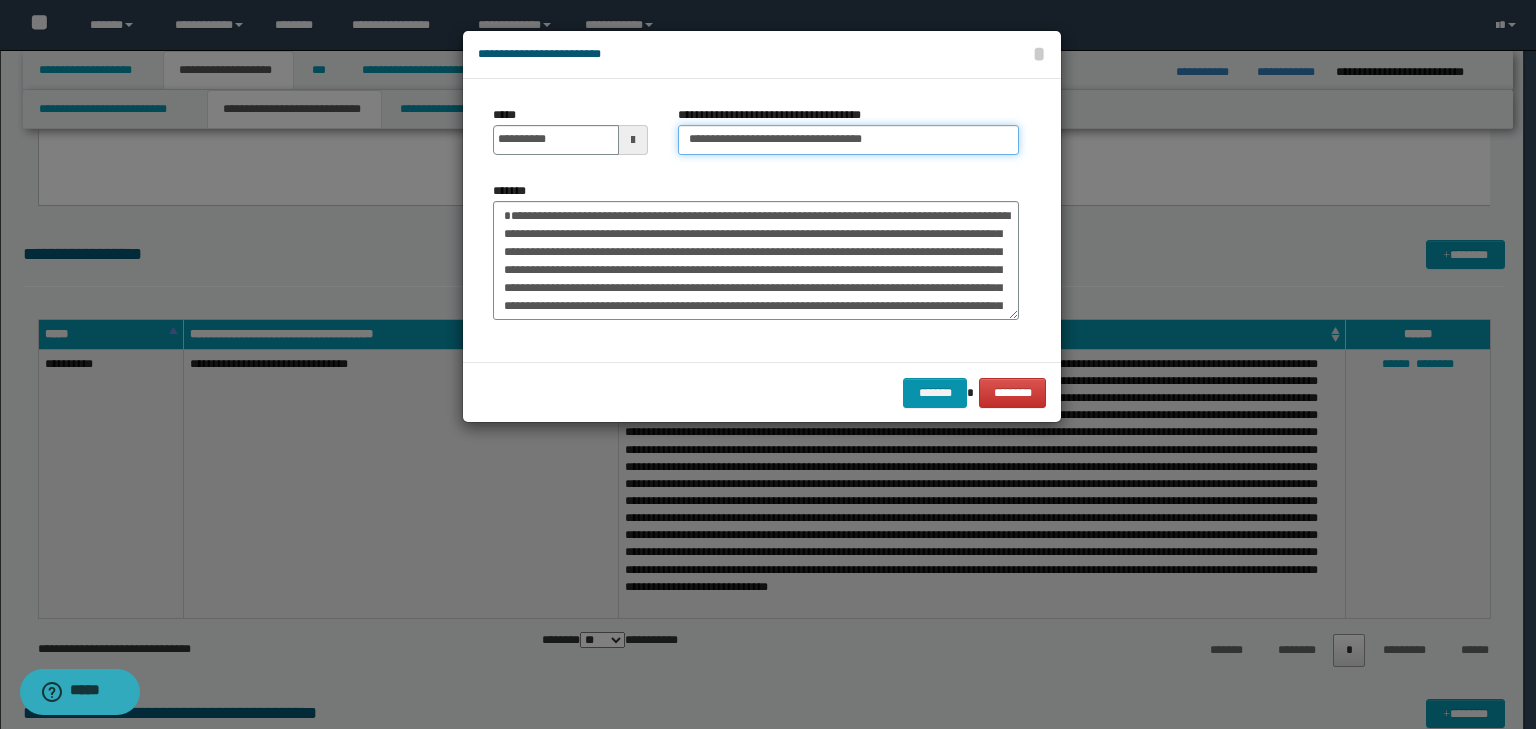 type on "**********" 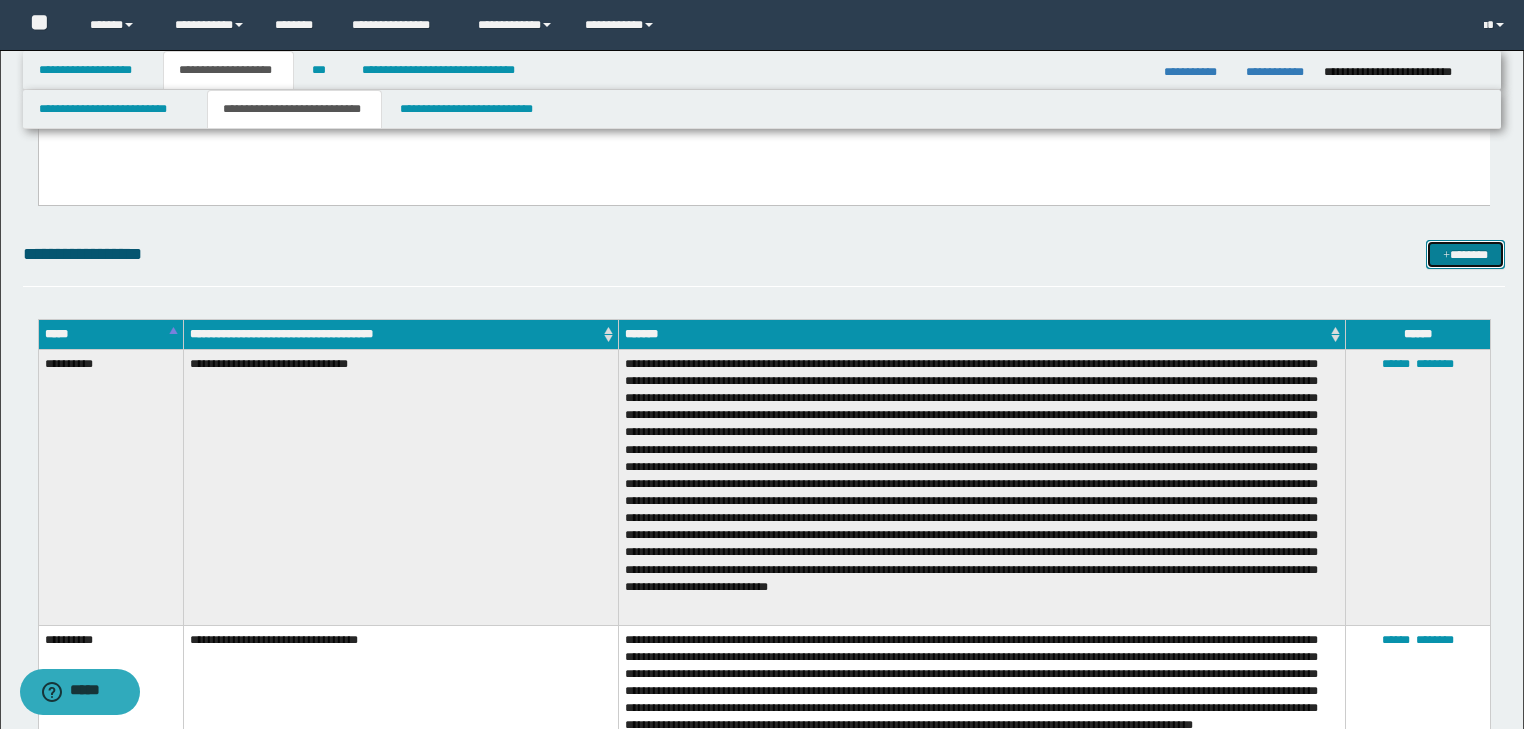 click on "*******" at bounding box center [1465, 255] 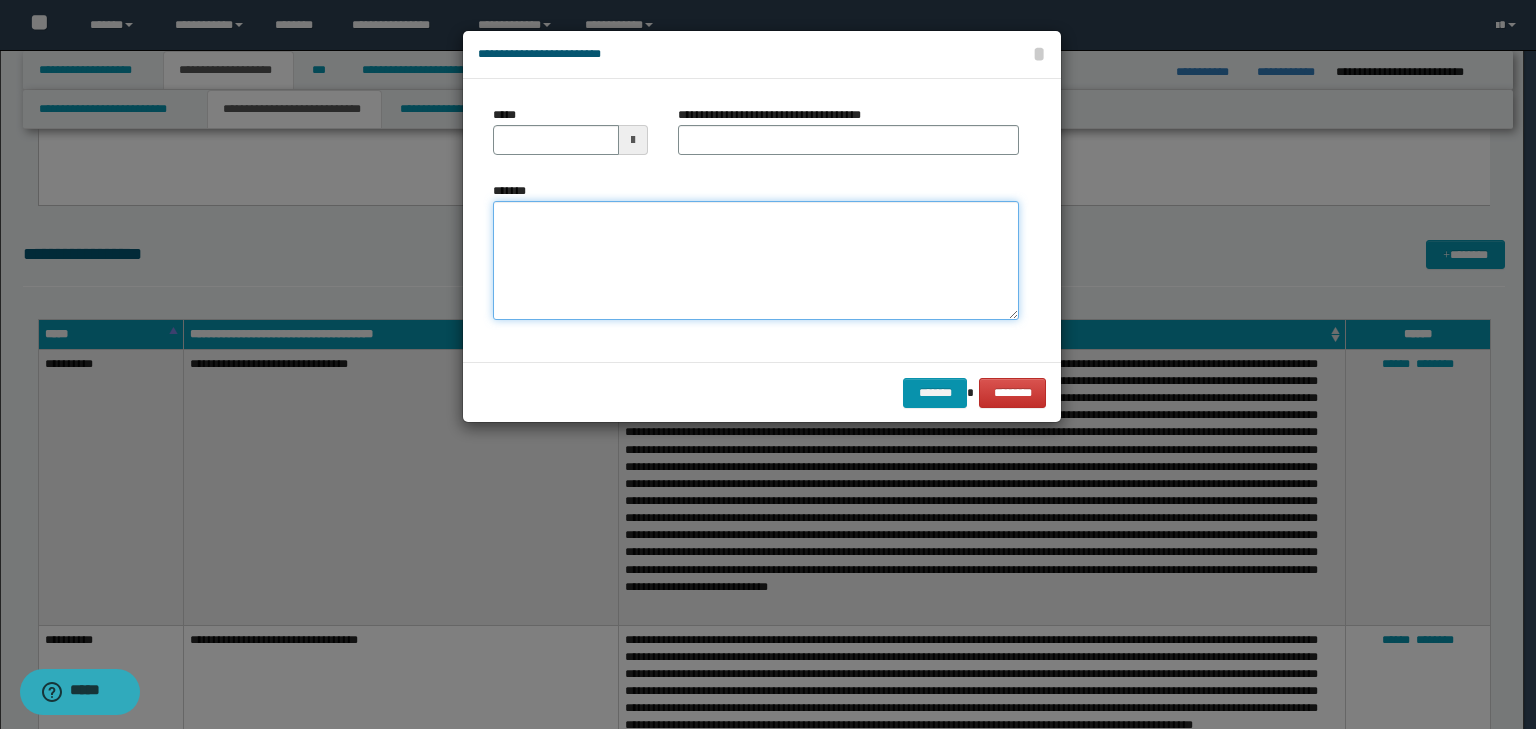 click on "*******" at bounding box center [756, 261] 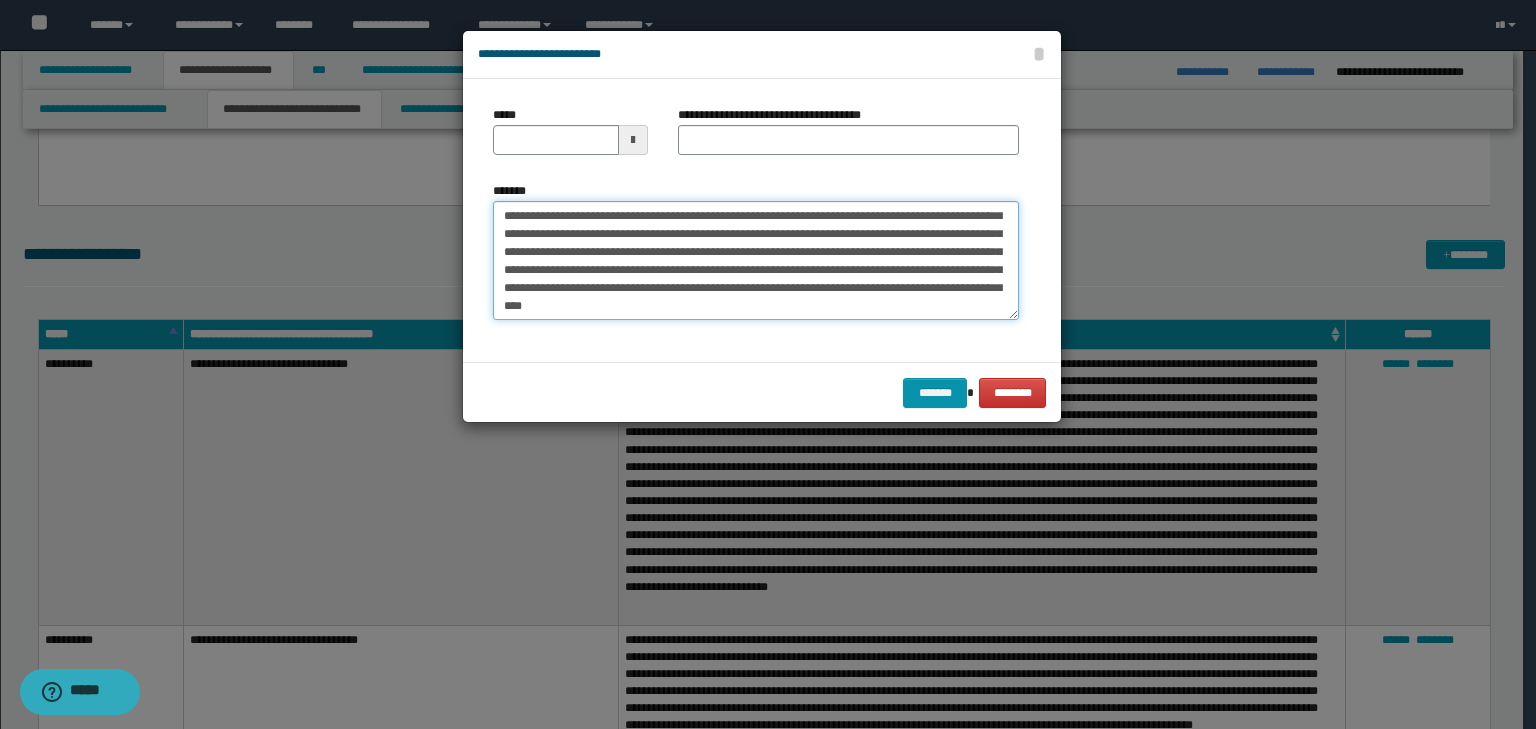 scroll, scrollTop: 0, scrollLeft: 0, axis: both 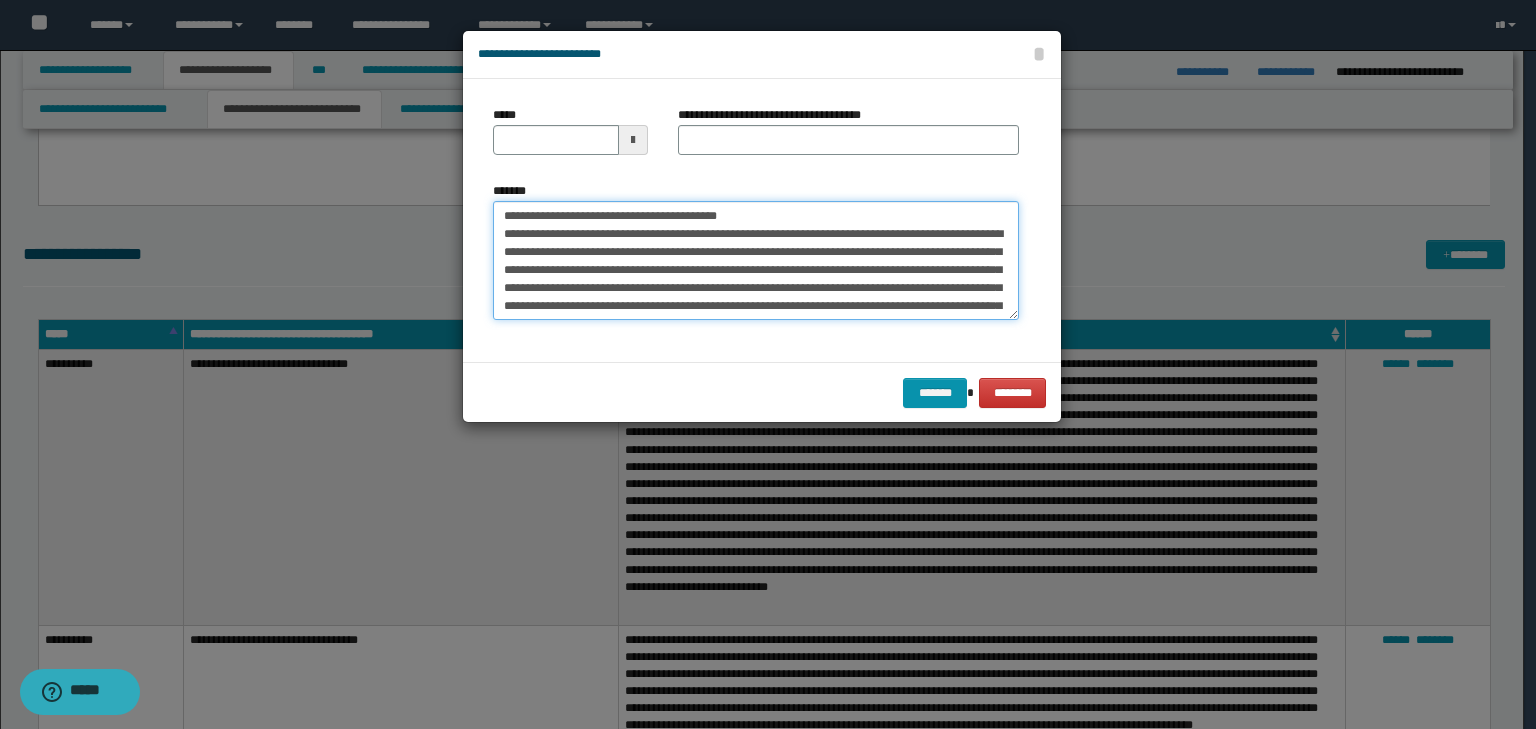 drag, startPoint x: 728, startPoint y: 208, endPoint x: 457, endPoint y: 190, distance: 271.59714 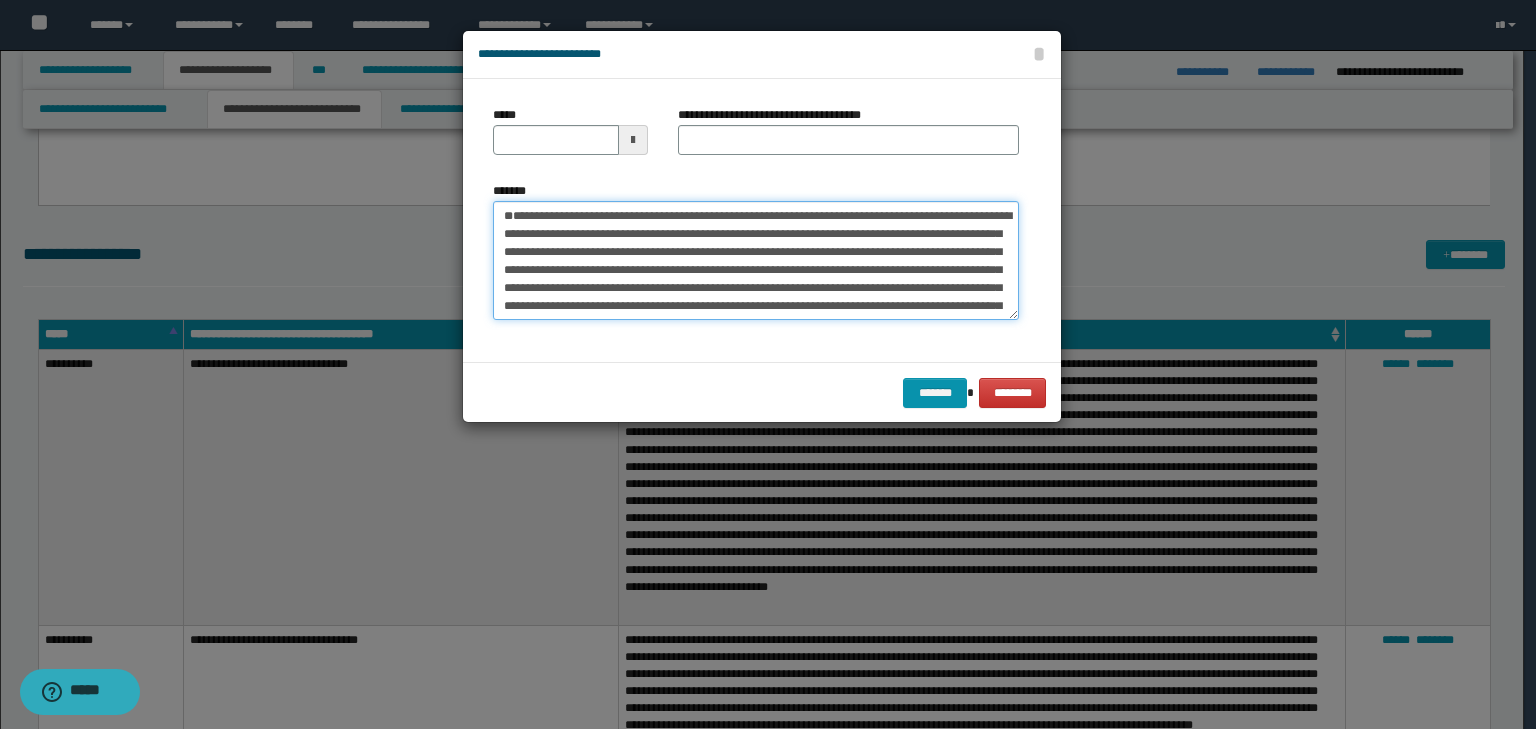 type on "**********" 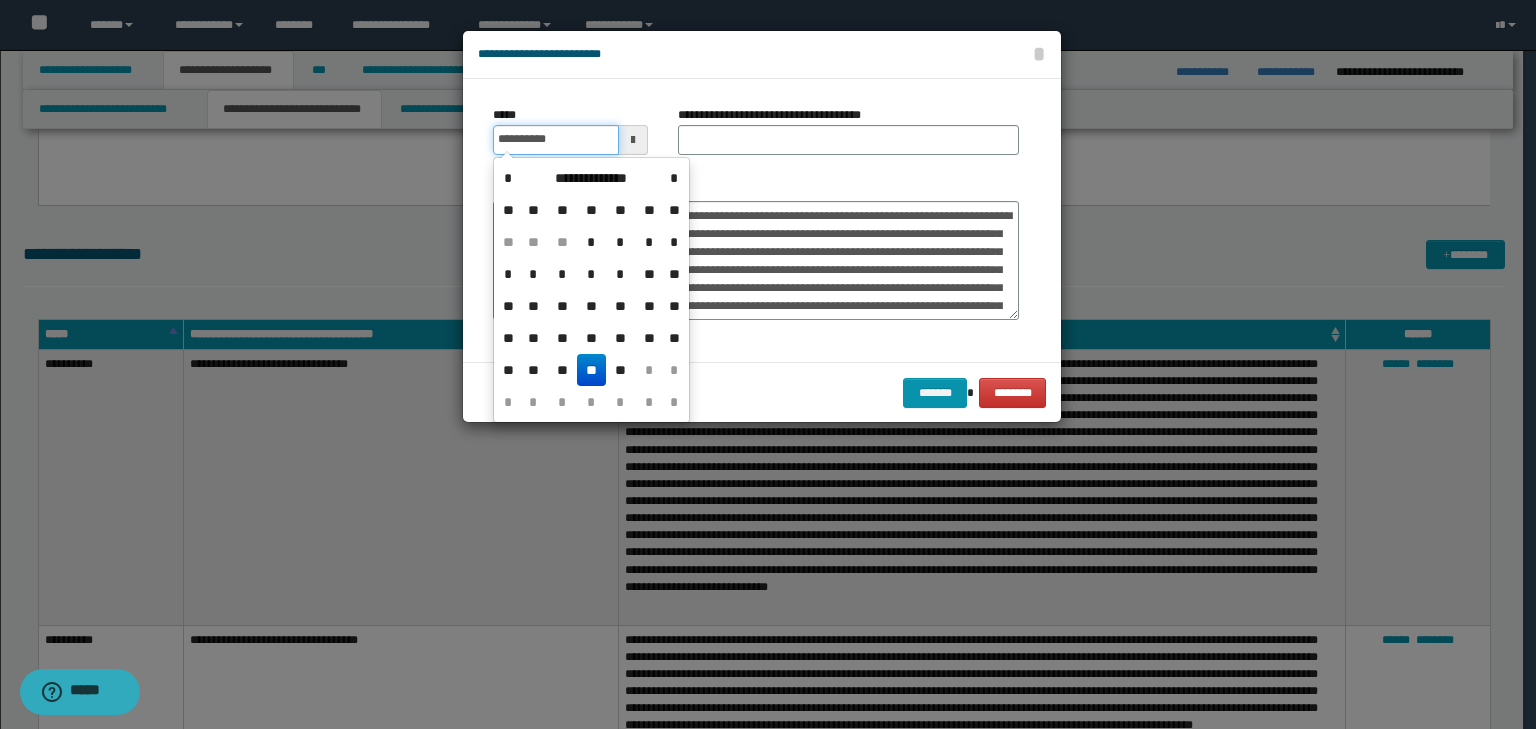 drag, startPoint x: 552, startPoint y: 152, endPoint x: 660, endPoint y: 139, distance: 108.779594 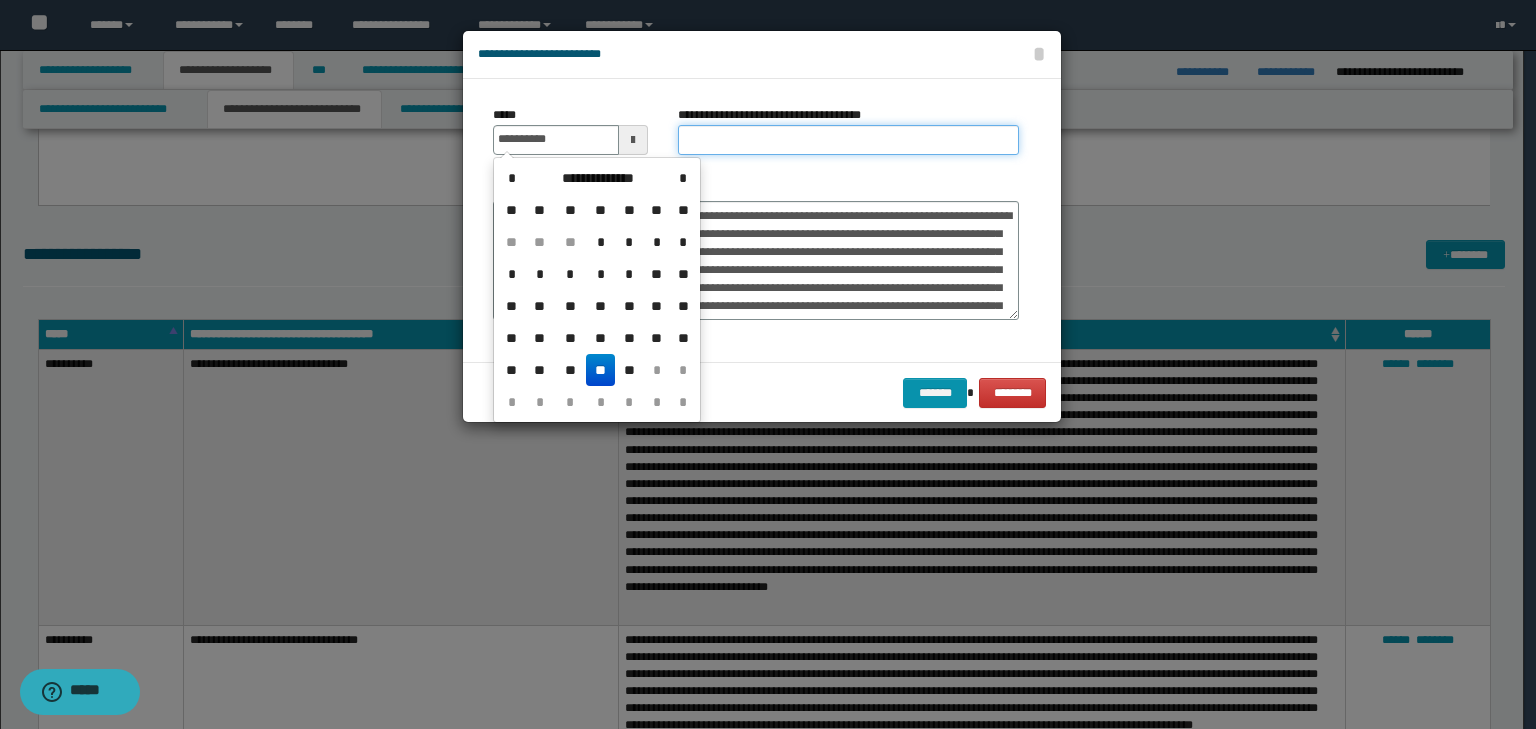 type on "**********" 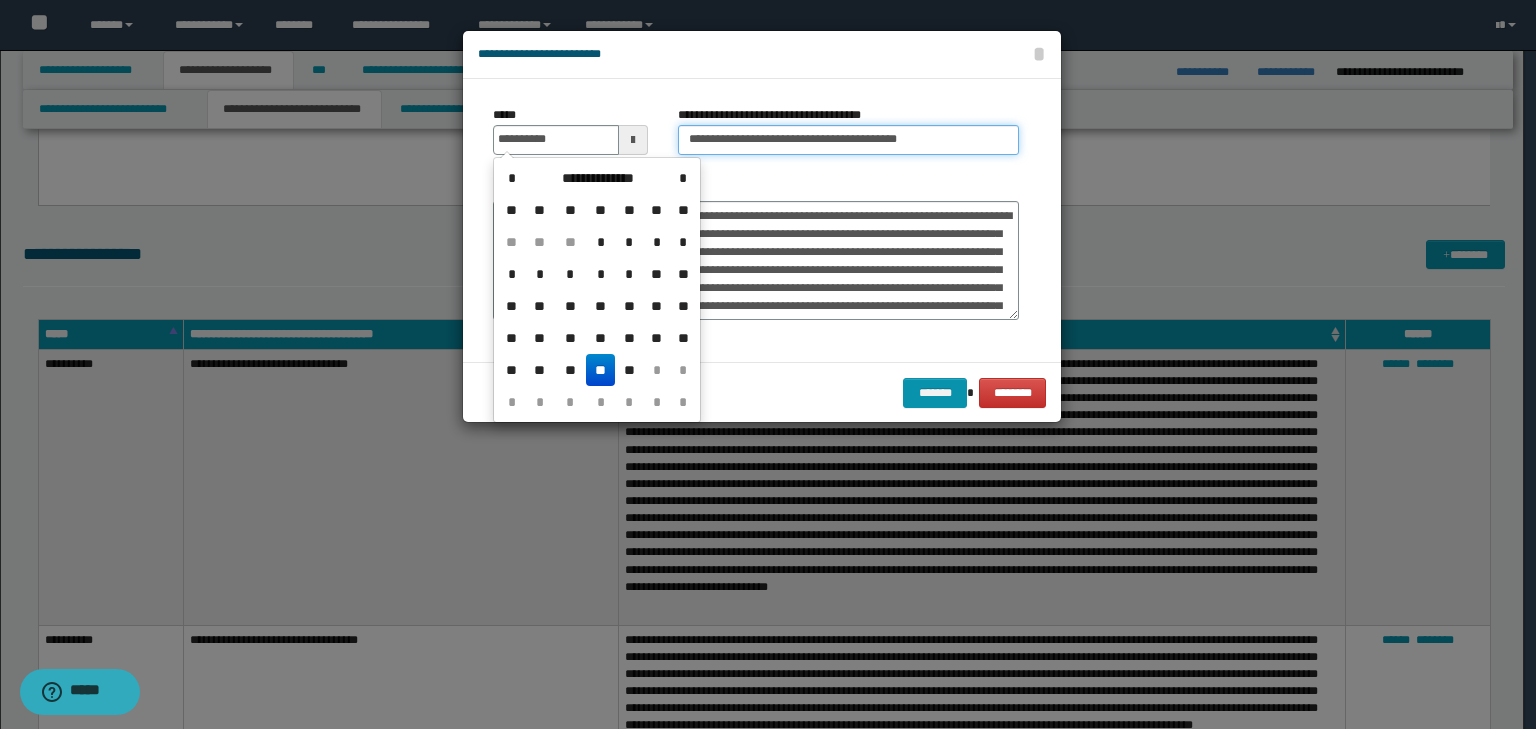 click on "**********" at bounding box center (848, 140) 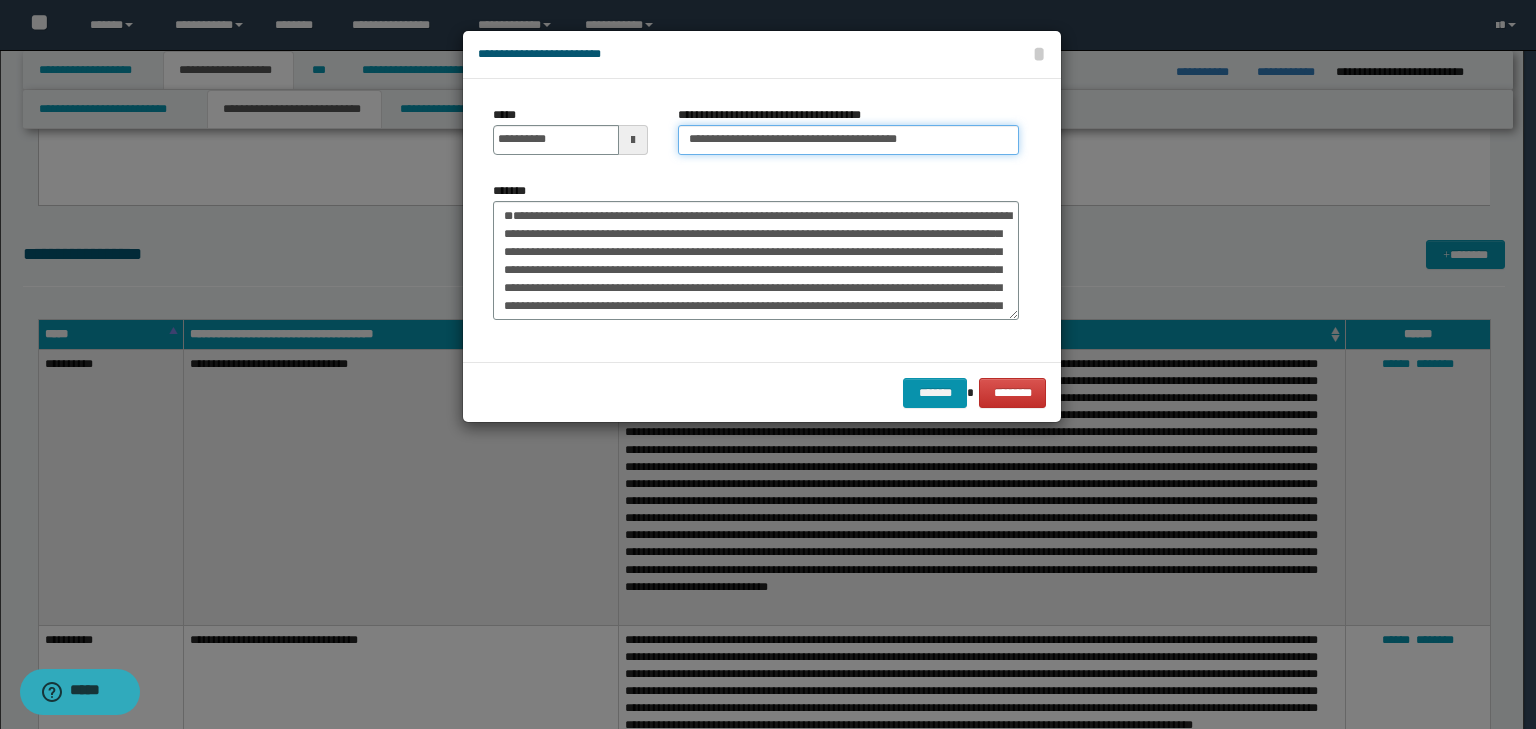 drag, startPoint x: 753, startPoint y: 133, endPoint x: 272, endPoint y: 92, distance: 482.74423 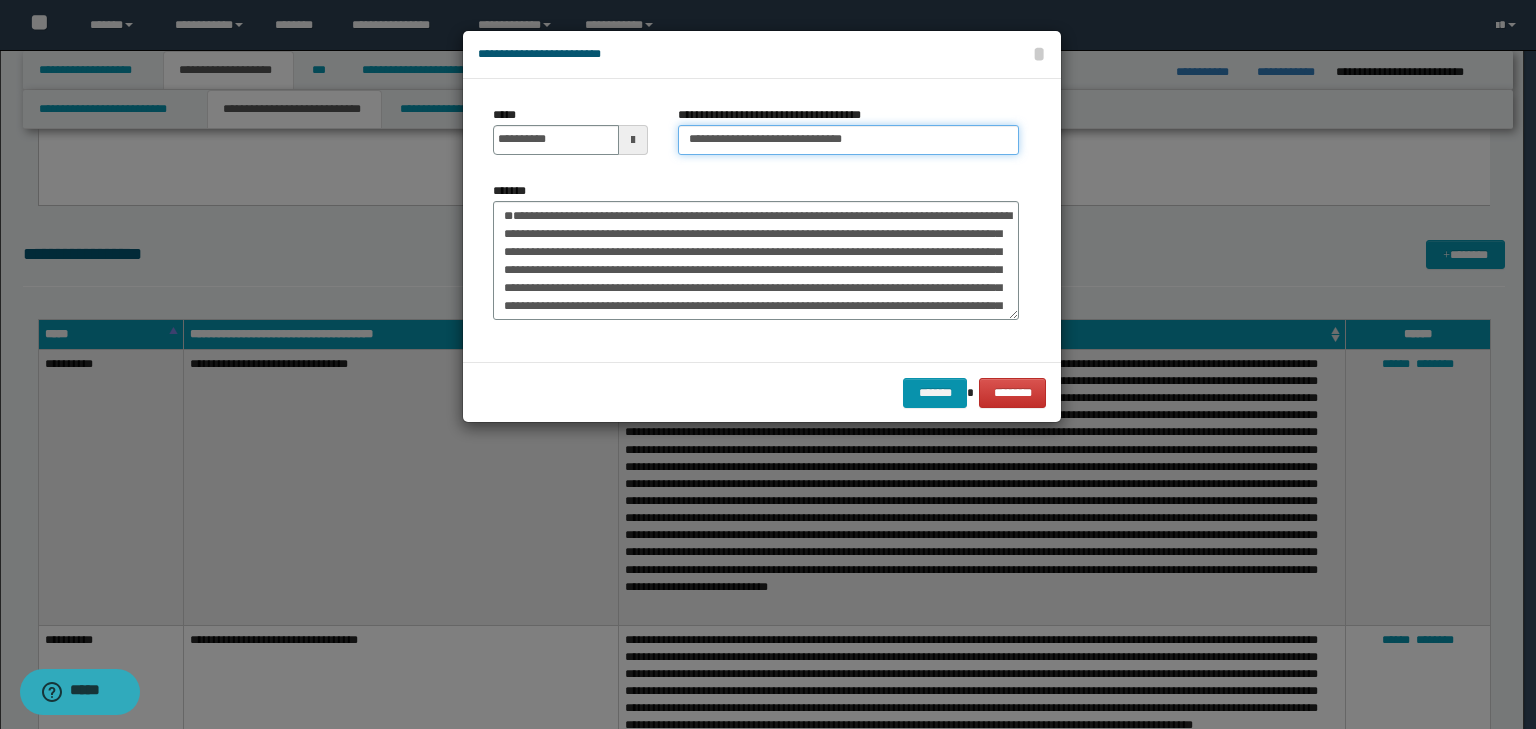 type on "**********" 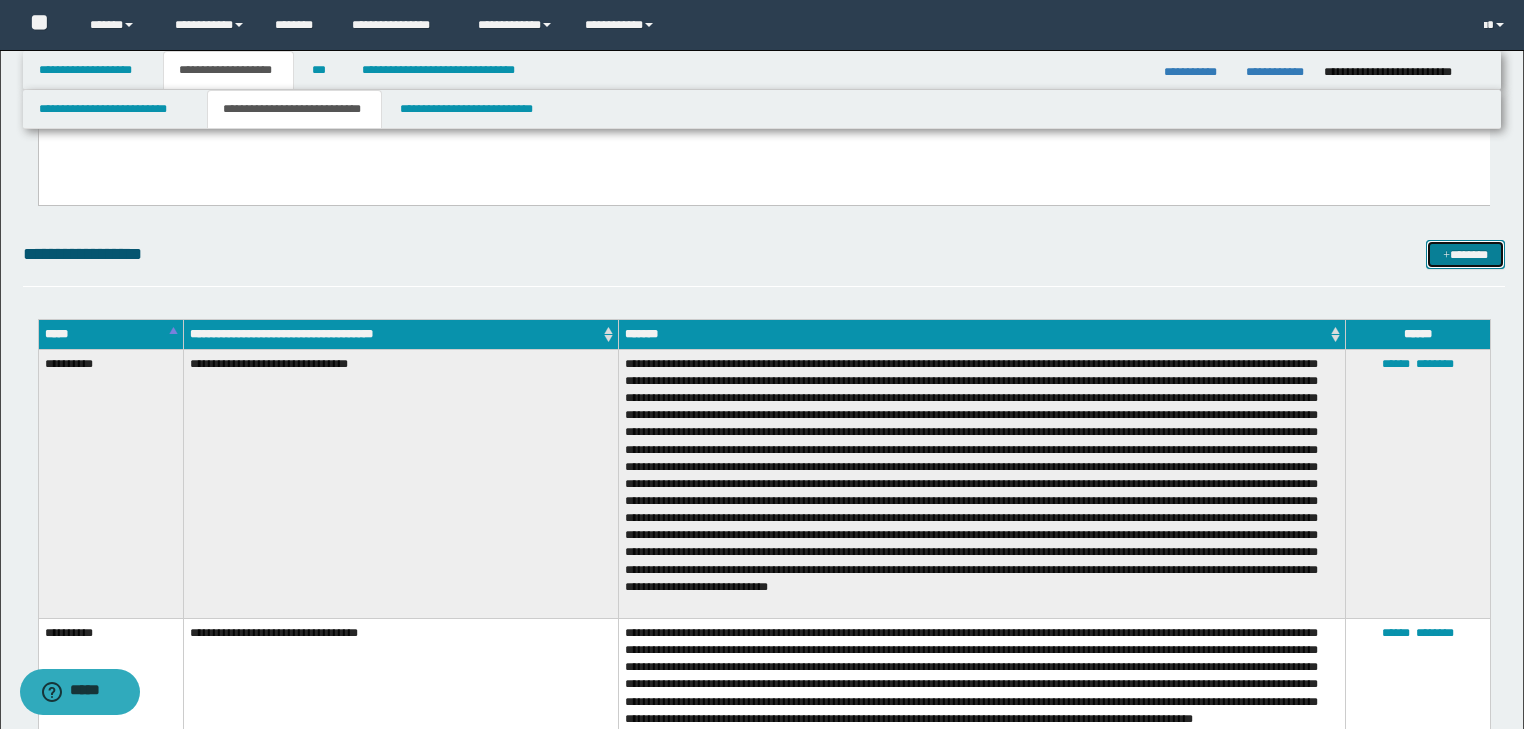 click on "*******" at bounding box center (1465, 255) 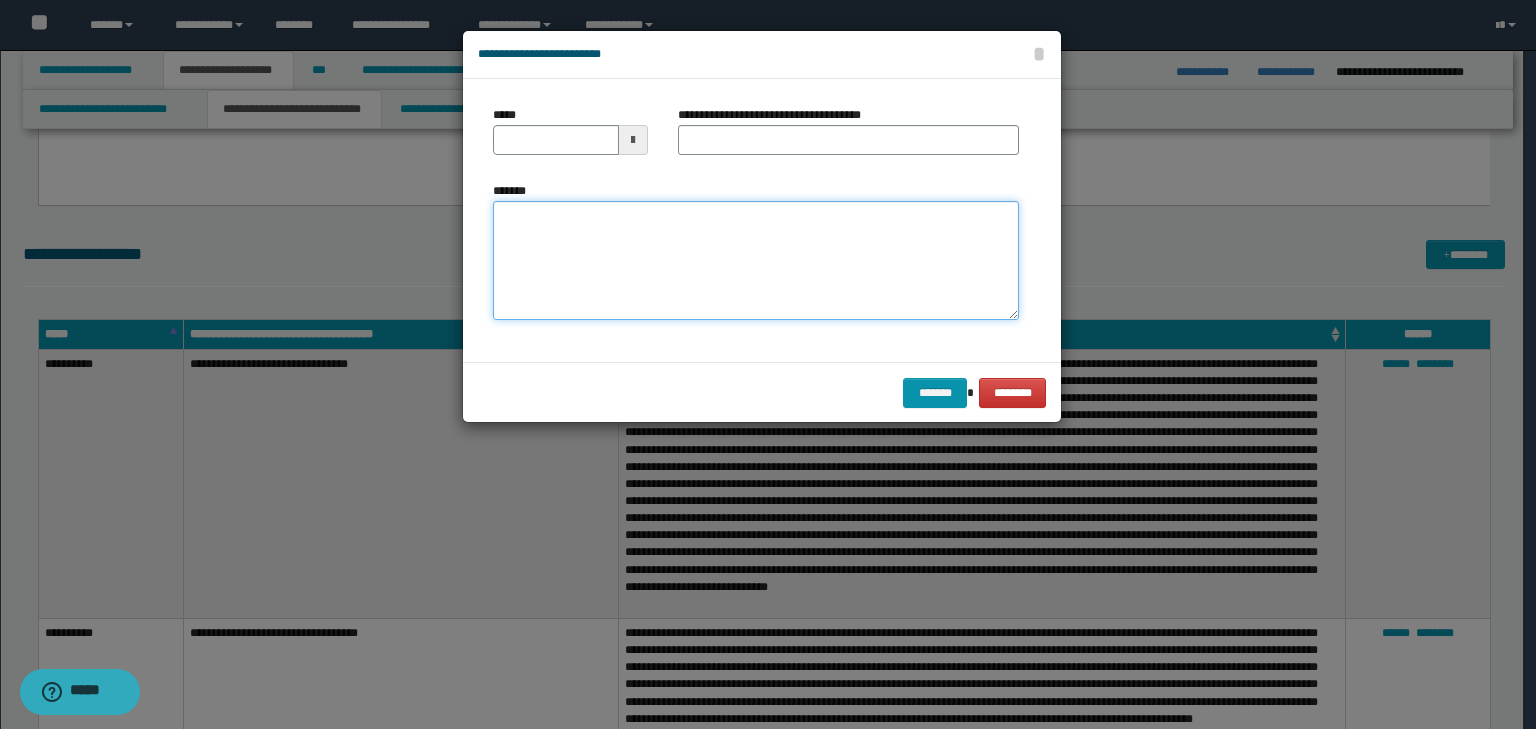 click on "*******" at bounding box center (756, 261) 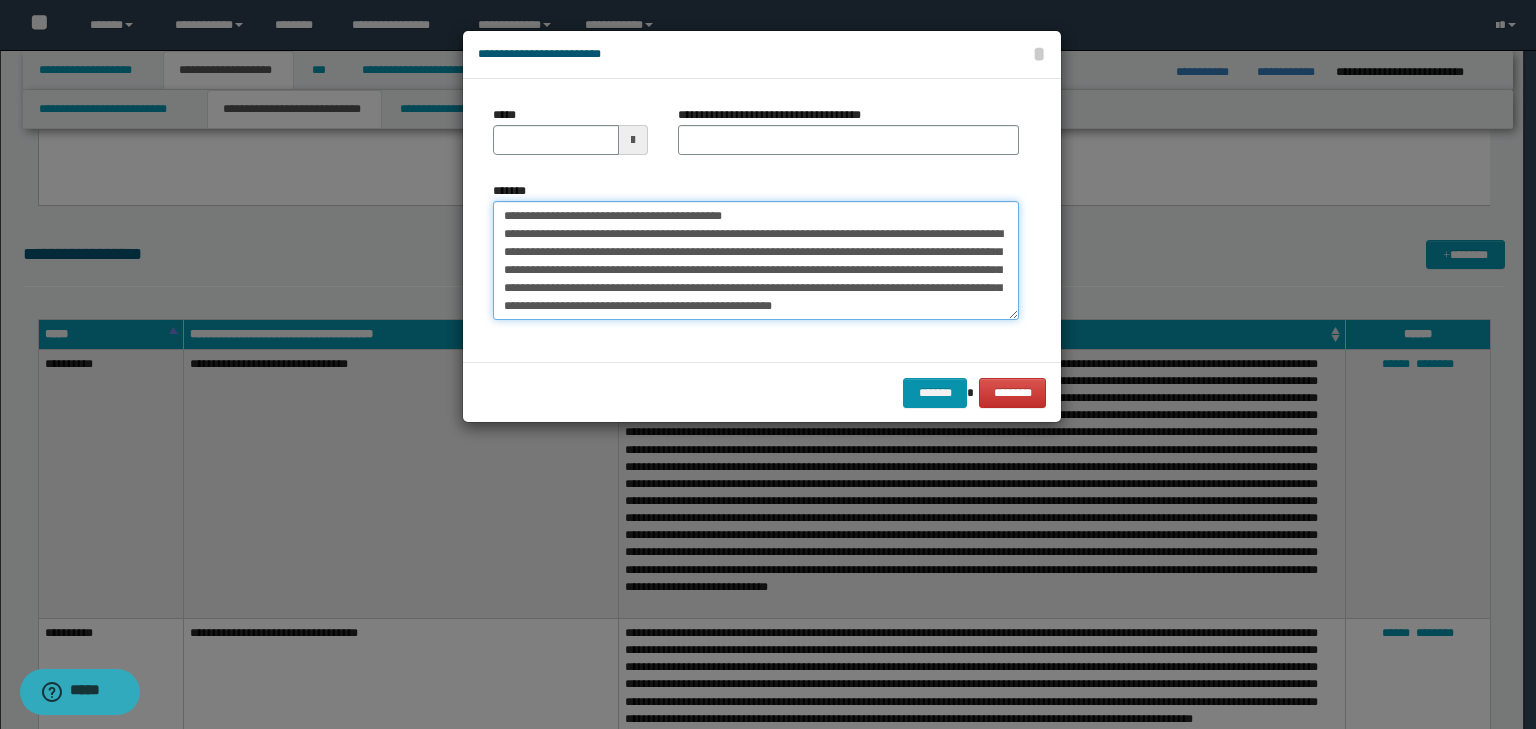 scroll, scrollTop: 0, scrollLeft: 0, axis: both 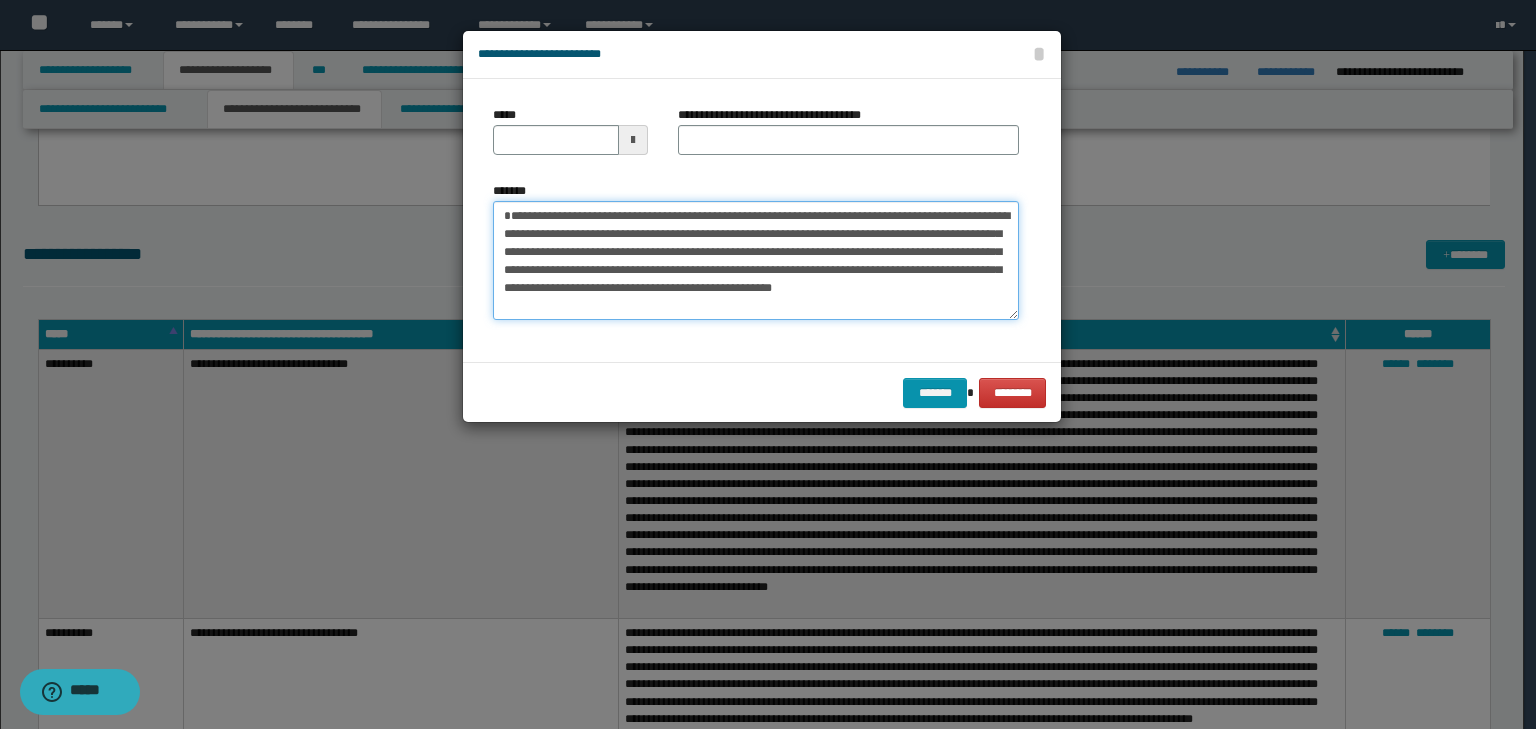 type 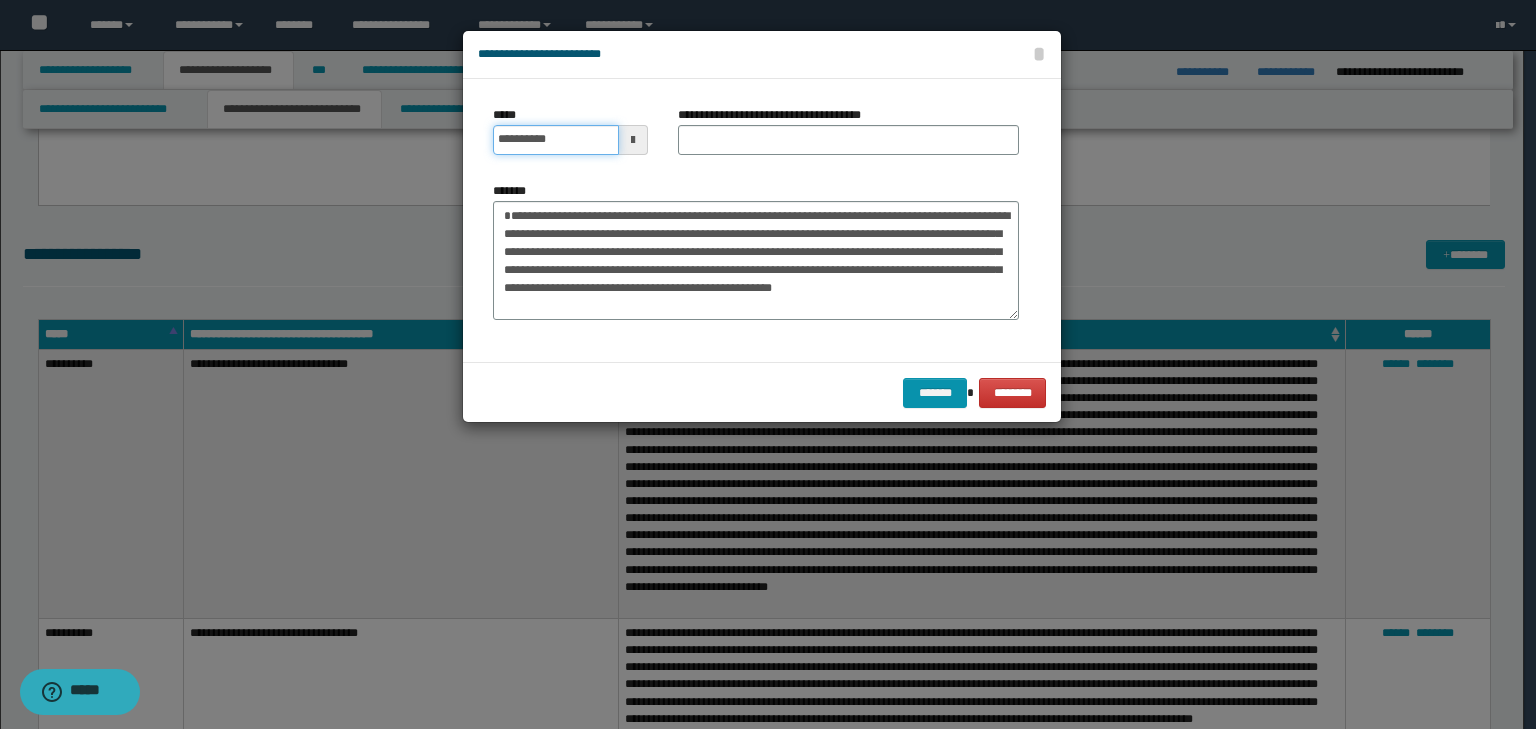 click on "**********" at bounding box center (570, 140) 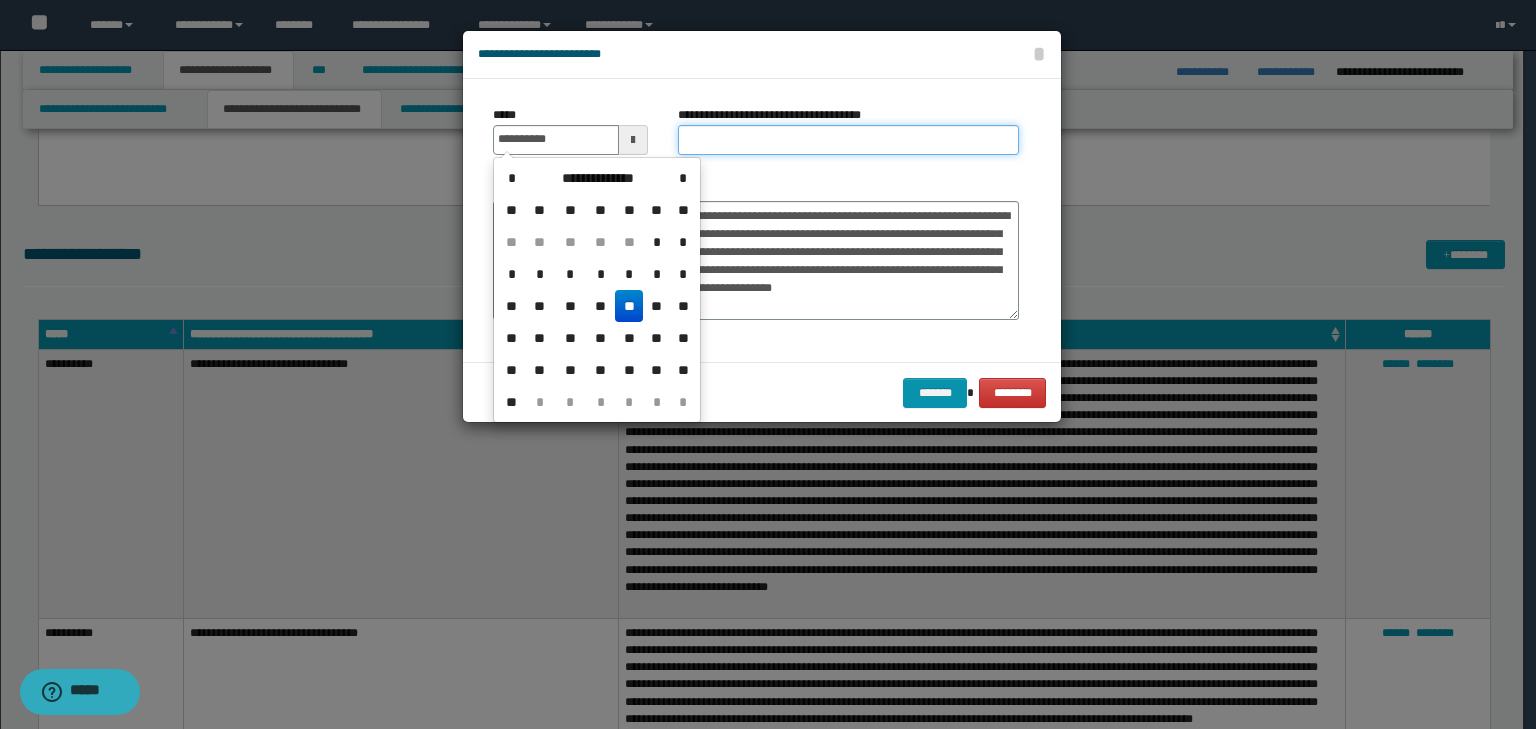 type on "**********" 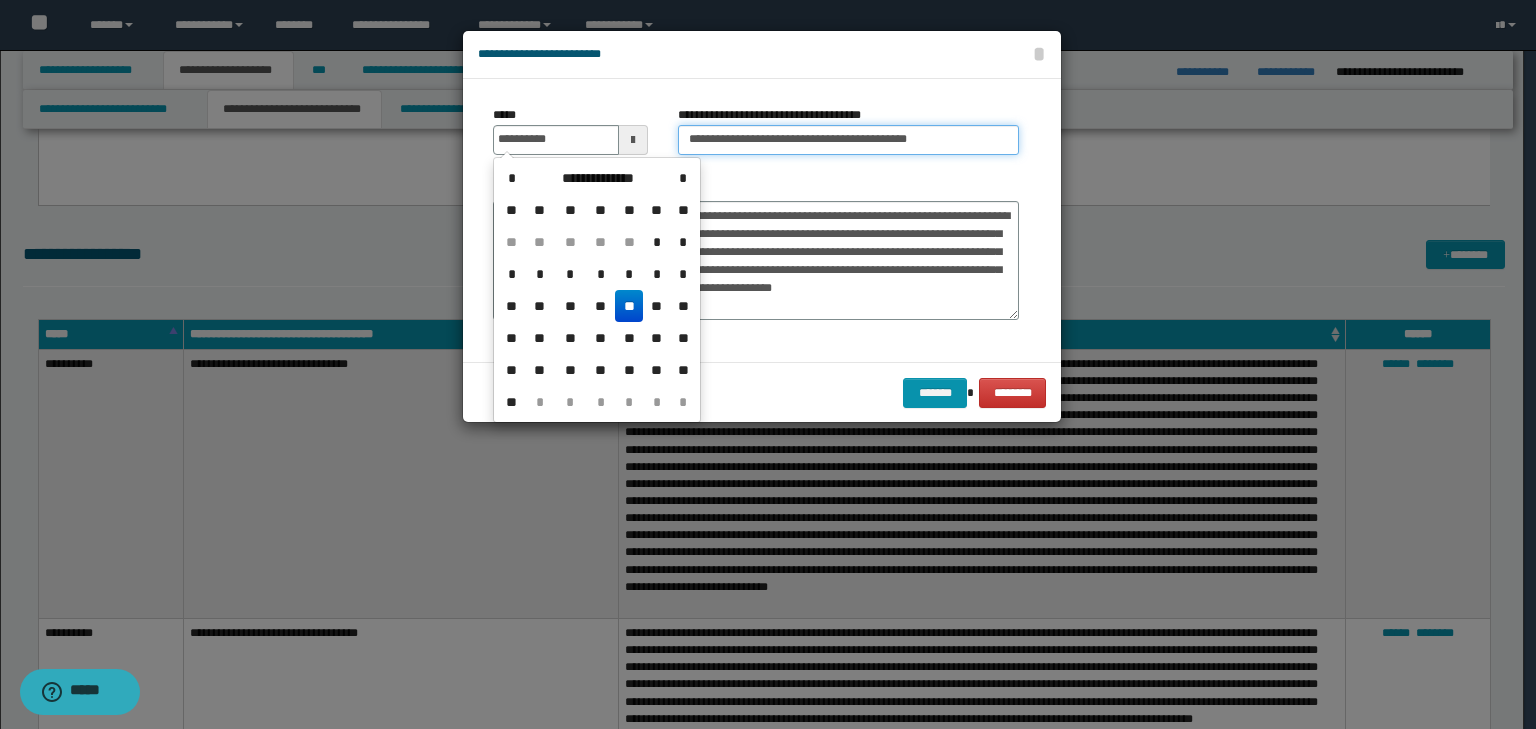 drag, startPoint x: 748, startPoint y: 132, endPoint x: 760, endPoint y: 135, distance: 12.369317 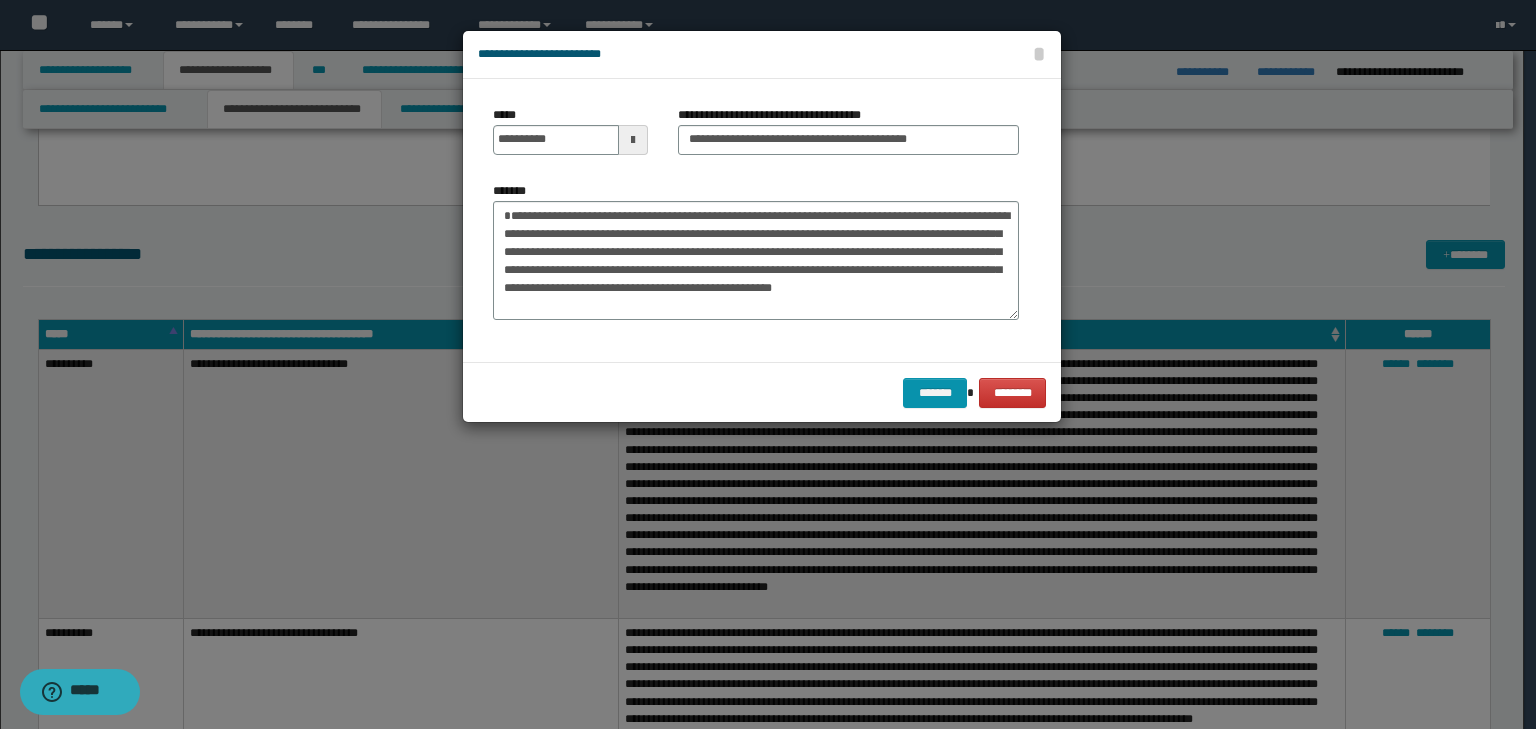 click on "**********" at bounding box center [848, 138] 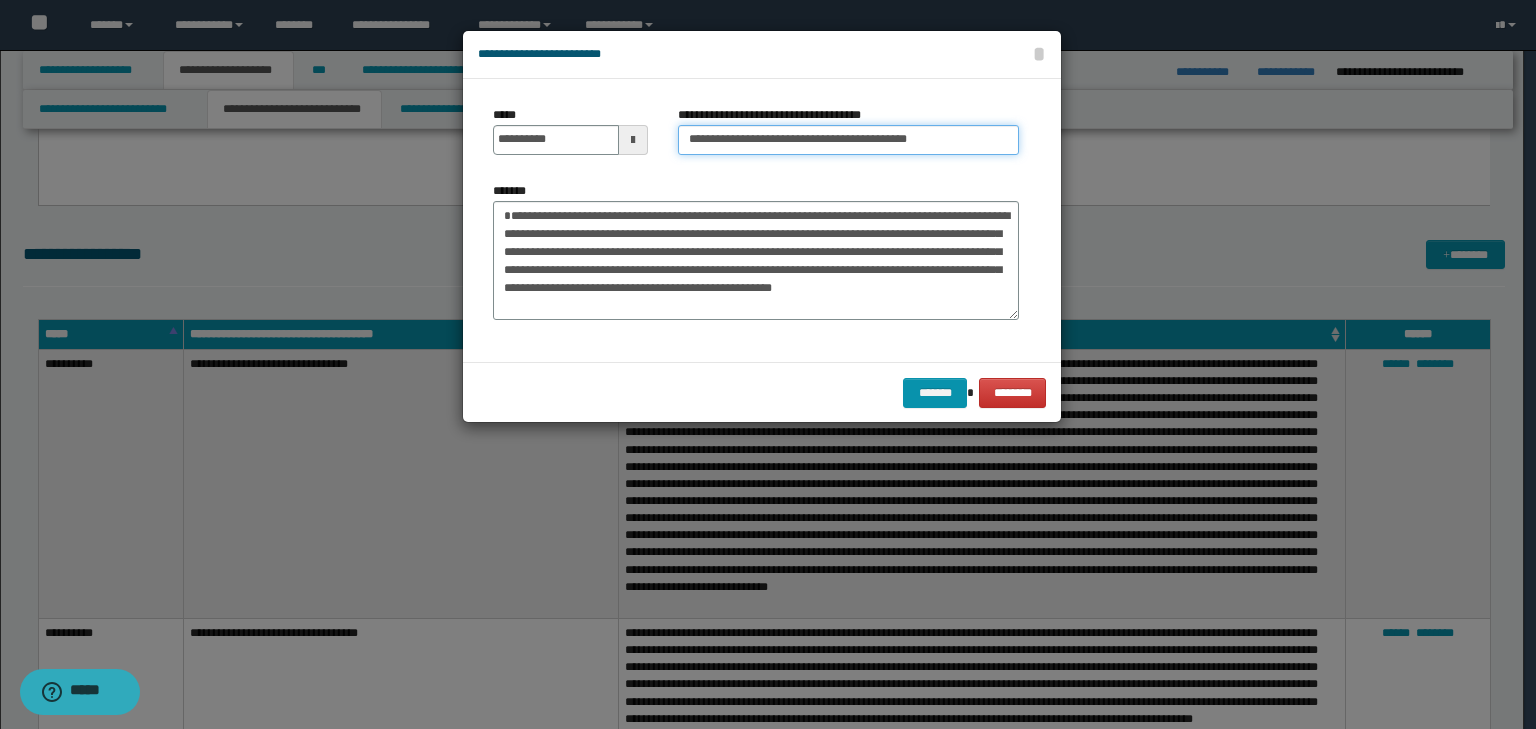 drag, startPoint x: 750, startPoint y: 135, endPoint x: 336, endPoint y: 113, distance: 414.58414 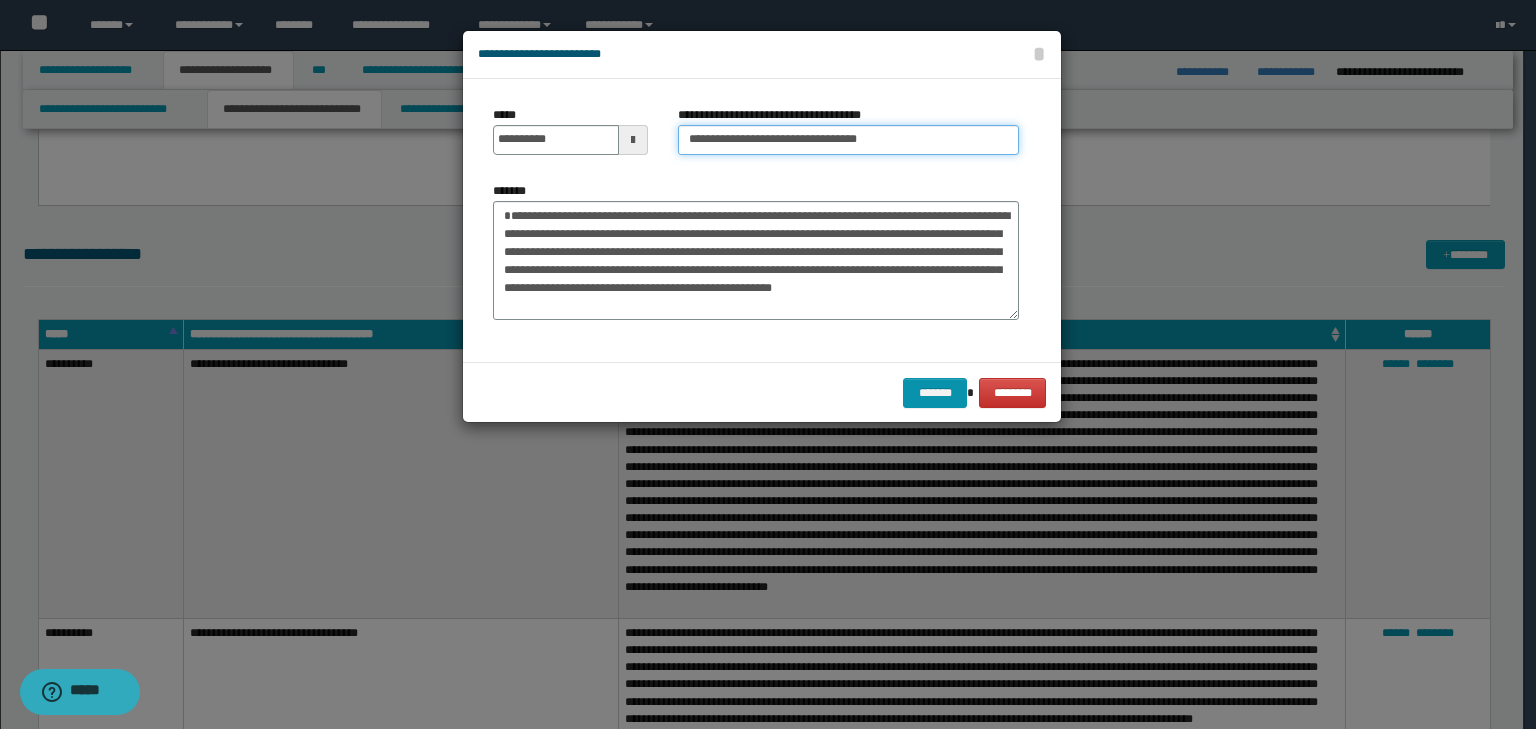 type on "**********" 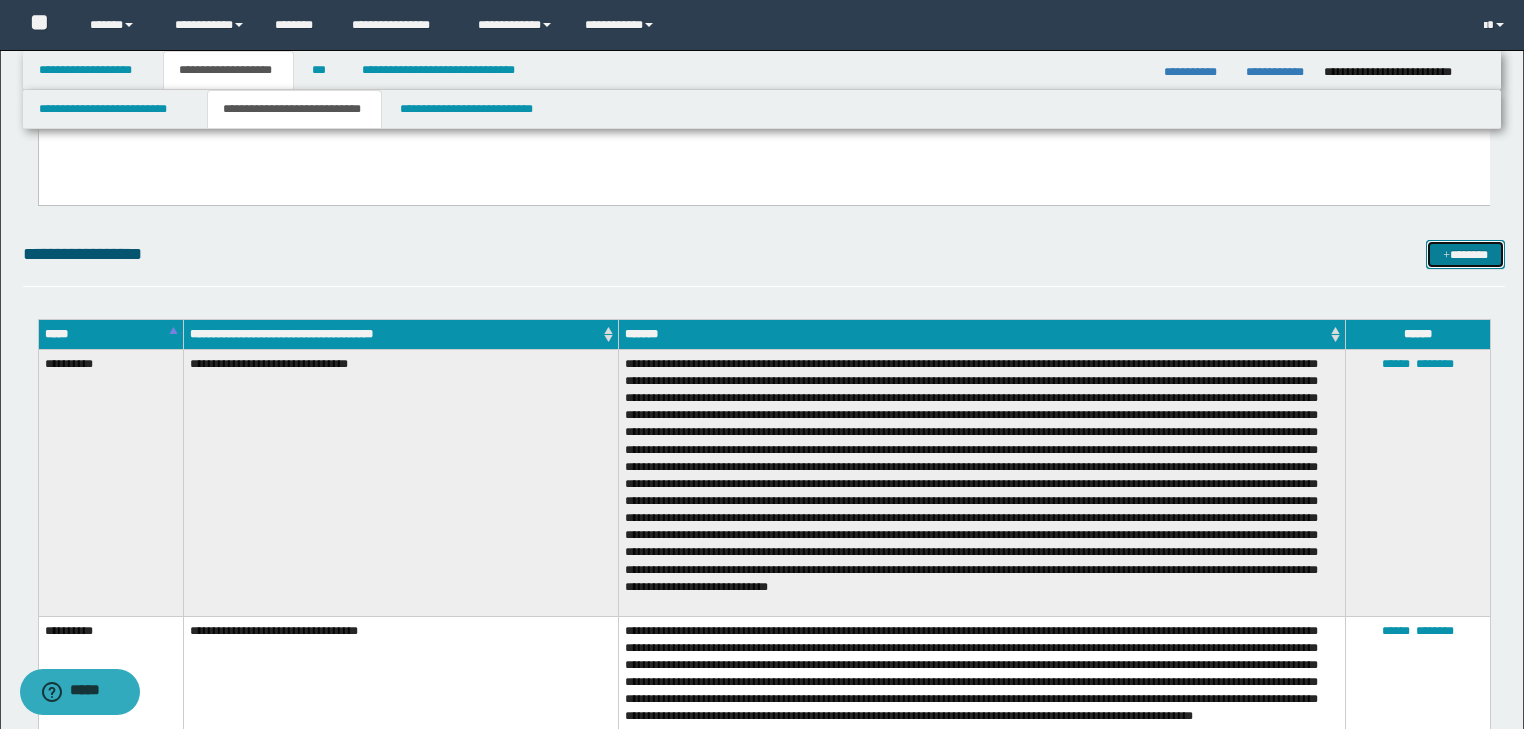 click on "*******" at bounding box center [1465, 255] 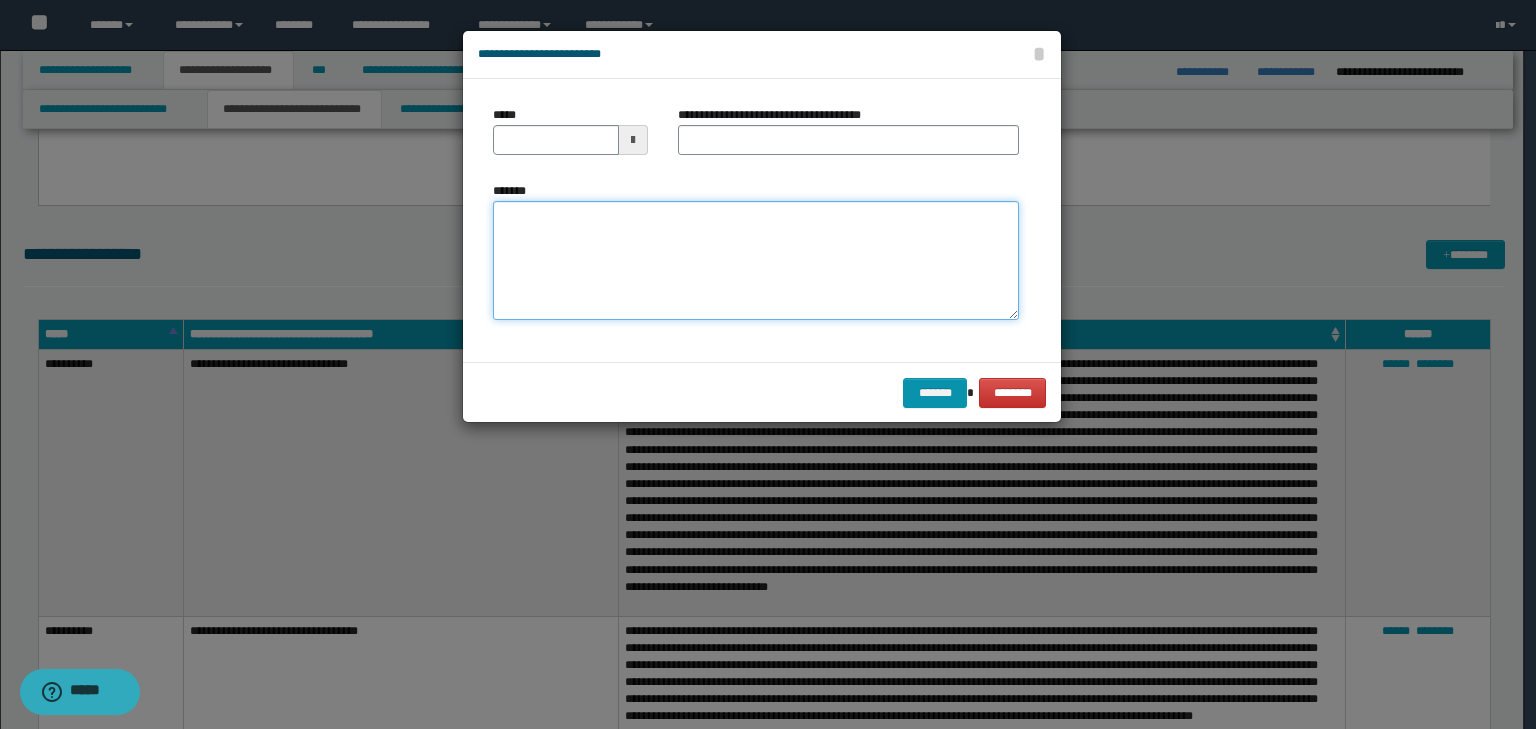click on "*******" at bounding box center [756, 261] 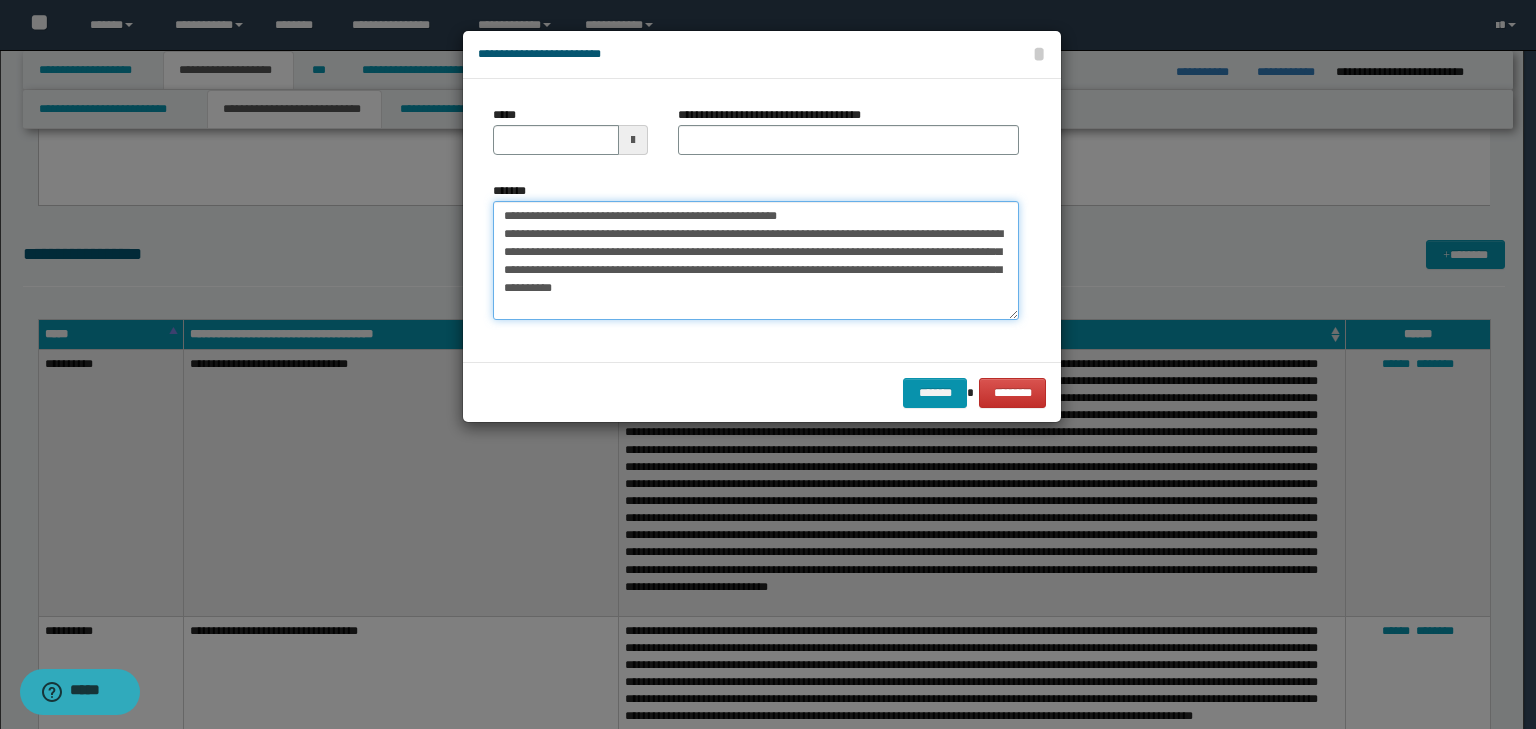 drag, startPoint x: 805, startPoint y: 208, endPoint x: 373, endPoint y: 174, distance: 433.3359 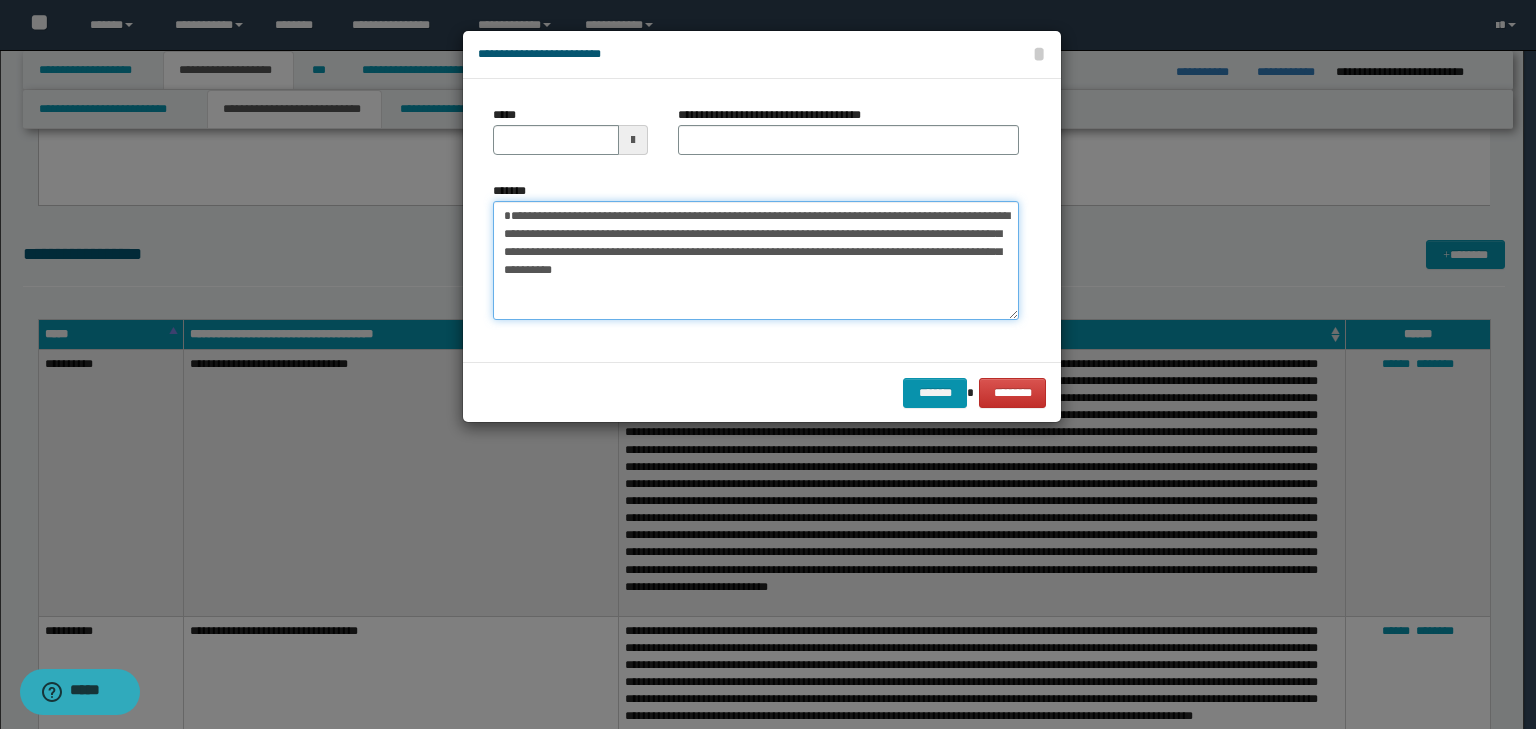 type 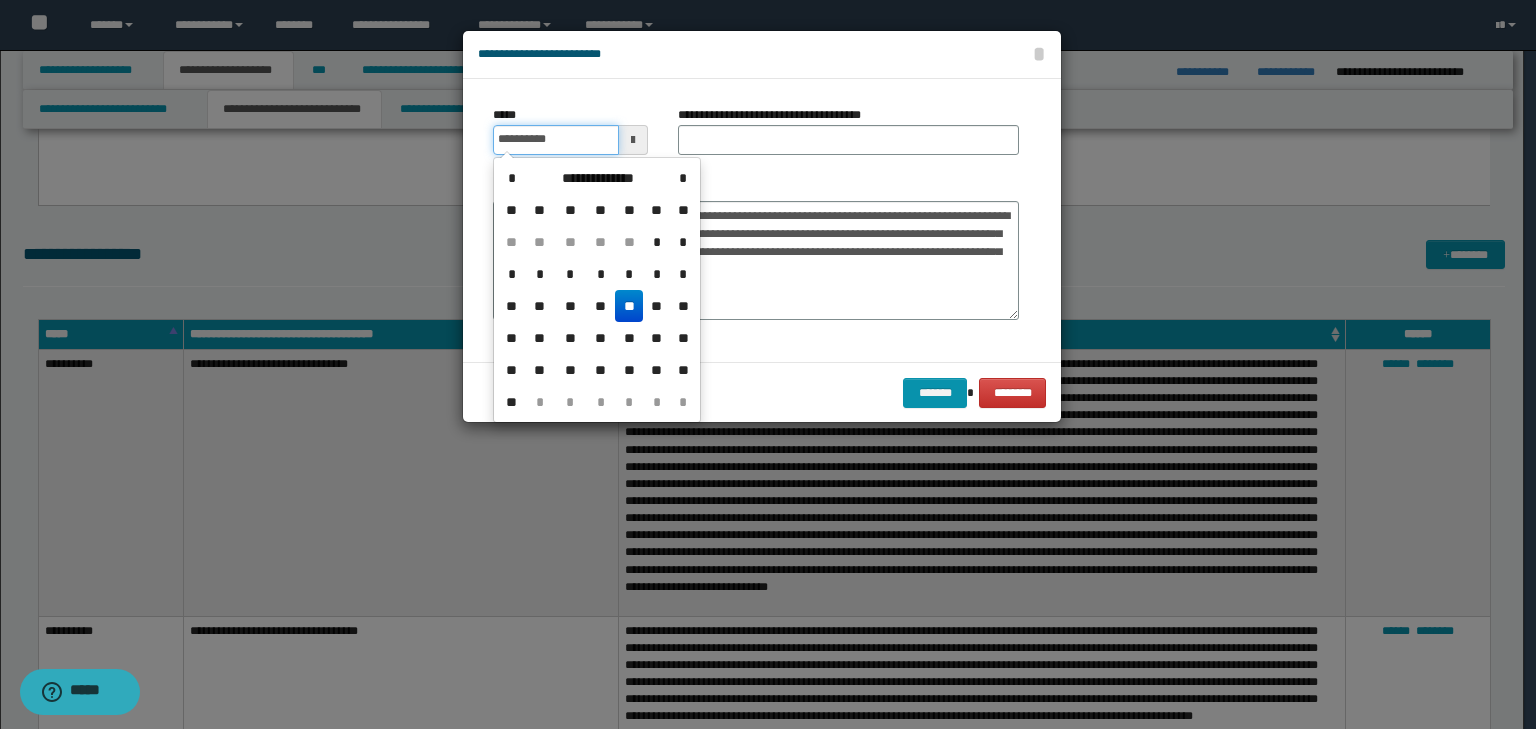 drag, startPoint x: 524, startPoint y: 146, endPoint x: 636, endPoint y: 131, distance: 113 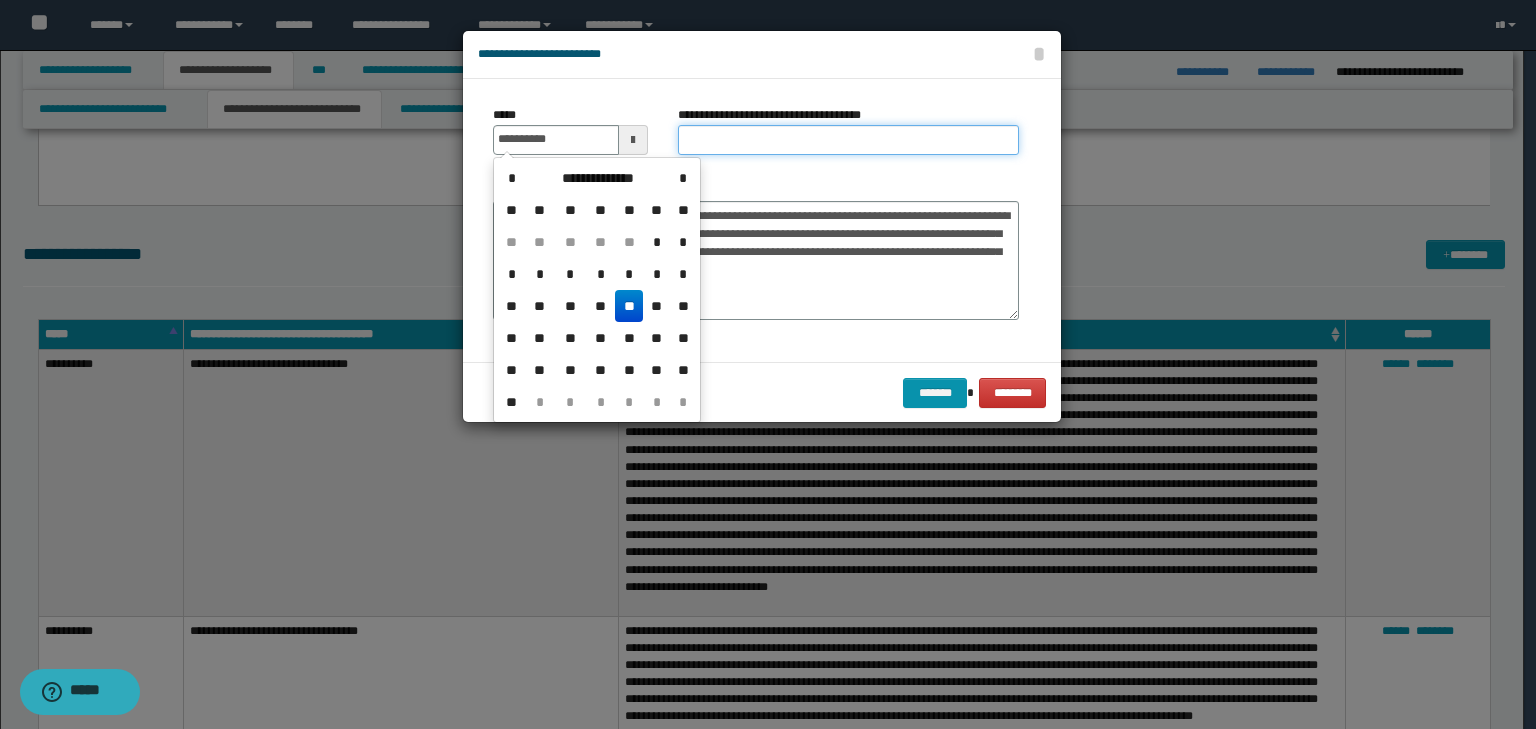 type on "**********" 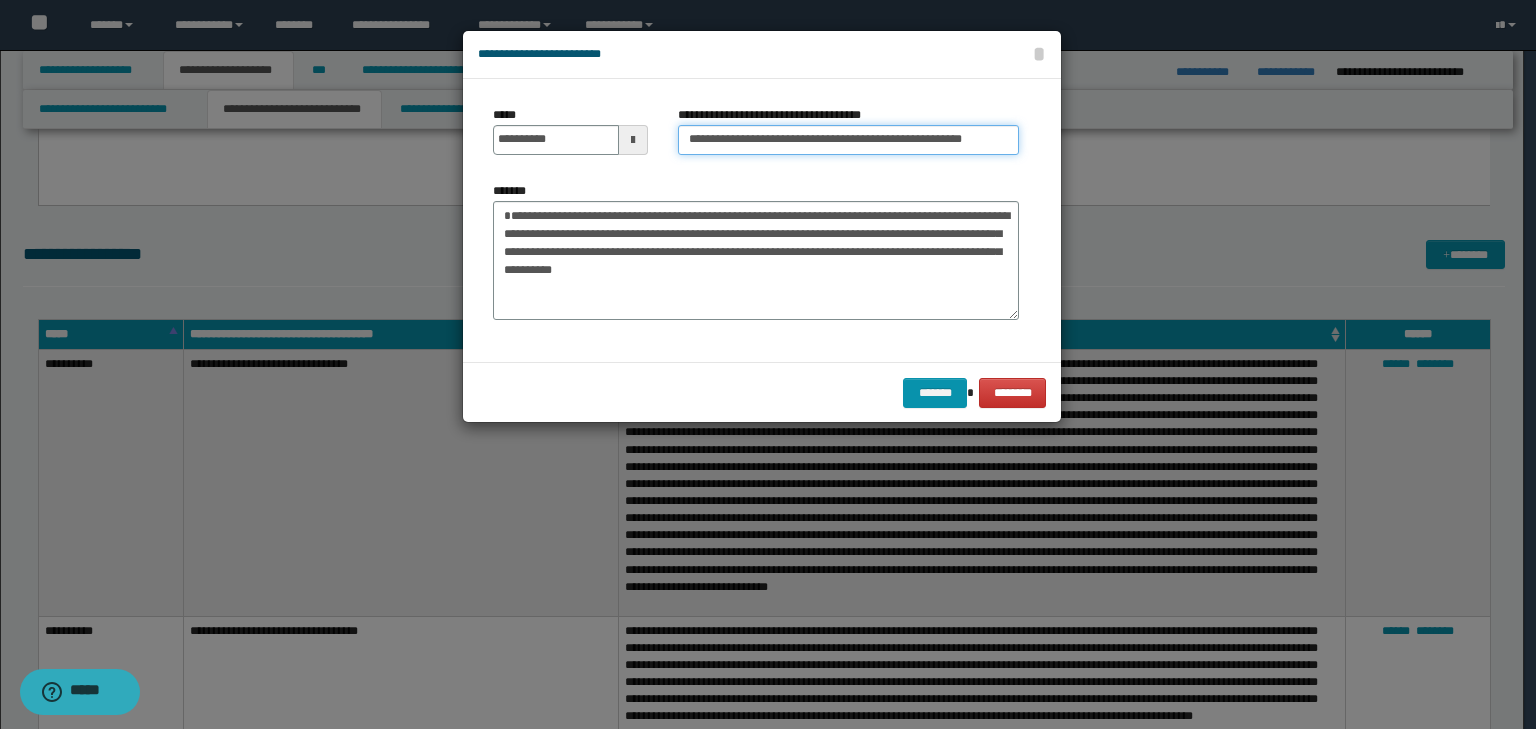 click on "**********" at bounding box center [848, 140] 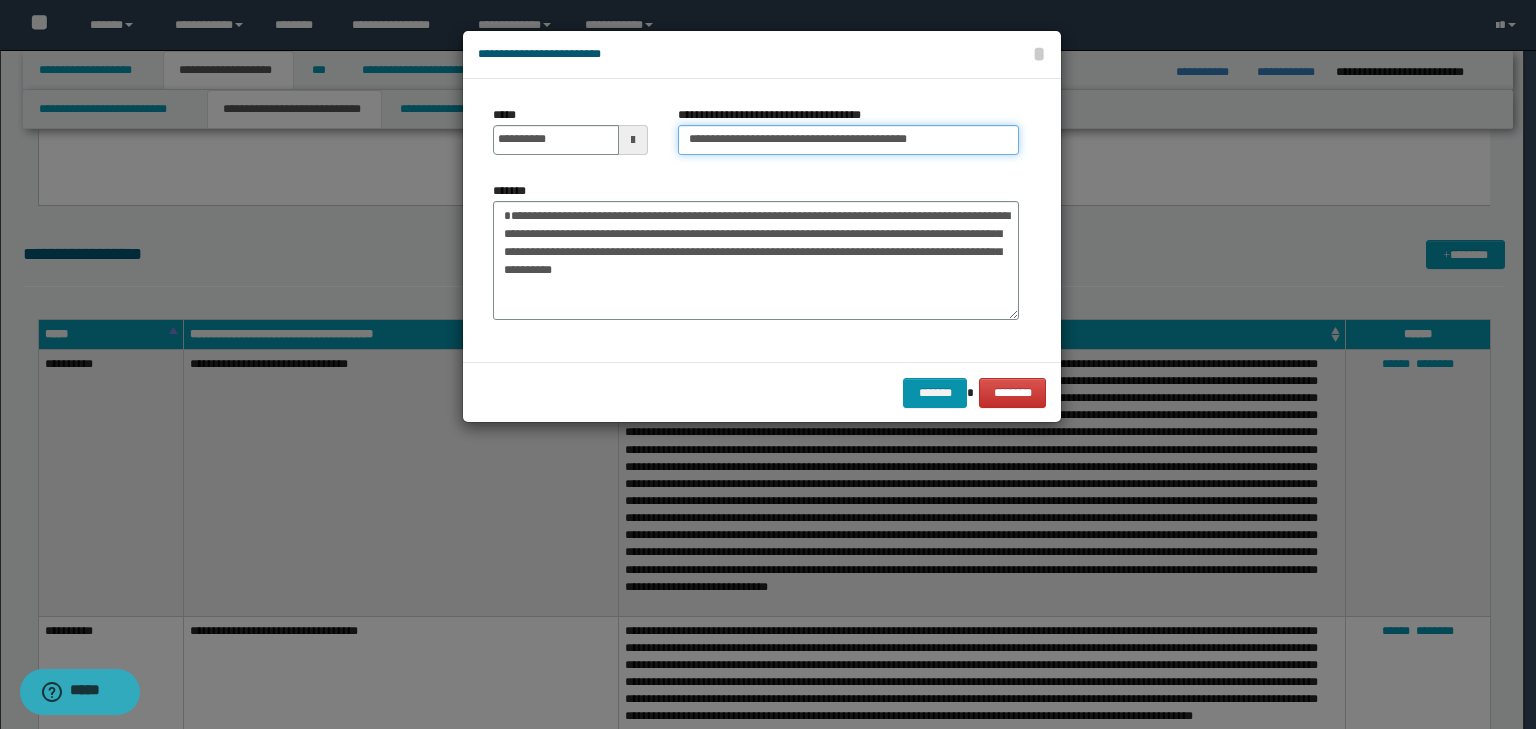 type on "**********" 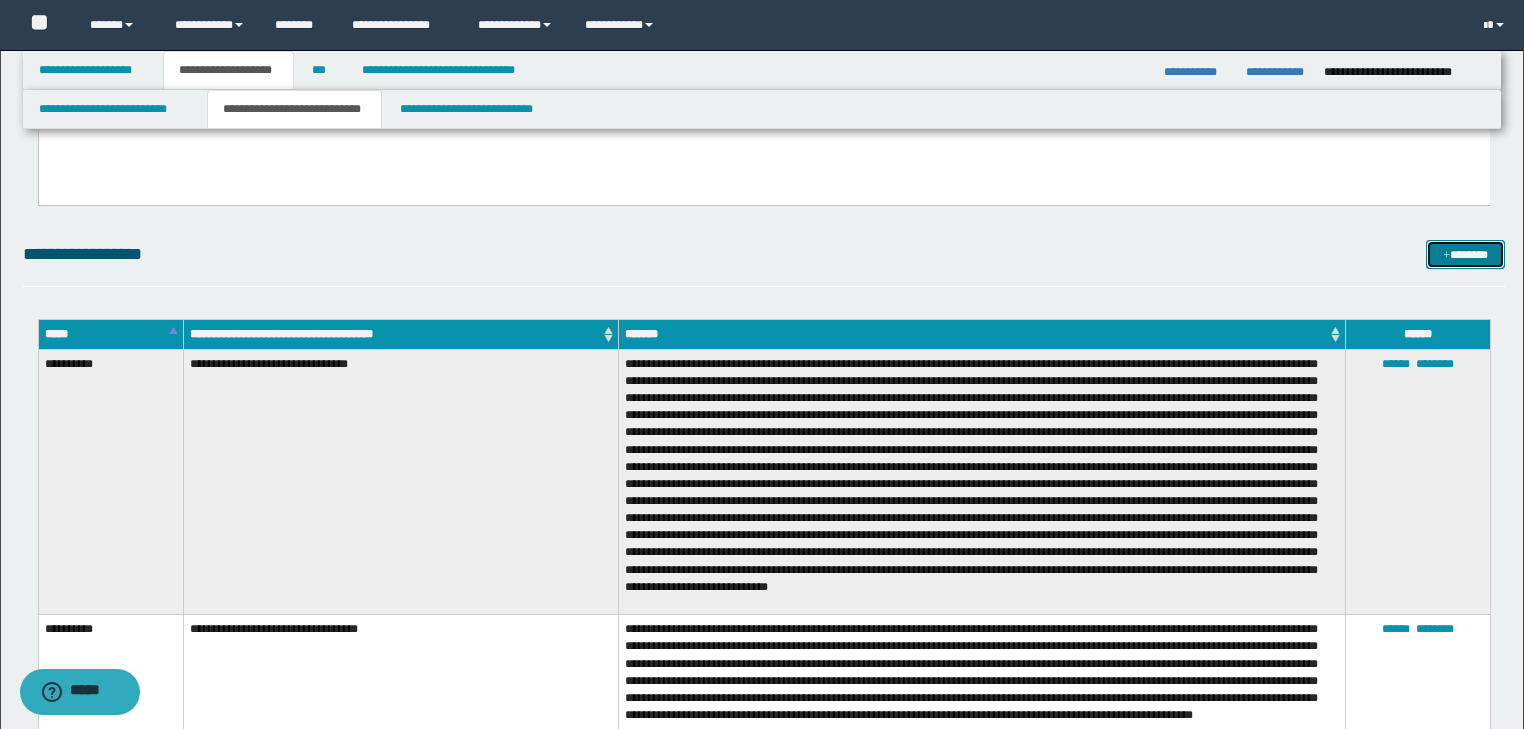 click on "*******" at bounding box center (1465, 255) 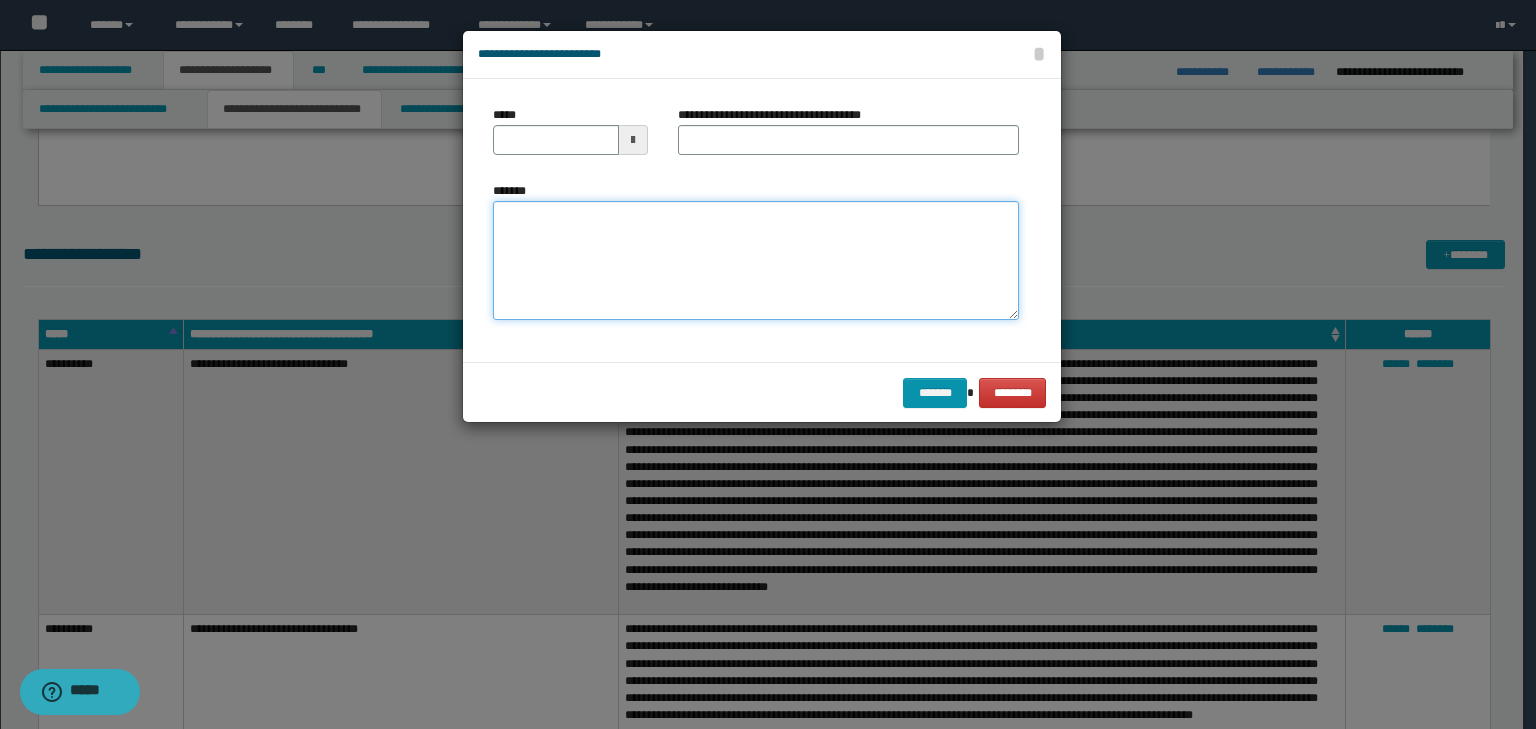click on "*******" at bounding box center (756, 261) 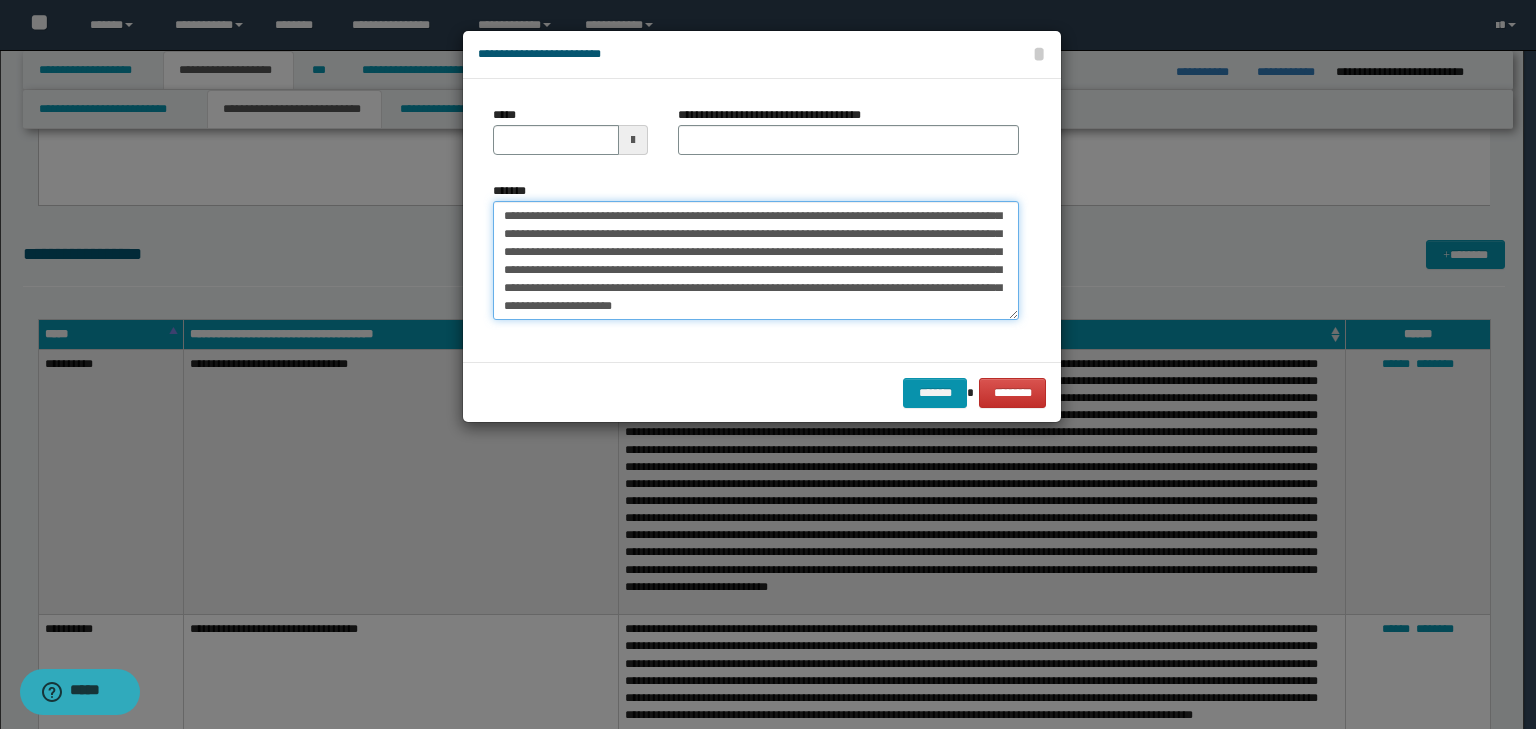 scroll, scrollTop: 0, scrollLeft: 0, axis: both 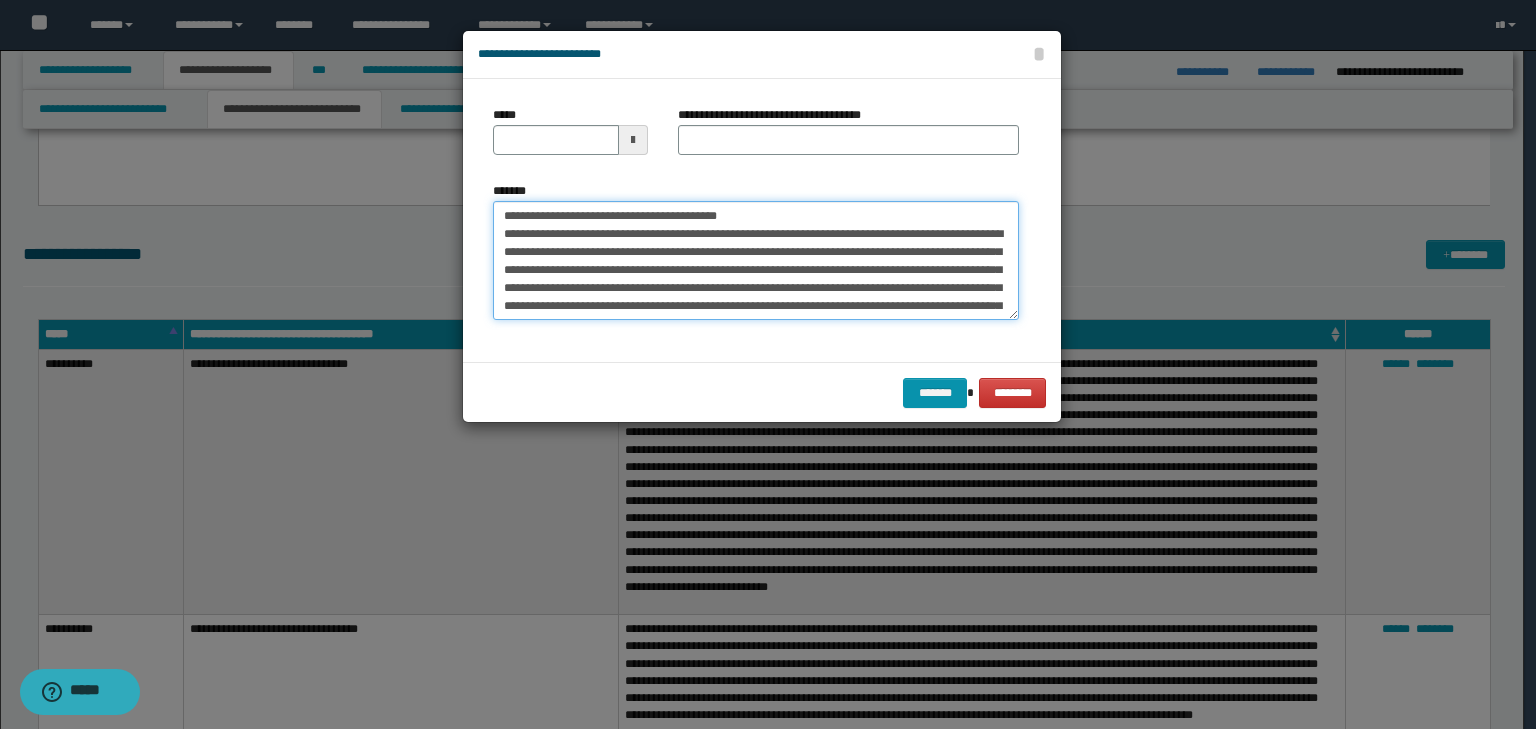 drag, startPoint x: 560, startPoint y: 196, endPoint x: 309, endPoint y: 173, distance: 252.05157 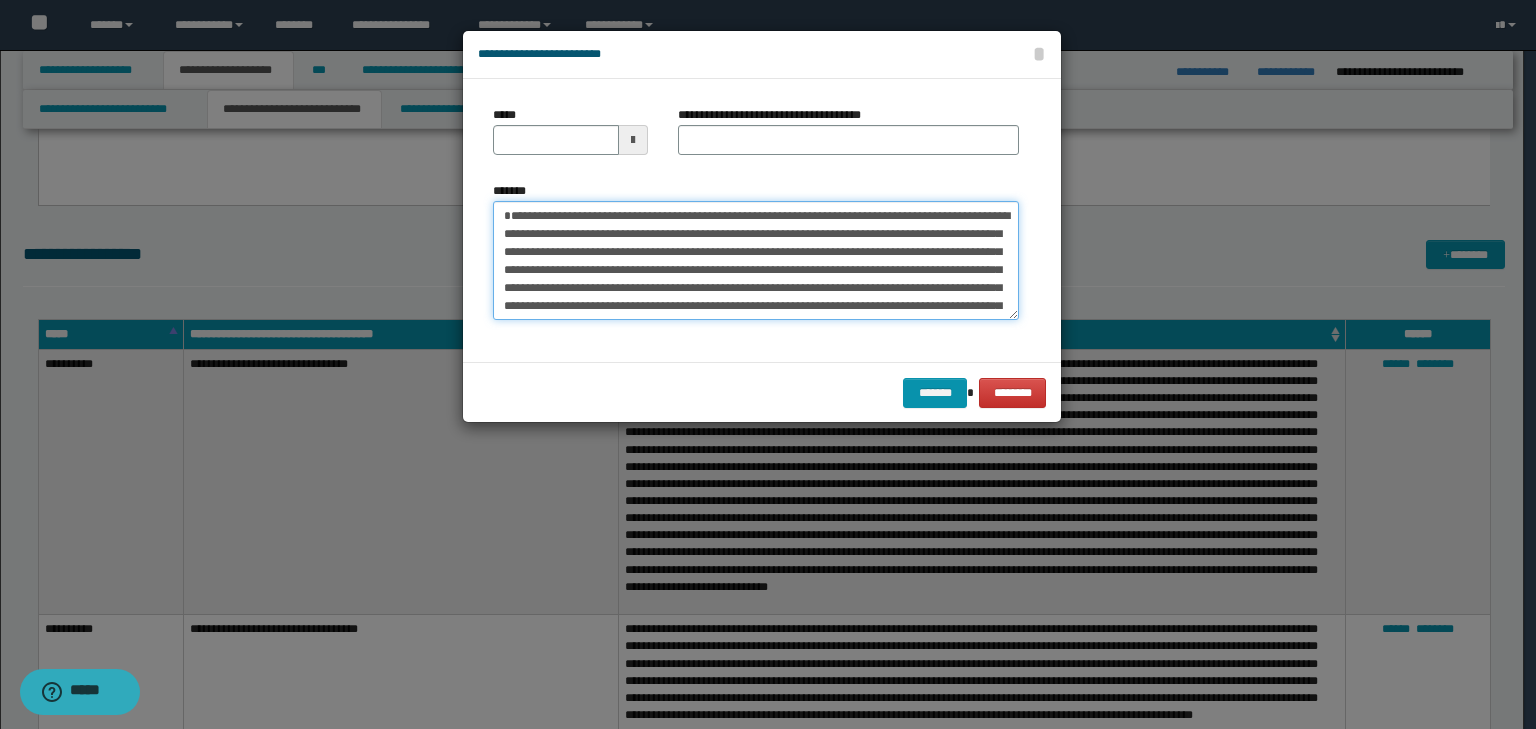 type 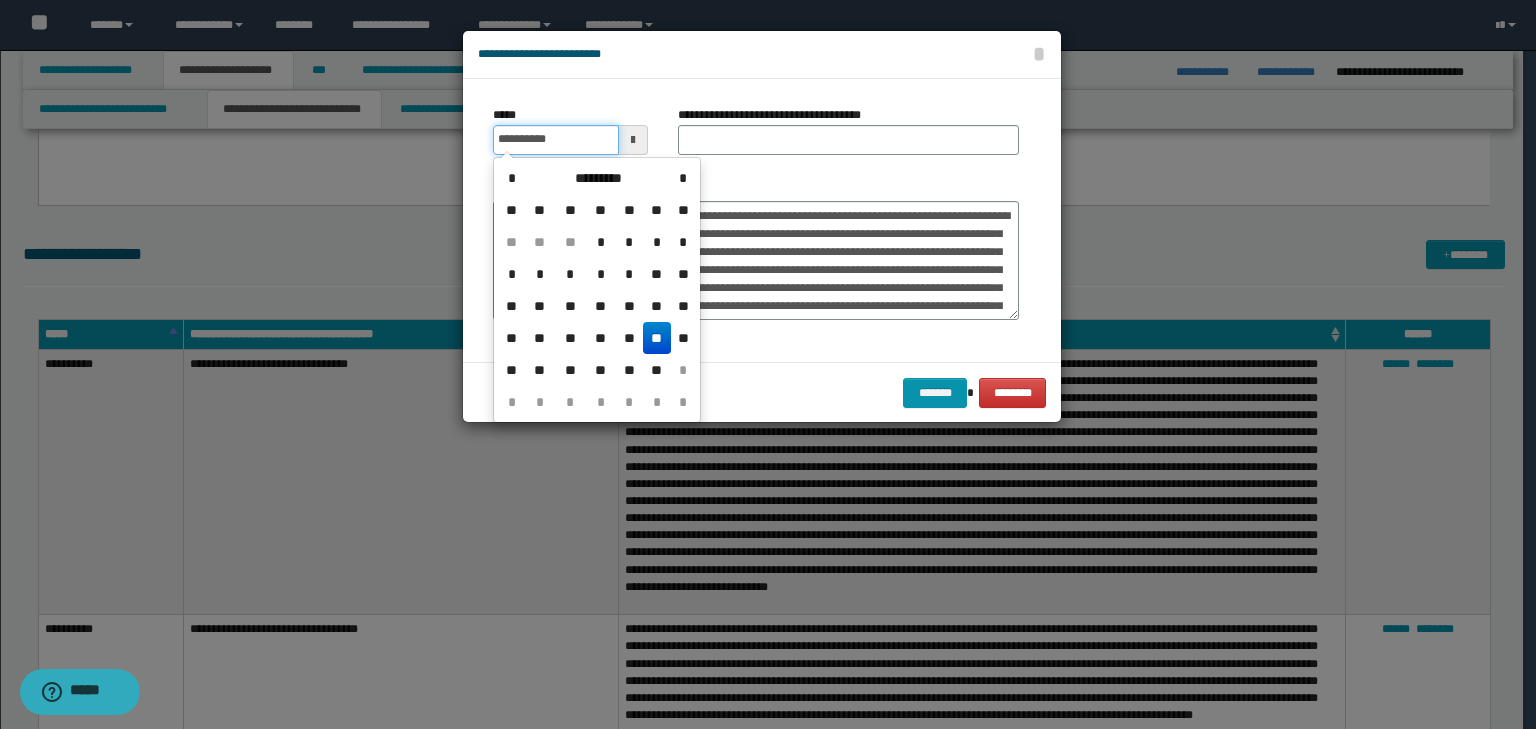 drag, startPoint x: 537, startPoint y: 142, endPoint x: 740, endPoint y: 135, distance: 203.12065 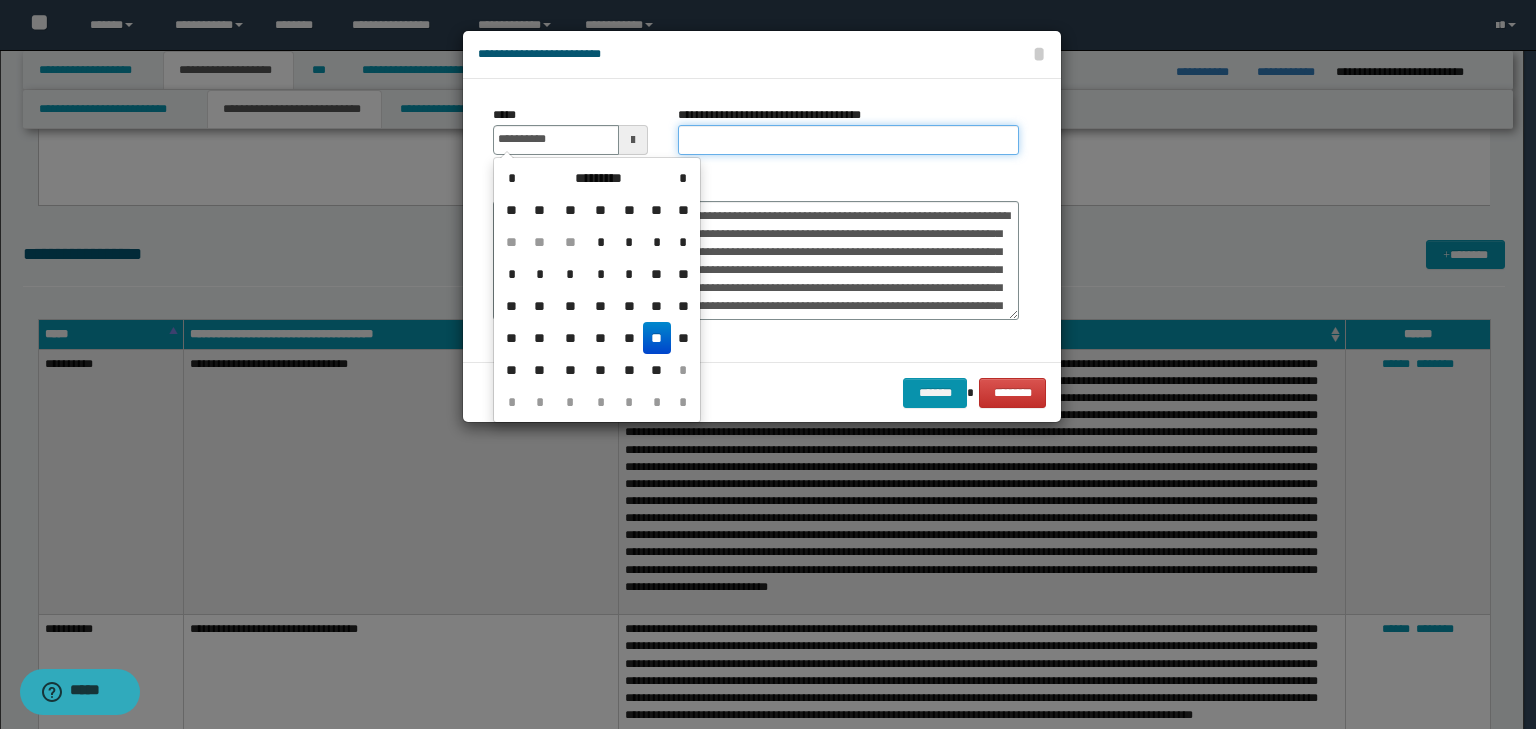 type on "**********" 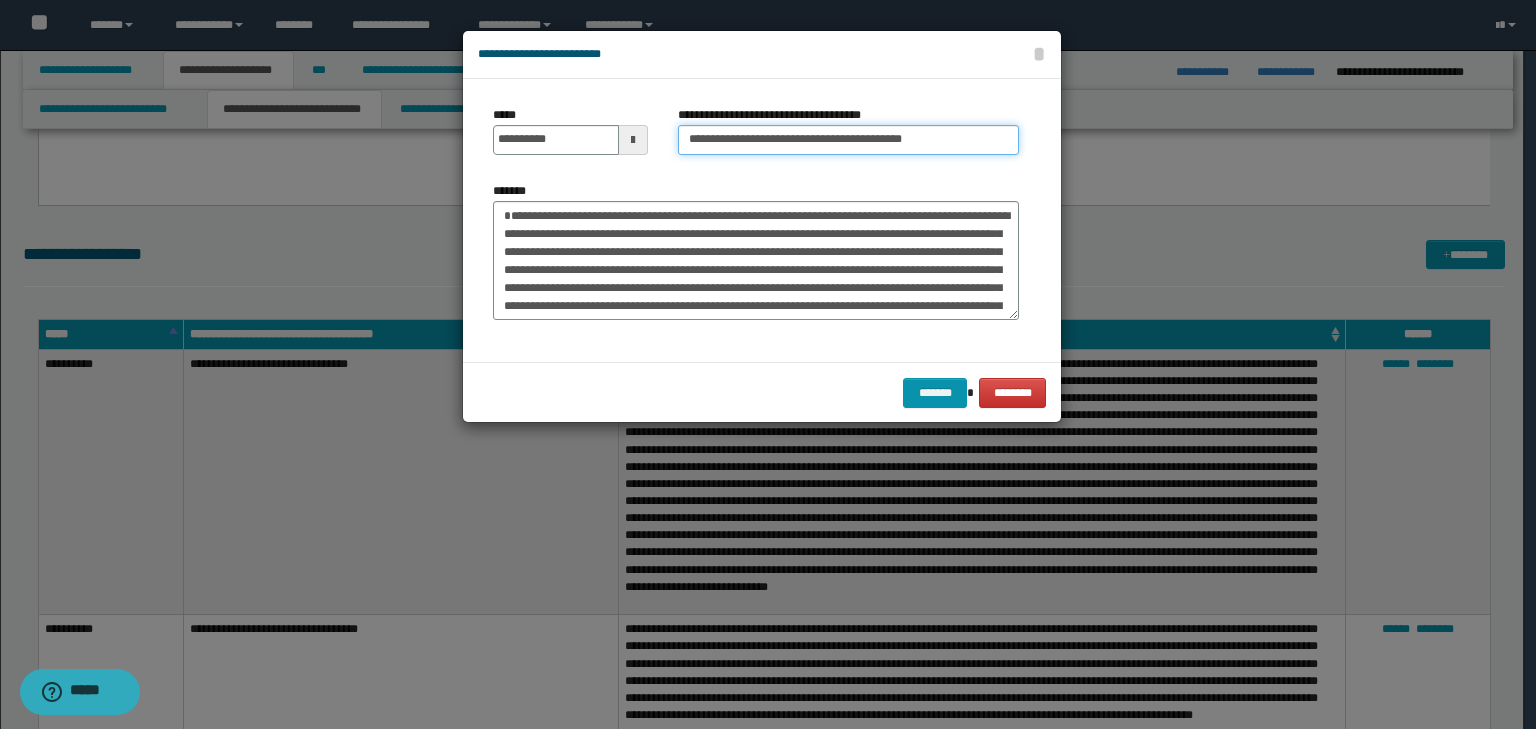drag, startPoint x: 753, startPoint y: 143, endPoint x: 177, endPoint y: 80, distance: 579.43506 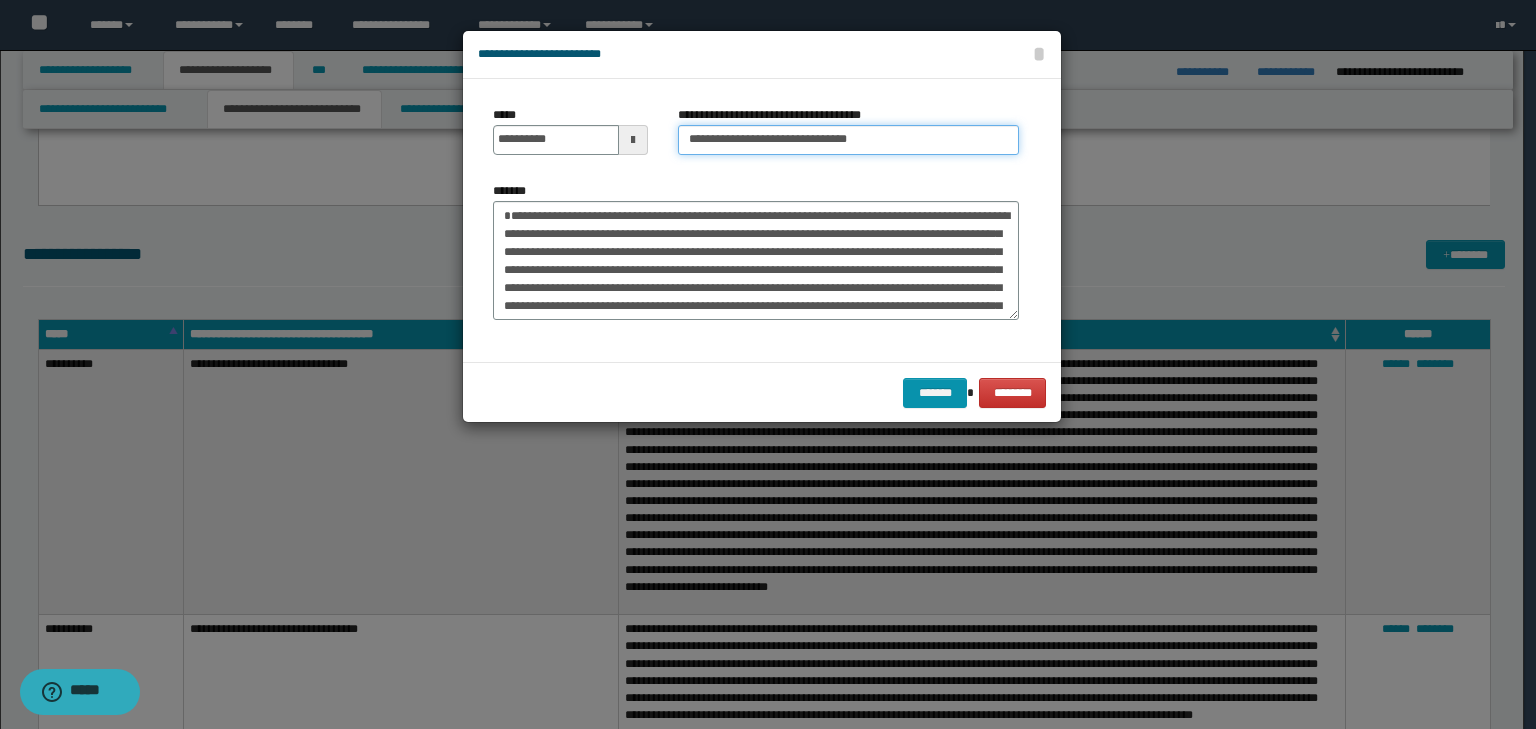 type on "**********" 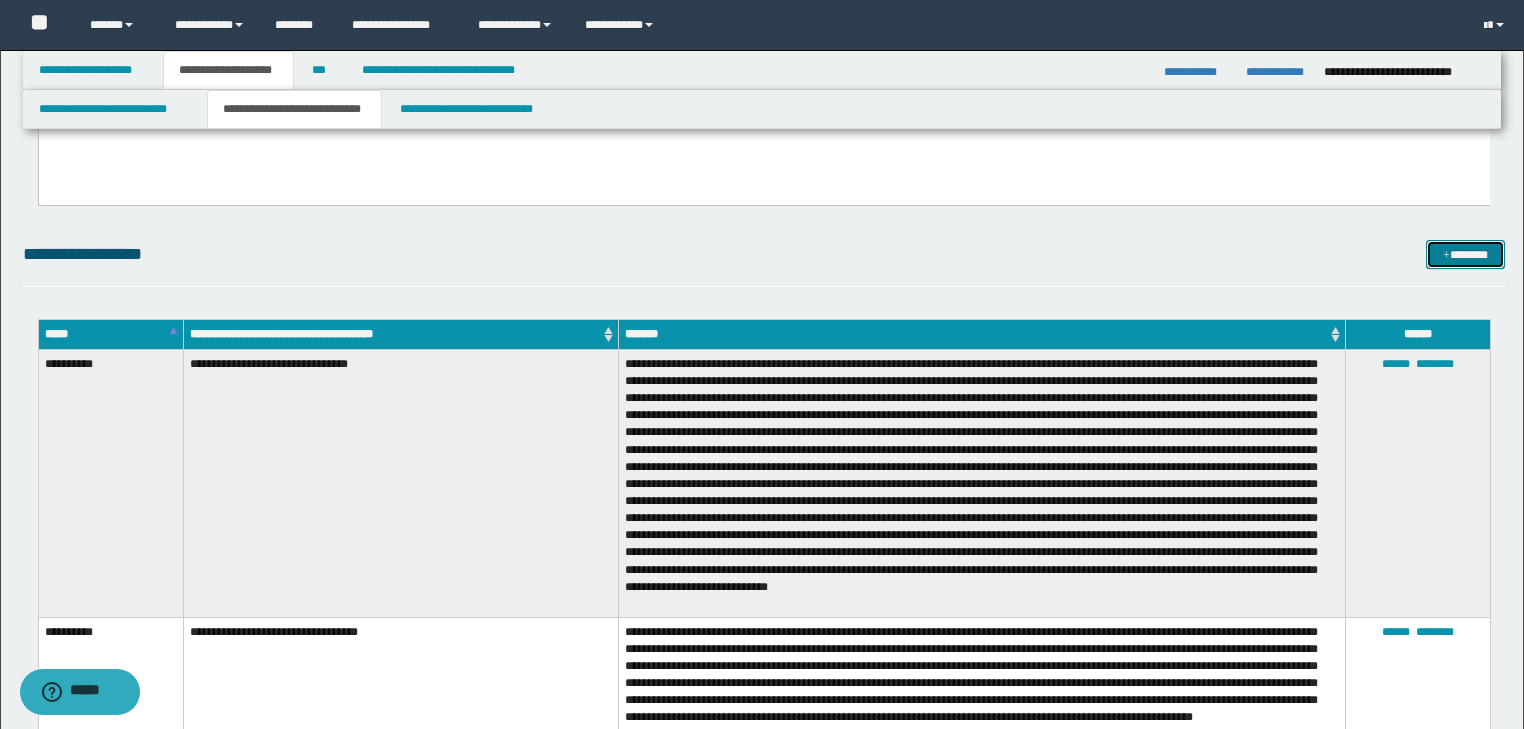 click on "*******" at bounding box center (1465, 255) 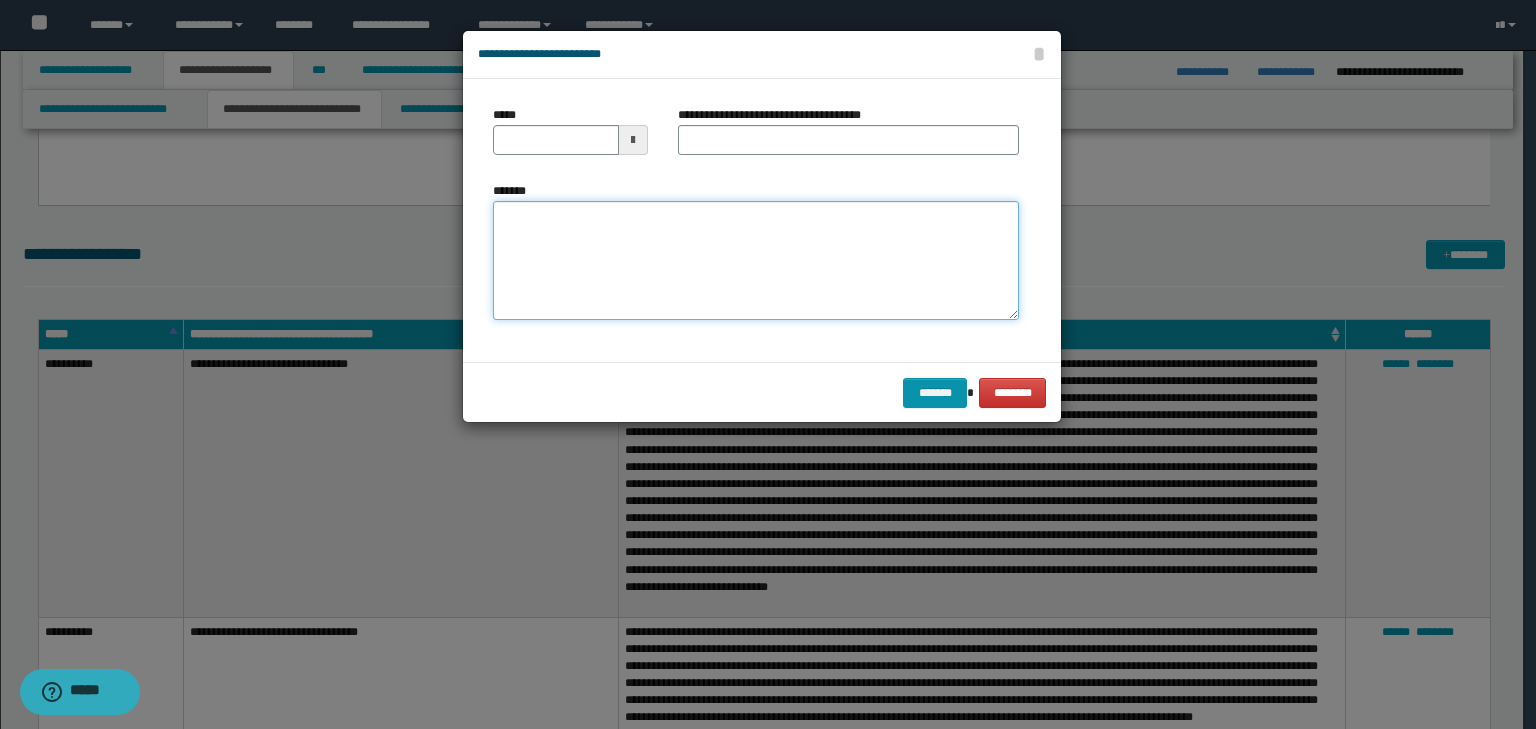 click on "*******" at bounding box center (756, 261) 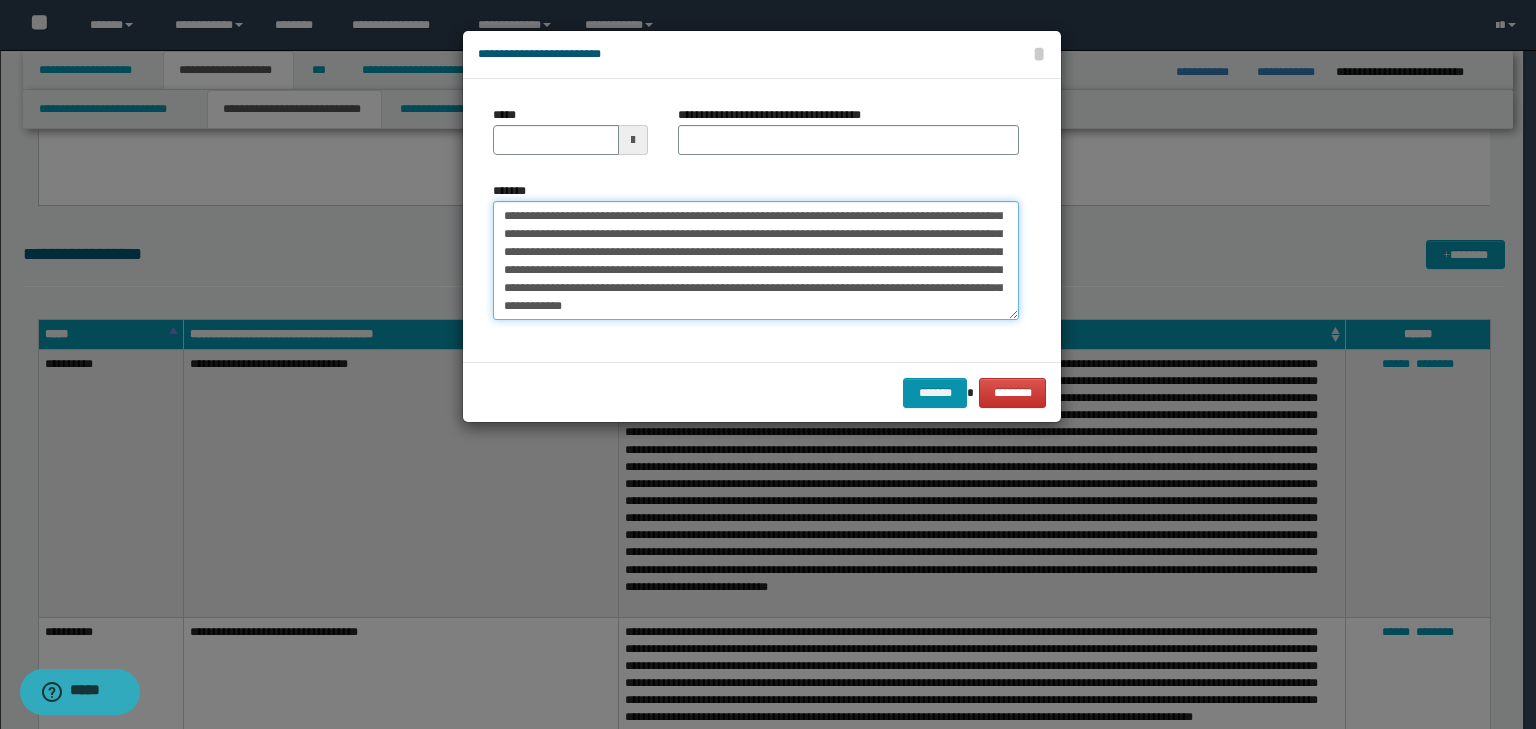 scroll, scrollTop: 0, scrollLeft: 0, axis: both 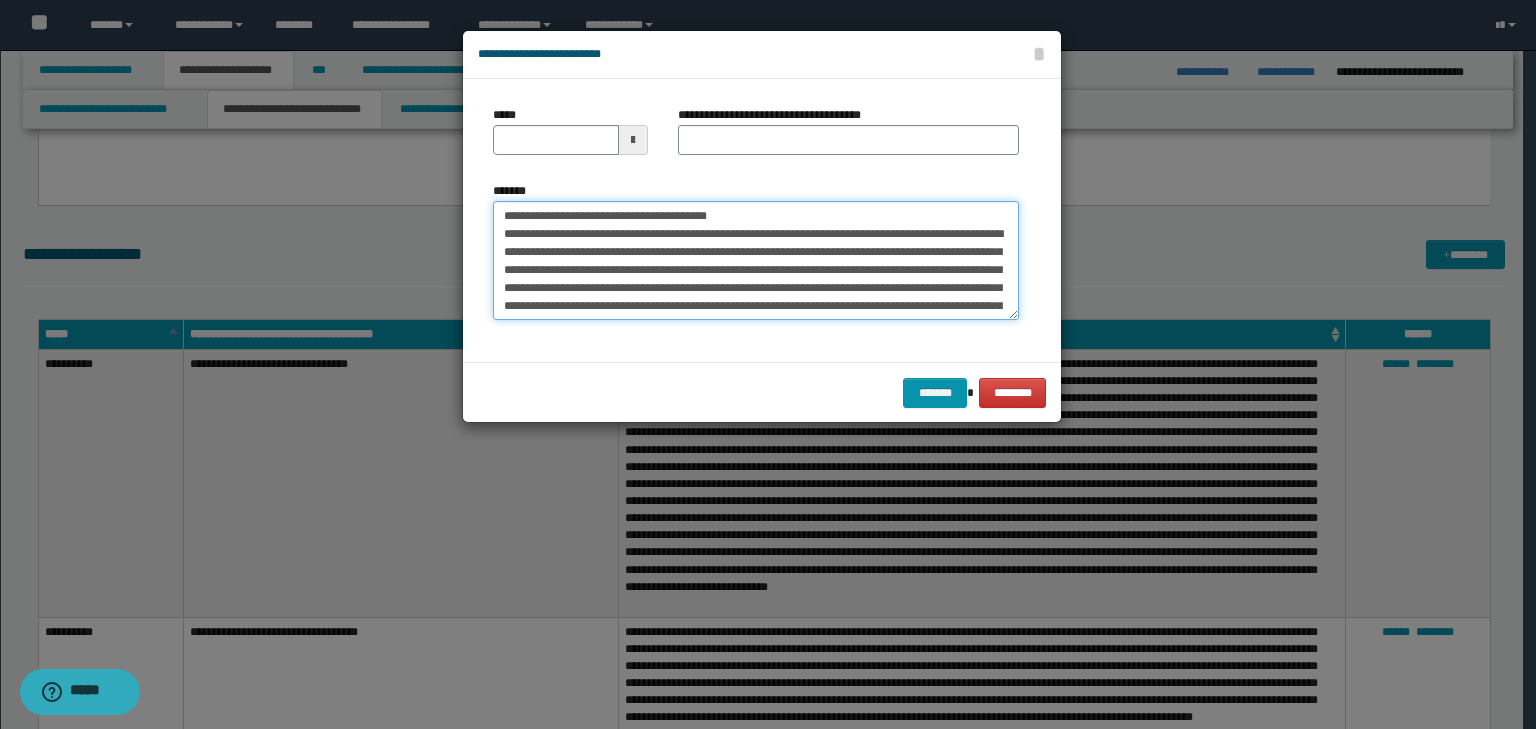 drag, startPoint x: 636, startPoint y: 206, endPoint x: 404, endPoint y: 176, distance: 233.93161 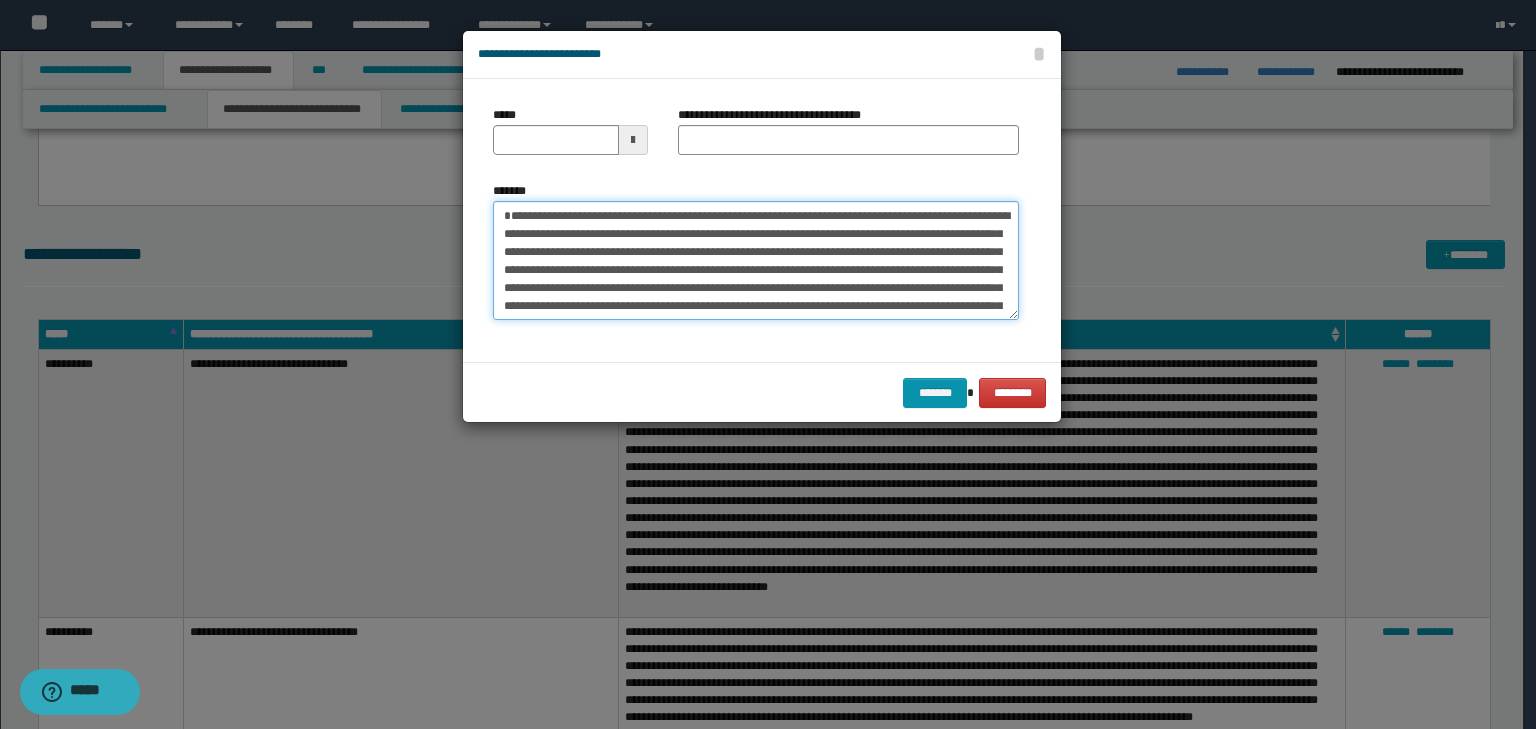 type on "**********" 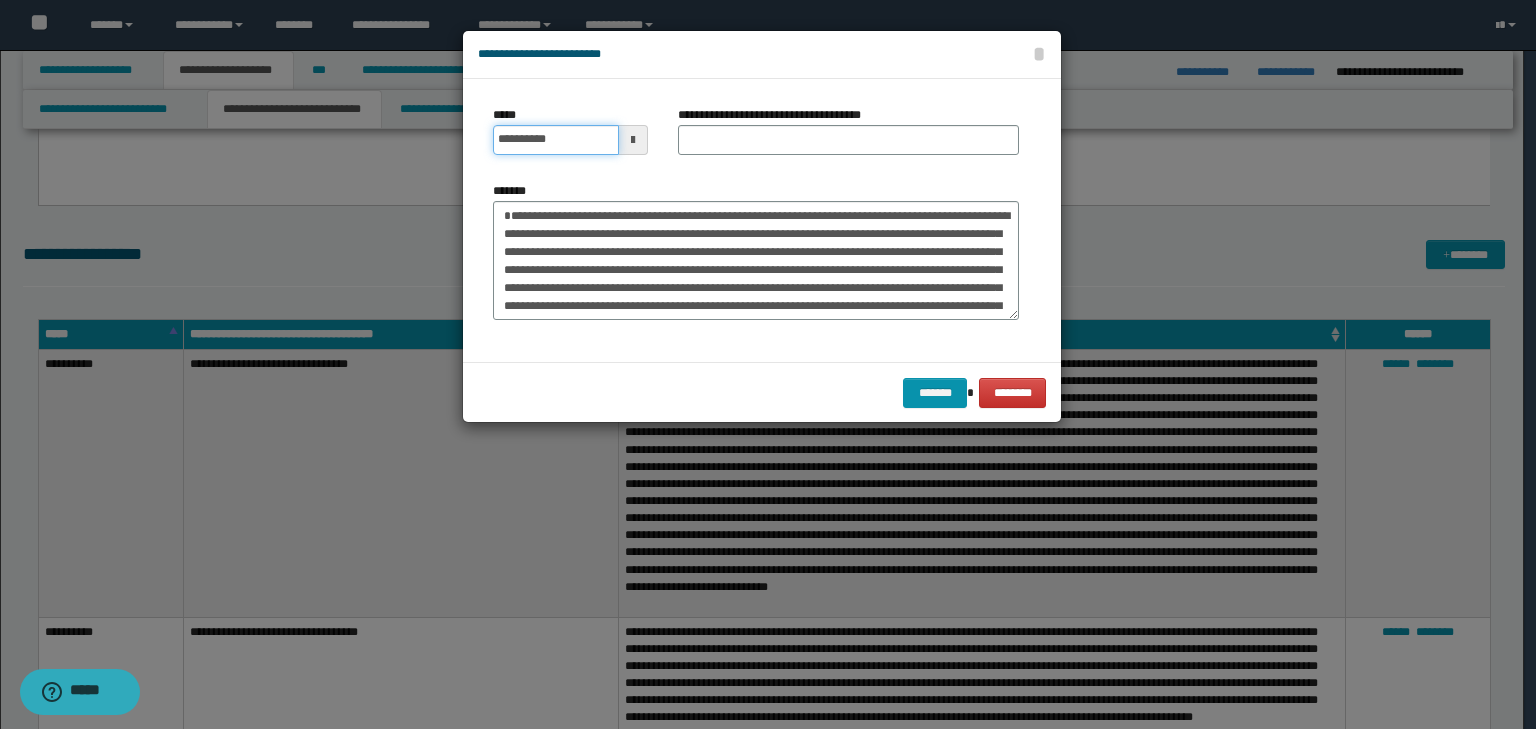 click on "**********" at bounding box center [556, 140] 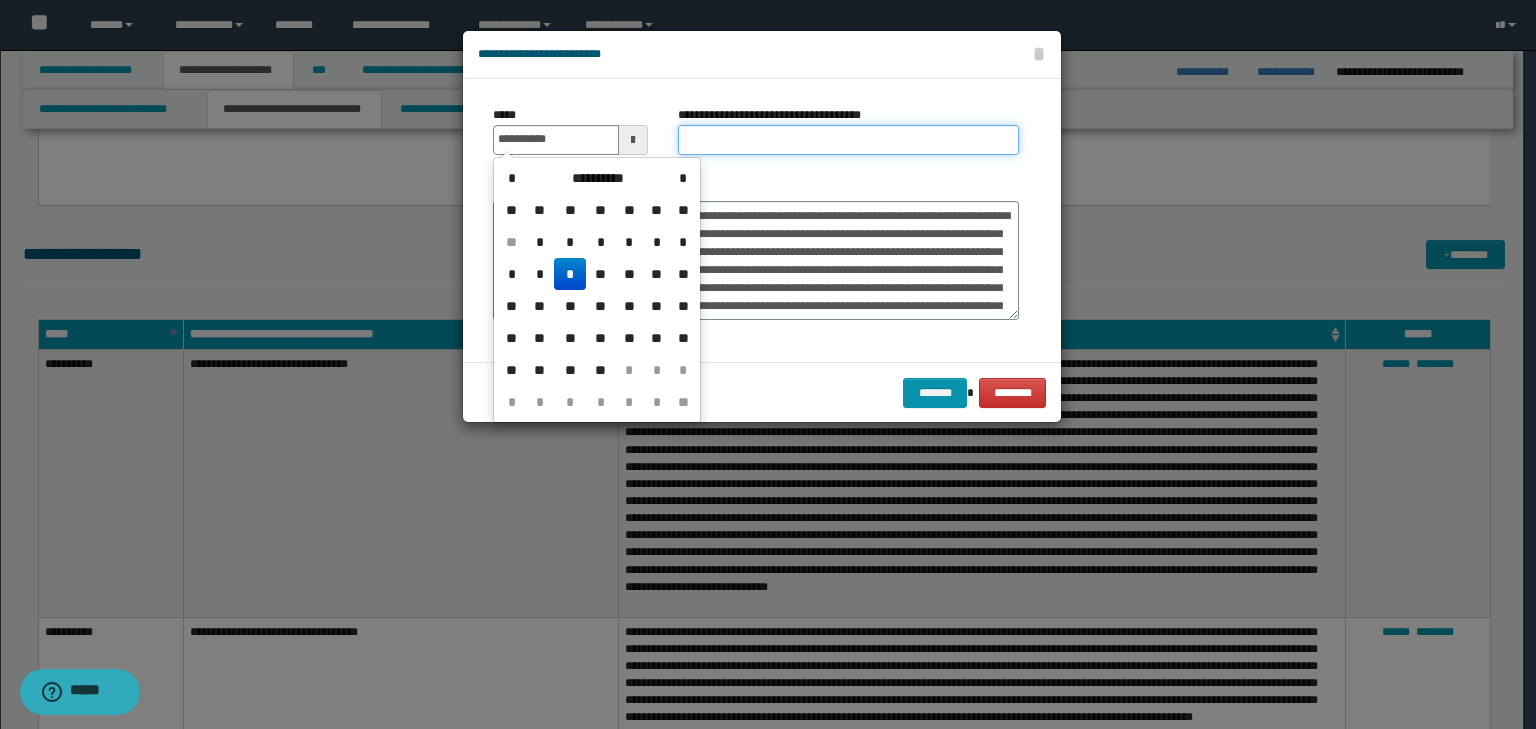 type on "**********" 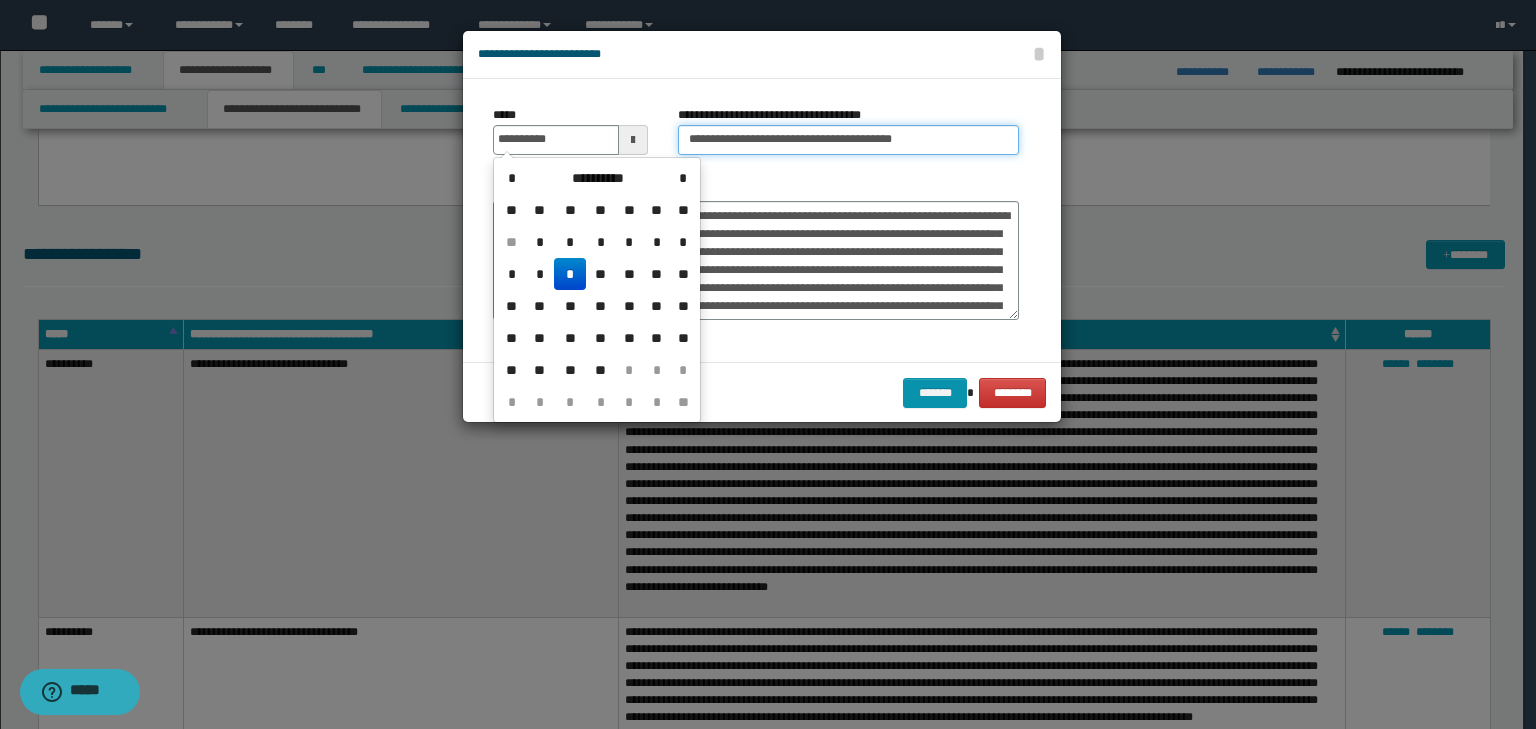 click on "**********" at bounding box center [848, 140] 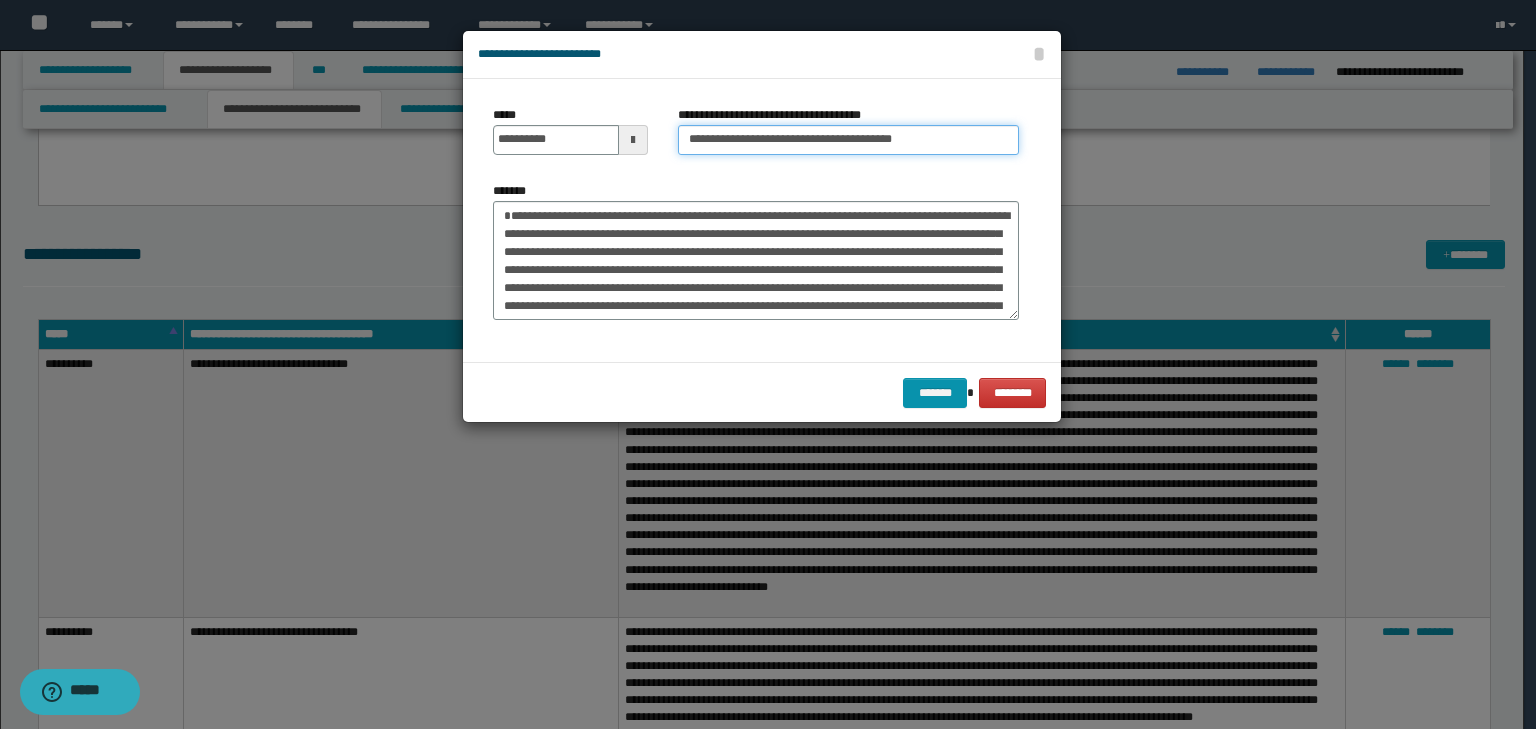 drag, startPoint x: 752, startPoint y: 134, endPoint x: 264, endPoint y: 95, distance: 489.5559 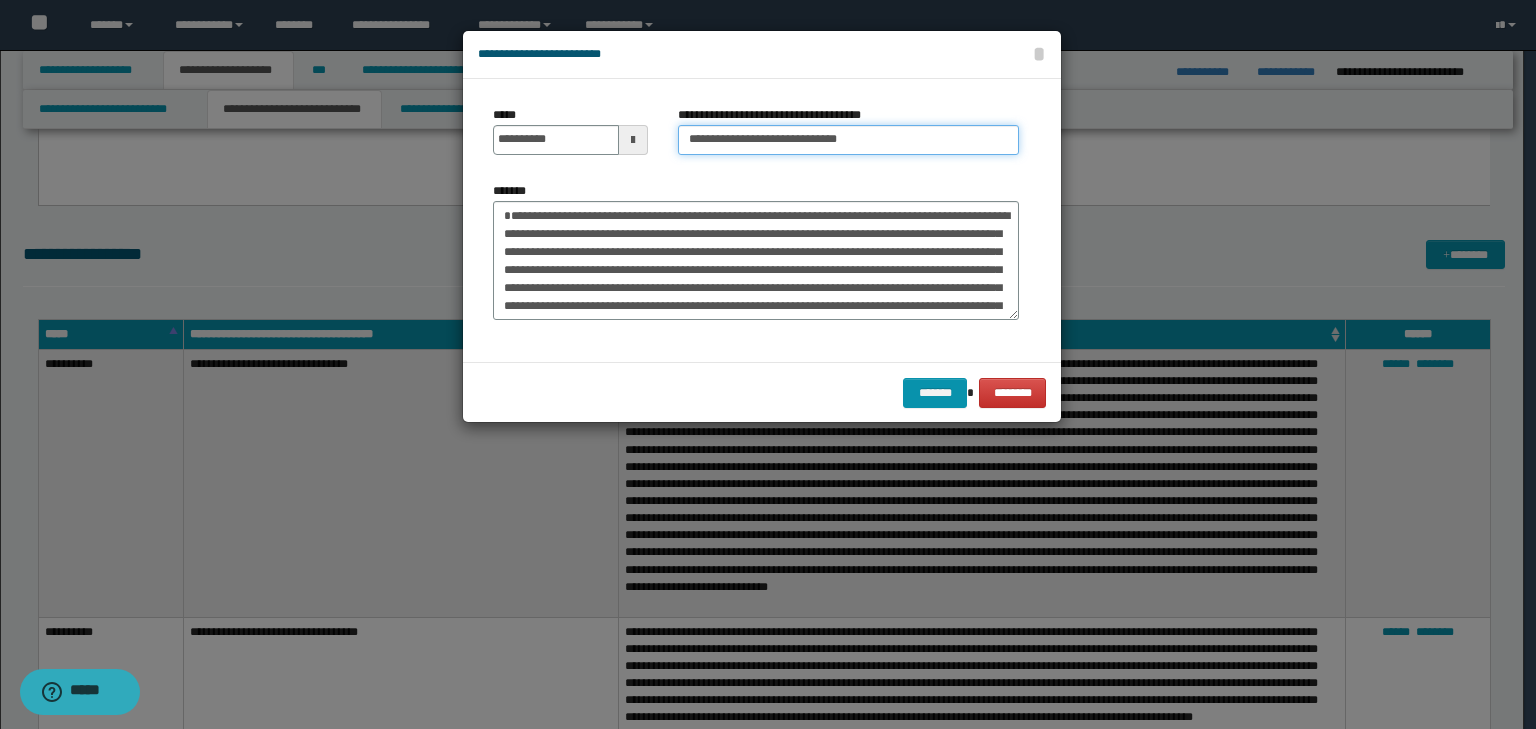 type on "**********" 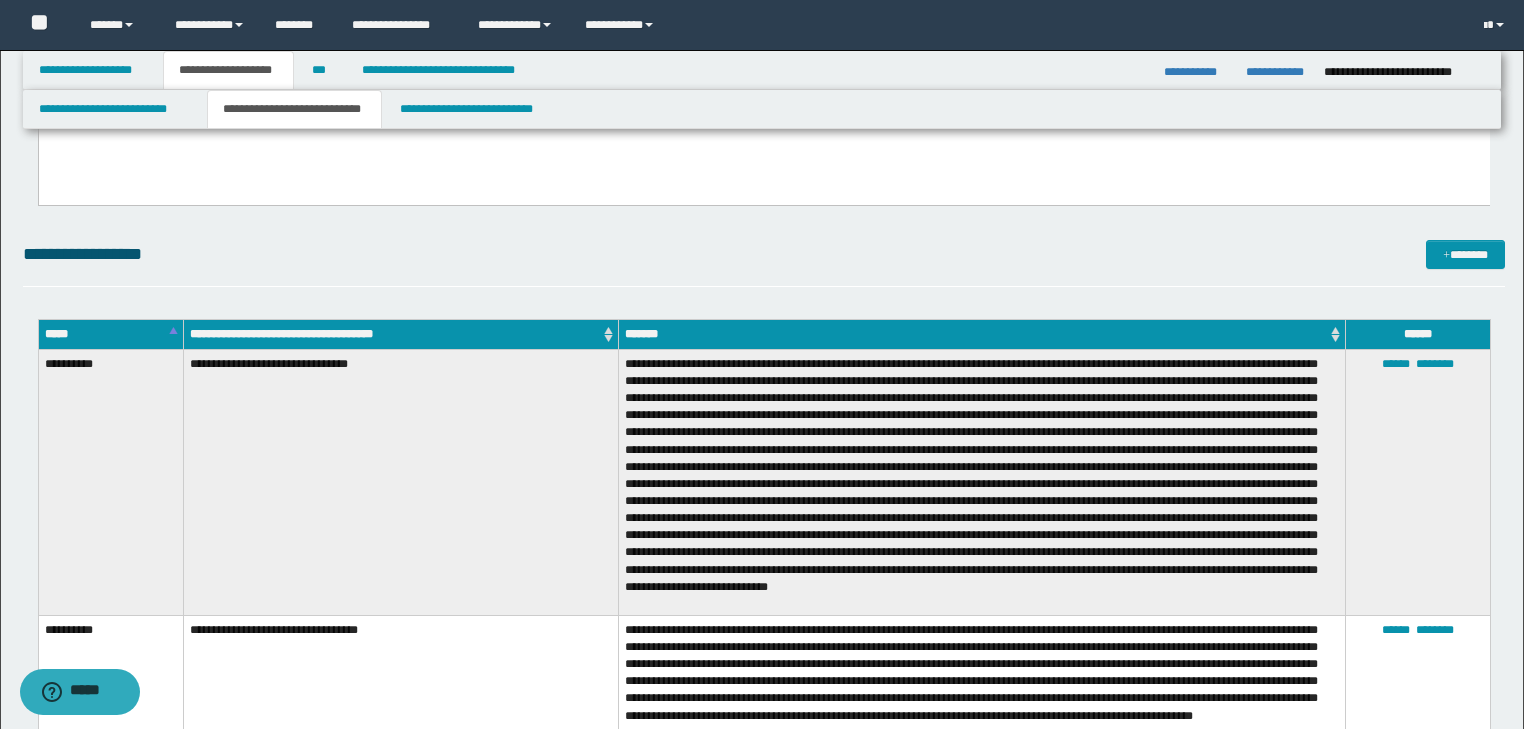 click on "**********" at bounding box center [764, 254] 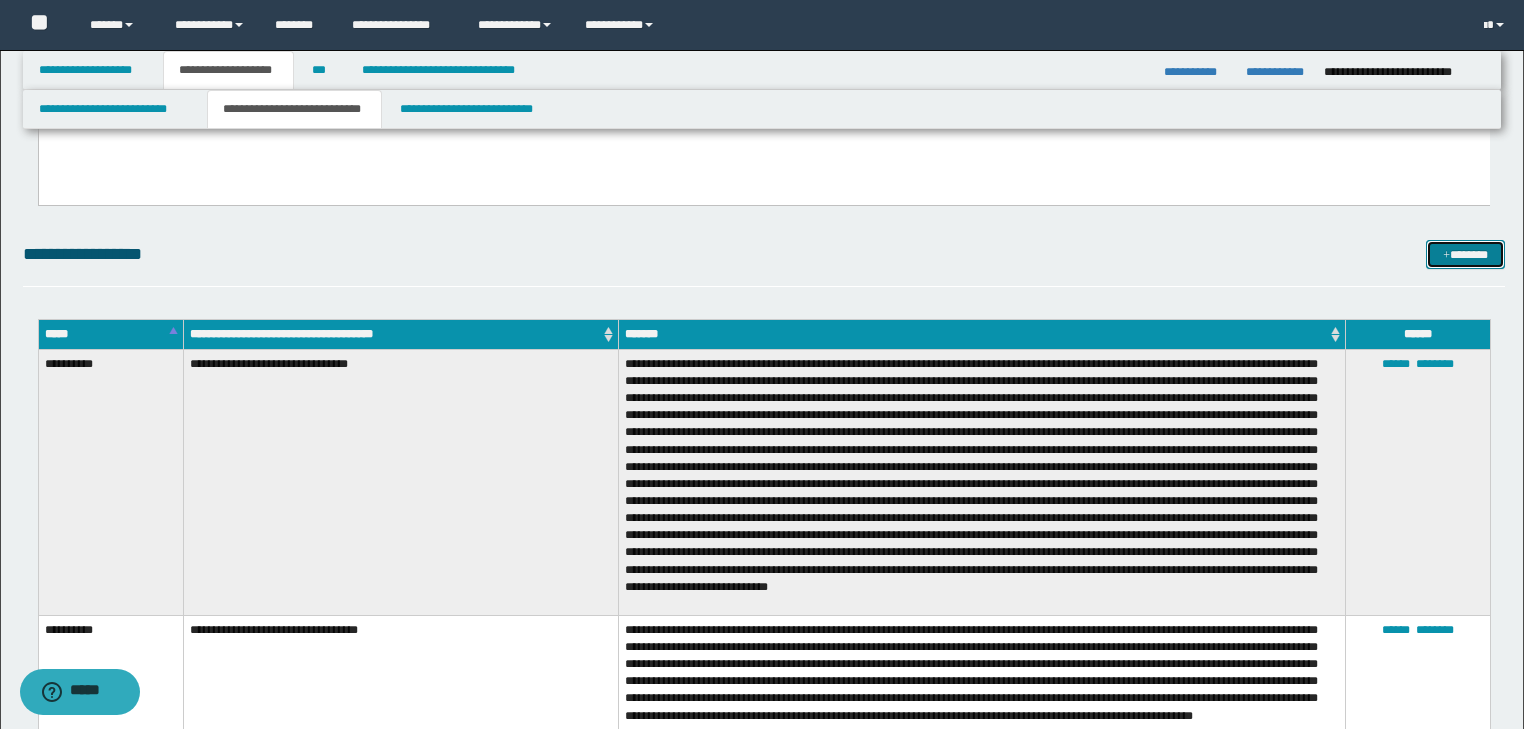 click on "*******" at bounding box center (1465, 255) 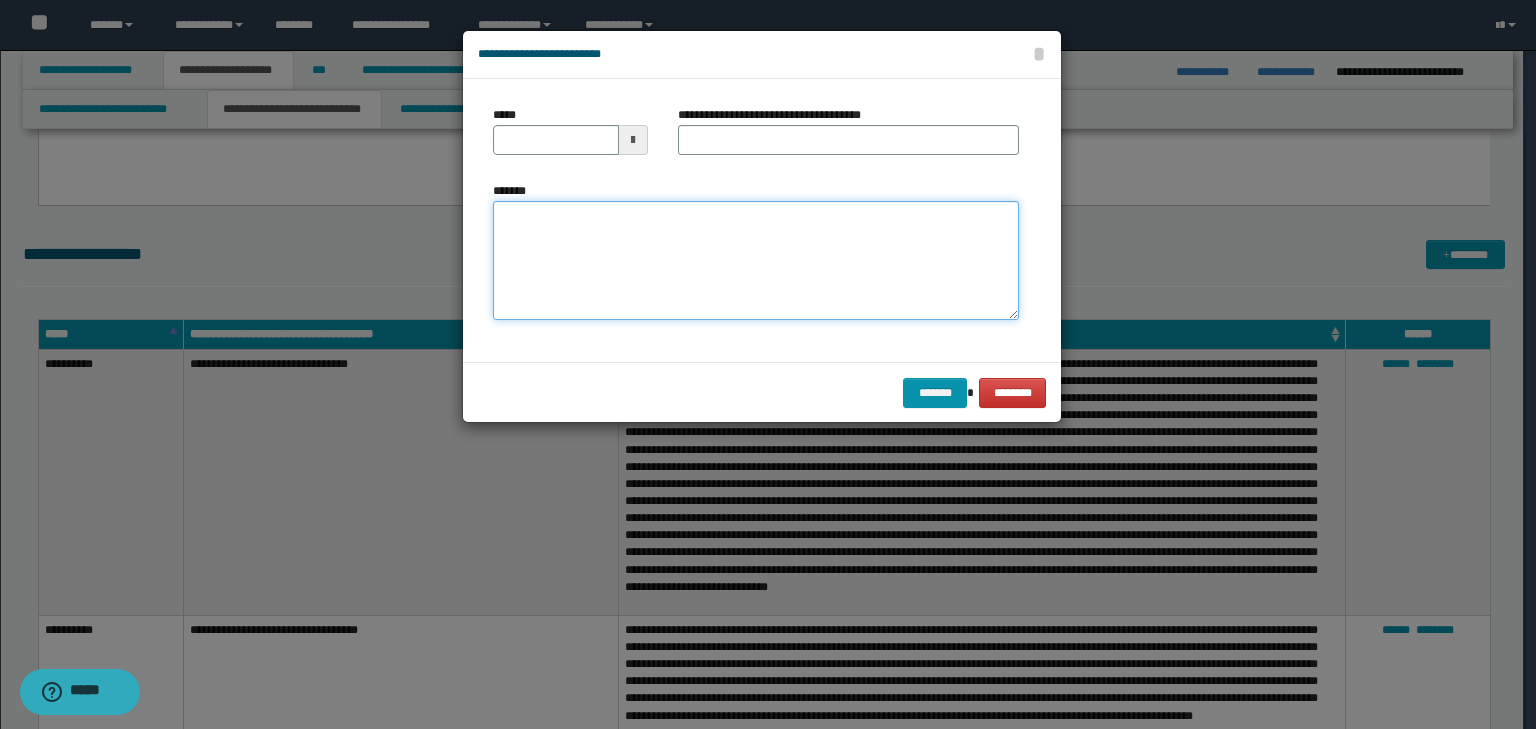 click on "*******" at bounding box center (756, 261) 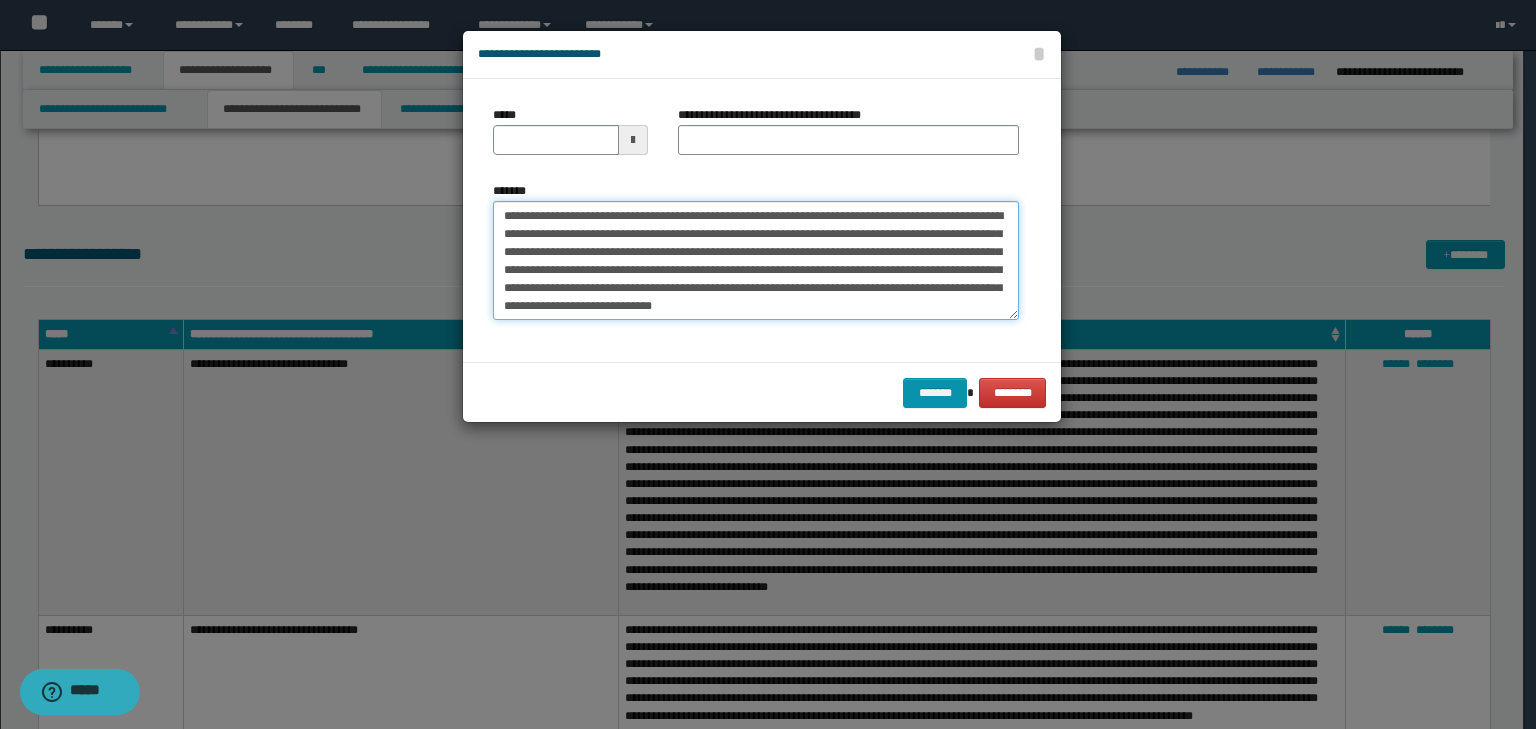 scroll, scrollTop: 0, scrollLeft: 0, axis: both 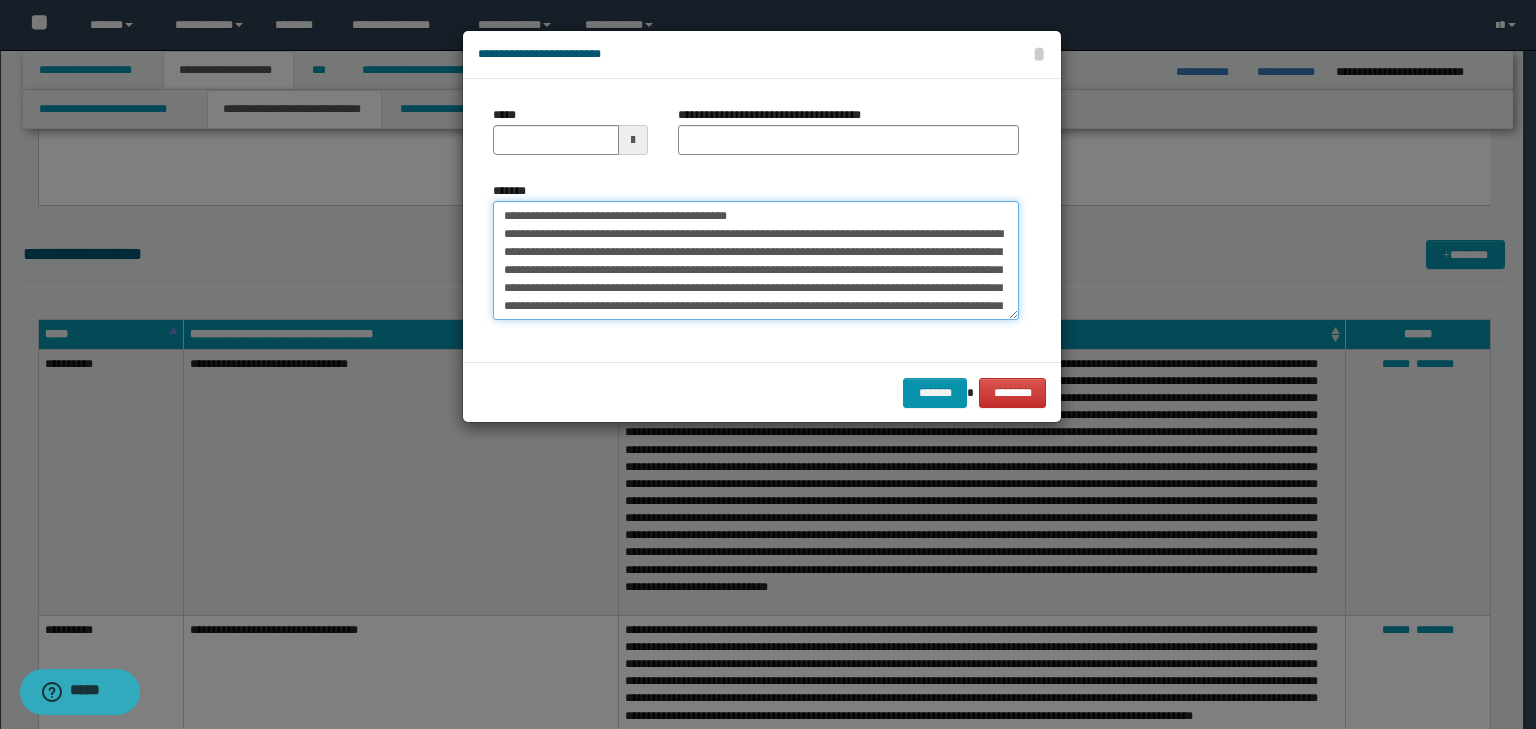 drag, startPoint x: 566, startPoint y: 188, endPoint x: 398, endPoint y: 163, distance: 169.84993 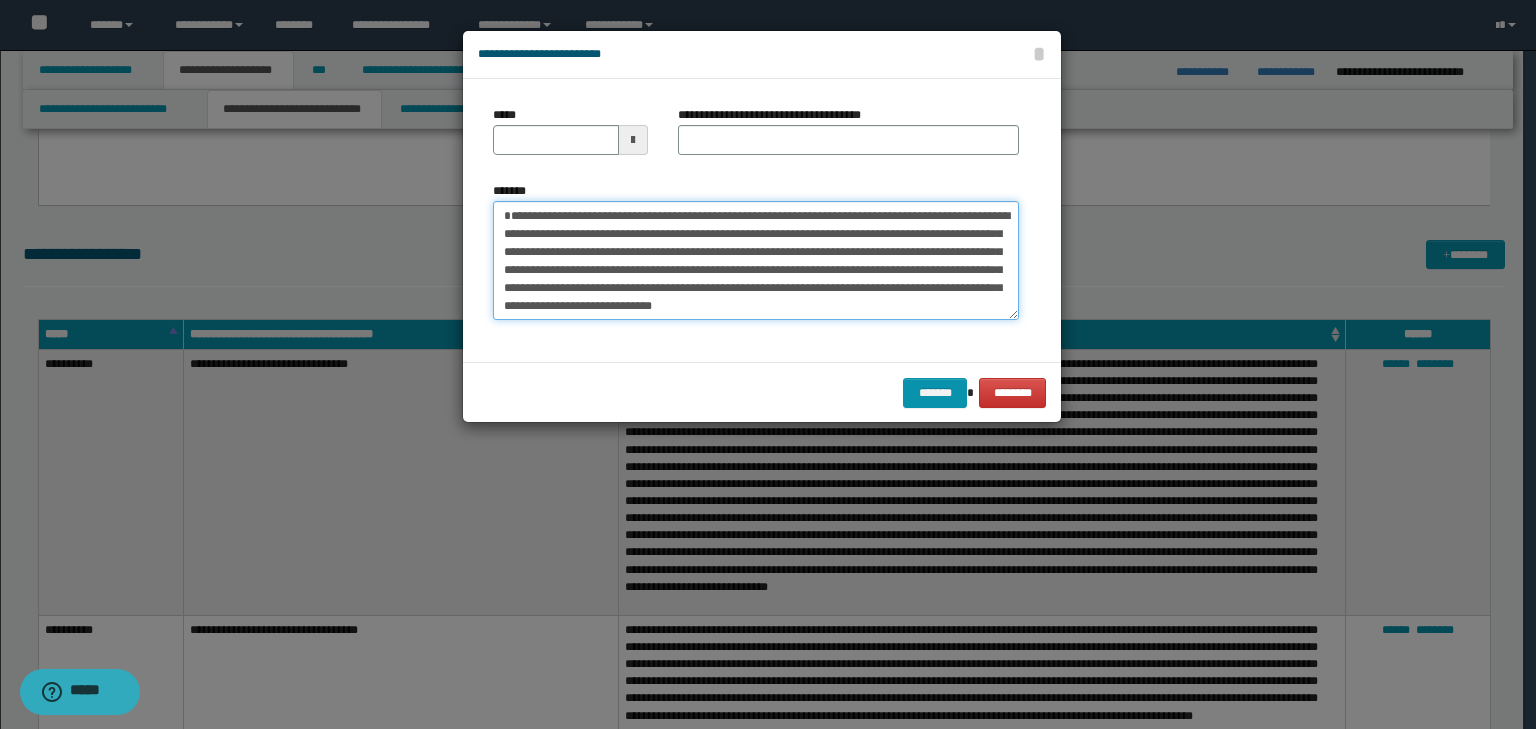 type 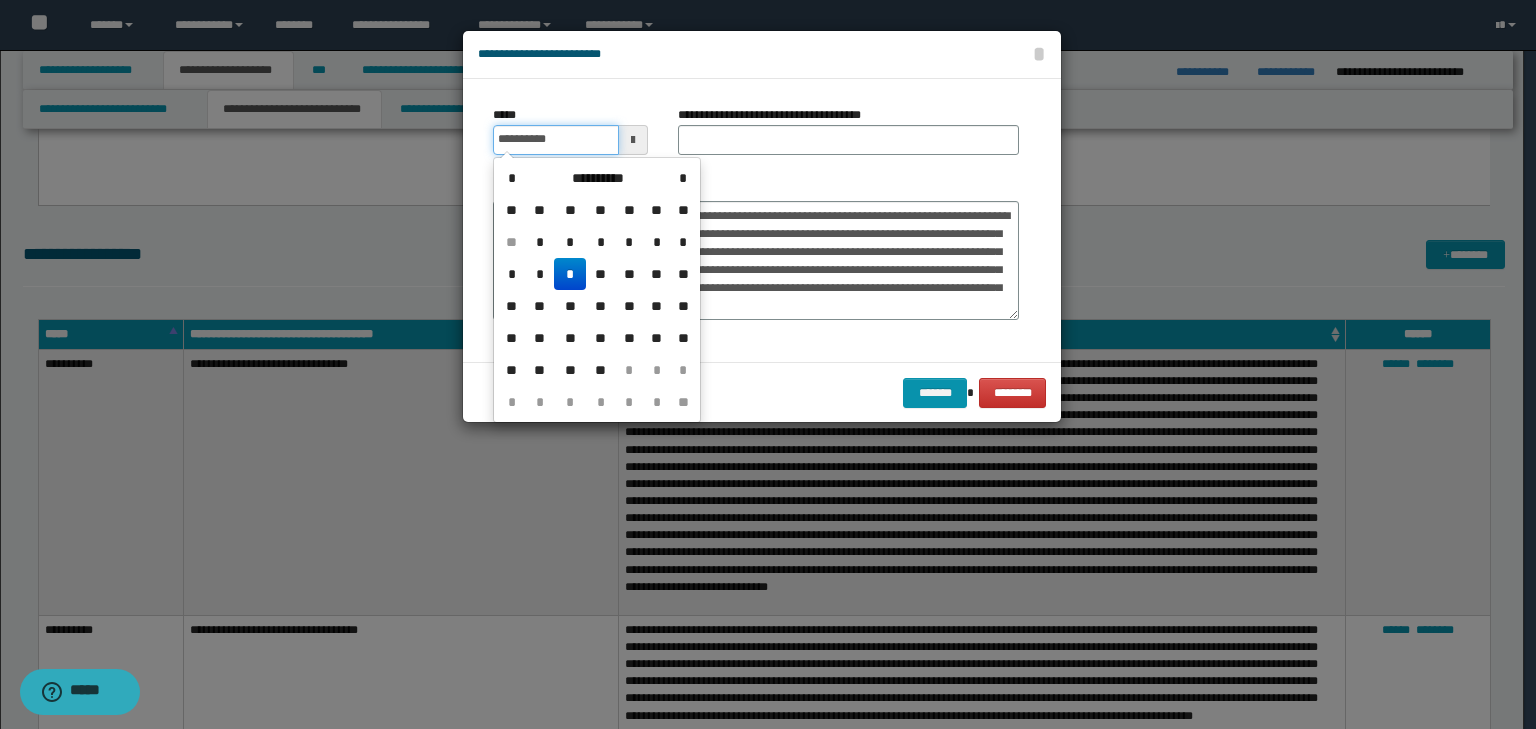drag, startPoint x: 528, startPoint y: 137, endPoint x: 682, endPoint y: 132, distance: 154.08115 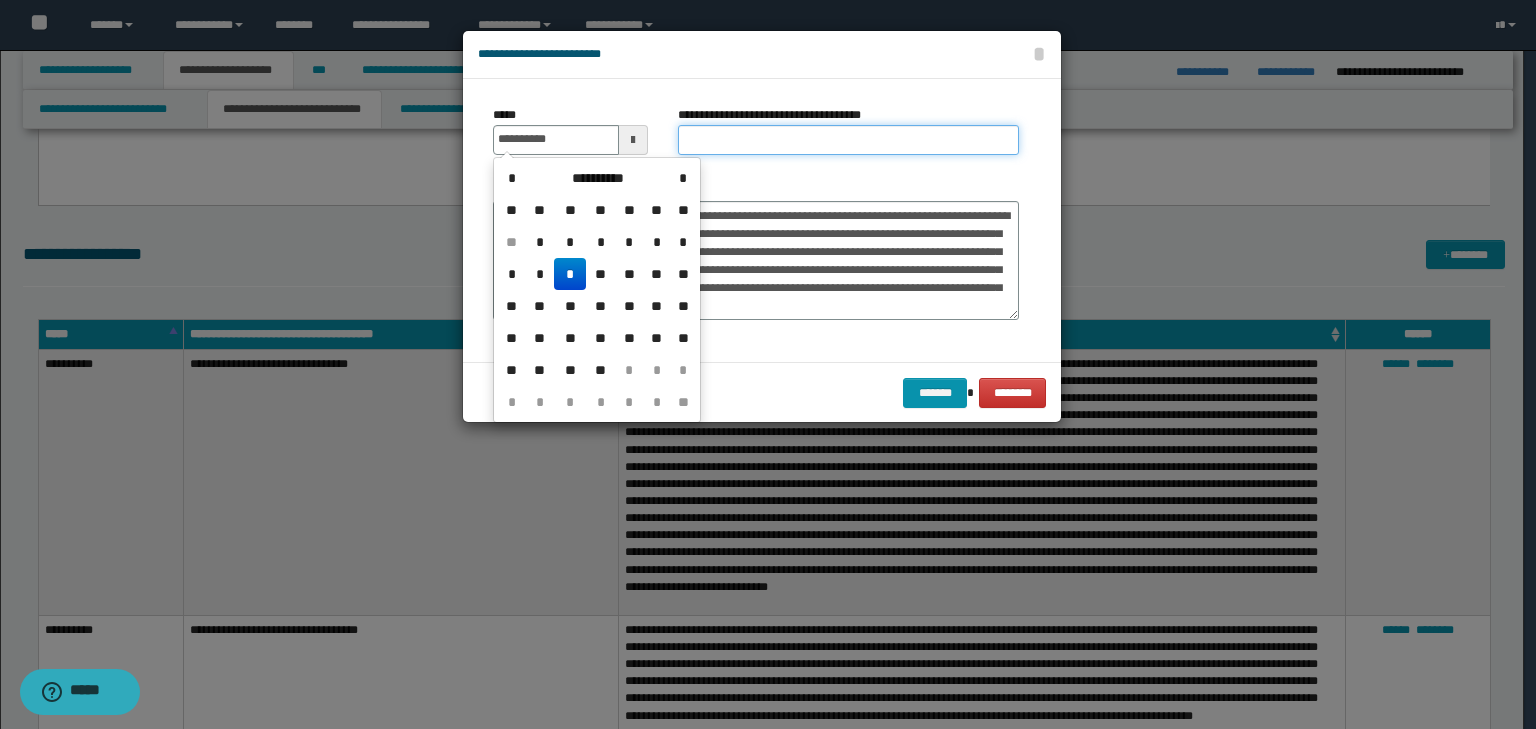 type on "**********" 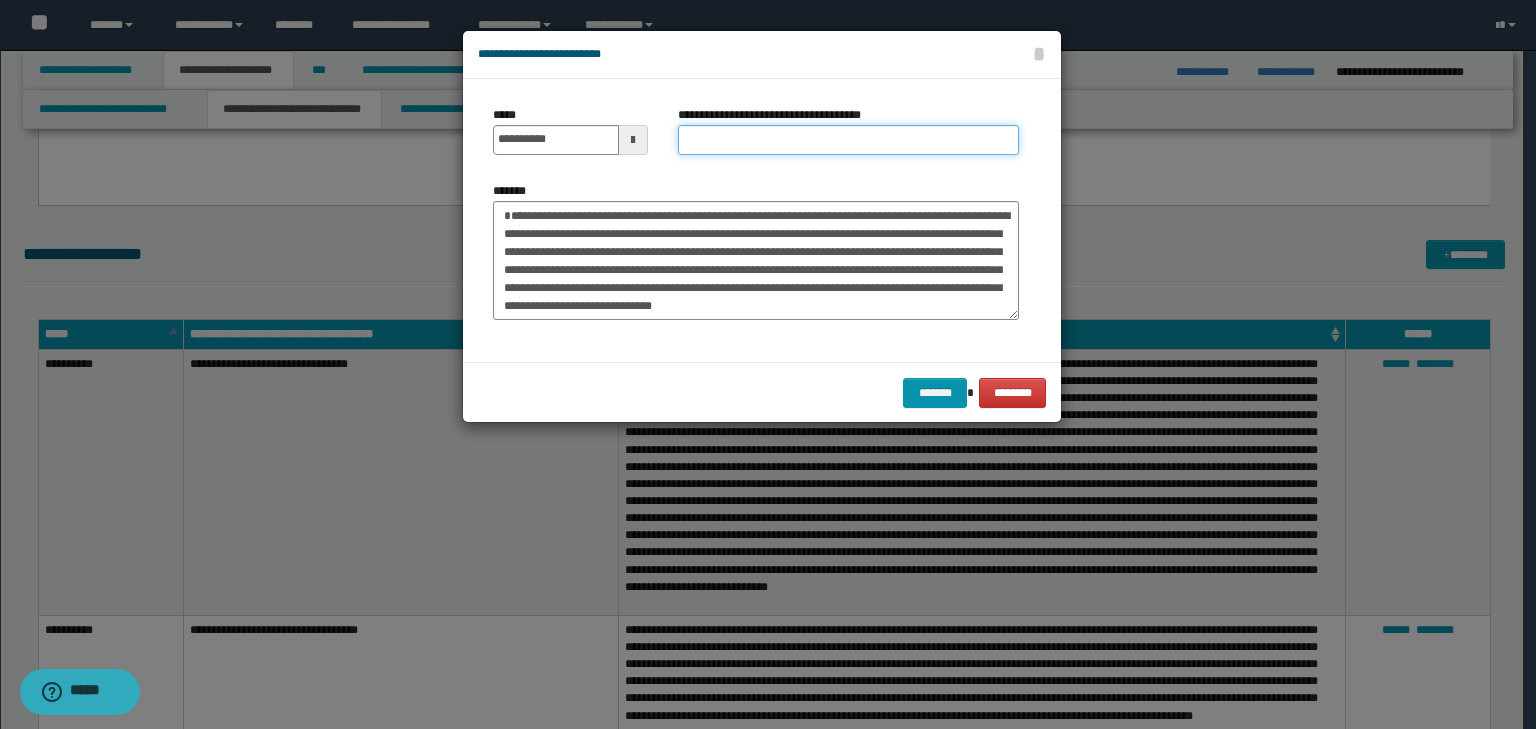 paste on "**********" 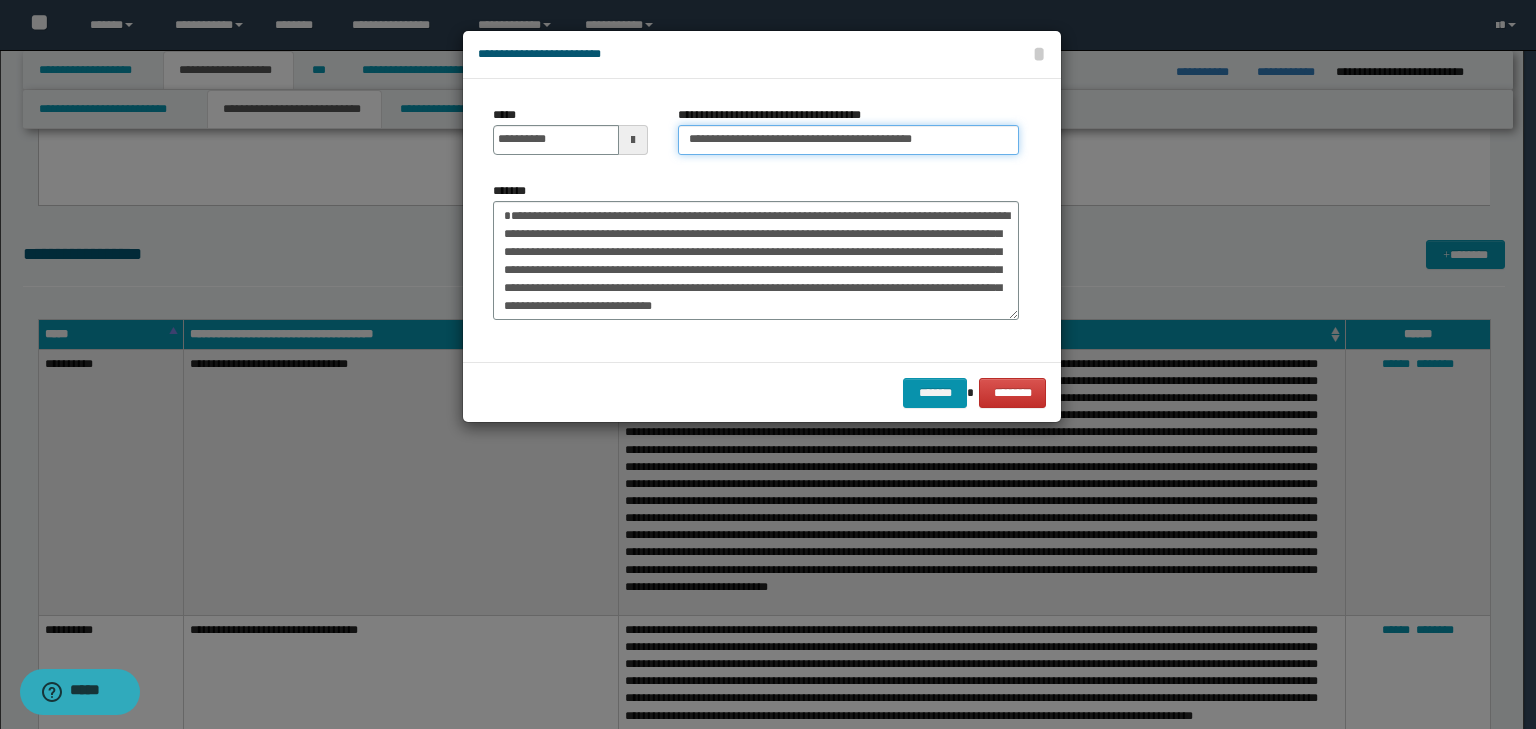 drag, startPoint x: 716, startPoint y: 132, endPoint x: 737, endPoint y: 136, distance: 21.377558 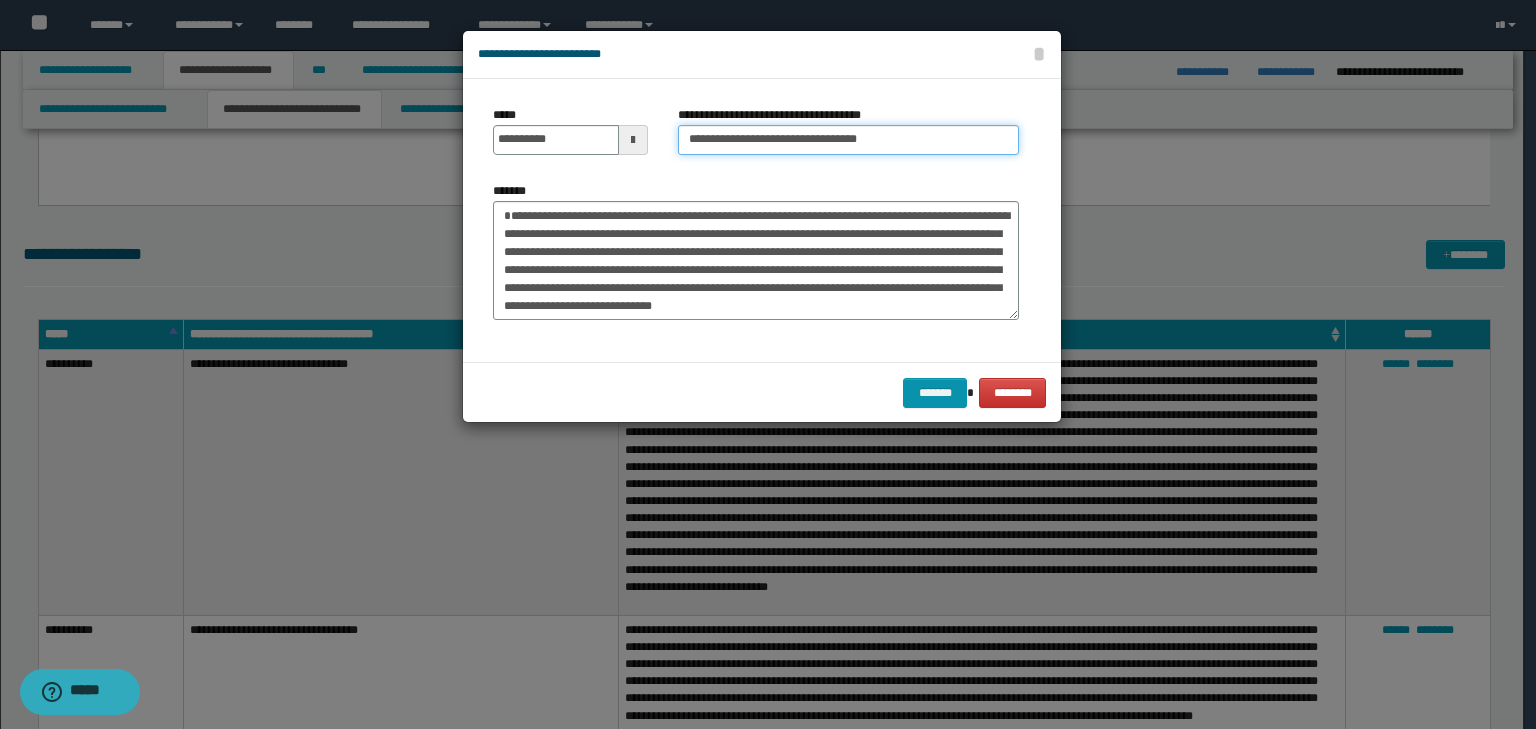 type on "**********" 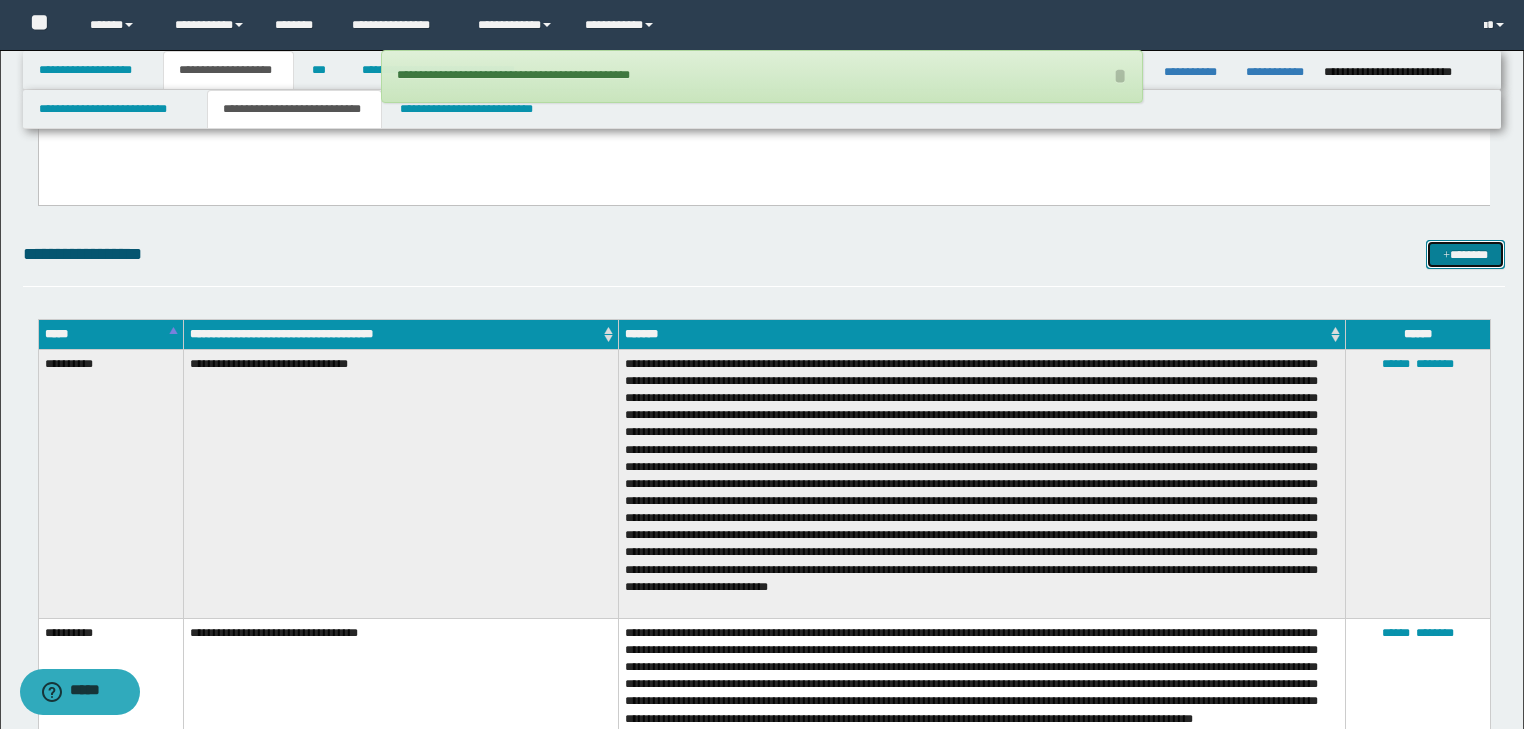 click on "*******" at bounding box center (1465, 255) 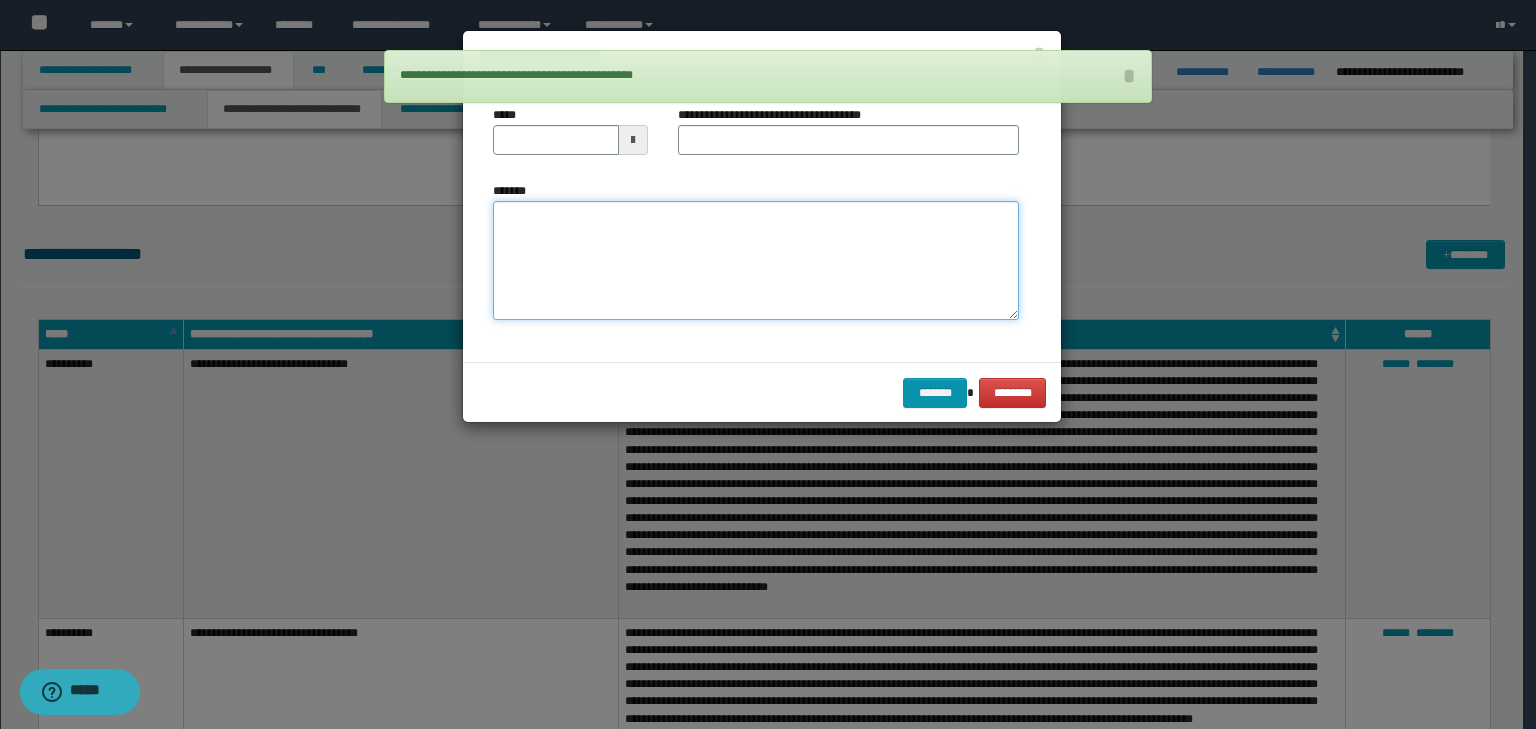 click on "*******" at bounding box center [756, 261] 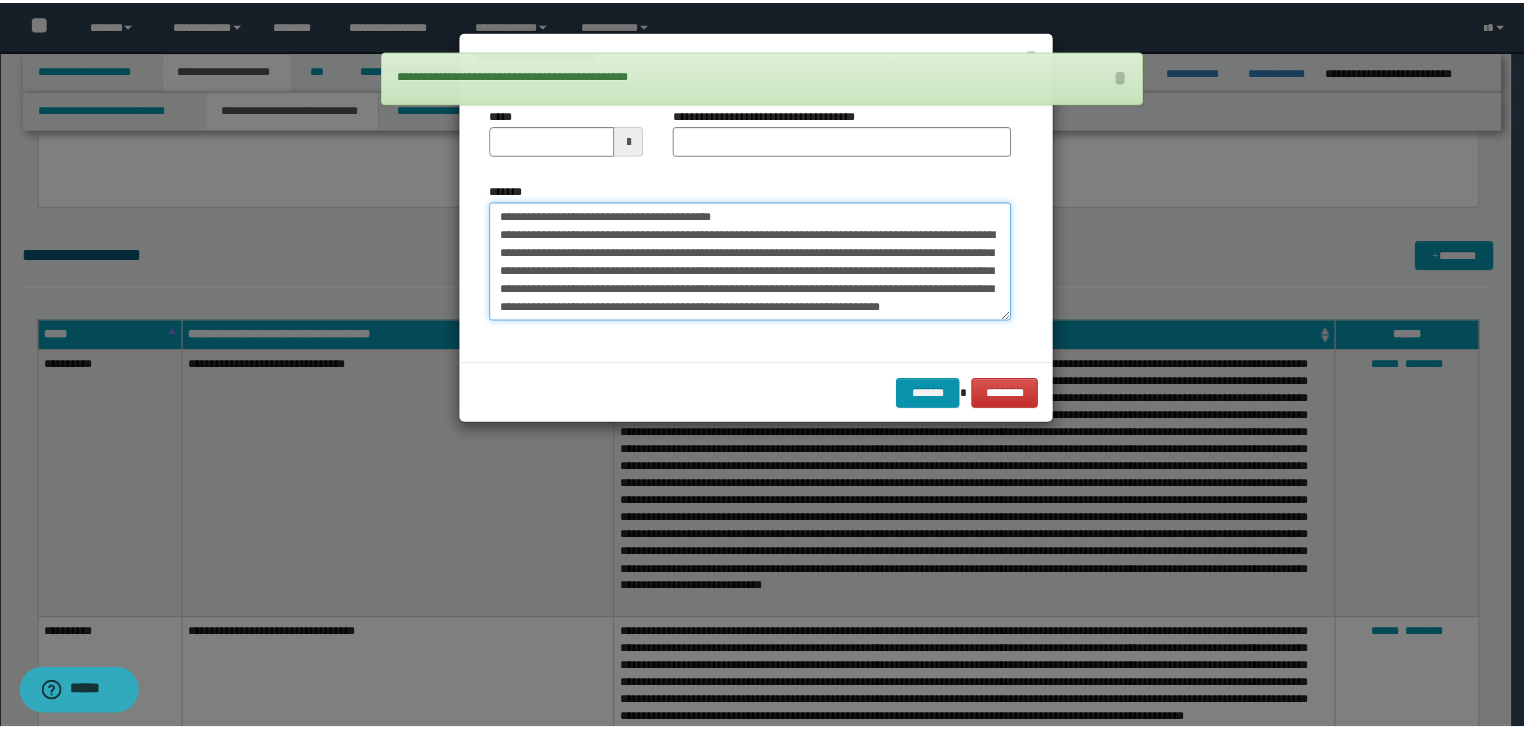 scroll, scrollTop: 0, scrollLeft: 0, axis: both 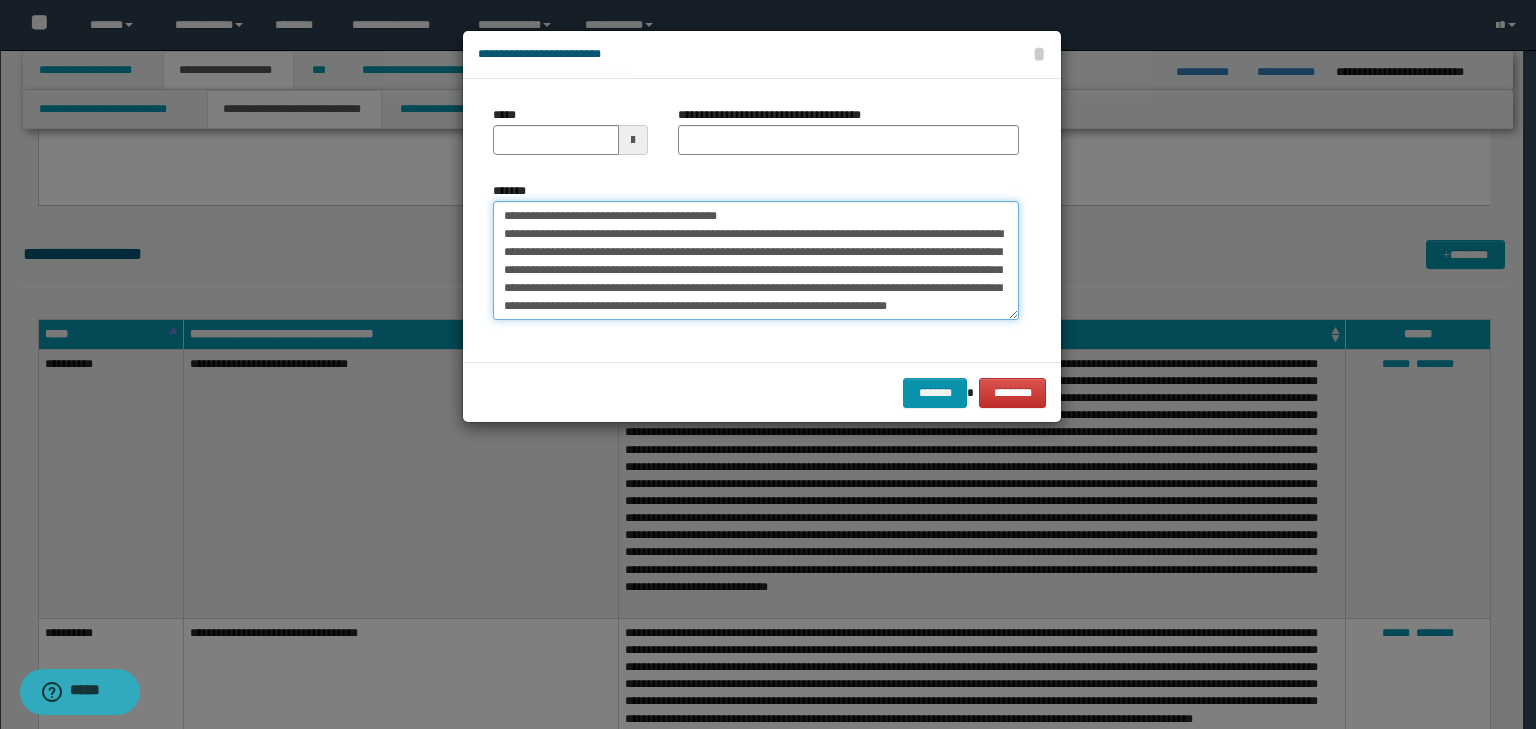 drag, startPoint x: 724, startPoint y: 214, endPoint x: 411, endPoint y: 186, distance: 314.2499 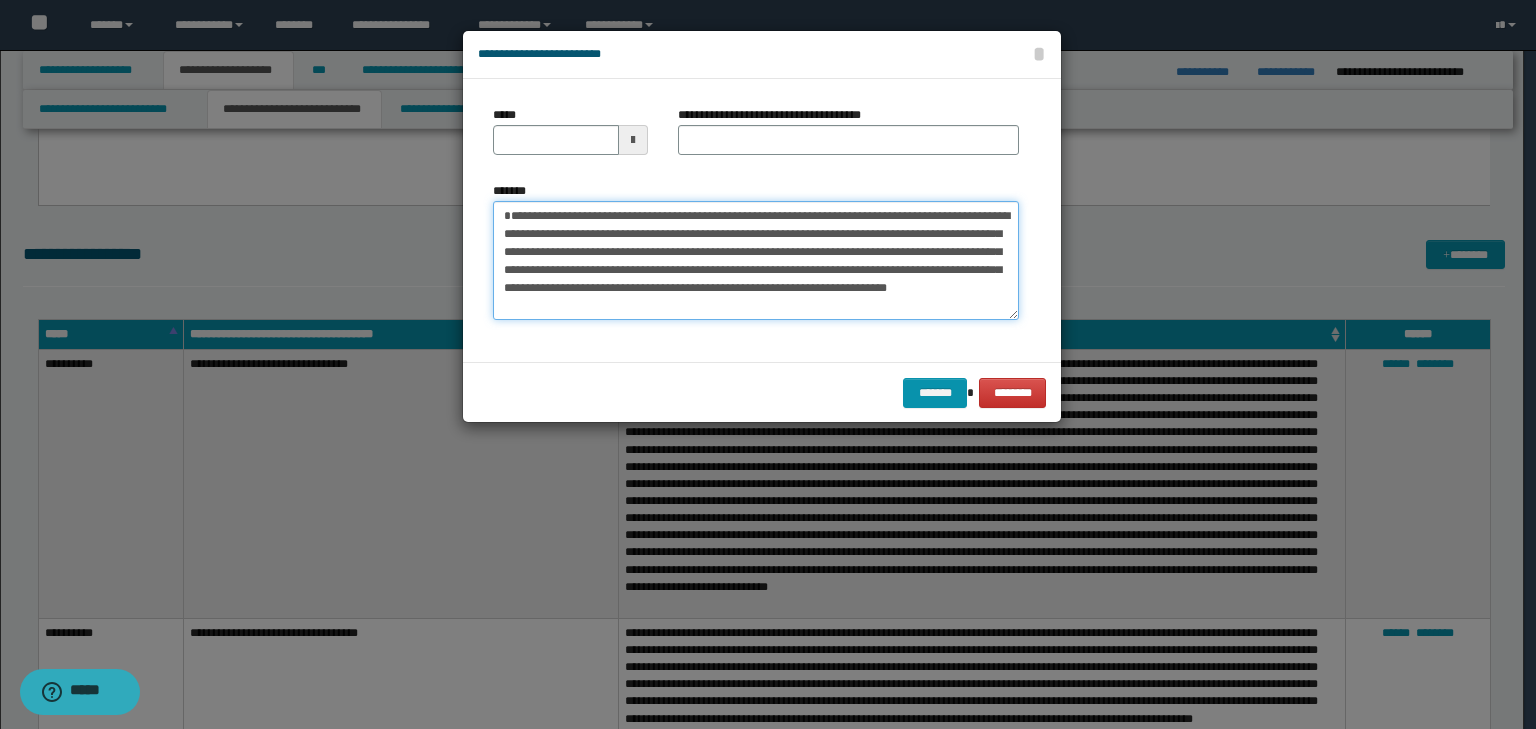 type 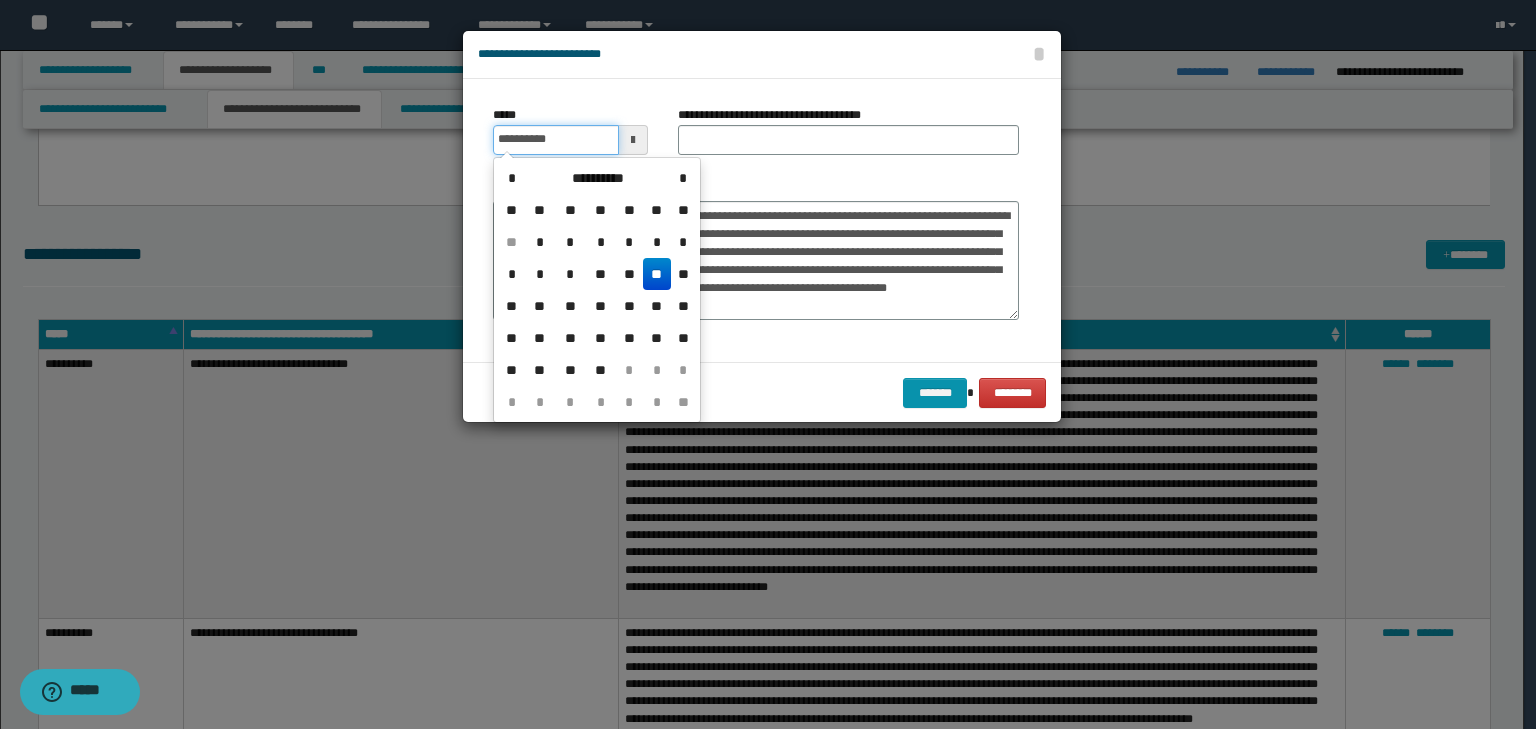 drag, startPoint x: 554, startPoint y: 150, endPoint x: 692, endPoint y: 141, distance: 138.29317 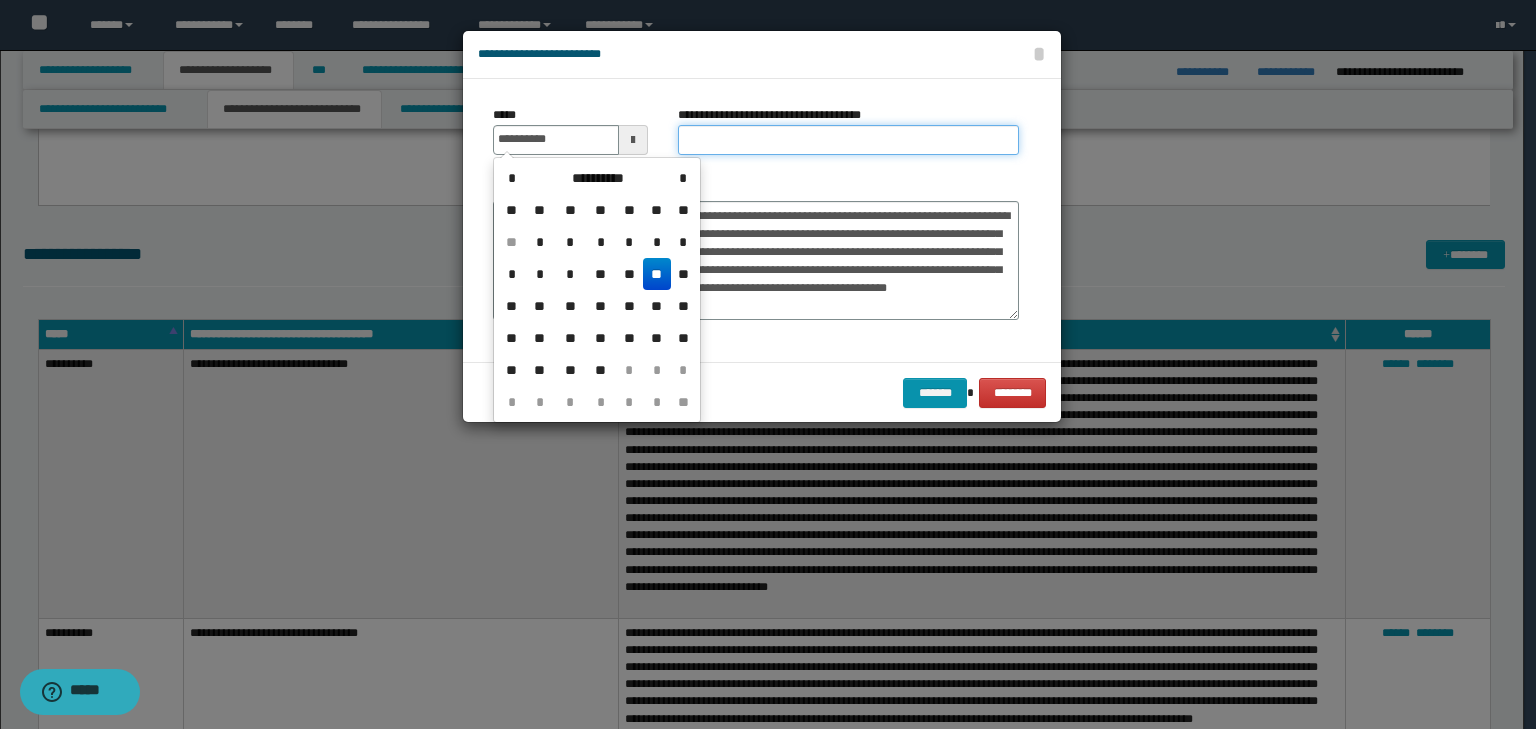 type on "**********" 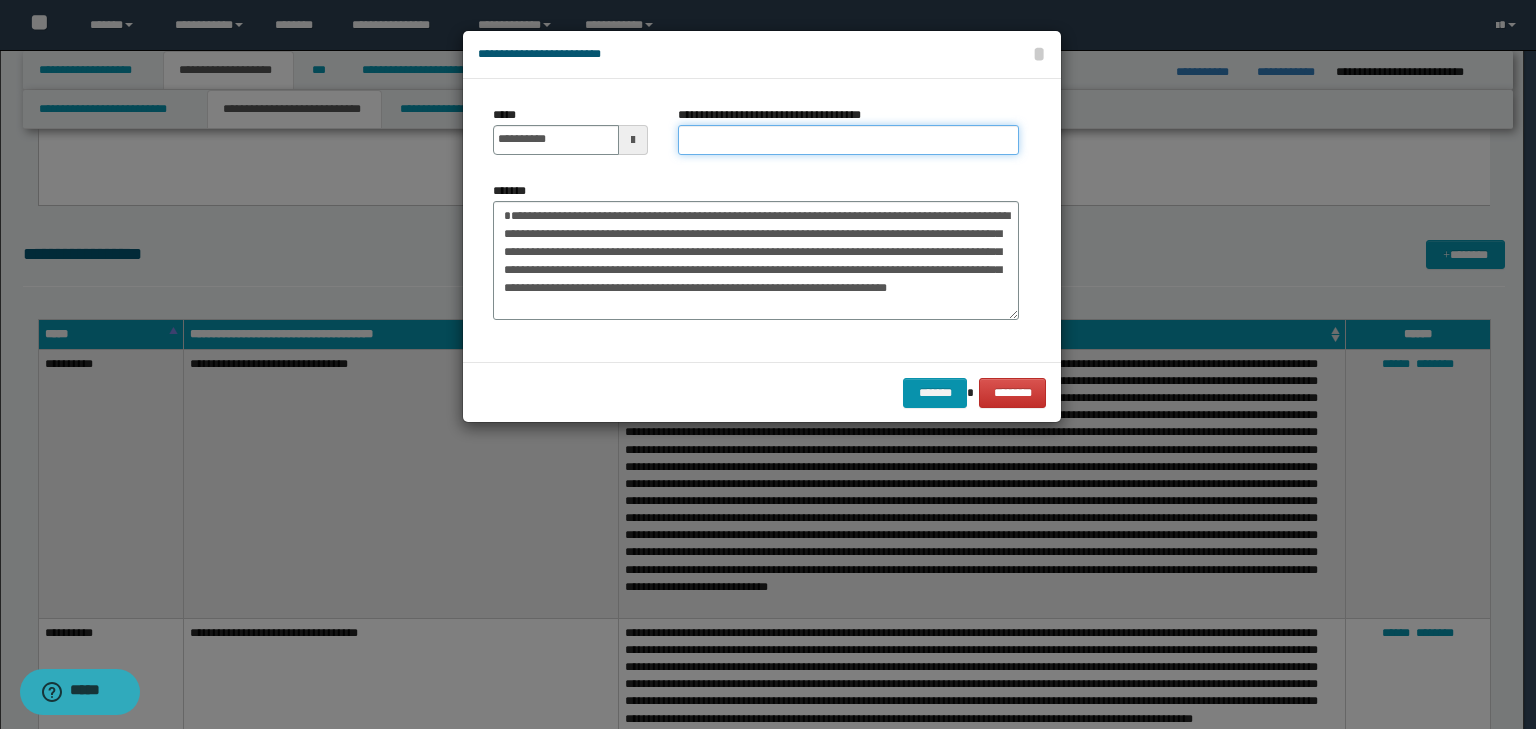 paste on "**********" 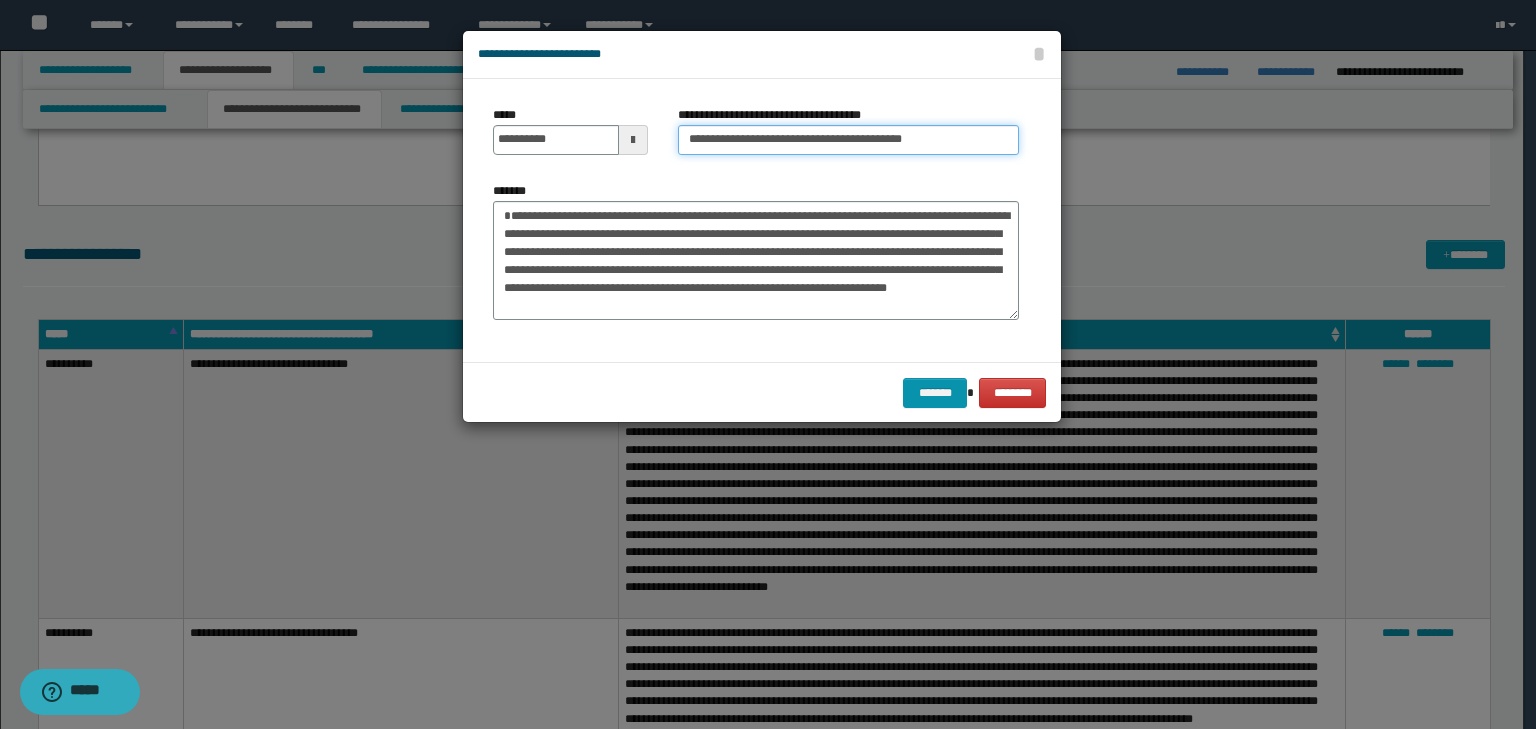 drag, startPoint x: 692, startPoint y: 141, endPoint x: 744, endPoint y: 160, distance: 55.362442 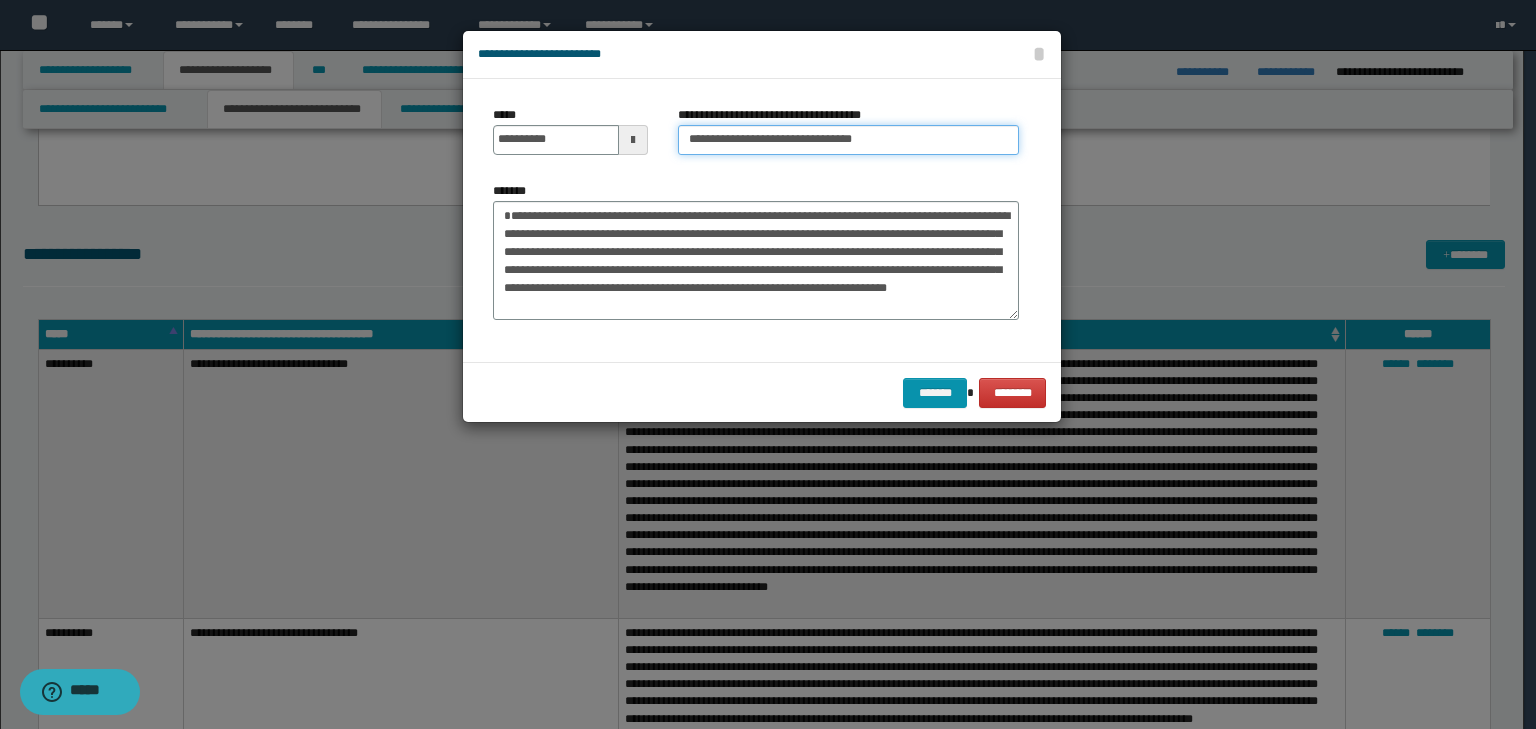 type on "**********" 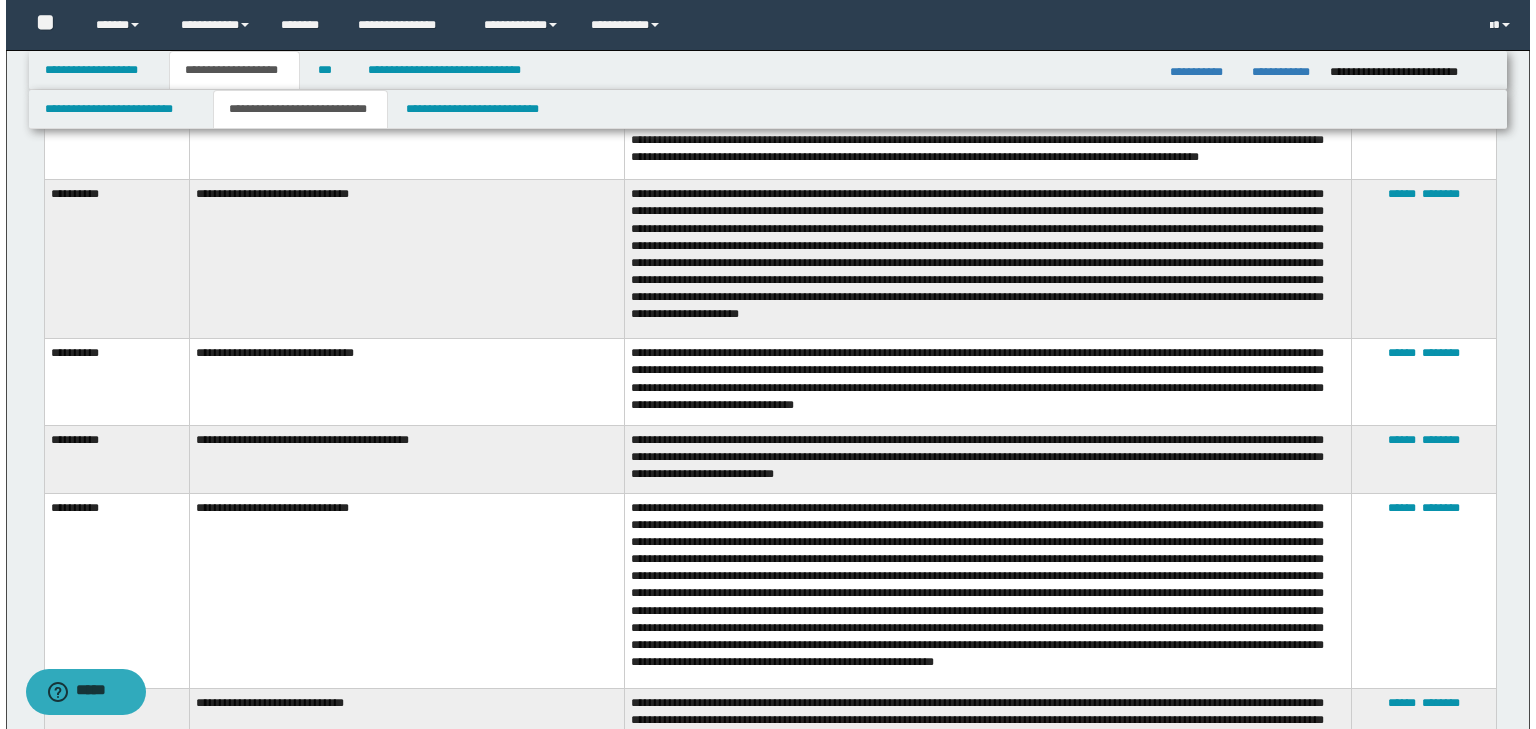 scroll, scrollTop: 2240, scrollLeft: 0, axis: vertical 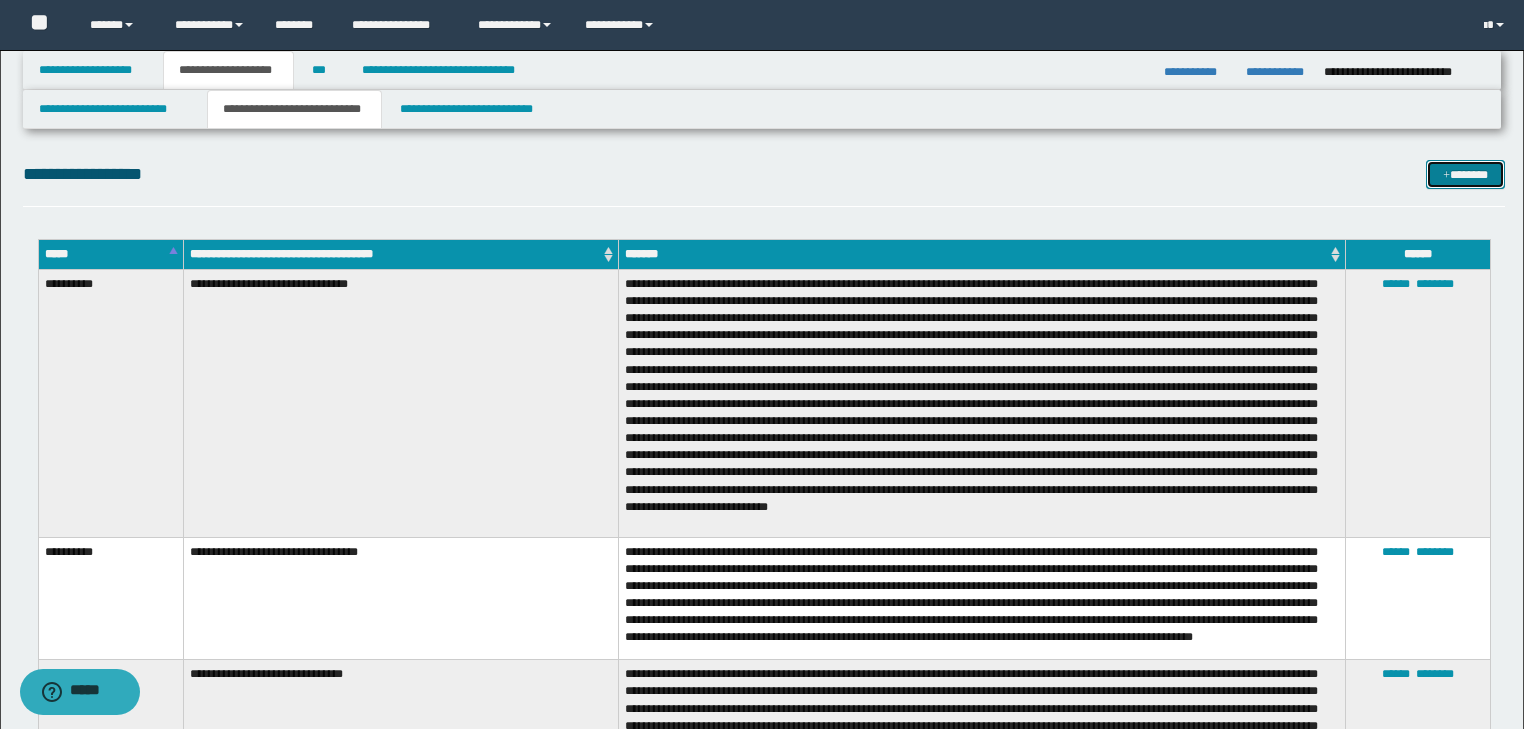 click on "*******" at bounding box center [1465, 175] 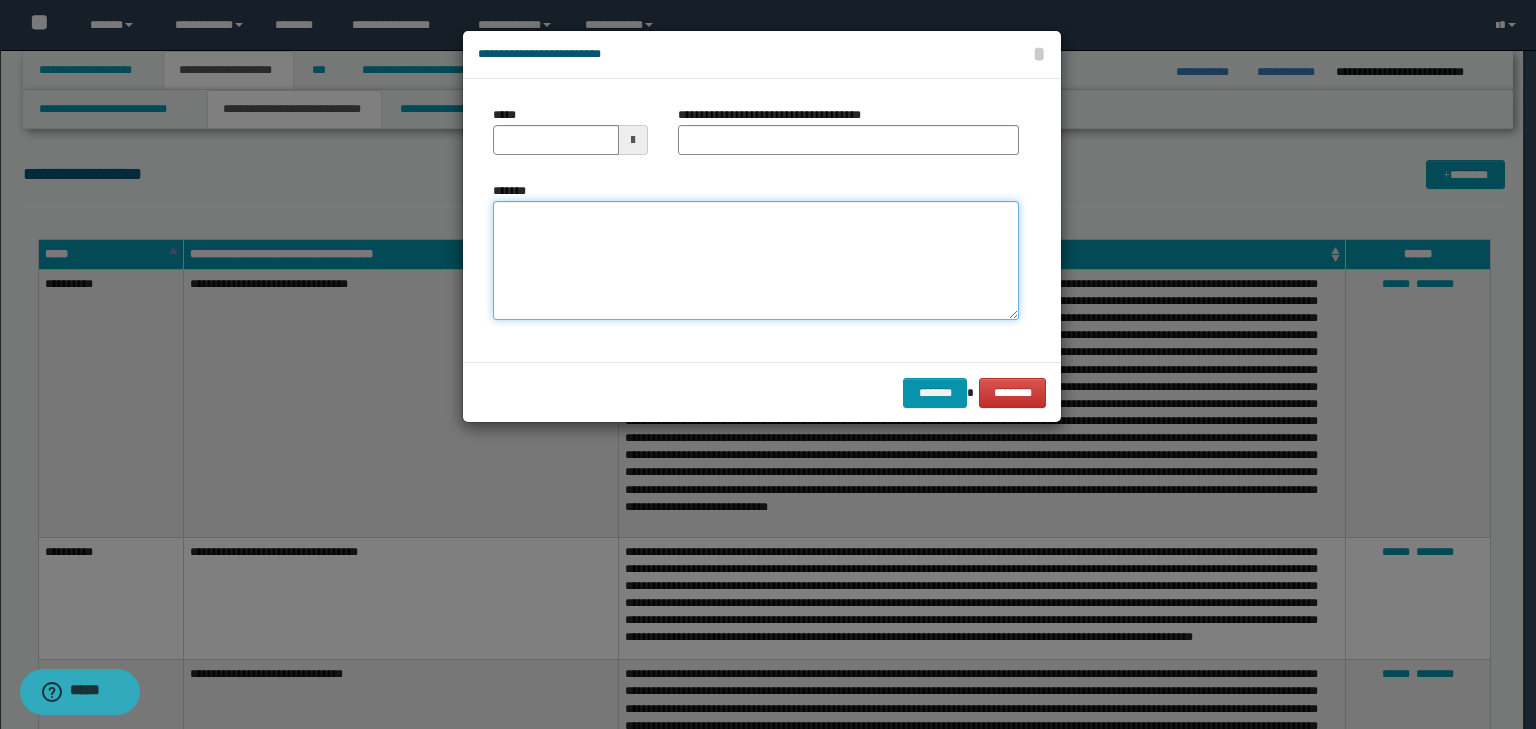 click on "*******" at bounding box center [756, 261] 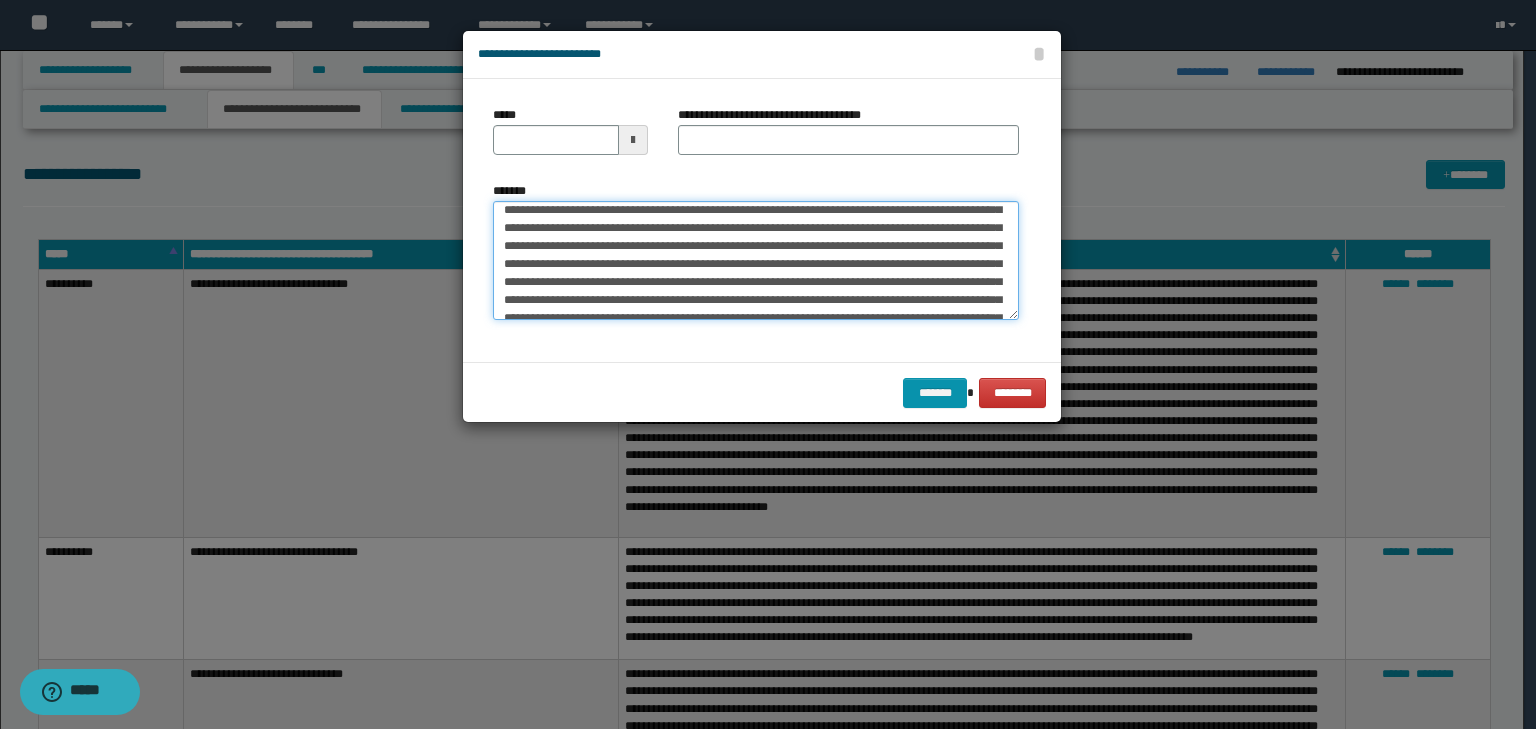 scroll, scrollTop: 0, scrollLeft: 0, axis: both 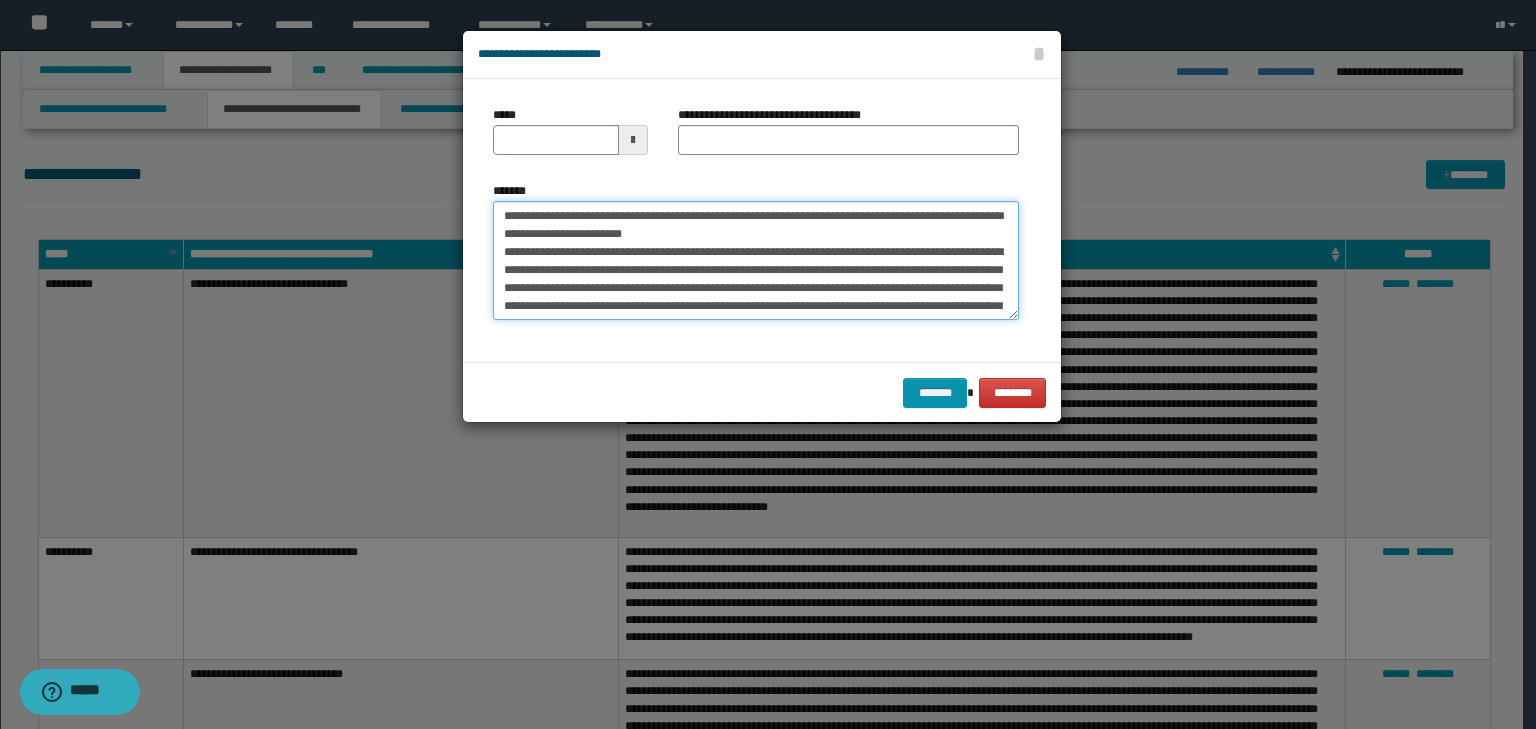 drag, startPoint x: 377, startPoint y: 175, endPoint x: 352, endPoint y: 168, distance: 25.96151 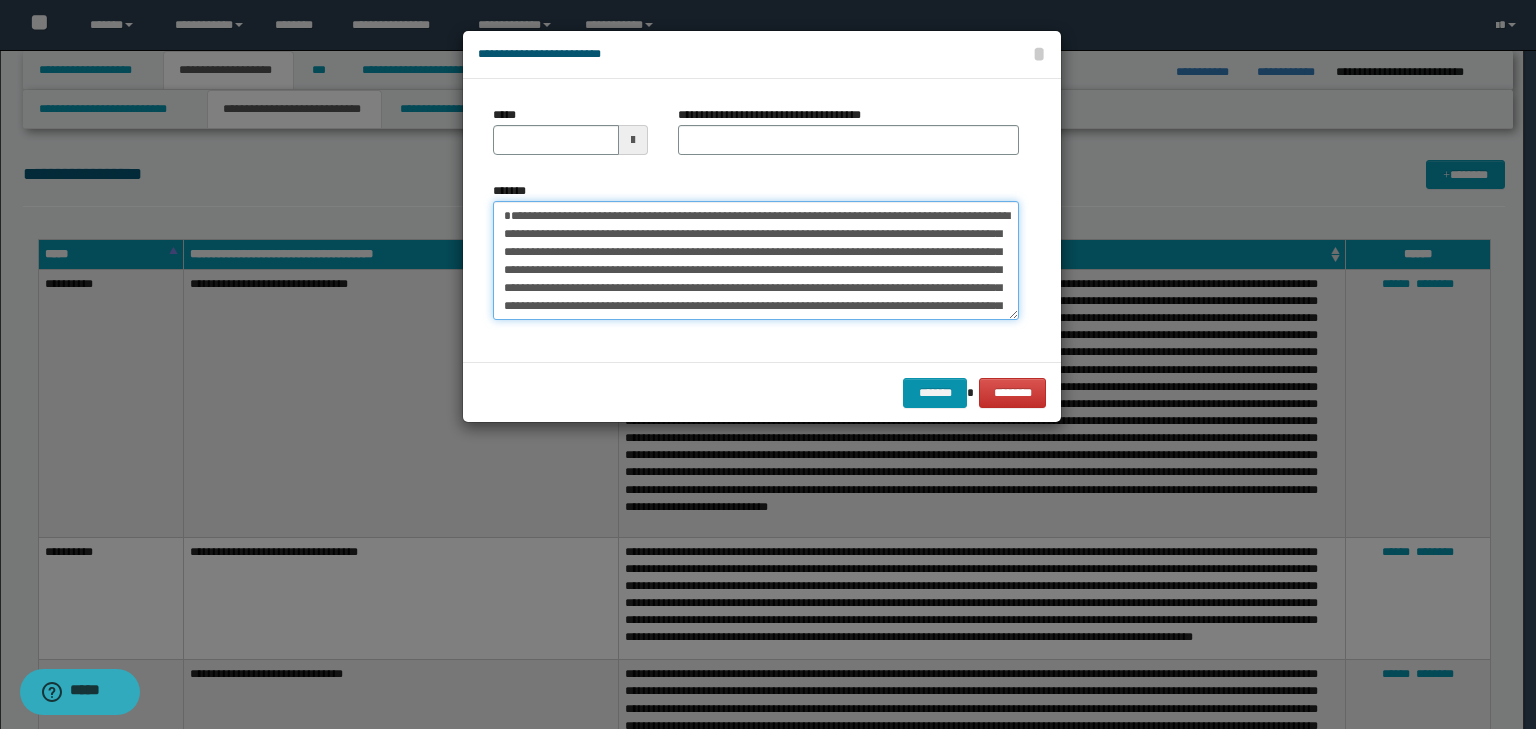 type on "**********" 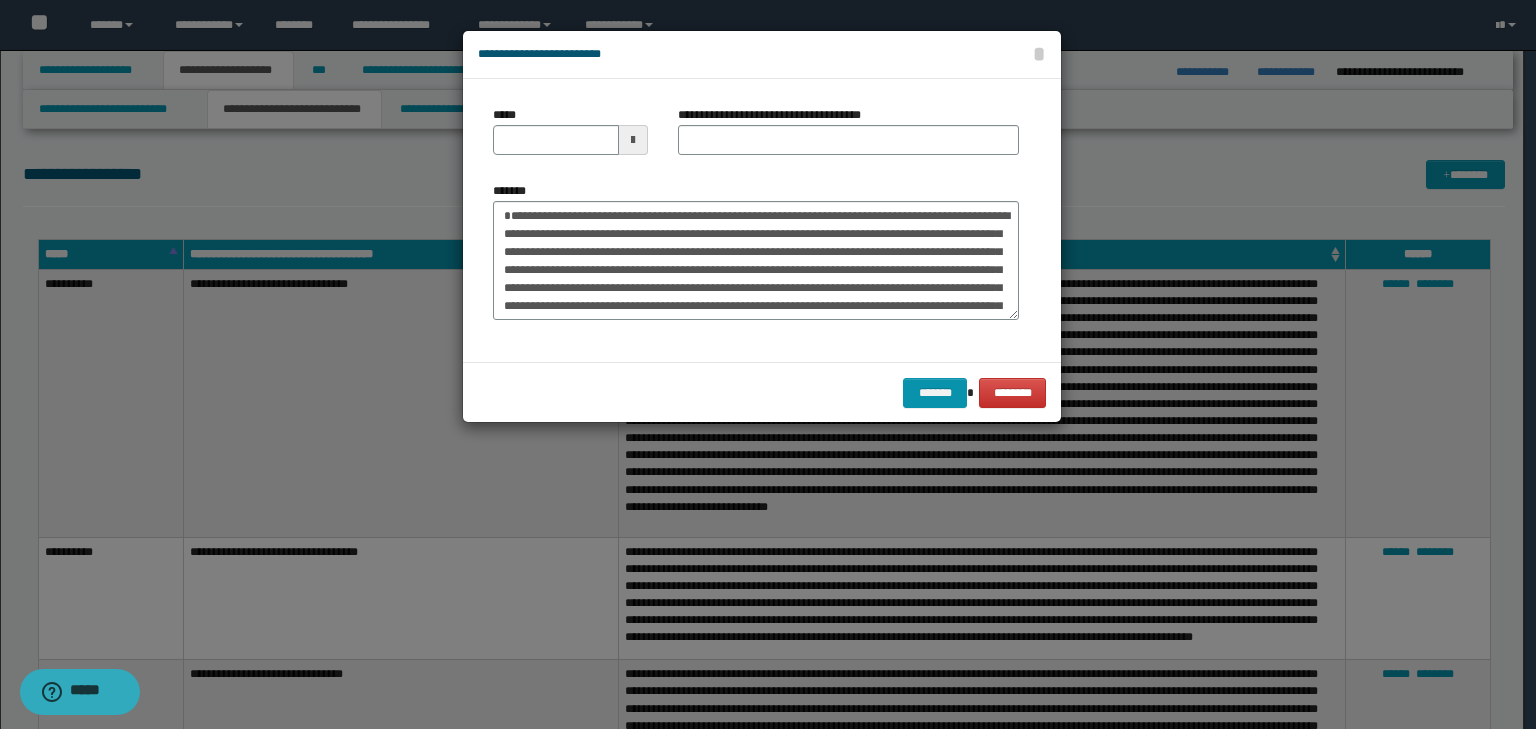 type on "**********" 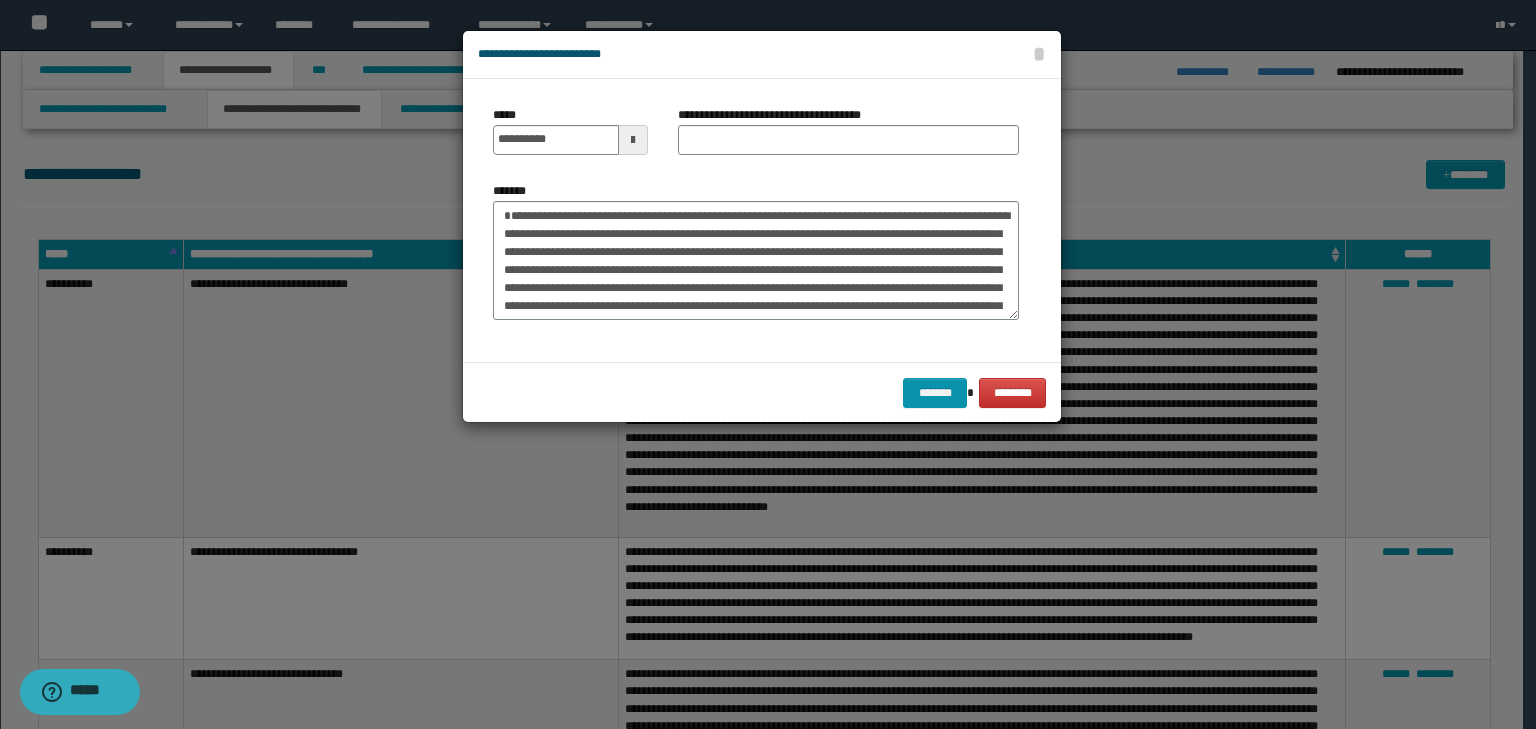 drag, startPoint x: 531, startPoint y: 154, endPoint x: 624, endPoint y: 129, distance: 96.30161 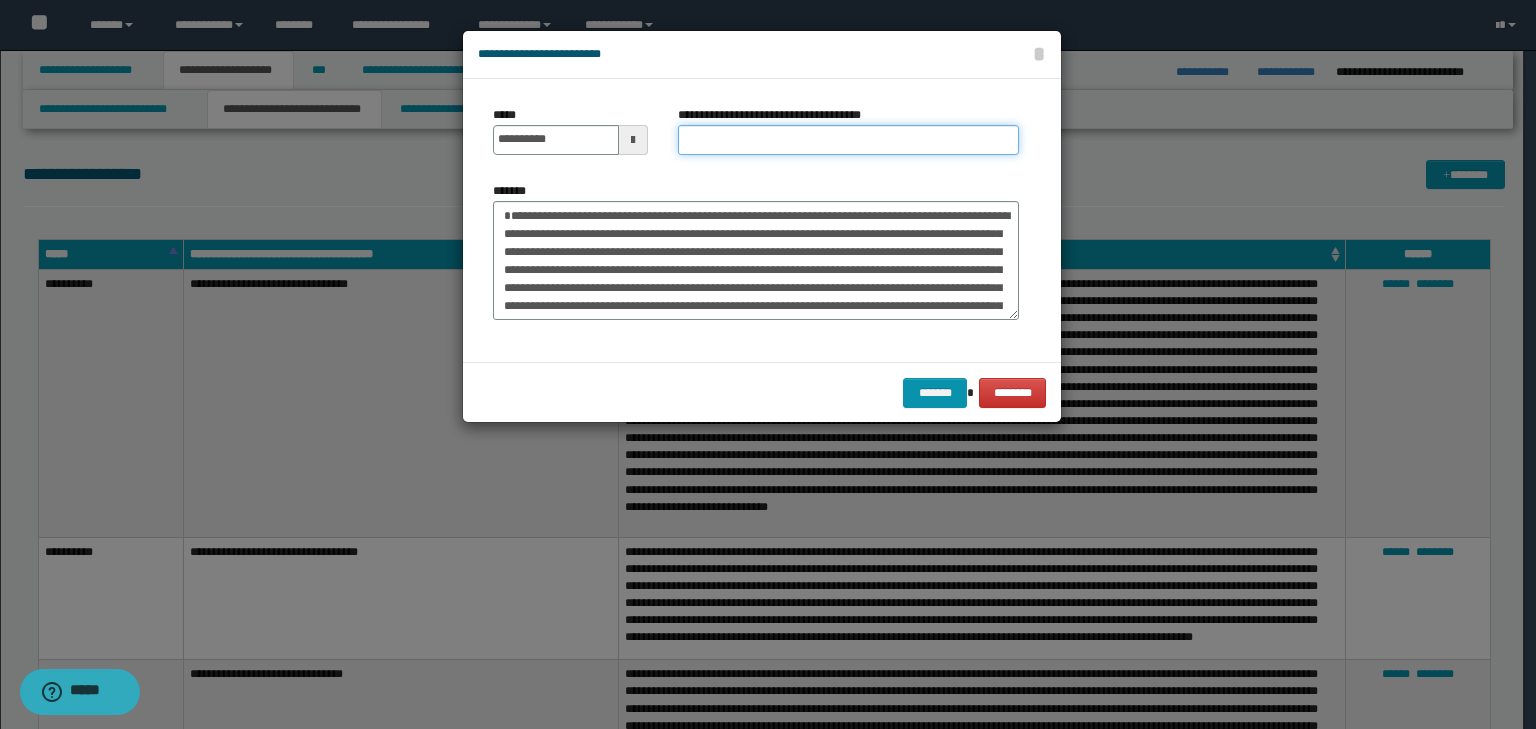 paste on "**********" 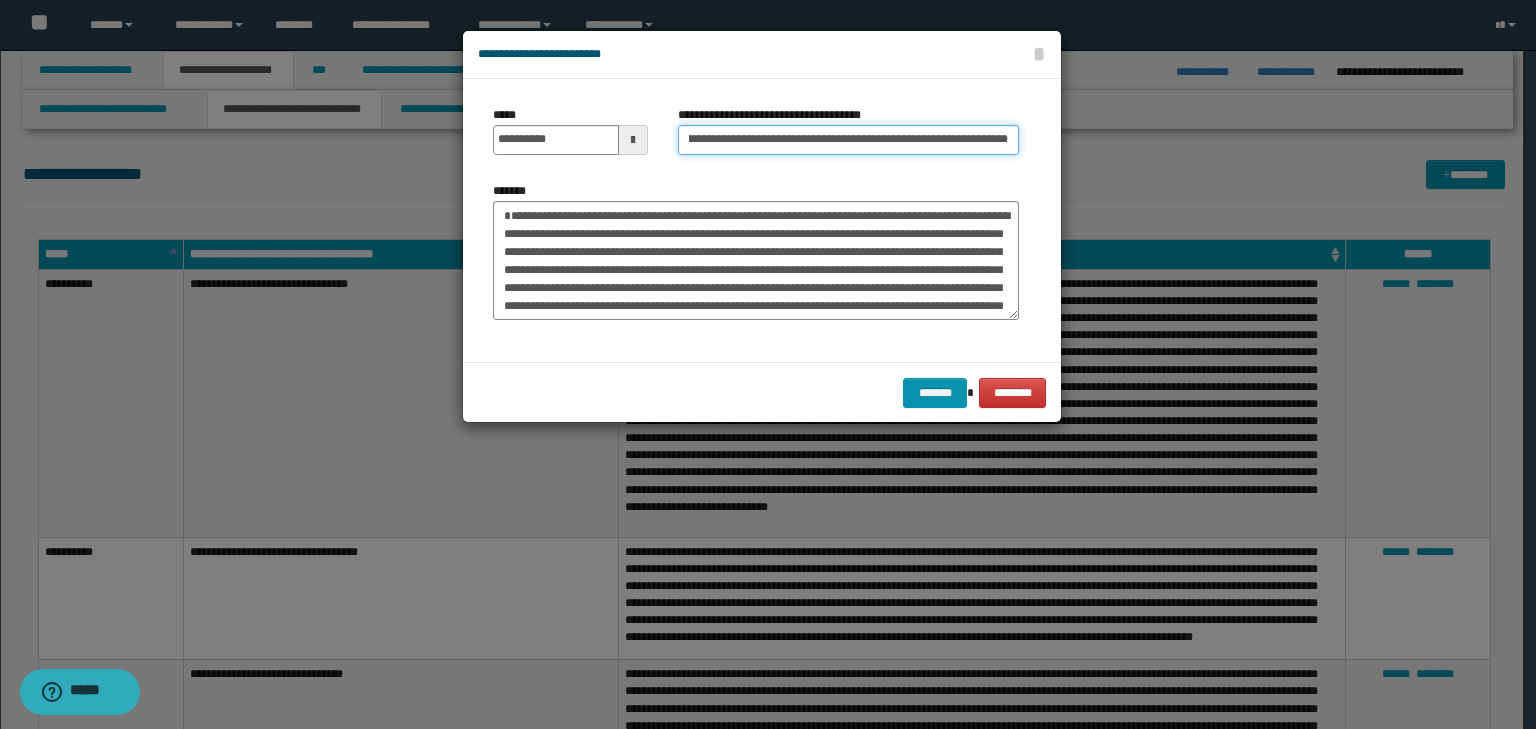 scroll, scrollTop: 0, scrollLeft: 0, axis: both 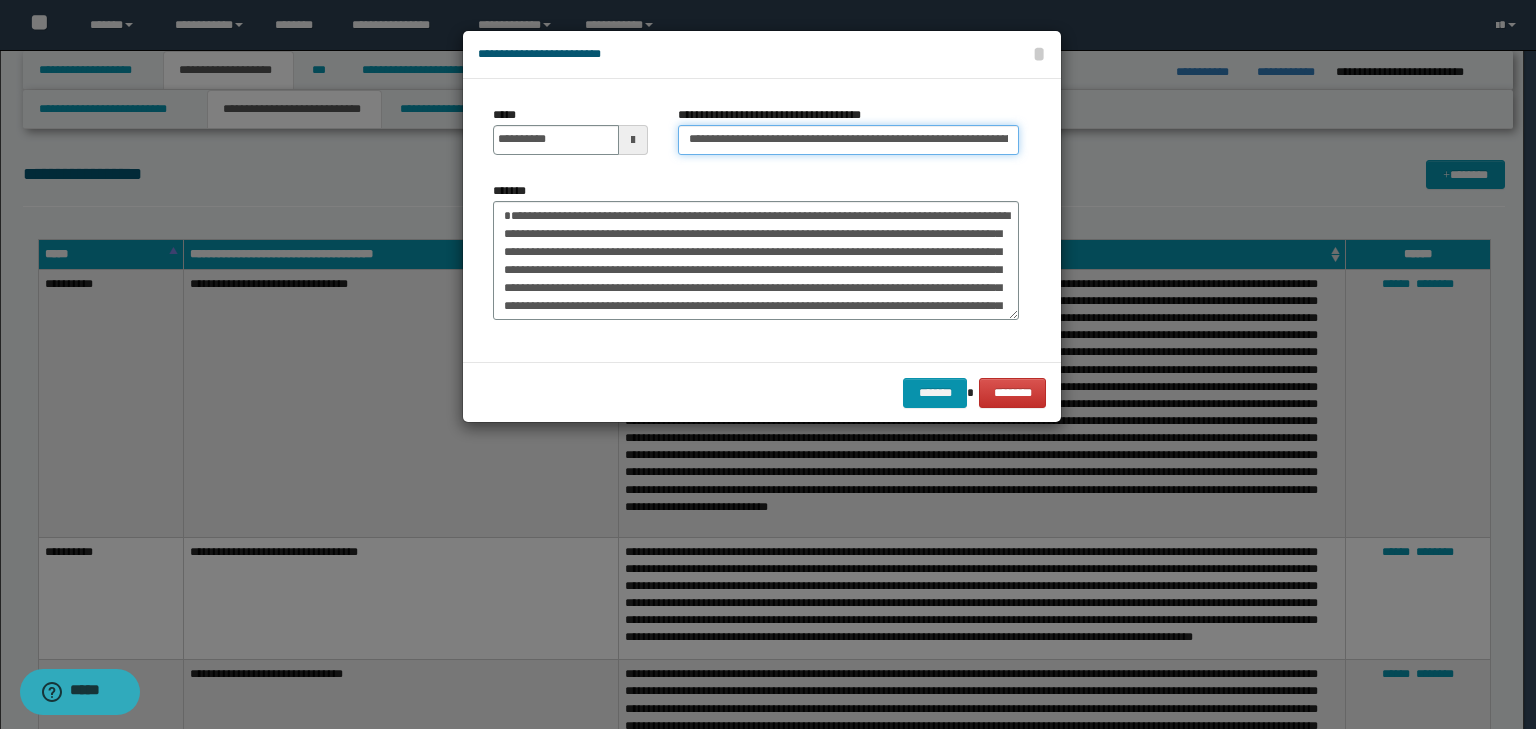 drag, startPoint x: 491, startPoint y: 96, endPoint x: 189, endPoint y: 86, distance: 302.16553 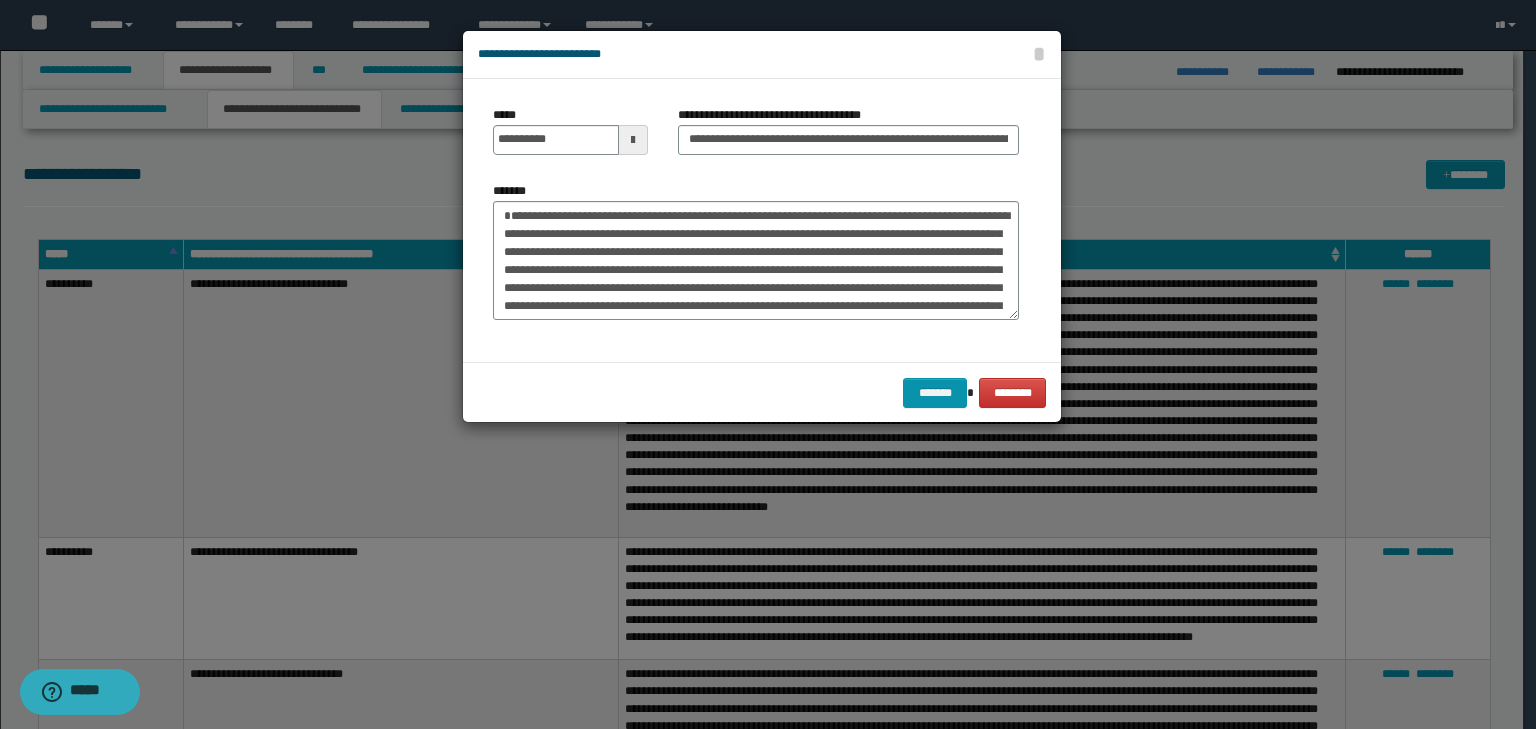 click on "**********" at bounding box center (848, 130) 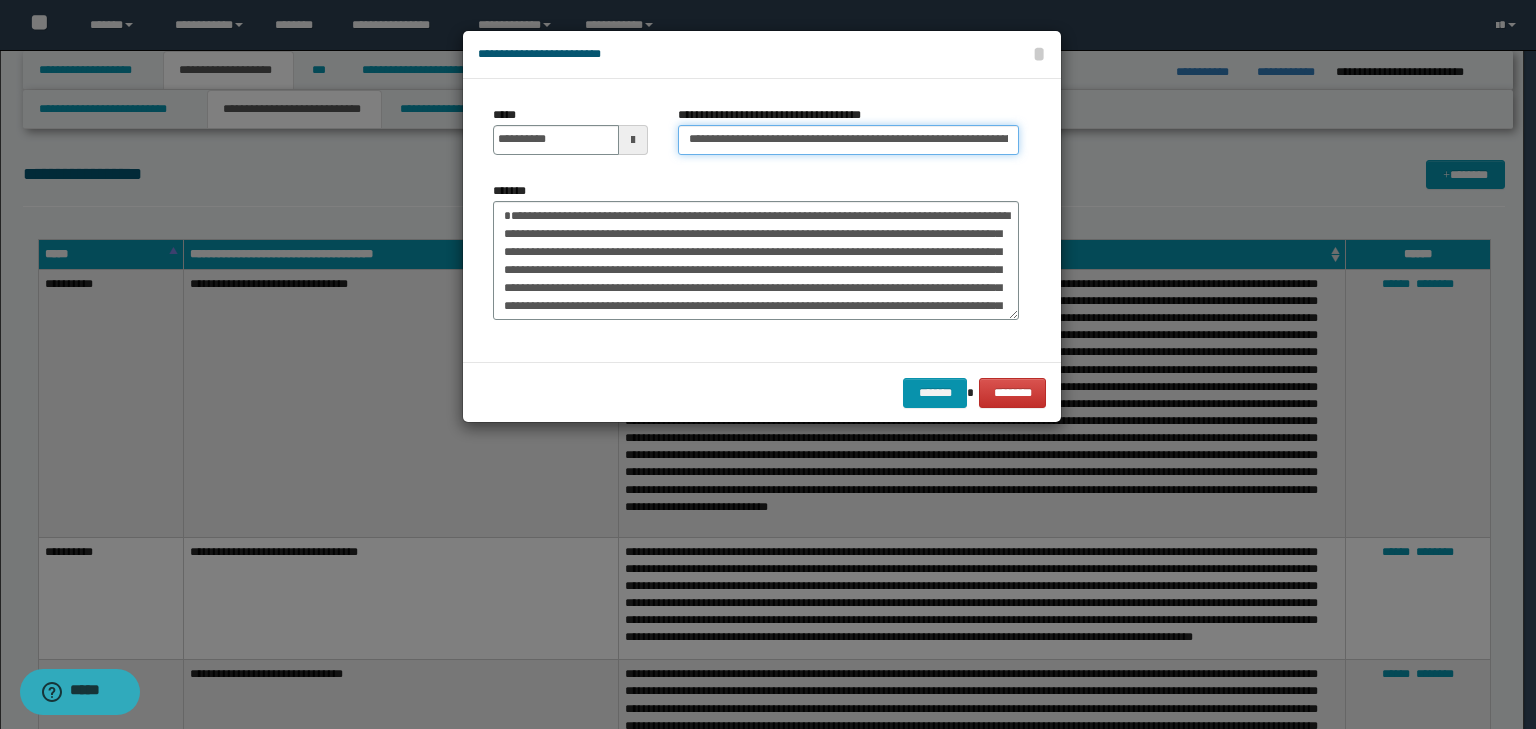 drag, startPoint x: 751, startPoint y: 140, endPoint x: 284, endPoint y: 125, distance: 467.24084 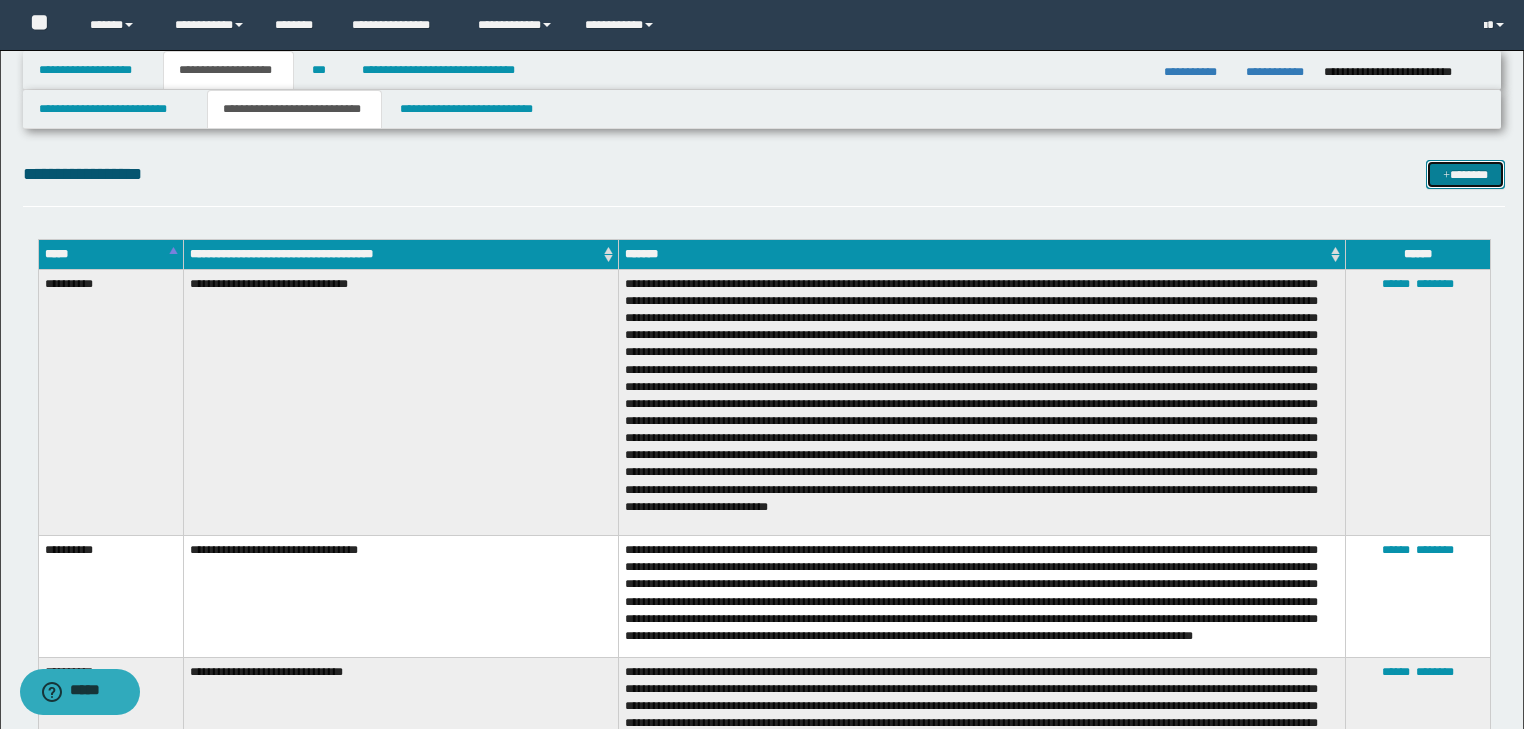 click on "*******" at bounding box center [1465, 175] 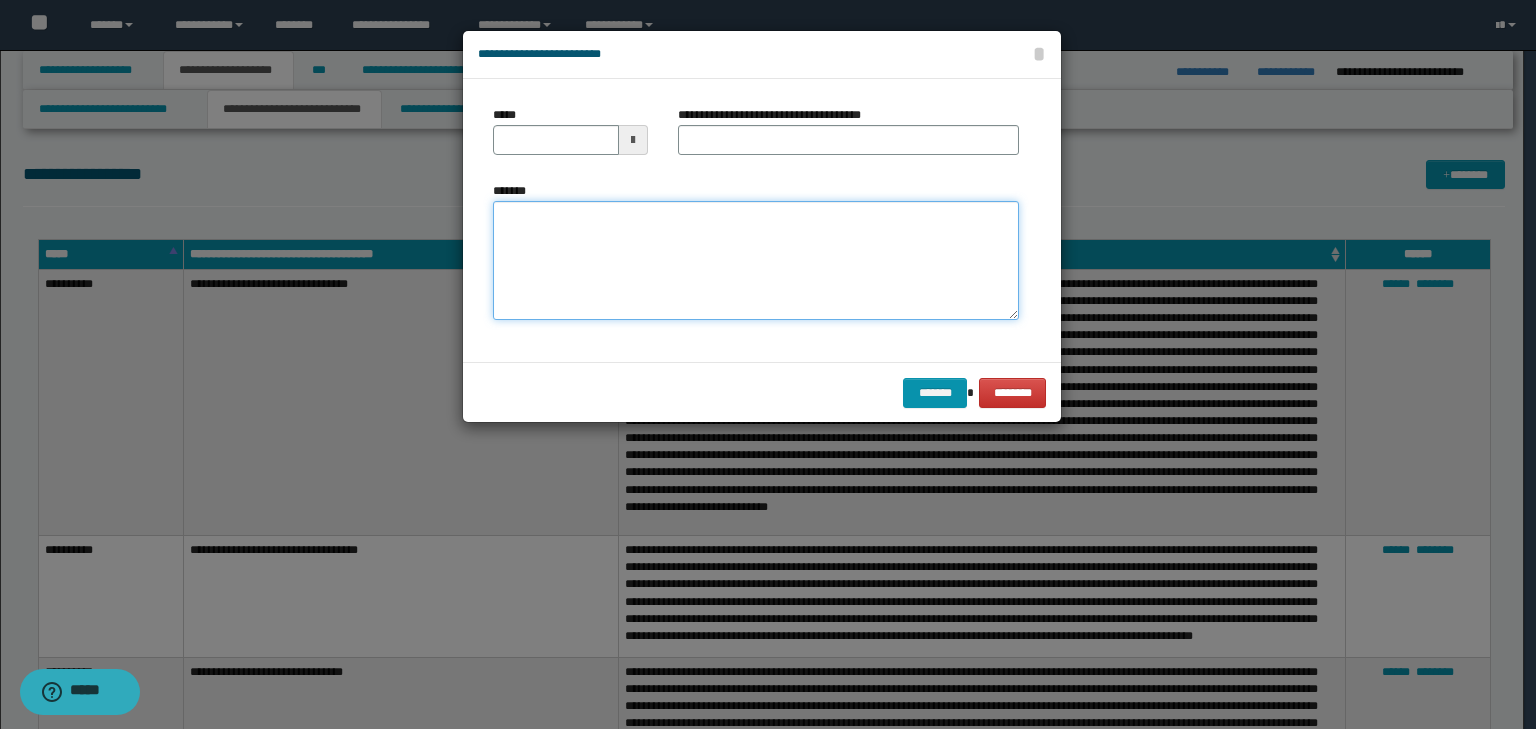 click on "*******" at bounding box center [756, 261] 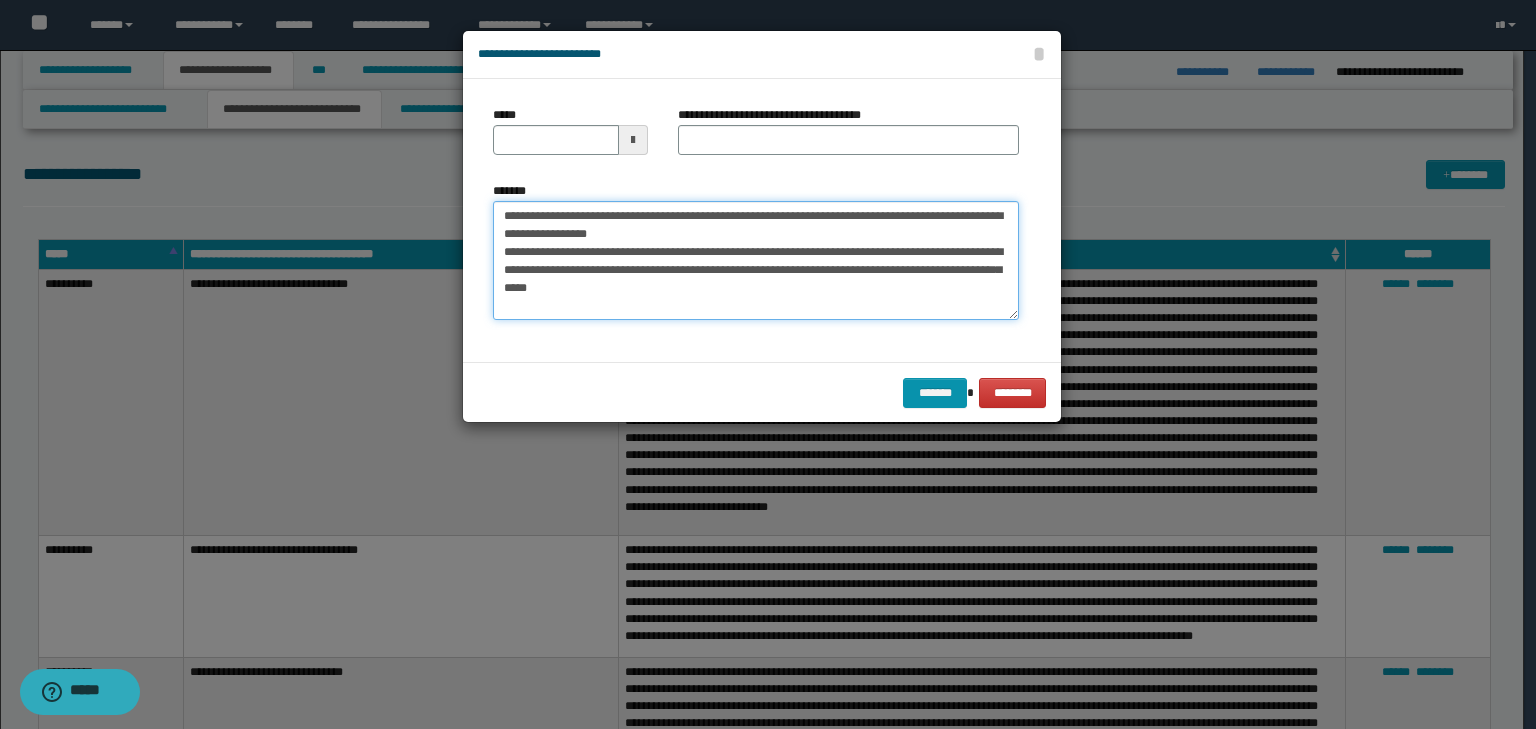 drag, startPoint x: 699, startPoint y: 228, endPoint x: 335, endPoint y: 162, distance: 369.93512 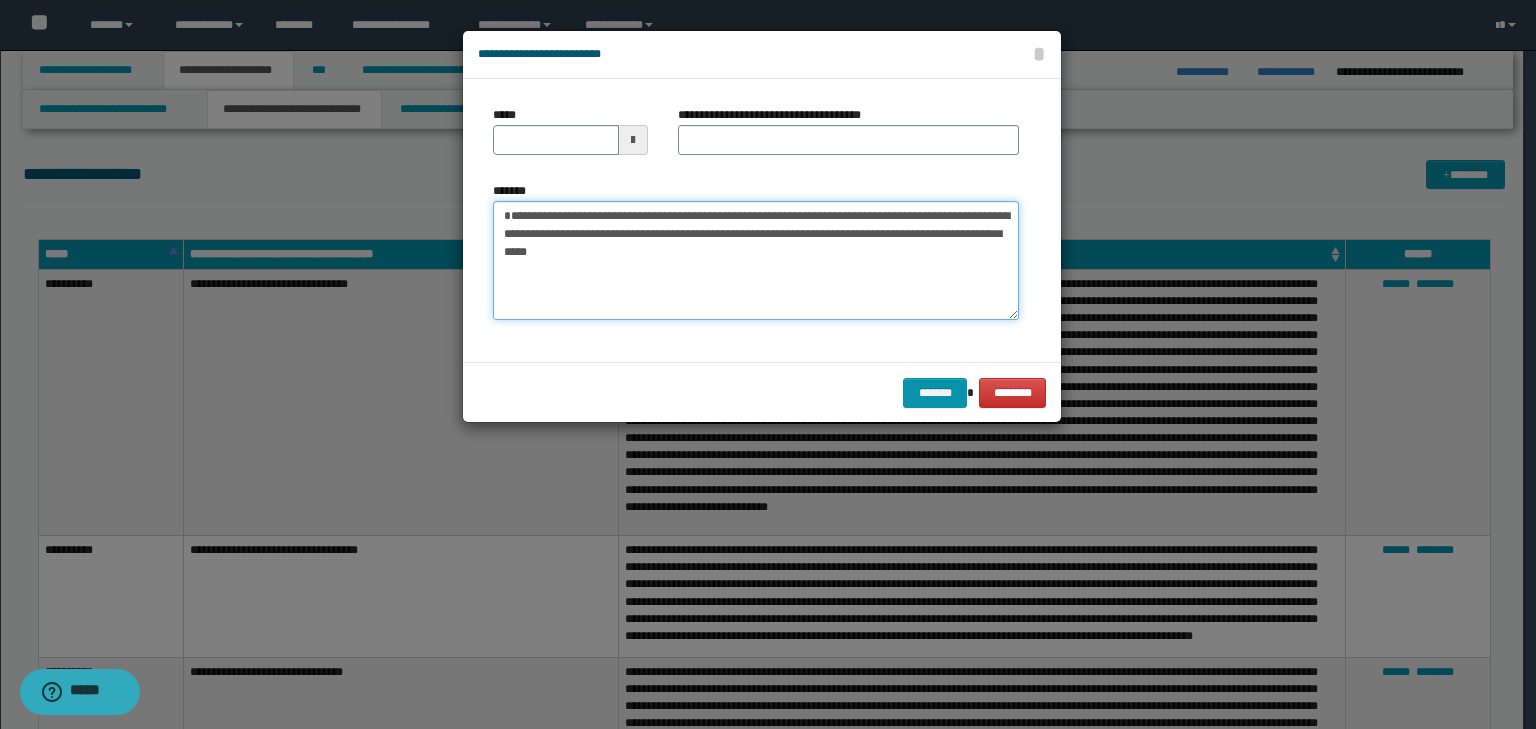 type 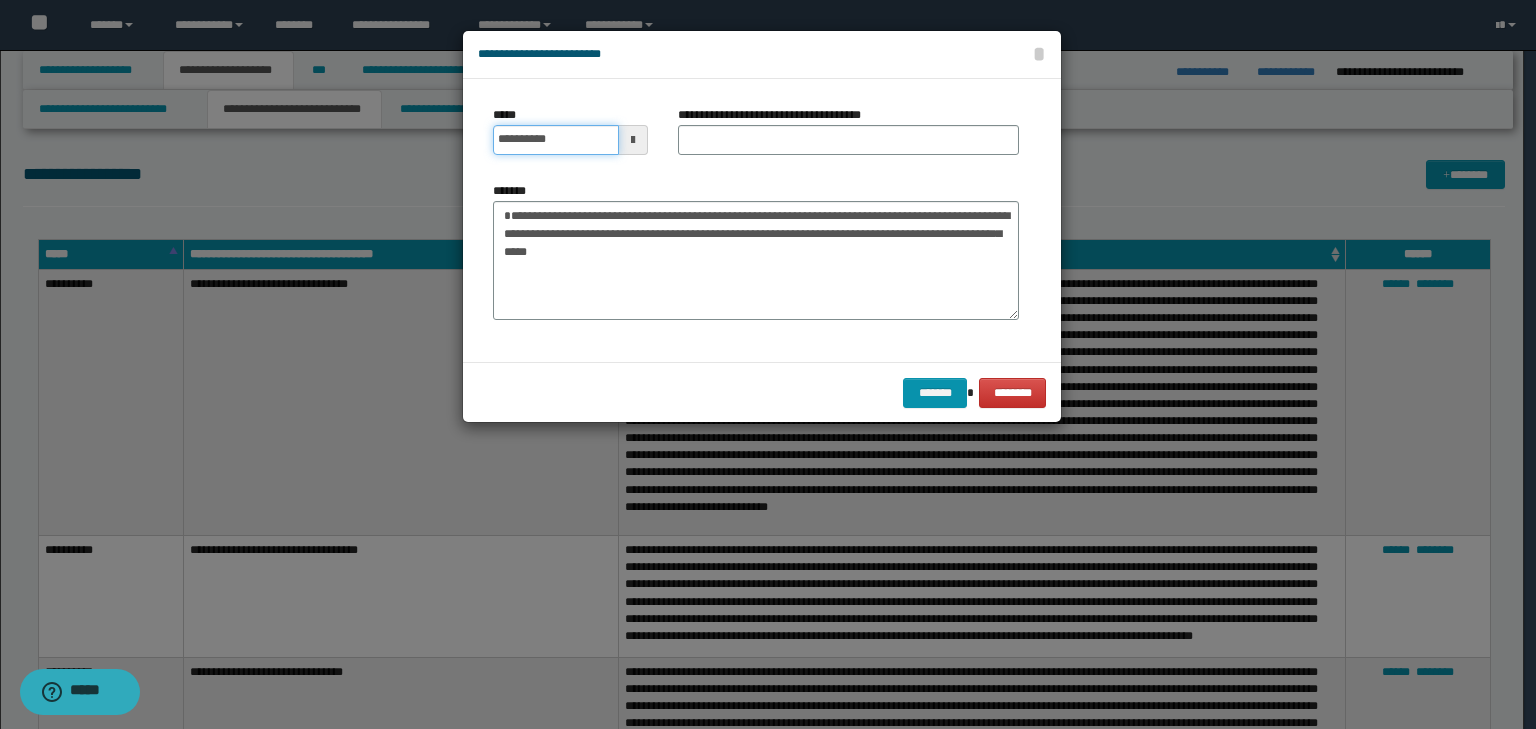 drag, startPoint x: 532, startPoint y: 149, endPoint x: 732, endPoint y: 136, distance: 200.42206 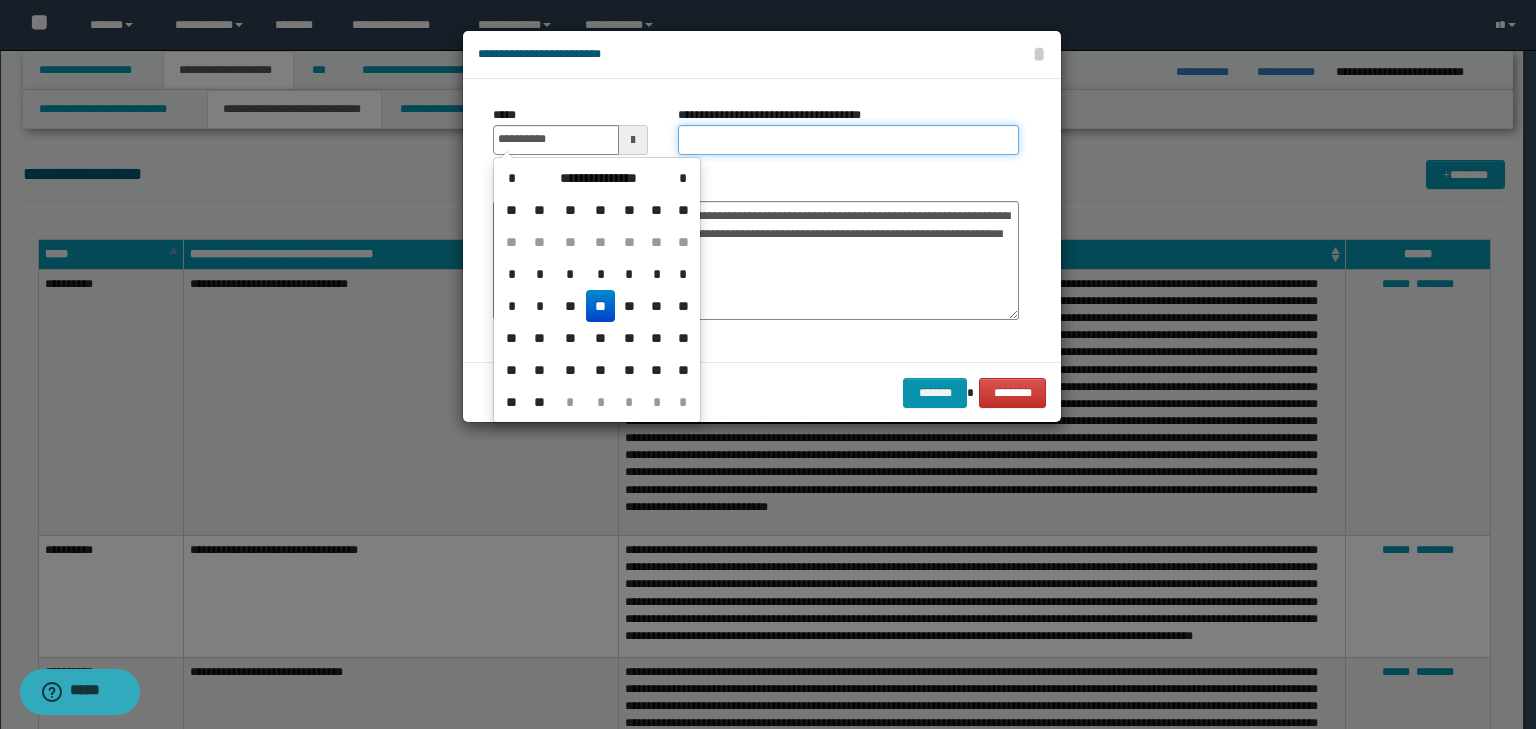 type on "**********" 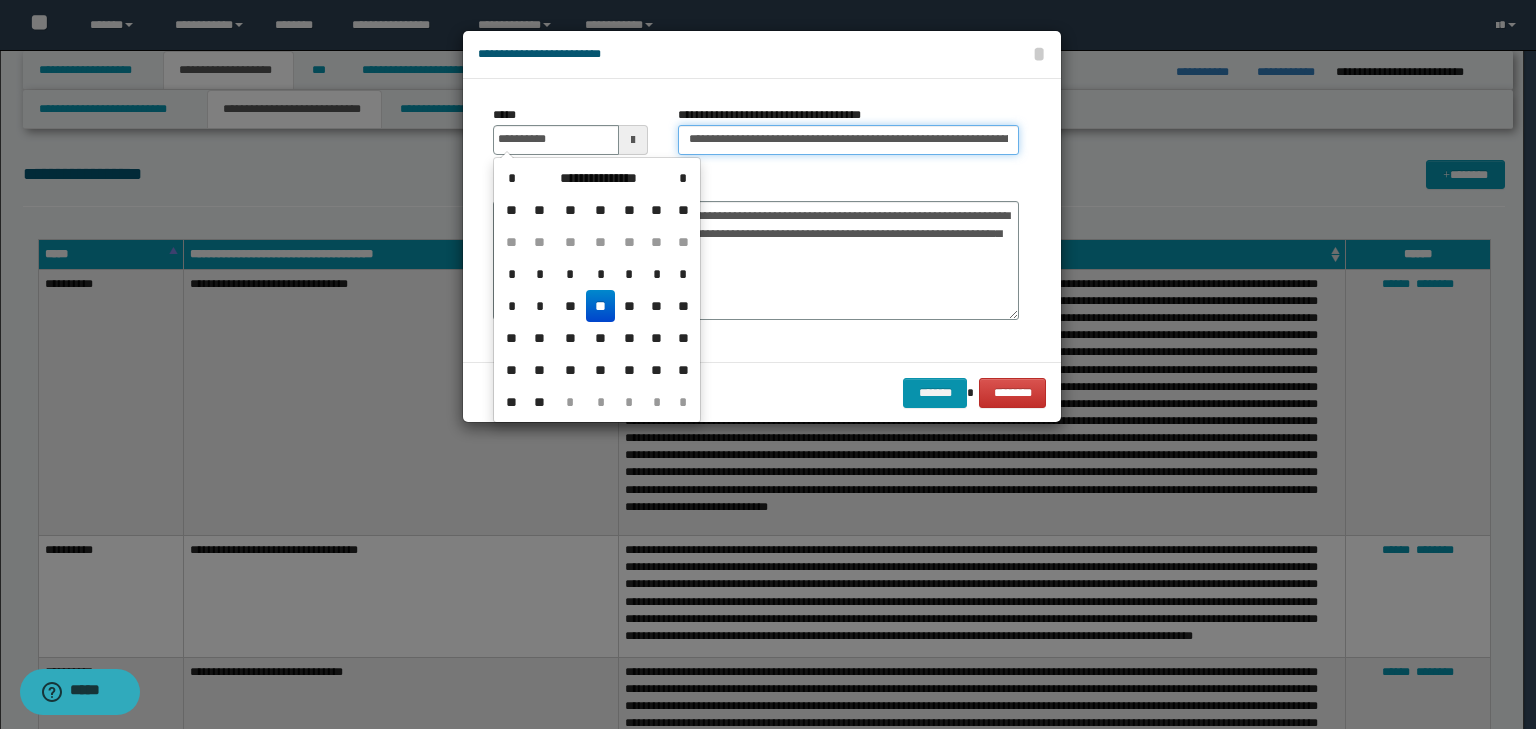 click on "**********" at bounding box center (848, 140) 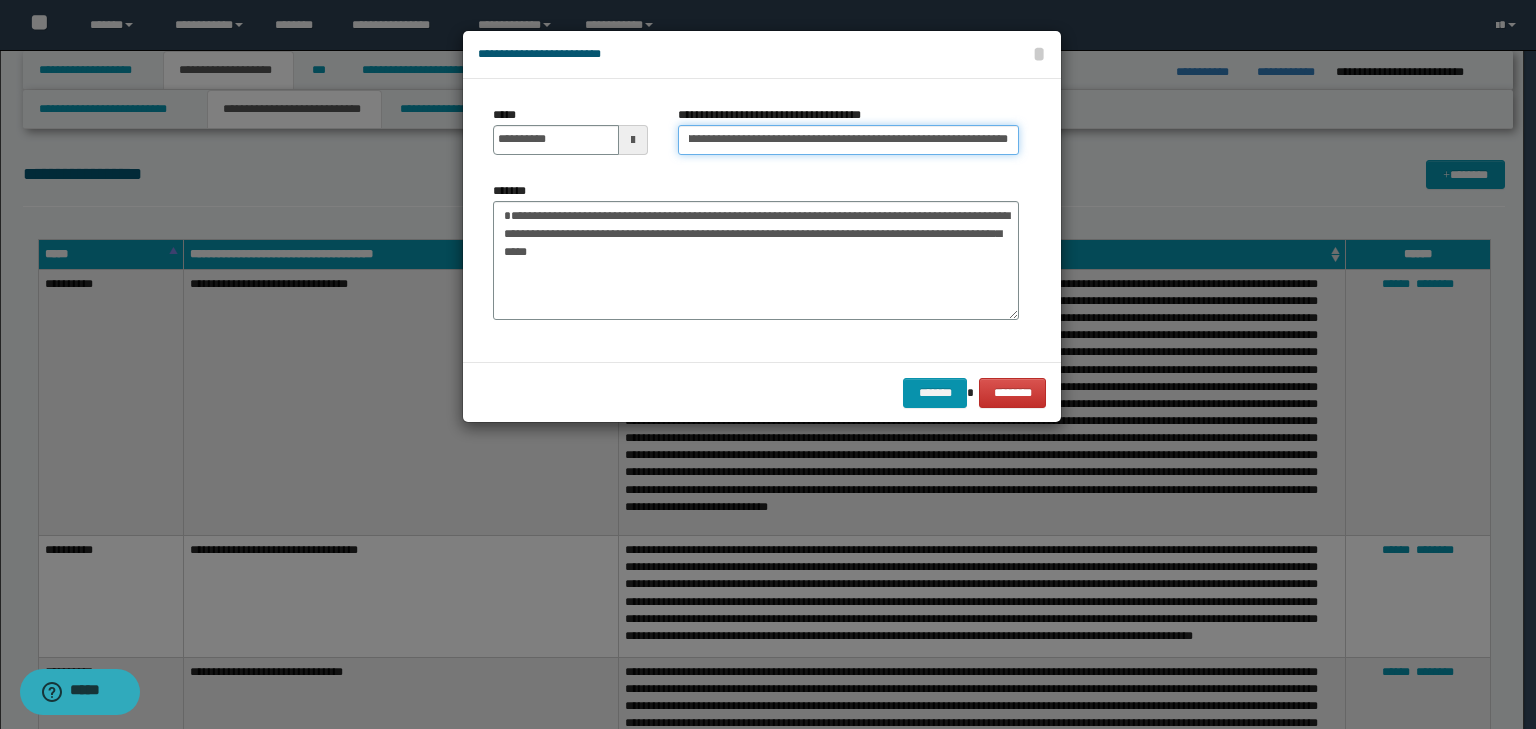 drag, startPoint x: 648, startPoint y: 132, endPoint x: 329, endPoint y: 113, distance: 319.56534 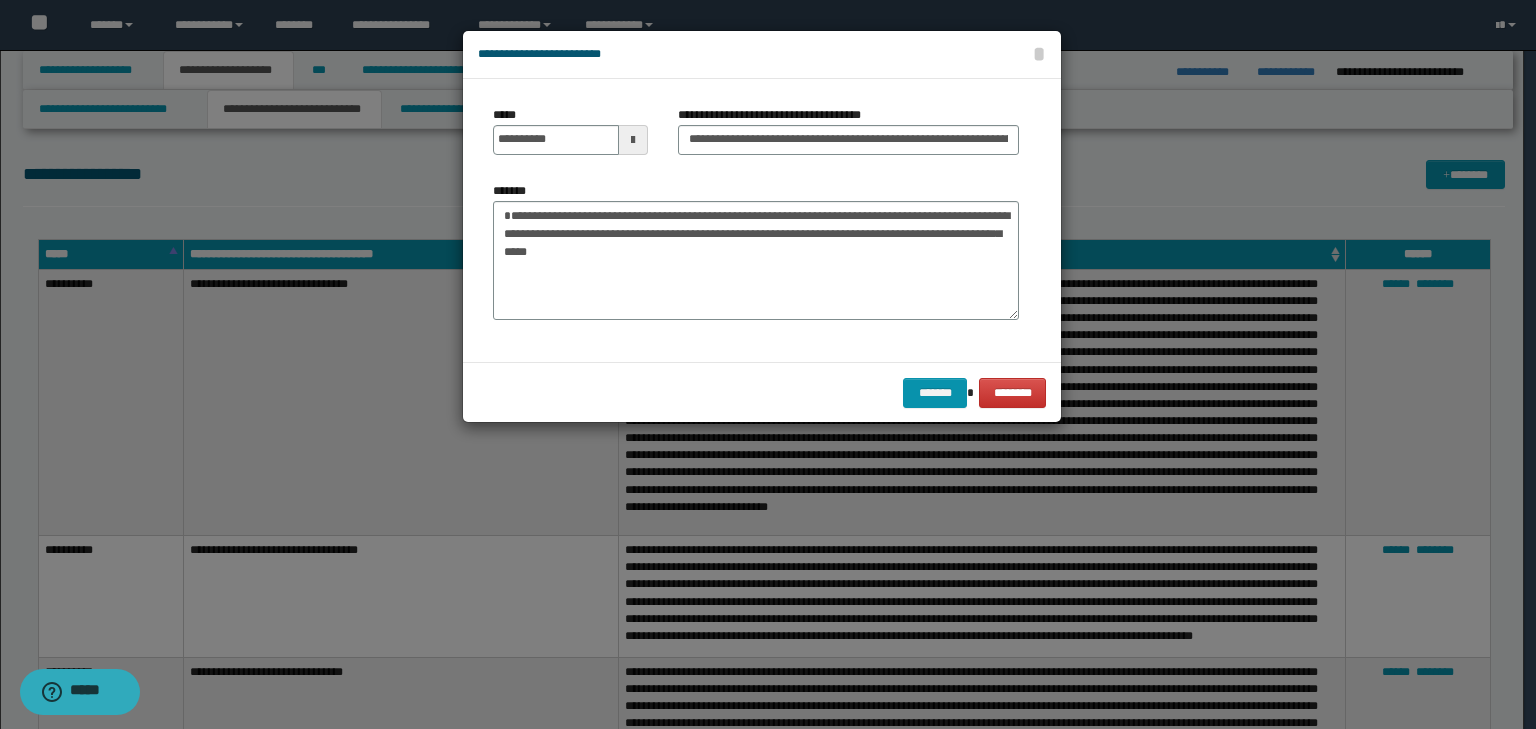 click on "**********" at bounding box center [756, 220] 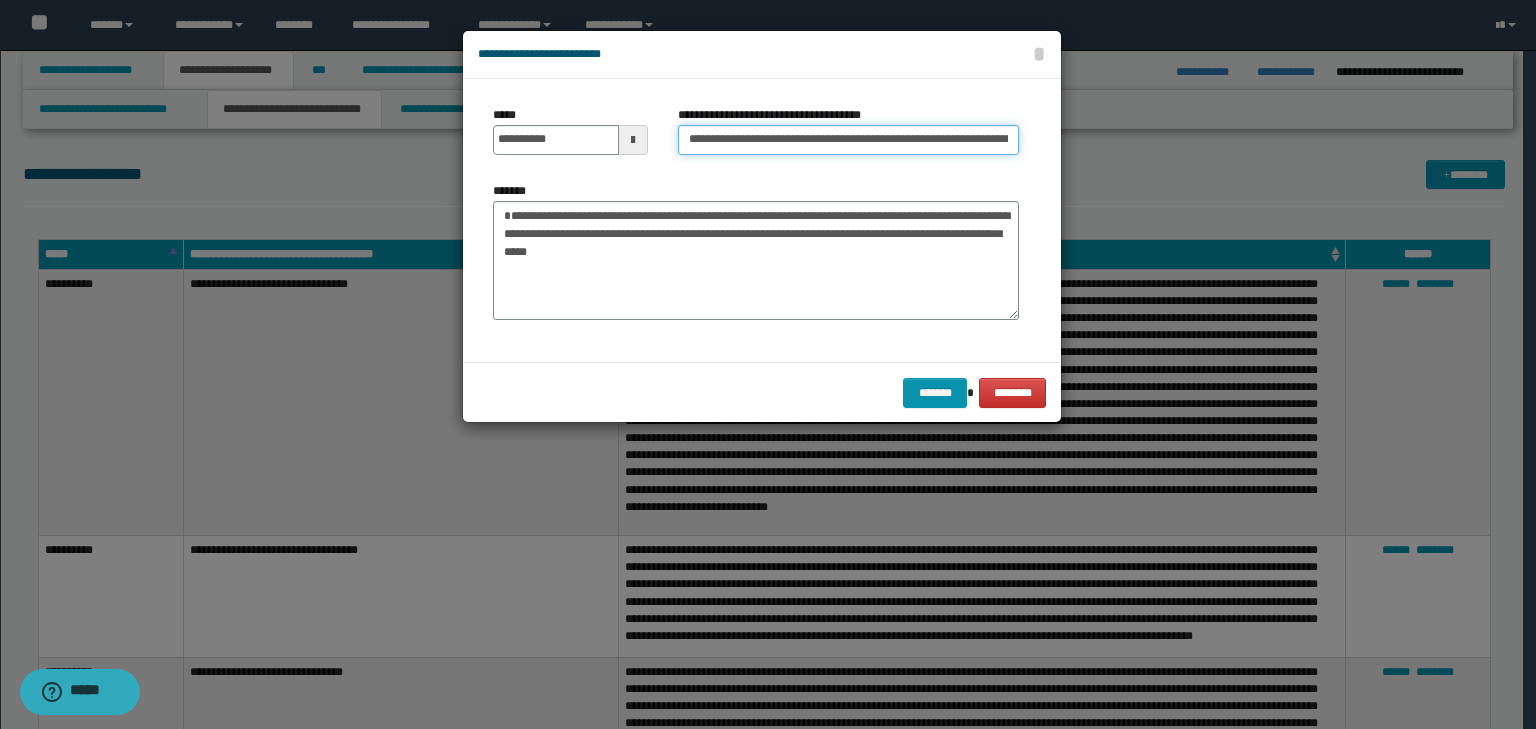drag, startPoint x: 567, startPoint y: 134, endPoint x: 254, endPoint y: 108, distance: 314.078 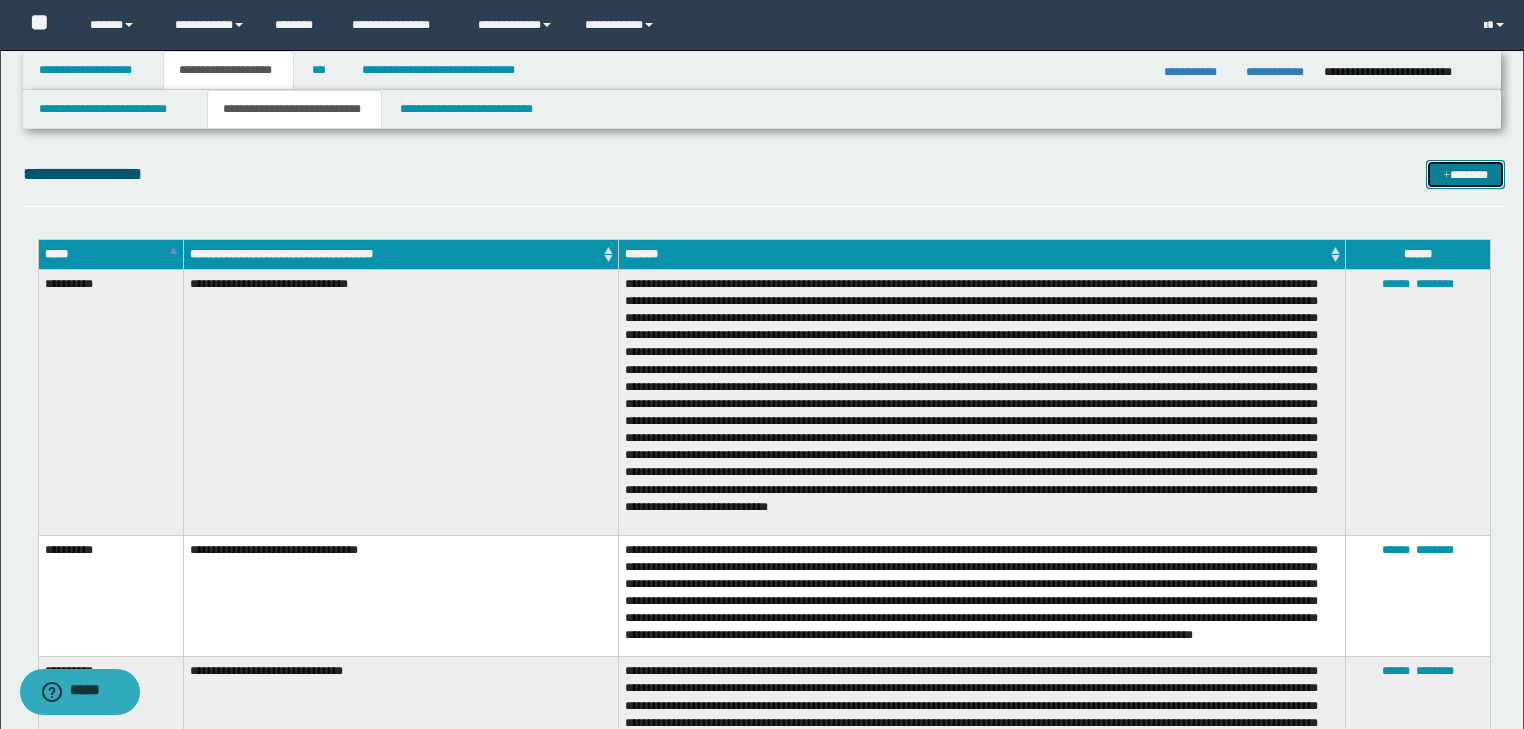 click on "*******" at bounding box center [1465, 175] 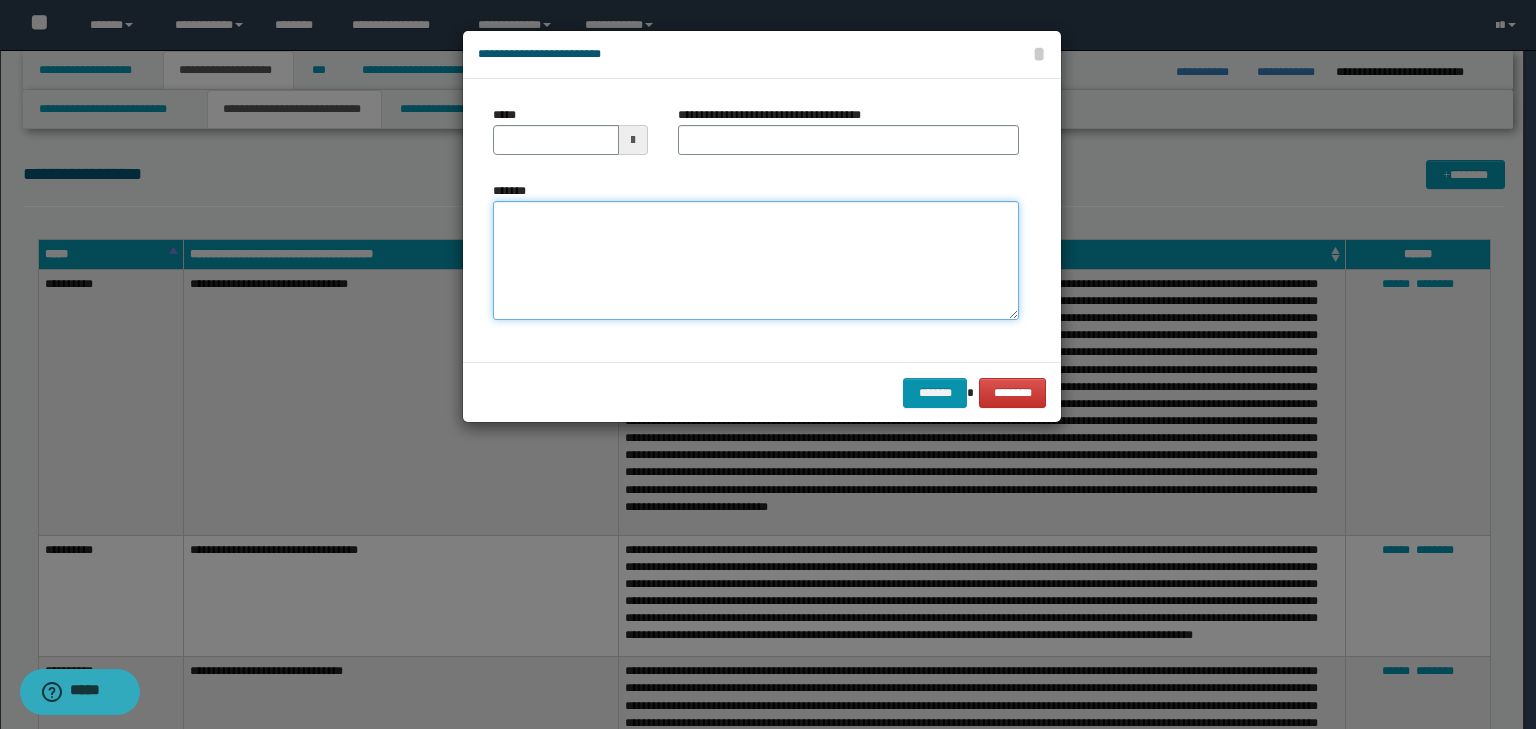 click on "*******" at bounding box center [756, 261] 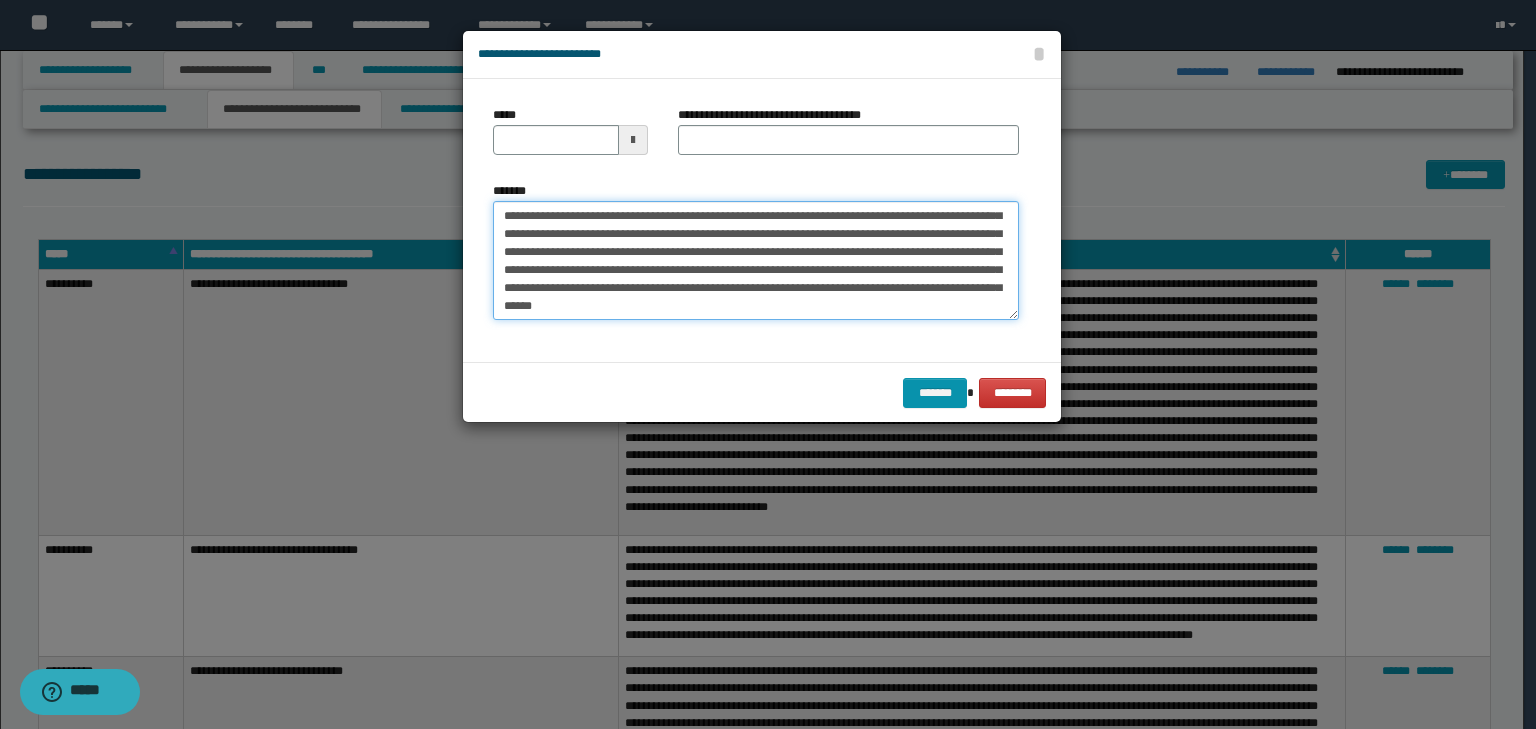 scroll, scrollTop: 0, scrollLeft: 0, axis: both 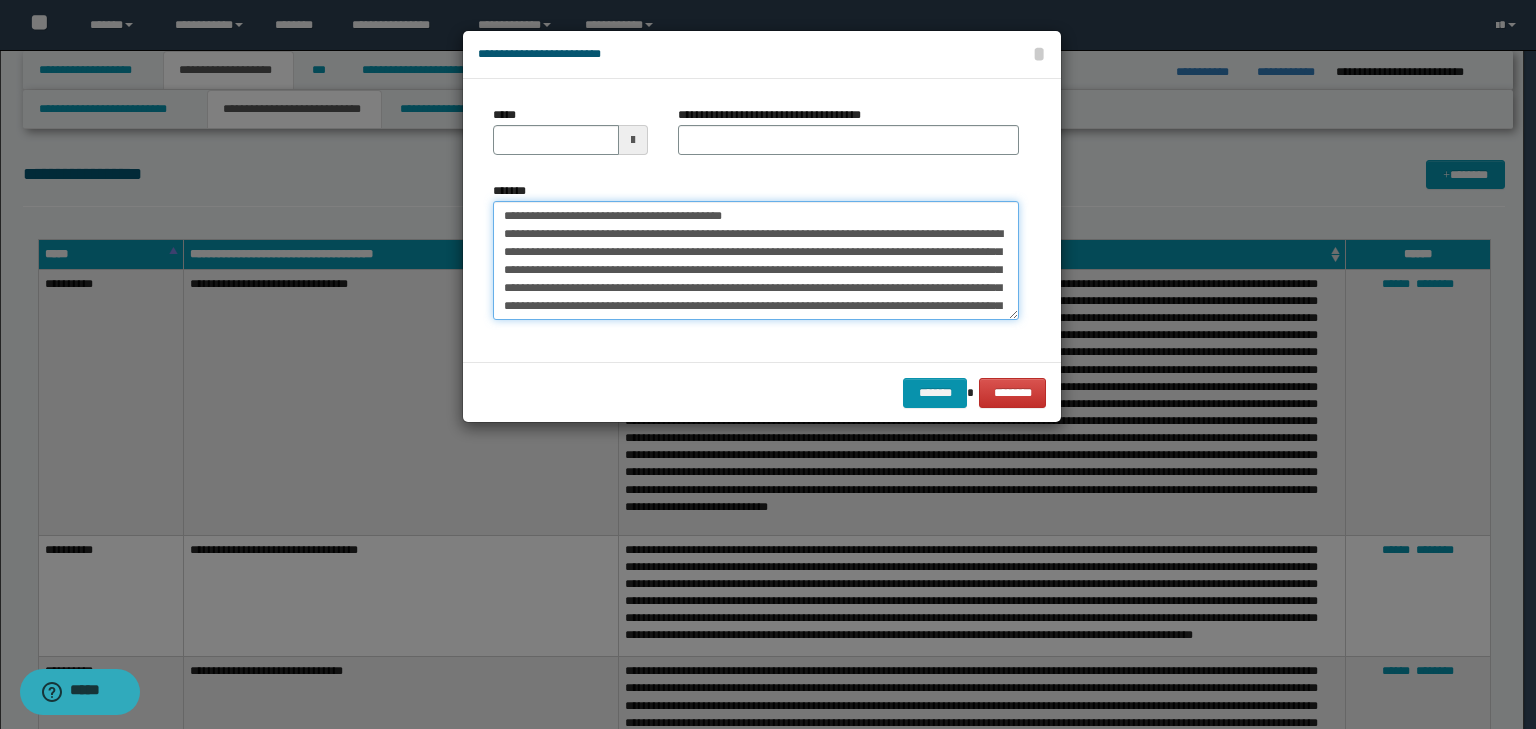 drag, startPoint x: 748, startPoint y: 213, endPoint x: 483, endPoint y: 189, distance: 266.08456 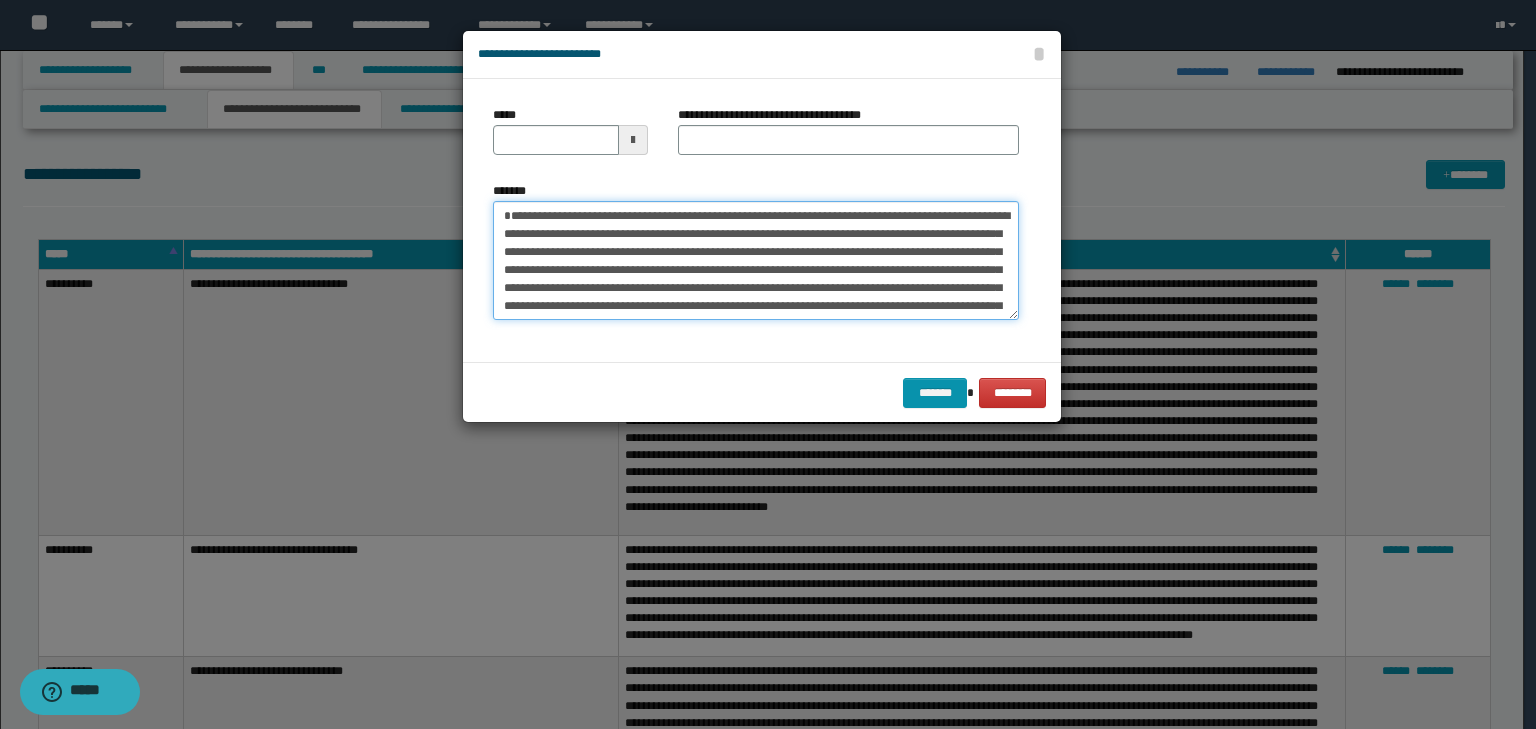 type 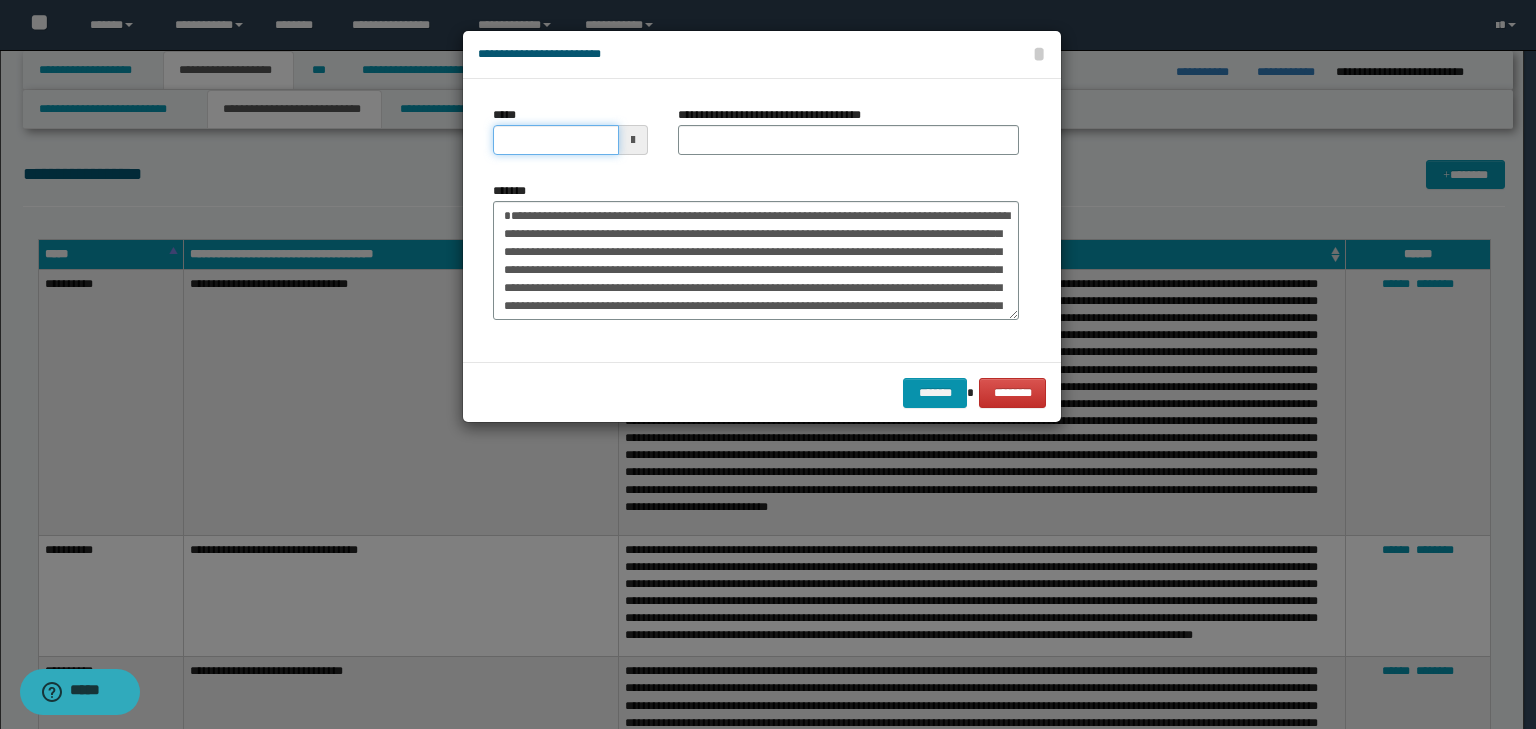 click on "*****" at bounding box center [556, 140] 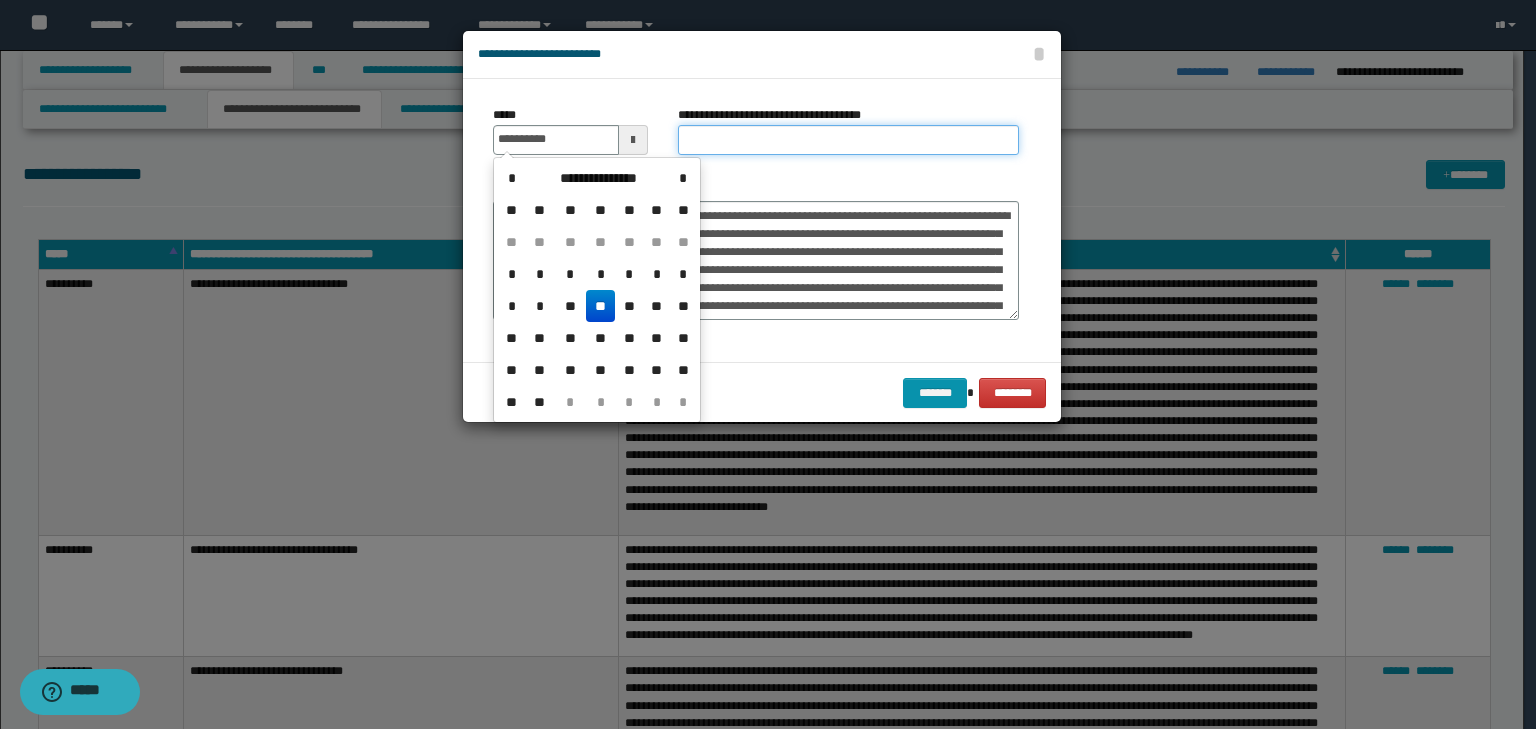 type on "**********" 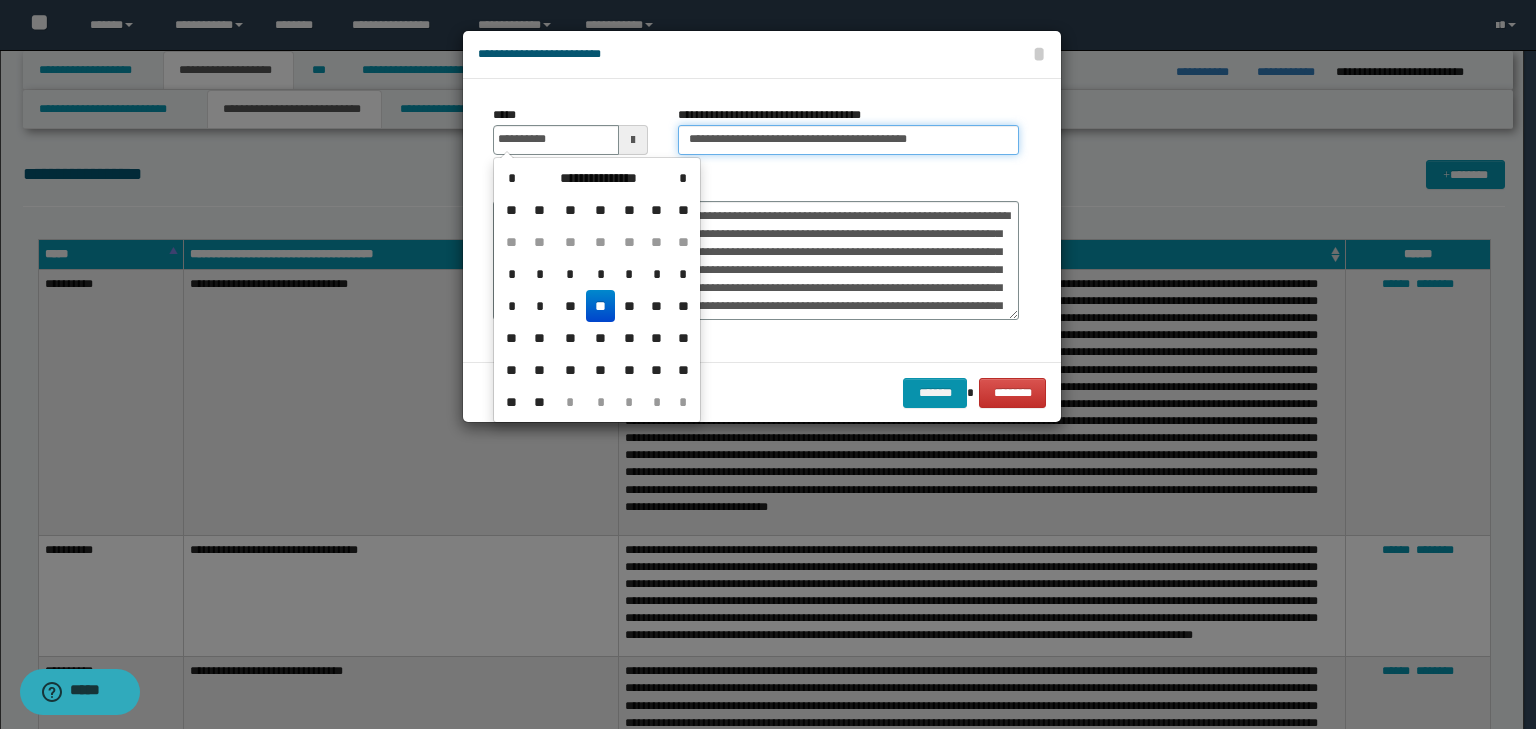 drag, startPoint x: 732, startPoint y: 145, endPoint x: 762, endPoint y: 147, distance: 30.066593 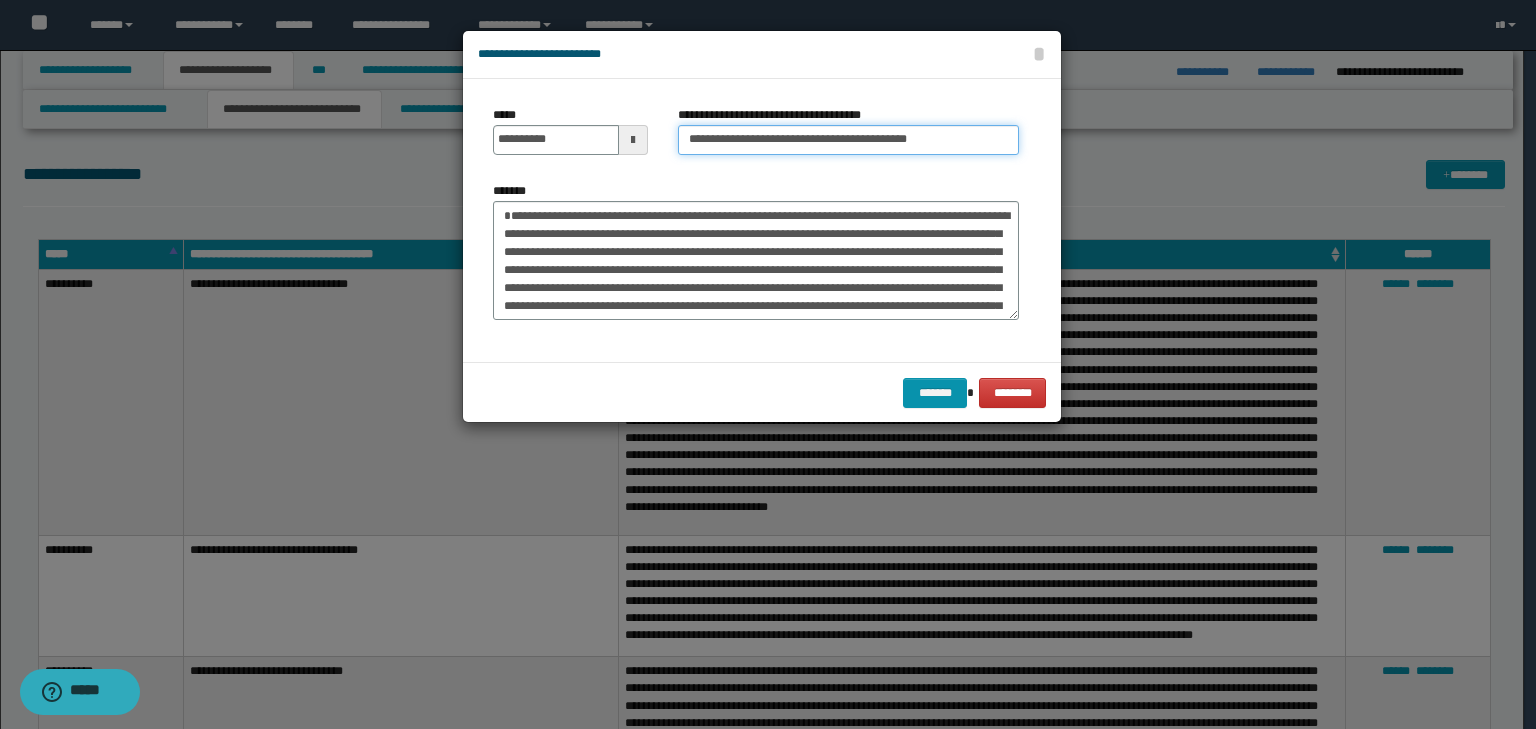 drag, startPoint x: 747, startPoint y: 140, endPoint x: 351, endPoint y: 147, distance: 396.06186 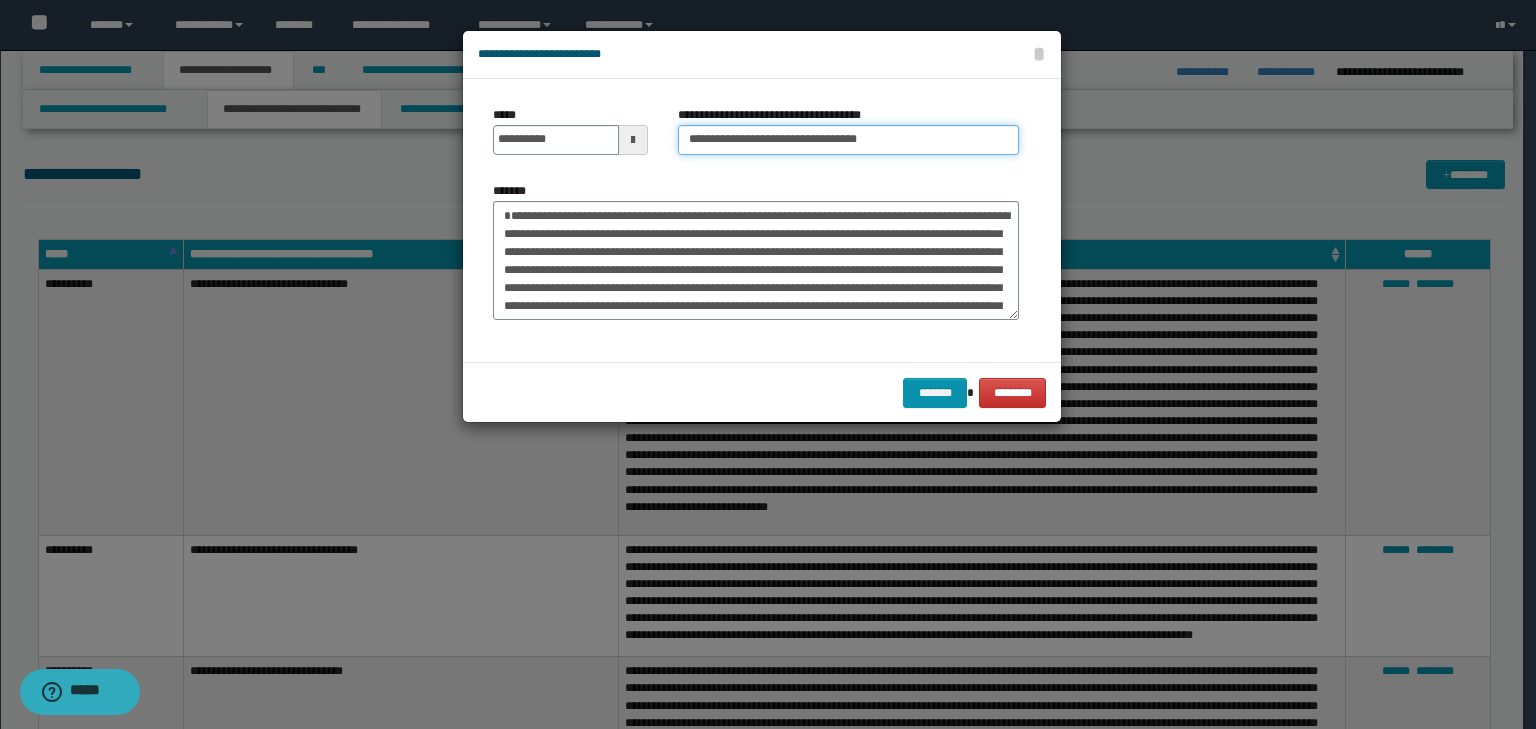 type on "**********" 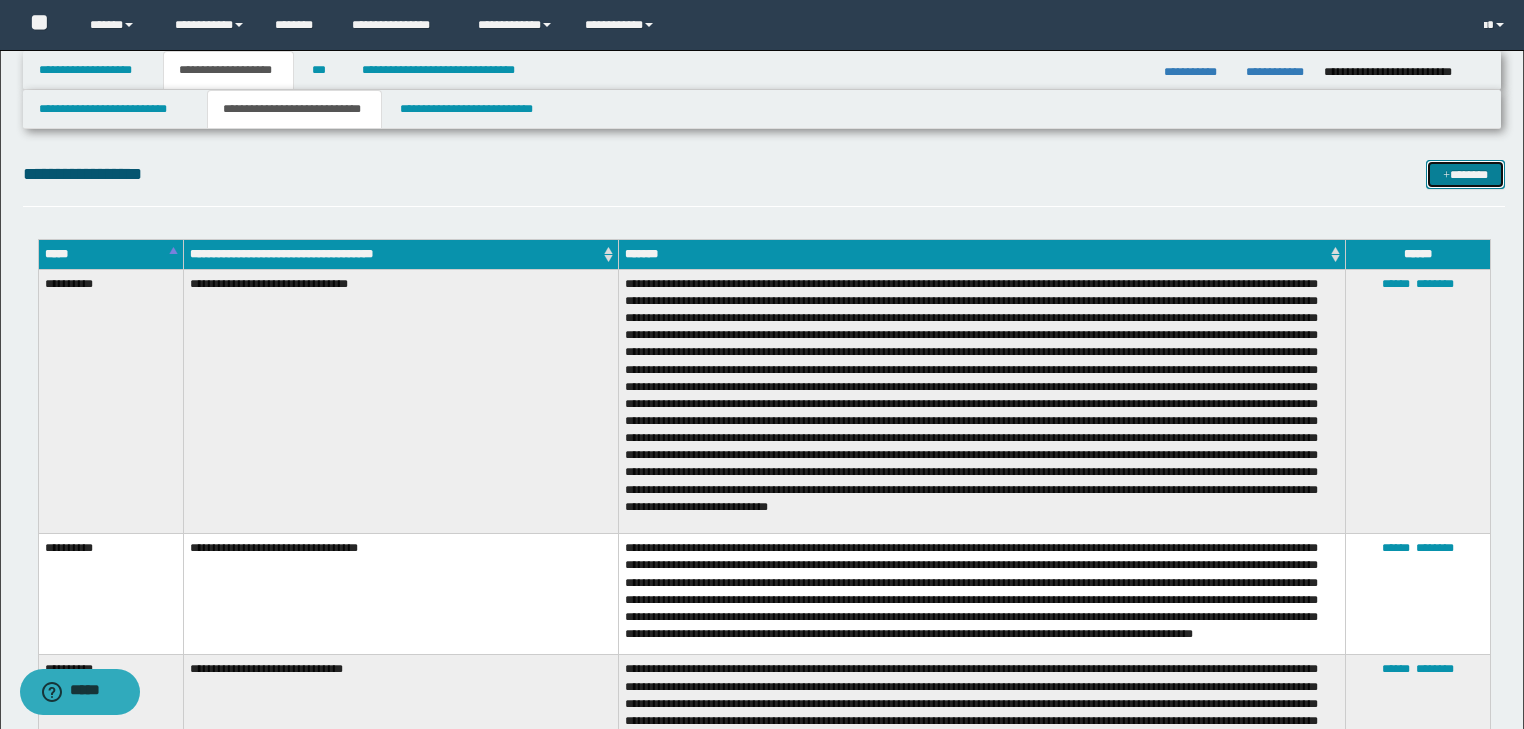click on "*******" at bounding box center (1465, 175) 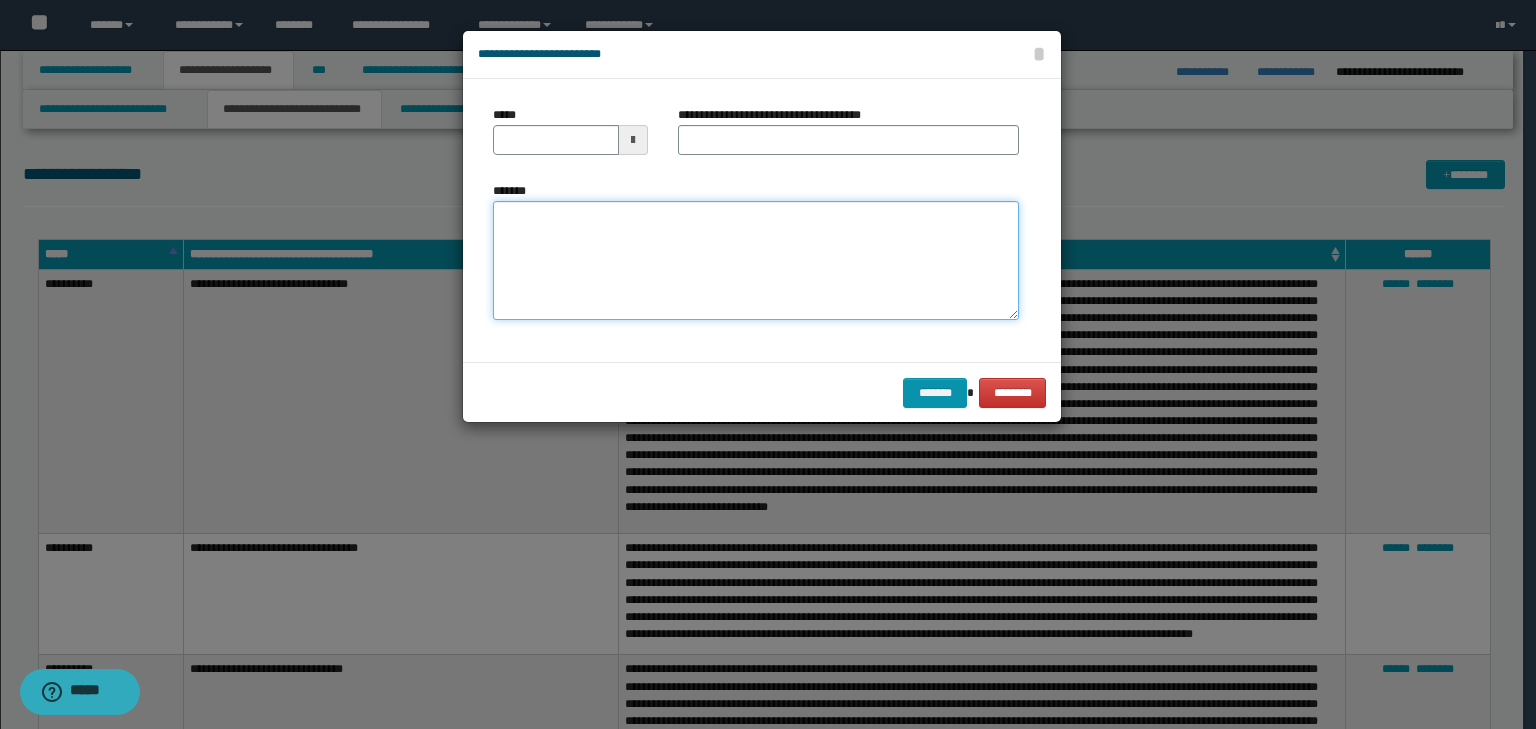 click on "*******" at bounding box center [756, 261] 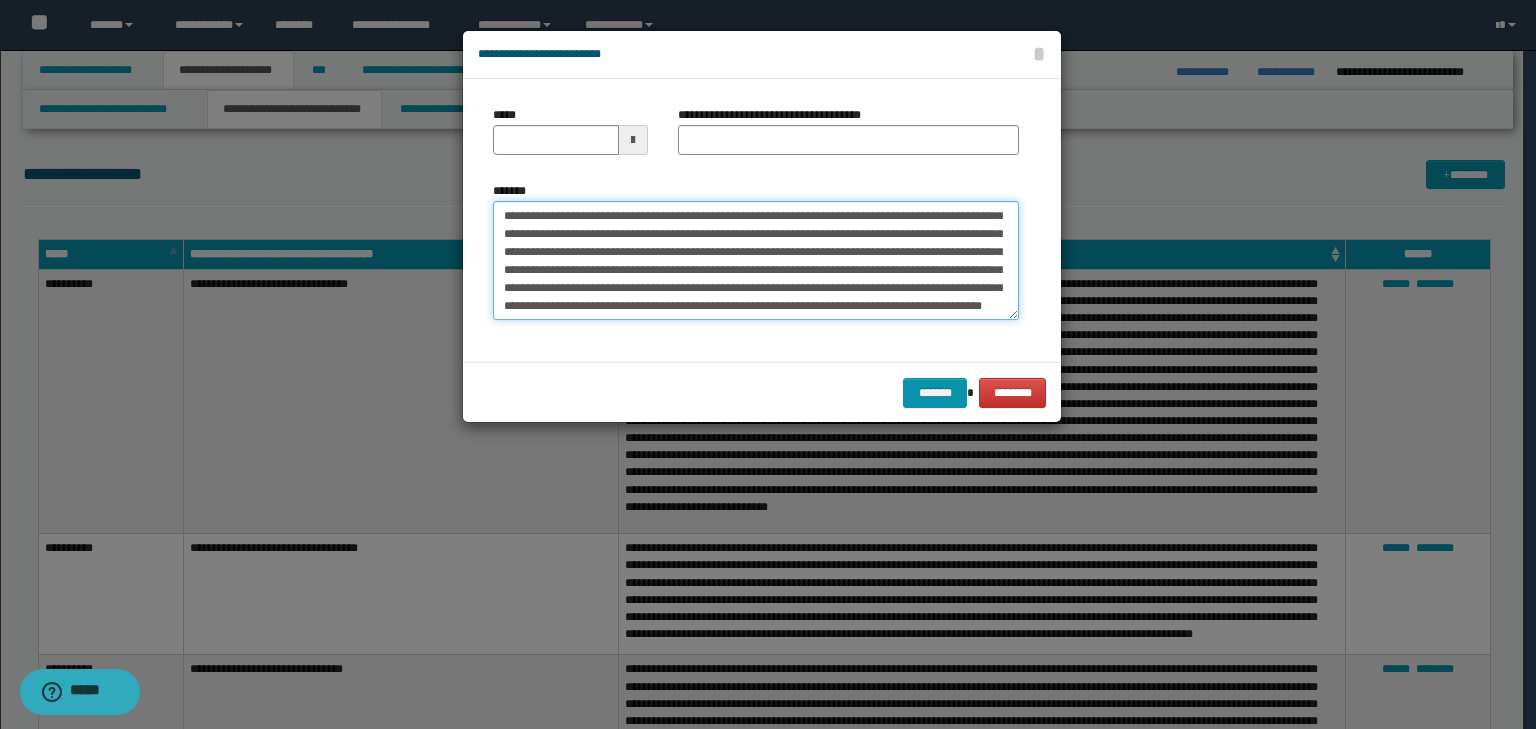 scroll, scrollTop: 0, scrollLeft: 0, axis: both 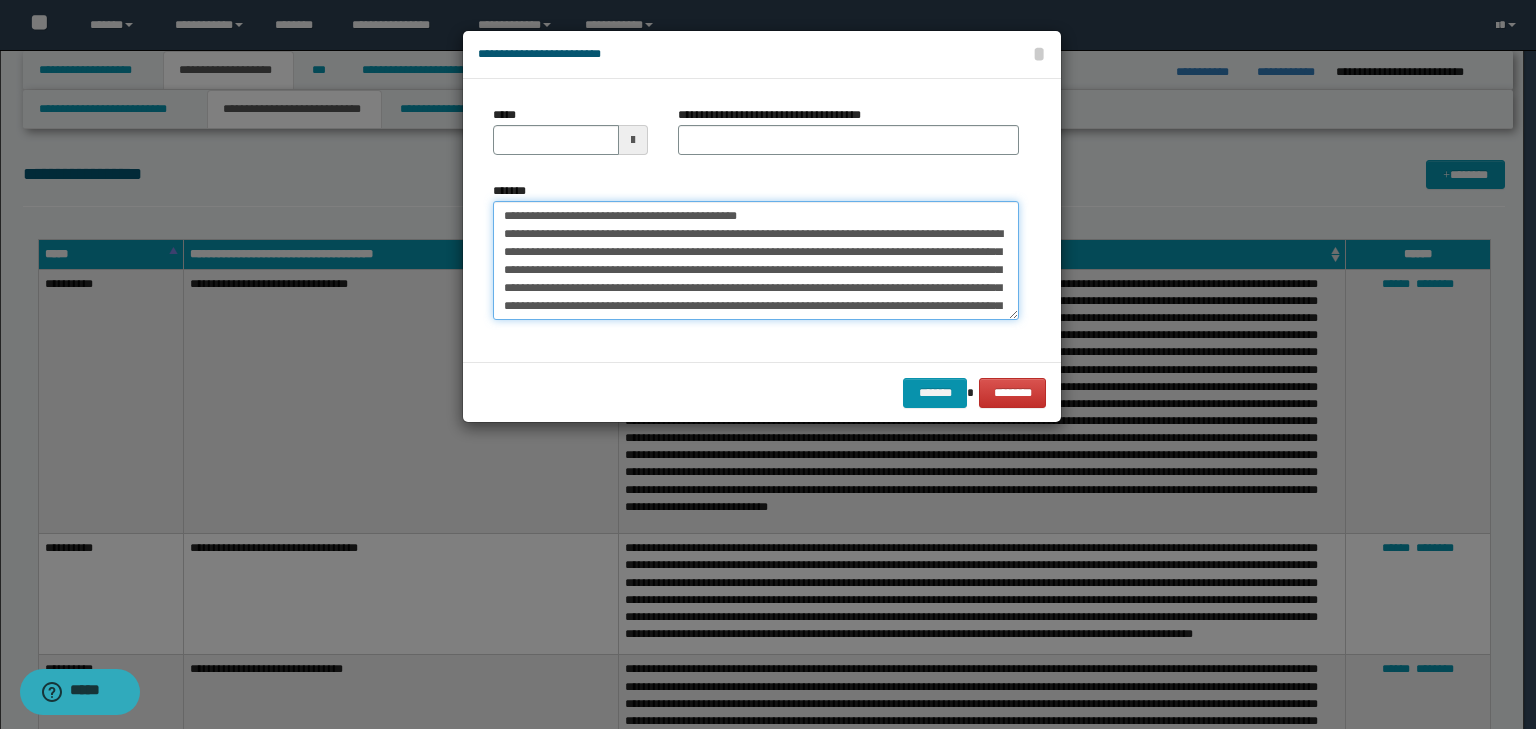 drag, startPoint x: 740, startPoint y: 214, endPoint x: 208, endPoint y: 166, distance: 534.161 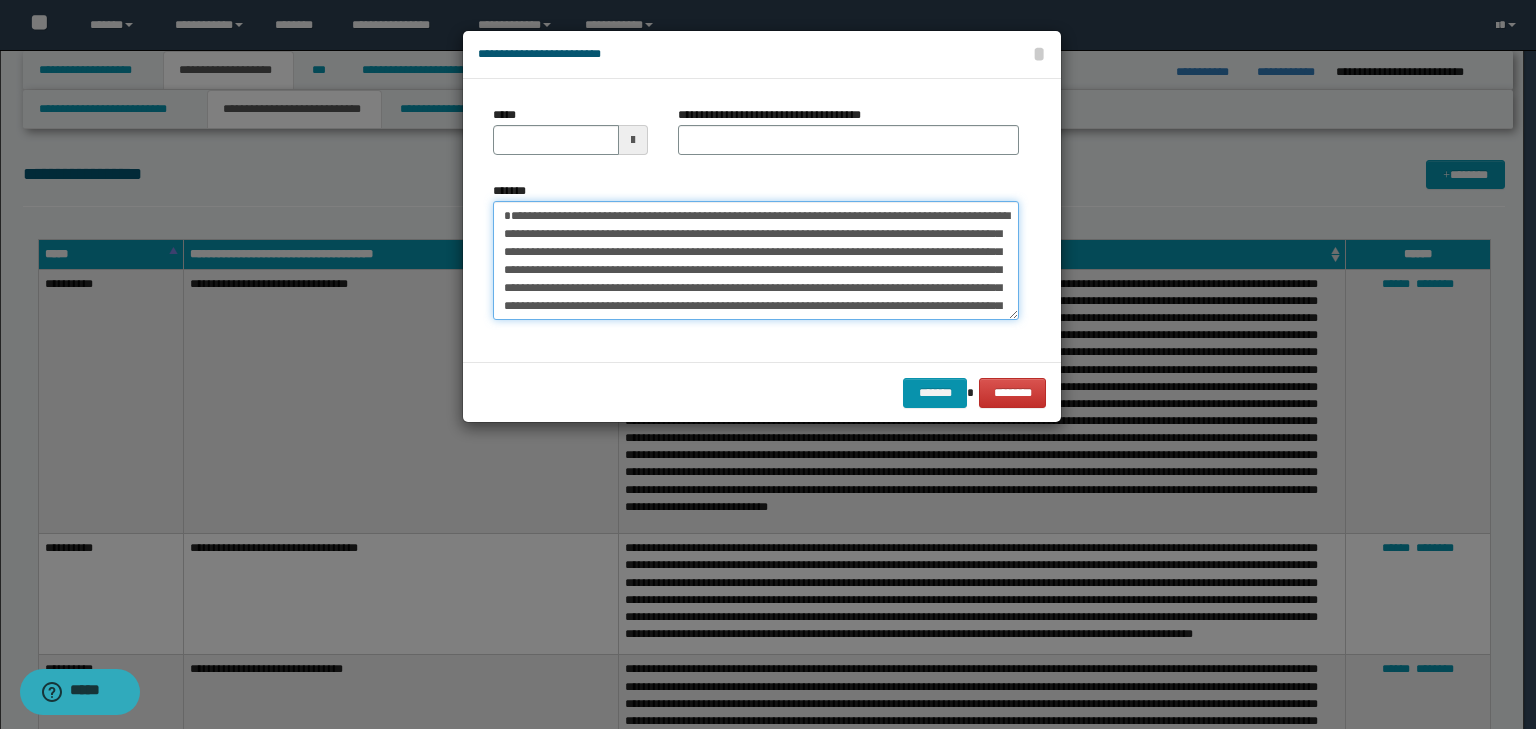 type 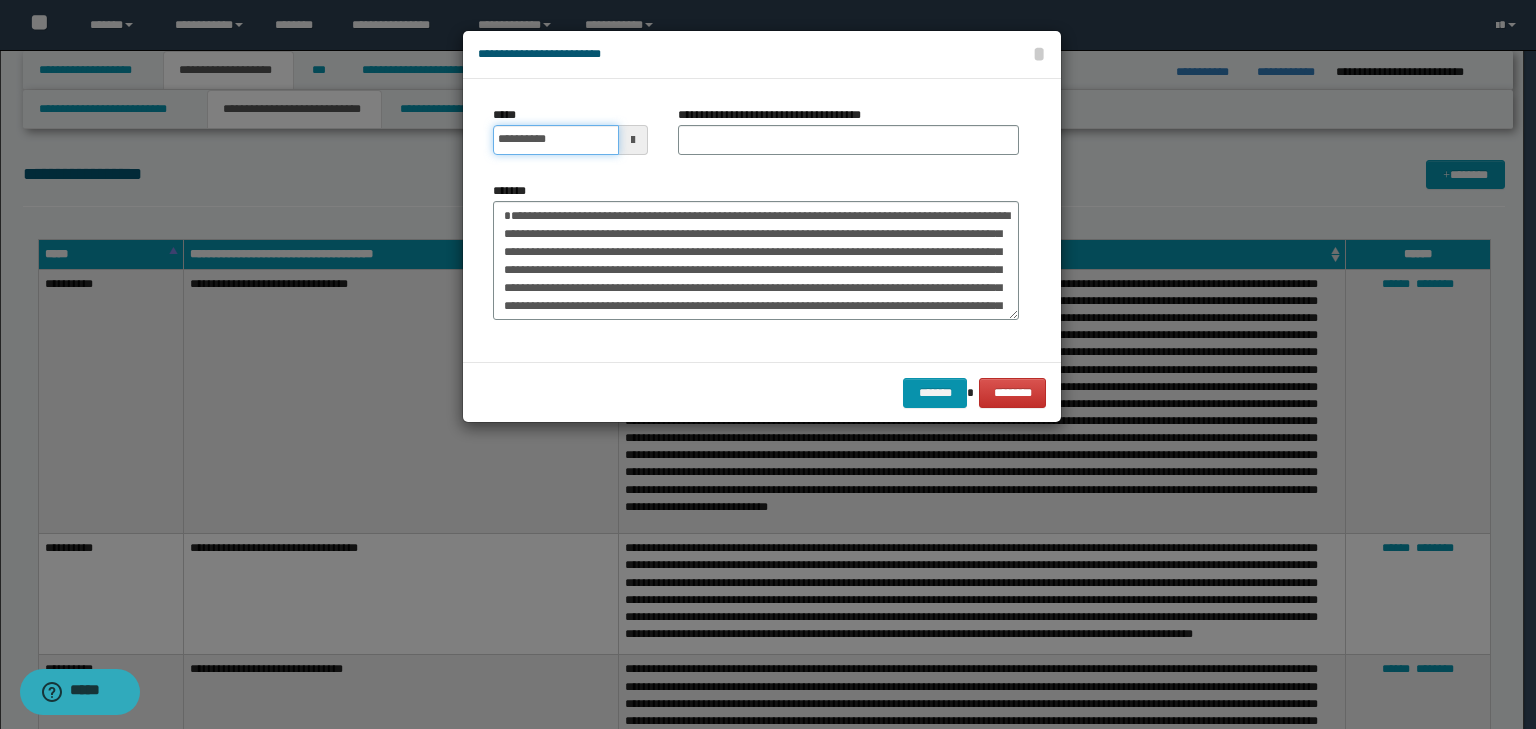 drag, startPoint x: 514, startPoint y: 143, endPoint x: 611, endPoint y: 133, distance: 97.5141 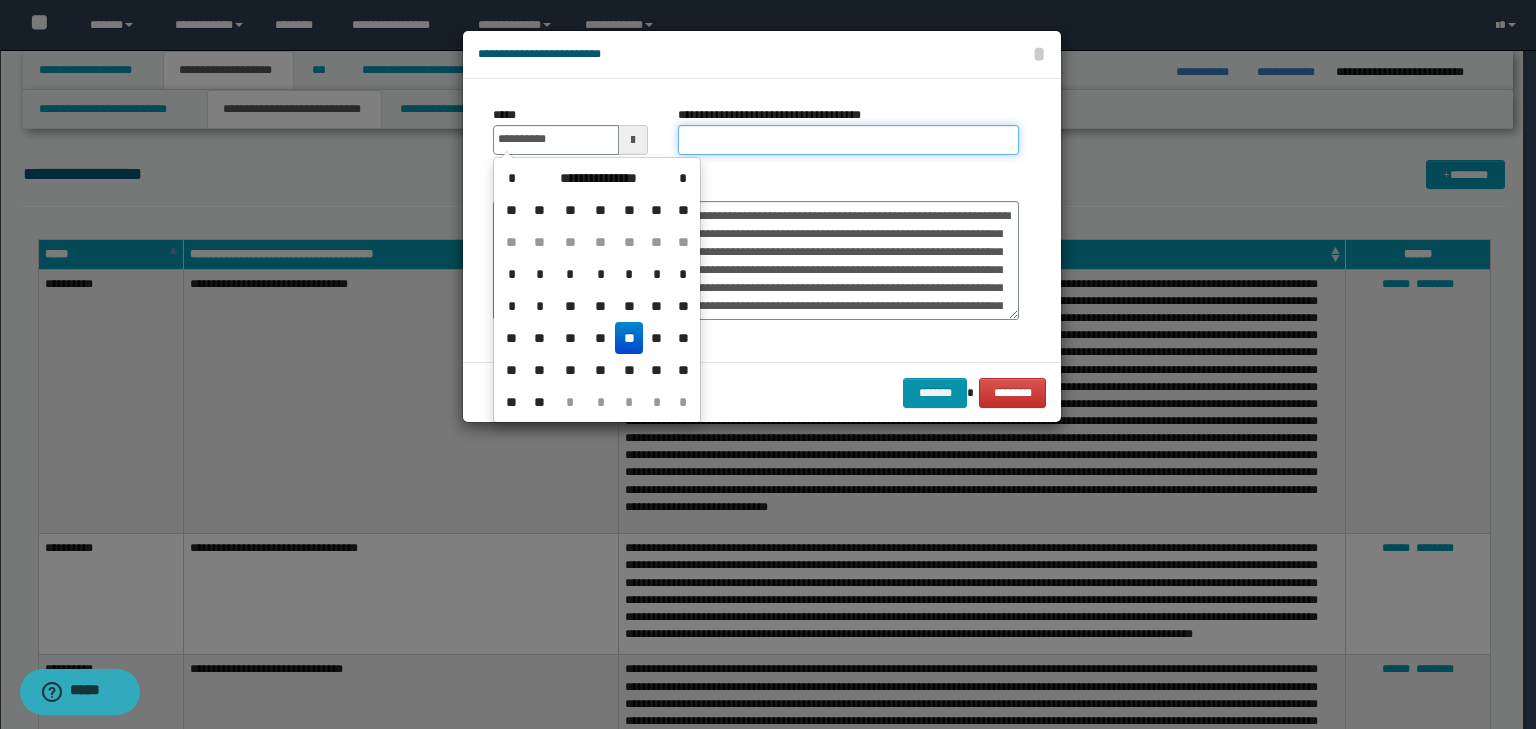 type on "**********" 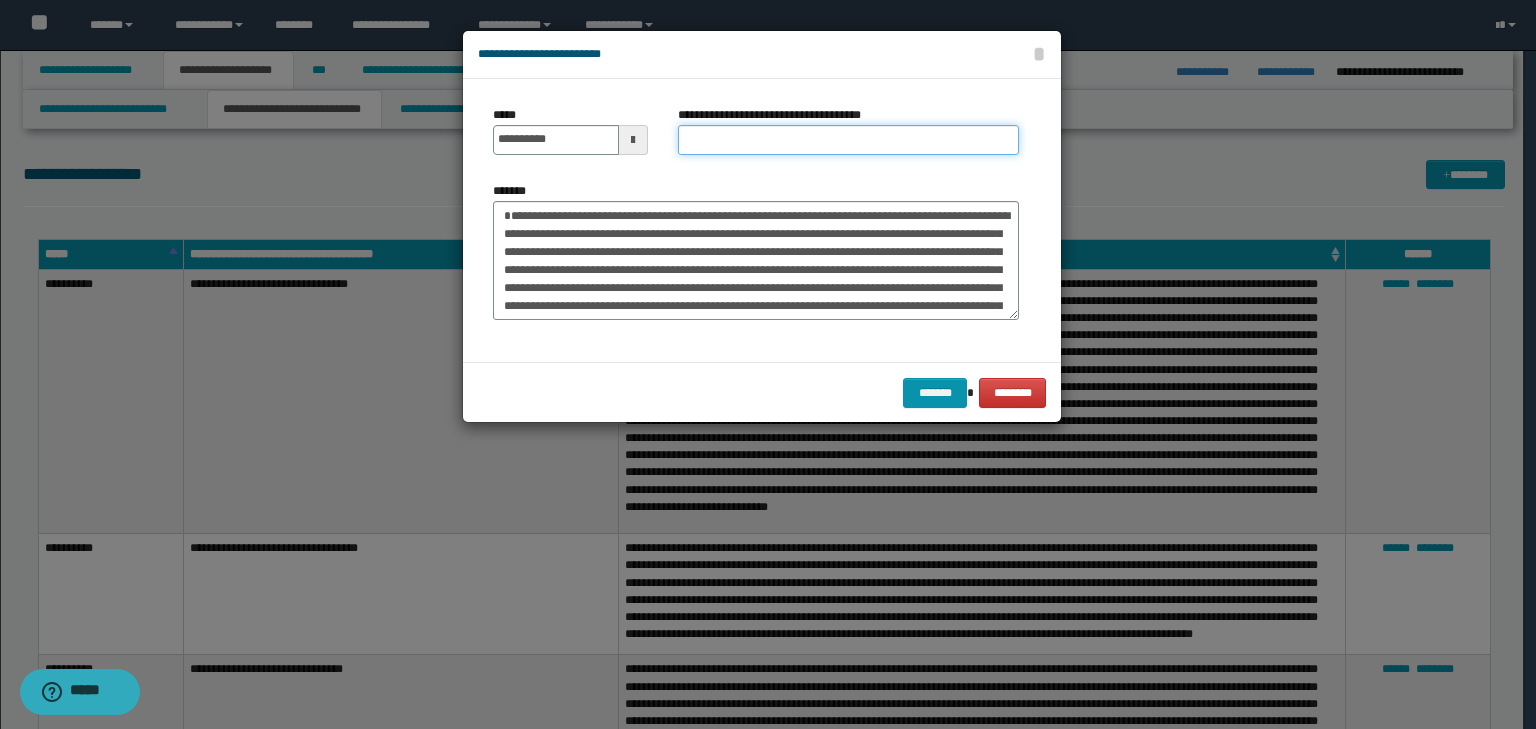 paste on "**********" 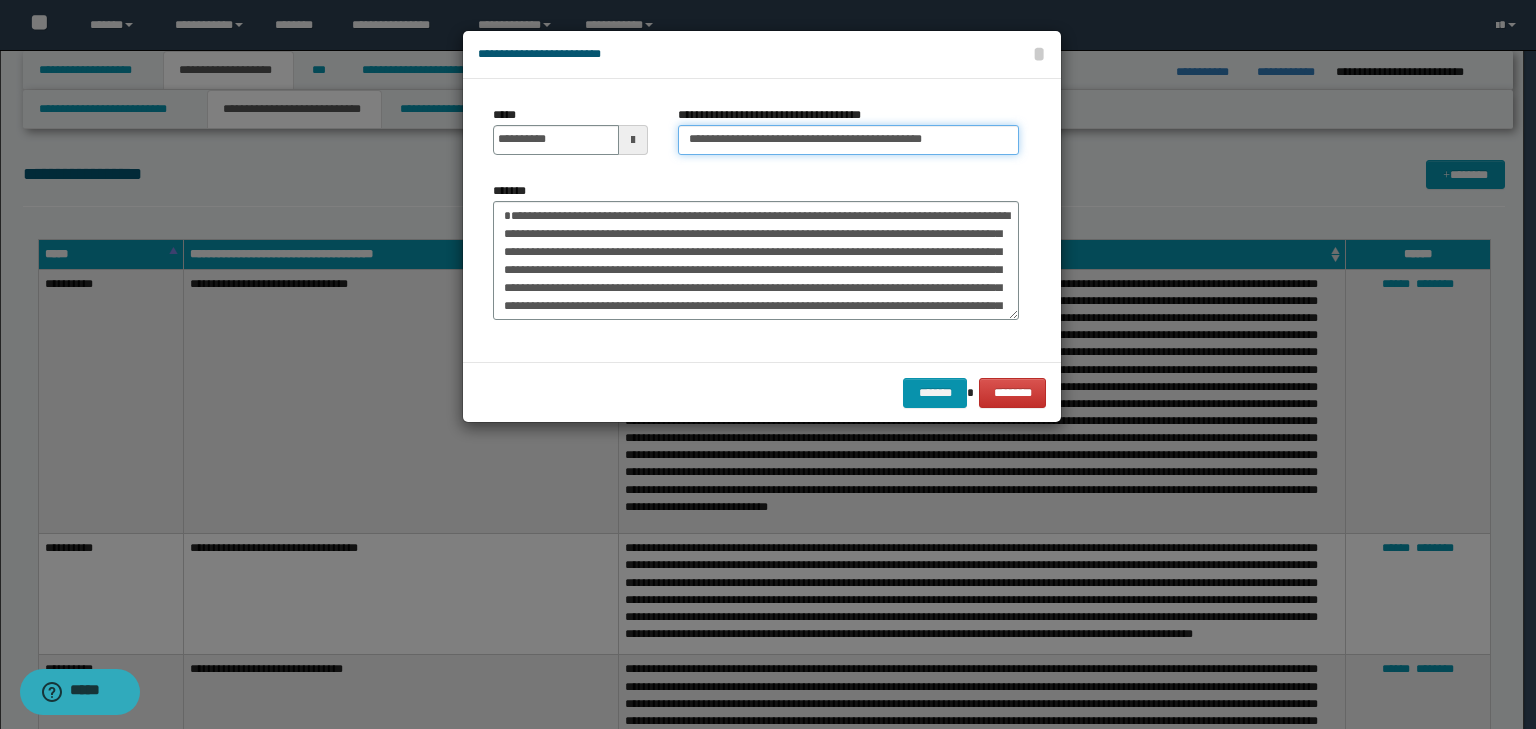 drag, startPoint x: 713, startPoint y: 136, endPoint x: 738, endPoint y: 143, distance: 25.96151 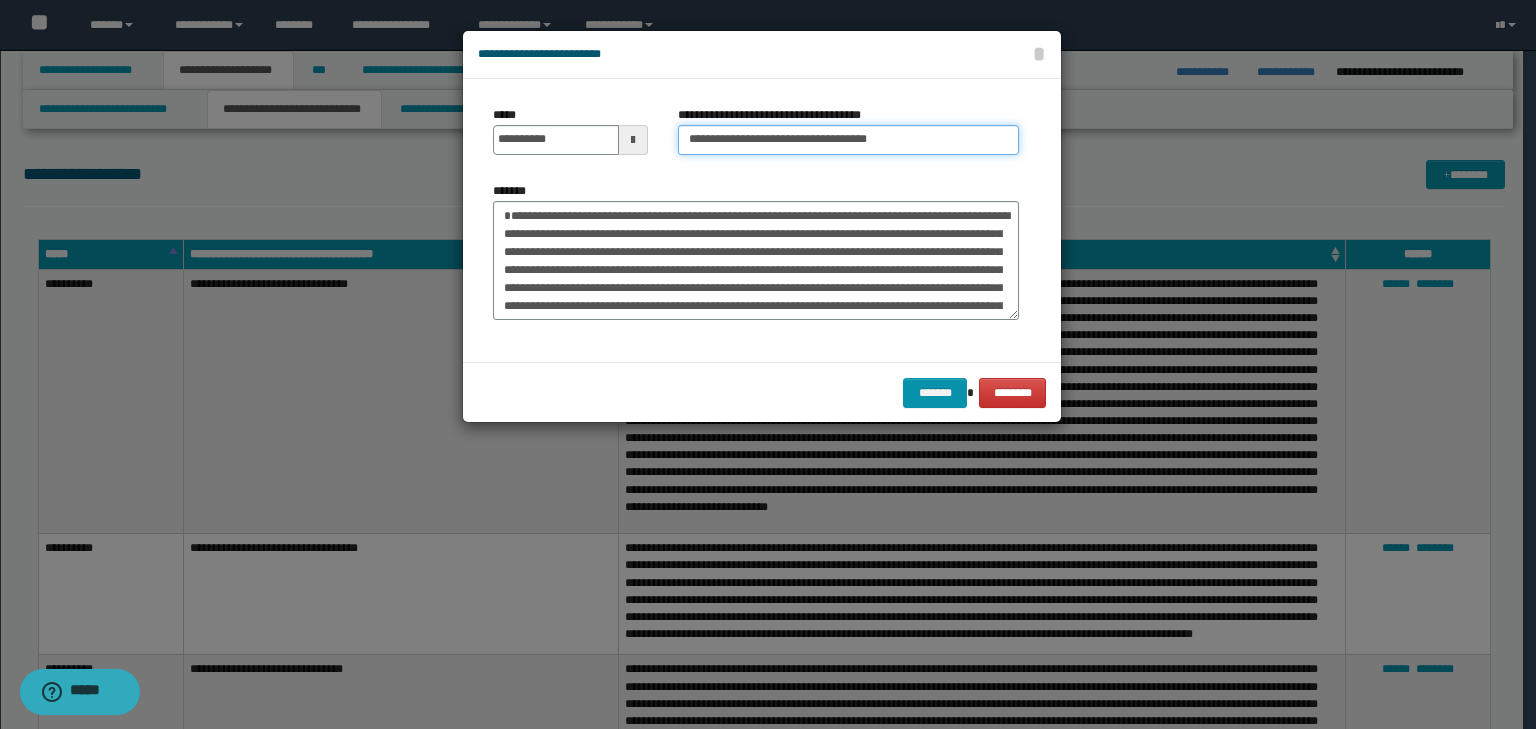type on "**********" 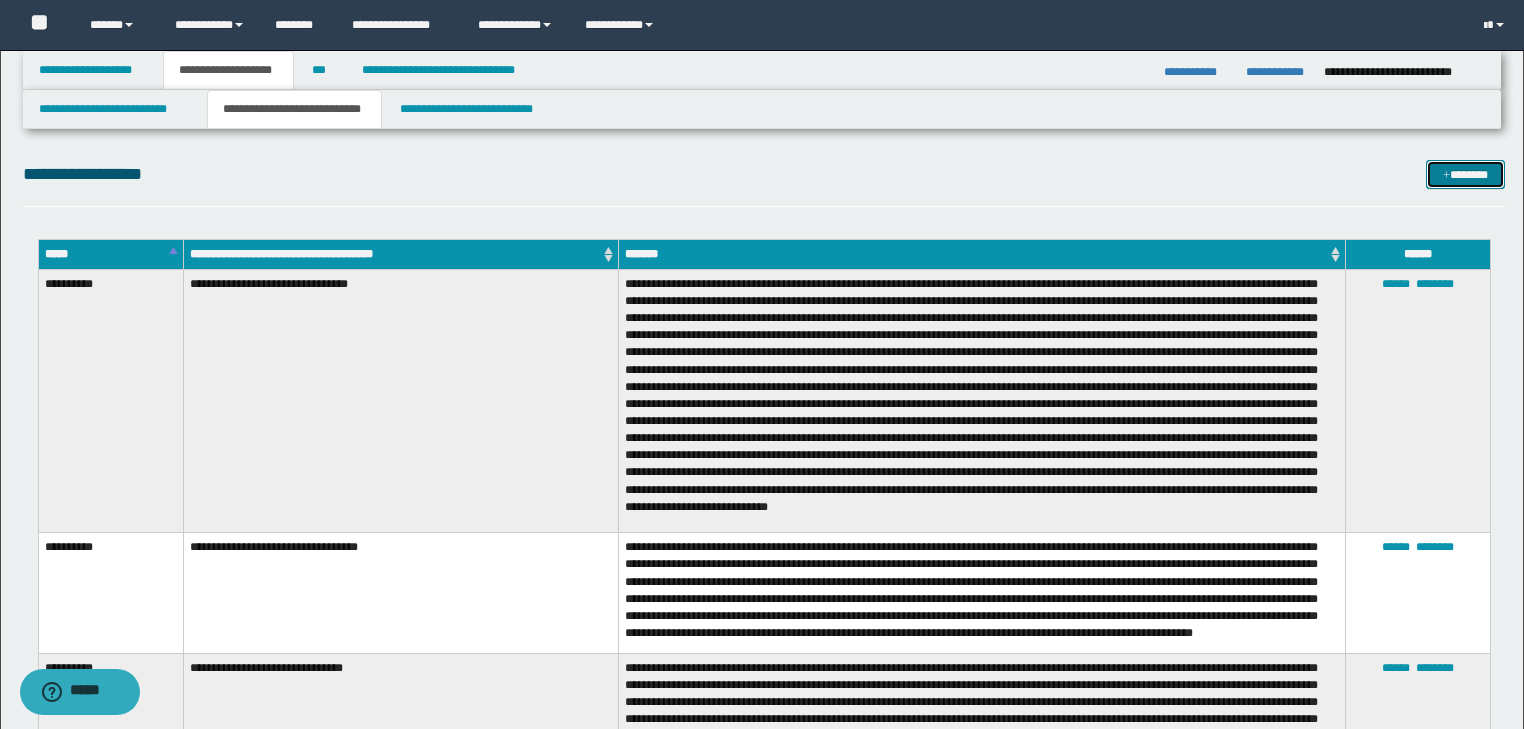 click on "*******" at bounding box center [1465, 175] 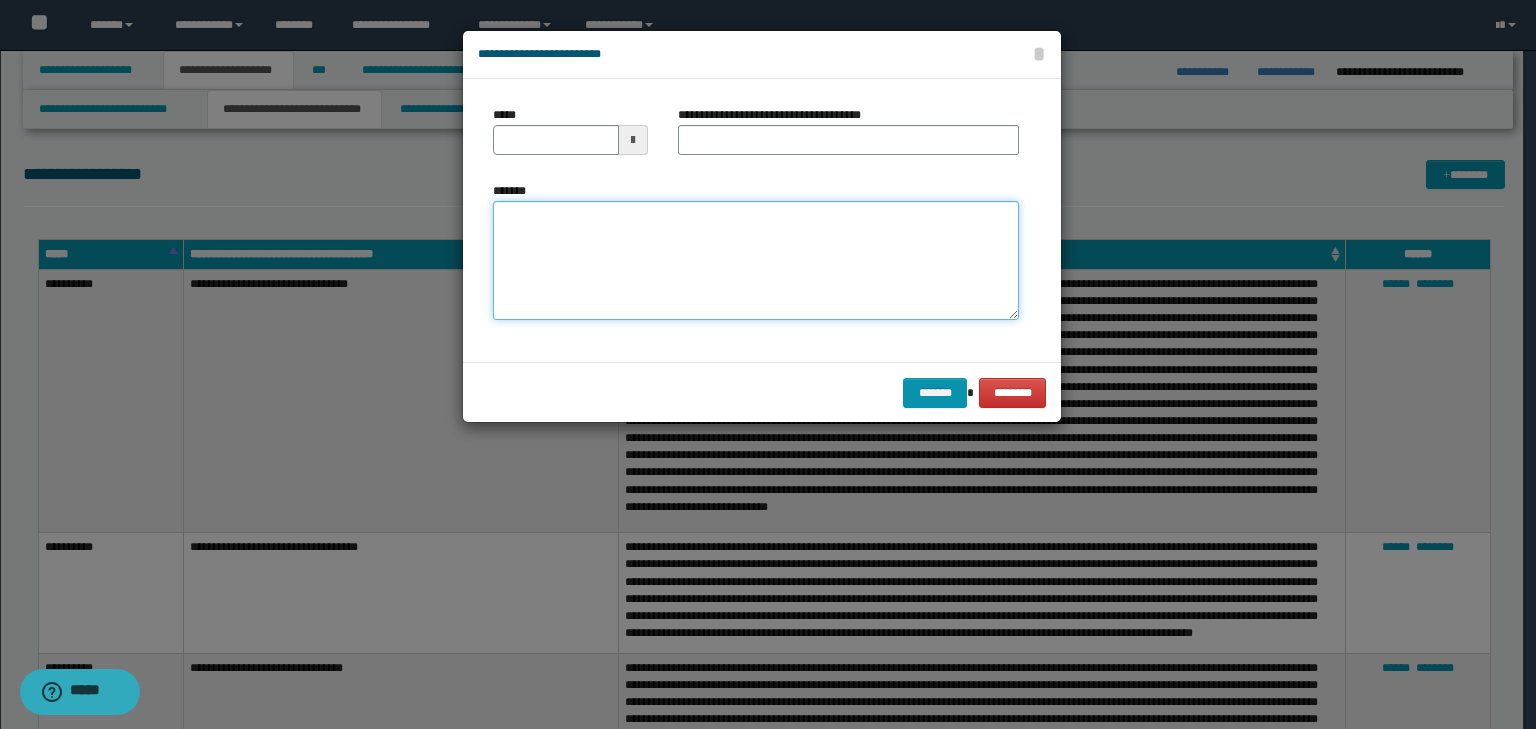 click on "*******" at bounding box center (756, 261) 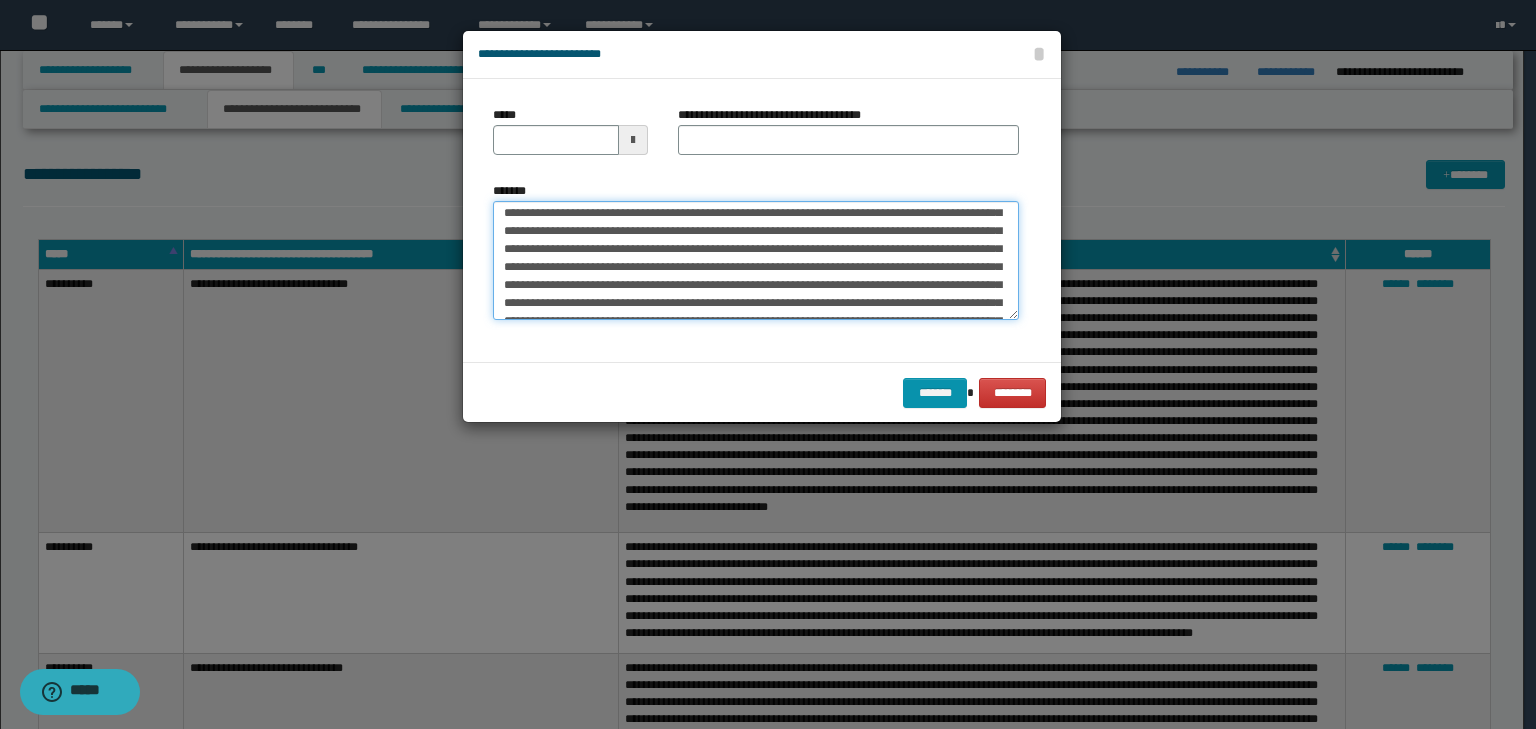 scroll, scrollTop: 0, scrollLeft: 0, axis: both 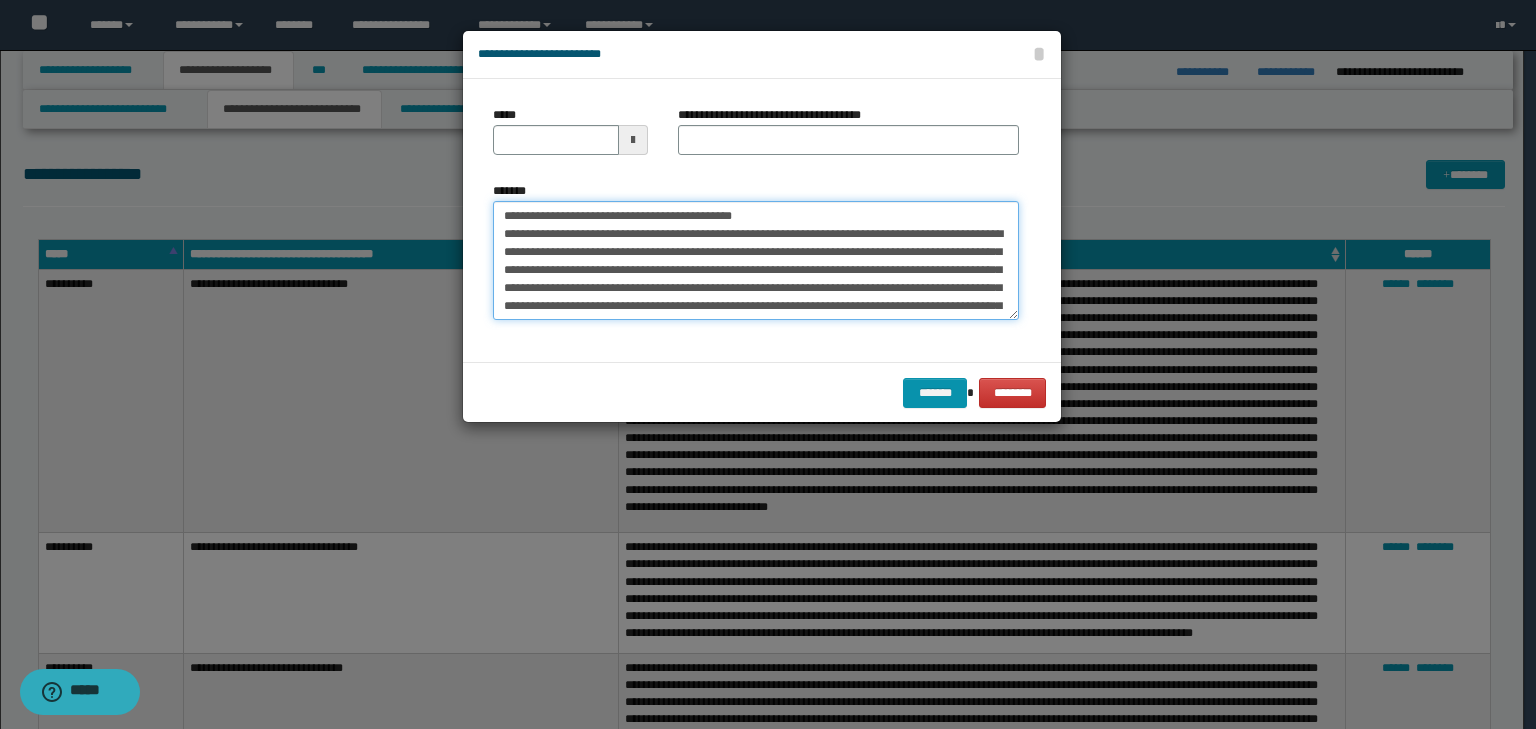 drag, startPoint x: 762, startPoint y: 217, endPoint x: 385, endPoint y: 196, distance: 377.58444 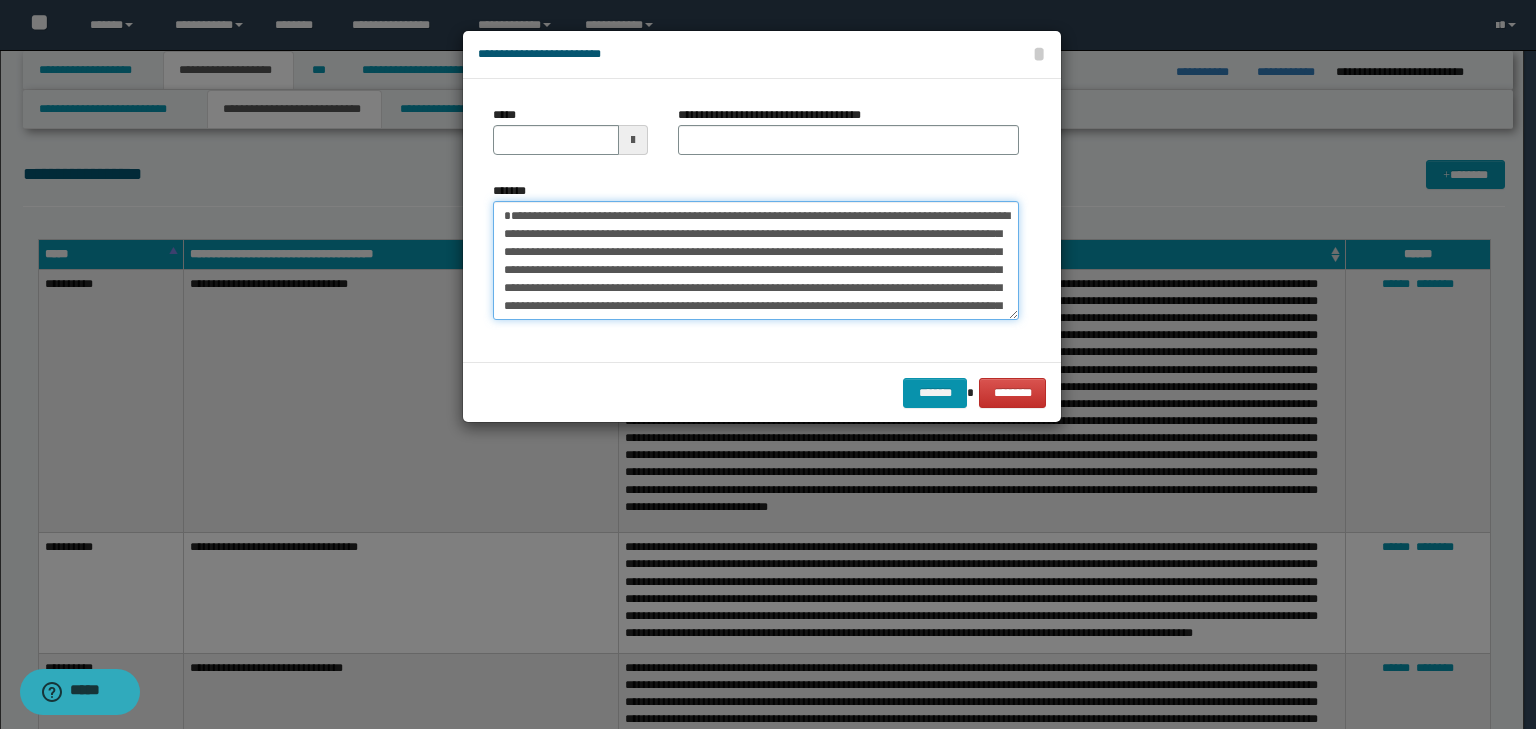 type on "**********" 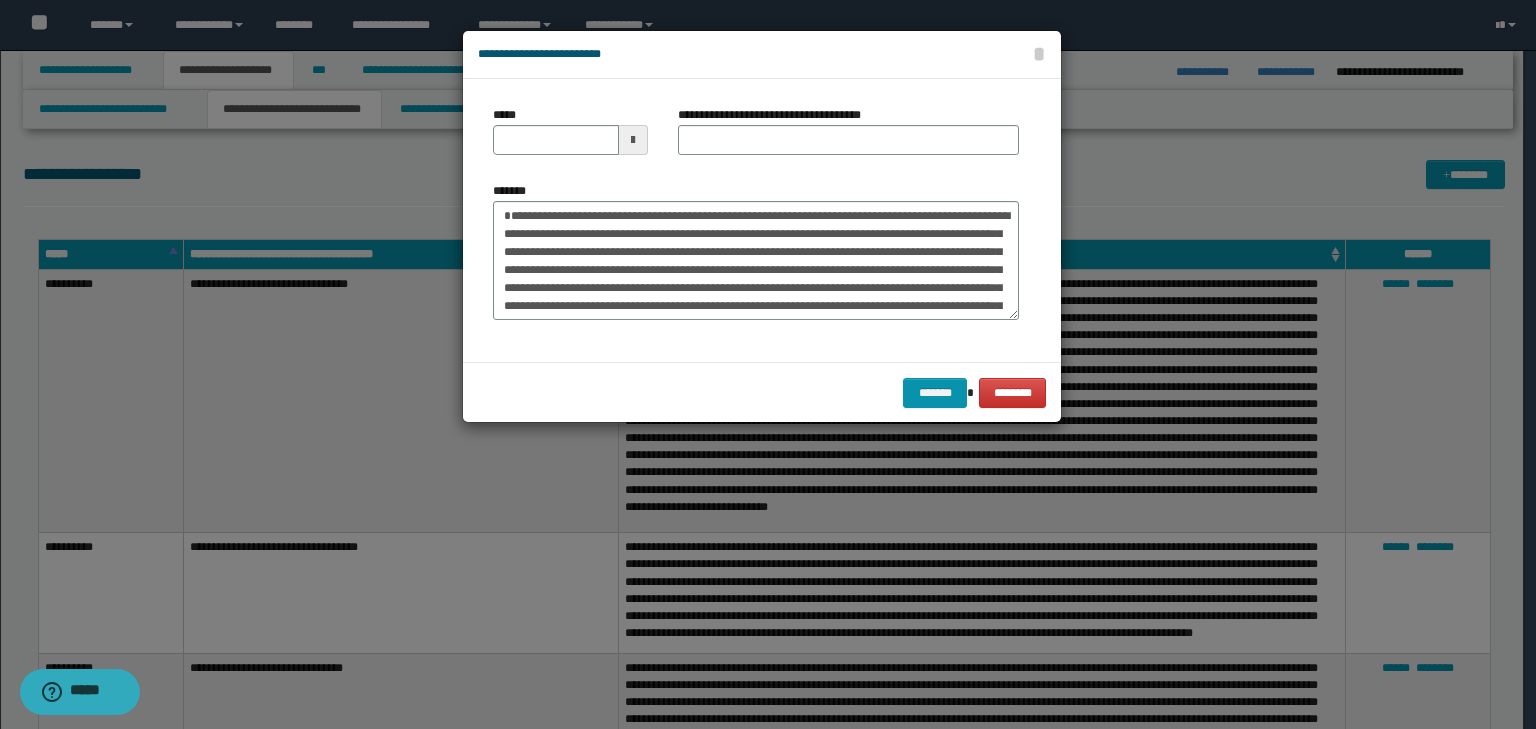 drag, startPoint x: 575, startPoint y: 156, endPoint x: 688, endPoint y: 144, distance: 113.63538 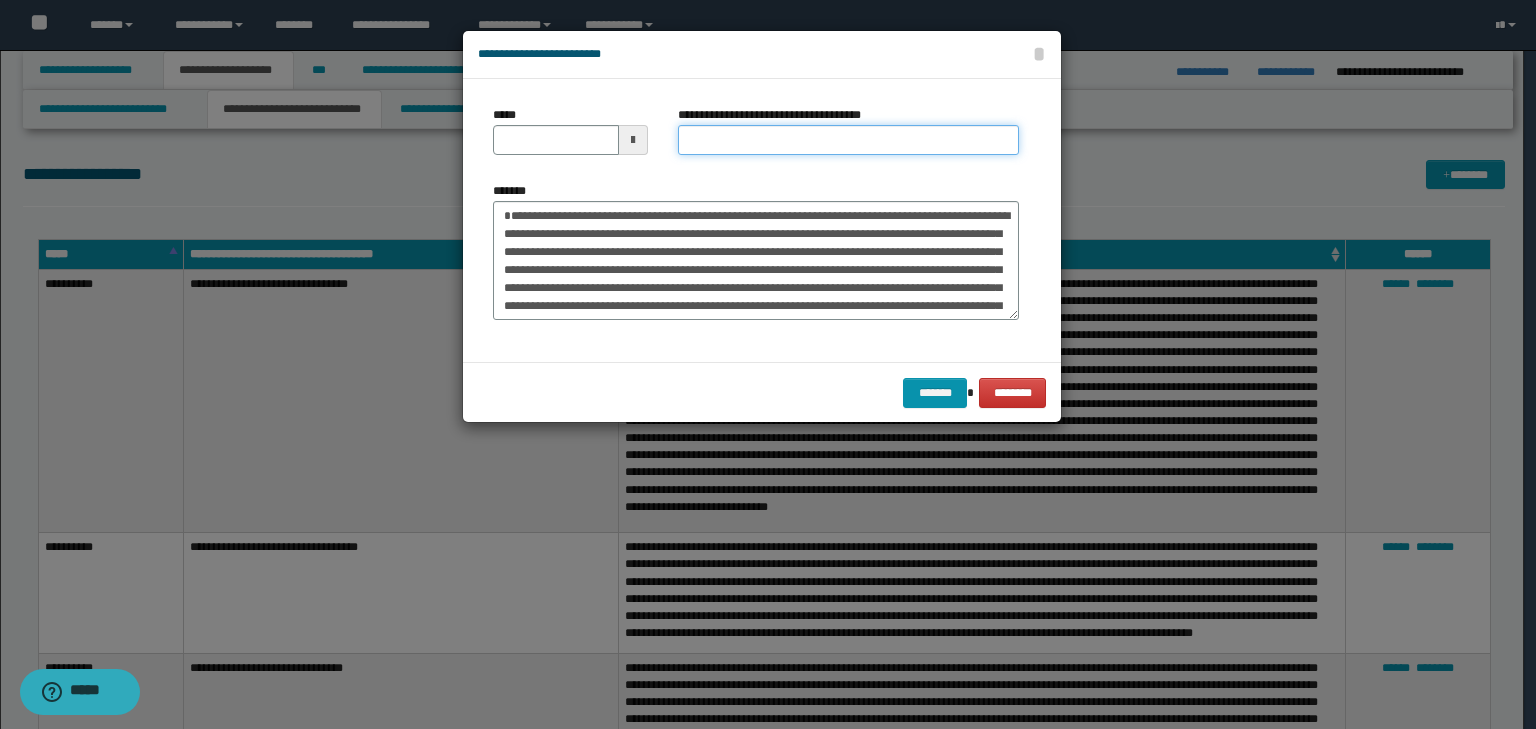 click on "**********" at bounding box center (848, 140) 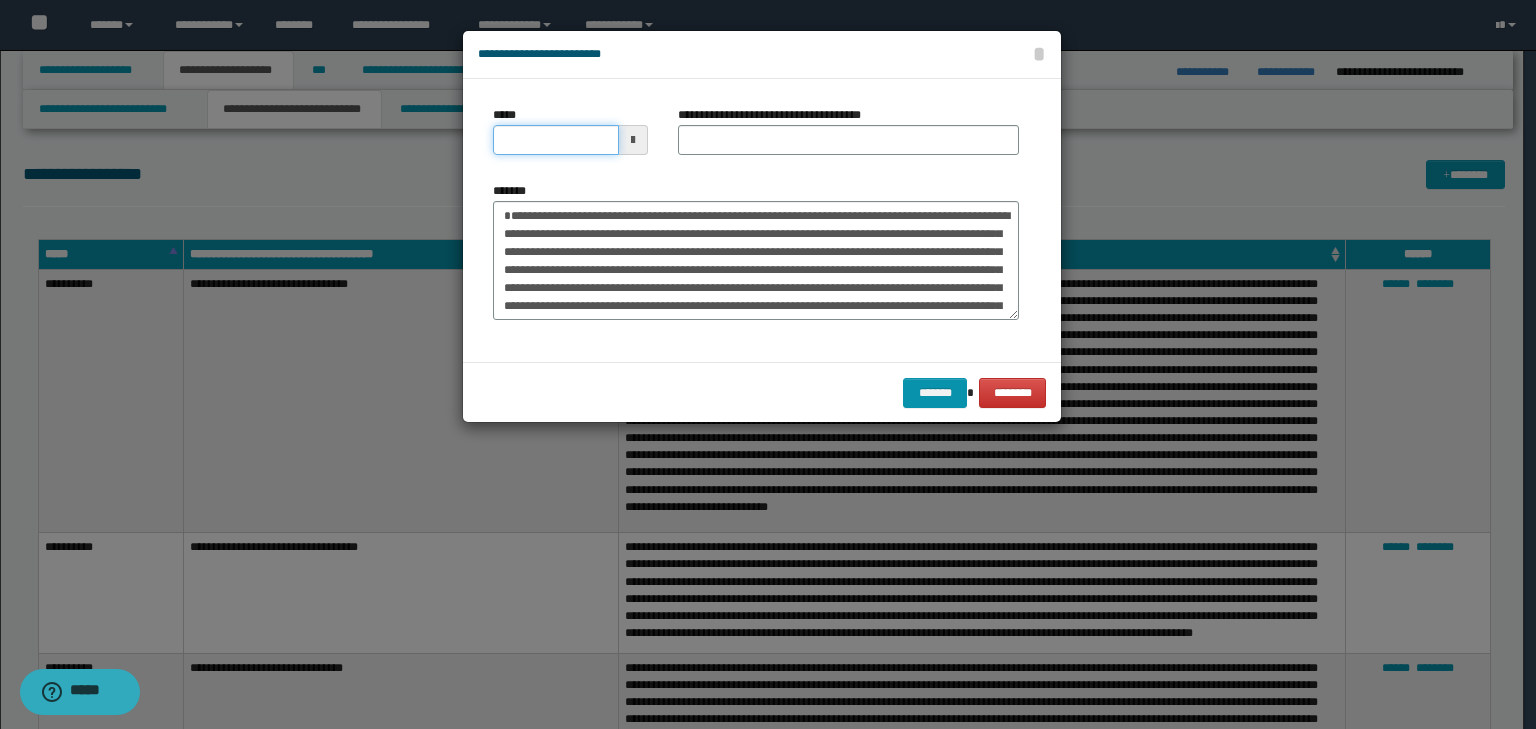 click on "*****" at bounding box center [556, 140] 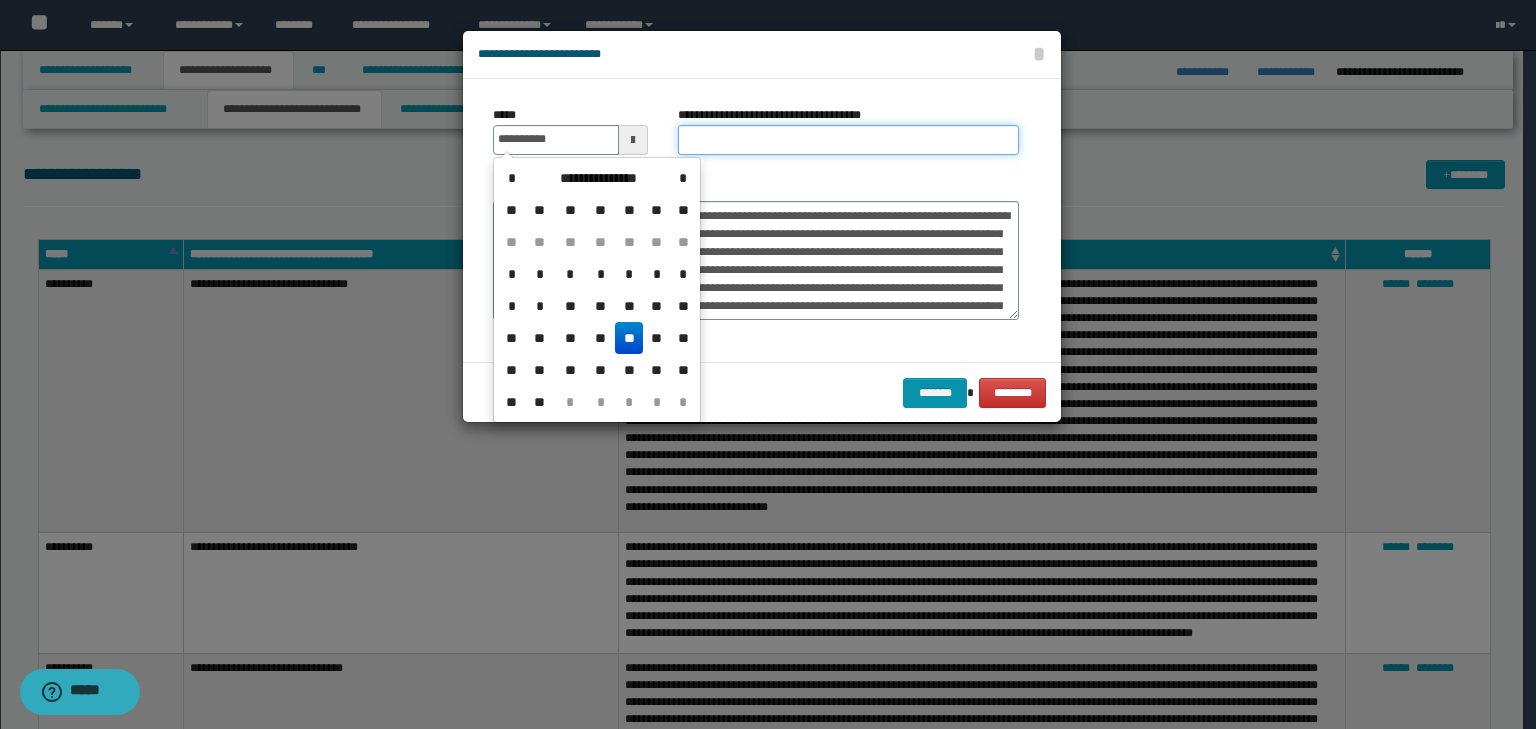type on "**********" 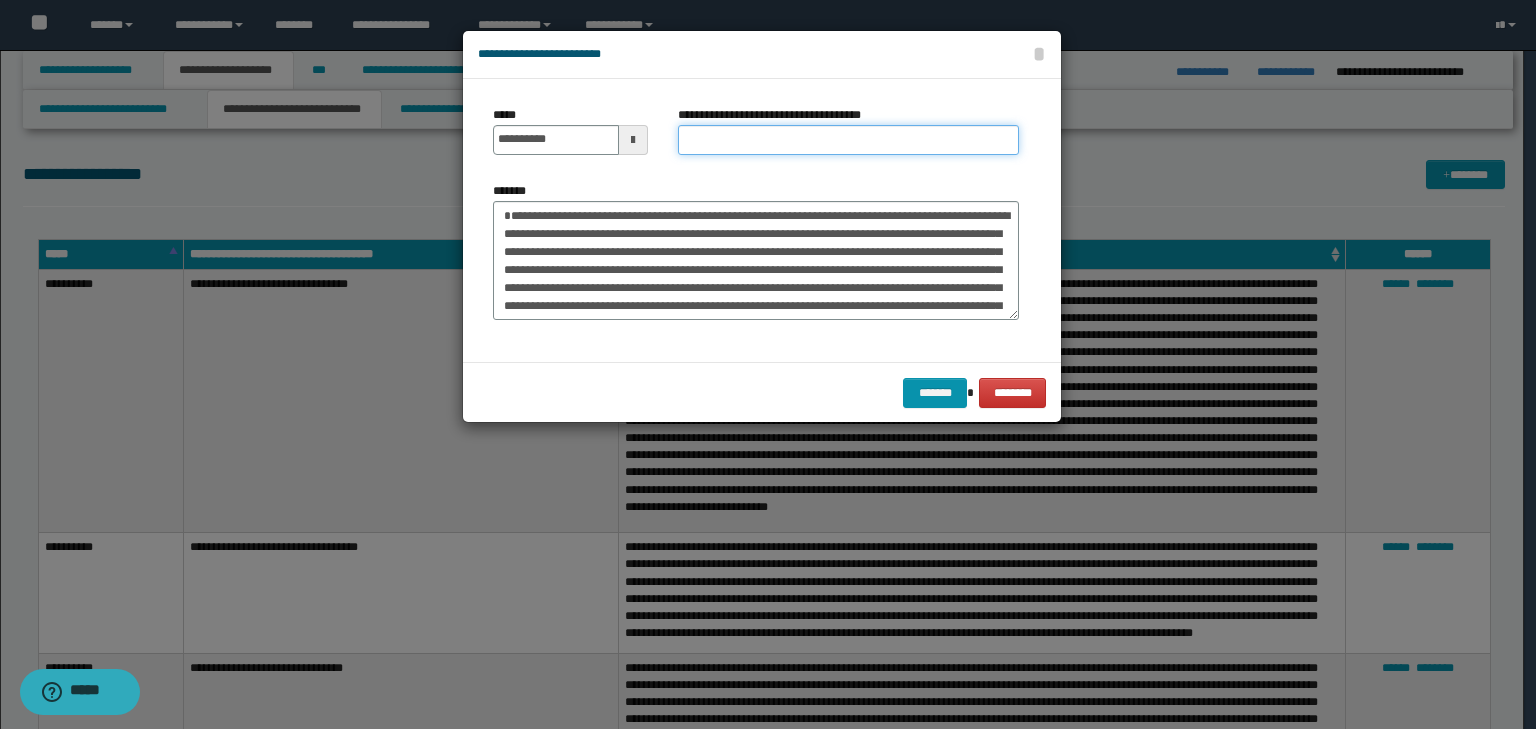 drag, startPoint x: 752, startPoint y: 136, endPoint x: 766, endPoint y: 139, distance: 14.3178215 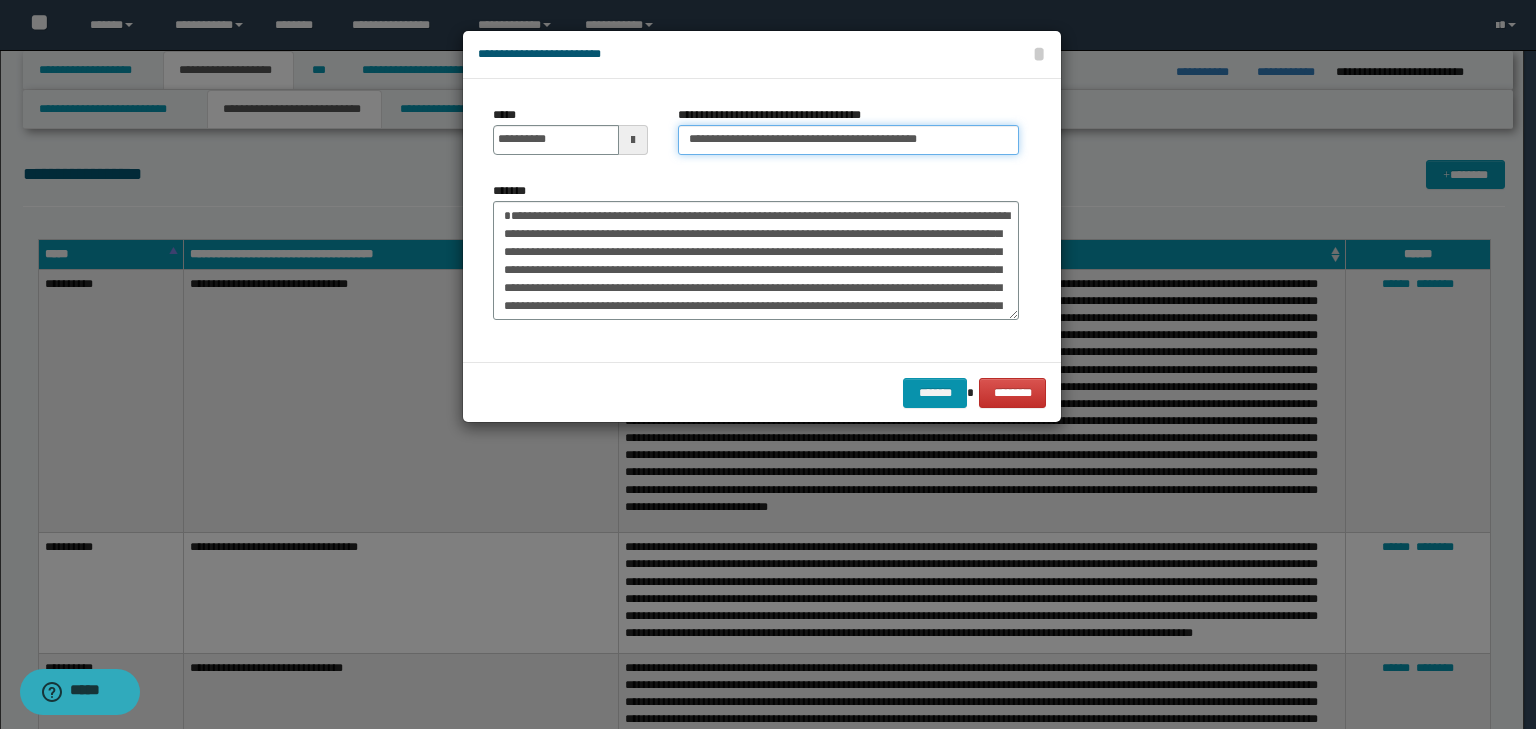 drag, startPoint x: 750, startPoint y: 136, endPoint x: 340, endPoint y: 120, distance: 410.31207 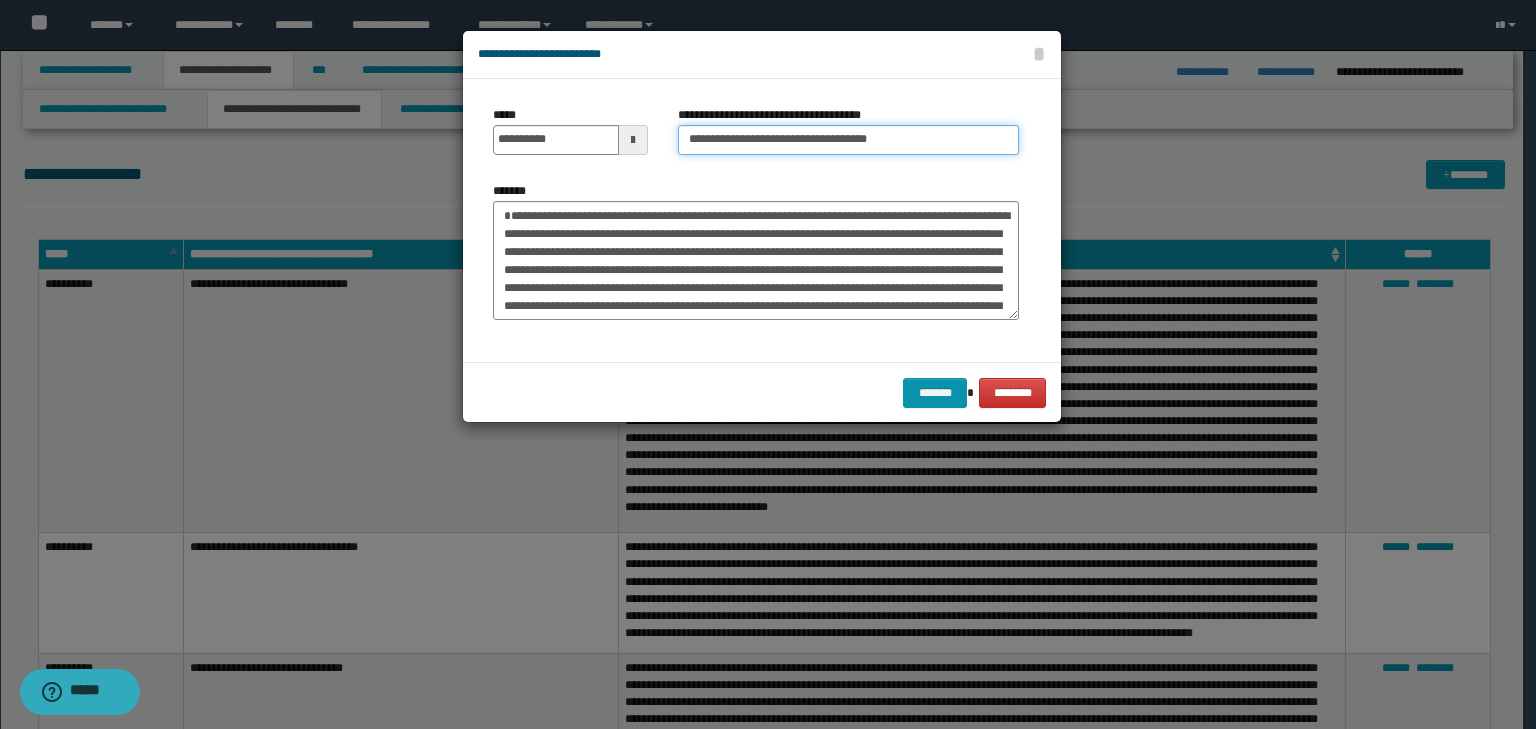 type on "**********" 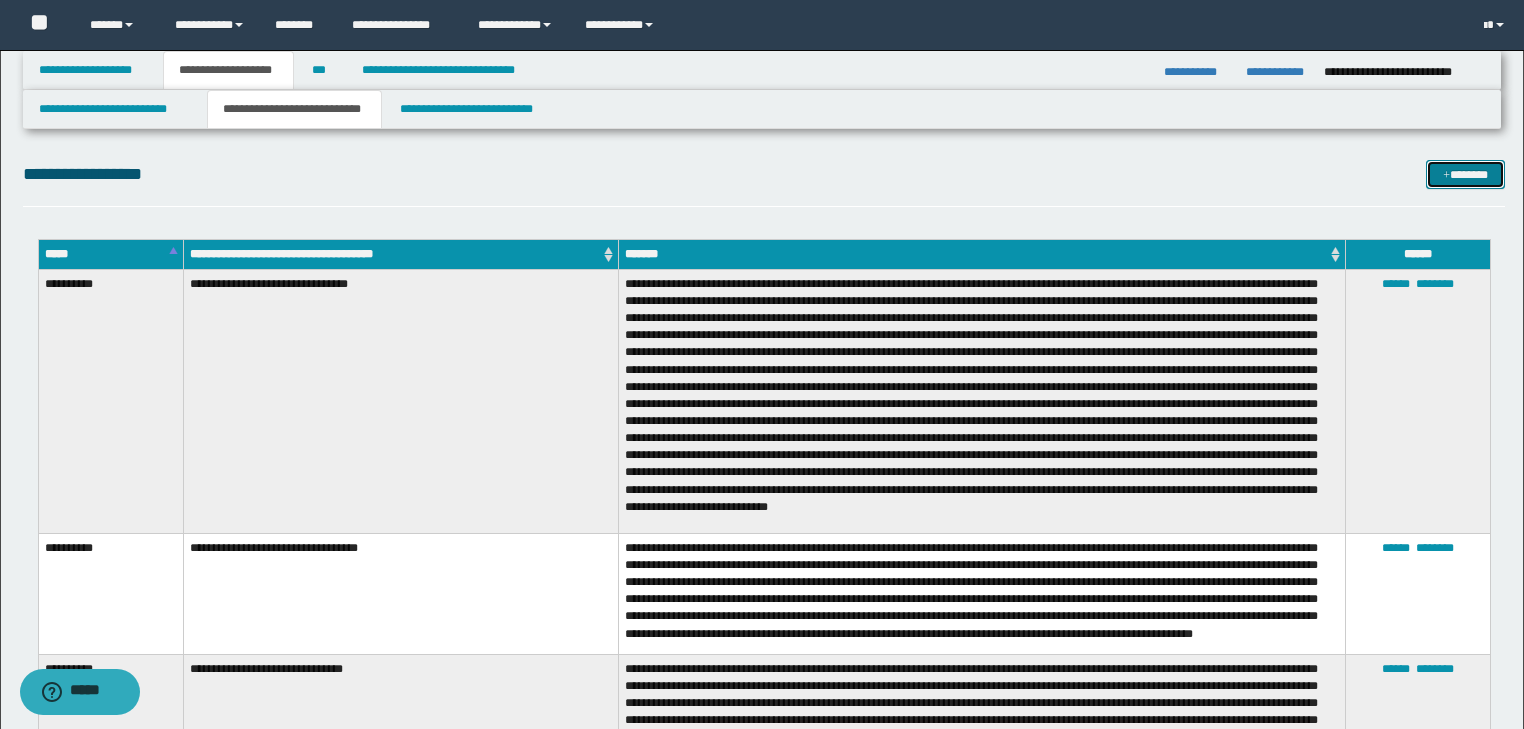 click on "*******" at bounding box center (1465, 175) 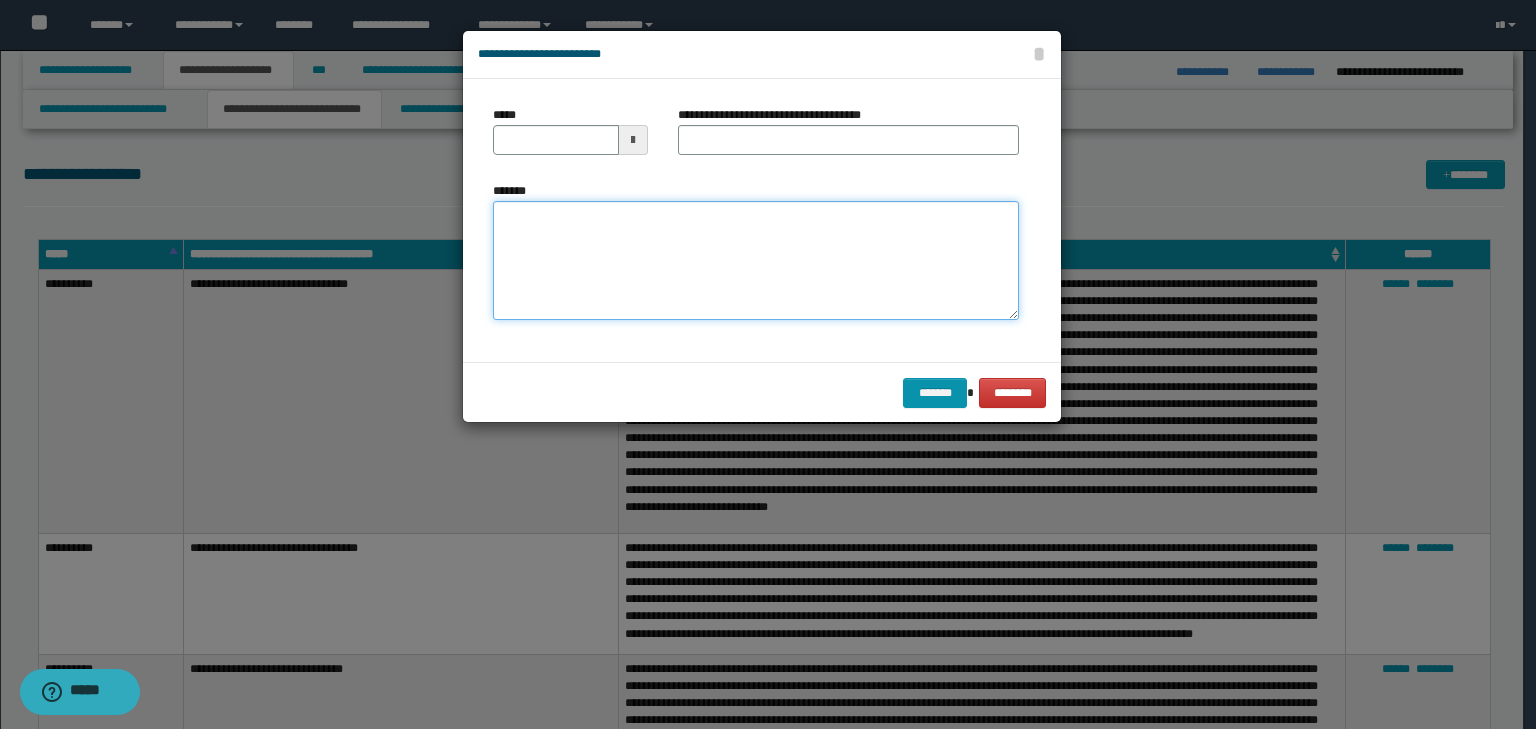click on "*******" at bounding box center (756, 261) 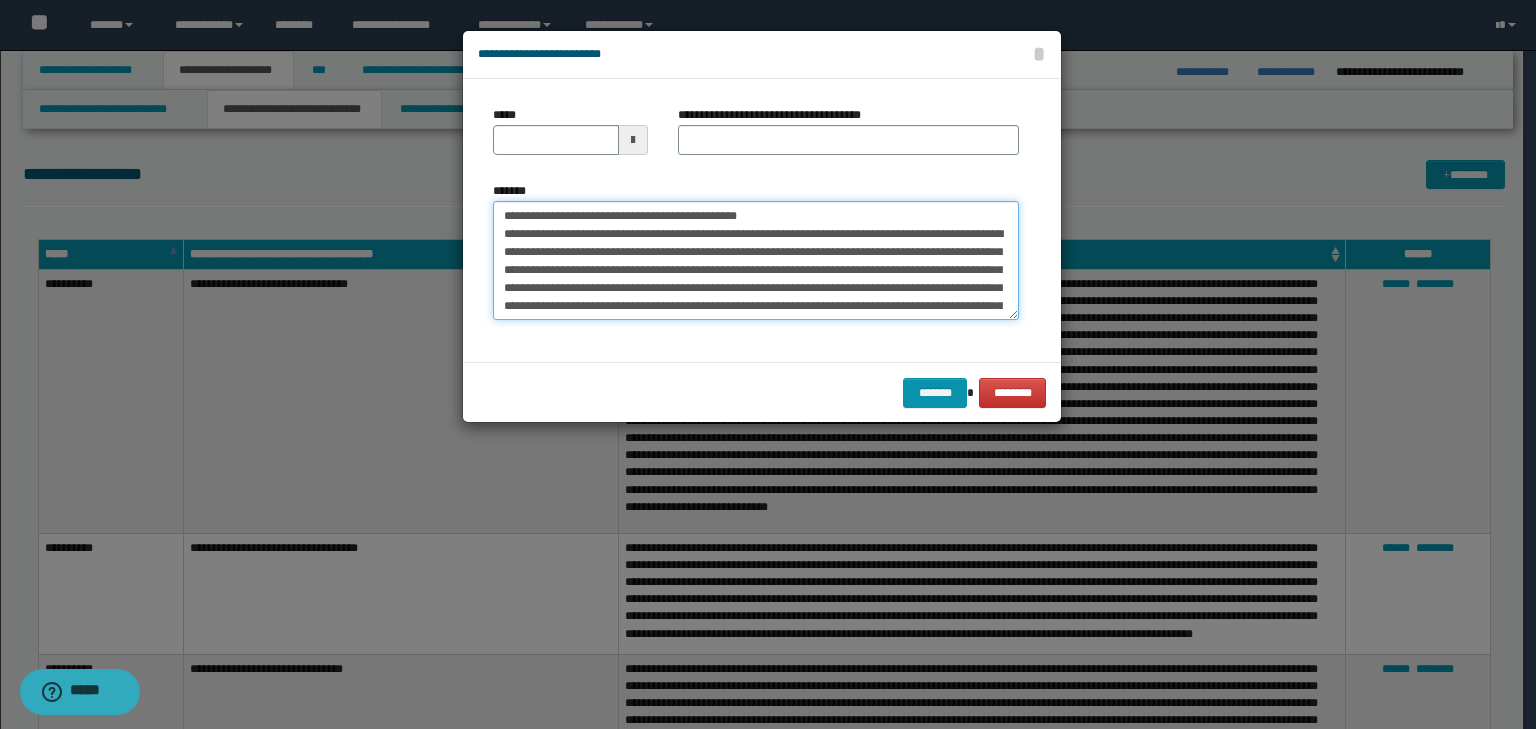 scroll, scrollTop: 0, scrollLeft: 0, axis: both 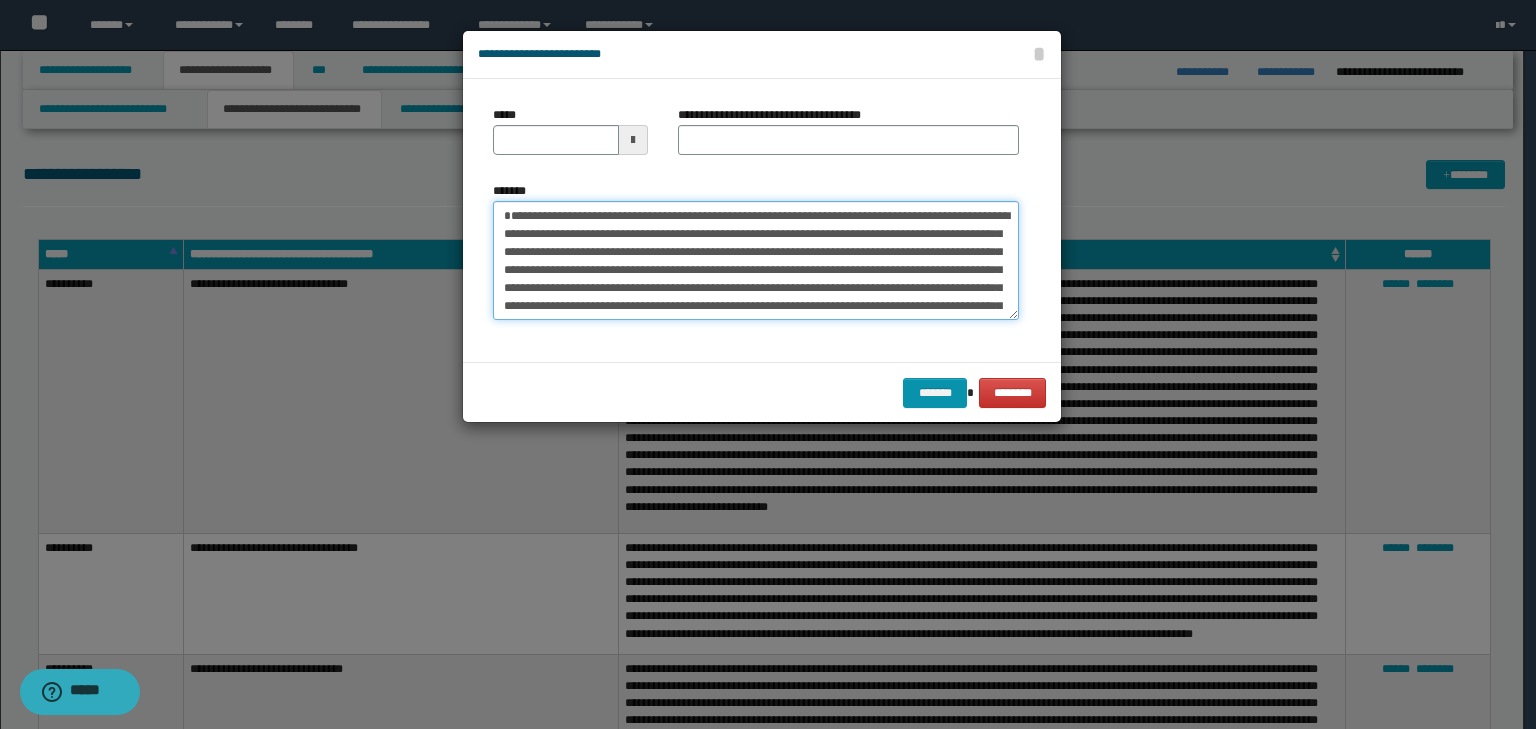 type on "**********" 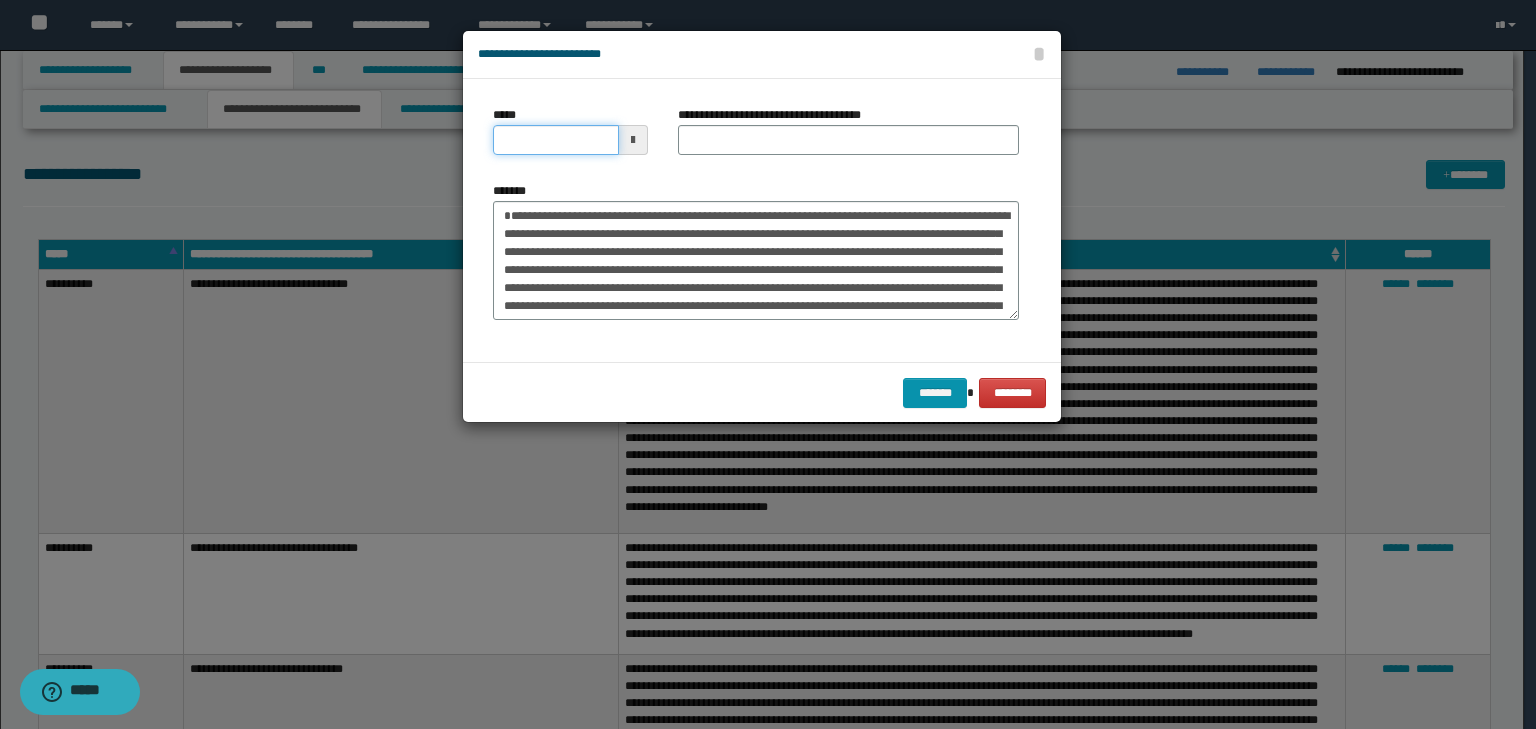 click at bounding box center (570, 140) 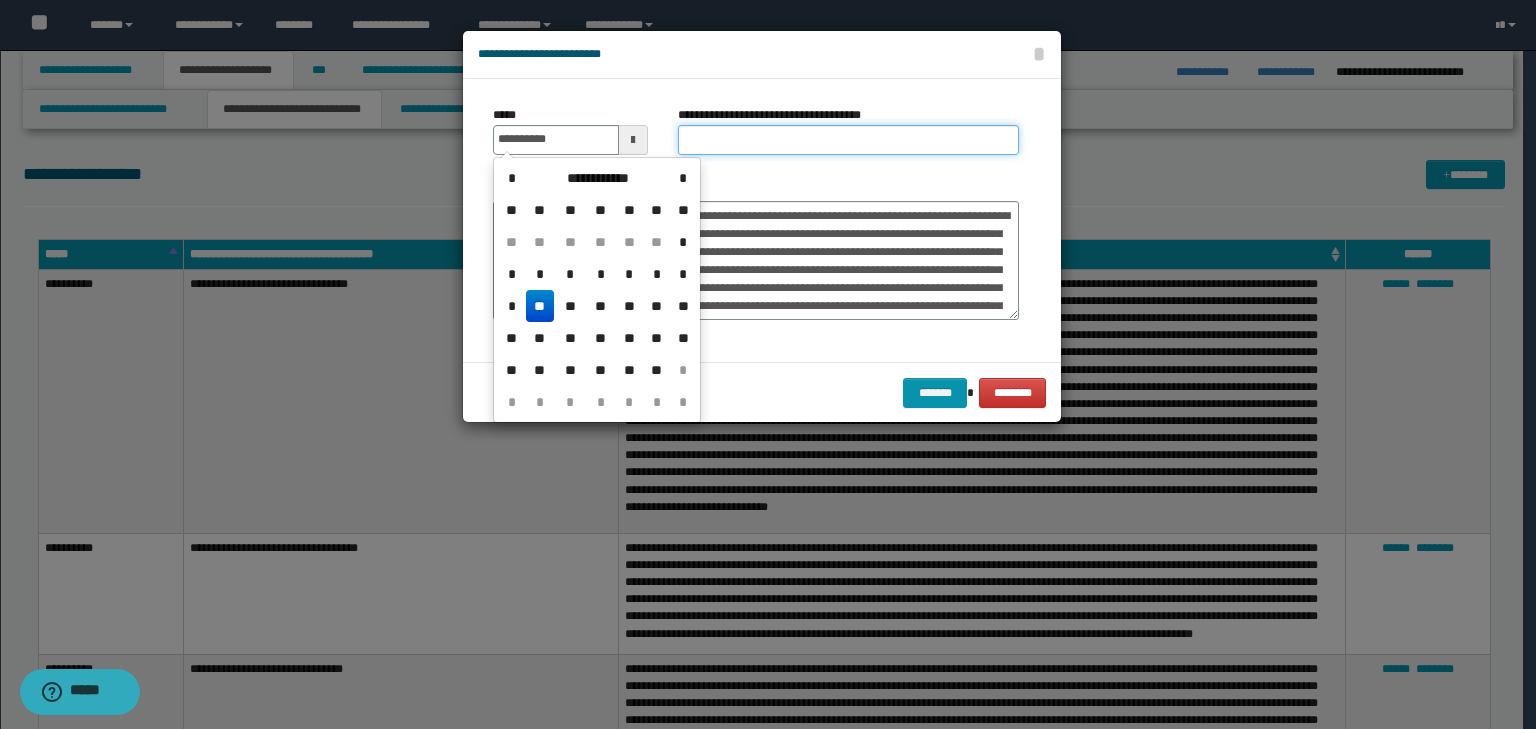 type on "**********" 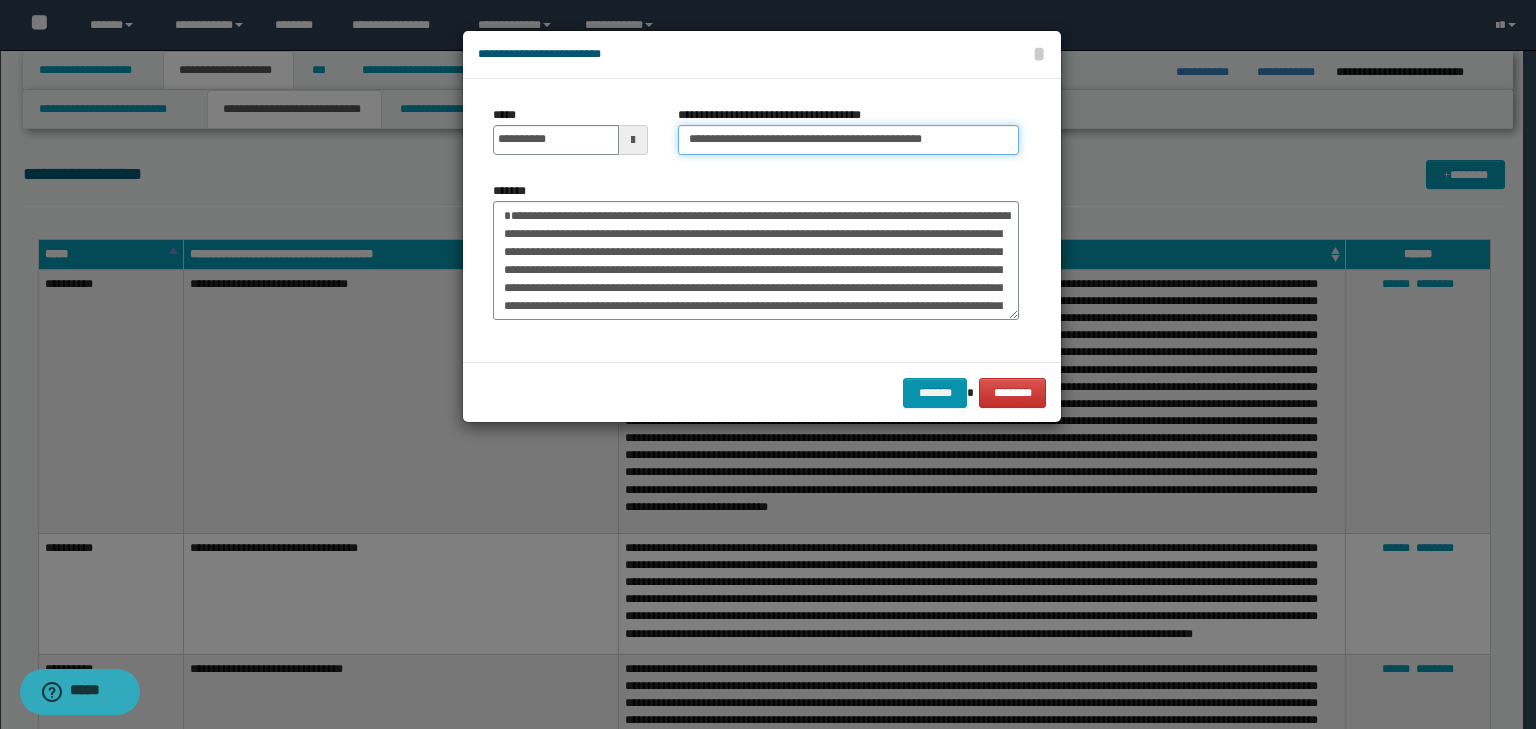 drag, startPoint x: 748, startPoint y: 136, endPoint x: 426, endPoint y: 115, distance: 322.68405 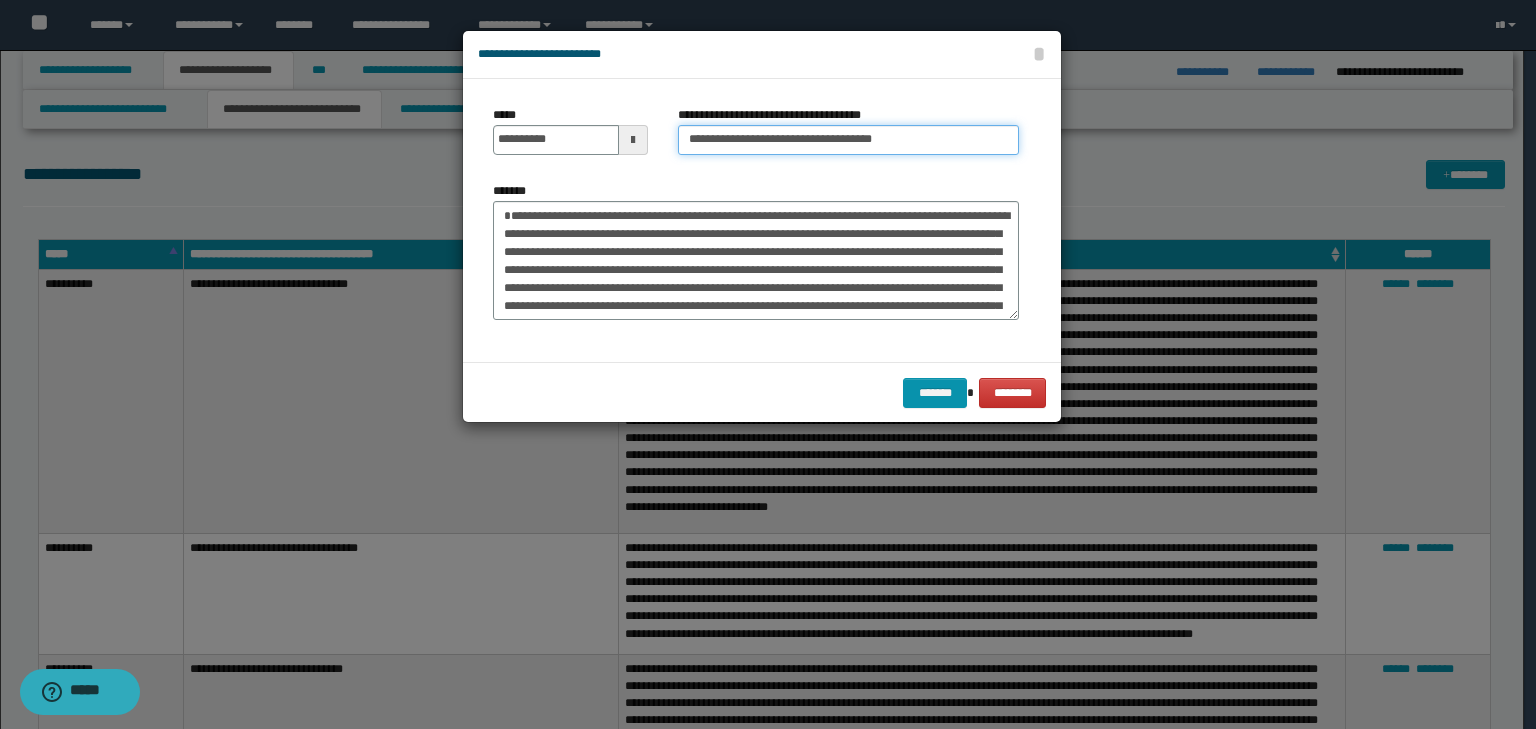 type on "**********" 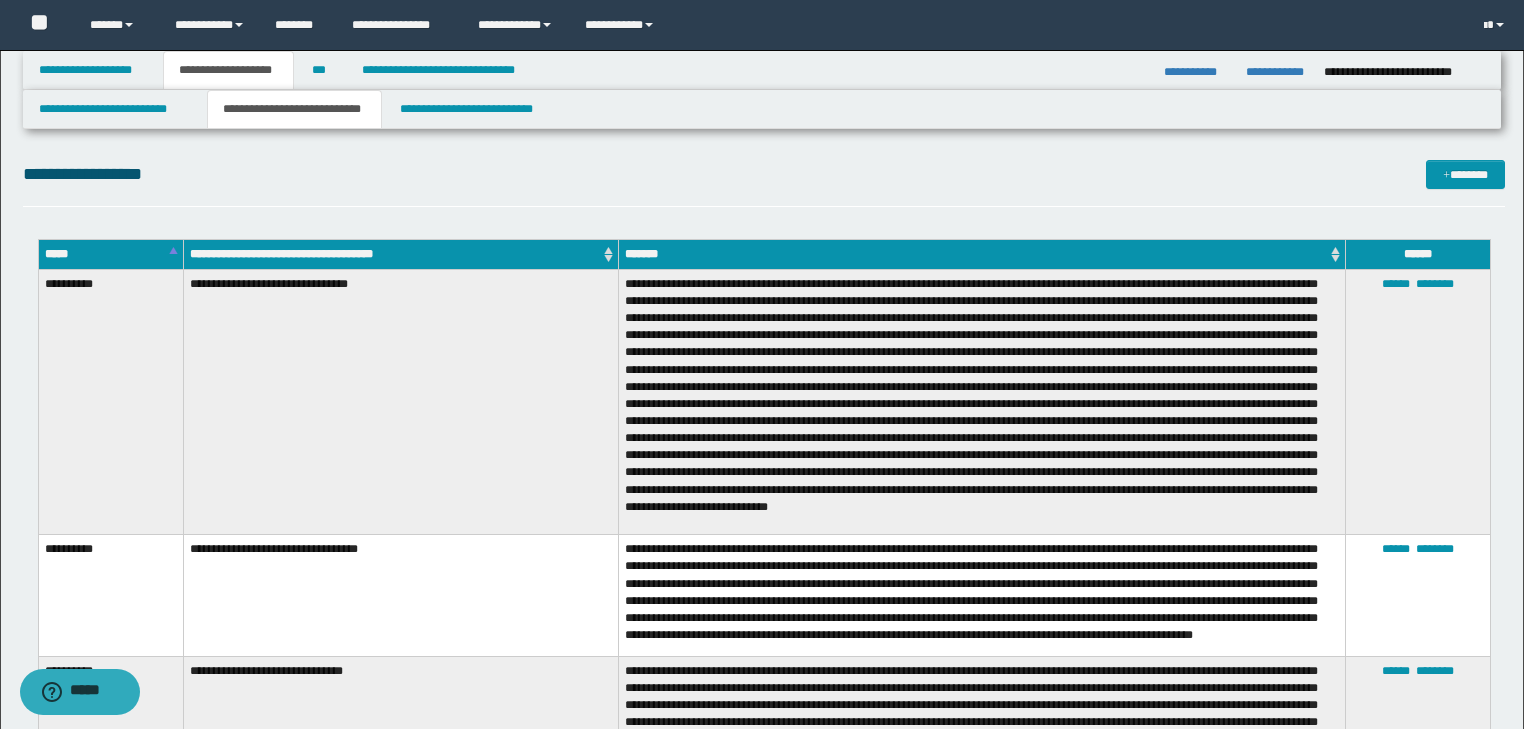 click on "**********" at bounding box center [764, 183] 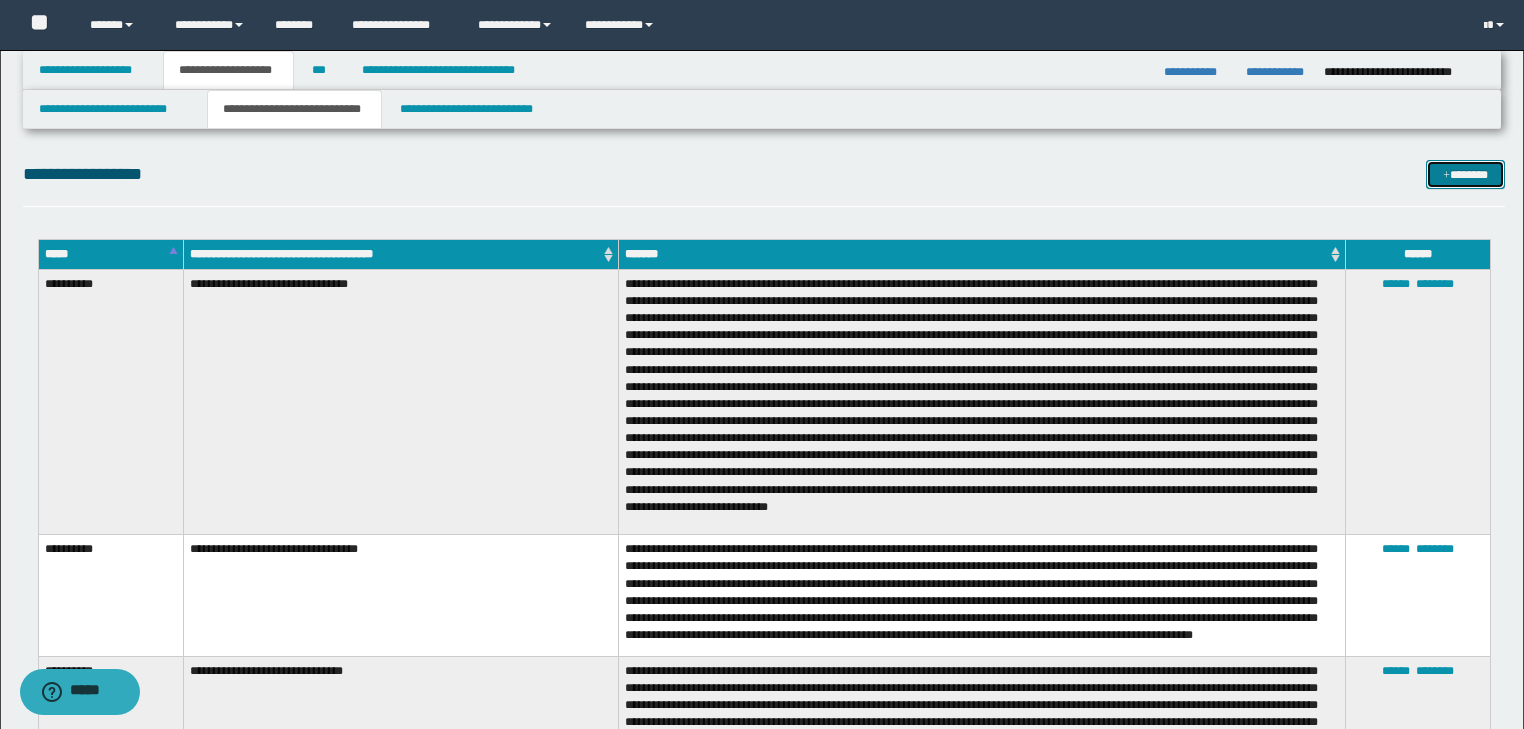 click on "*******" at bounding box center (1465, 175) 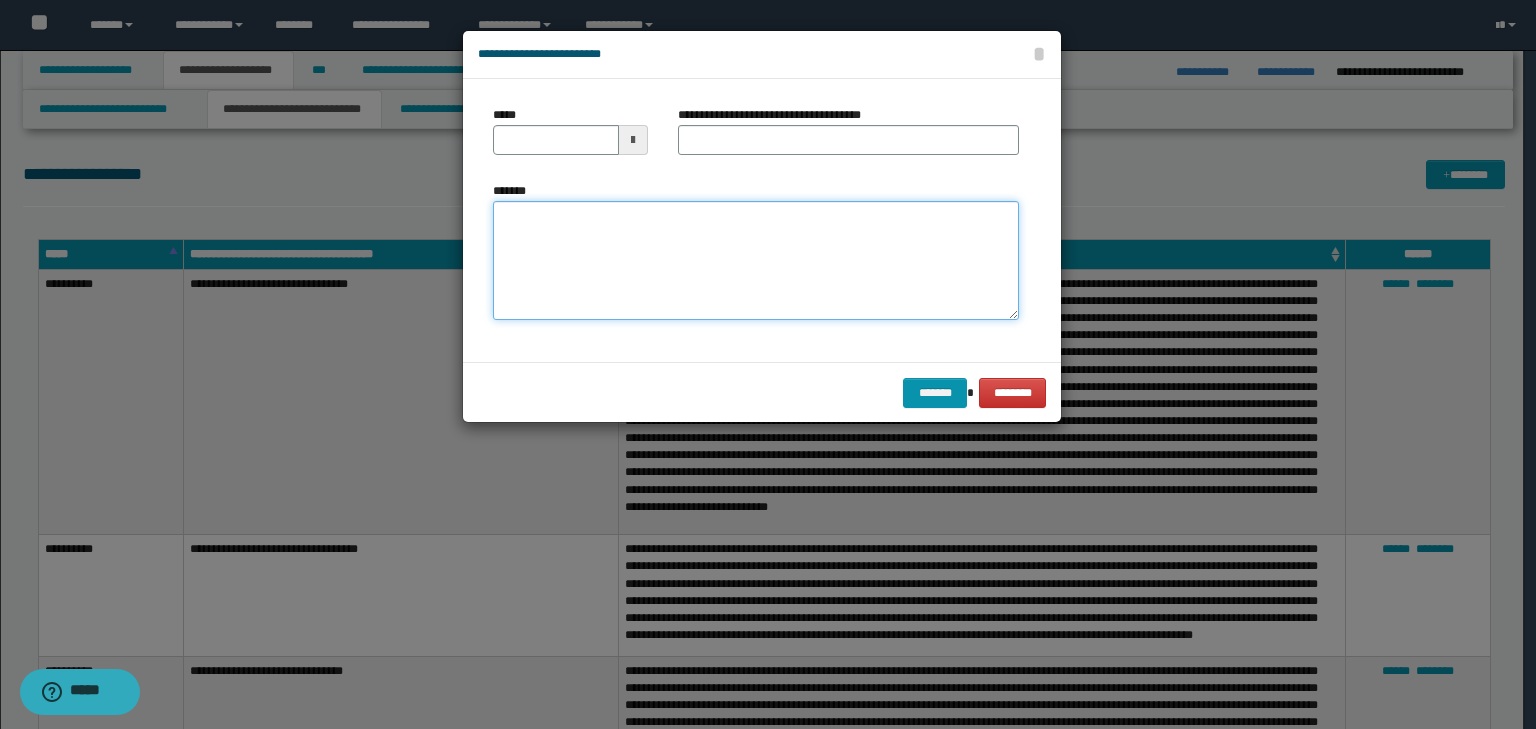 click on "*******" at bounding box center (756, 261) 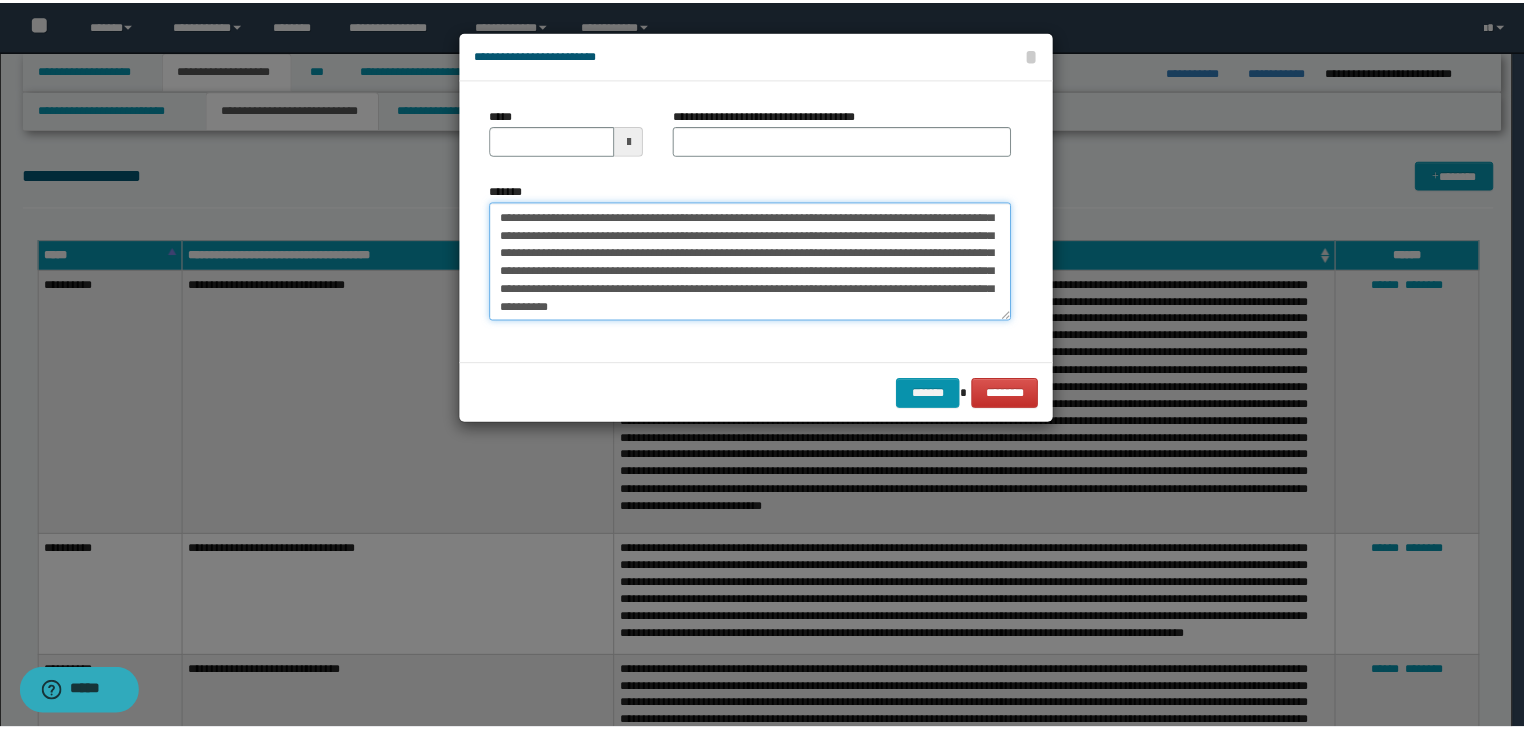 scroll, scrollTop: 0, scrollLeft: 0, axis: both 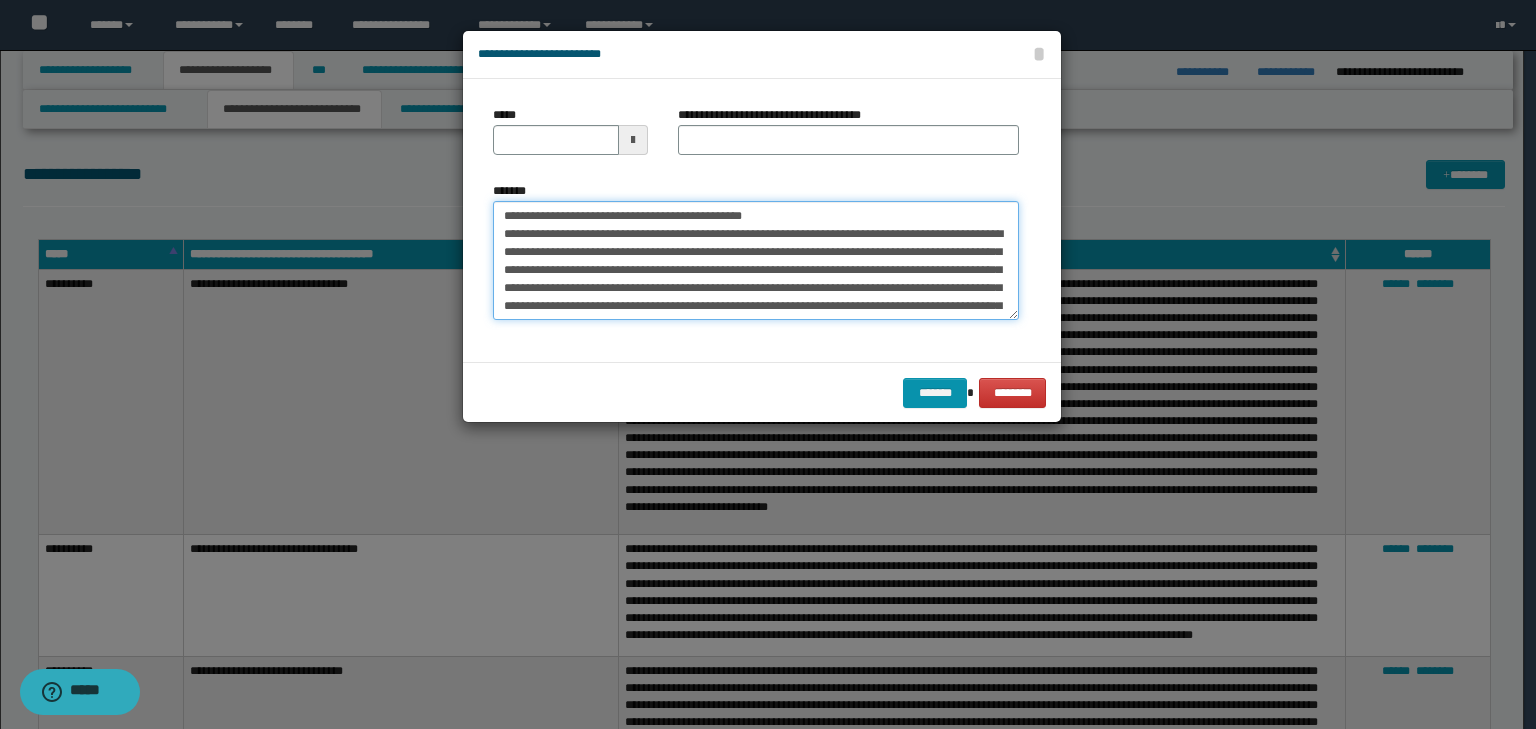 drag, startPoint x: 793, startPoint y: 211, endPoint x: 335, endPoint y: 172, distance: 459.65747 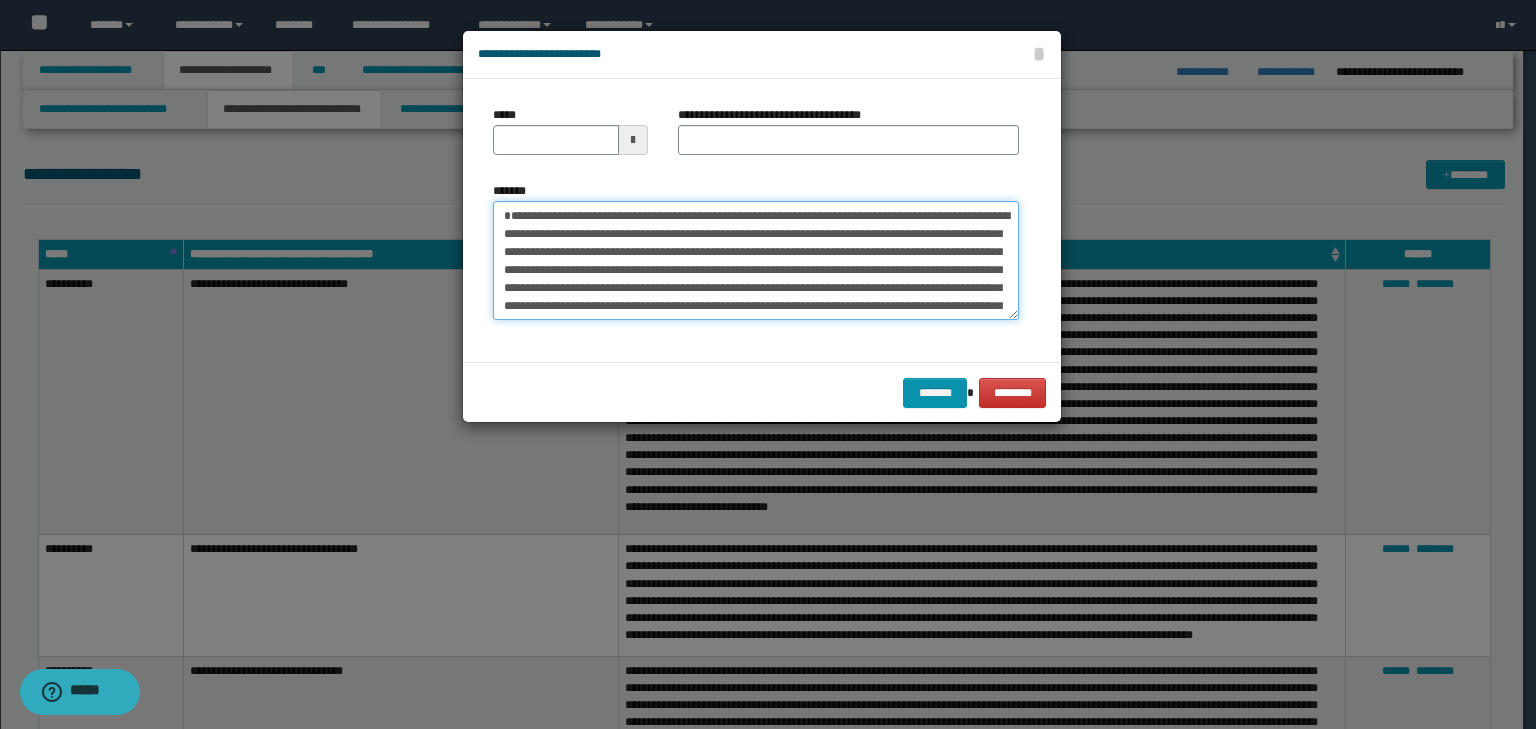 type 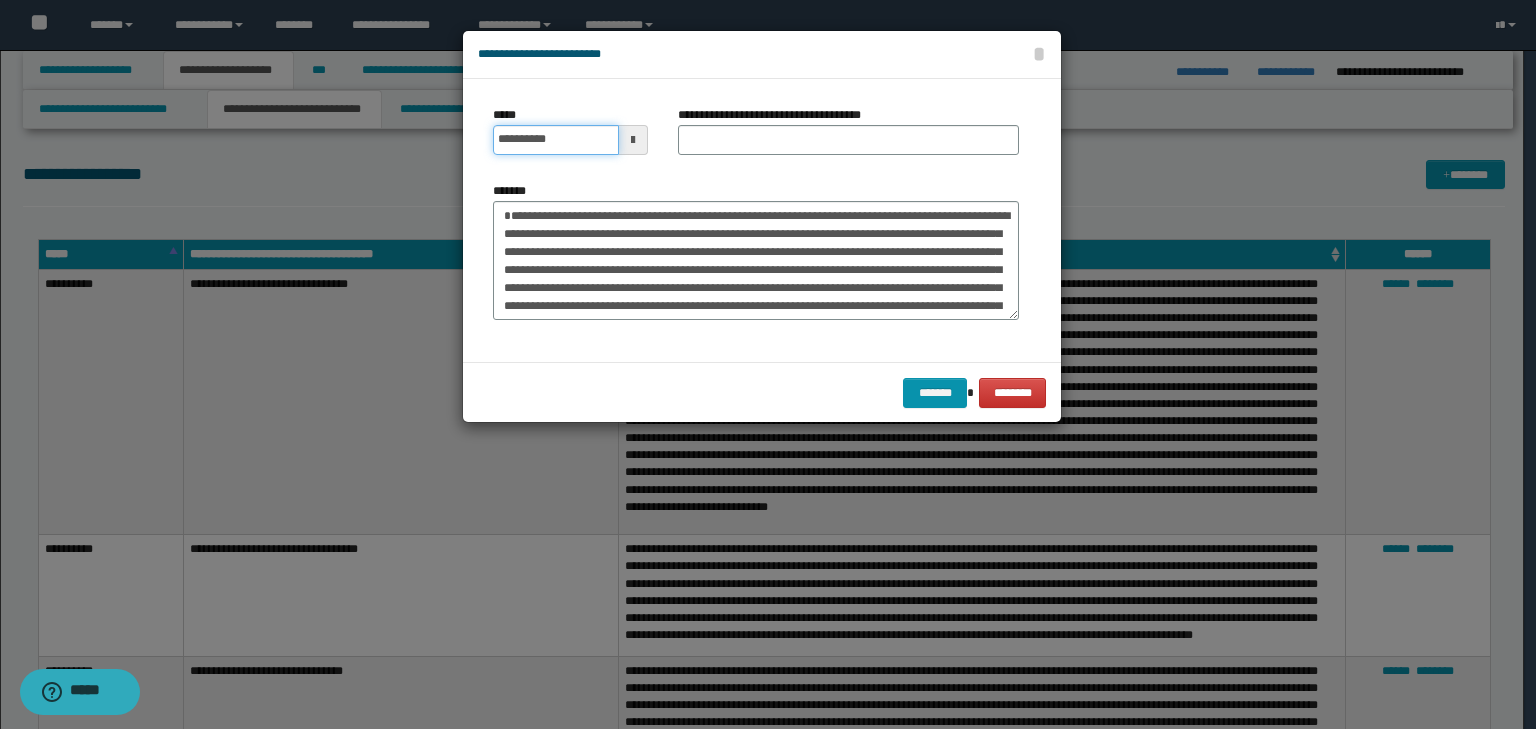 drag, startPoint x: 583, startPoint y: 125, endPoint x: 696, endPoint y: 123, distance: 113.0177 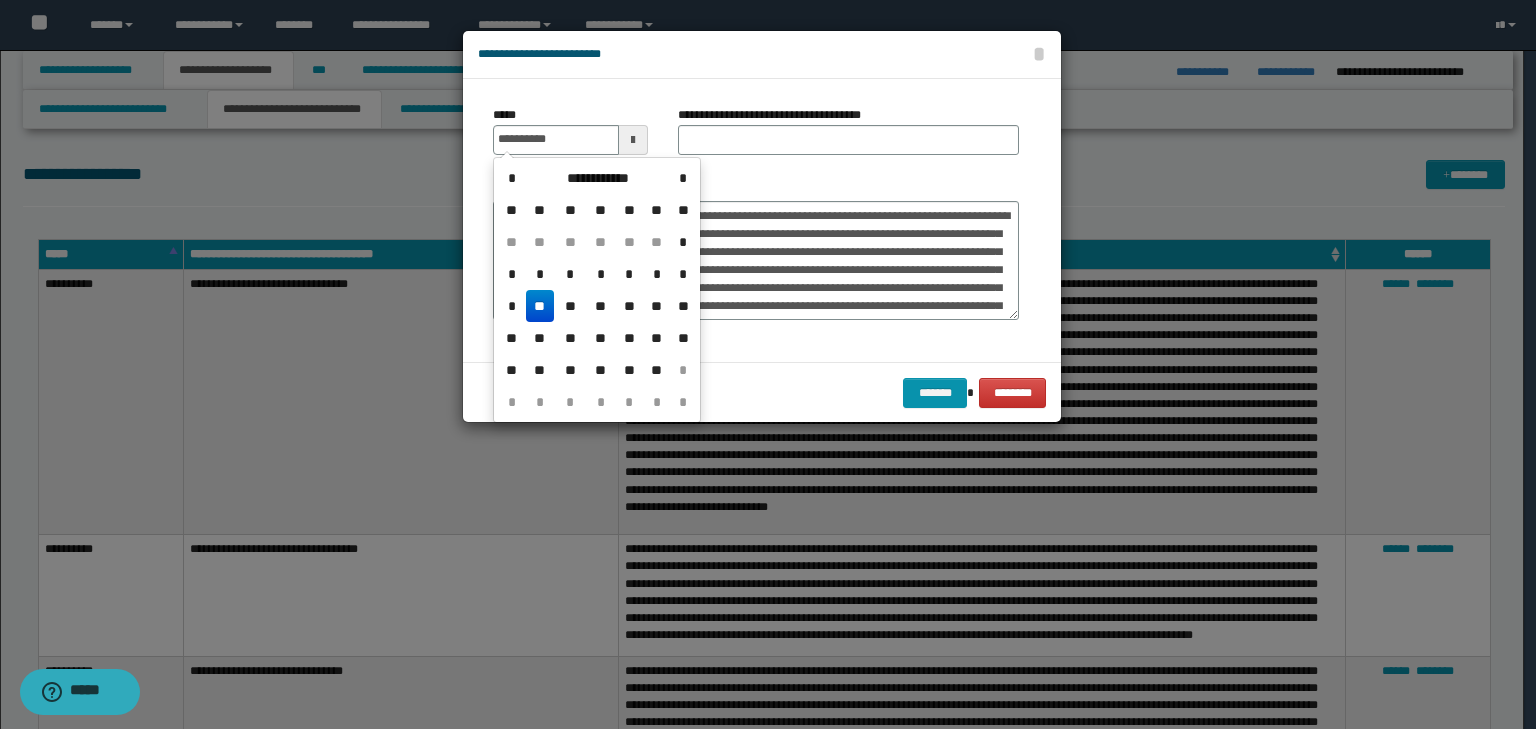 type on "**********" 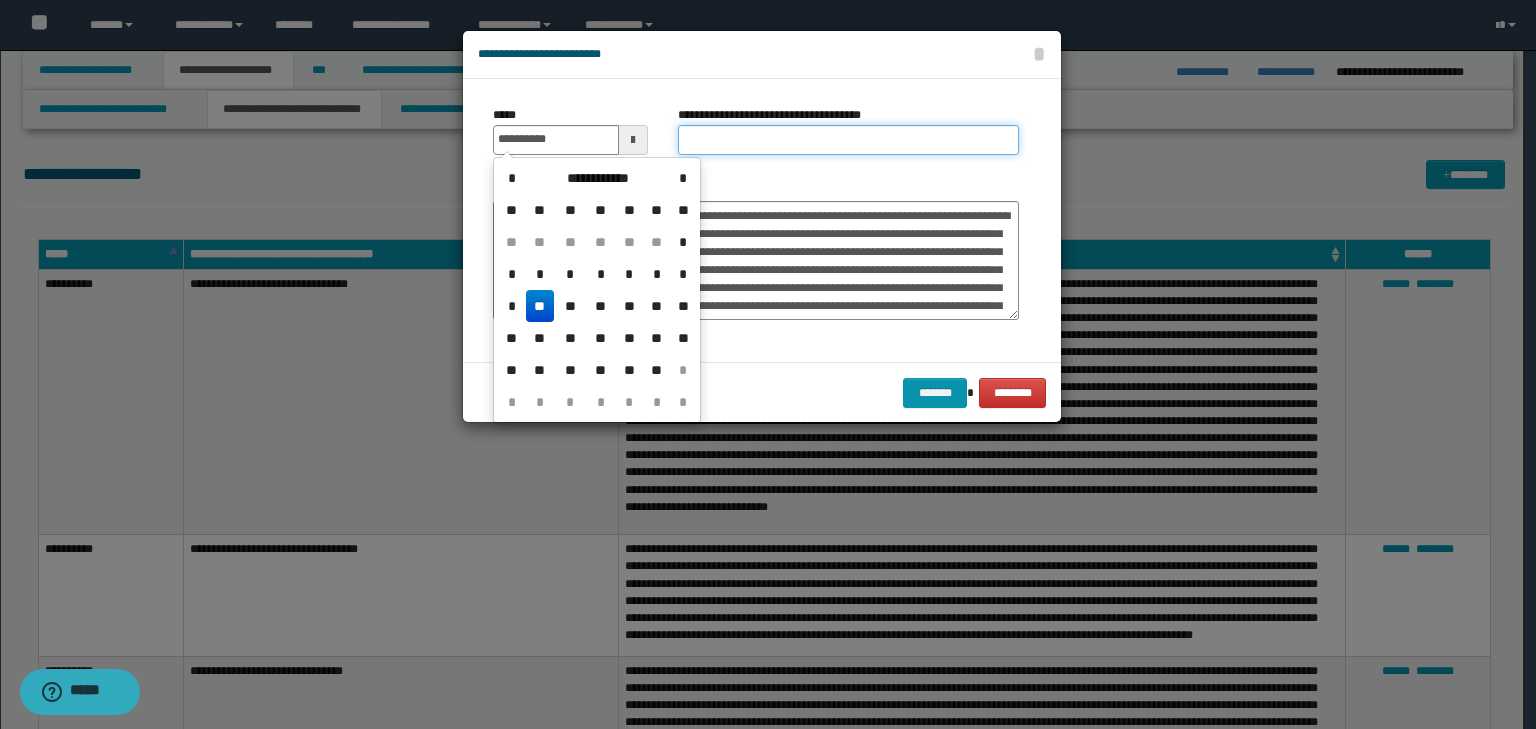 click on "**********" at bounding box center (848, 140) 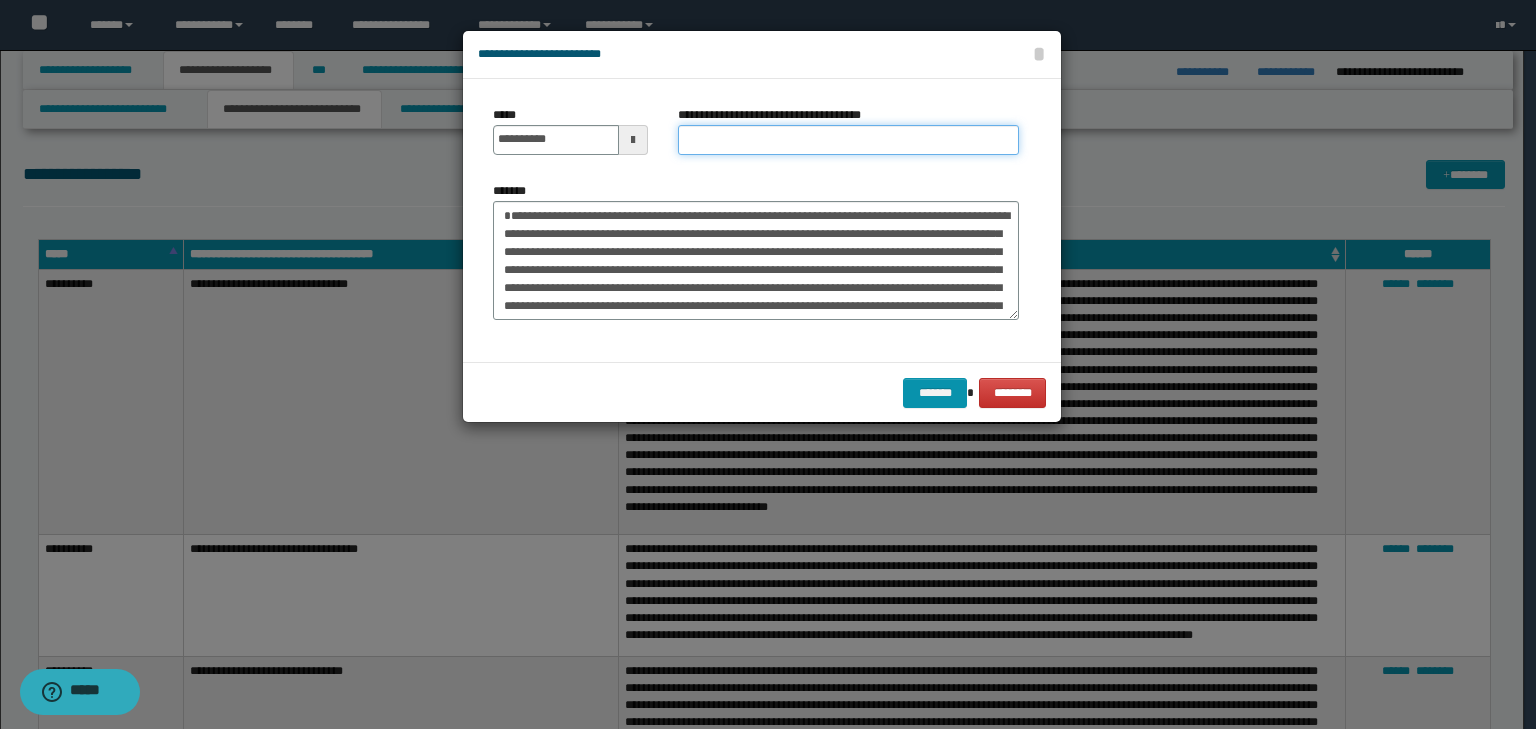 click on "**********" at bounding box center (848, 140) 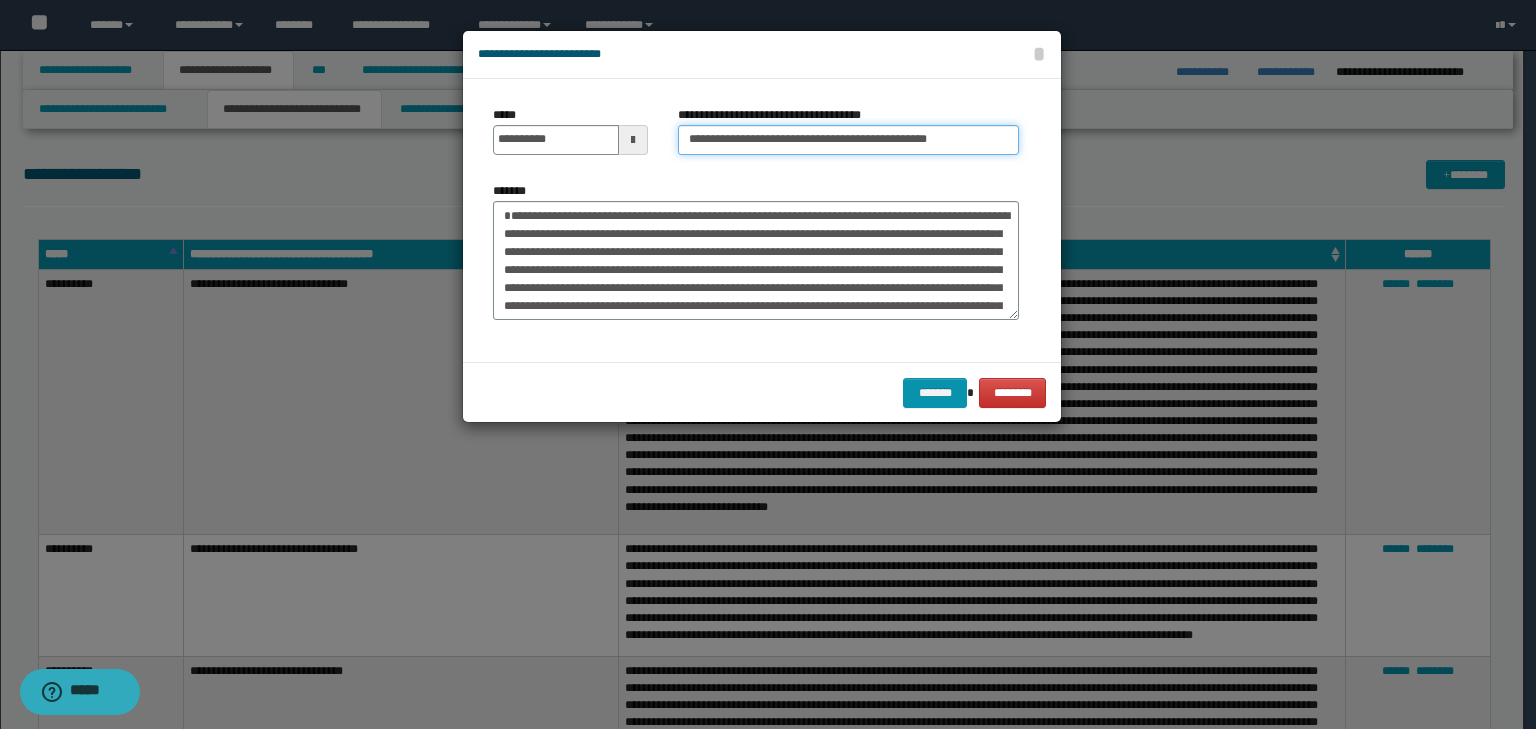 drag, startPoint x: 748, startPoint y: 135, endPoint x: 249, endPoint y: 76, distance: 502.47586 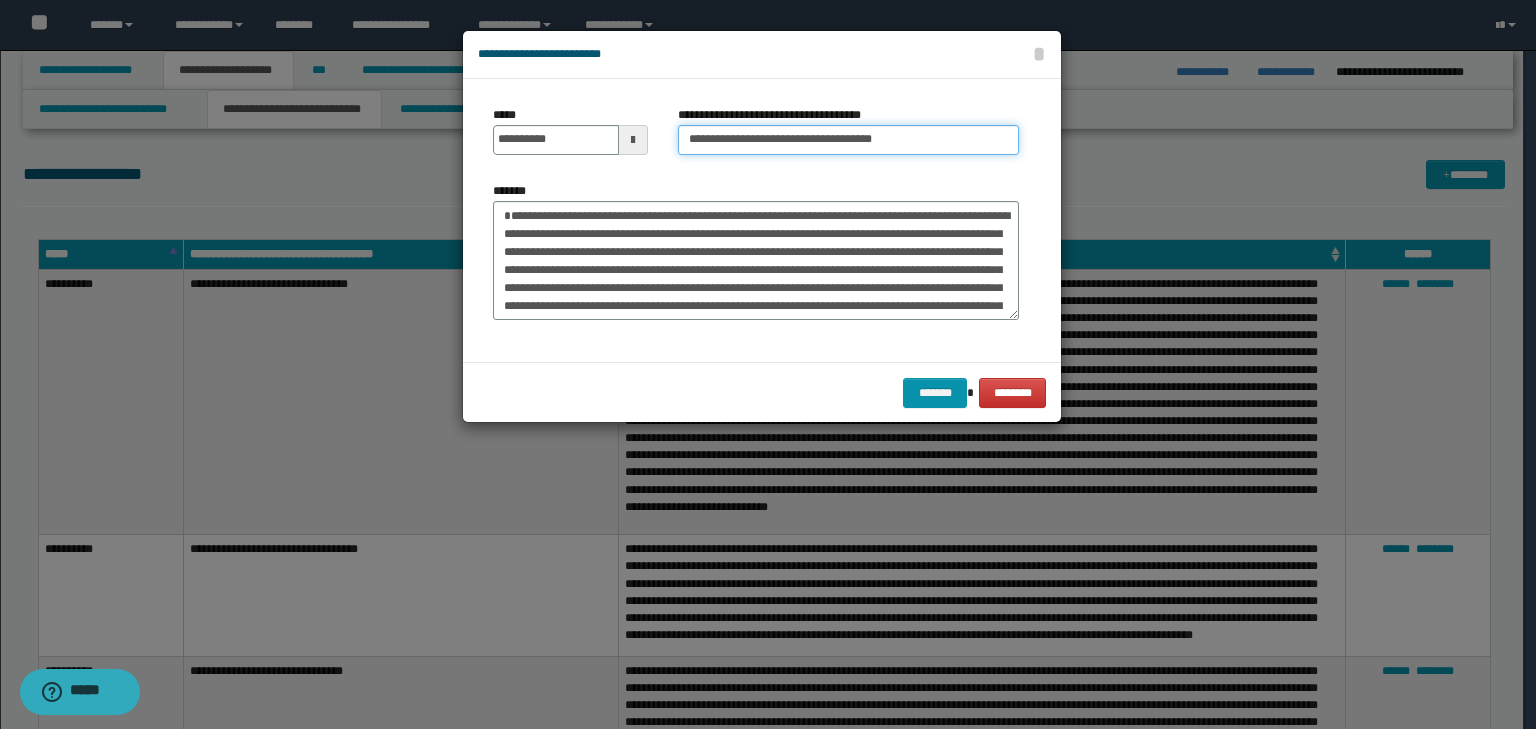 type on "**********" 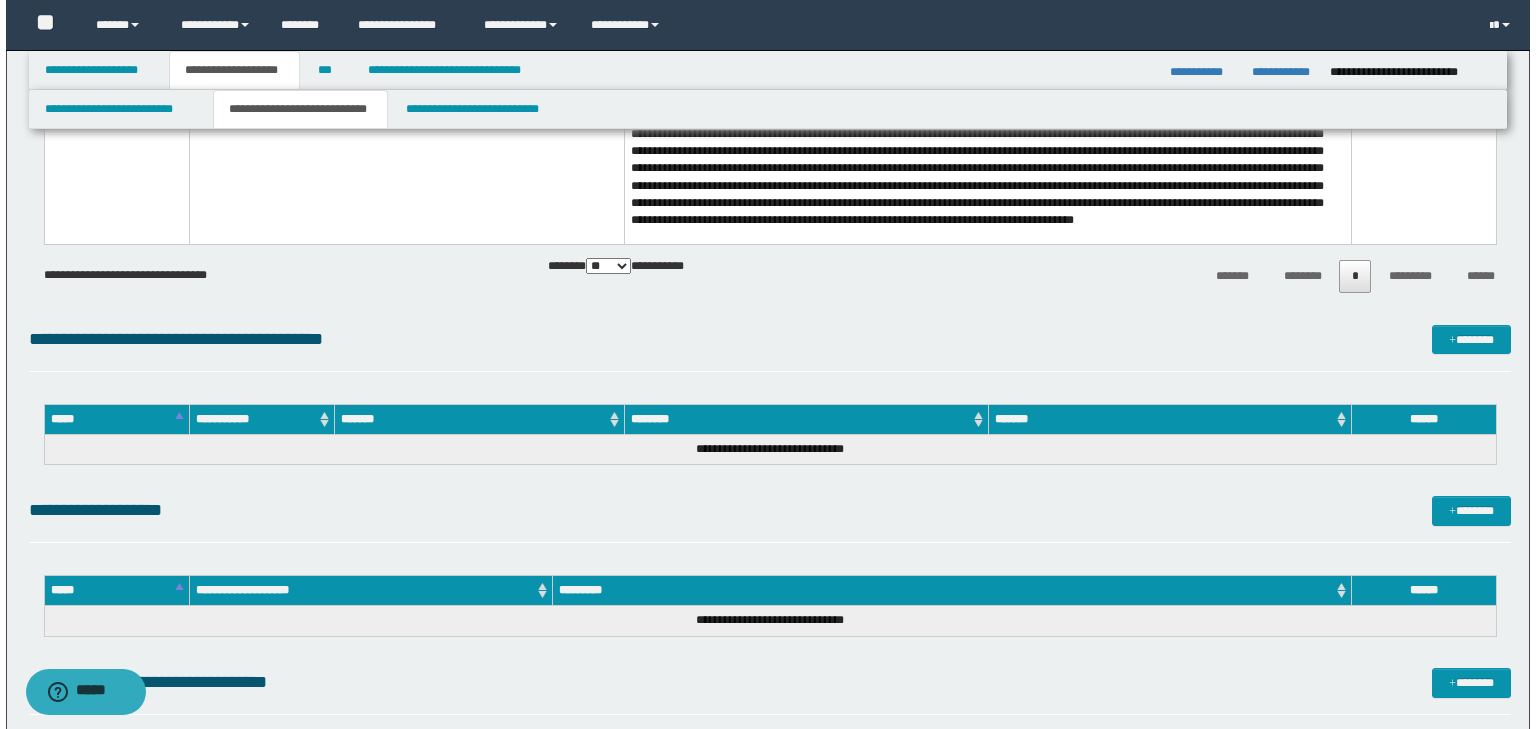 scroll, scrollTop: 4800, scrollLeft: 0, axis: vertical 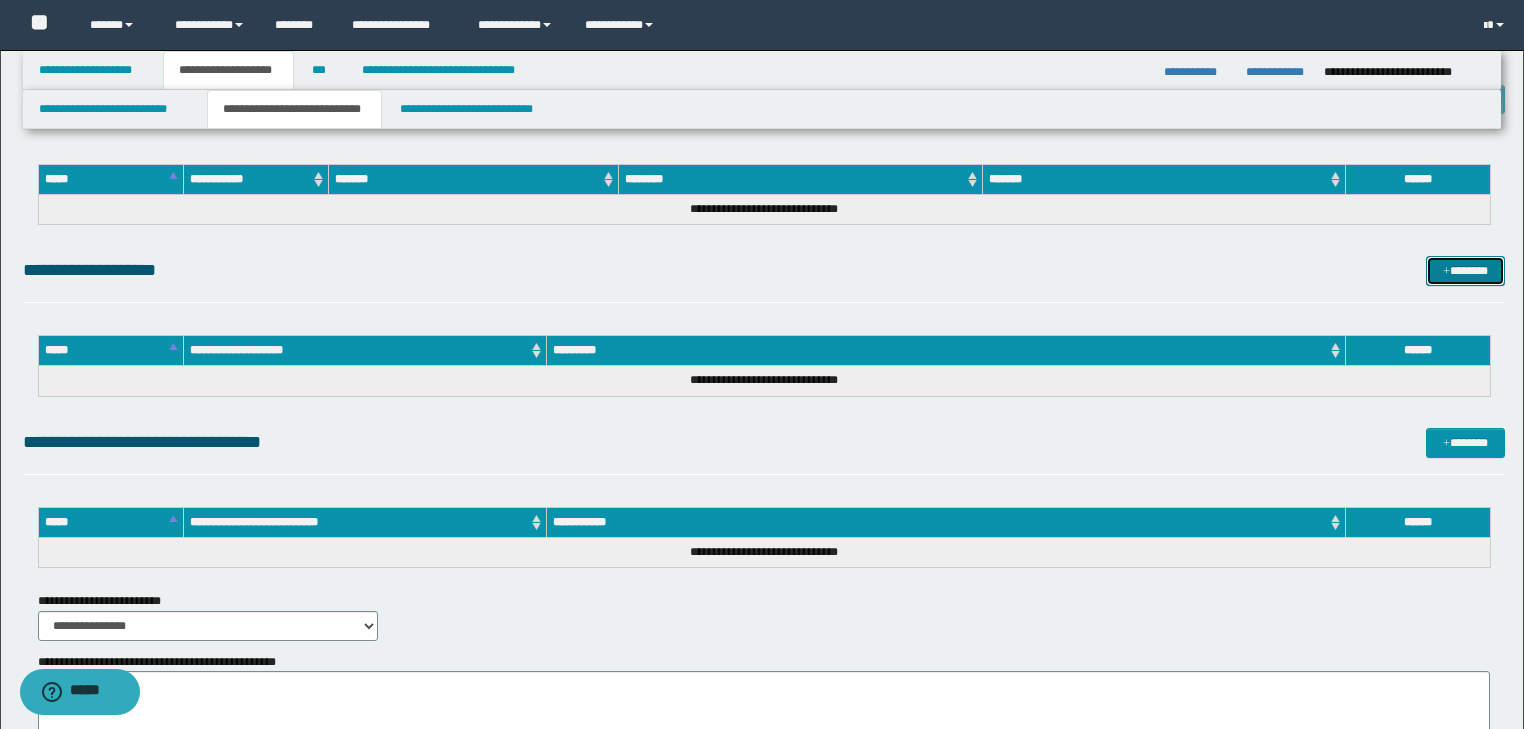 click at bounding box center (1446, 272) 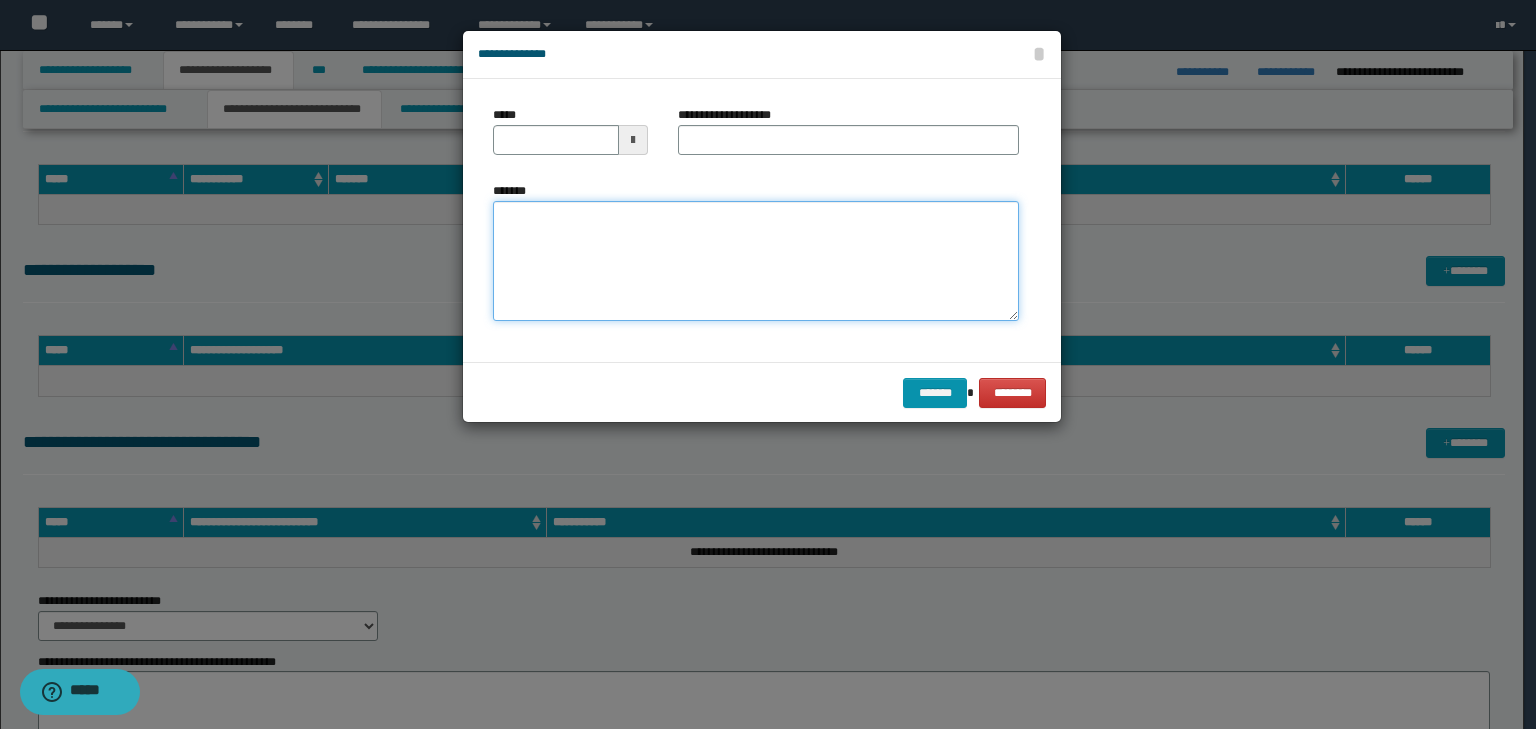 drag, startPoint x: 728, startPoint y: 220, endPoint x: 710, endPoint y: 212, distance: 19.697716 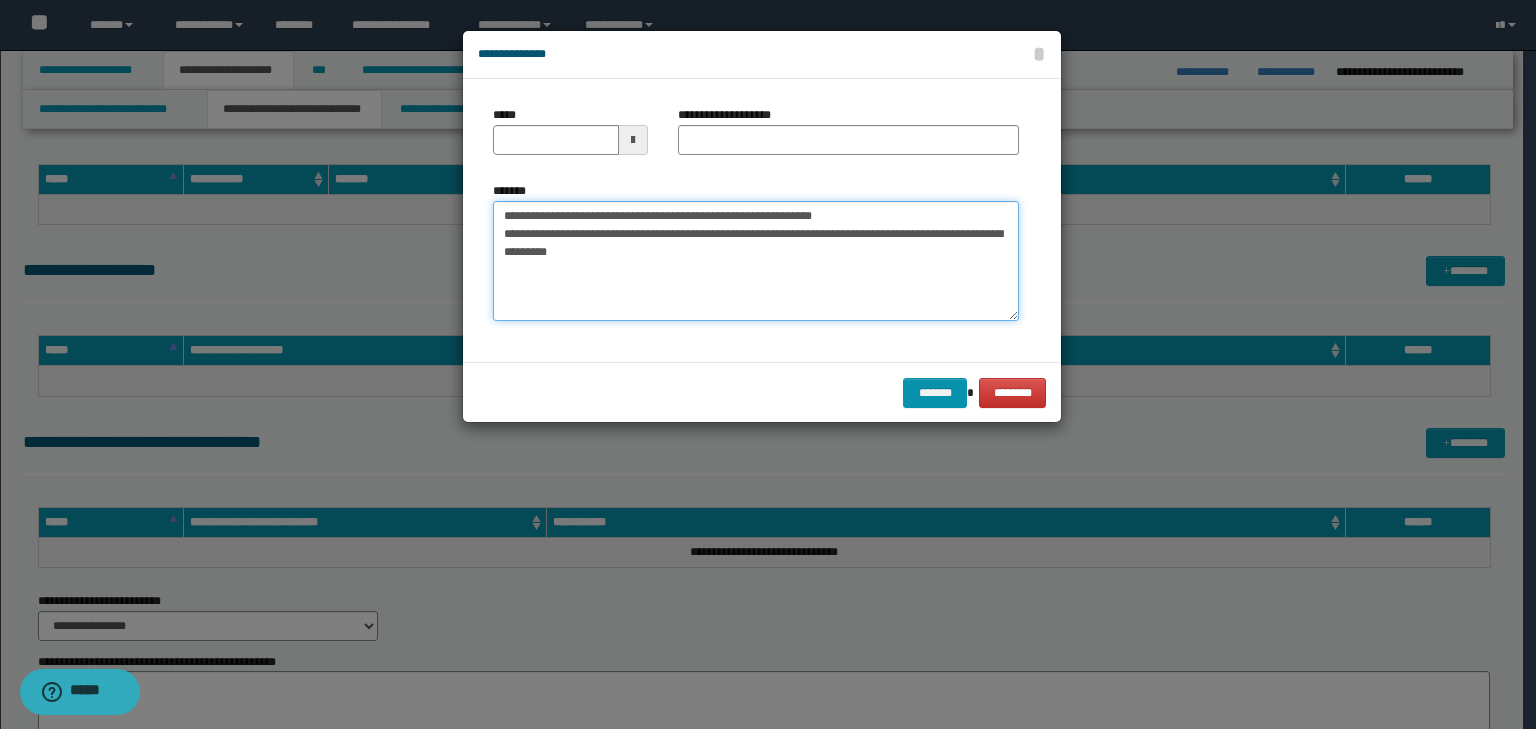drag, startPoint x: 808, startPoint y: 208, endPoint x: 448, endPoint y: 168, distance: 362.2154 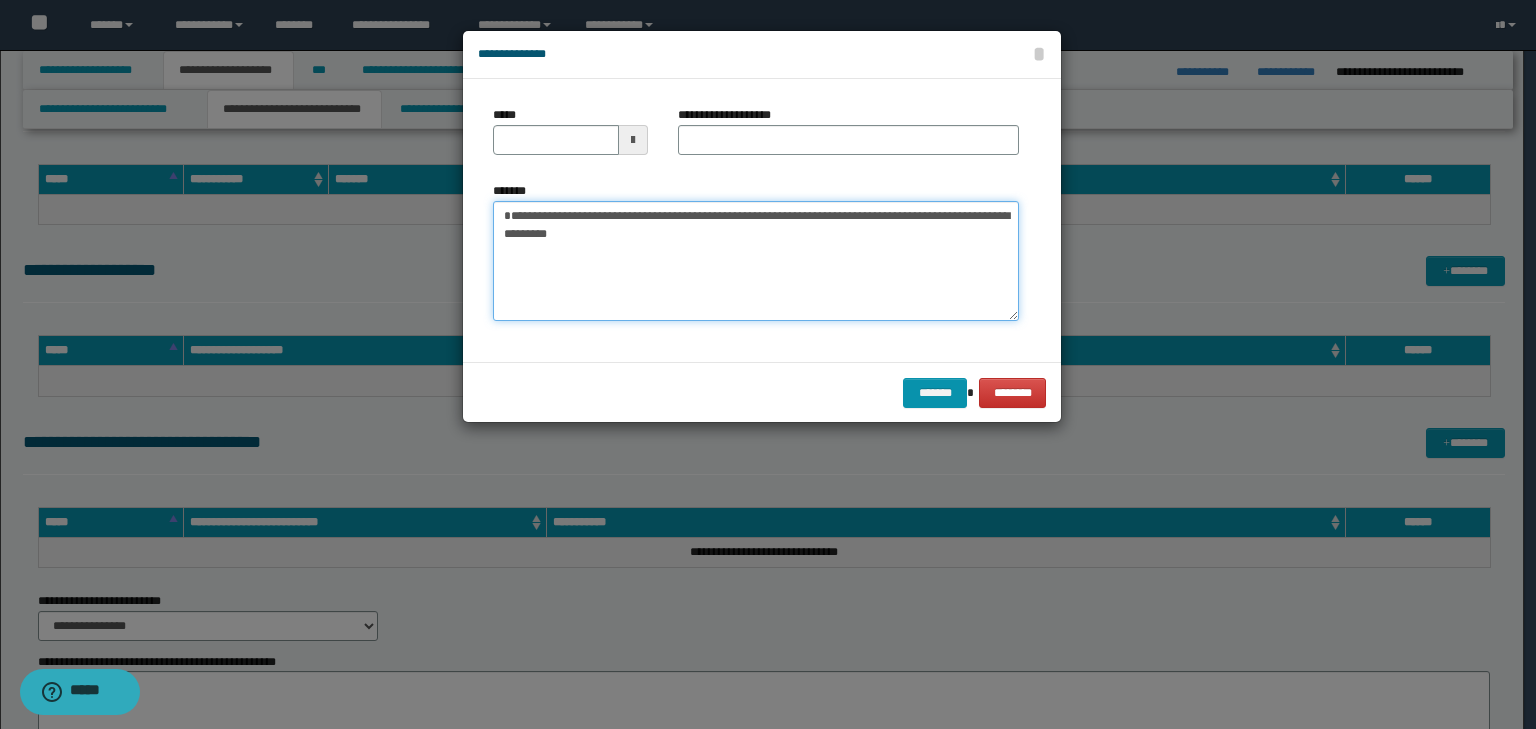 type 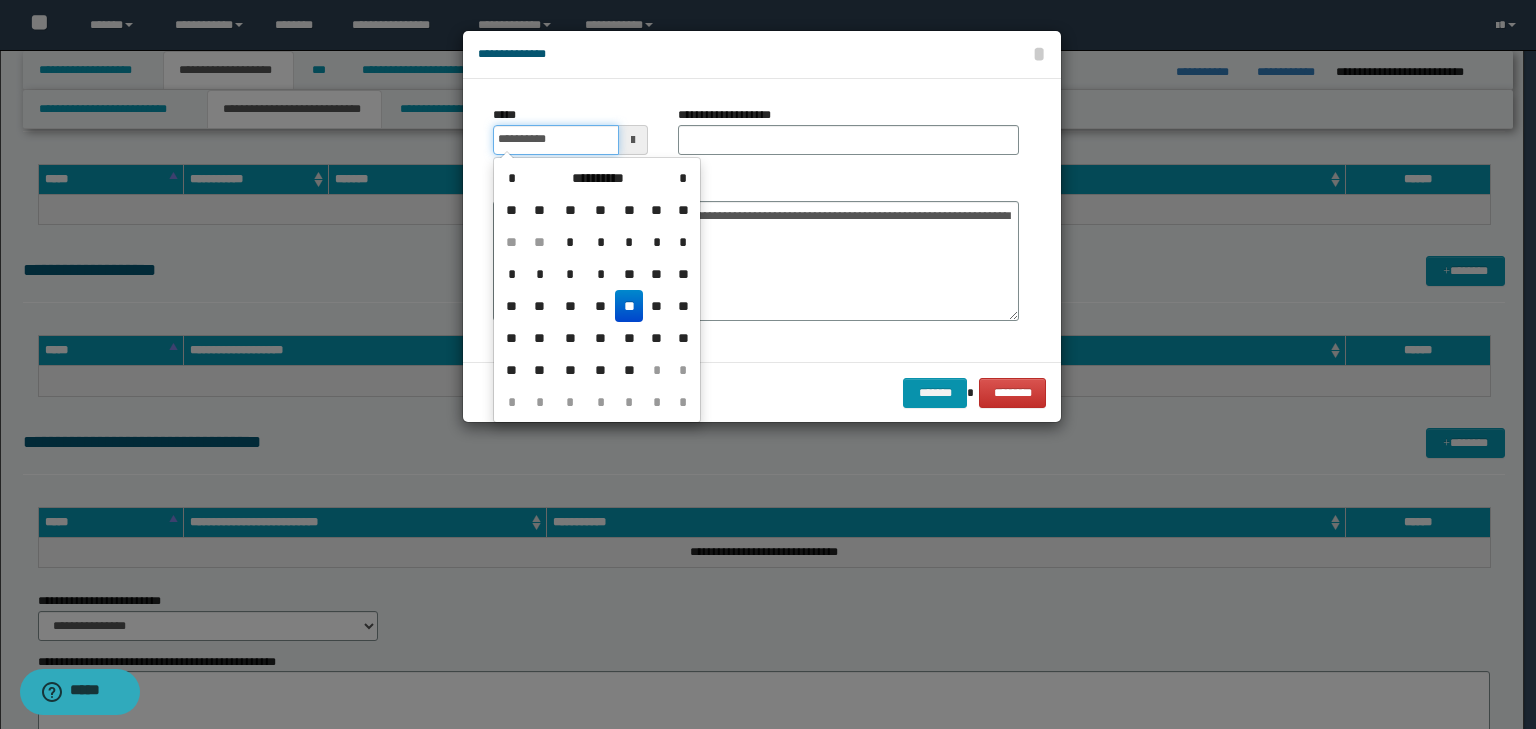 drag, startPoint x: 577, startPoint y: 135, endPoint x: 631, endPoint y: 135, distance: 54 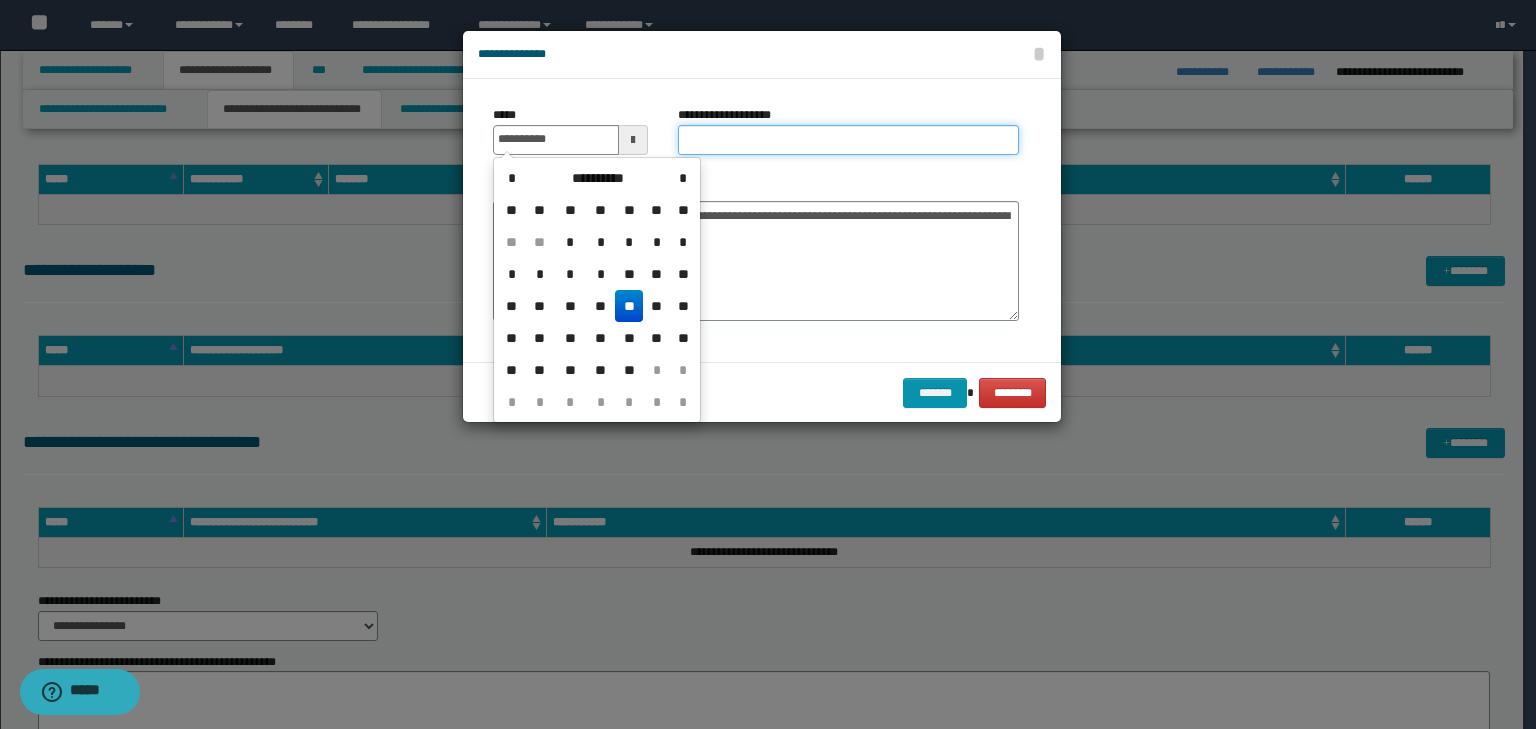 type on "**********" 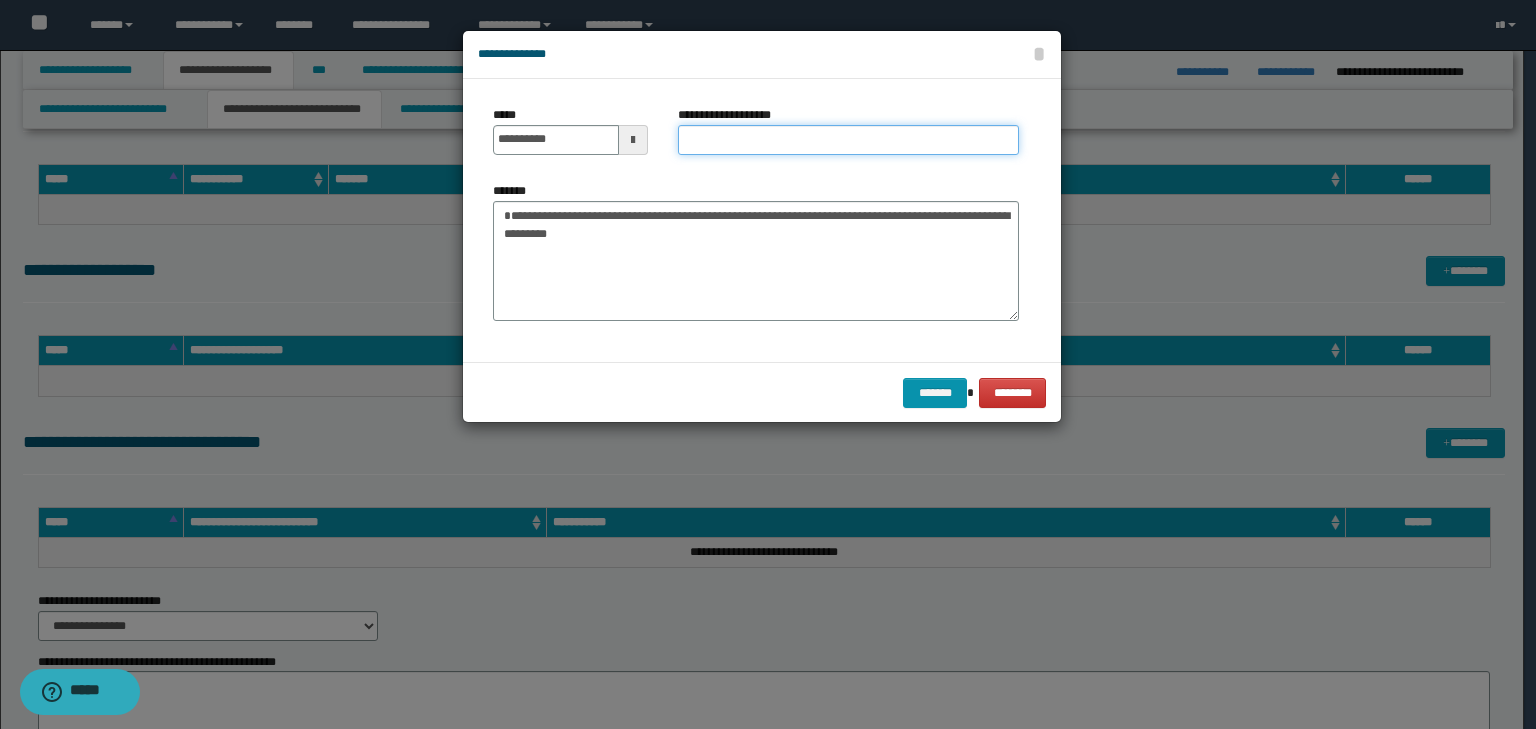 paste on "**********" 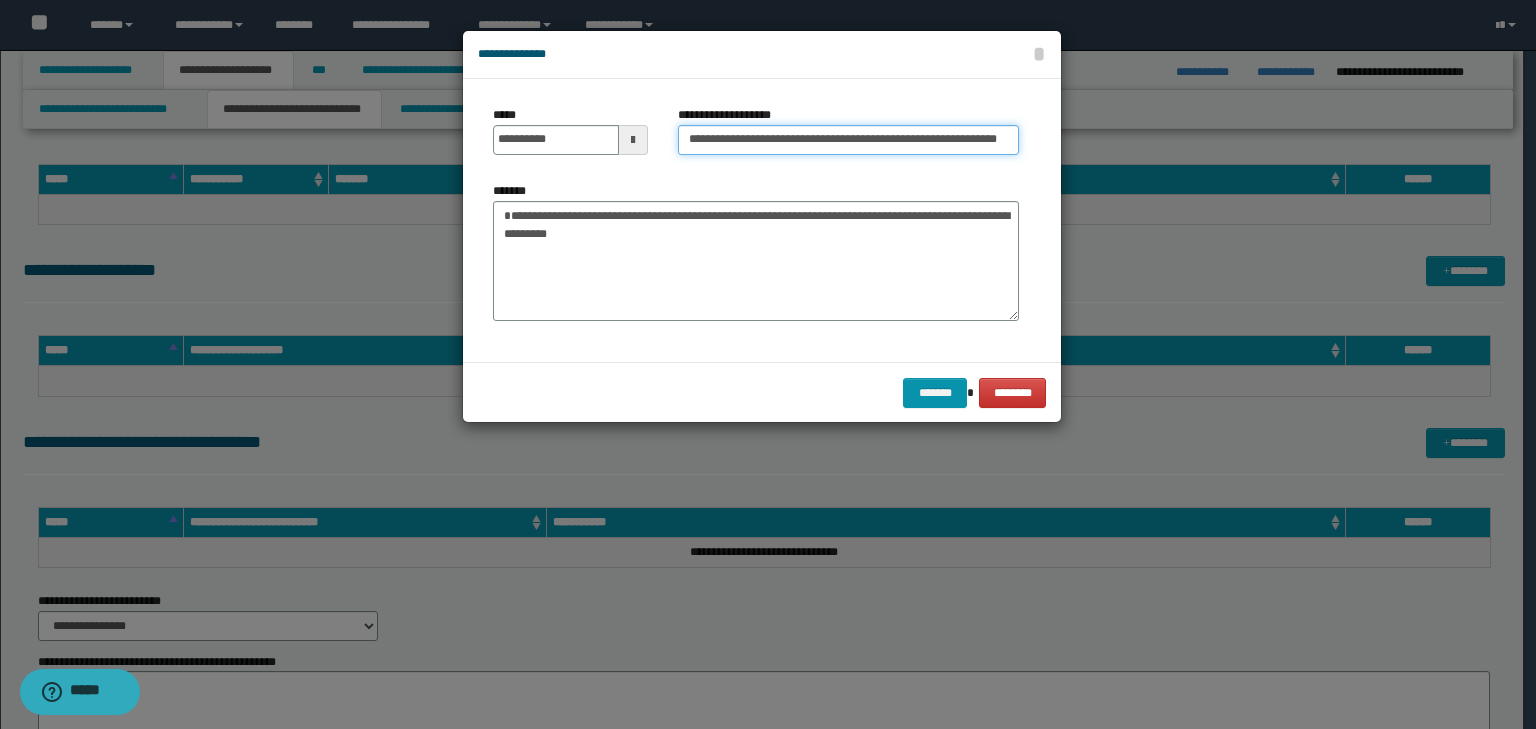 click on "**********" at bounding box center (848, 140) 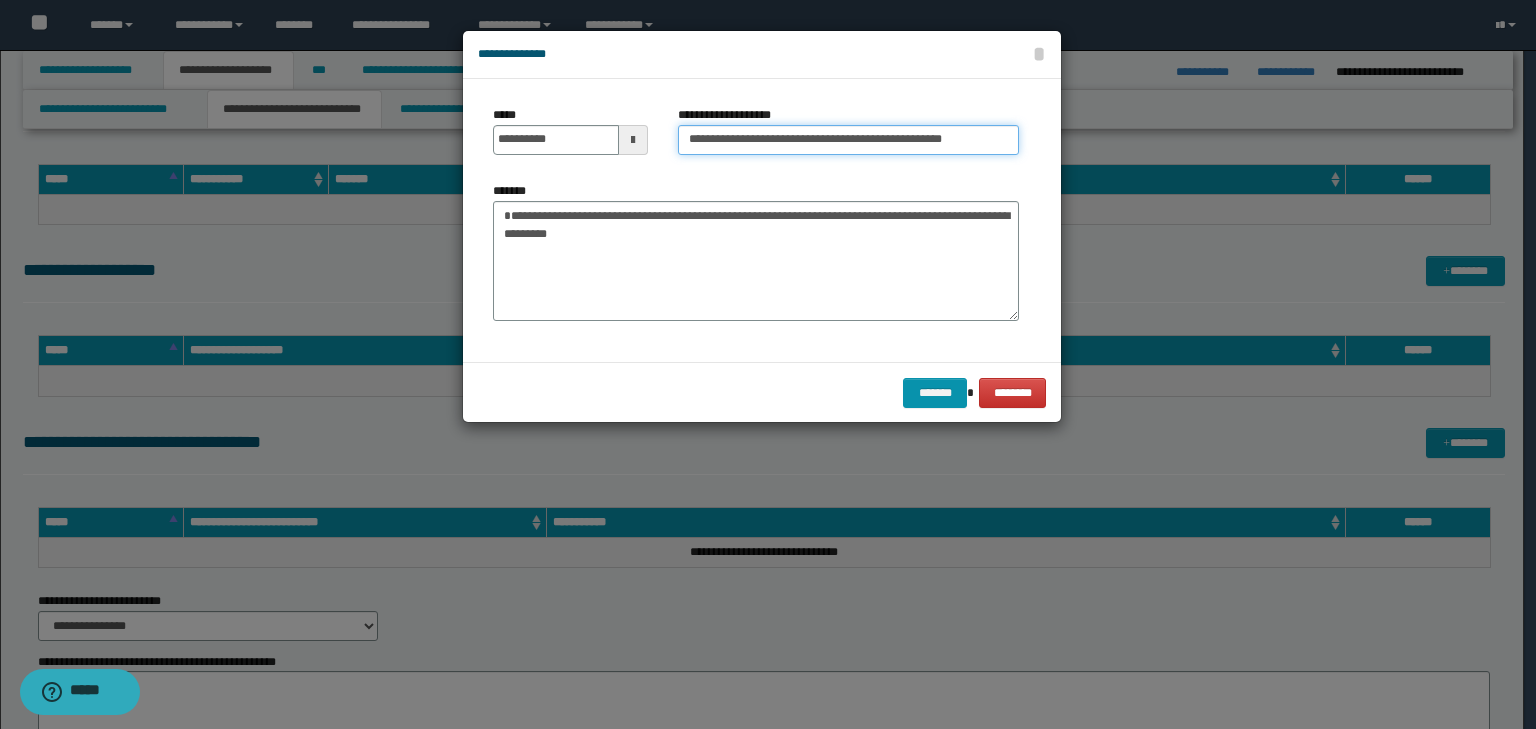 type on "**********" 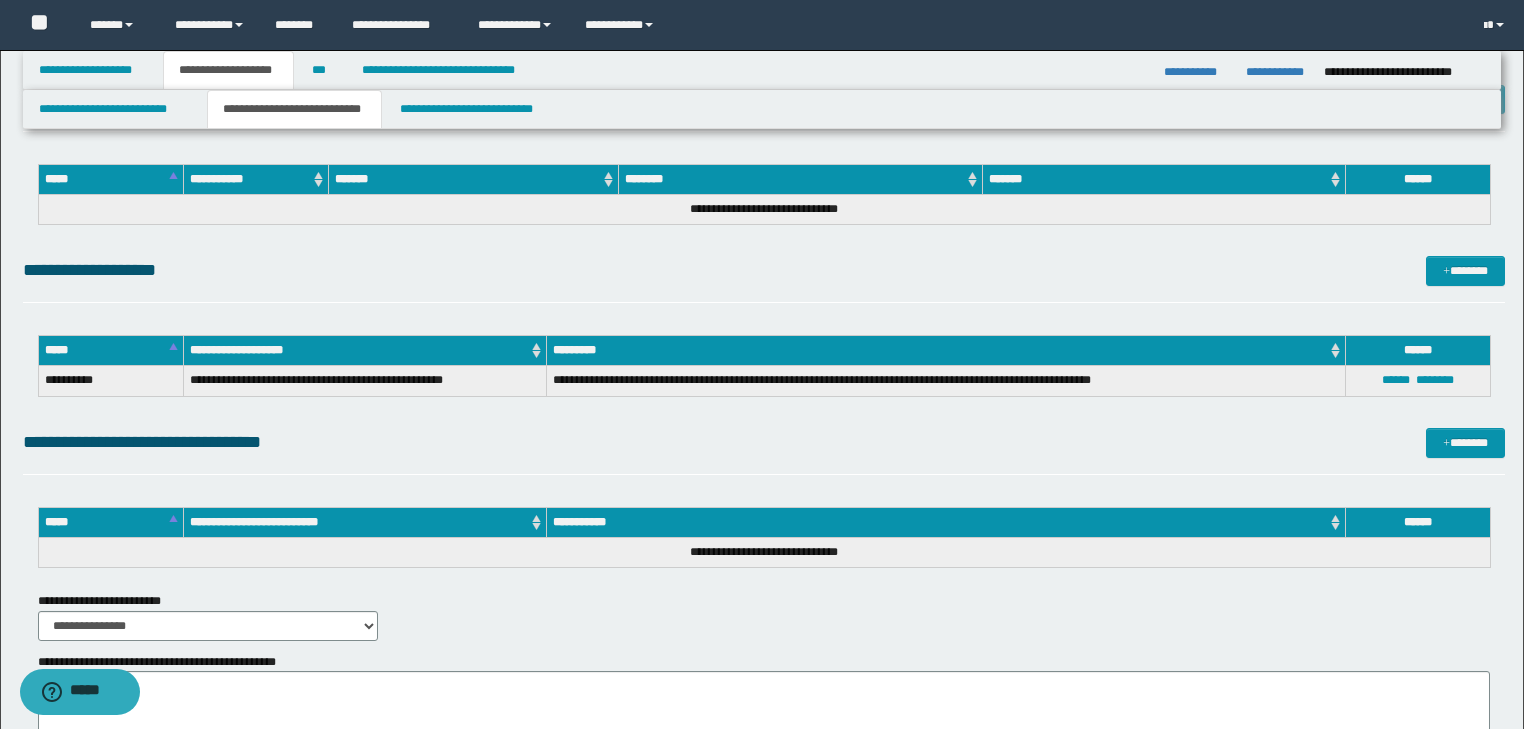 click on "**********" at bounding box center (762, -1944) 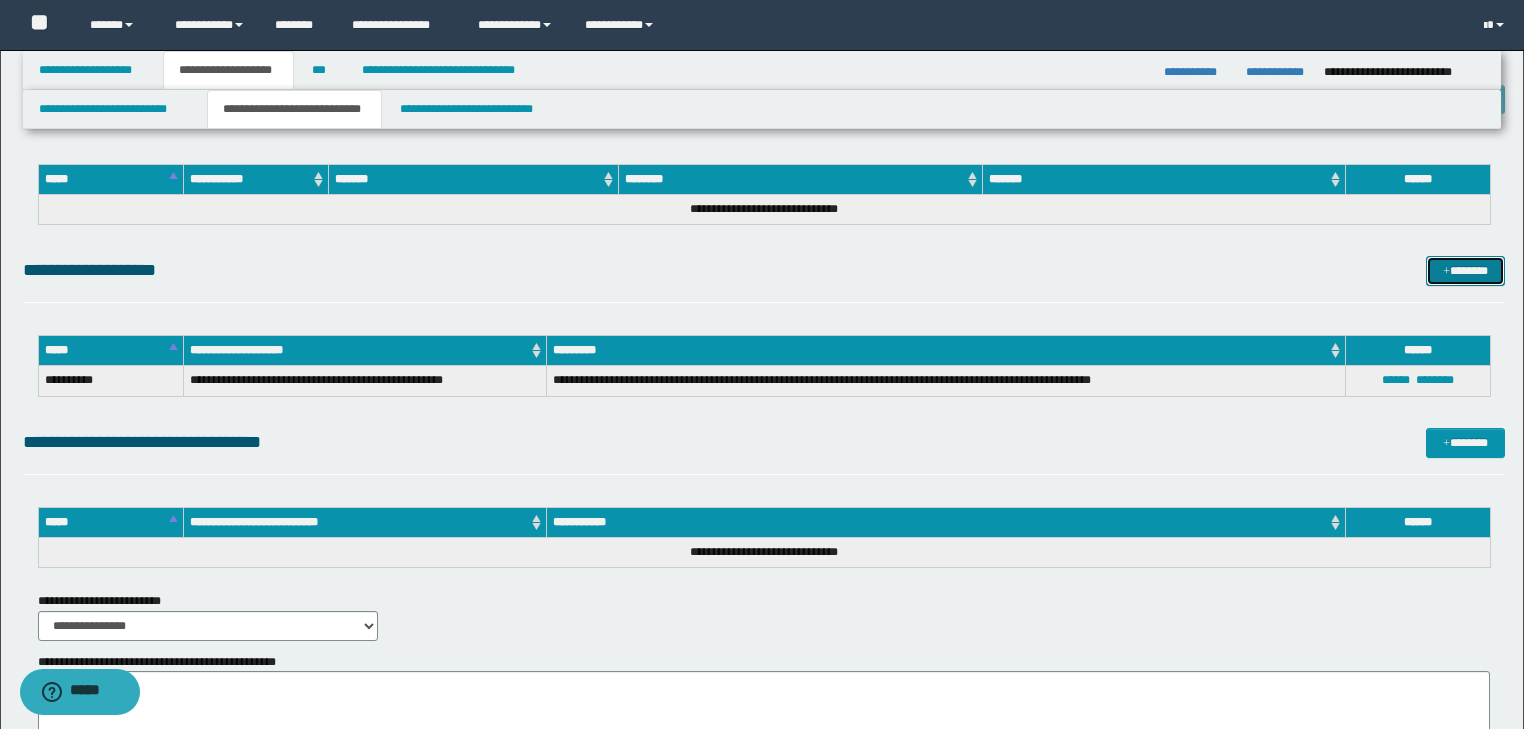 click on "*******" at bounding box center (1465, 271) 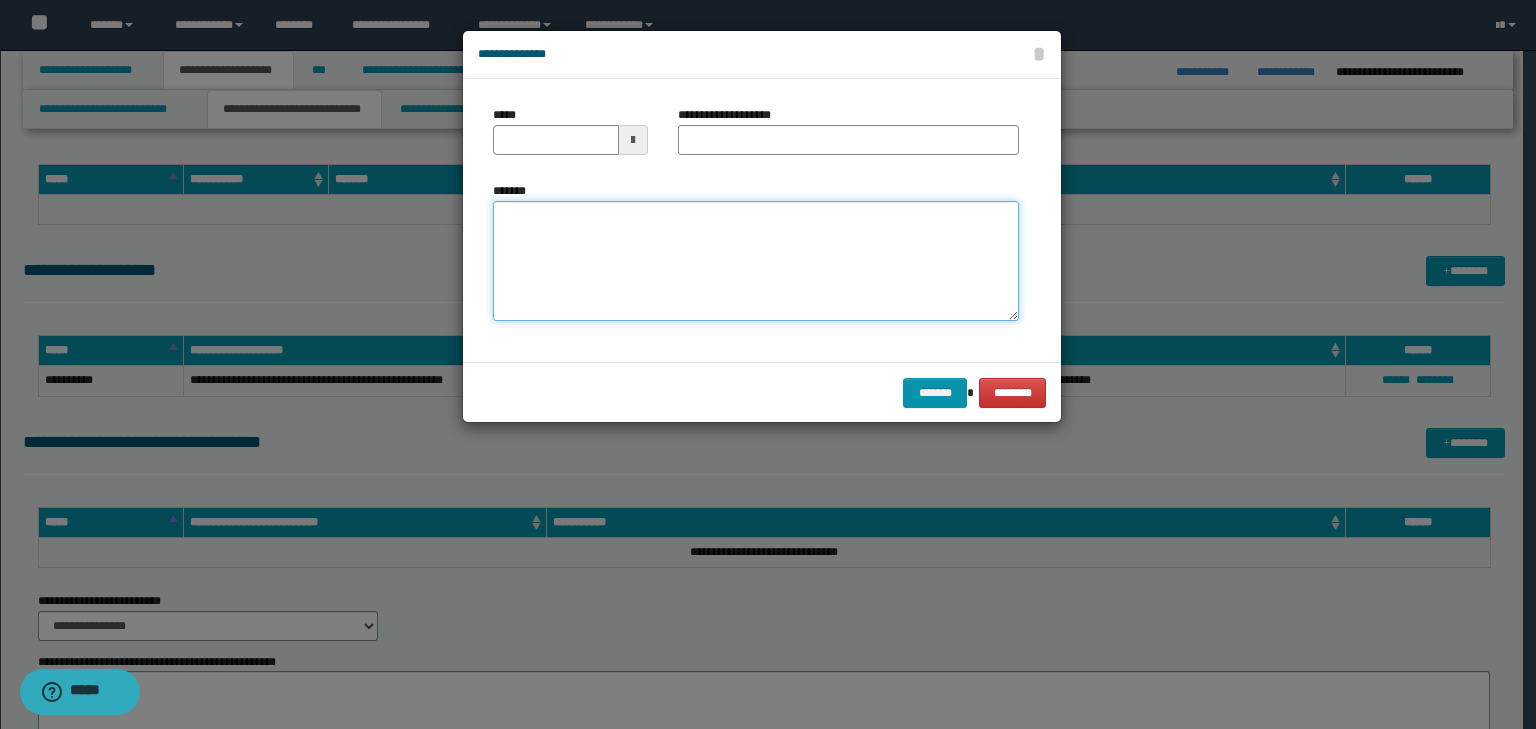 drag, startPoint x: 624, startPoint y: 279, endPoint x: 620, endPoint y: 268, distance: 11.7046995 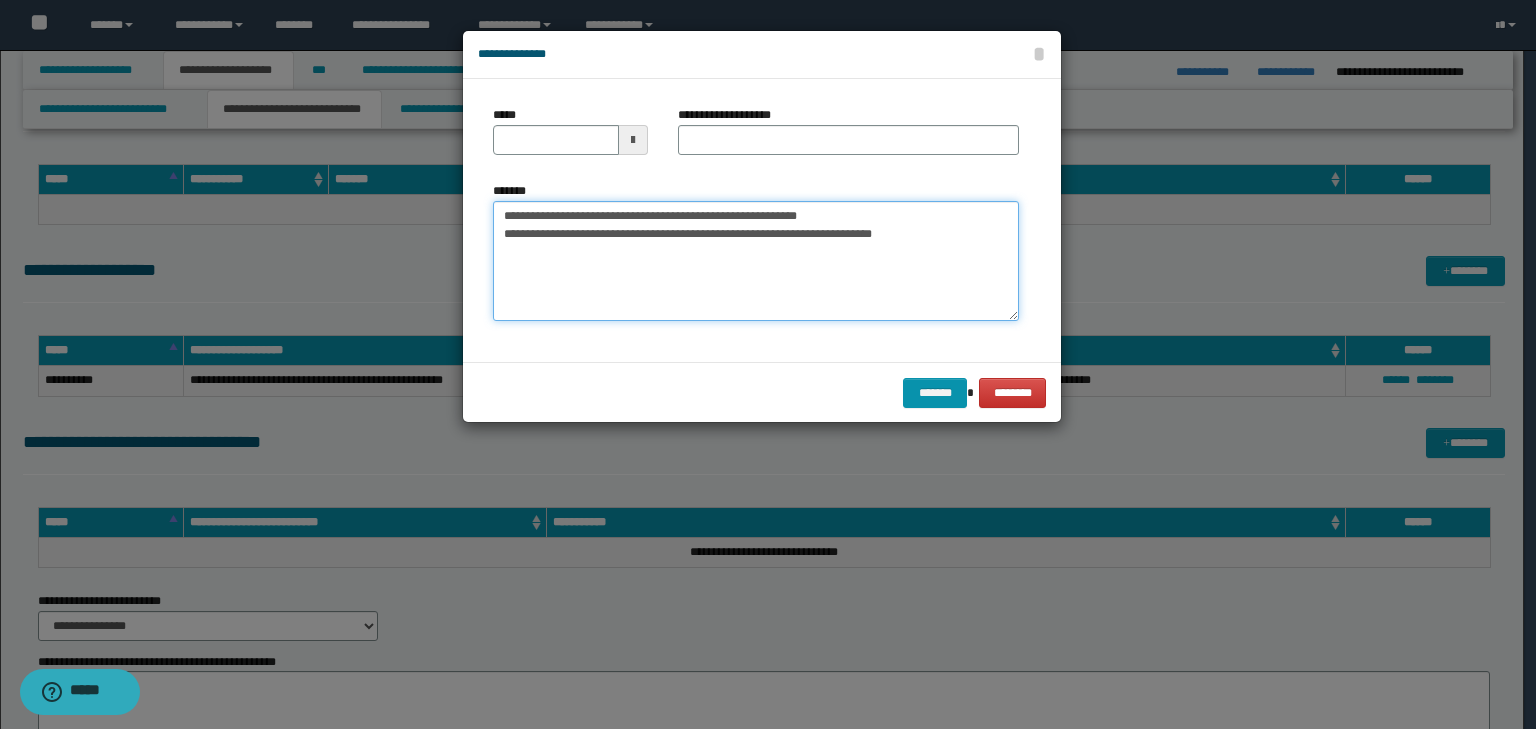 drag, startPoint x: 540, startPoint y: 211, endPoint x: 380, endPoint y: 188, distance: 161.64467 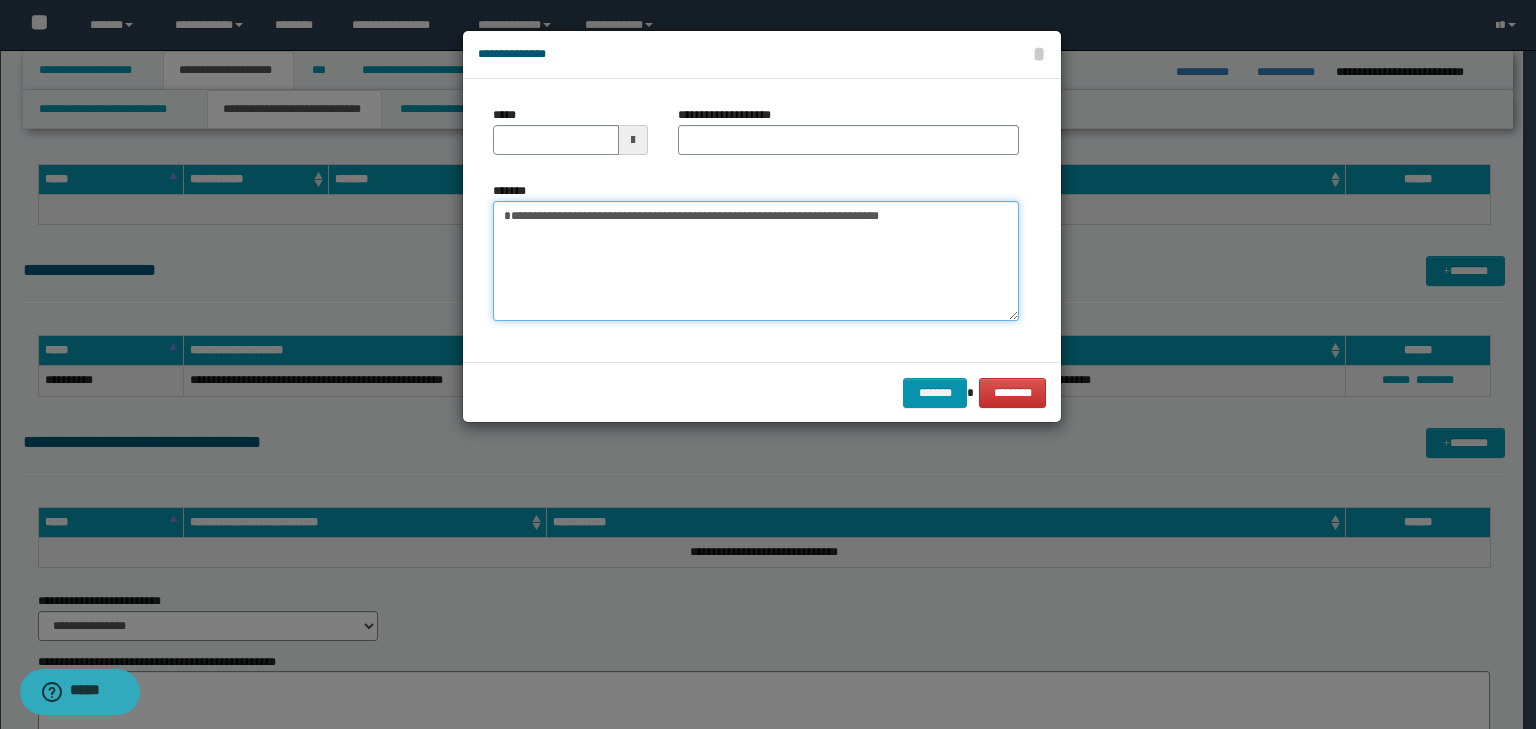 type 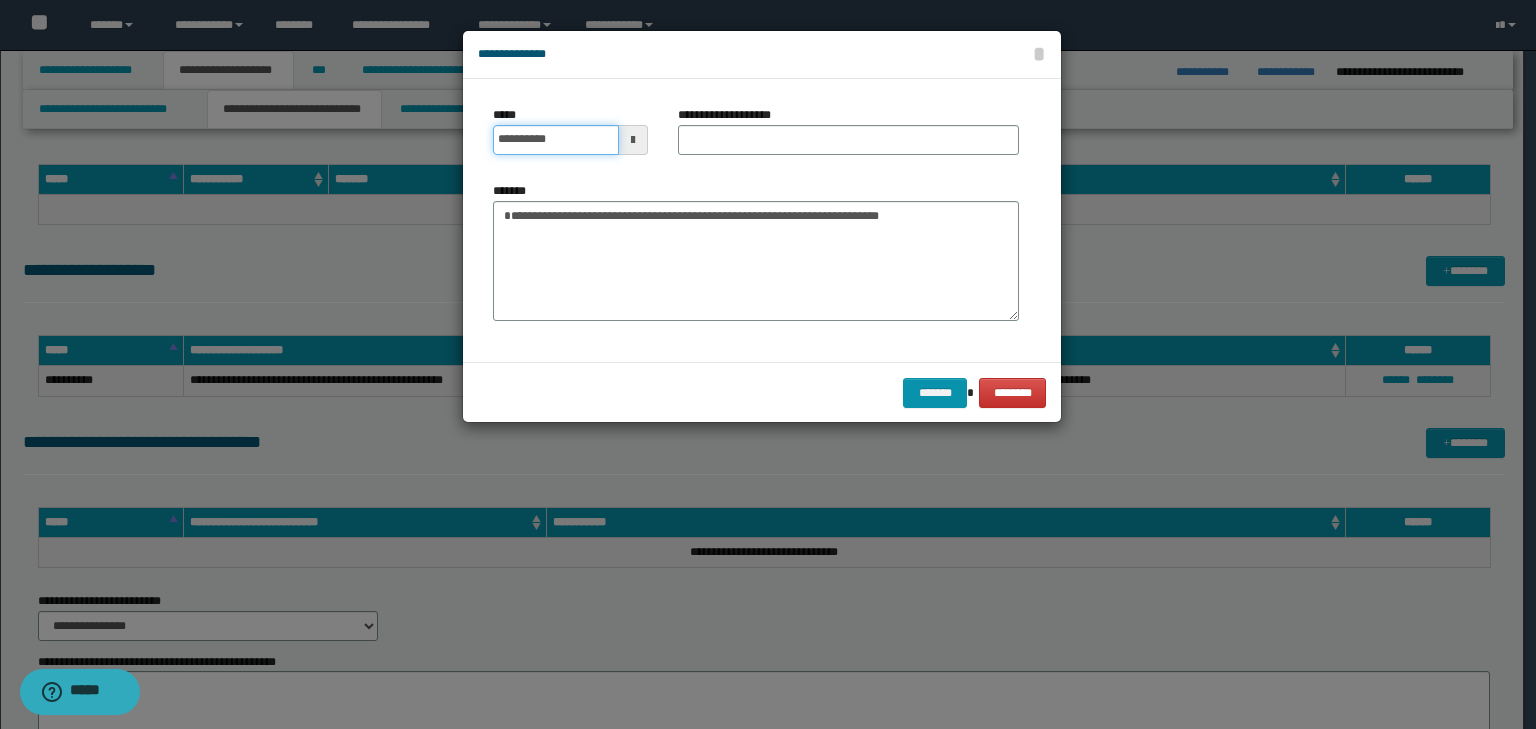 drag, startPoint x: 597, startPoint y: 144, endPoint x: 643, endPoint y: 142, distance: 46.043457 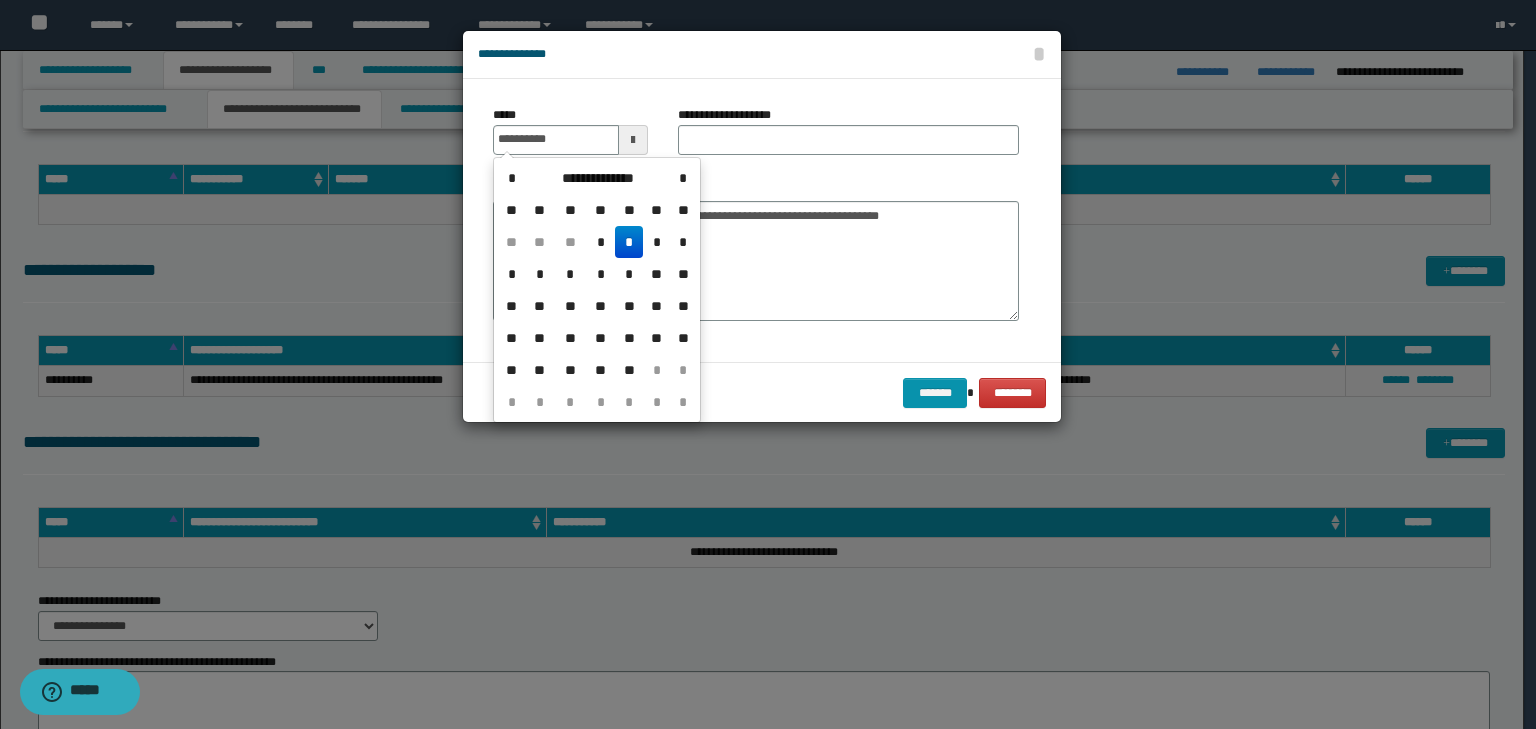 click at bounding box center (633, 140) 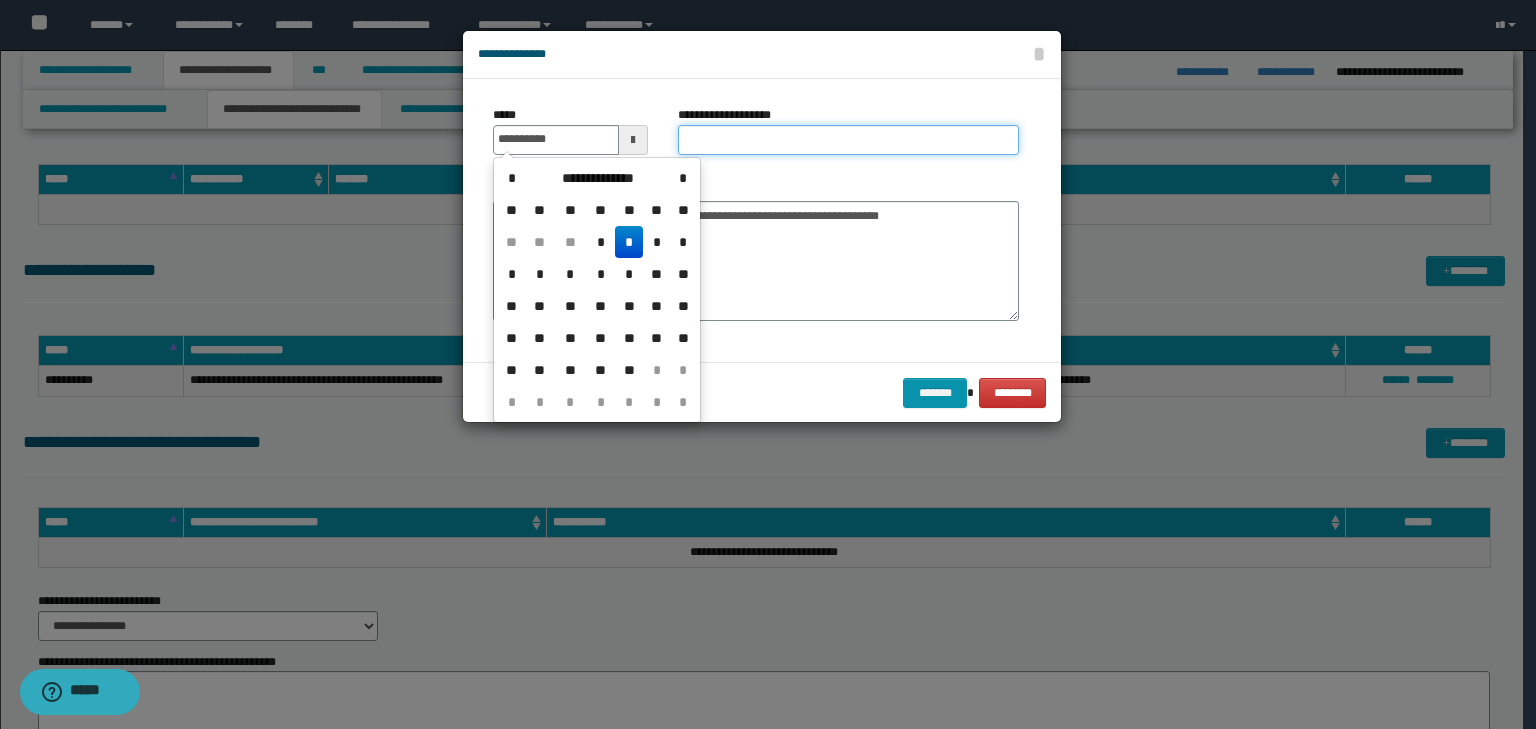 type on "**********" 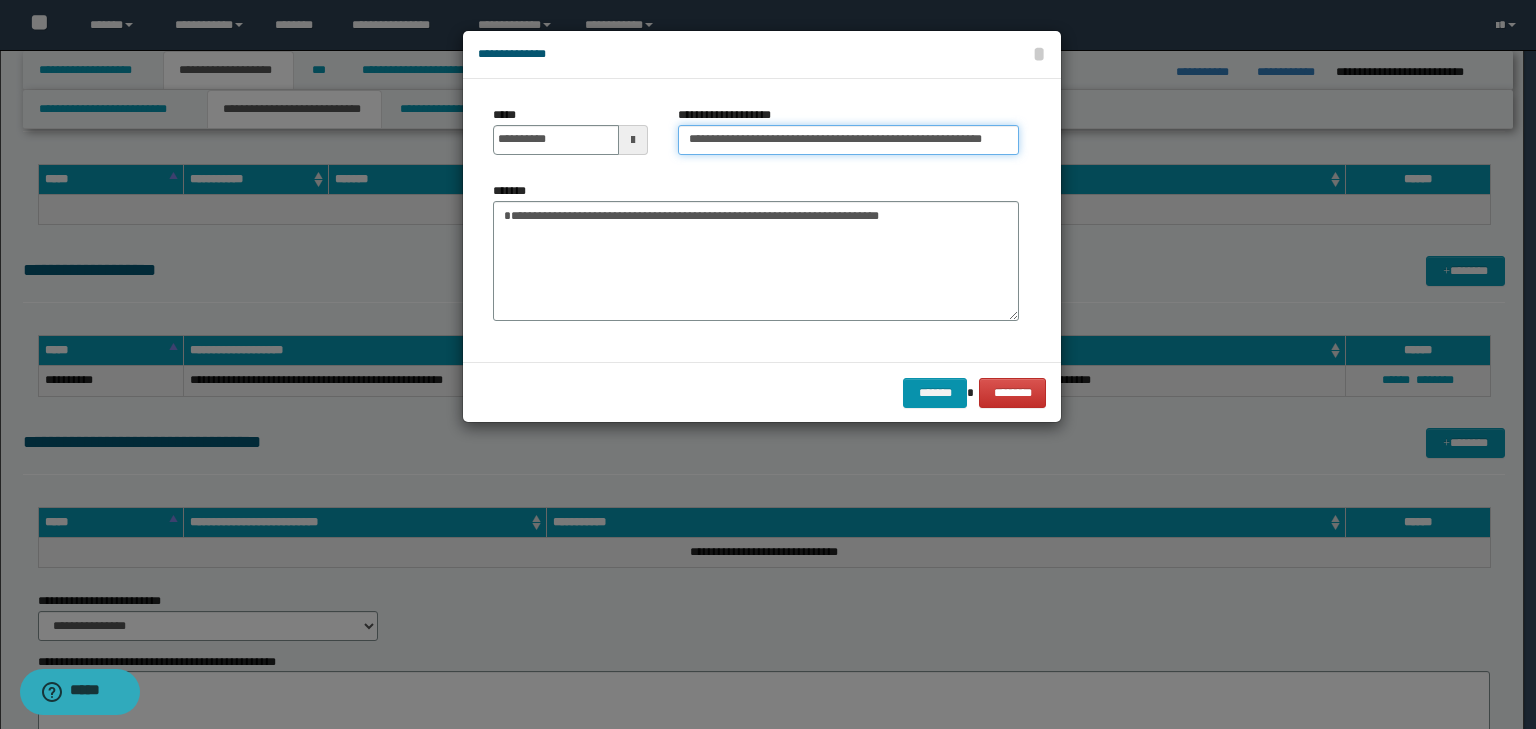 drag, startPoint x: 751, startPoint y: 136, endPoint x: 202, endPoint y: 129, distance: 549.0446 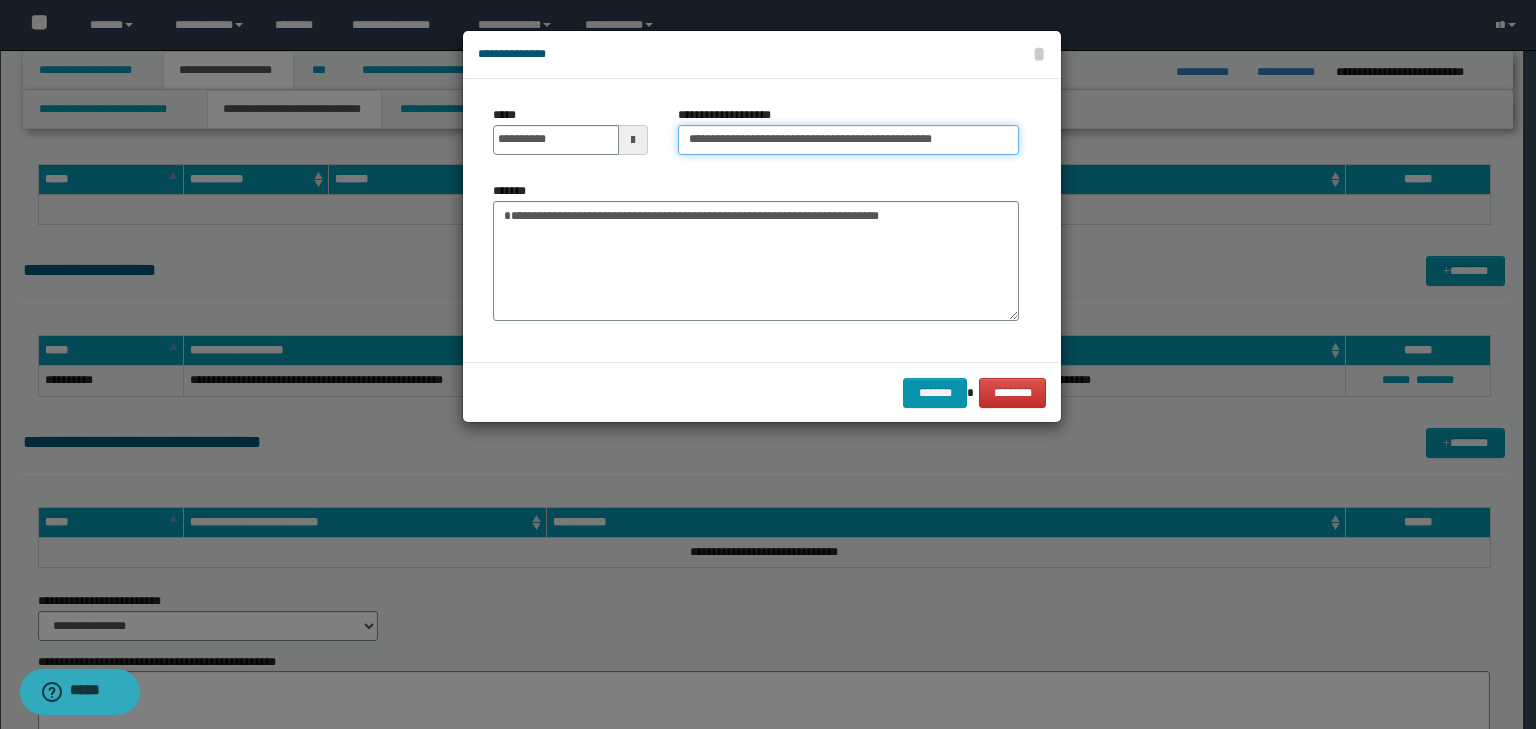 type on "**********" 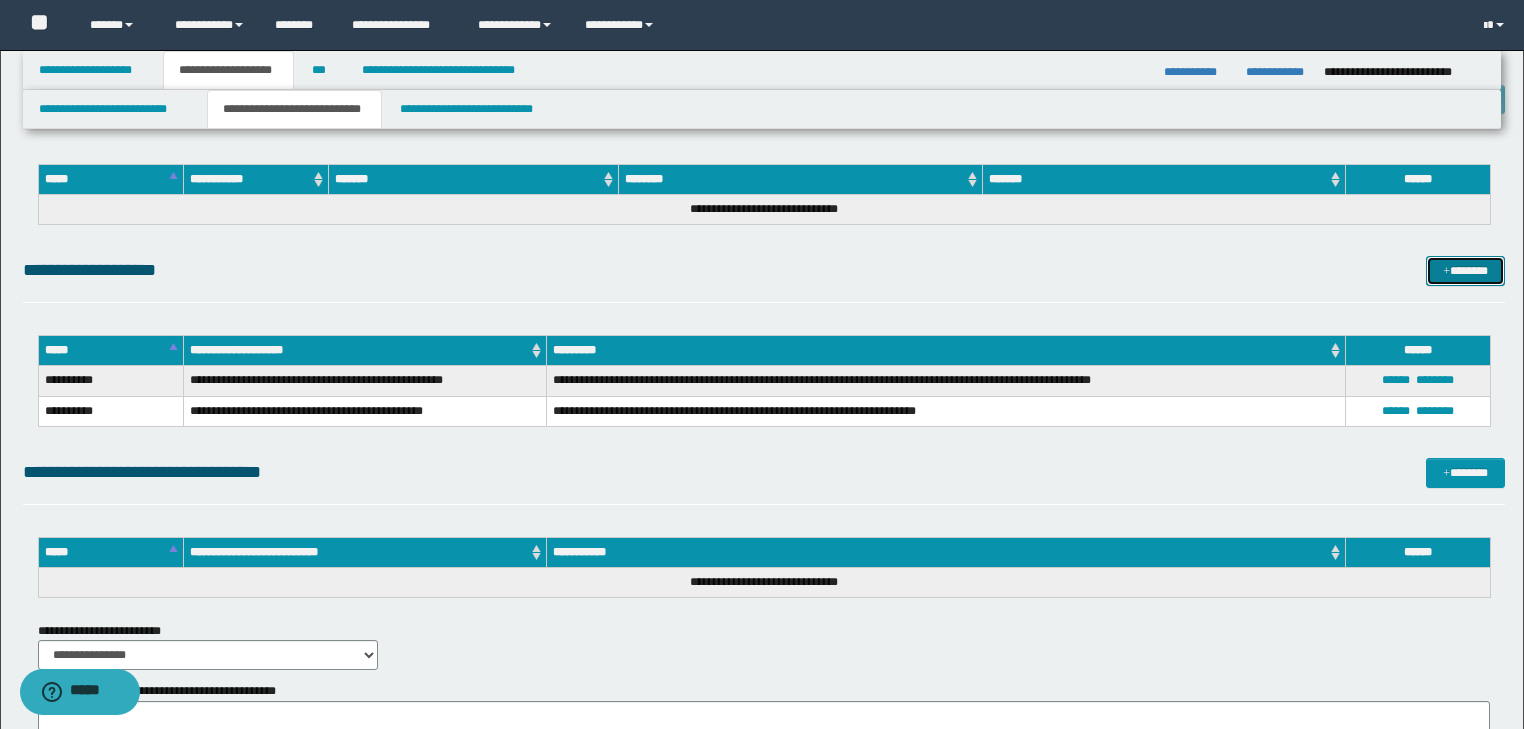 click on "*******" at bounding box center (1465, 271) 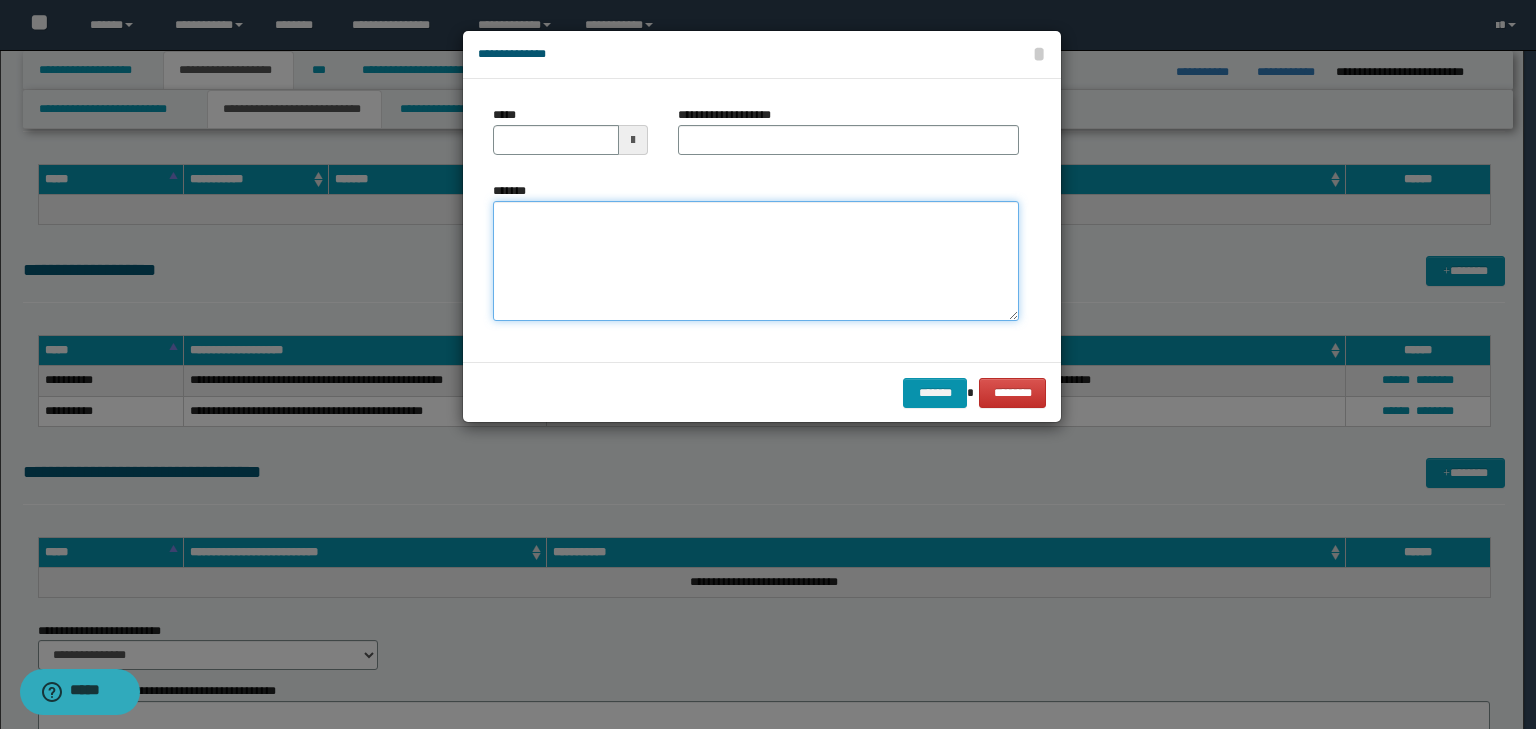 click on "*******" at bounding box center (756, 261) 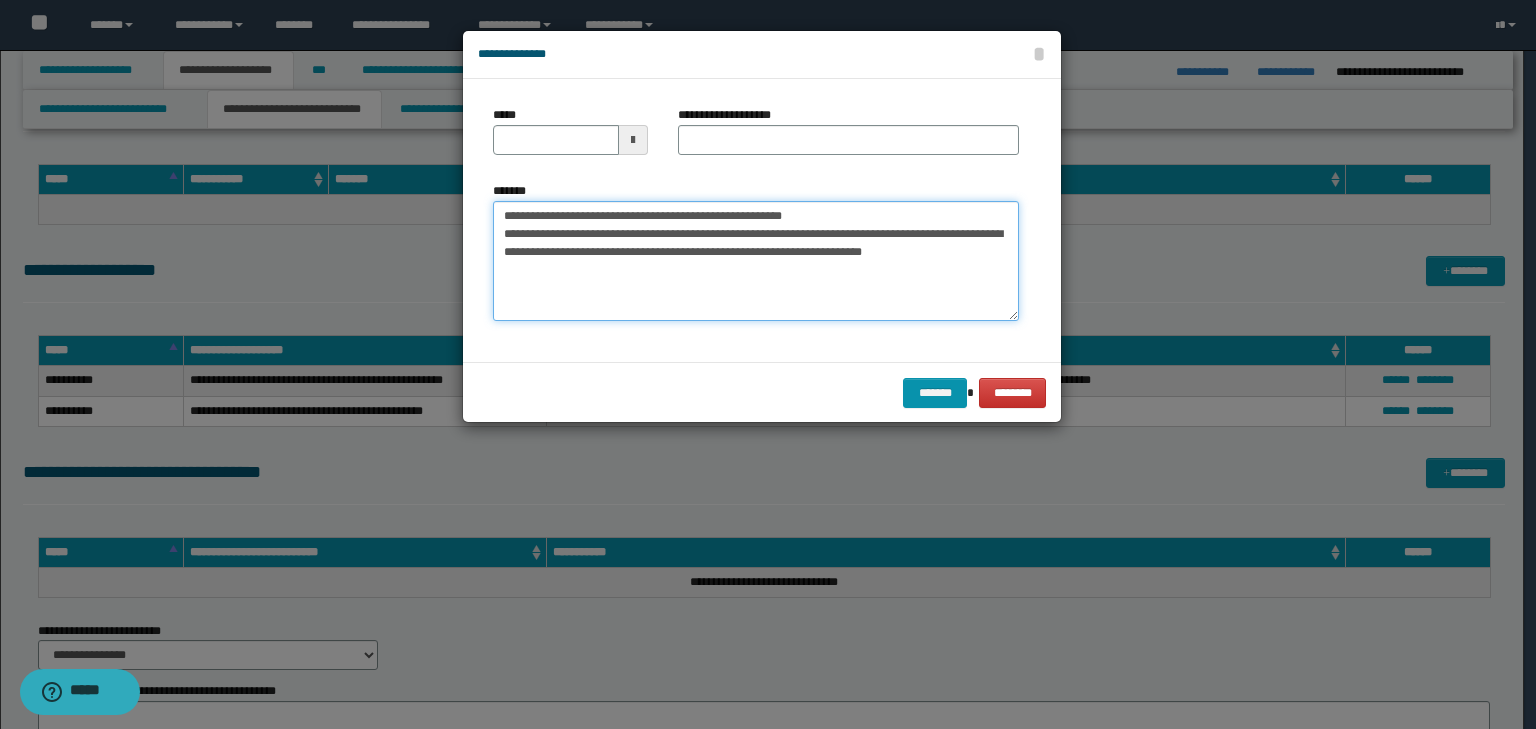drag, startPoint x: 798, startPoint y: 214, endPoint x: 298, endPoint y: 196, distance: 500.32388 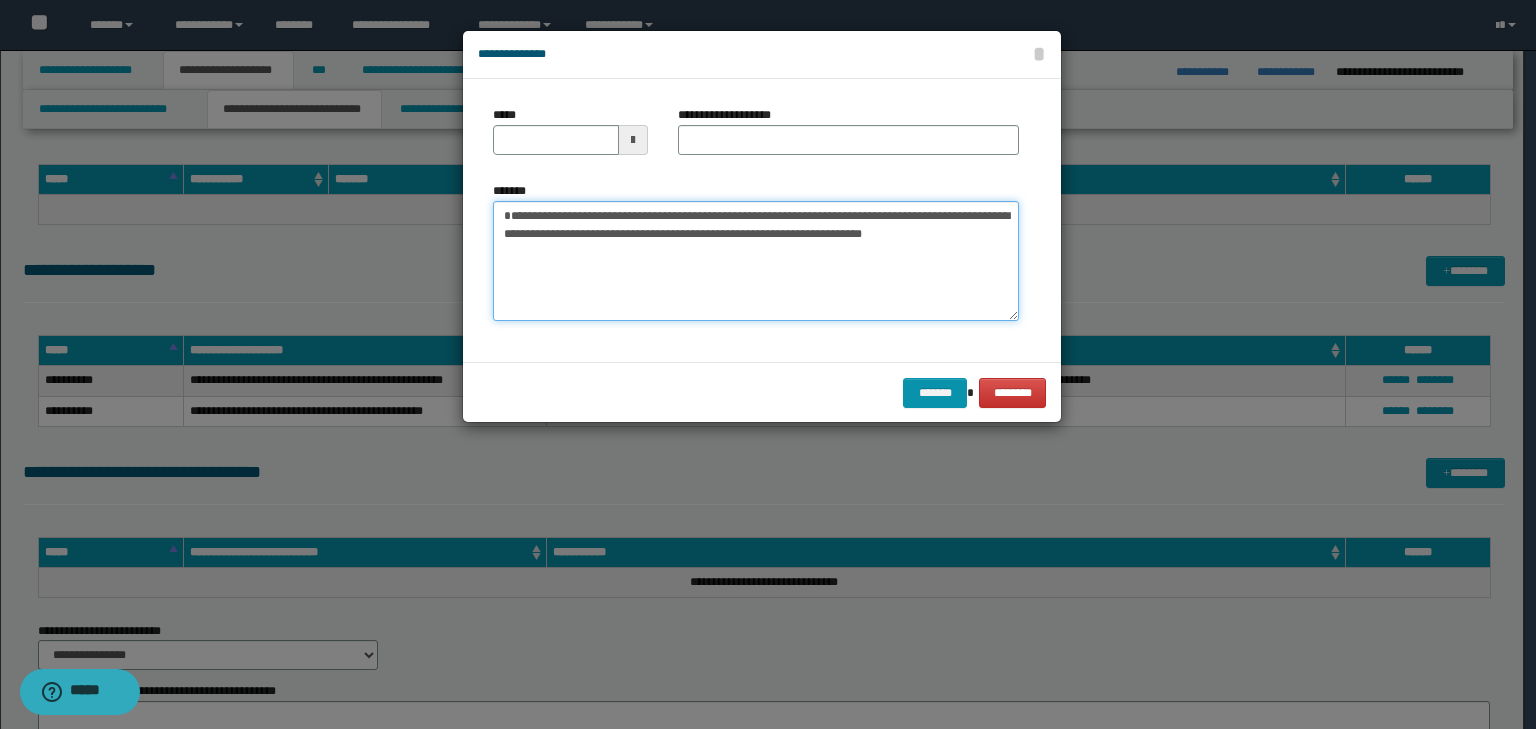 type 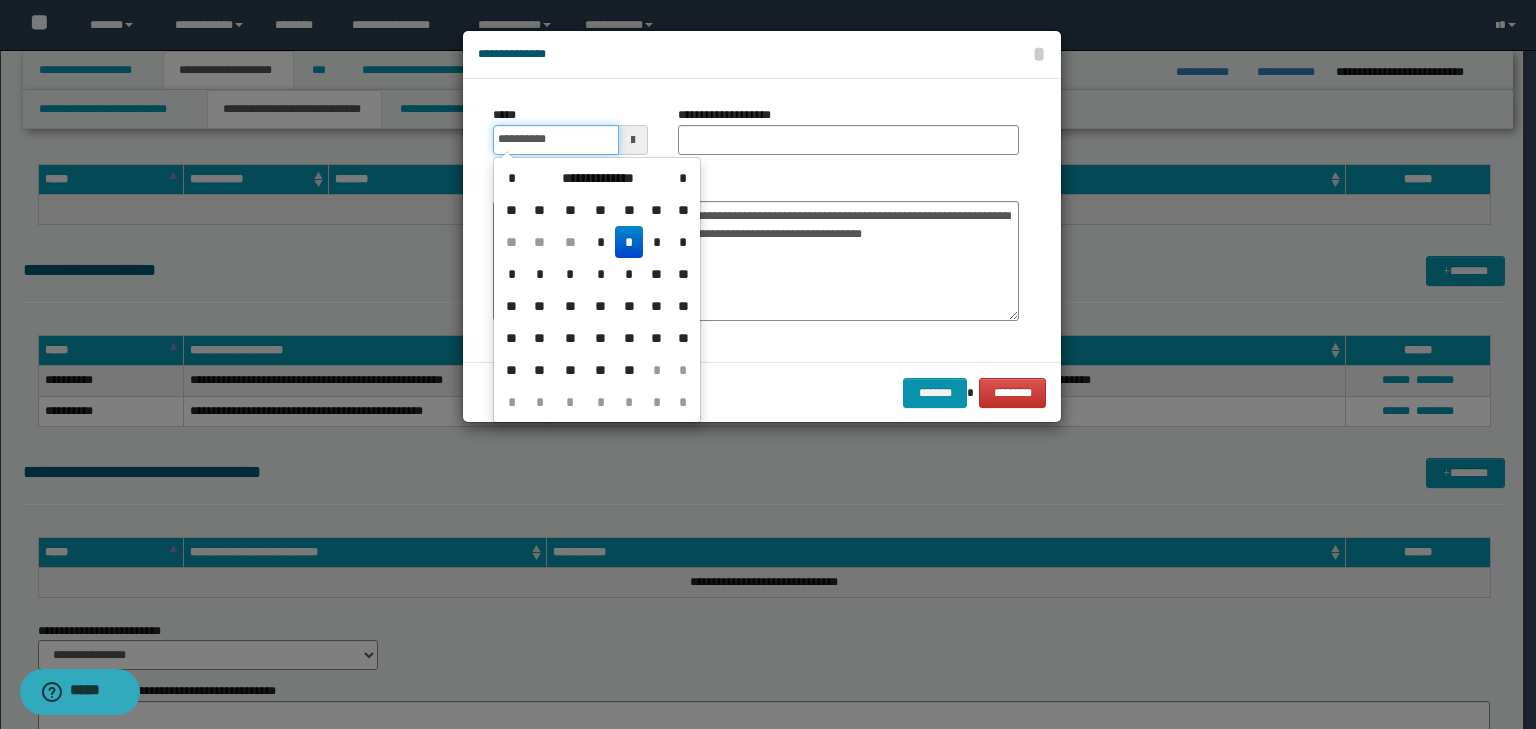 drag, startPoint x: 586, startPoint y: 150, endPoint x: 612, endPoint y: 147, distance: 26.172504 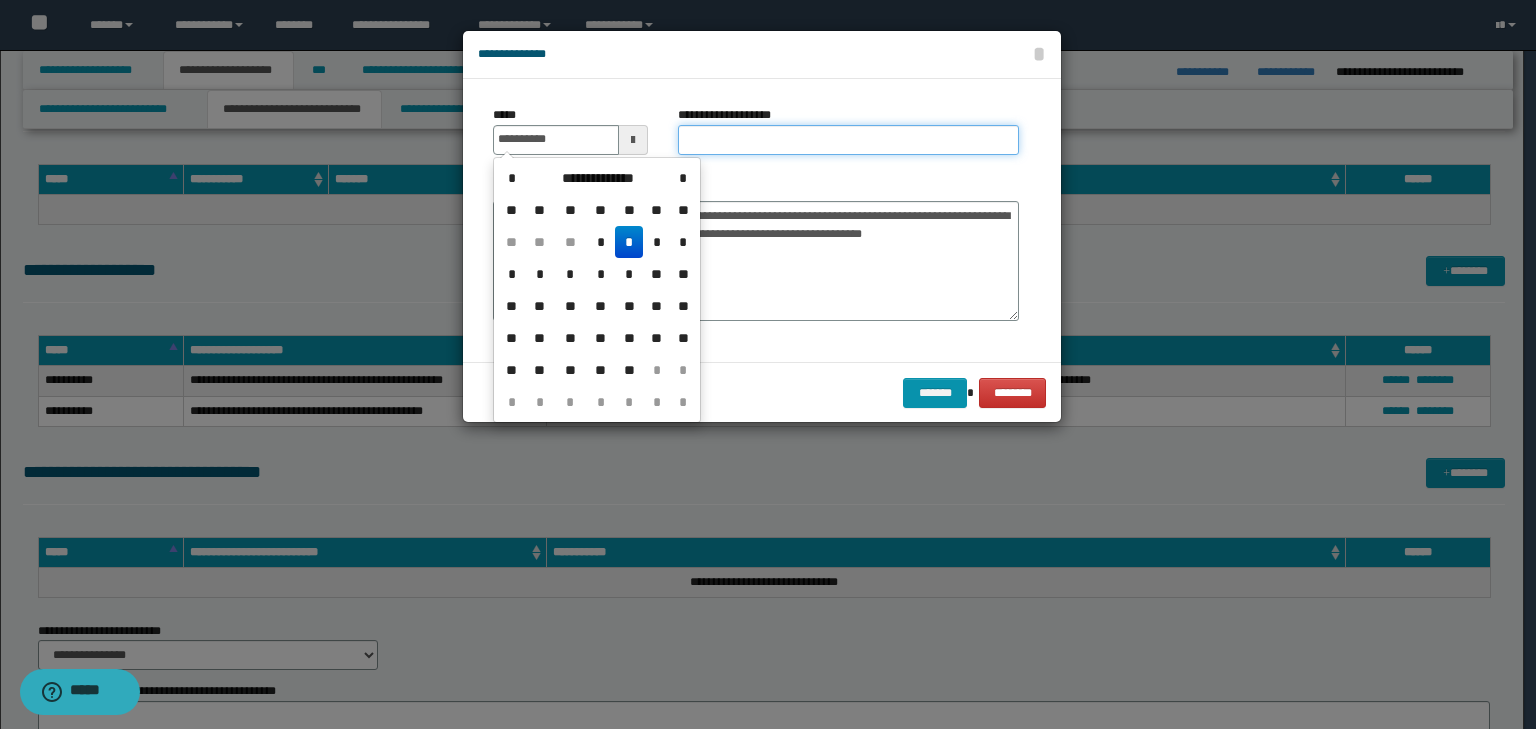 type on "**********" 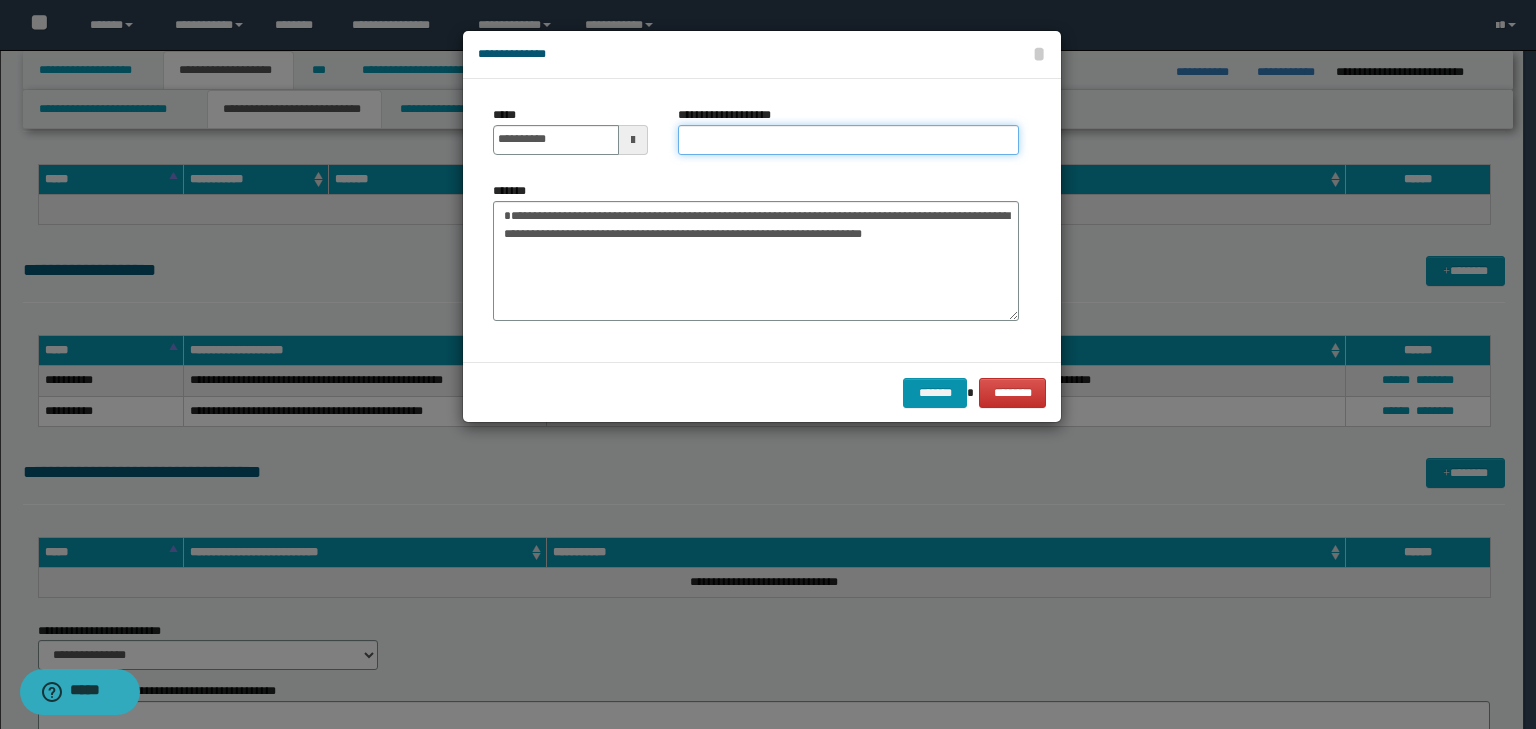 paste on "**********" 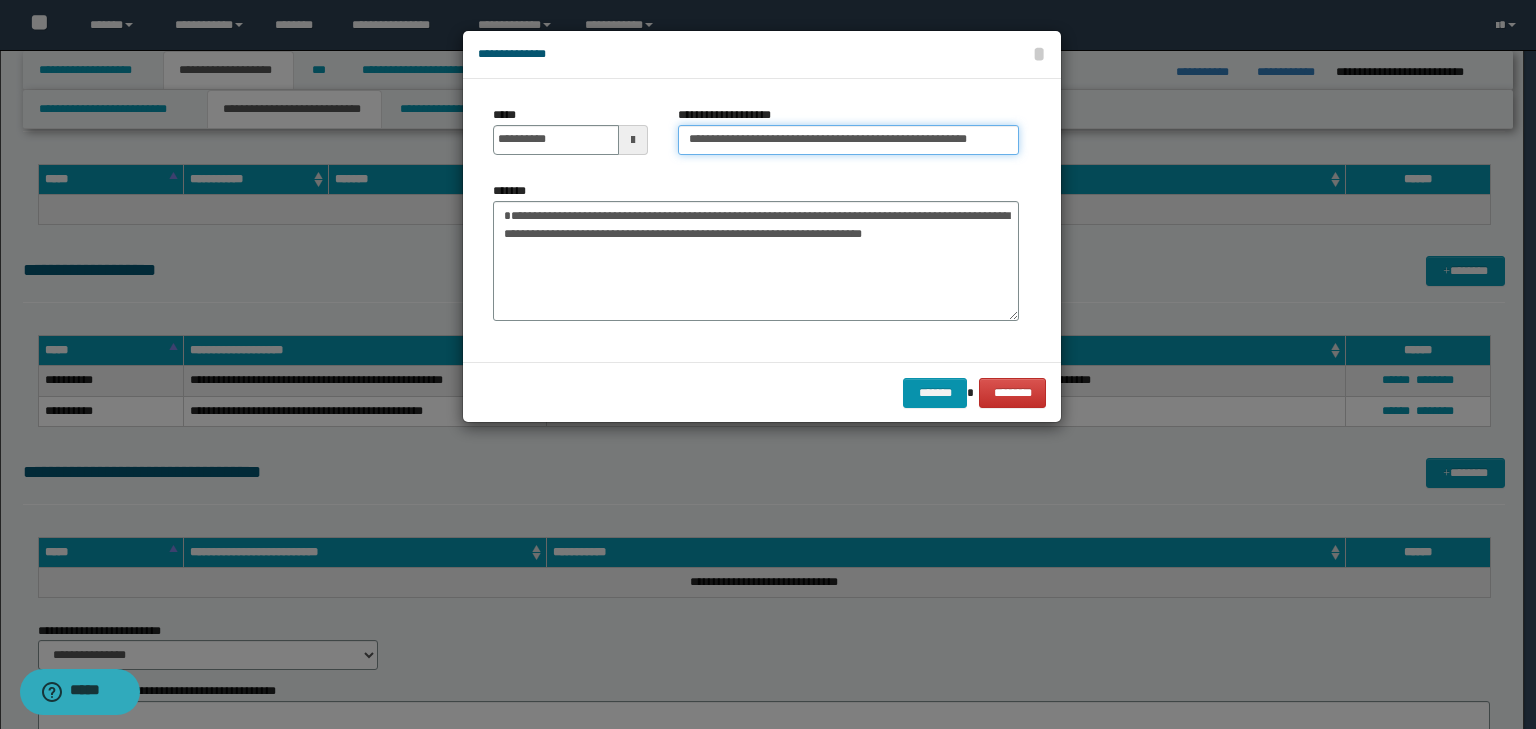 drag, startPoint x: 748, startPoint y: 136, endPoint x: 95, endPoint y: 112, distance: 653.4409 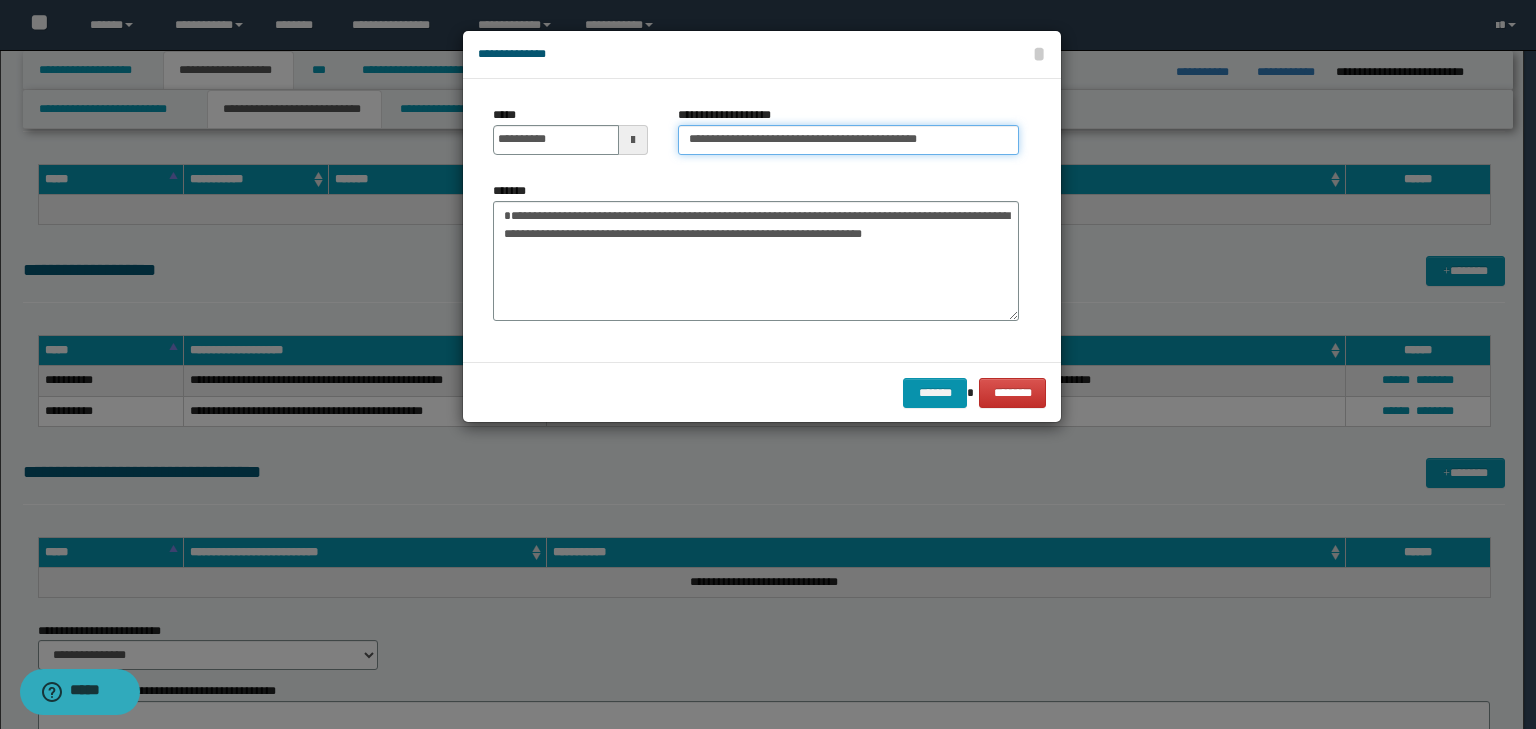 type on "**********" 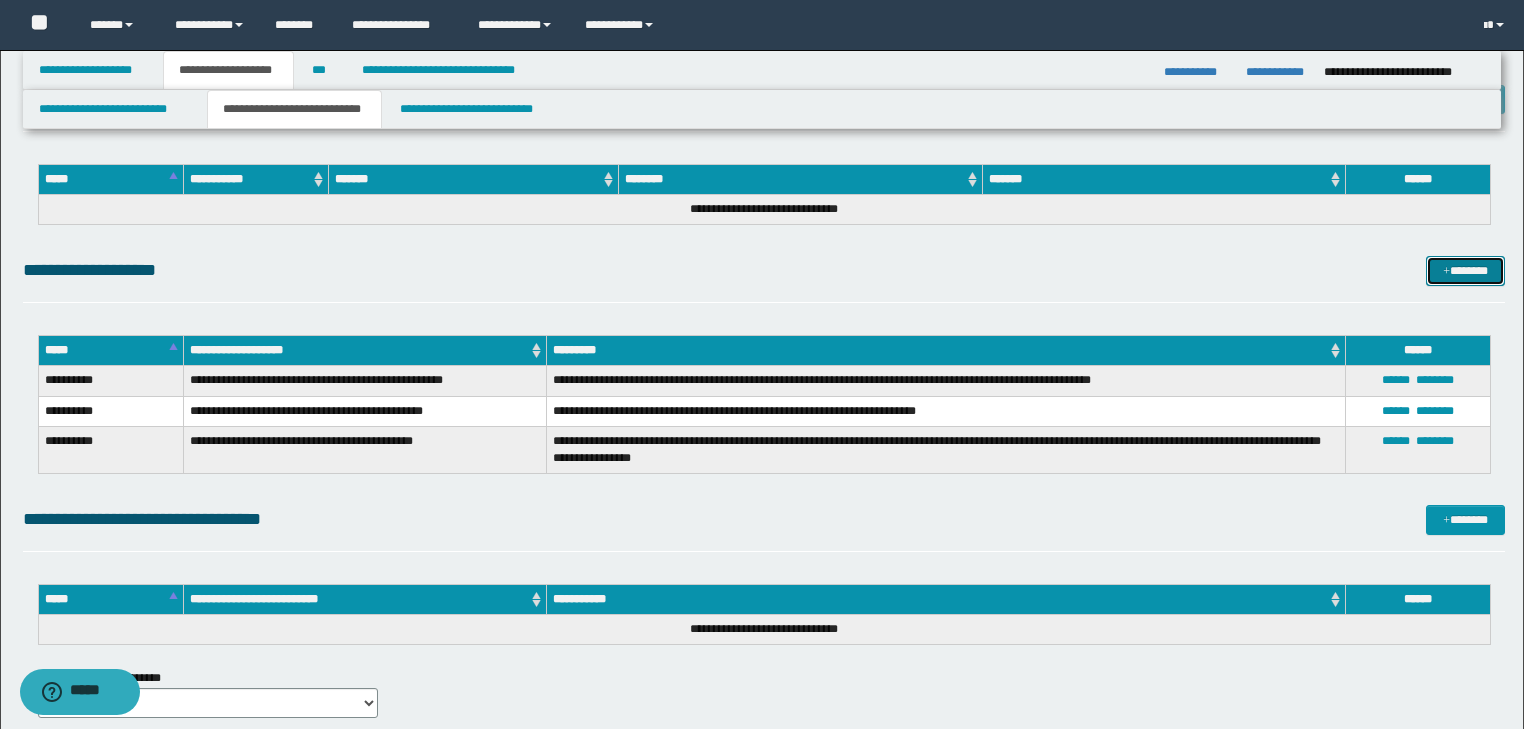click on "*******" at bounding box center [1465, 271] 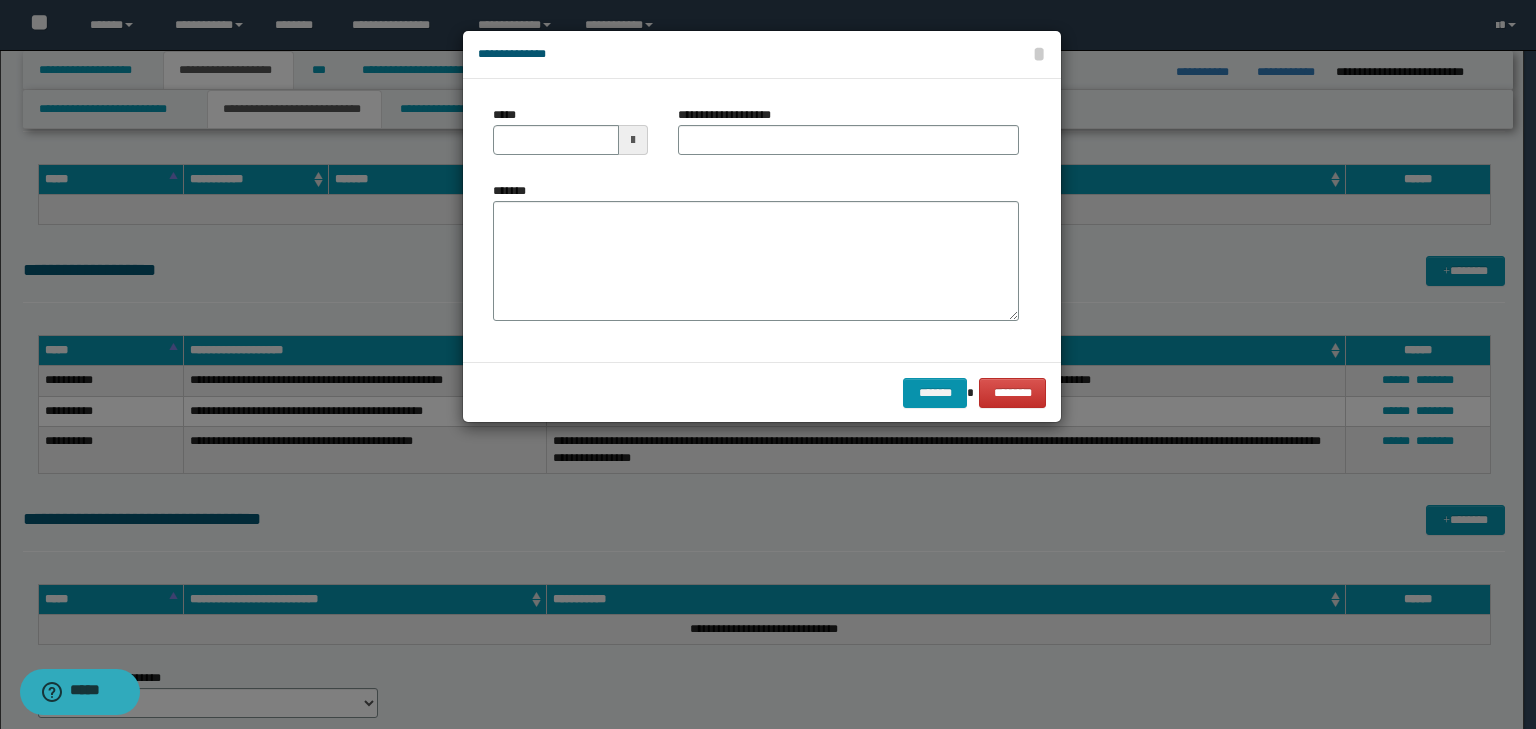 click on "*******" at bounding box center [756, 261] 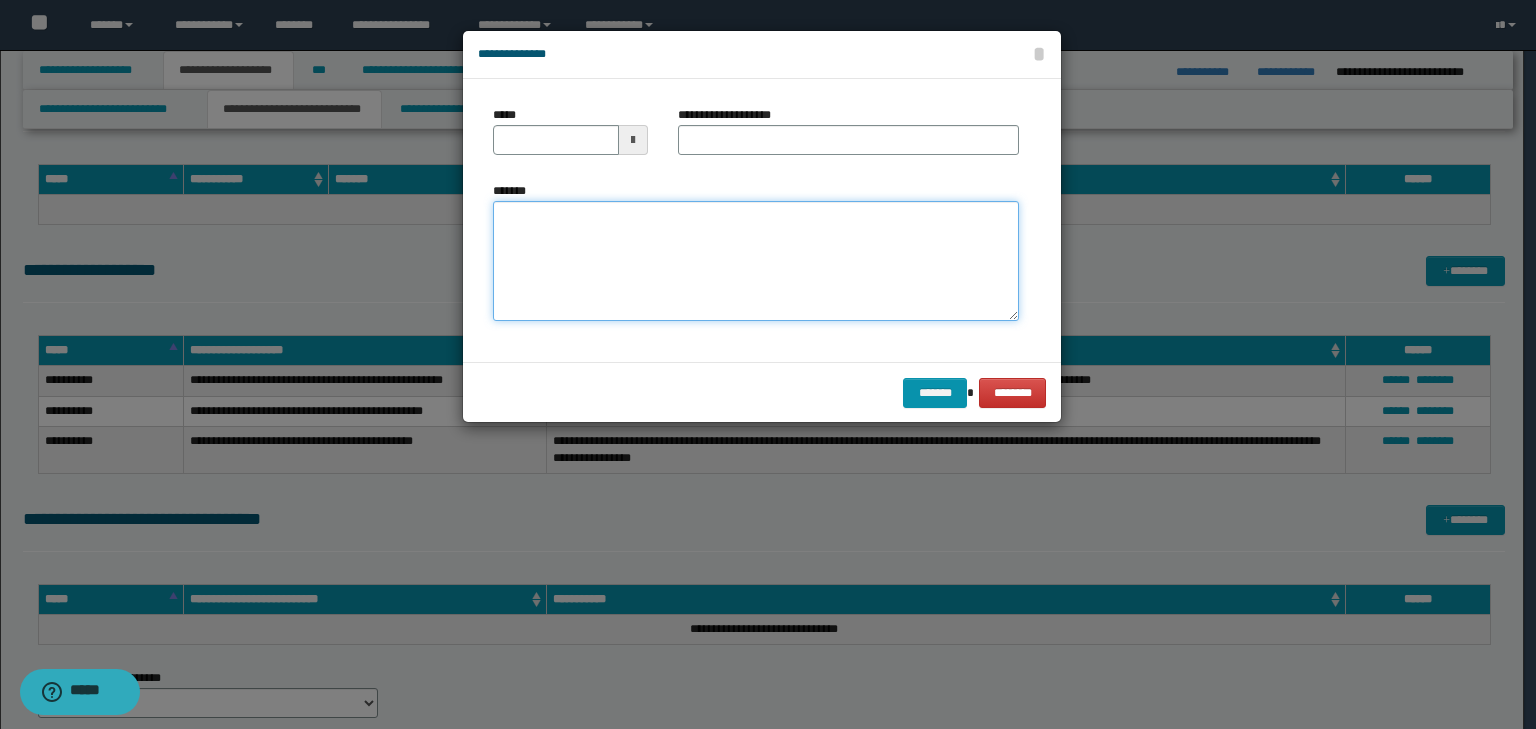 click on "*******" at bounding box center [756, 261] 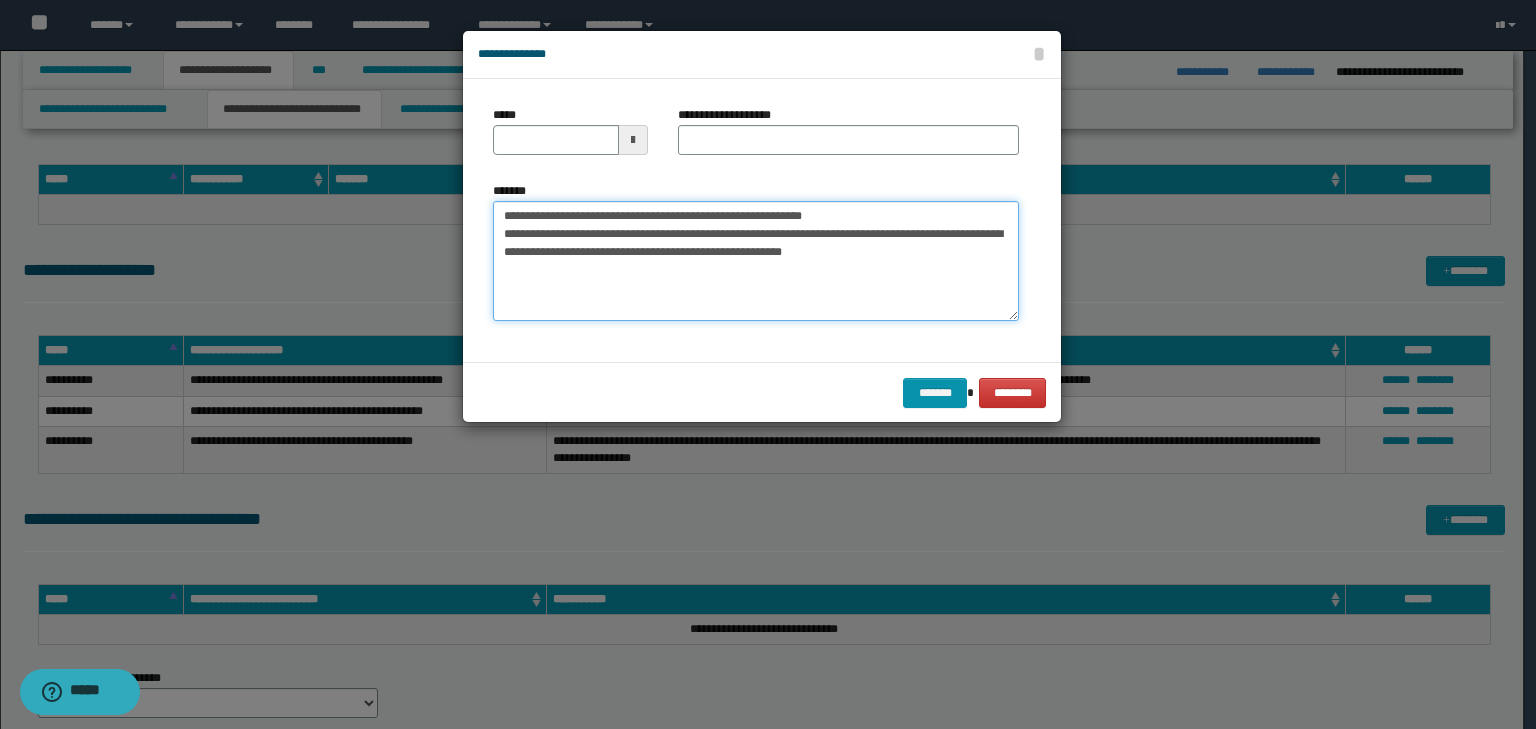 drag, startPoint x: 800, startPoint y: 216, endPoint x: 392, endPoint y: 164, distance: 411.30038 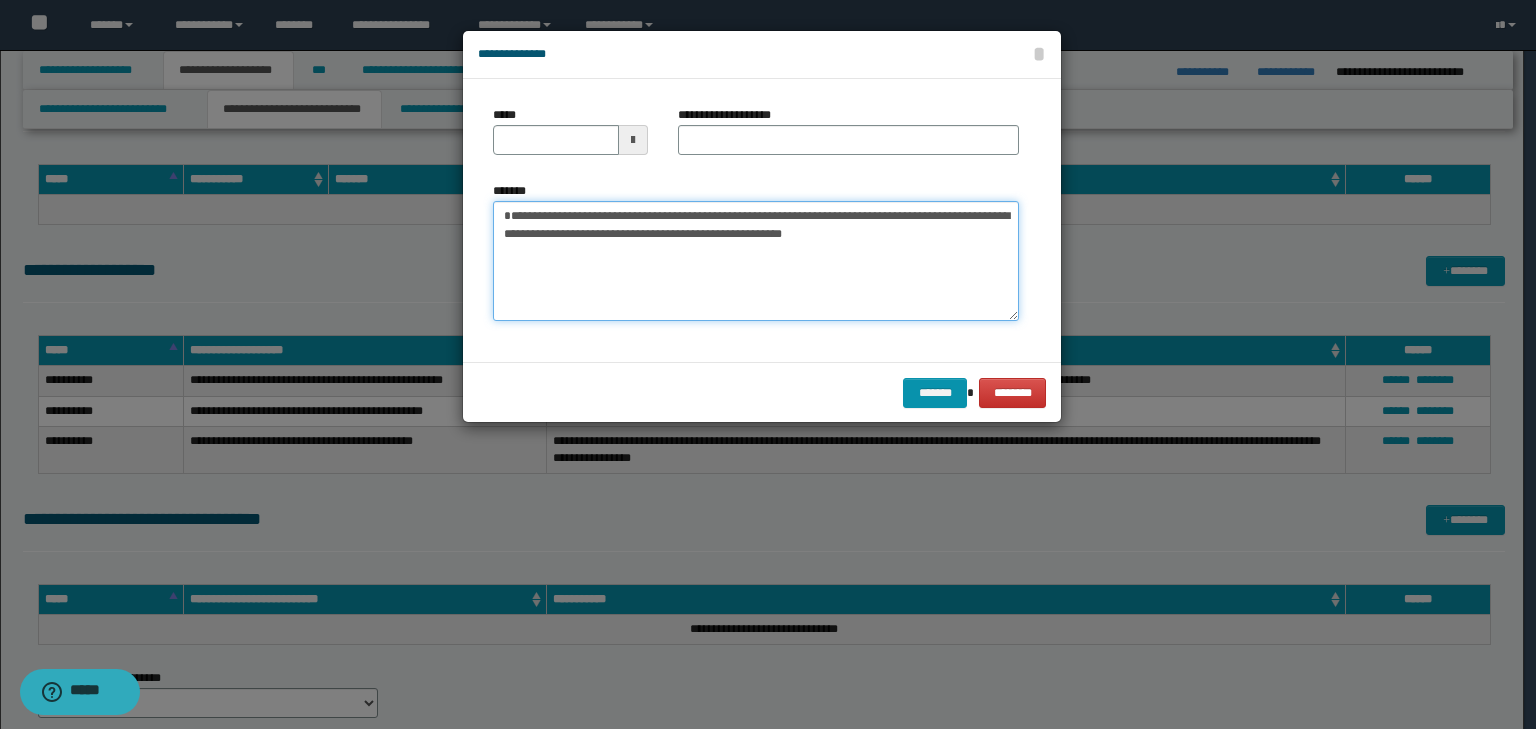 type 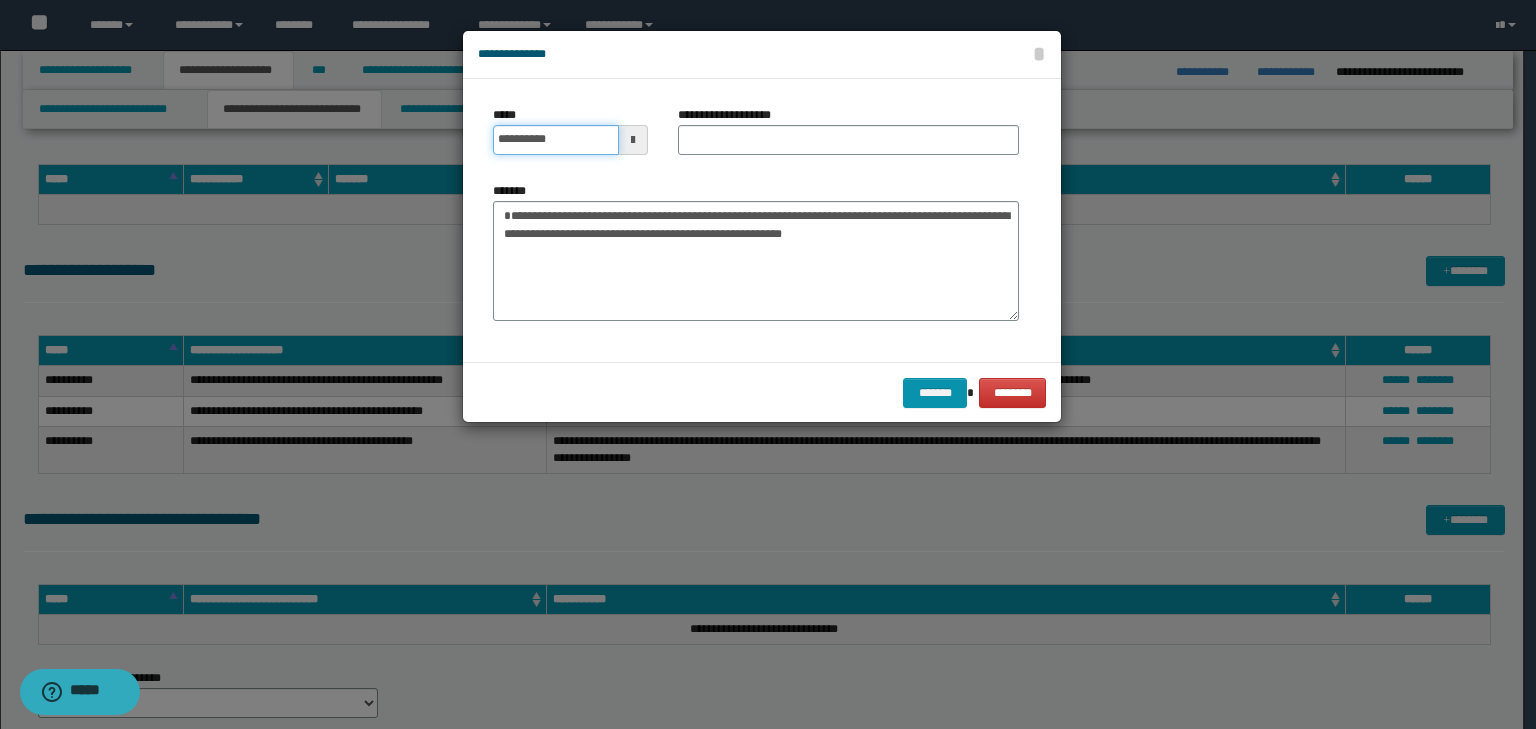 drag, startPoint x: 544, startPoint y: 126, endPoint x: 728, endPoint y: 167, distance: 188.5126 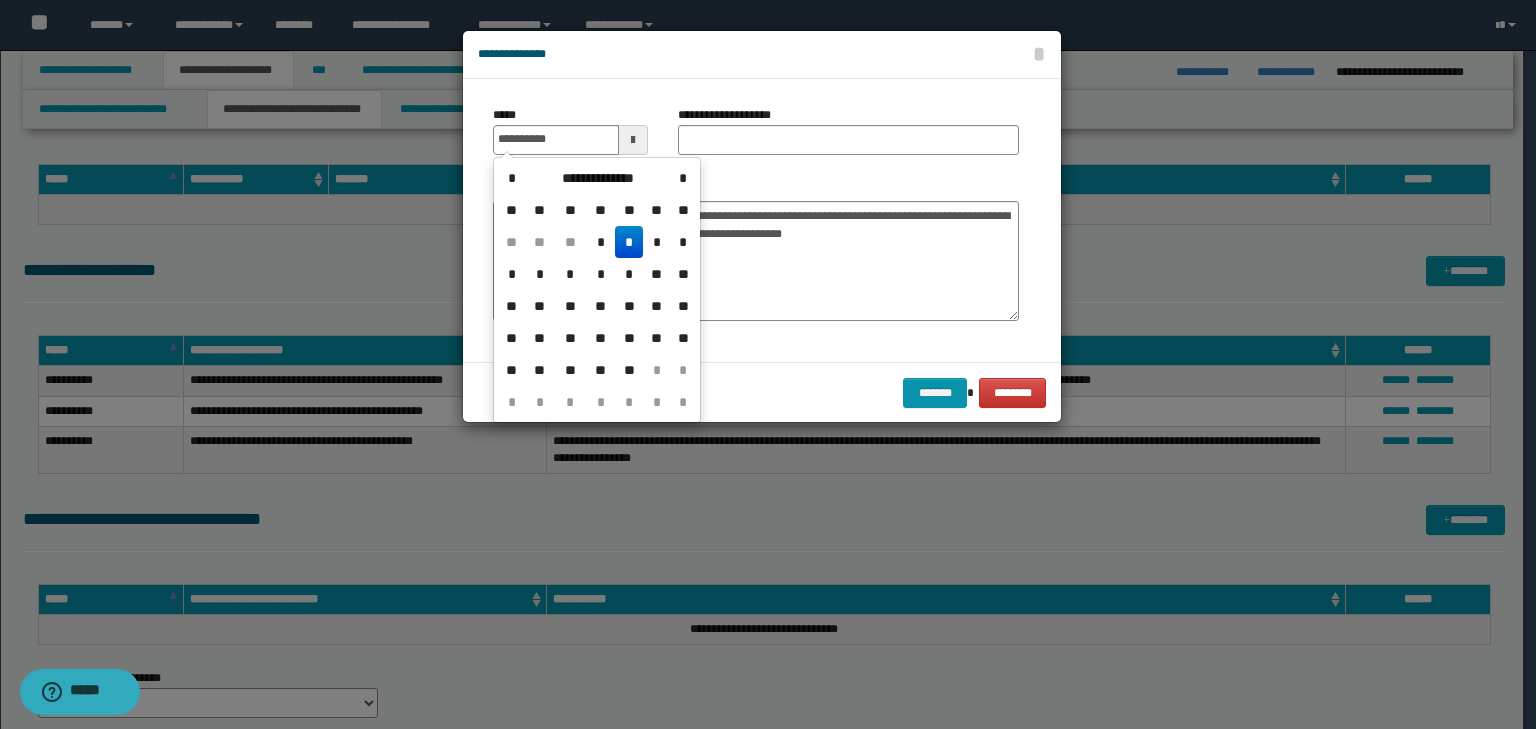 type on "**********" 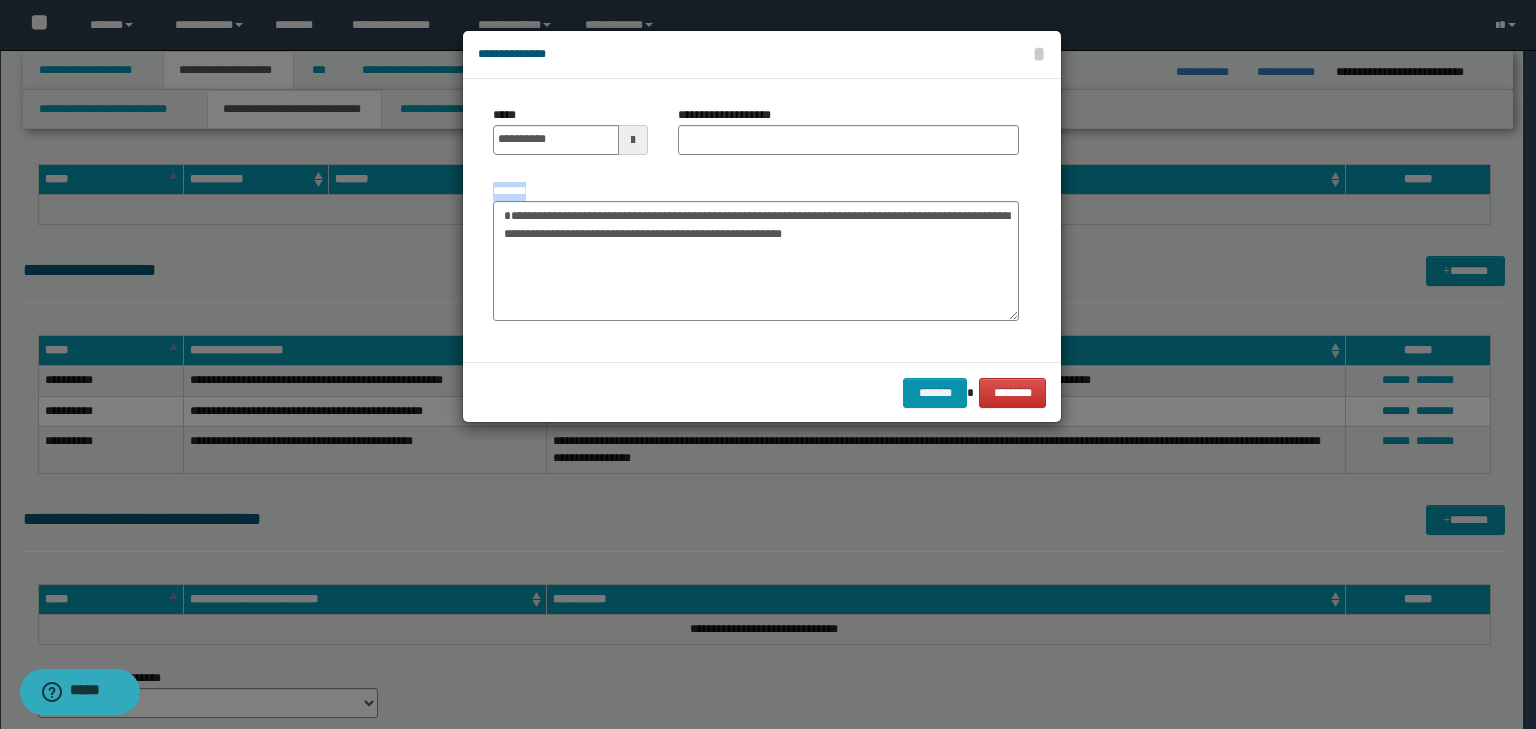 click on "**********" at bounding box center [848, 140] 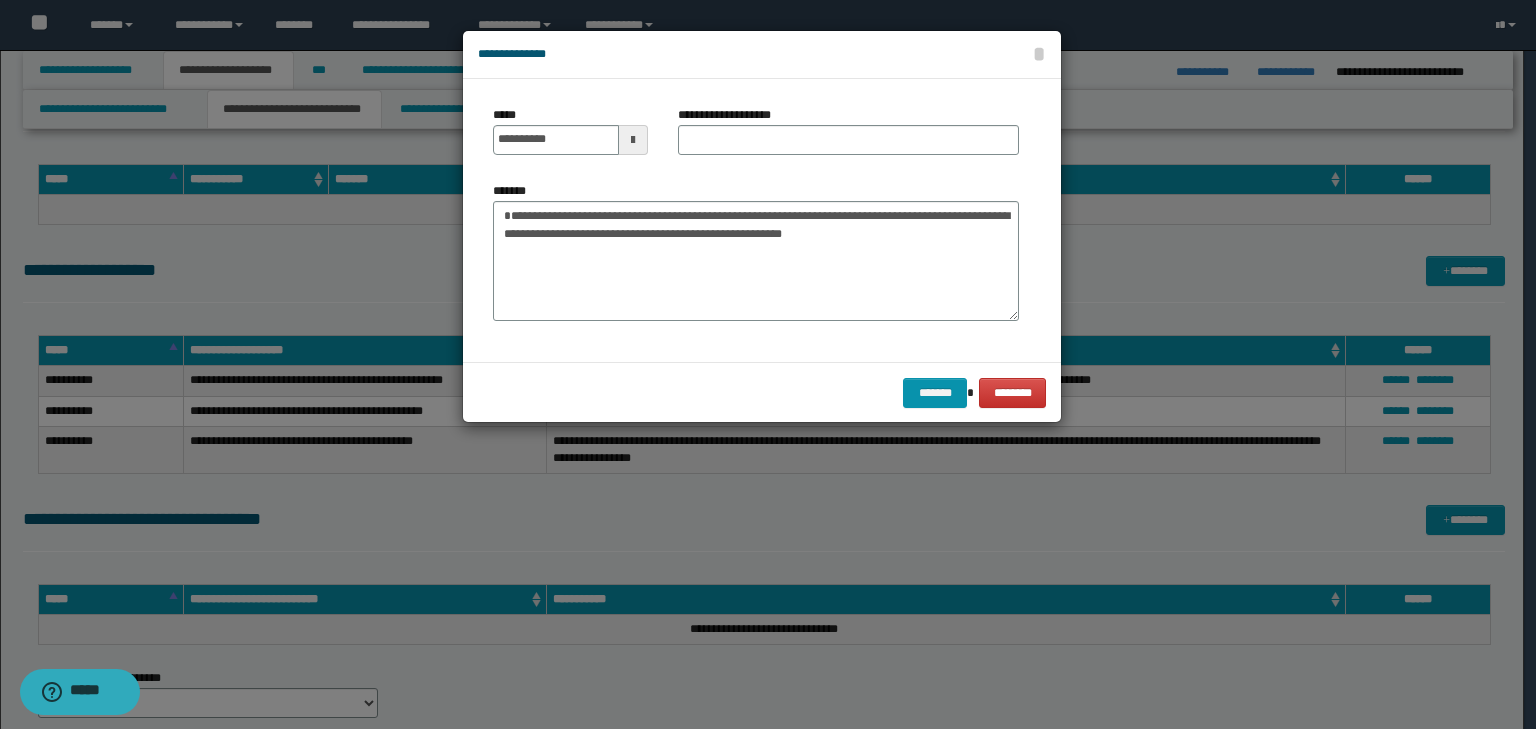 click on "**********" at bounding box center (756, 251) 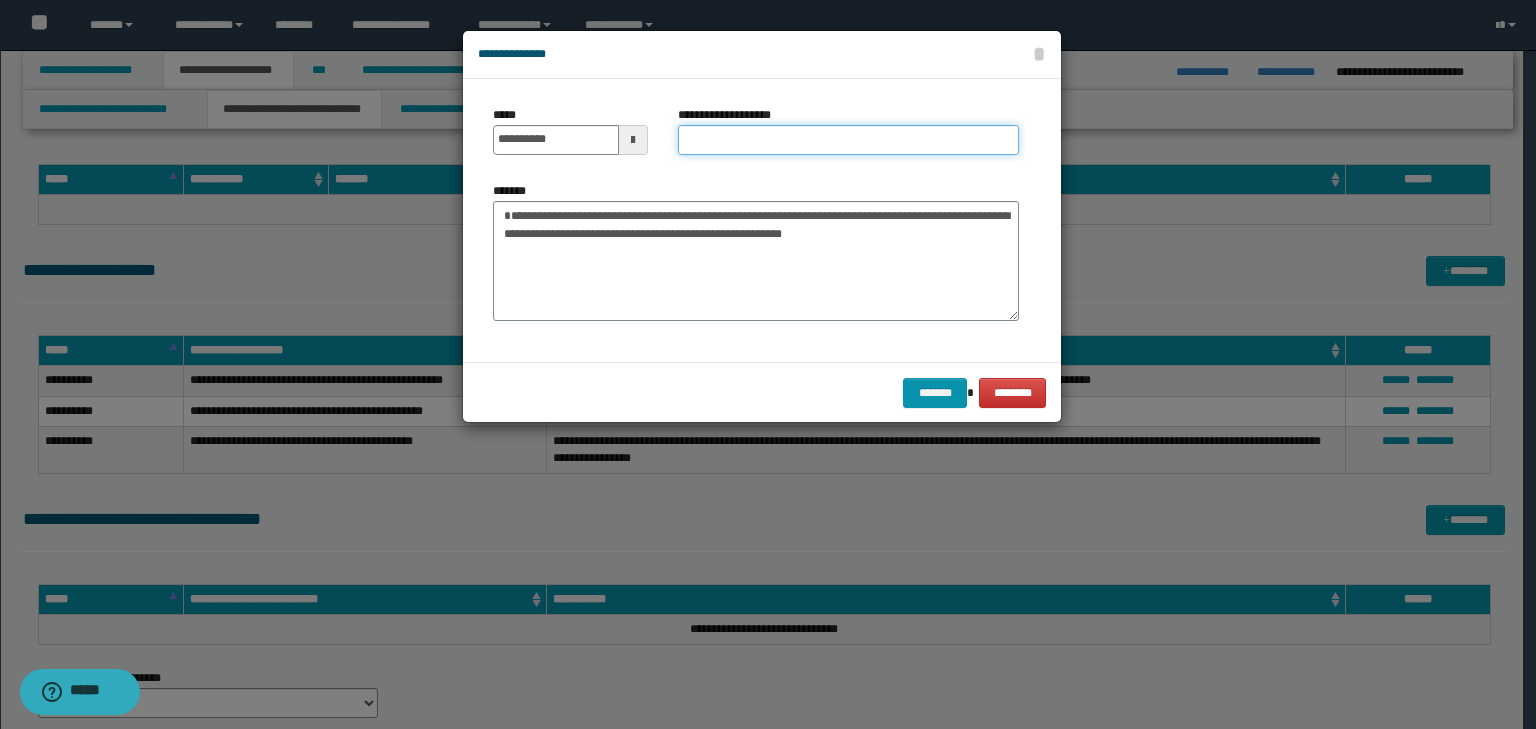 click on "**********" at bounding box center (848, 140) 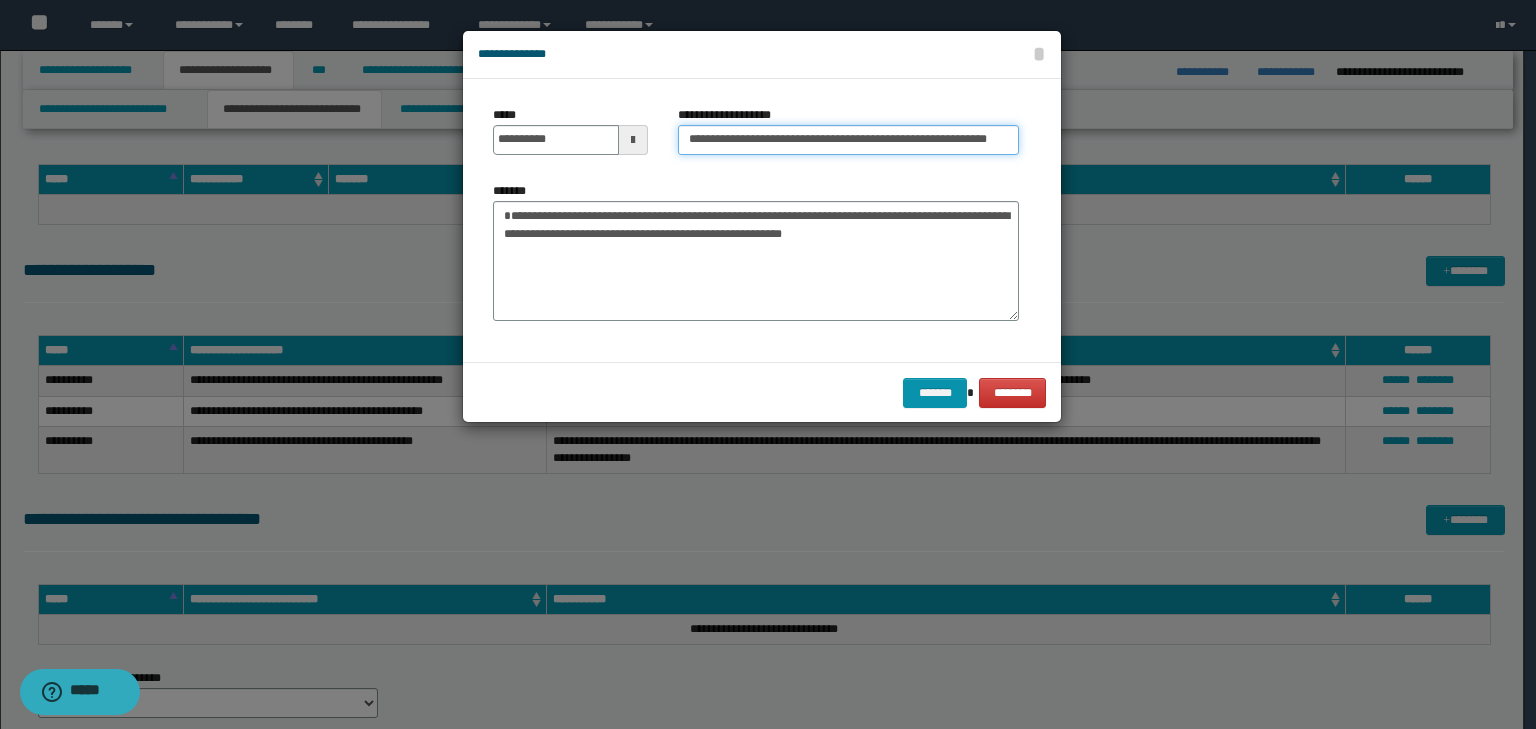 scroll, scrollTop: 0, scrollLeft: 0, axis: both 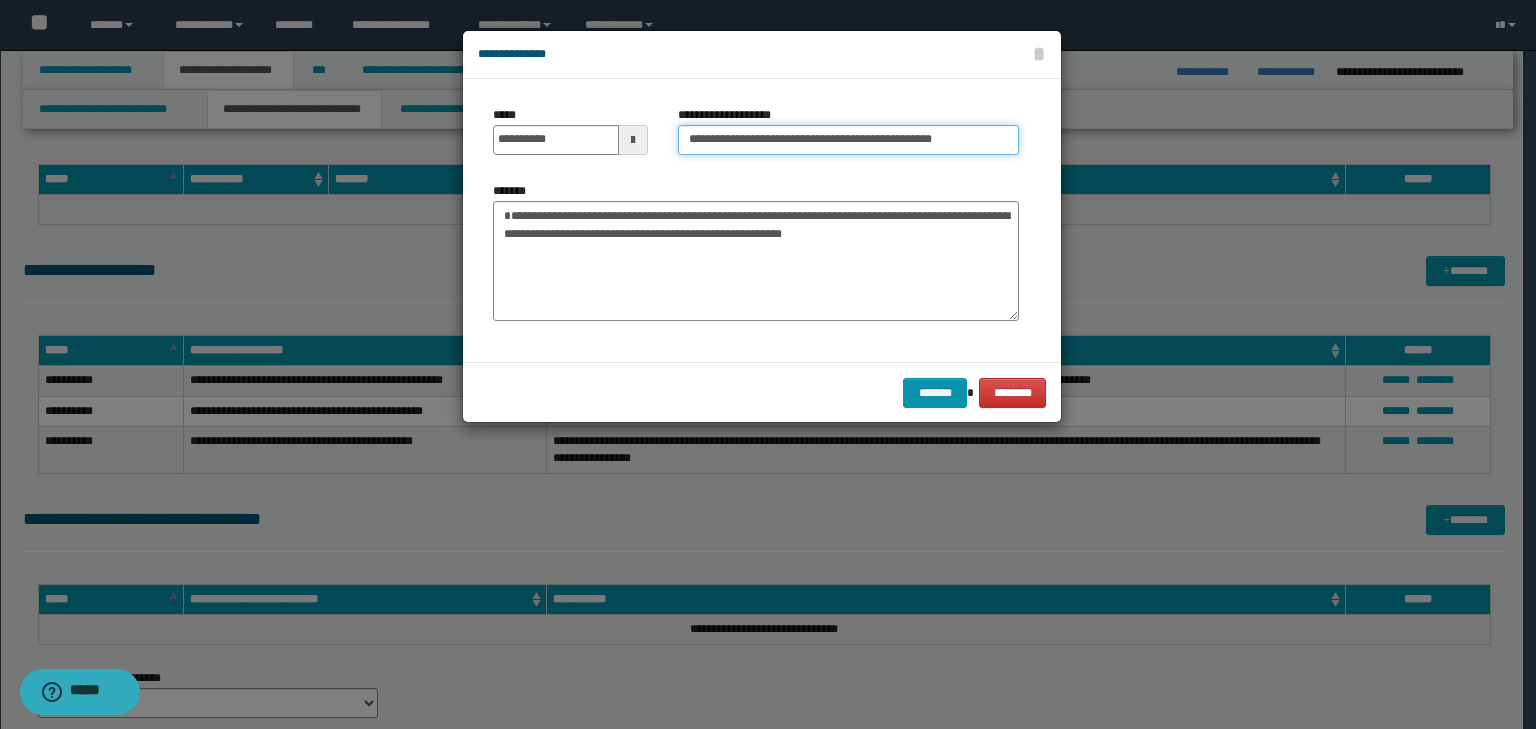 type on "**********" 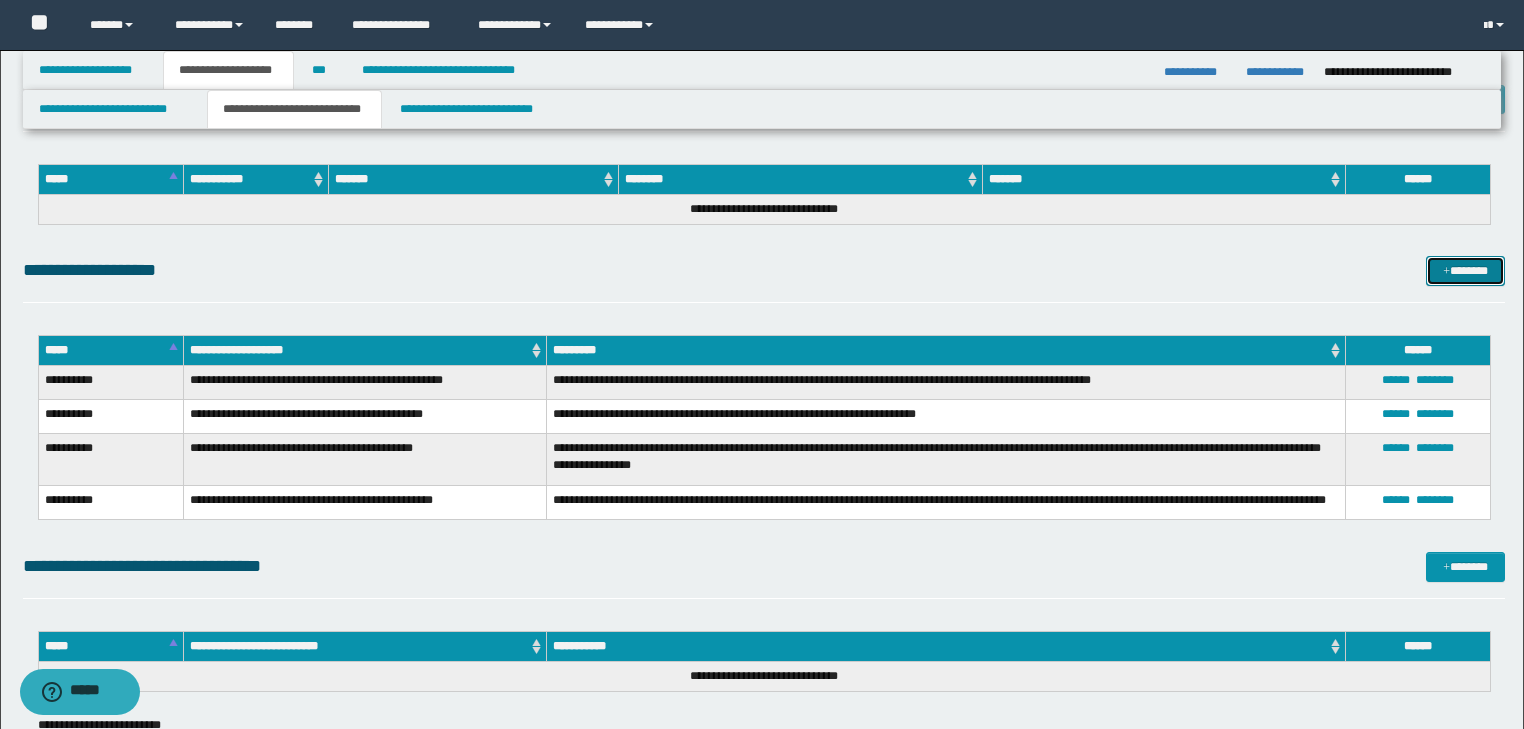 click at bounding box center (1446, 272) 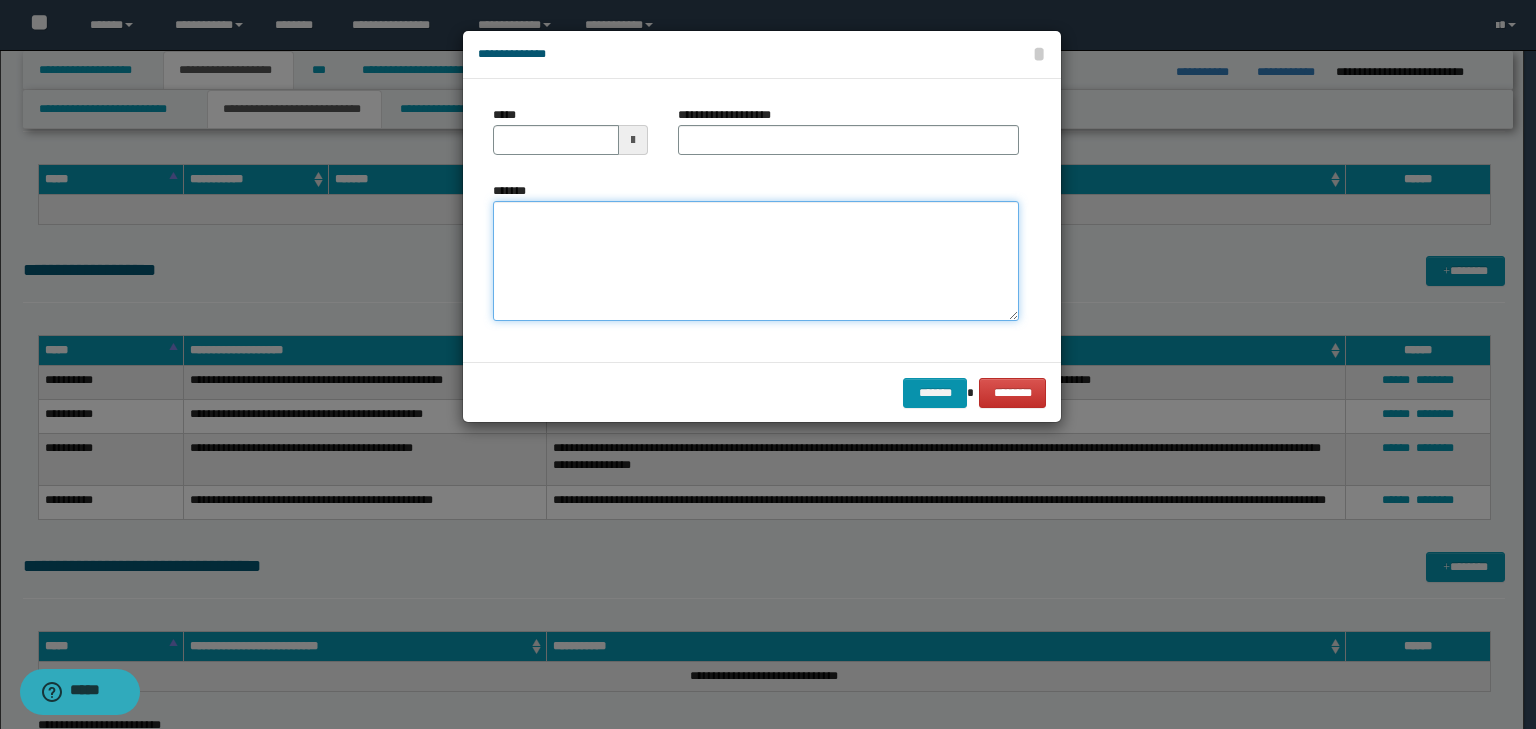 drag, startPoint x: 681, startPoint y: 290, endPoint x: 680, endPoint y: 268, distance: 22.022715 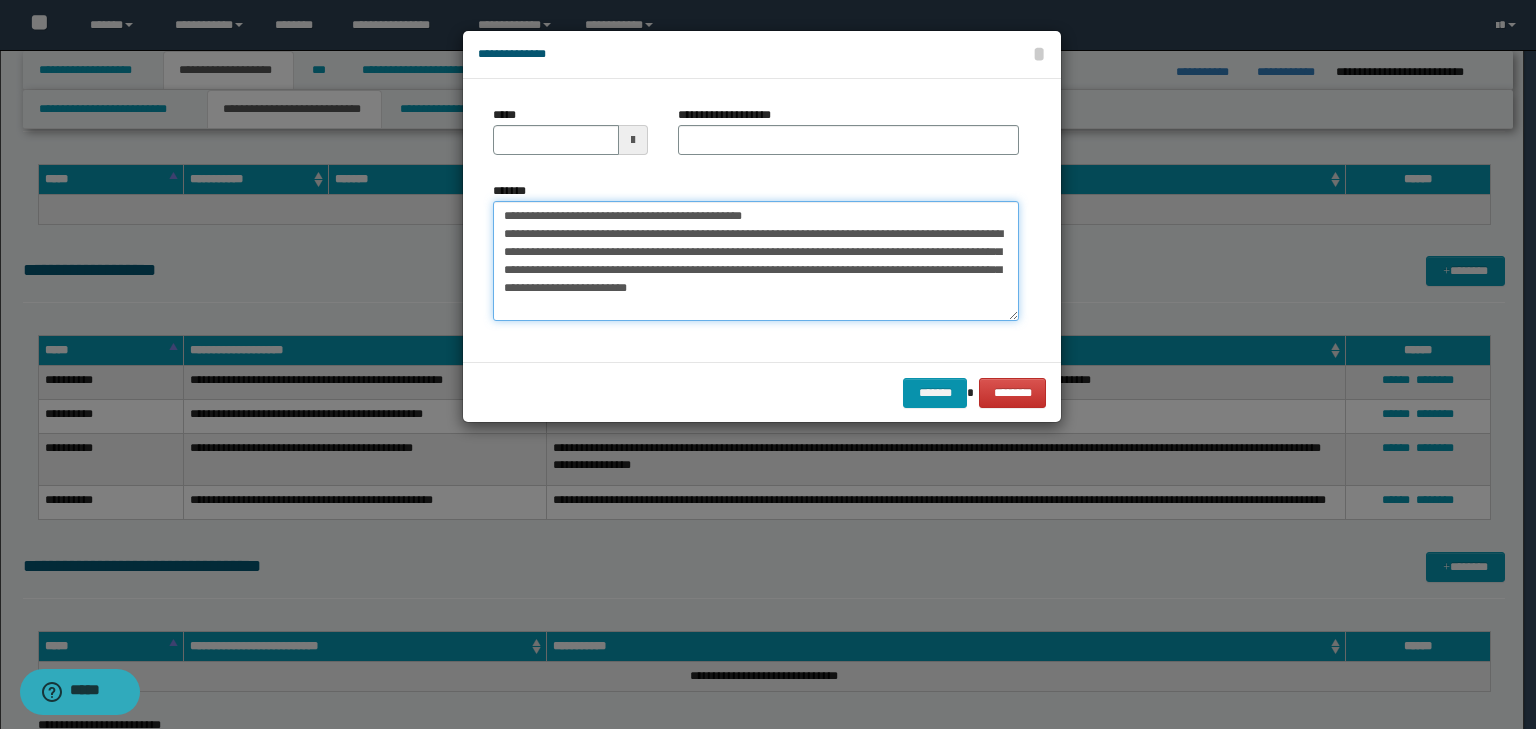 drag, startPoint x: 796, startPoint y: 216, endPoint x: 394, endPoint y: 179, distance: 403.69916 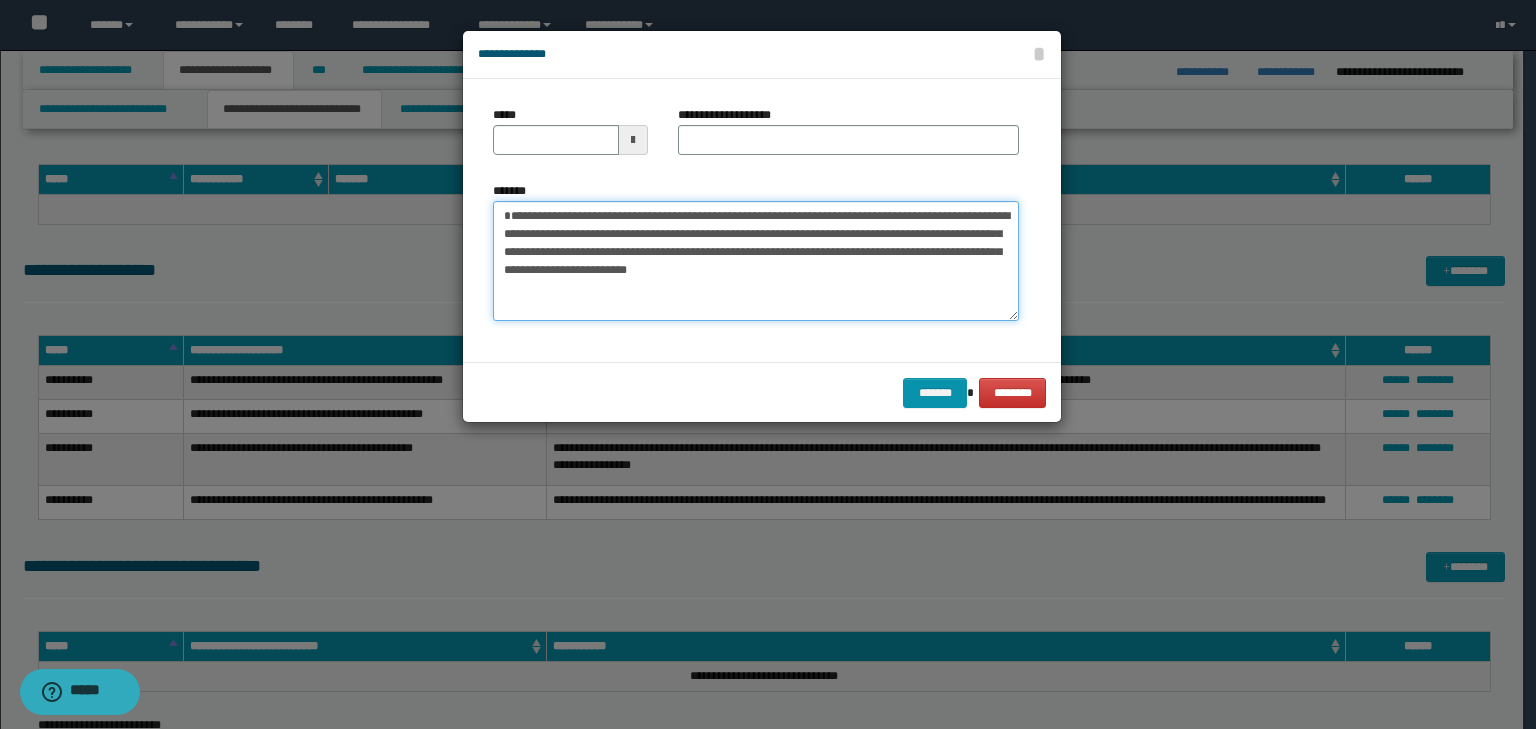 type 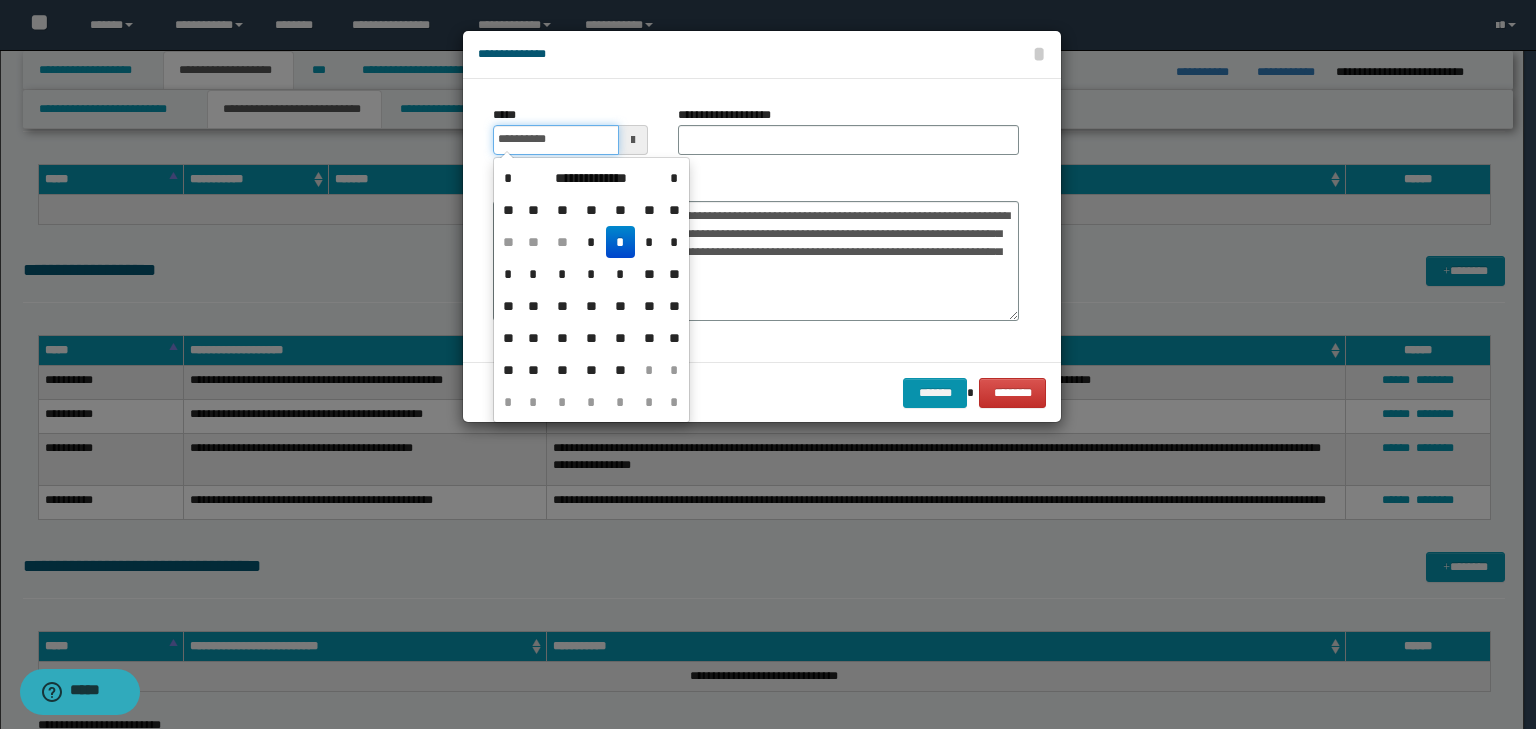 drag, startPoint x: 586, startPoint y: 148, endPoint x: 717, endPoint y: 152, distance: 131.06105 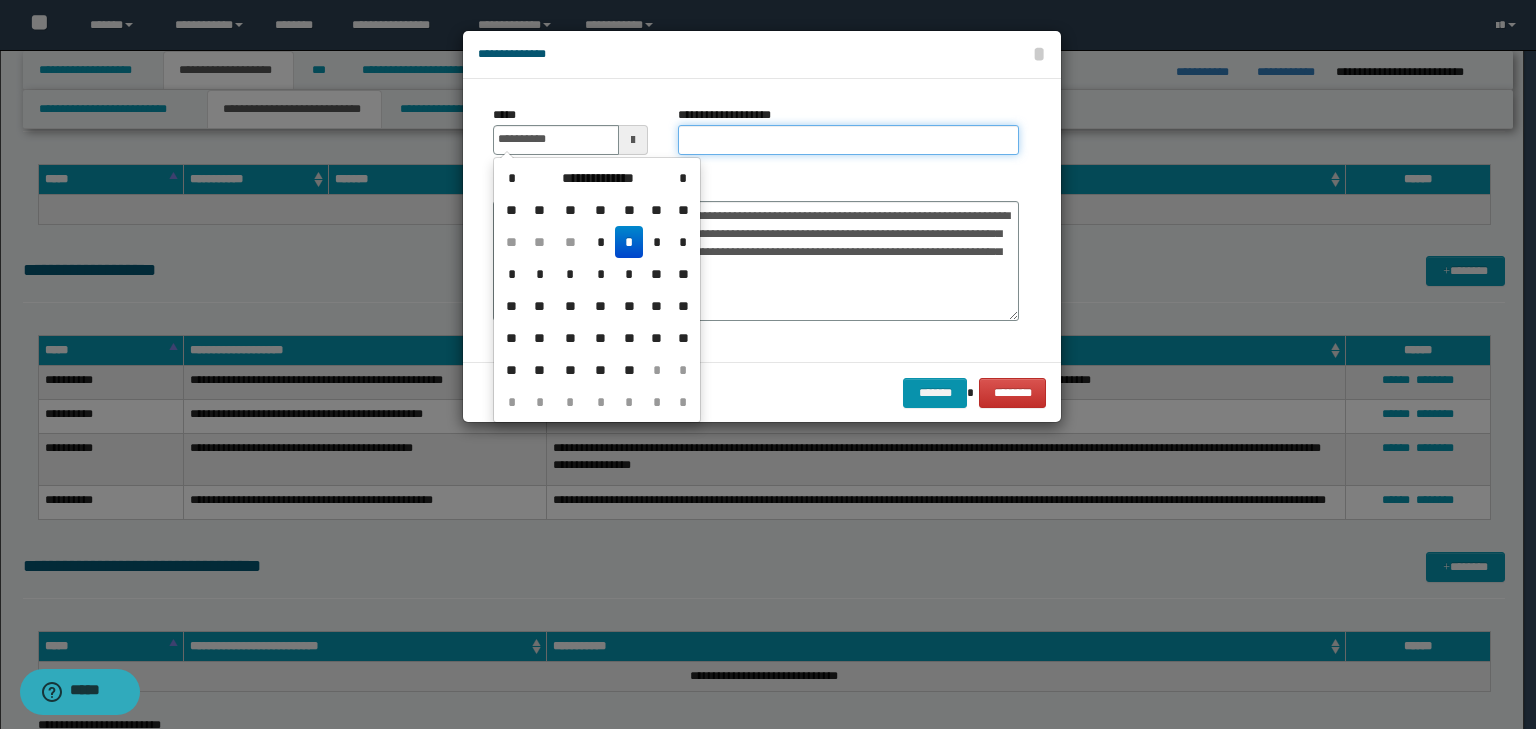type on "**********" 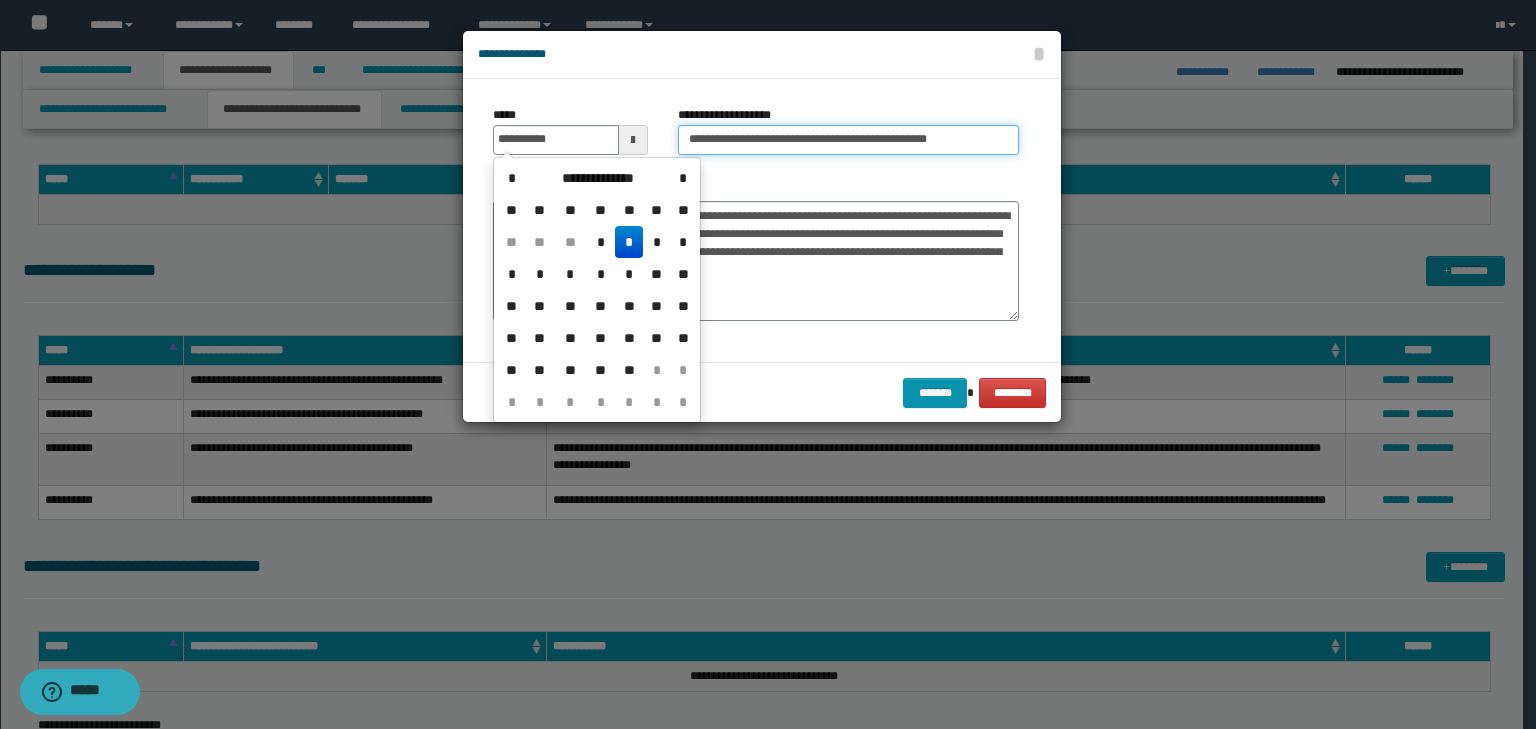 click on "**********" at bounding box center (848, 140) 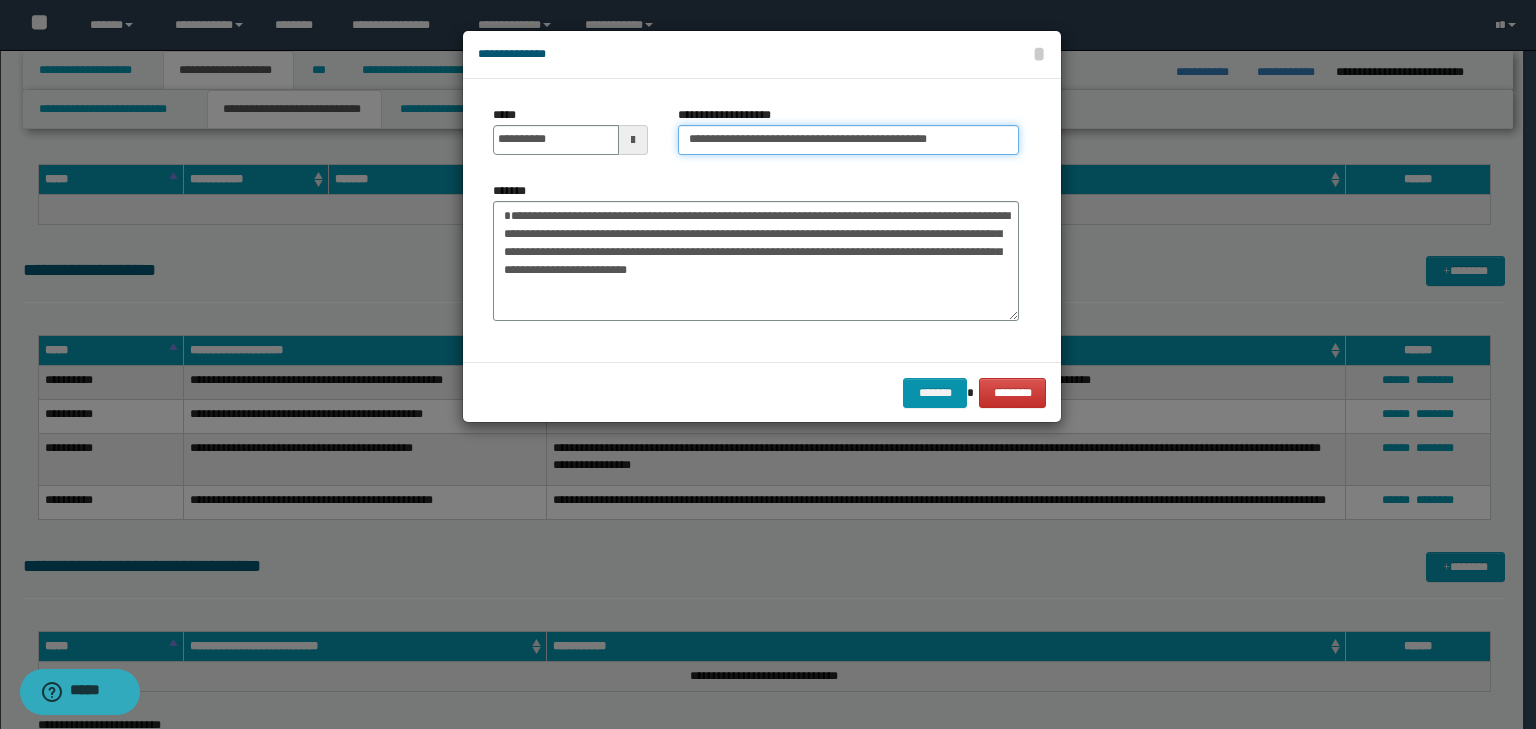 drag, startPoint x: 526, startPoint y: 126, endPoint x: 395, endPoint y: 119, distance: 131.18689 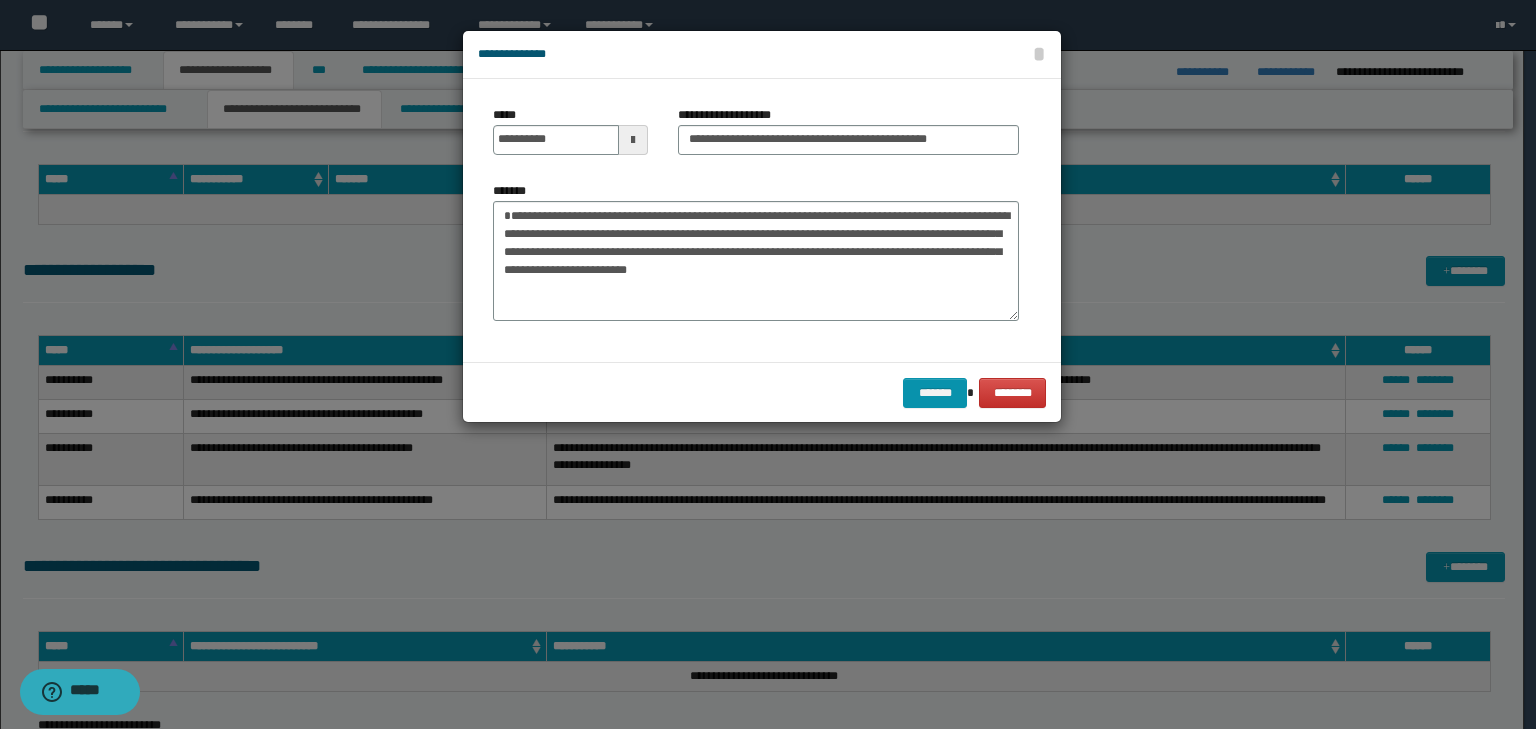 click on "**********" at bounding box center (756, 220) 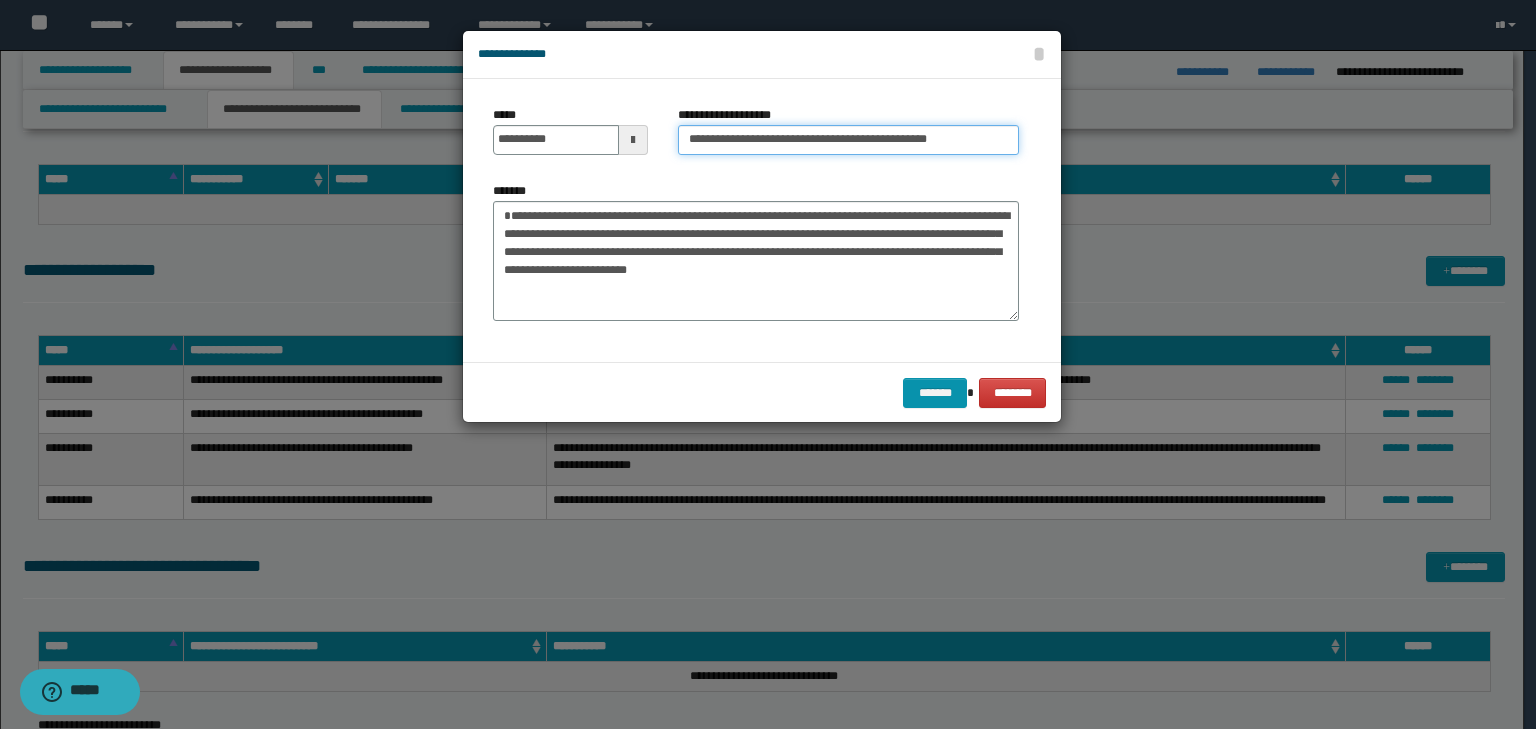 drag, startPoint x: 752, startPoint y: 139, endPoint x: 384, endPoint y: 132, distance: 368.06656 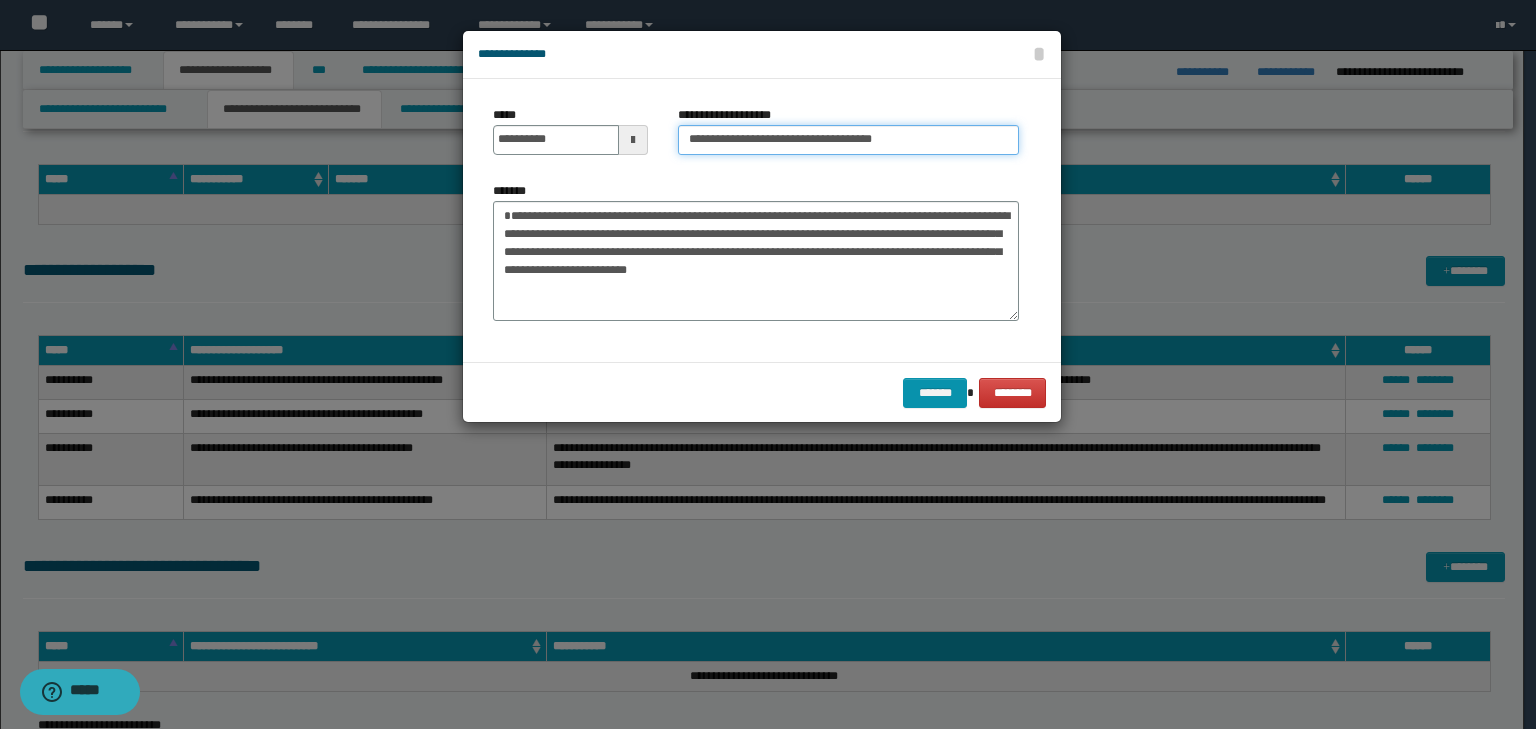 type on "**********" 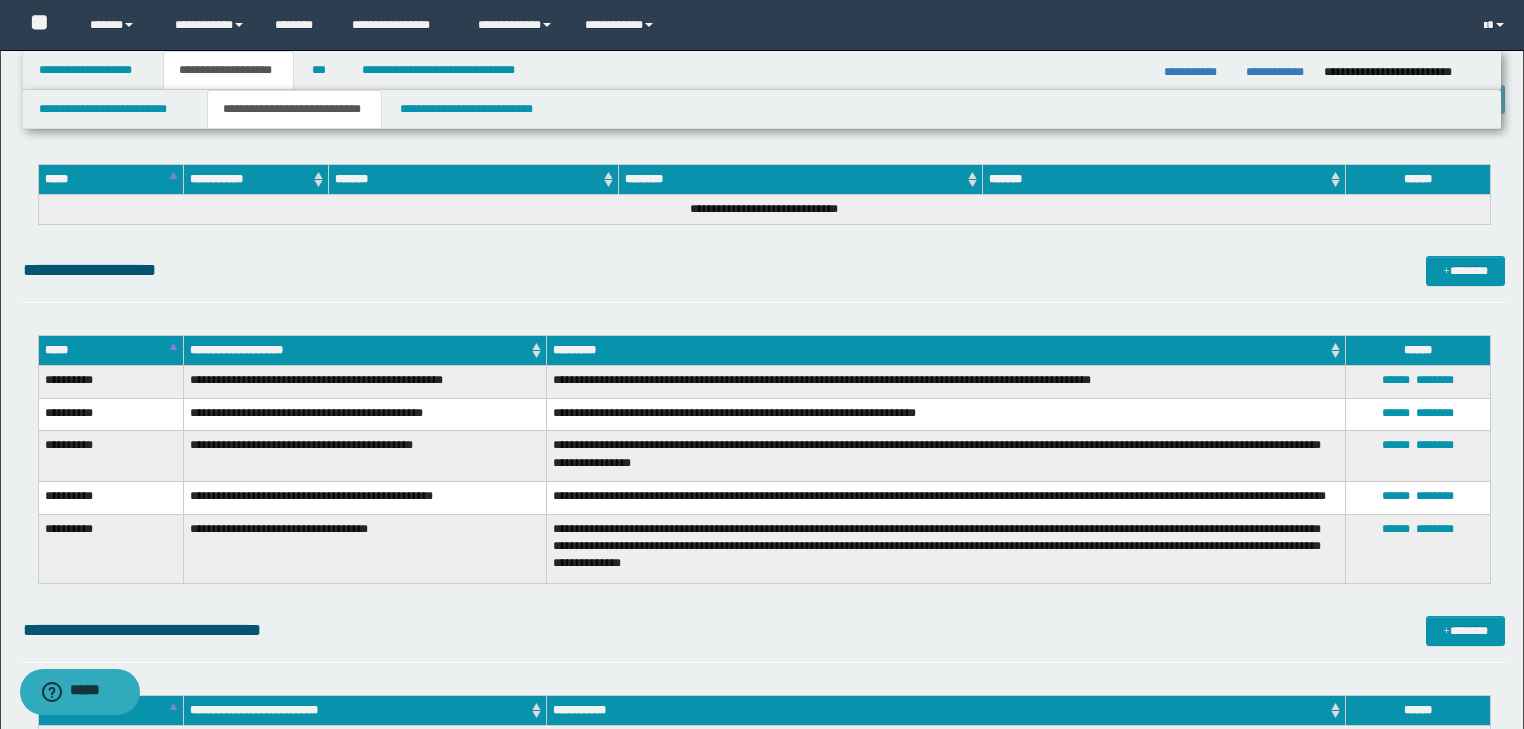 click on "**********" at bounding box center (762, -1850) 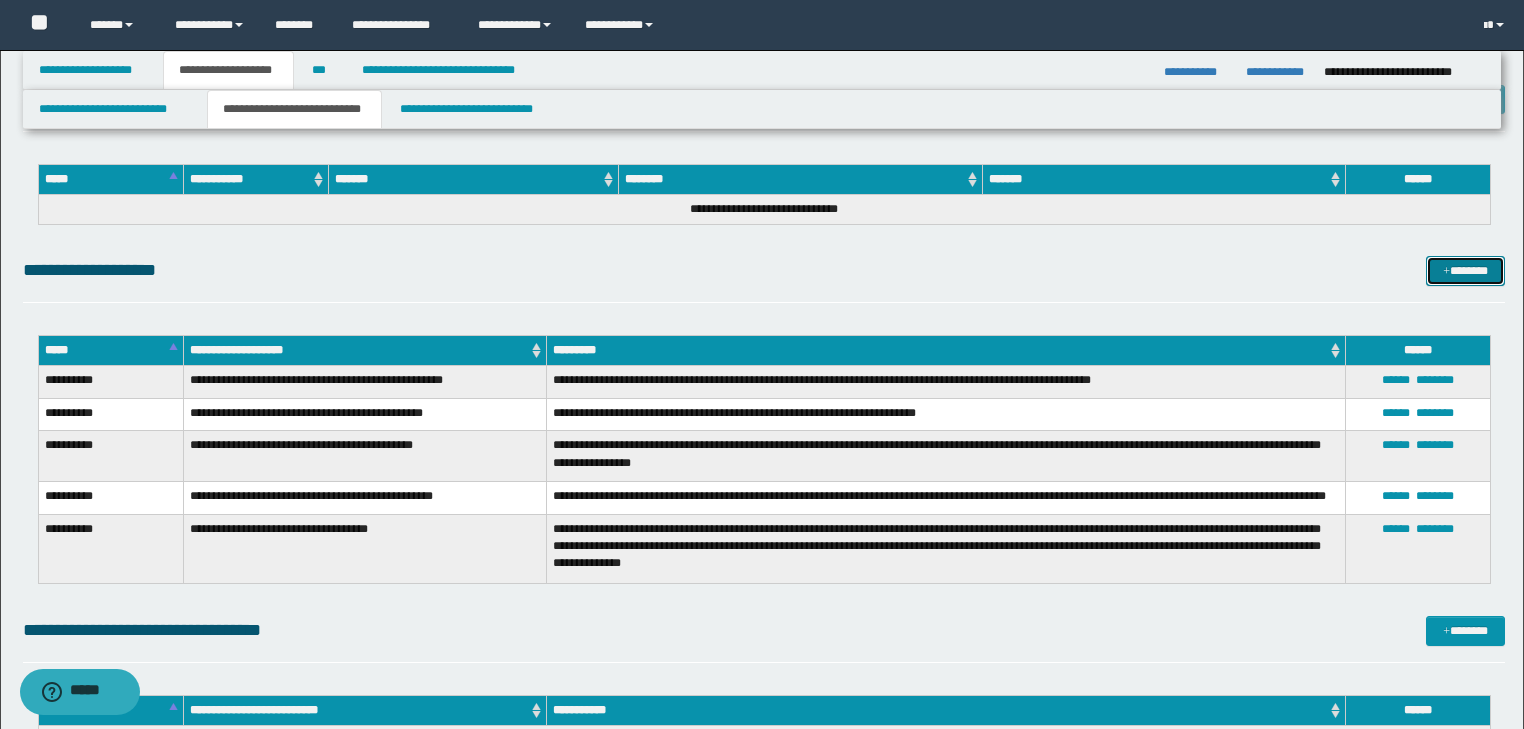 click on "*******" at bounding box center [1465, 271] 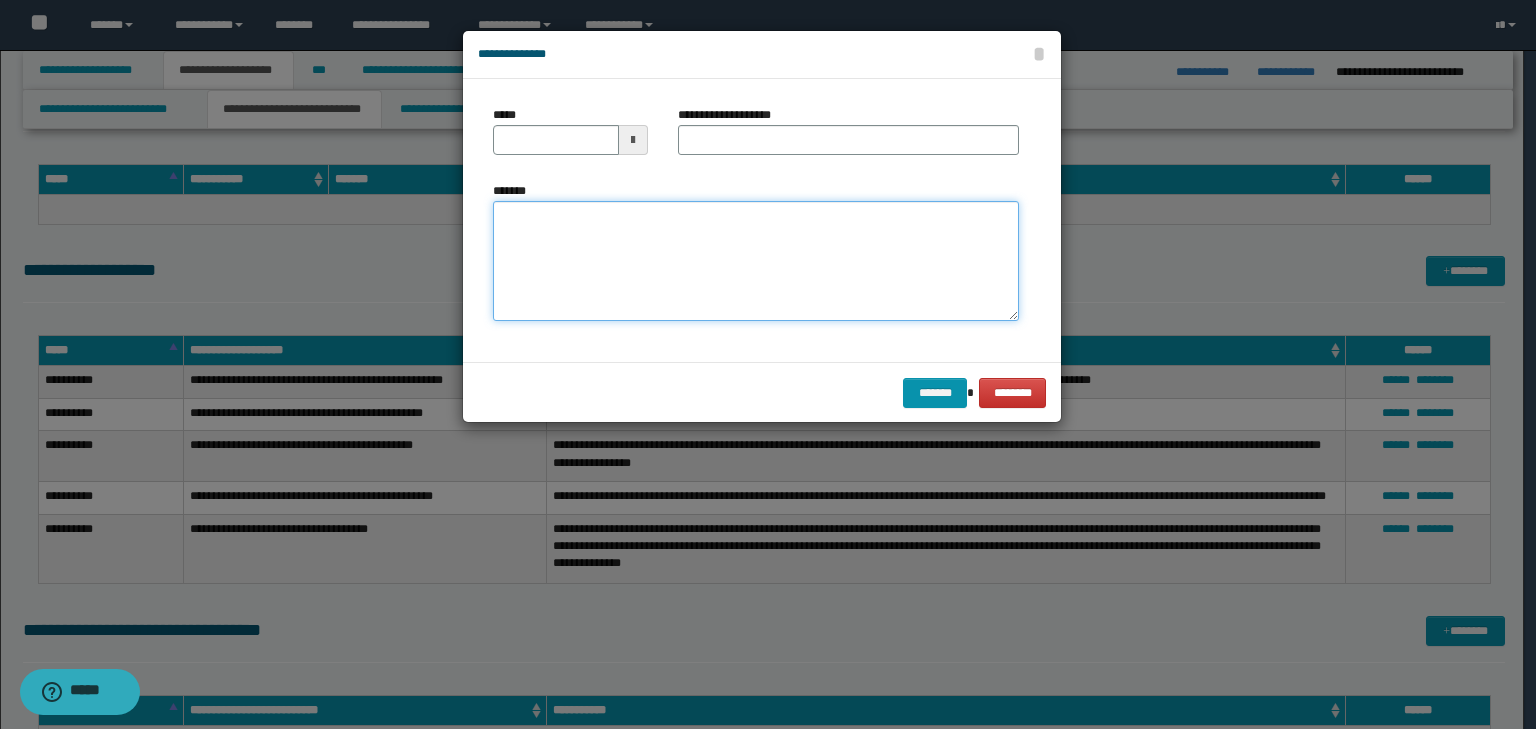 click on "*******" at bounding box center (756, 261) 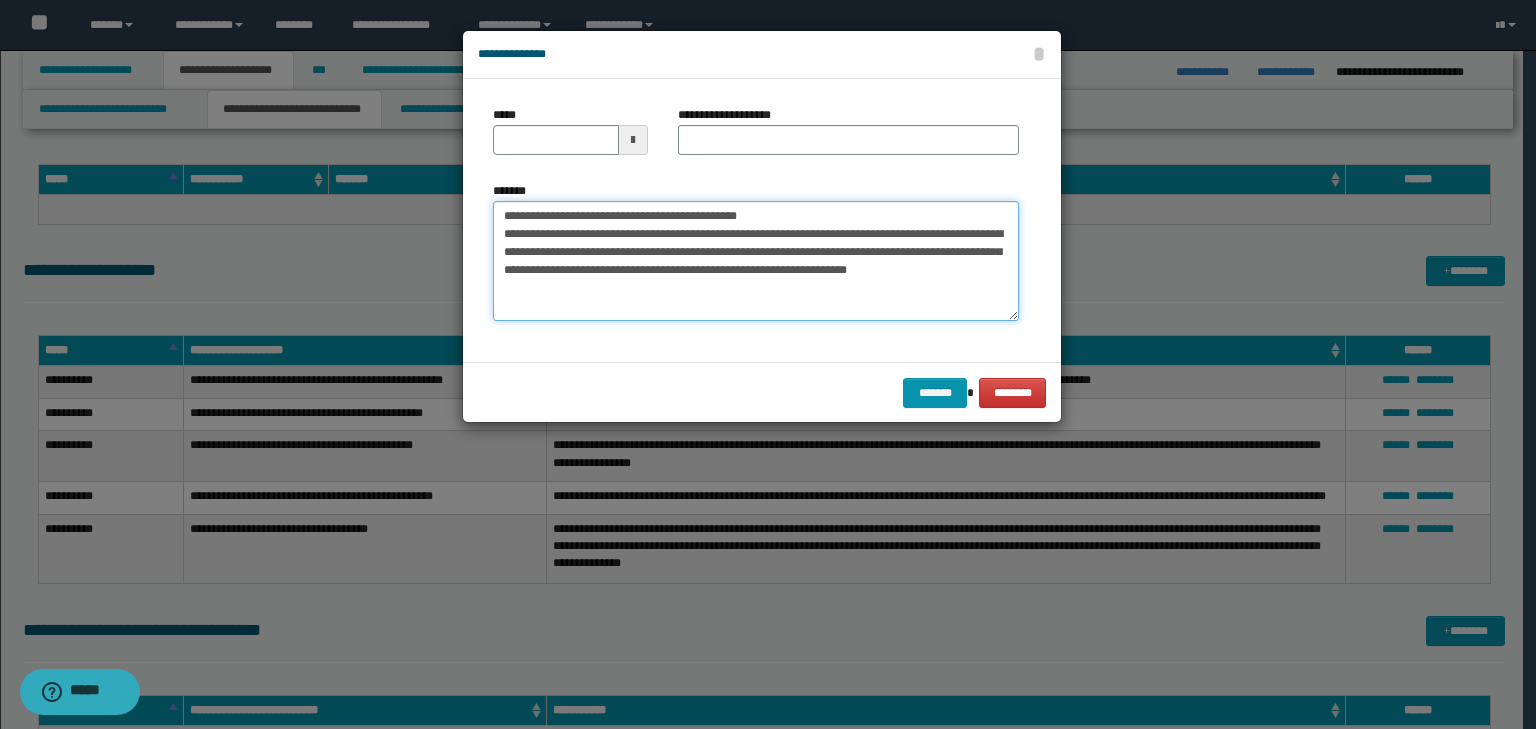 click on "**********" at bounding box center [768, 364] 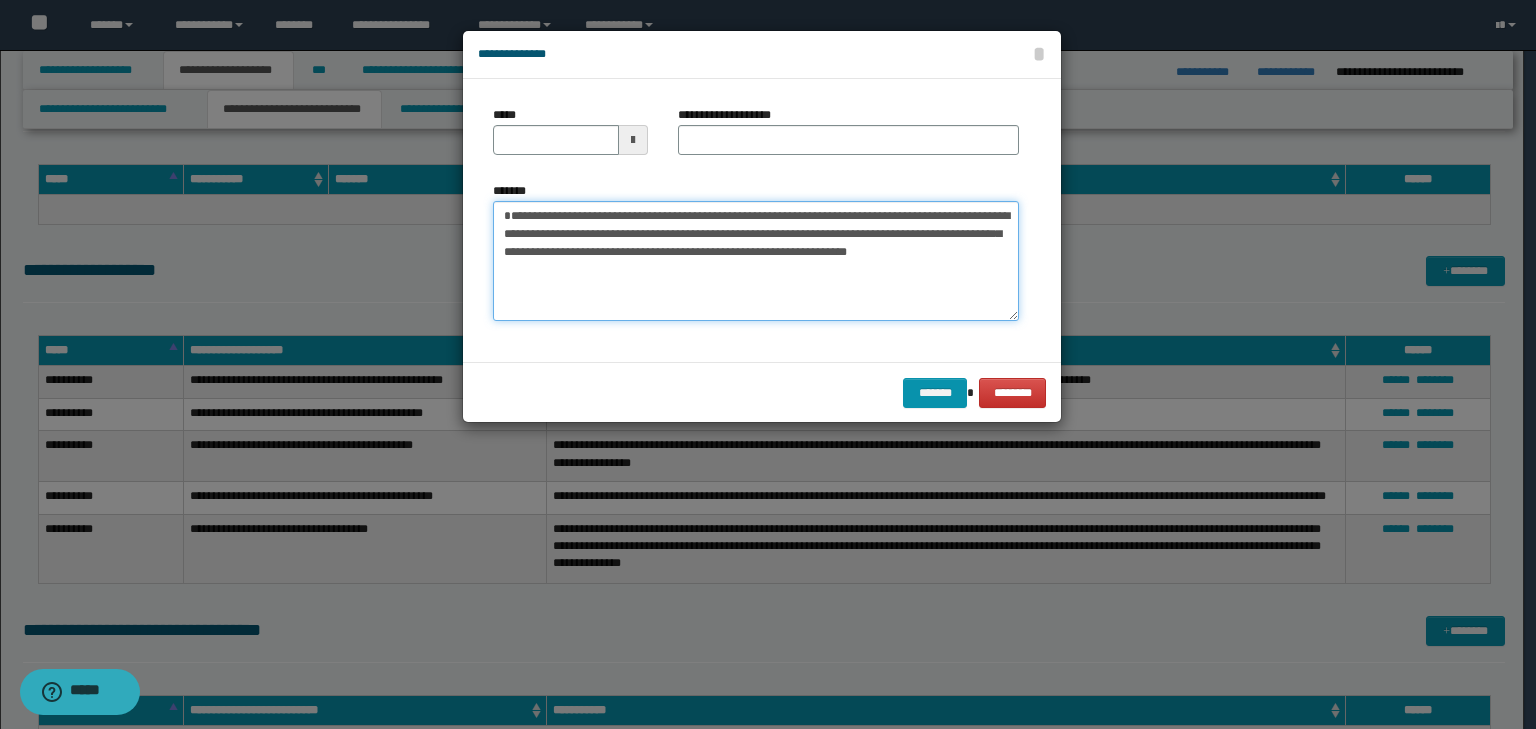 type 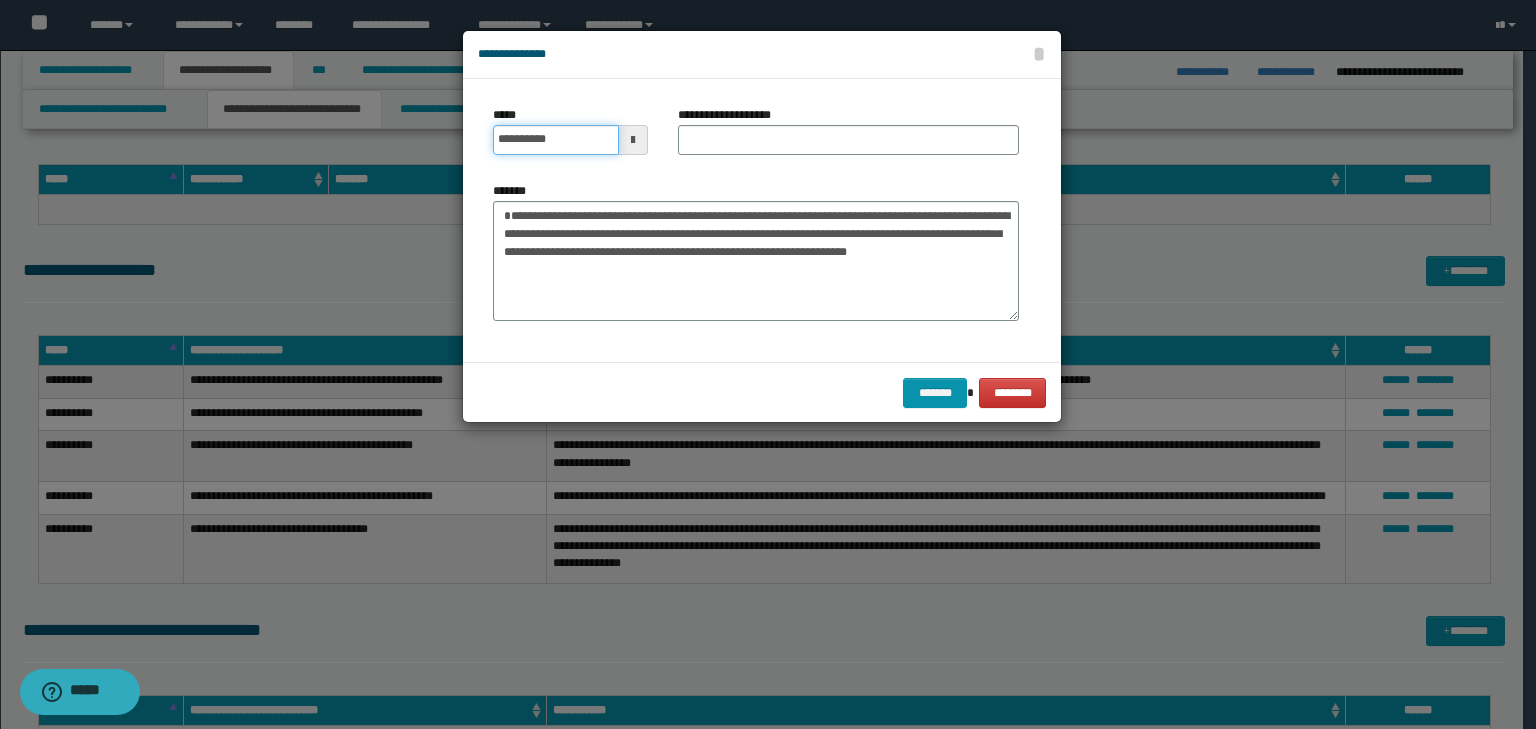 click on "**********" at bounding box center [556, 140] 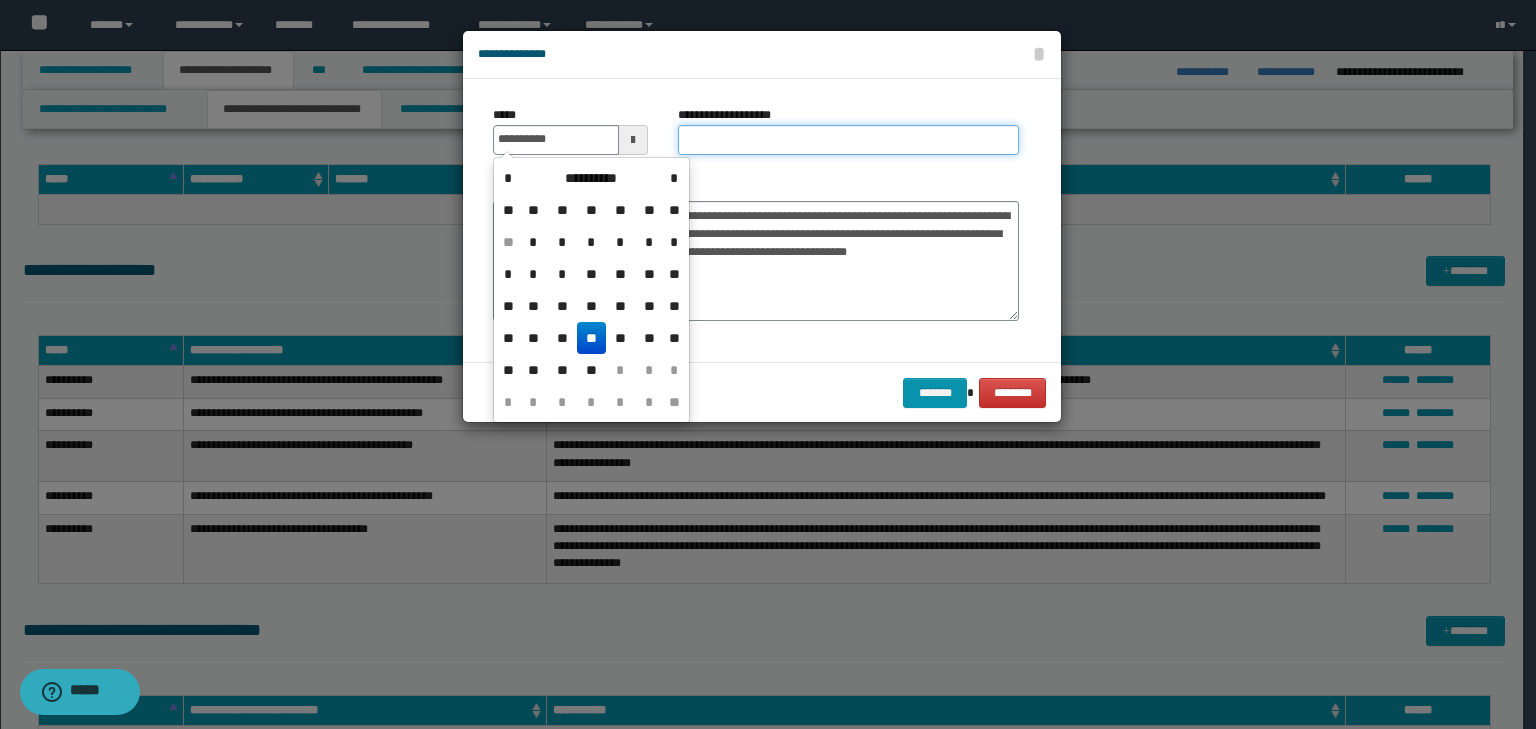 type on "**********" 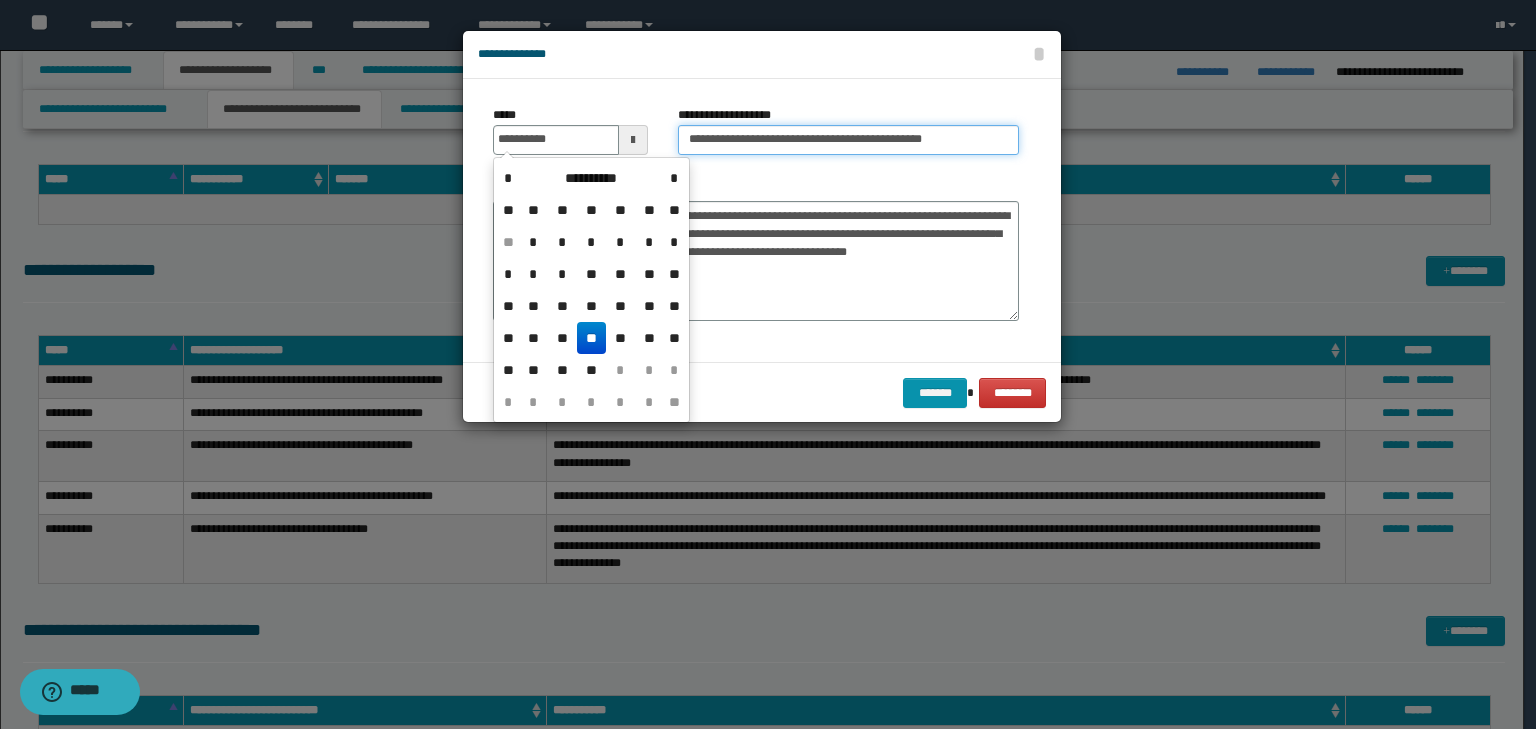 click on "**********" at bounding box center [848, 140] 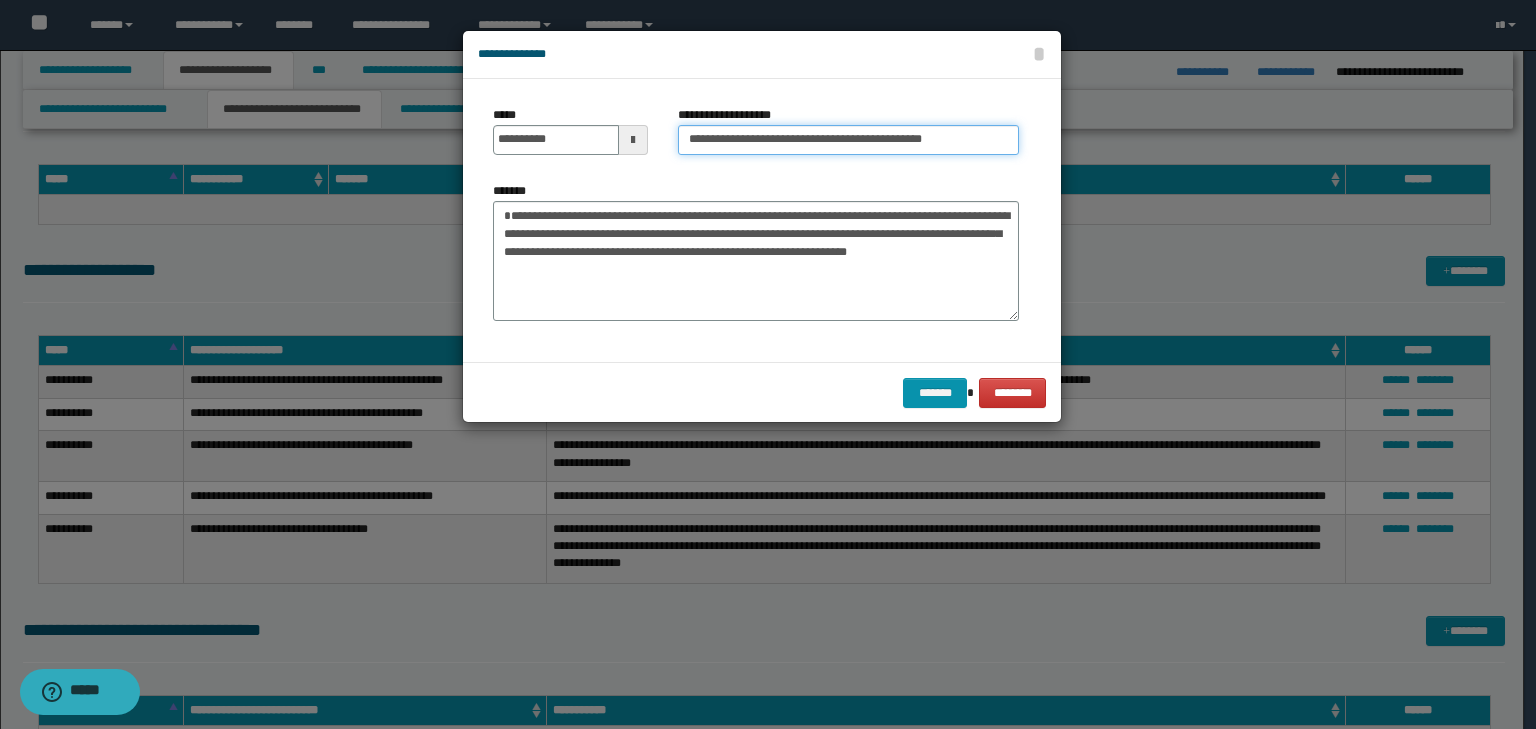 drag, startPoint x: 751, startPoint y: 137, endPoint x: 262, endPoint y: 130, distance: 489.0501 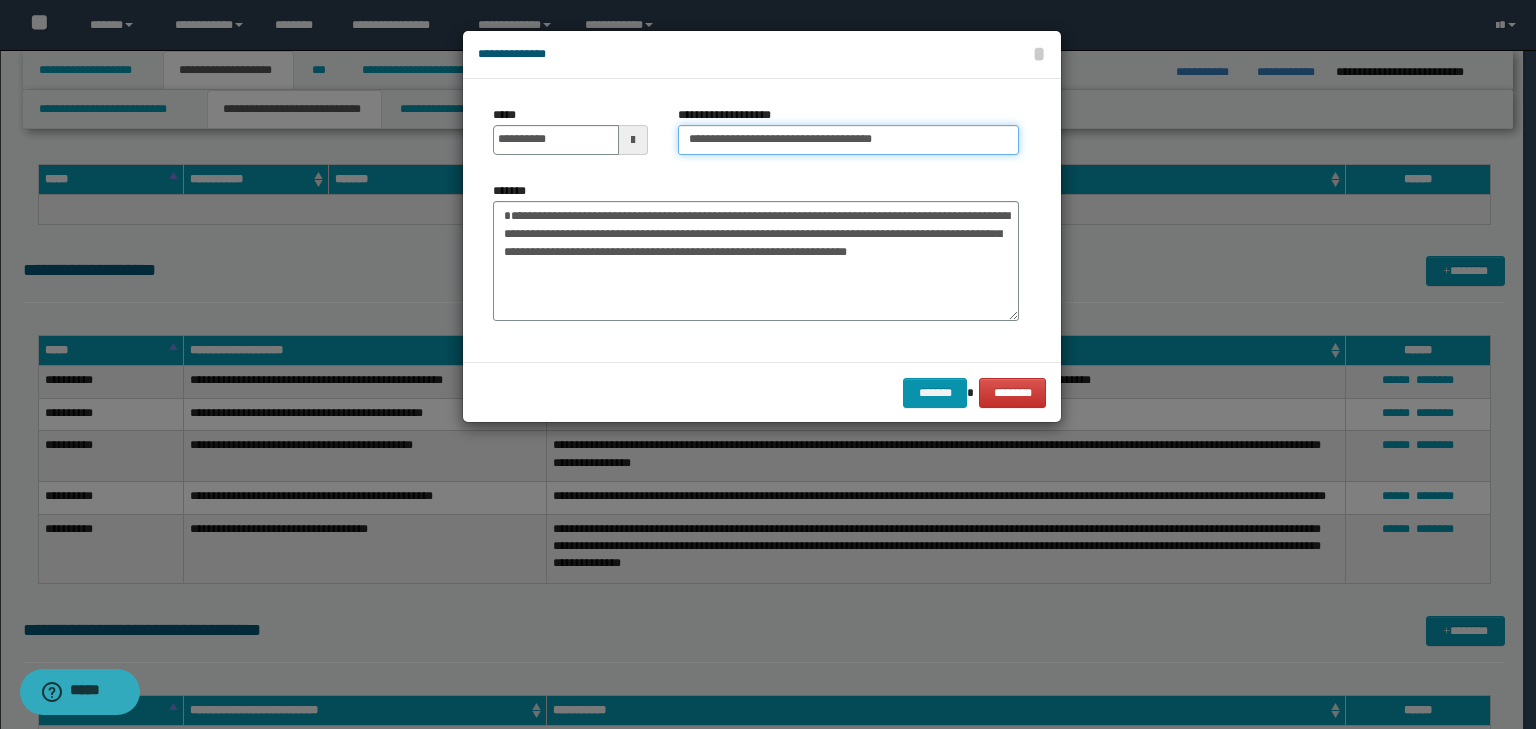 type on "**********" 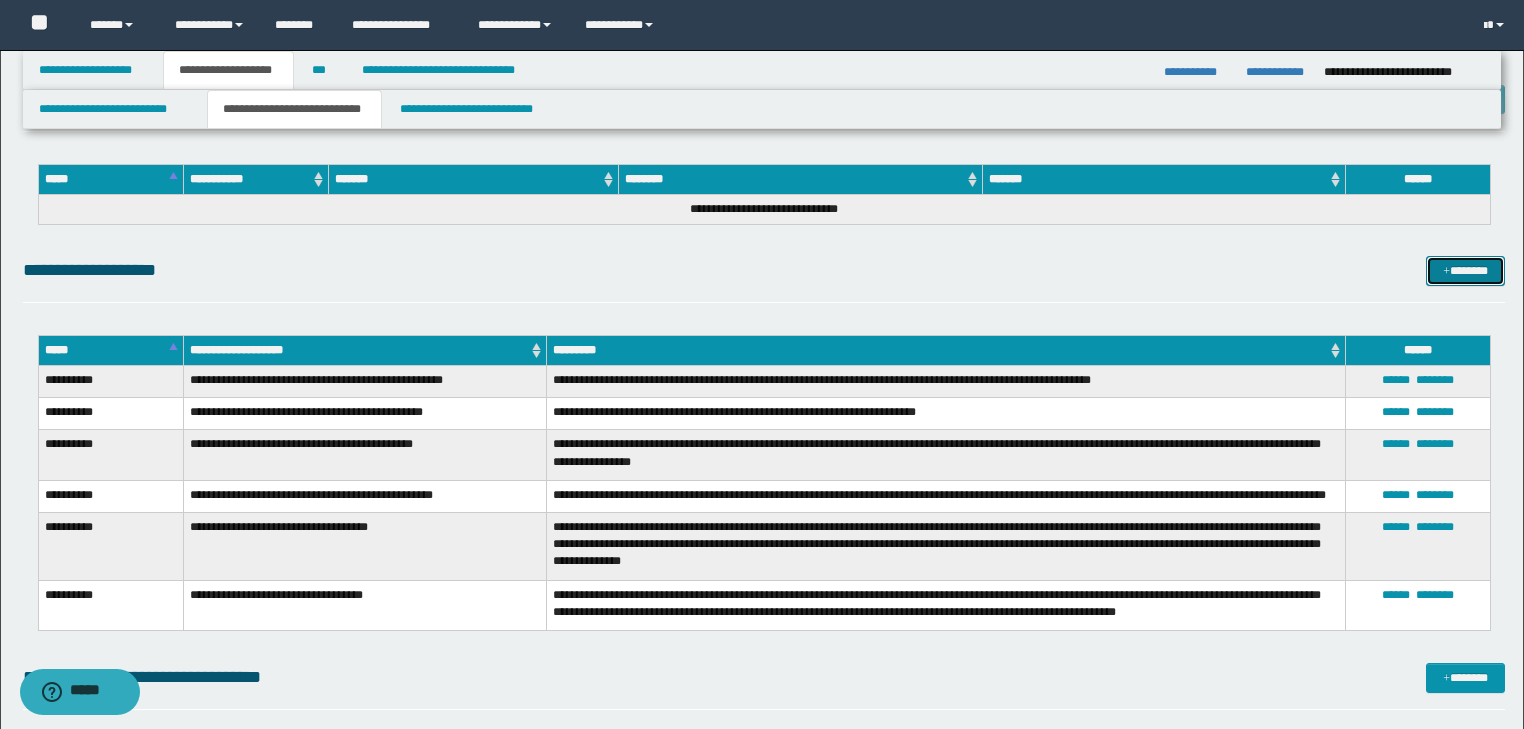 click on "*******" at bounding box center (1465, 271) 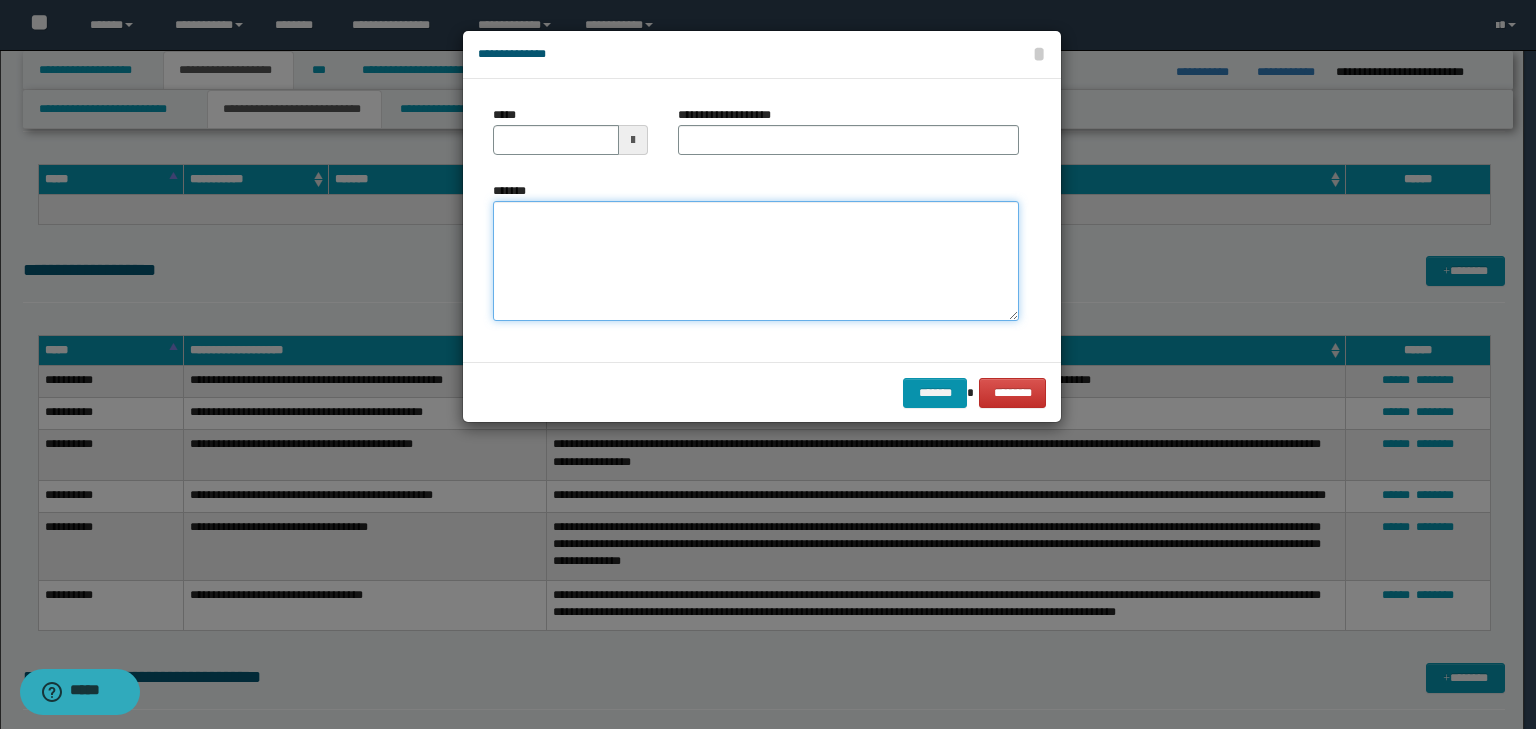 click on "*******" at bounding box center [756, 261] 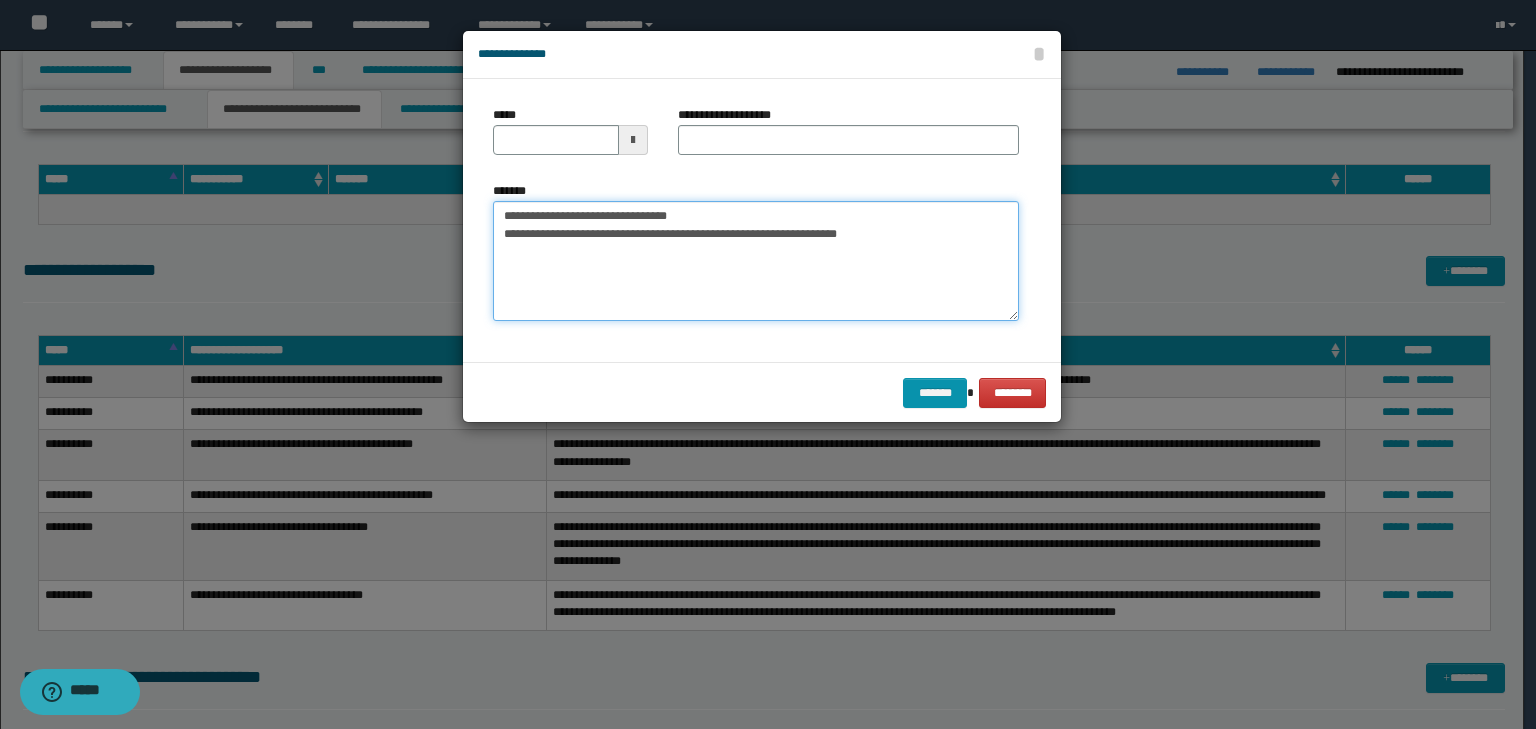 drag, startPoint x: 691, startPoint y: 213, endPoint x: 368, endPoint y: 174, distance: 325.34598 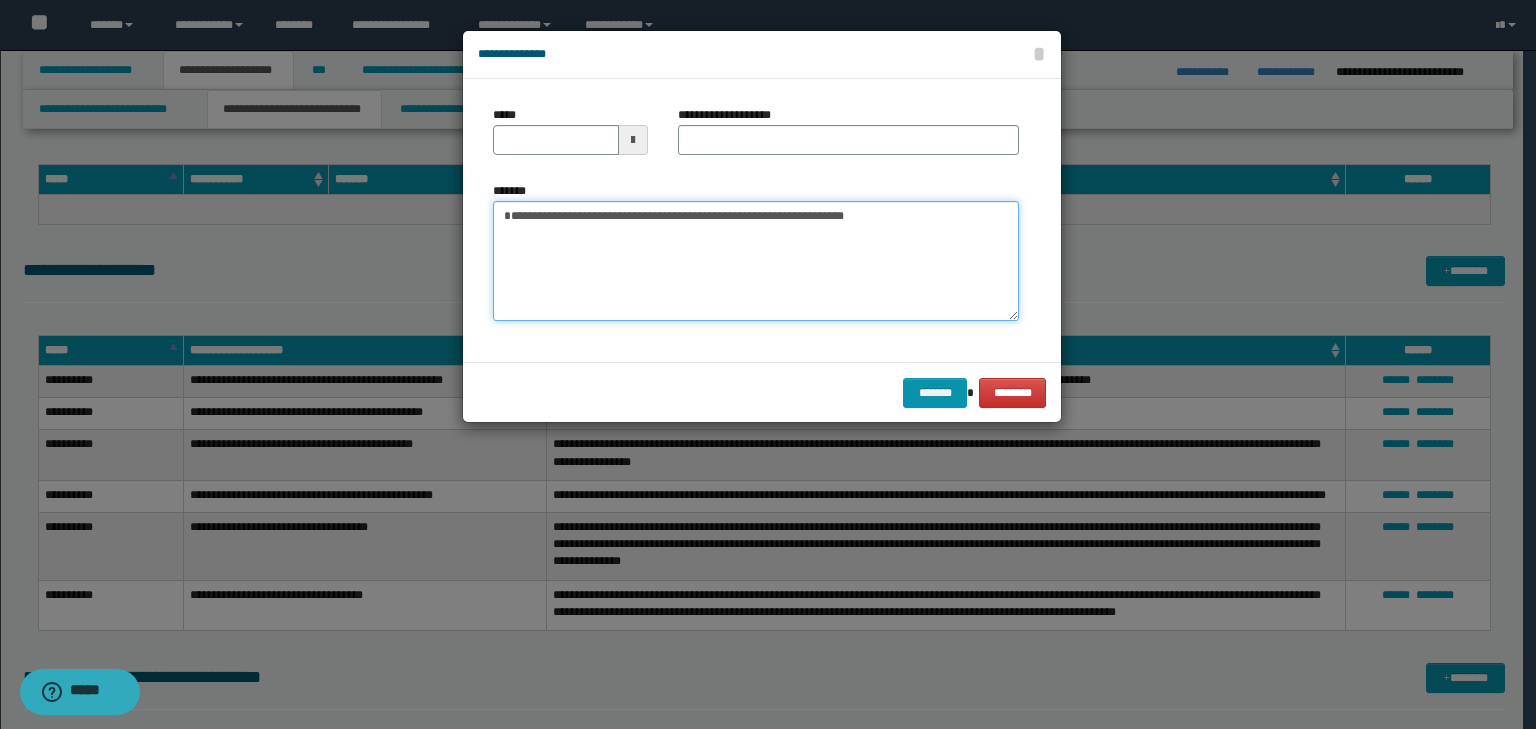 type 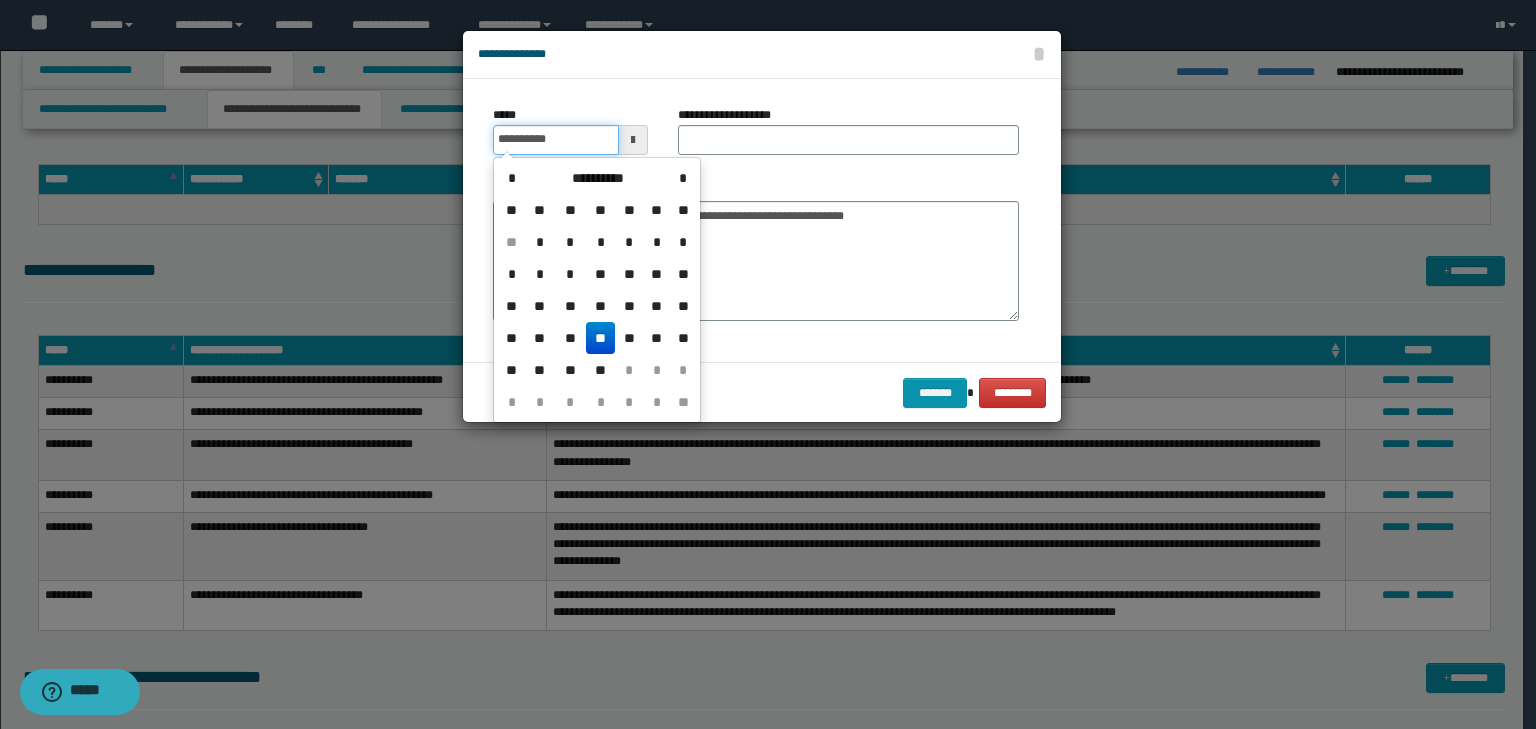 drag, startPoint x: 561, startPoint y: 131, endPoint x: 824, endPoint y: 153, distance: 263.91855 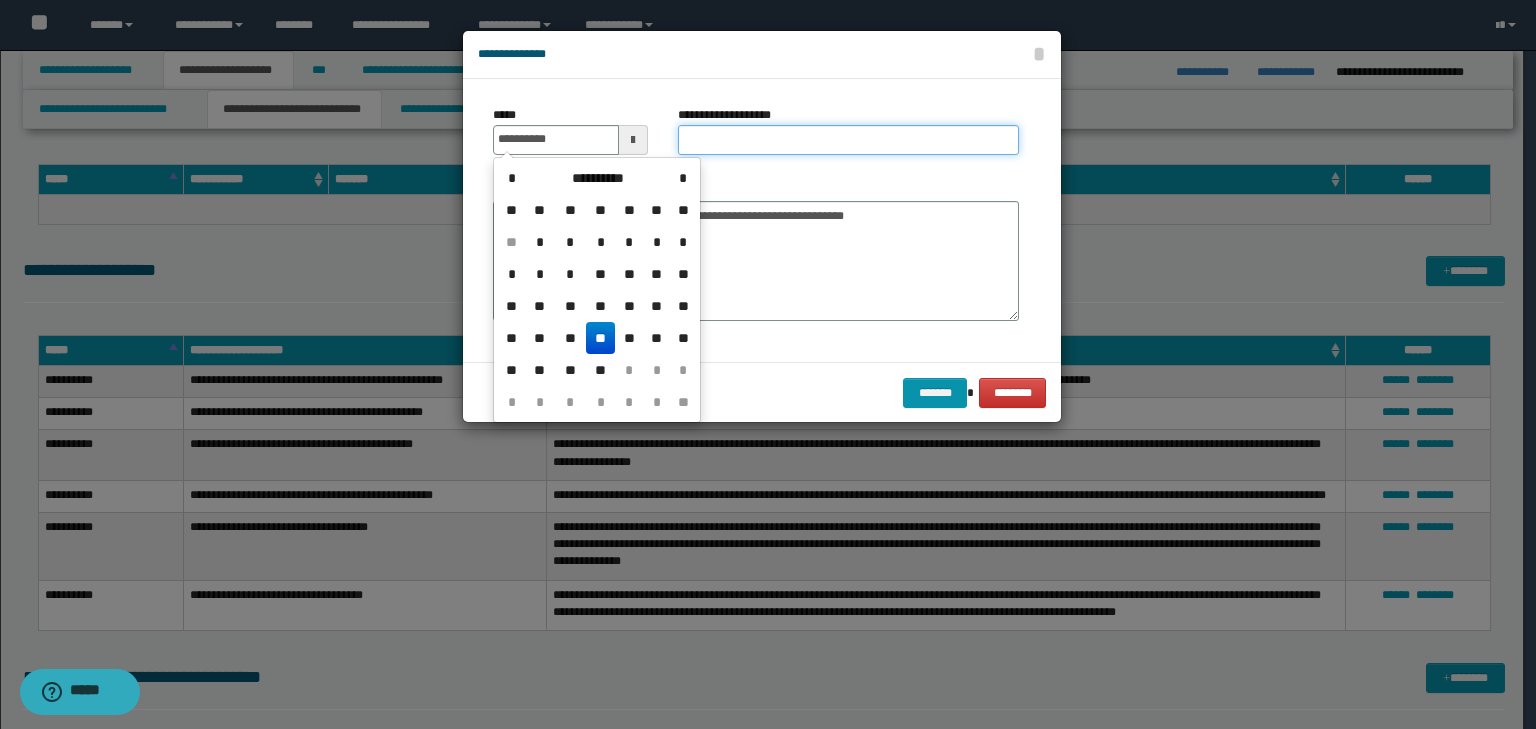 type on "**********" 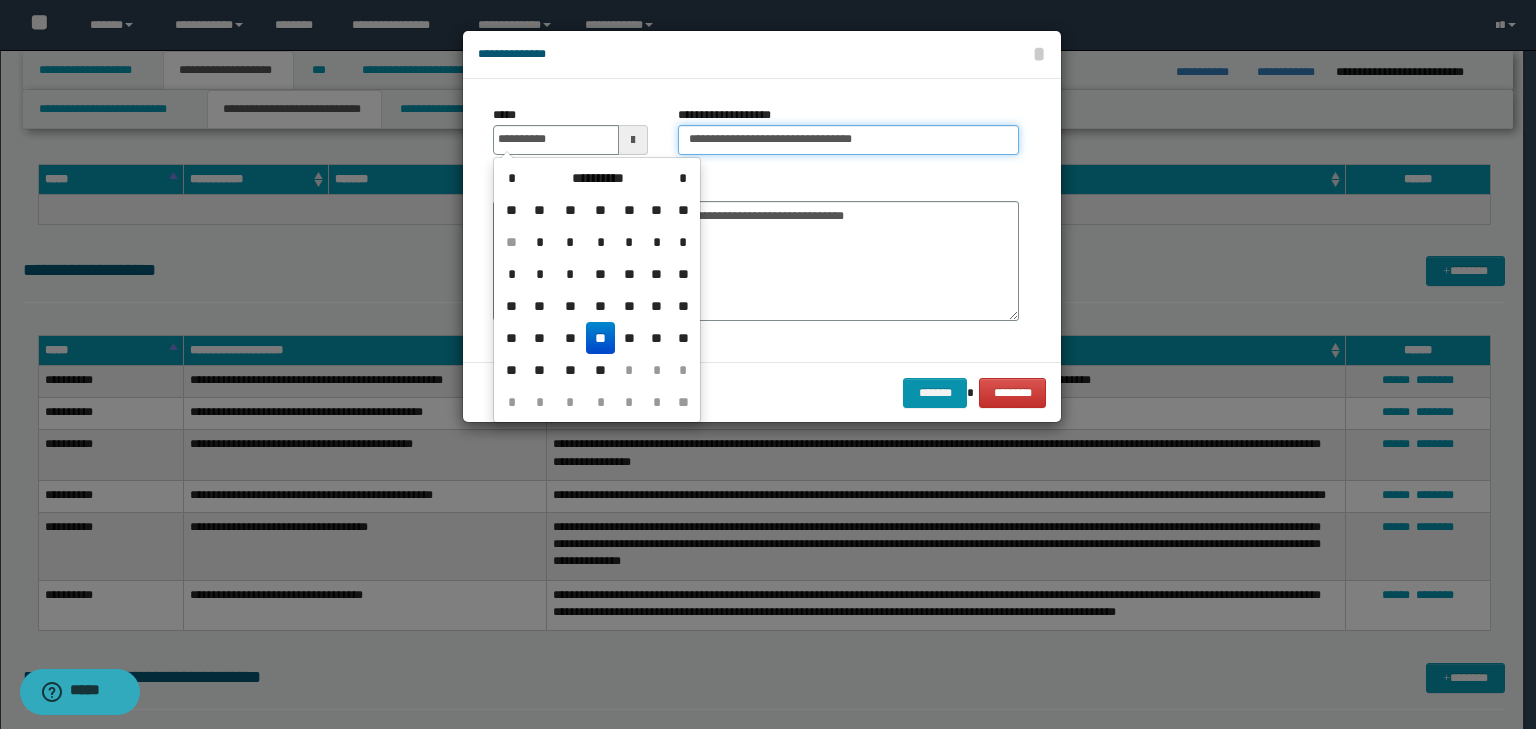 click on "**********" at bounding box center [848, 138] 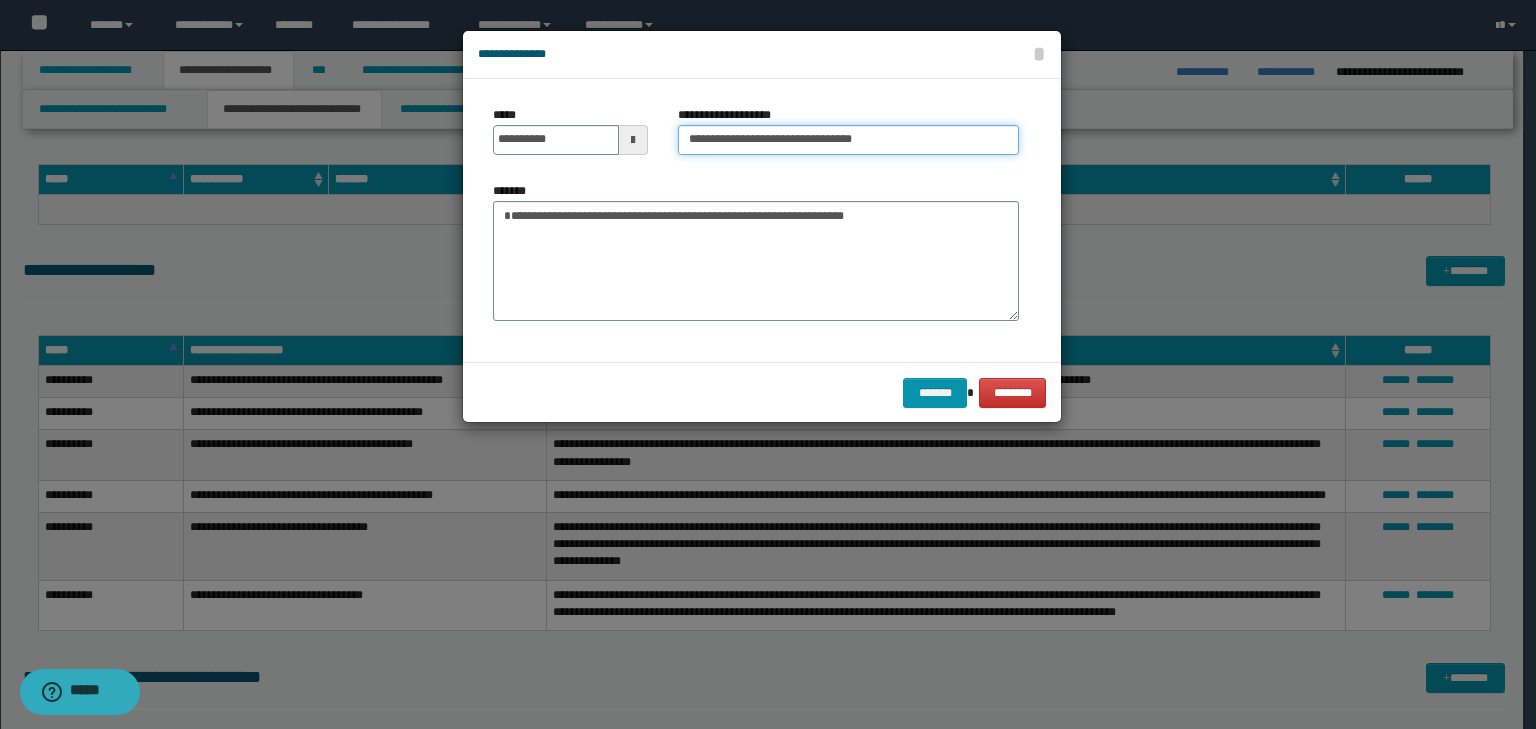 drag, startPoint x: 512, startPoint y: 120, endPoint x: 318, endPoint y: 120, distance: 194 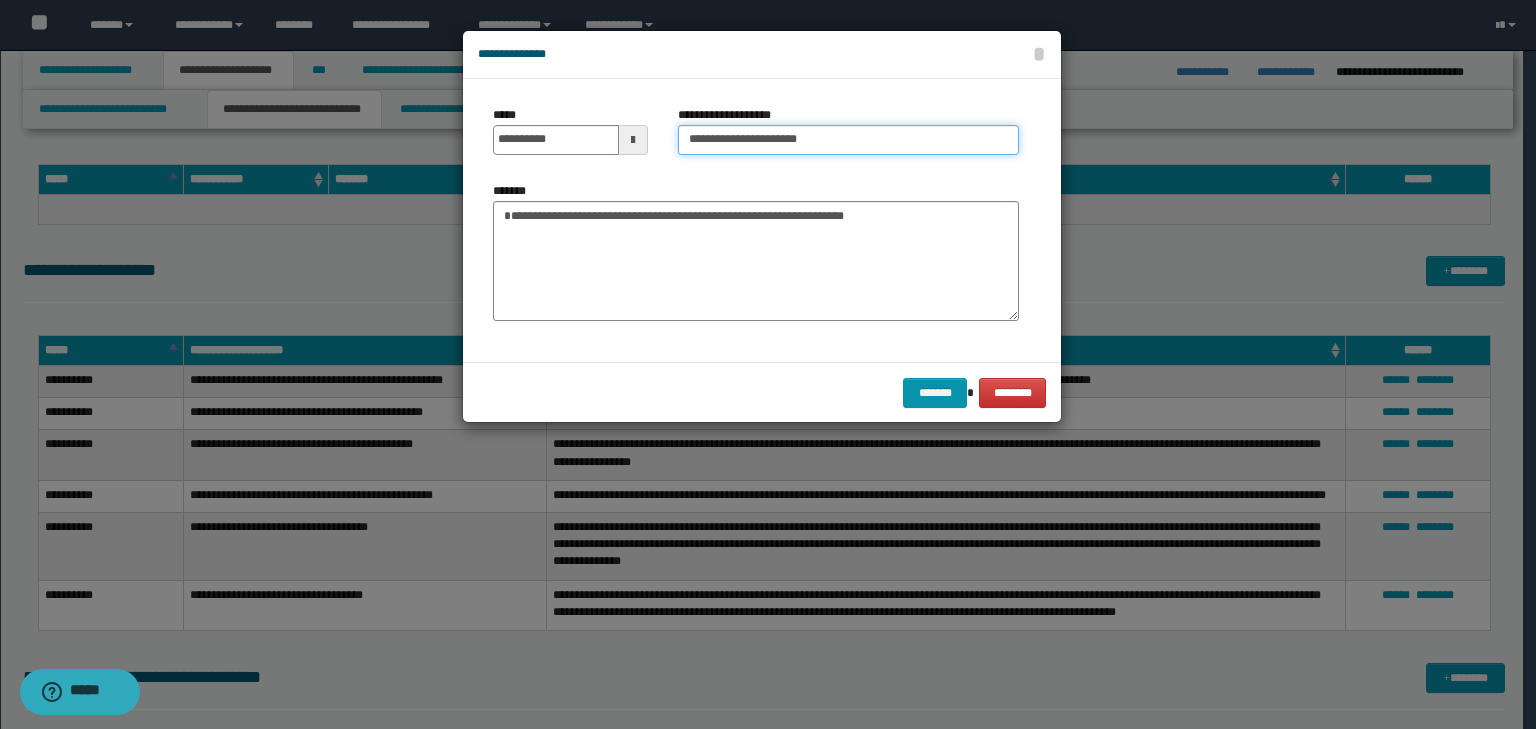 type on "**********" 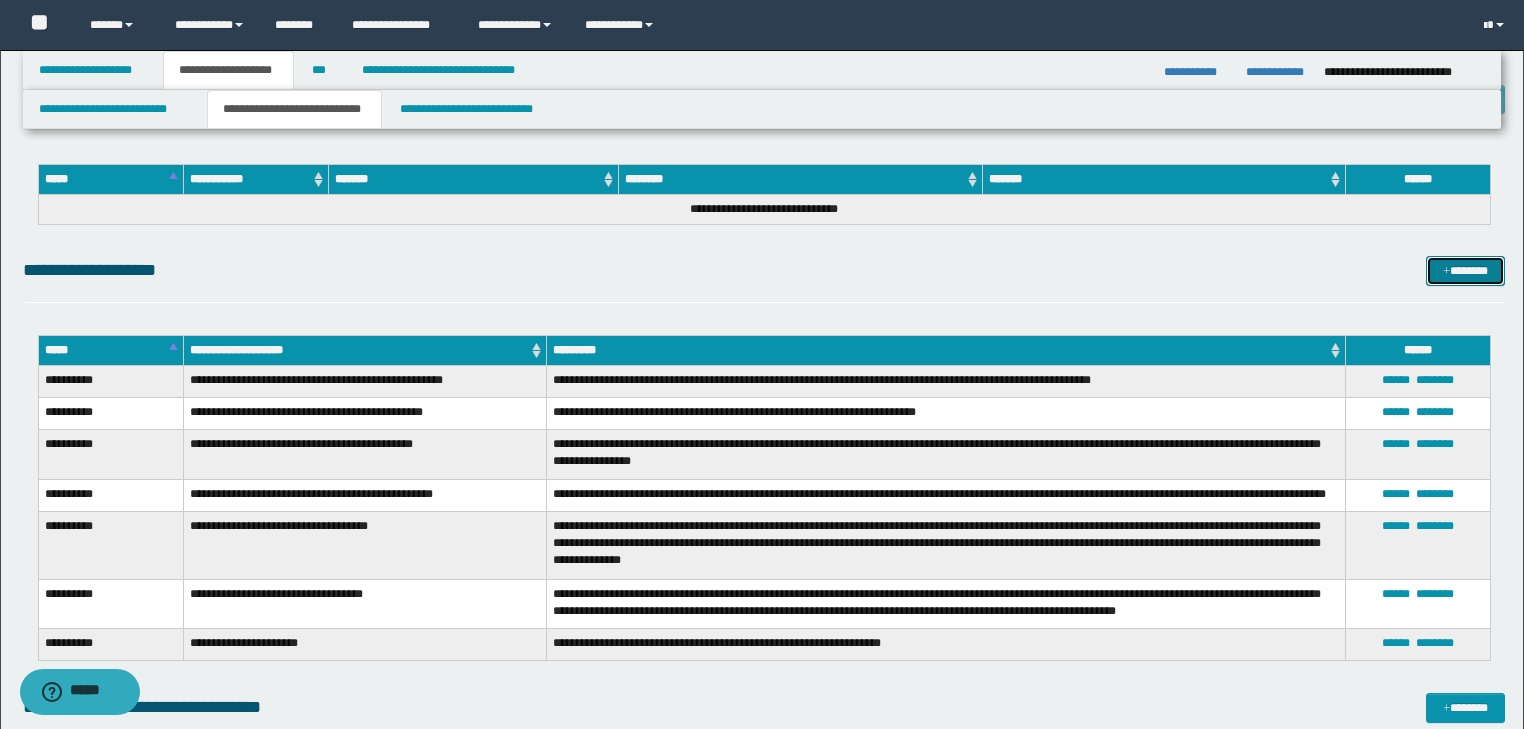 click at bounding box center (1446, 272) 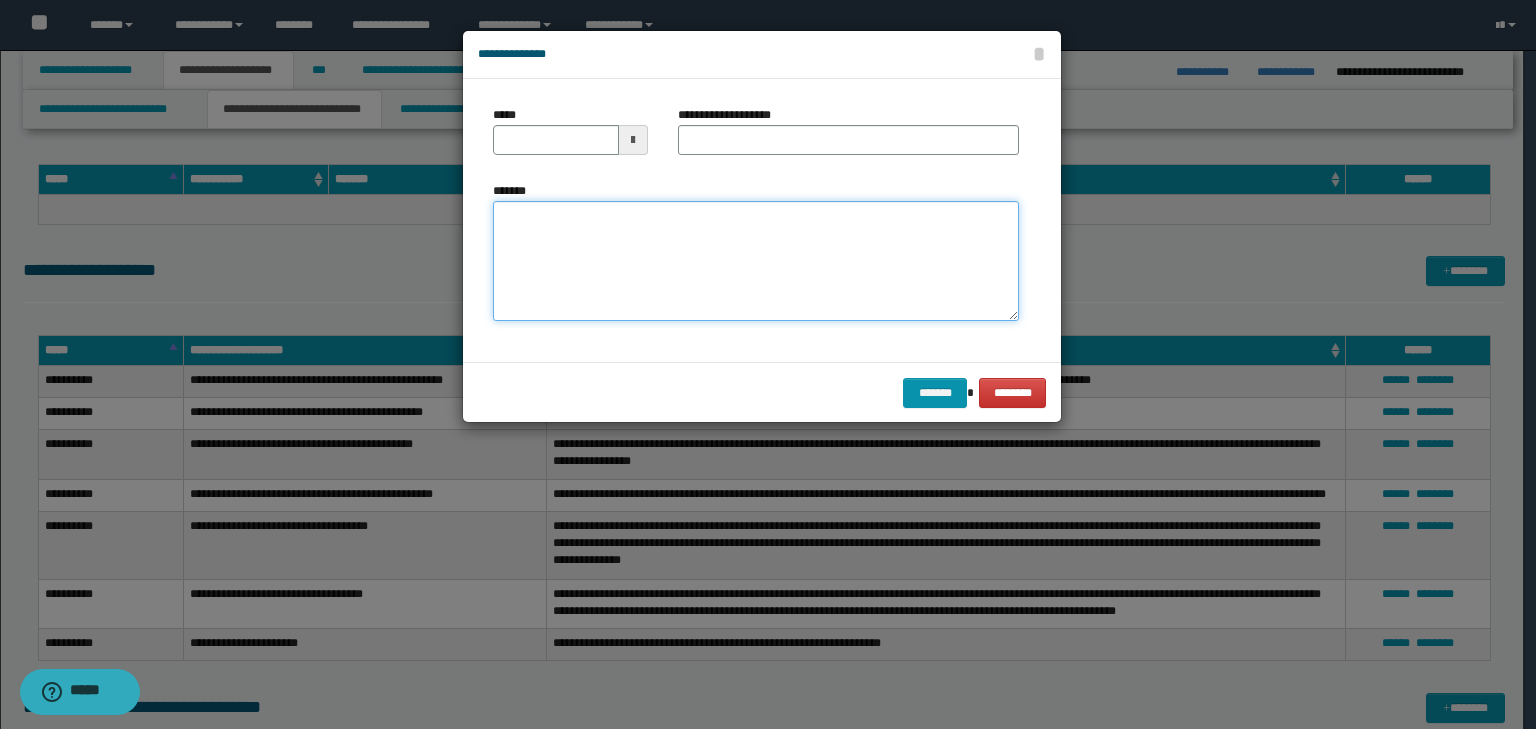 click on "*******" at bounding box center (756, 261) 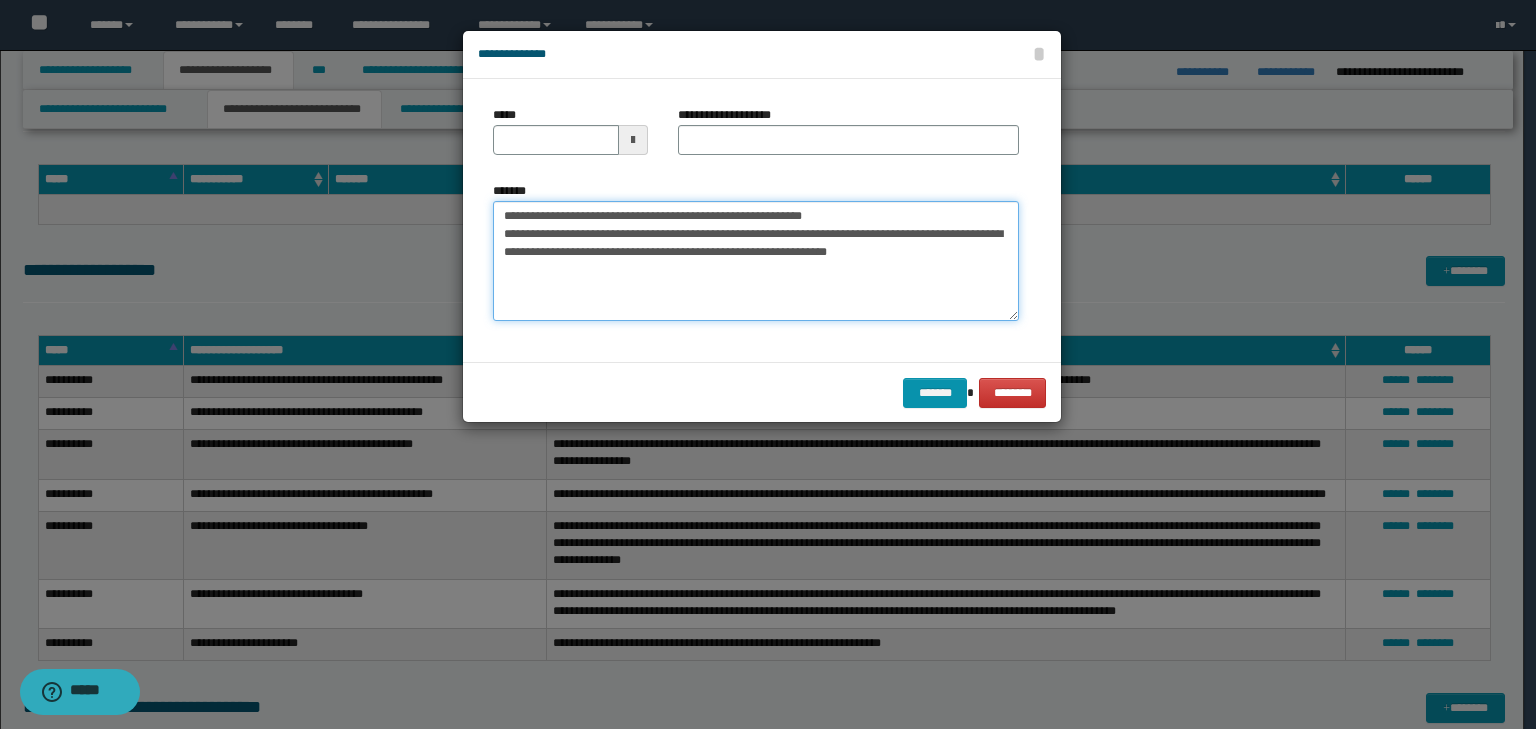drag, startPoint x: 848, startPoint y: 219, endPoint x: 442, endPoint y: 179, distance: 407.9657 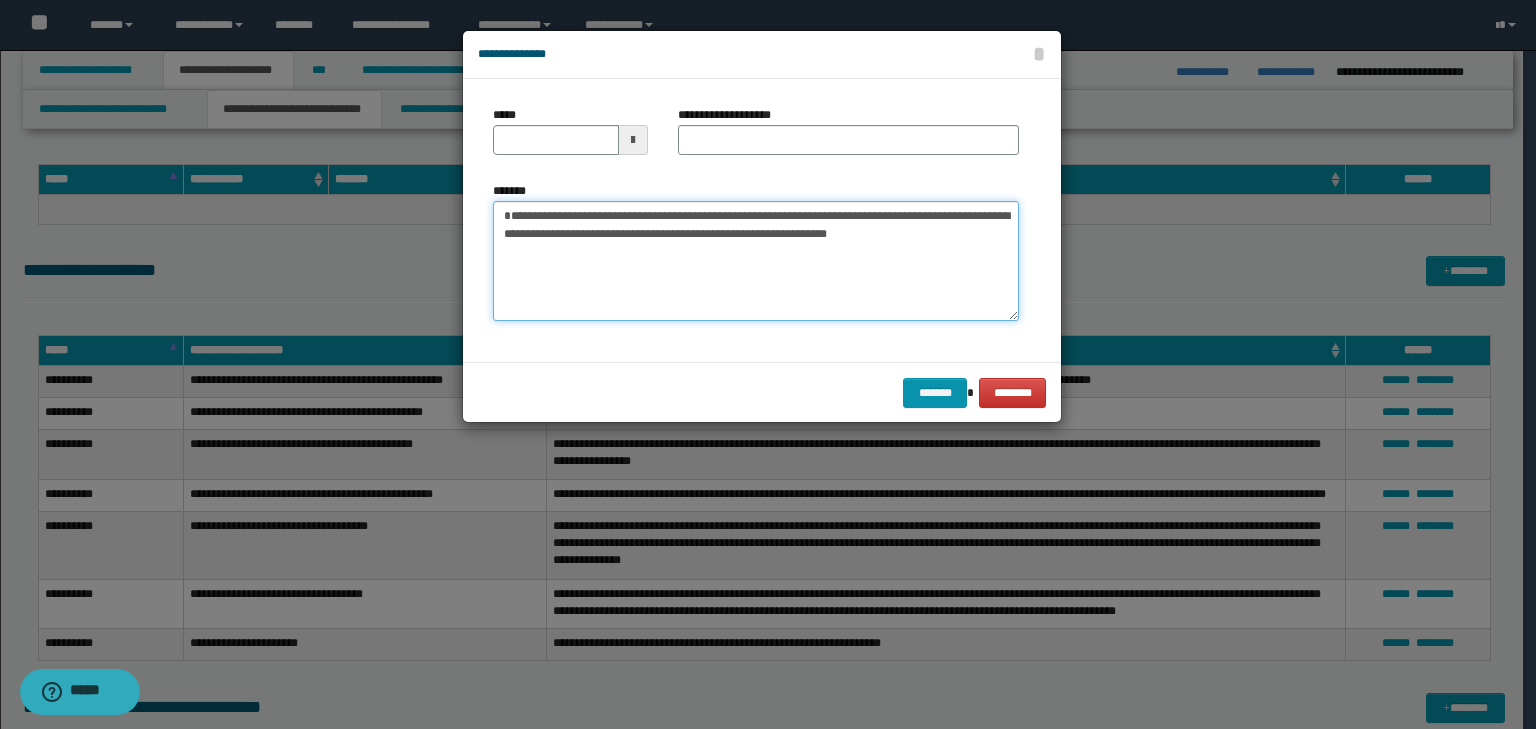 type 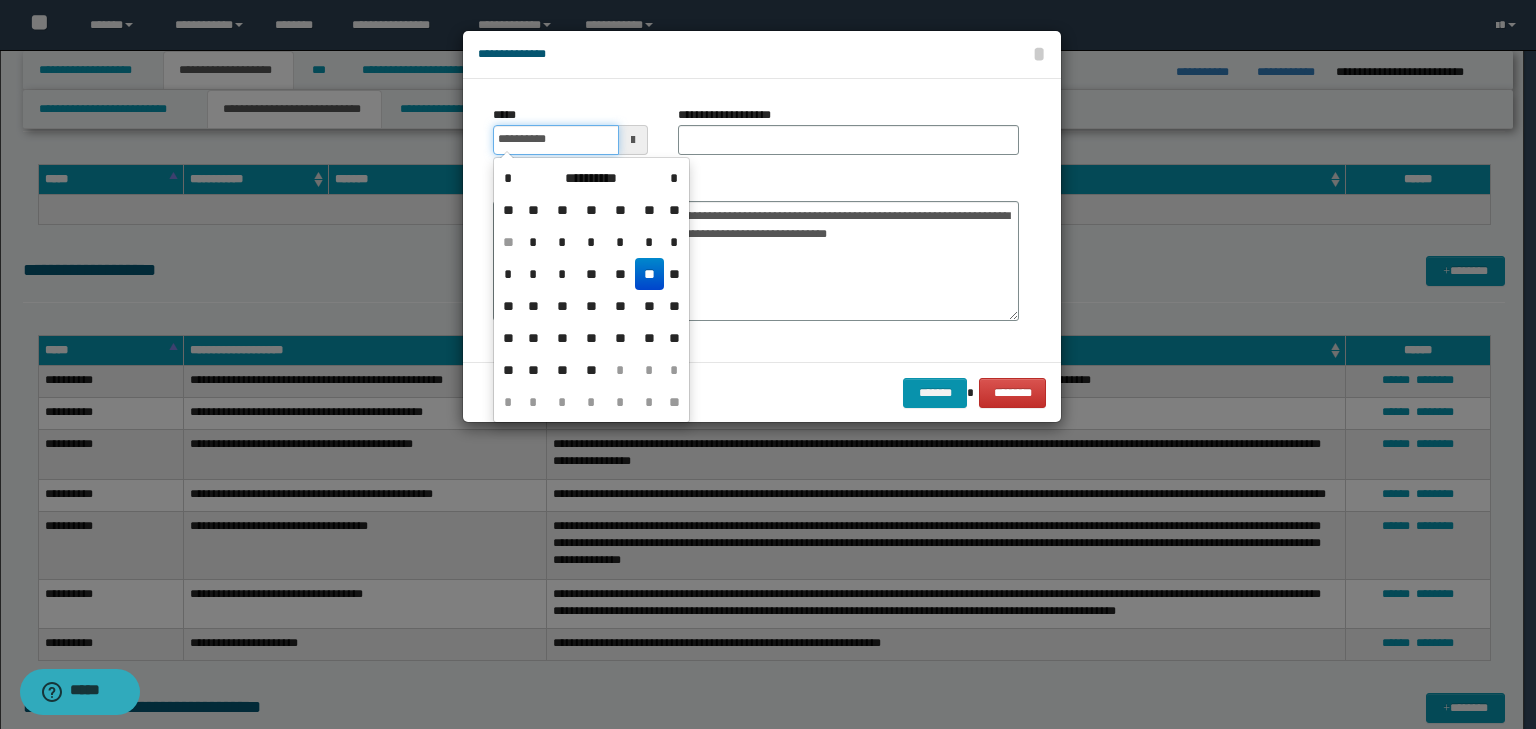 click on "**********" at bounding box center [556, 140] 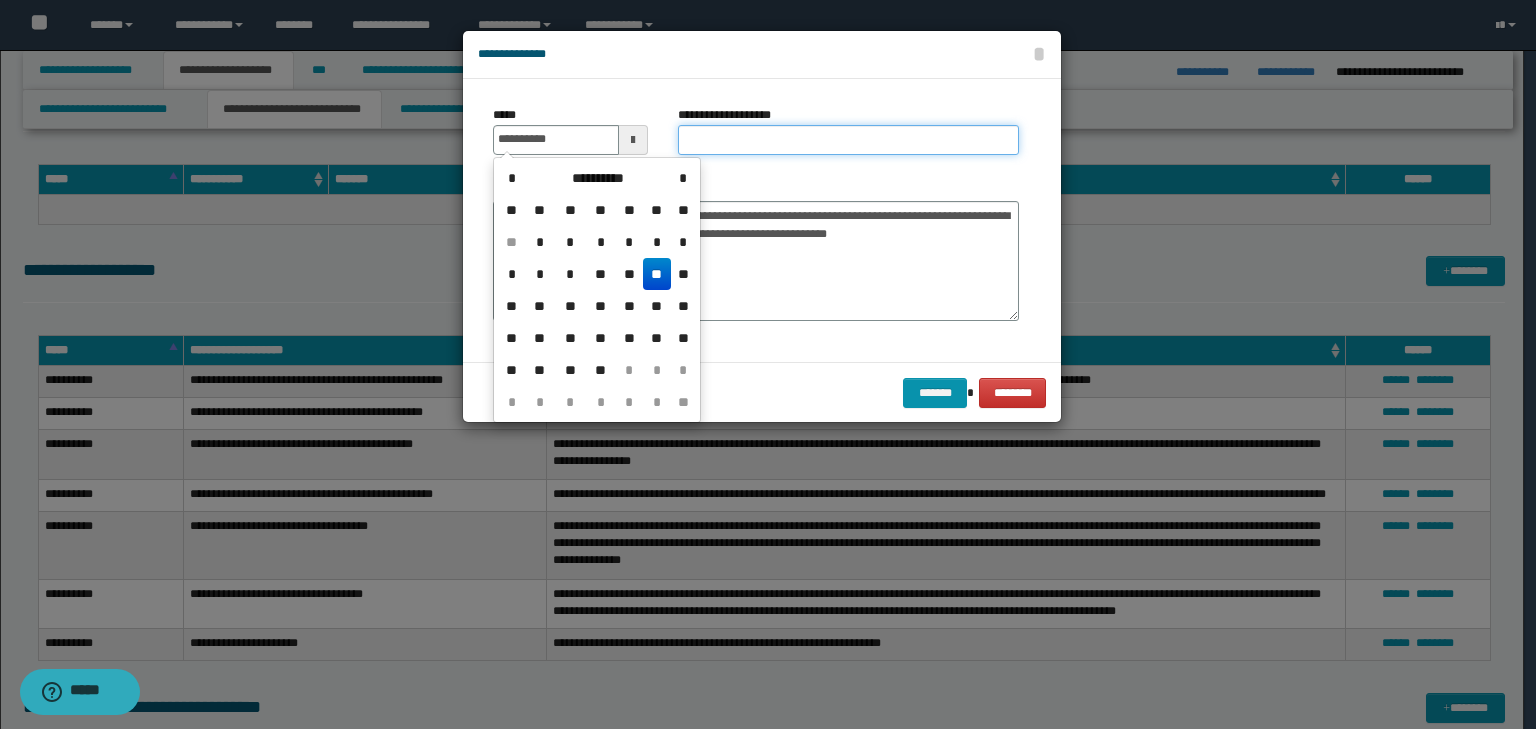 type on "**********" 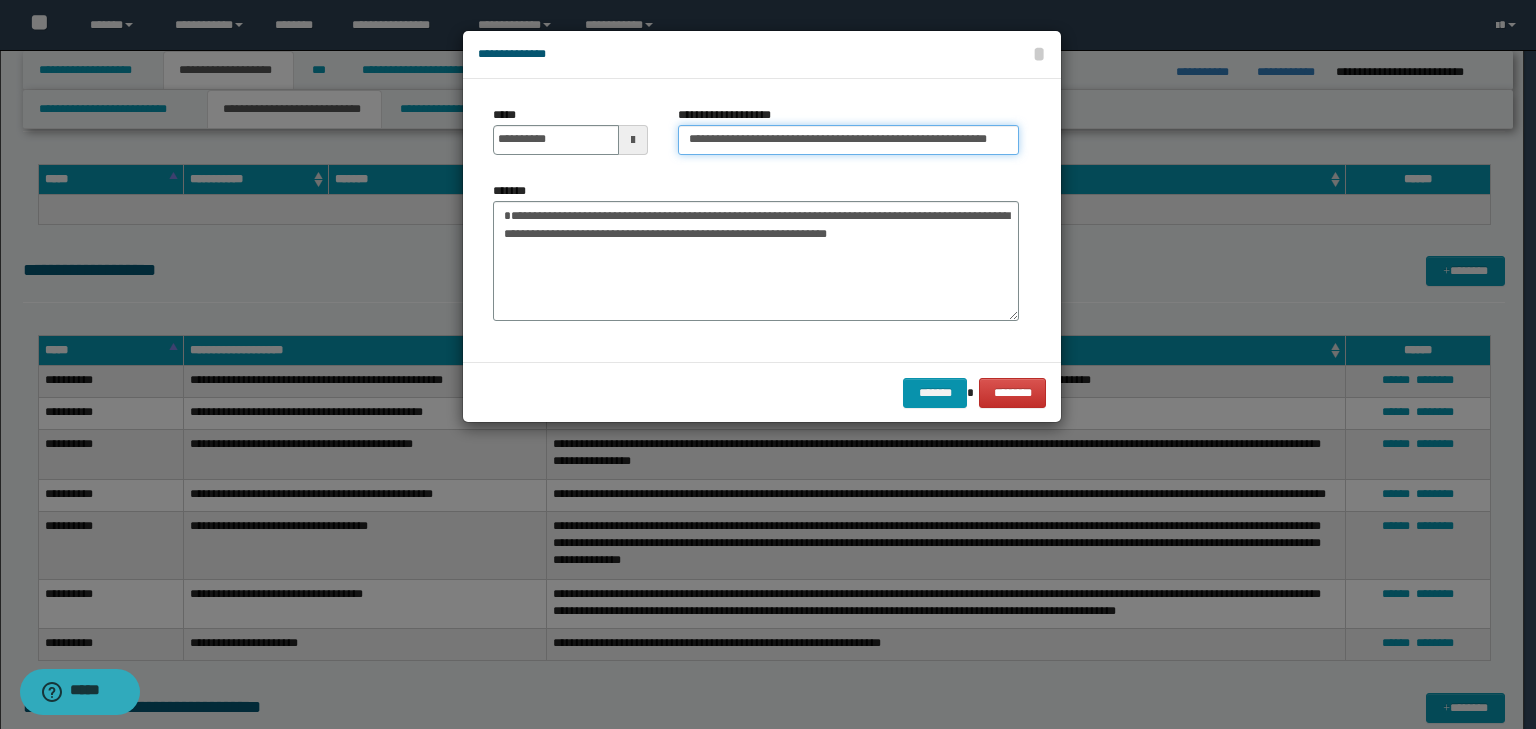 click on "**********" at bounding box center [848, 140] 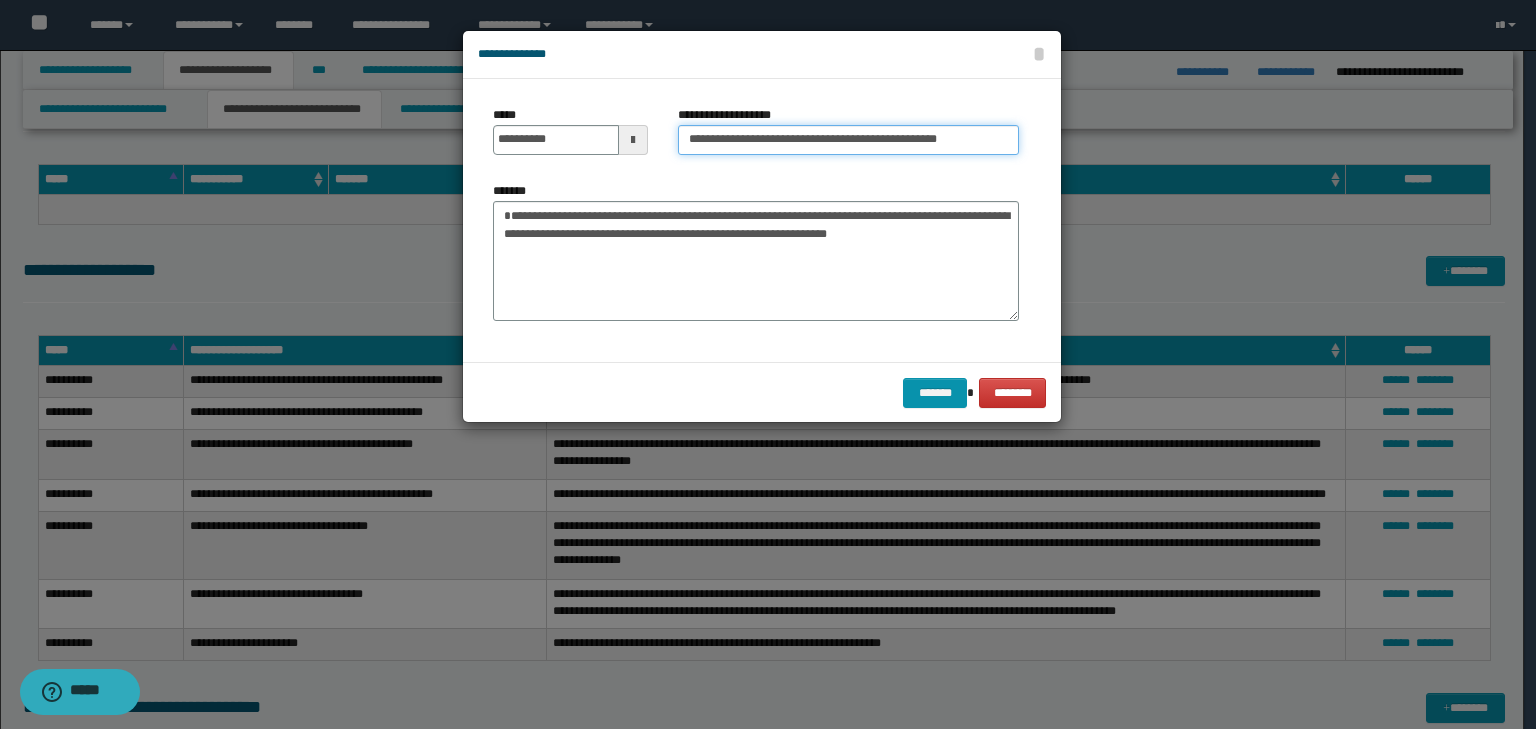 type on "**********" 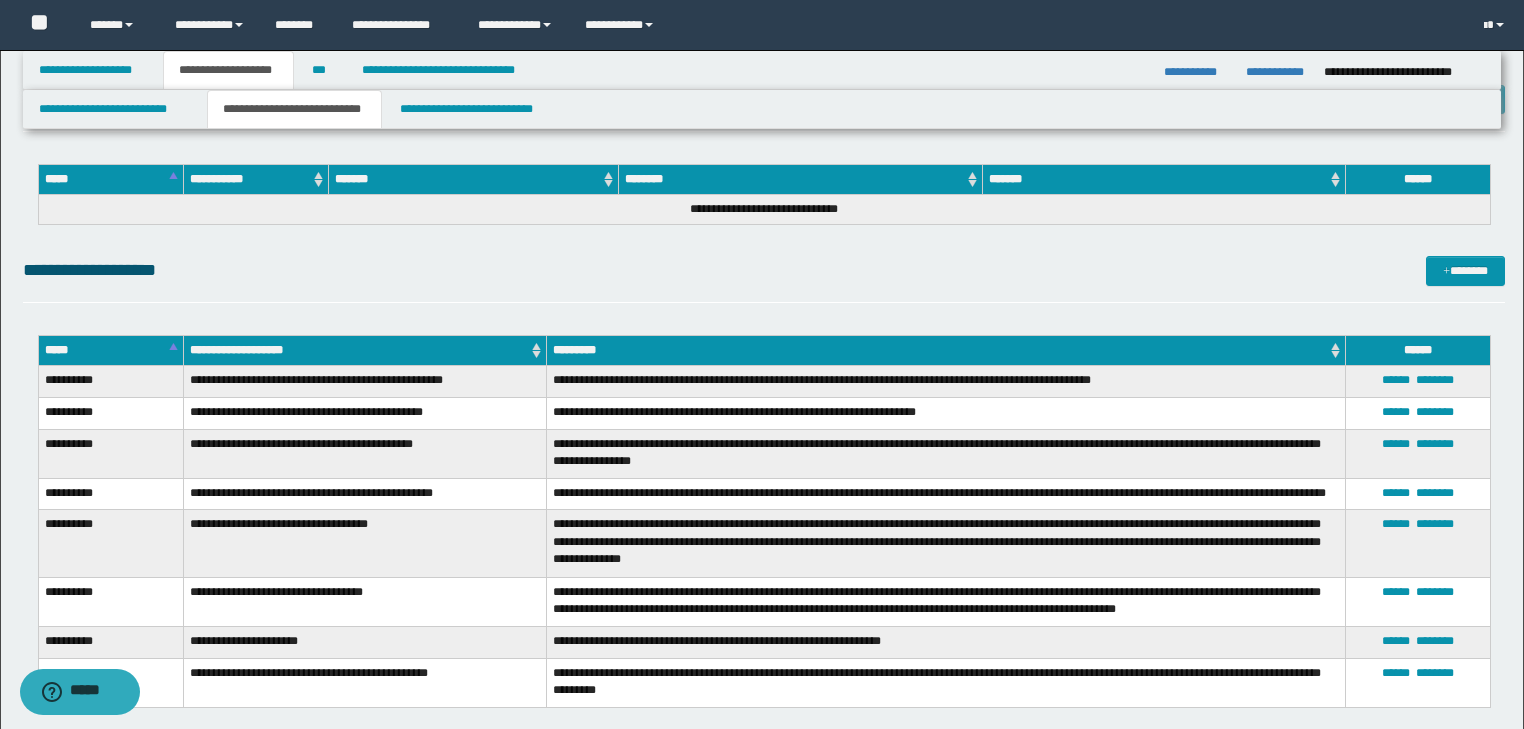 click on "**********" at bounding box center [764, -1749] 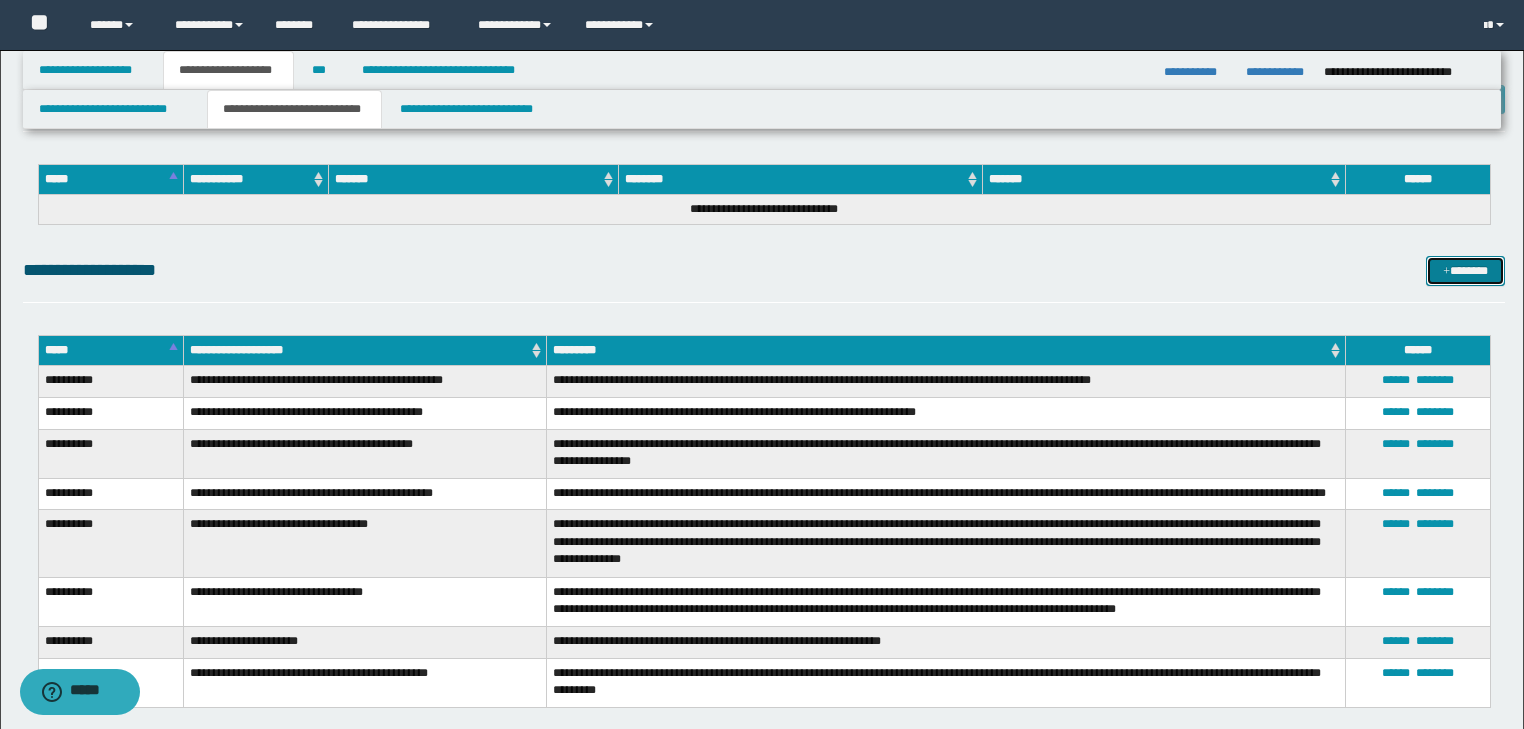 click on "*******" at bounding box center [1465, 271] 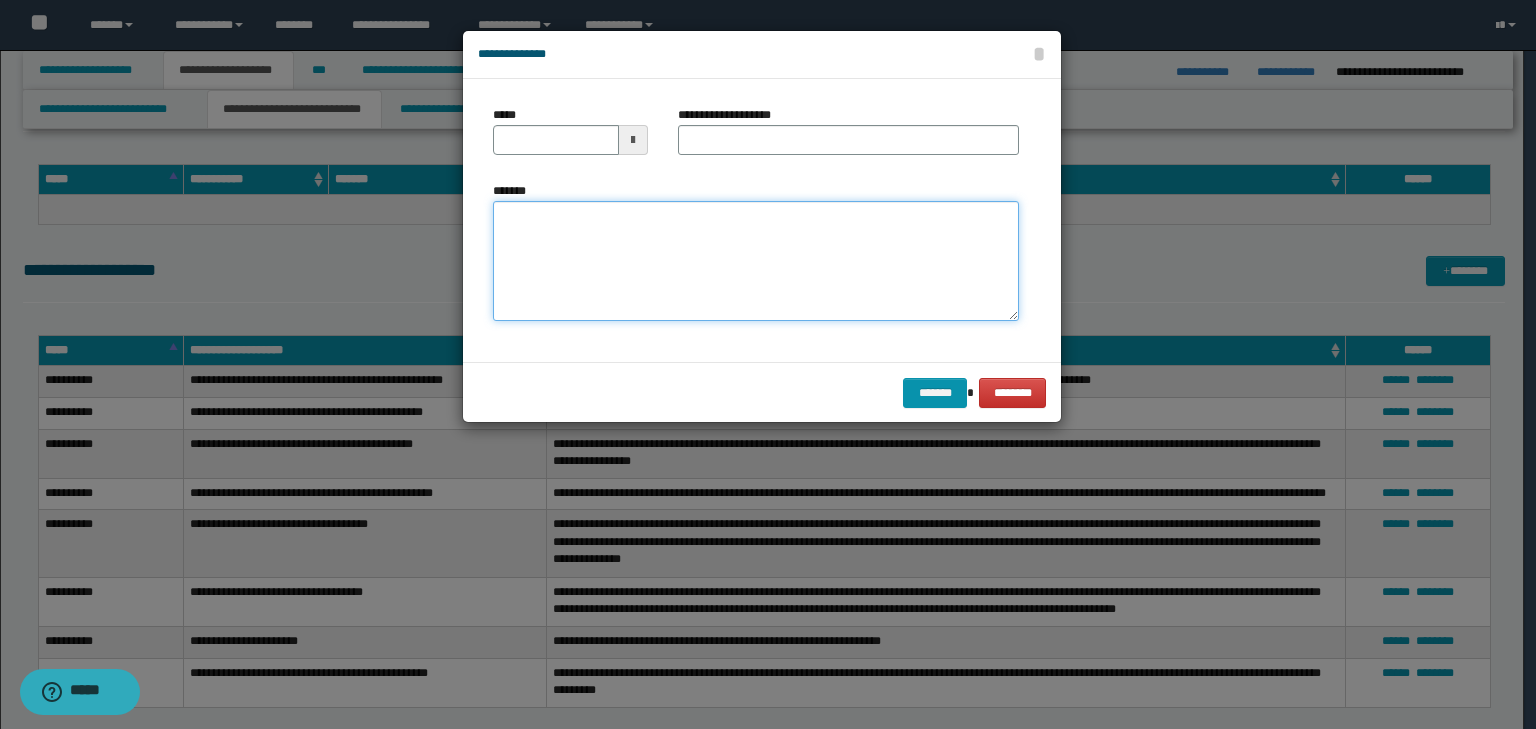 click on "*******" at bounding box center [756, 261] 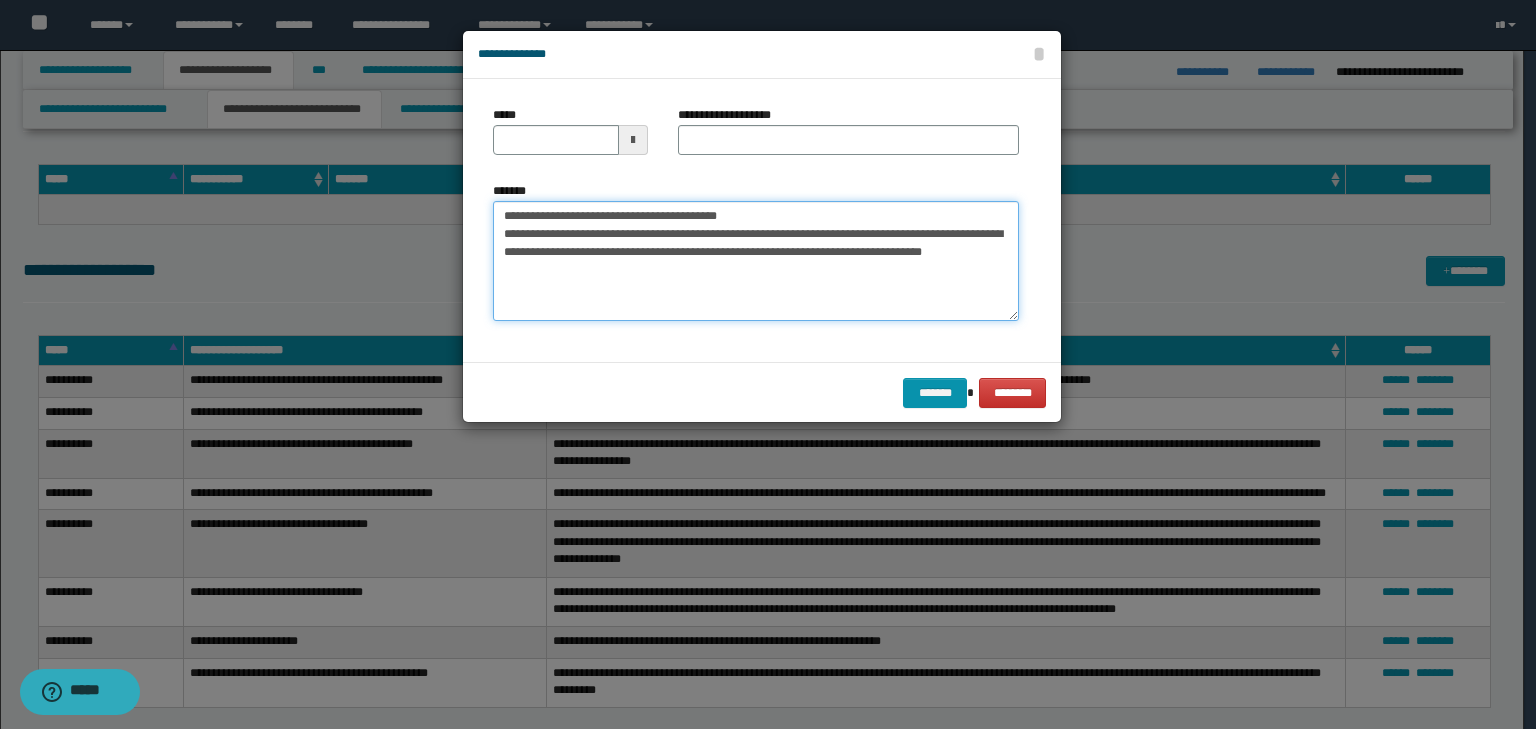 drag, startPoint x: 715, startPoint y: 218, endPoint x: 432, endPoint y: 183, distance: 285.1561 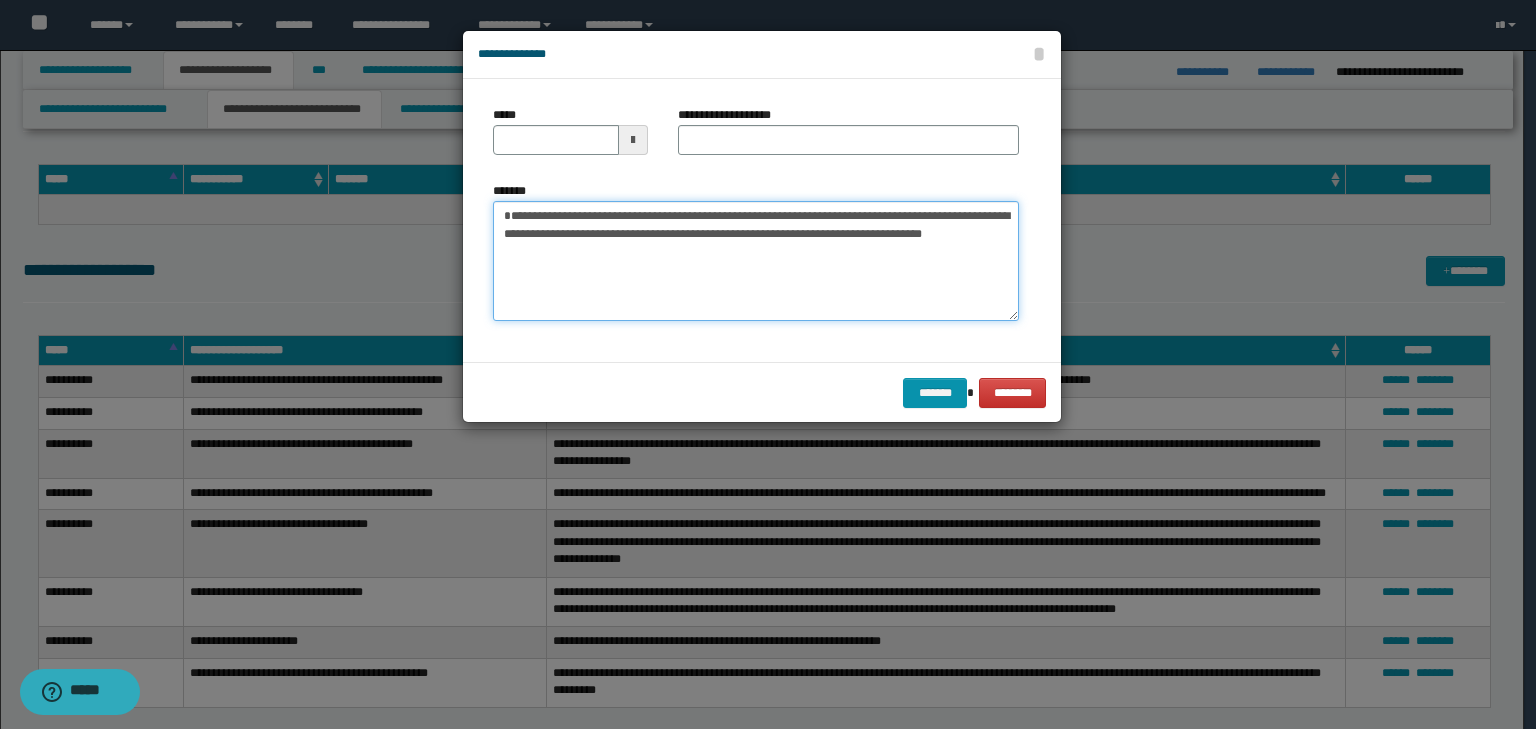 type 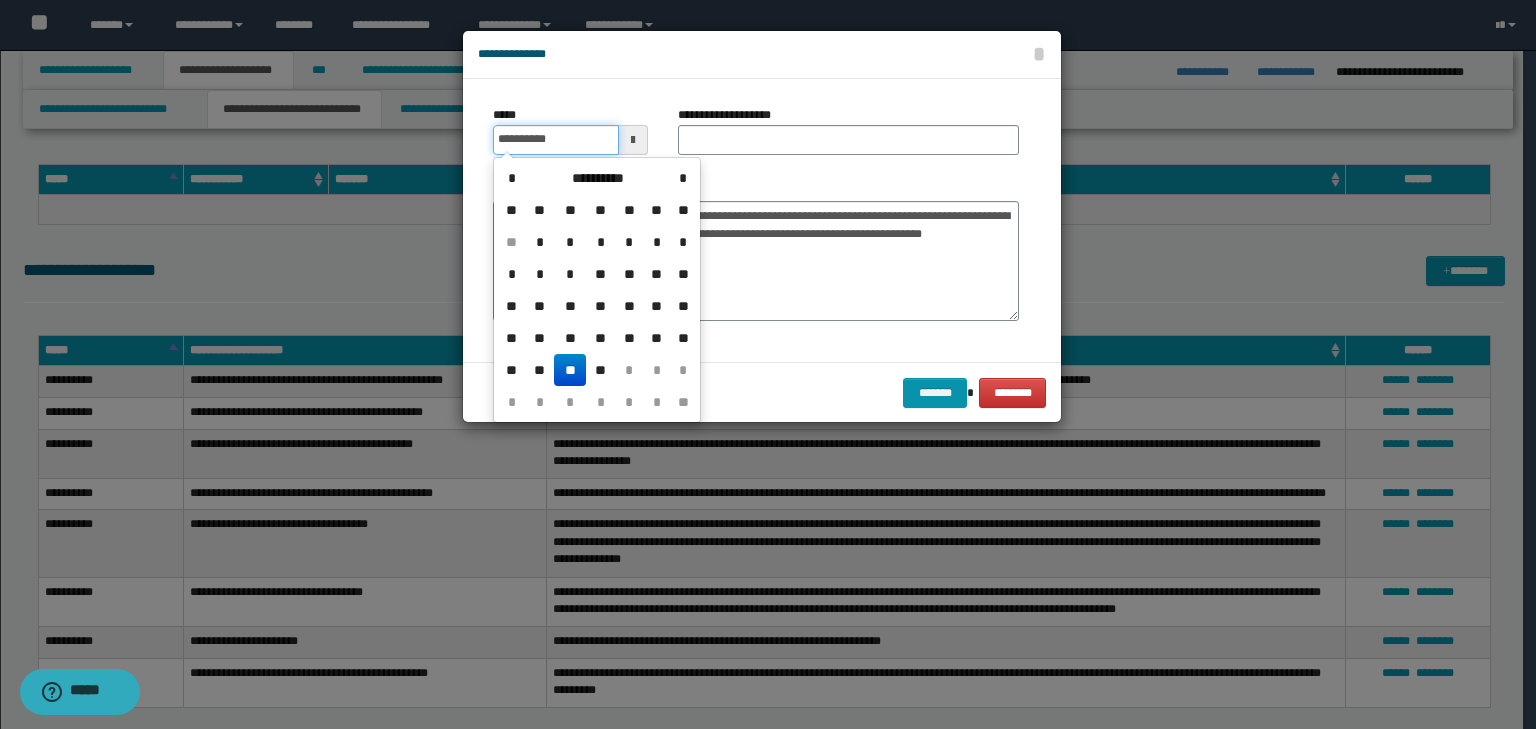 drag, startPoint x: 560, startPoint y: 140, endPoint x: 692, endPoint y: 144, distance: 132.0606 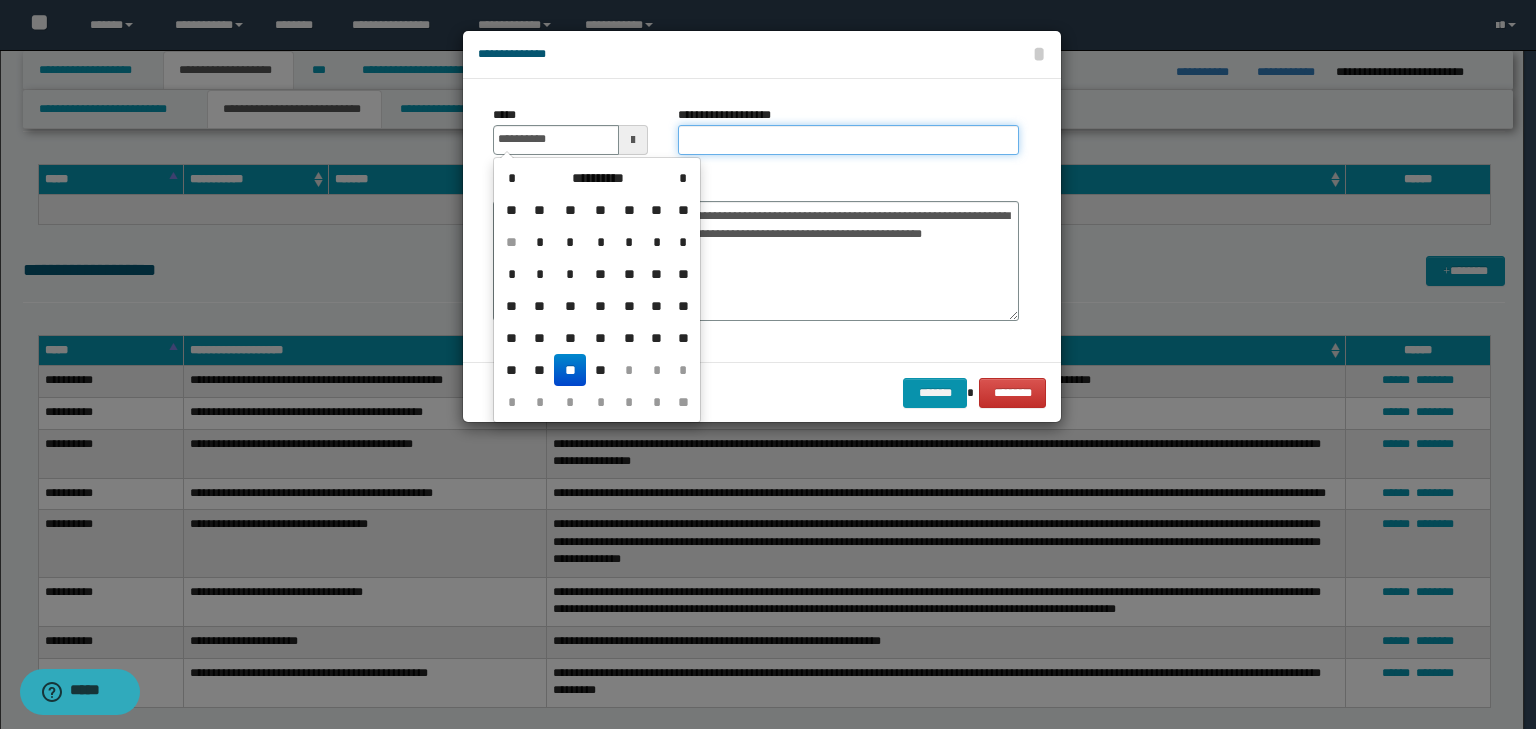 type on "**********" 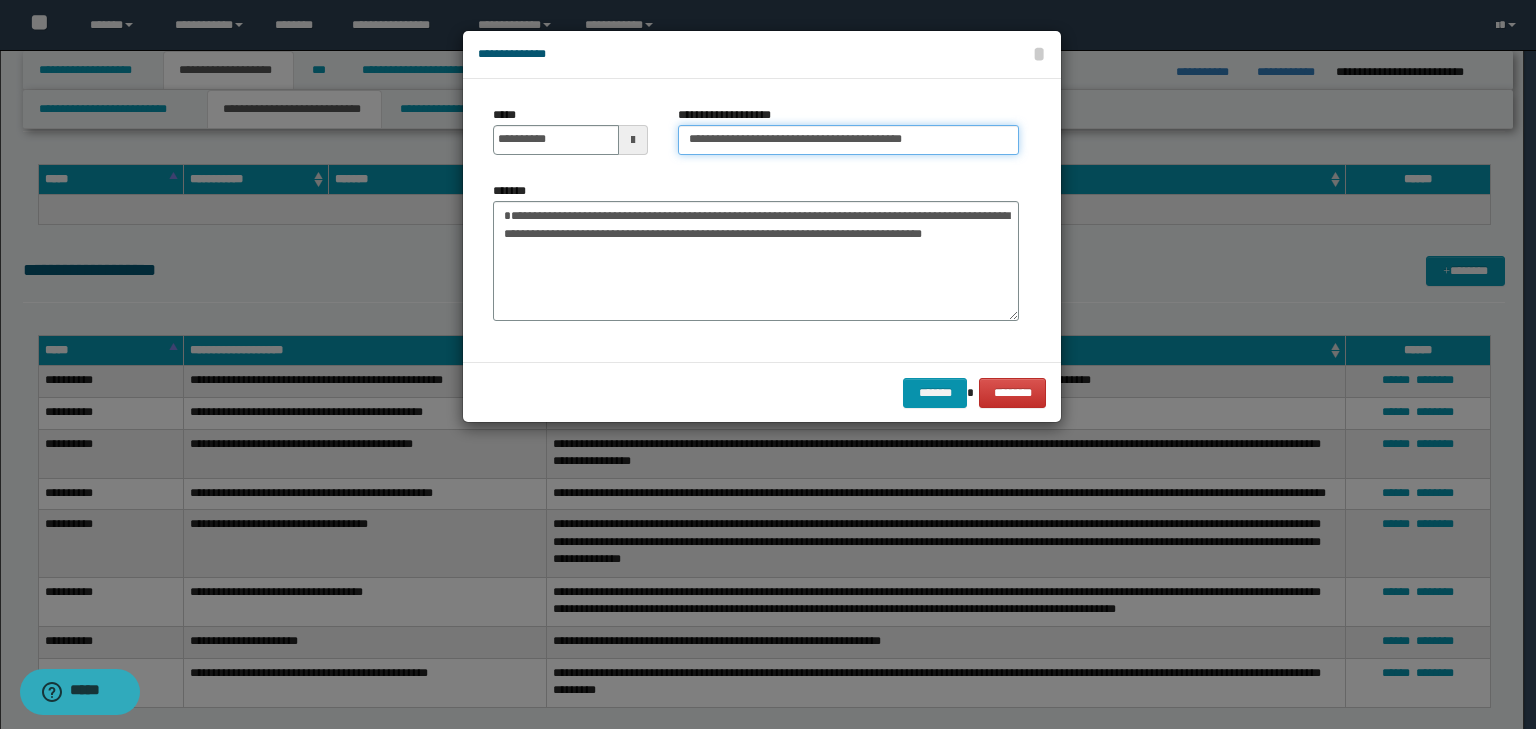 click on "**********" at bounding box center (848, 140) 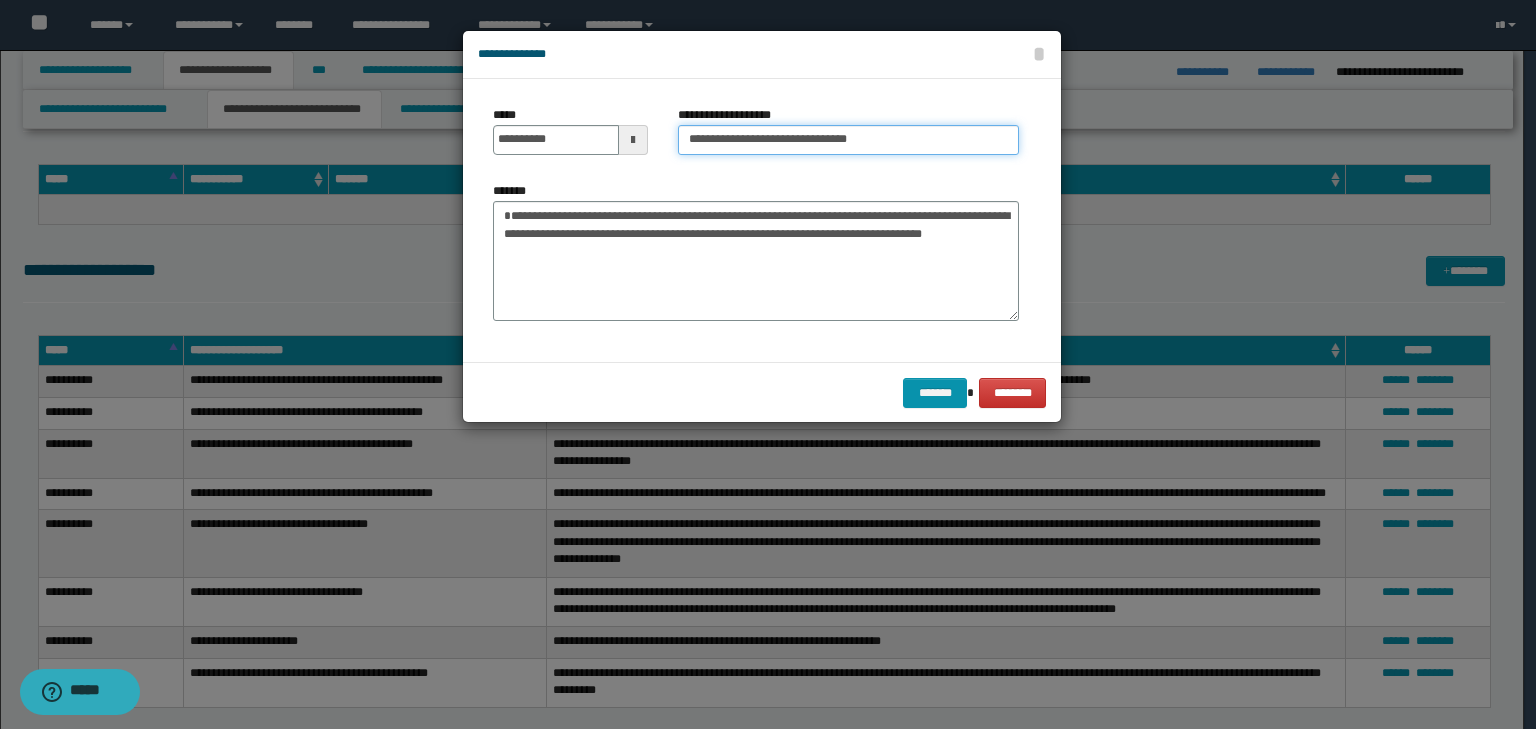 type on "**********" 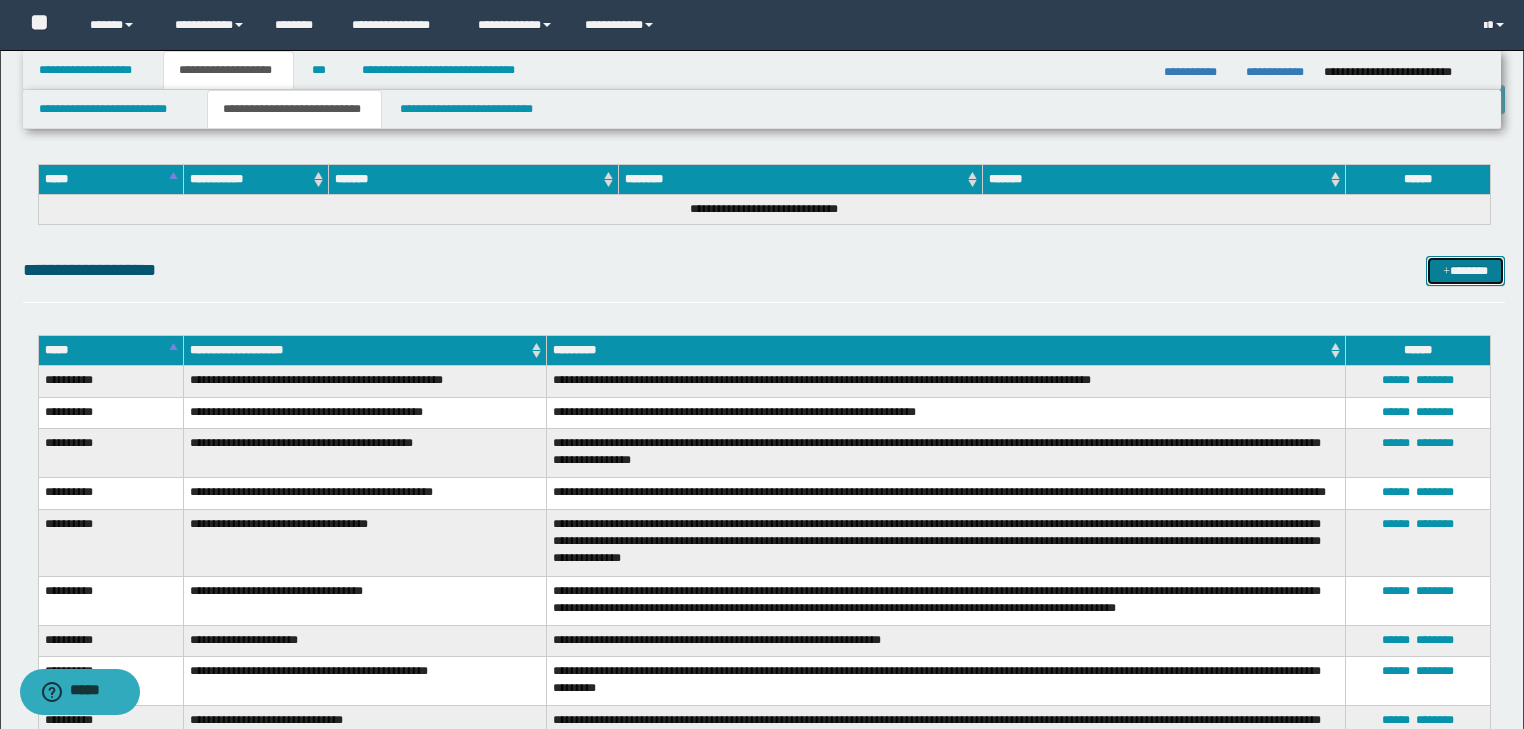 click on "*******" at bounding box center [1465, 271] 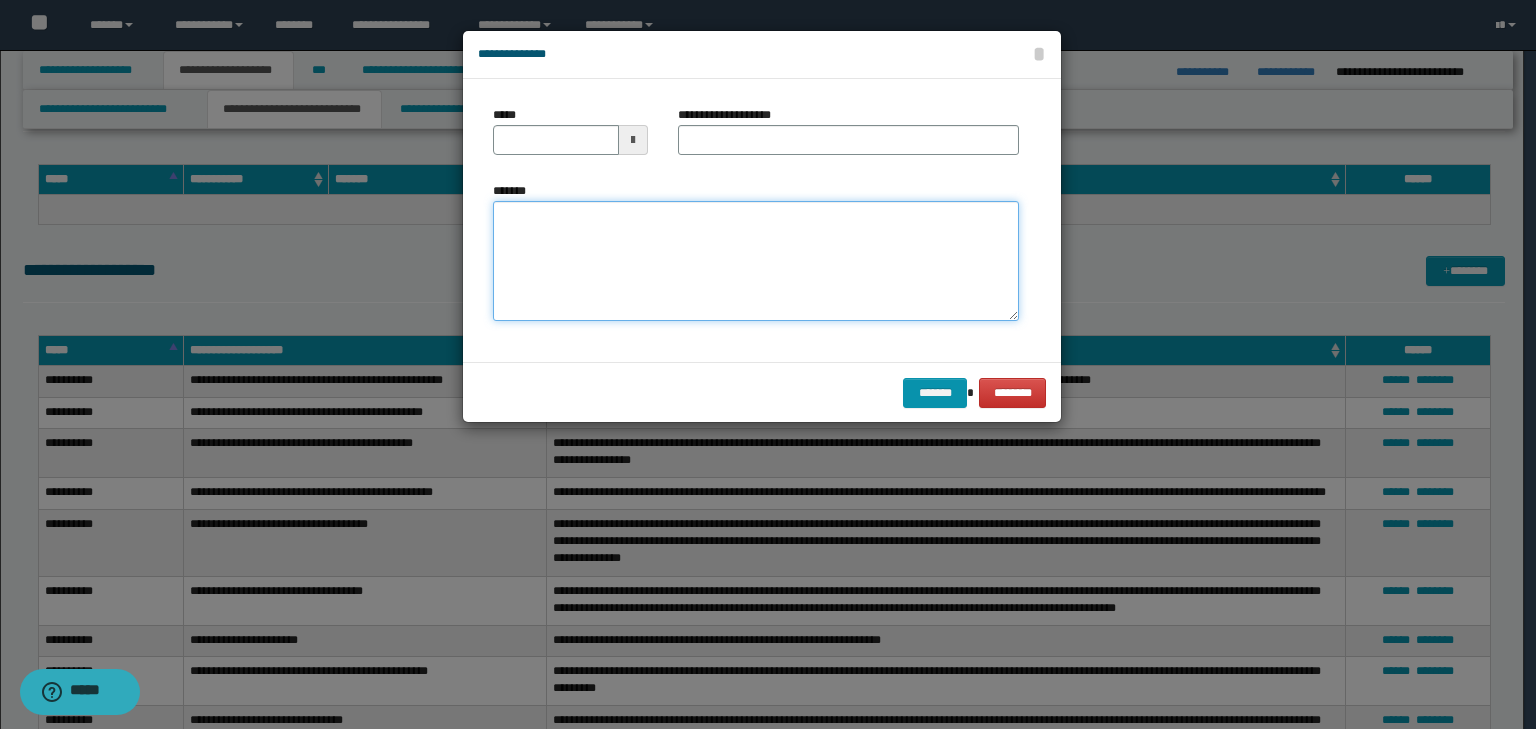 click on "*******" at bounding box center (756, 261) 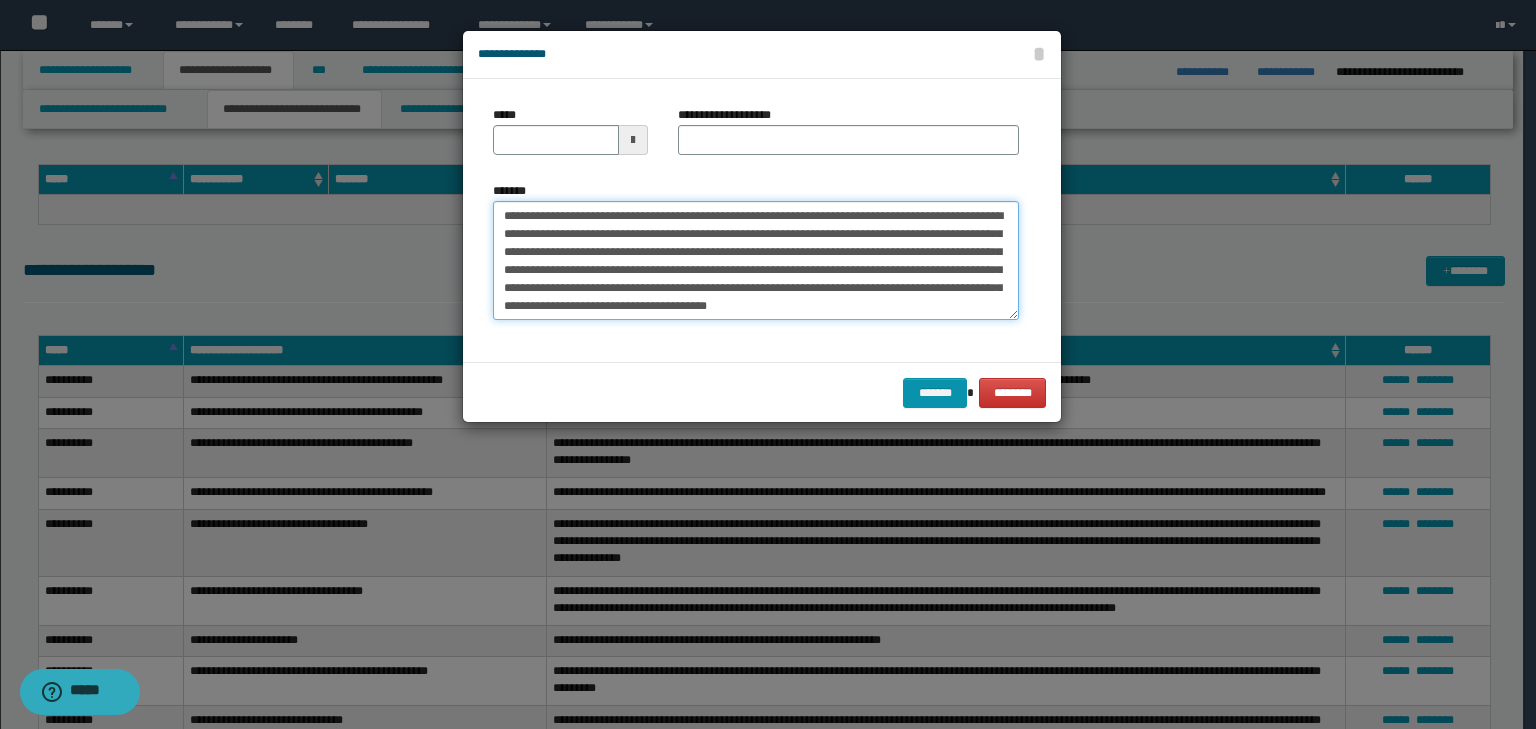 scroll, scrollTop: 0, scrollLeft: 0, axis: both 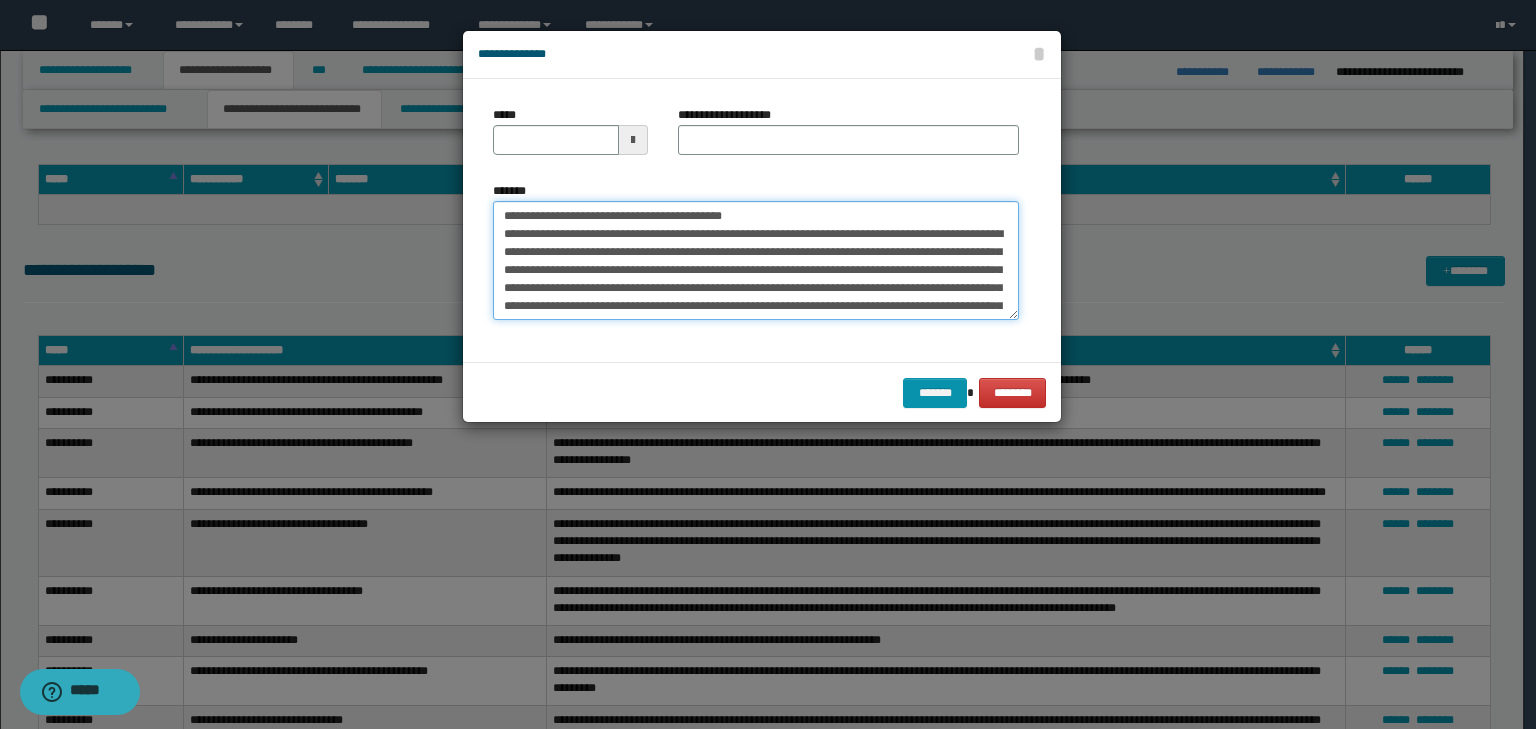 click on "**********" at bounding box center [768, 364] 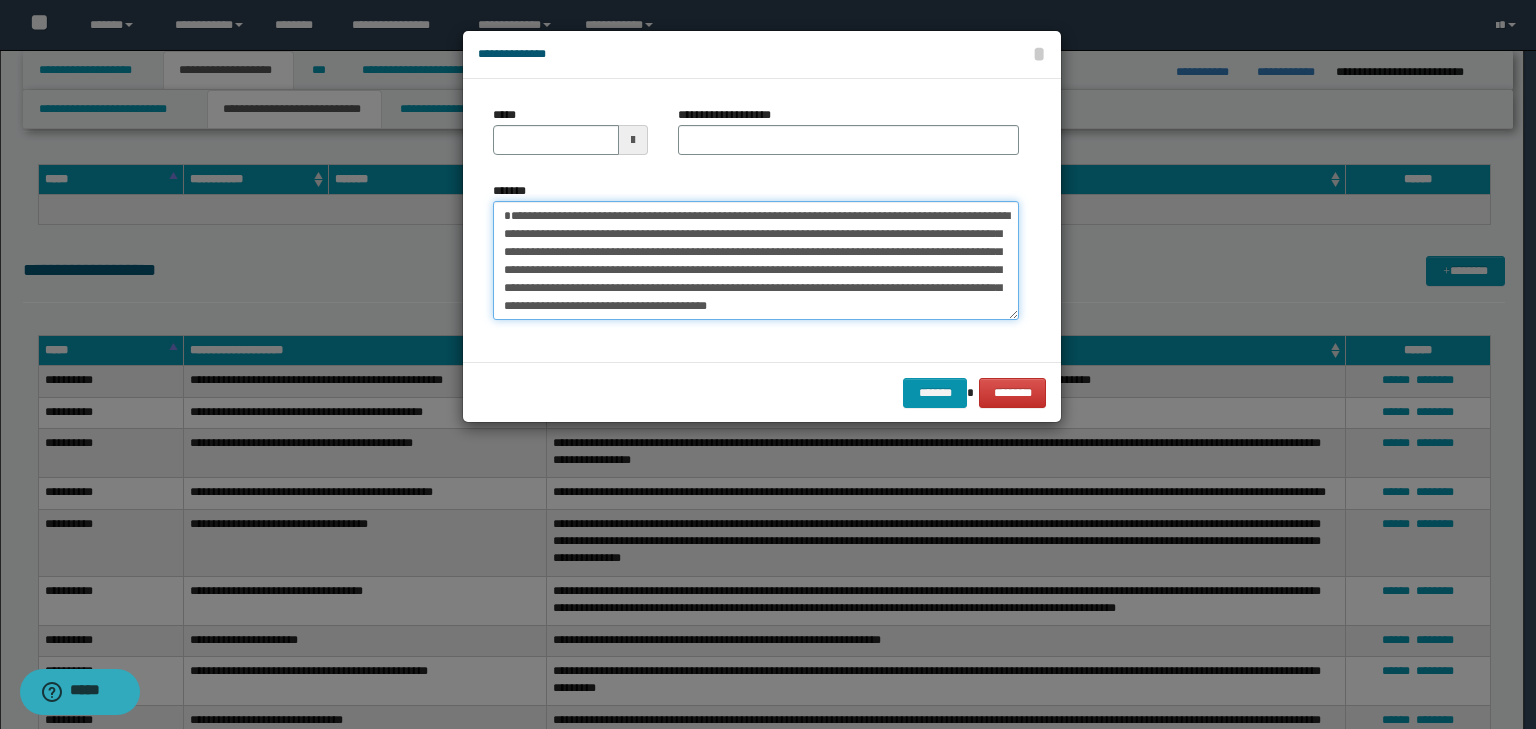 type on "**********" 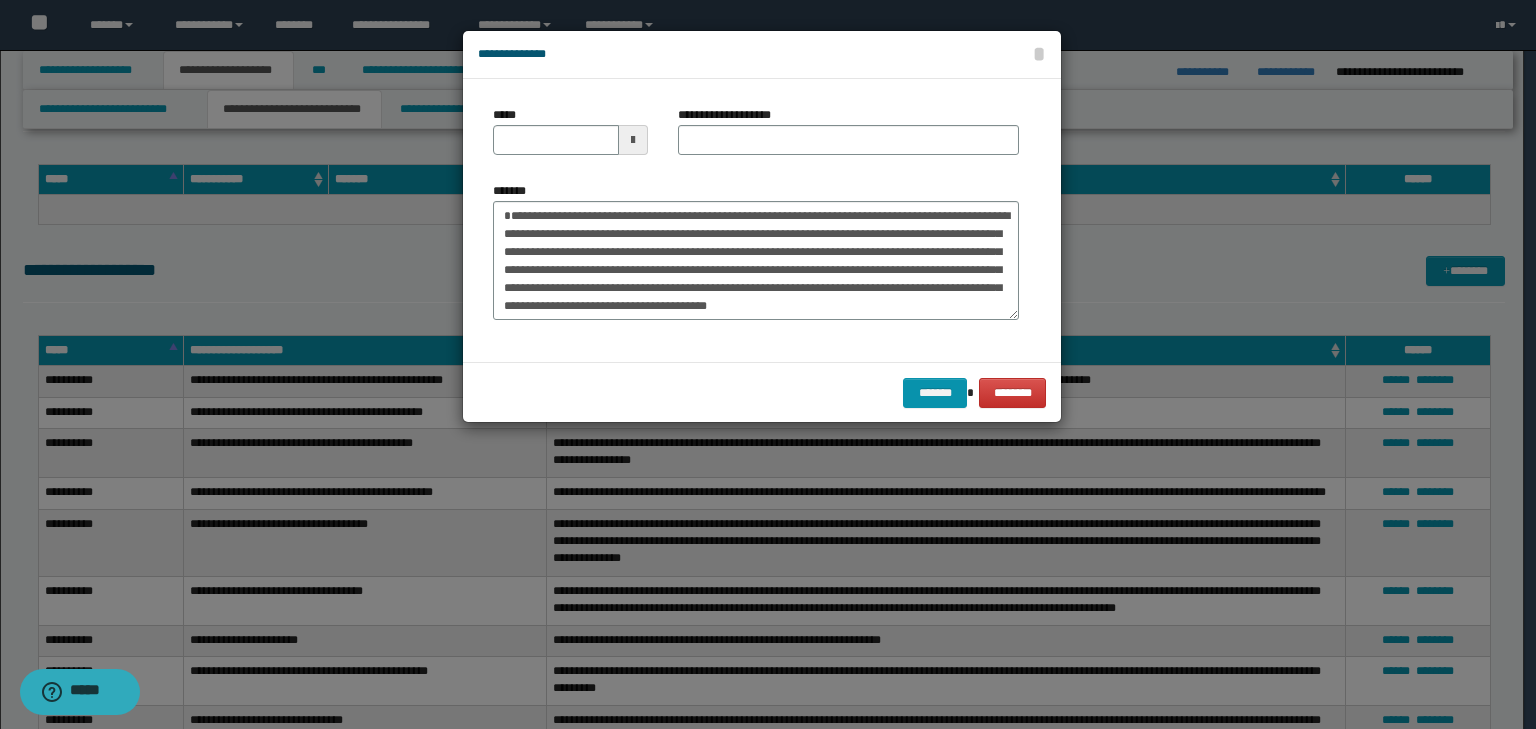 type on "**********" 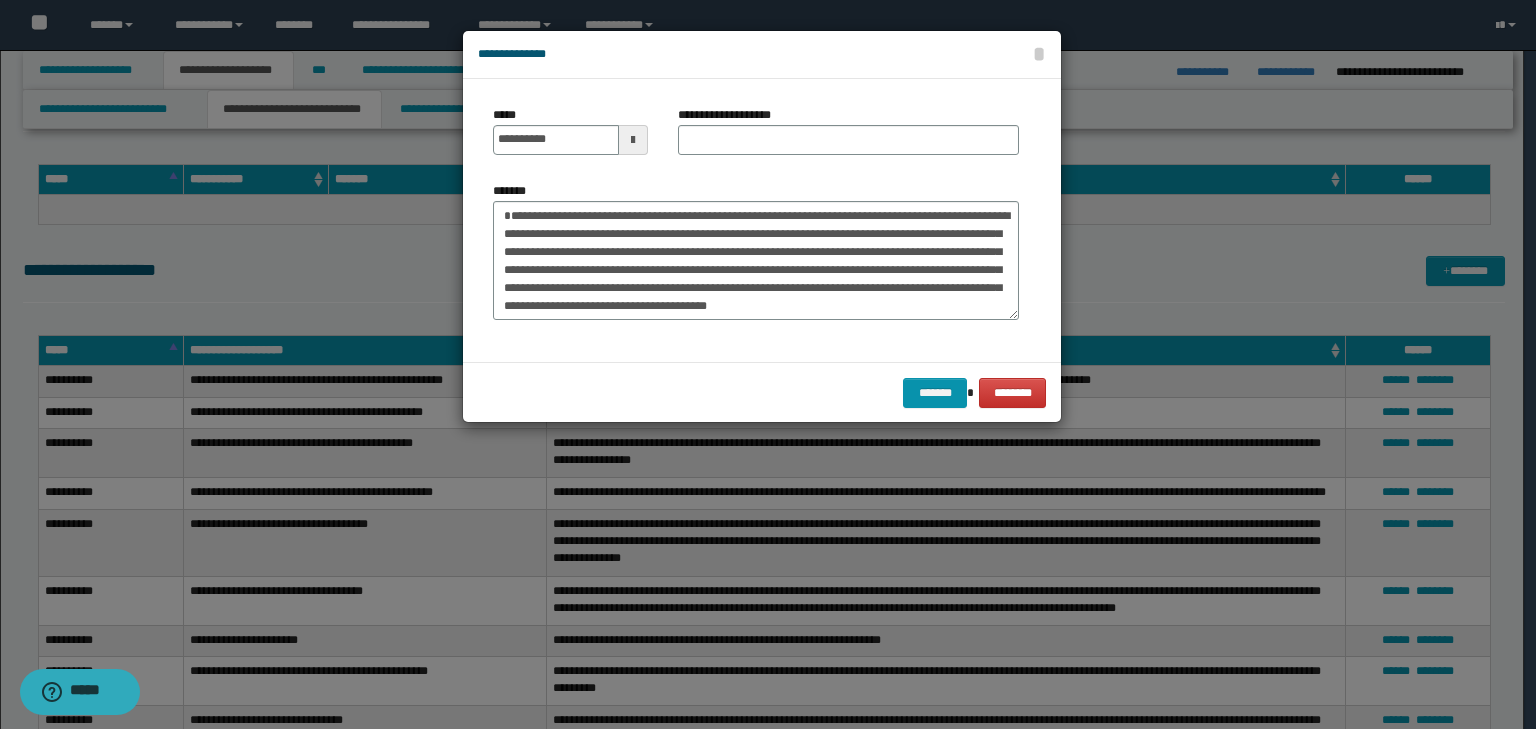 drag, startPoint x: 482, startPoint y: 140, endPoint x: 658, endPoint y: 152, distance: 176.40862 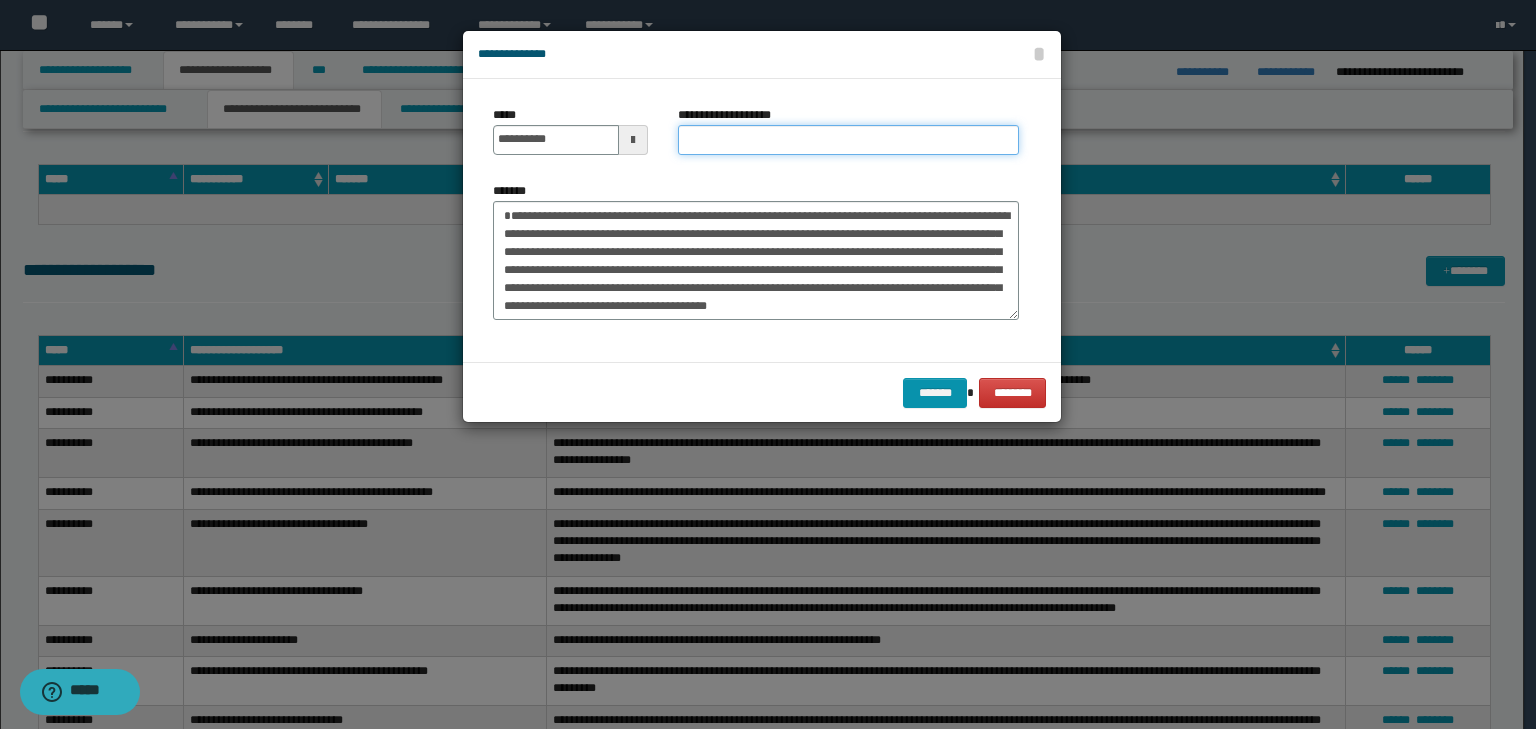 click on "**********" at bounding box center [848, 140] 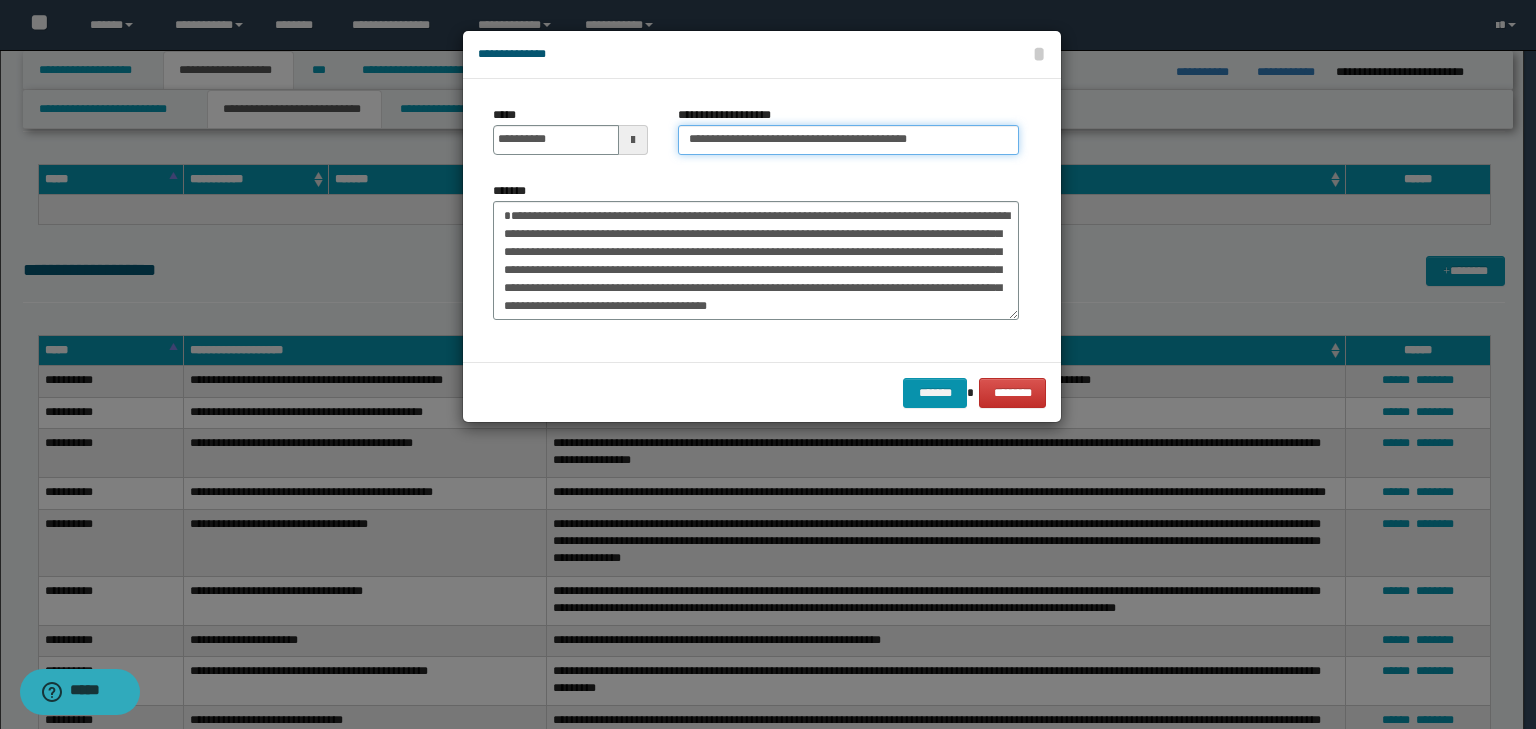 drag, startPoint x: 752, startPoint y: 136, endPoint x: 295, endPoint y: 97, distance: 458.6611 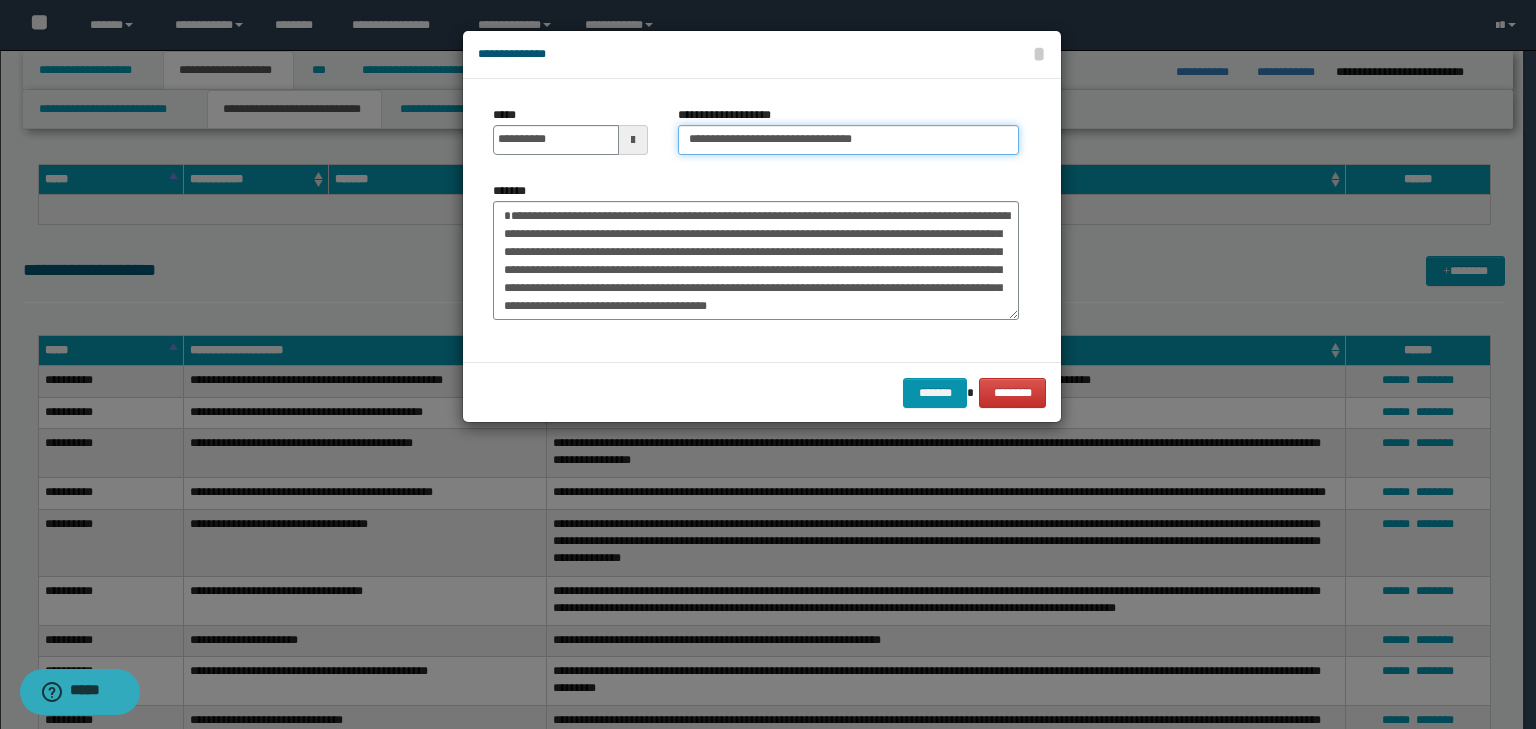 type on "**********" 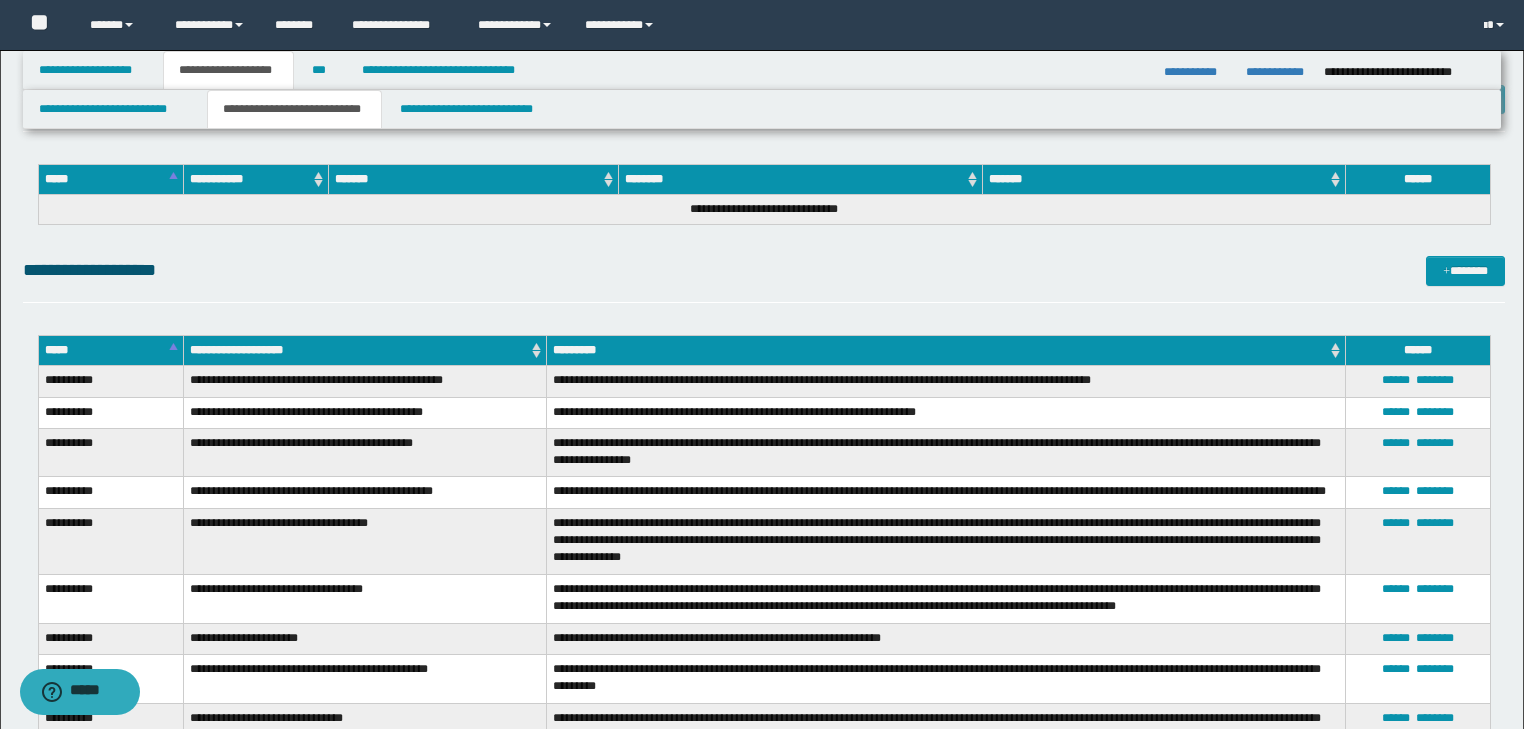 click on "**********" at bounding box center [764, 279] 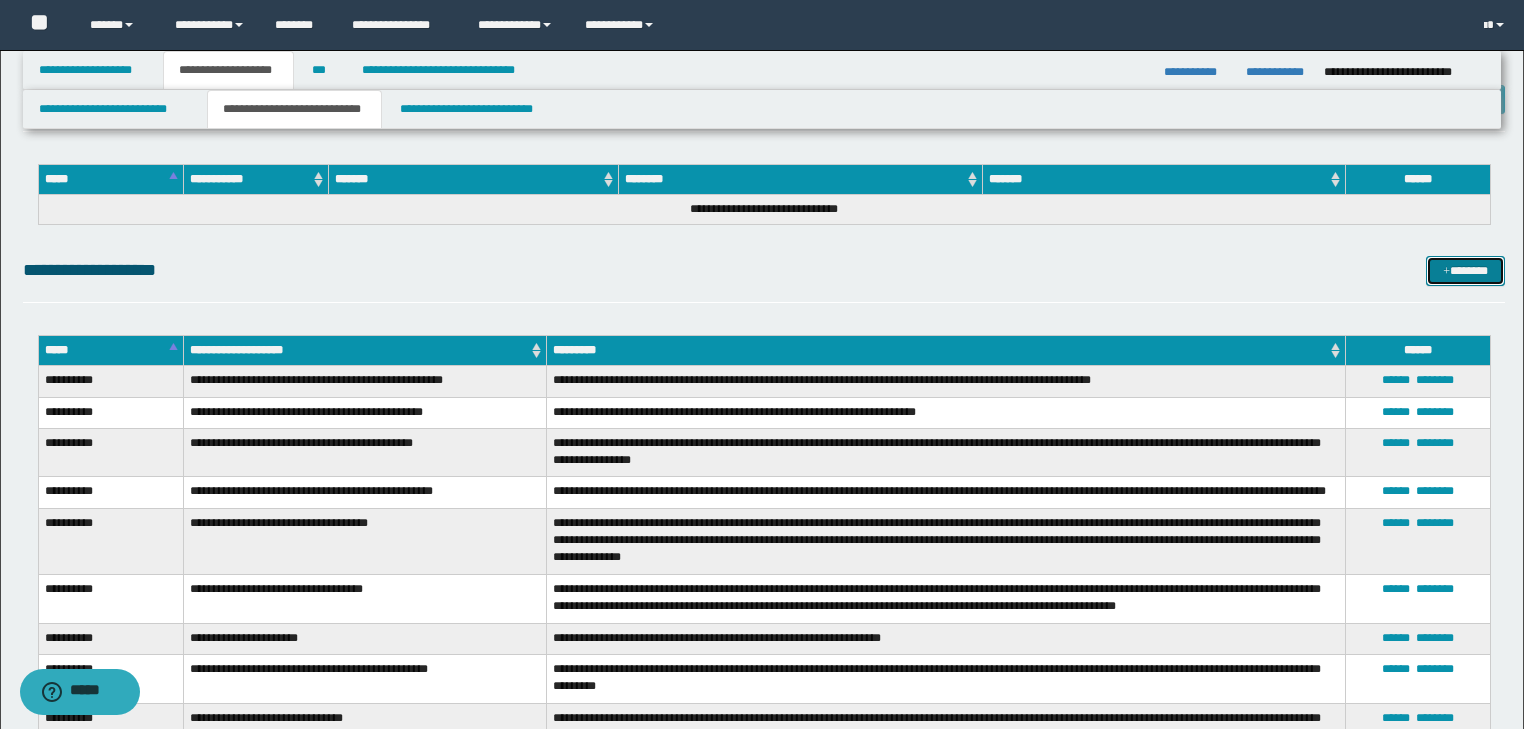 click on "*******" at bounding box center (1465, 271) 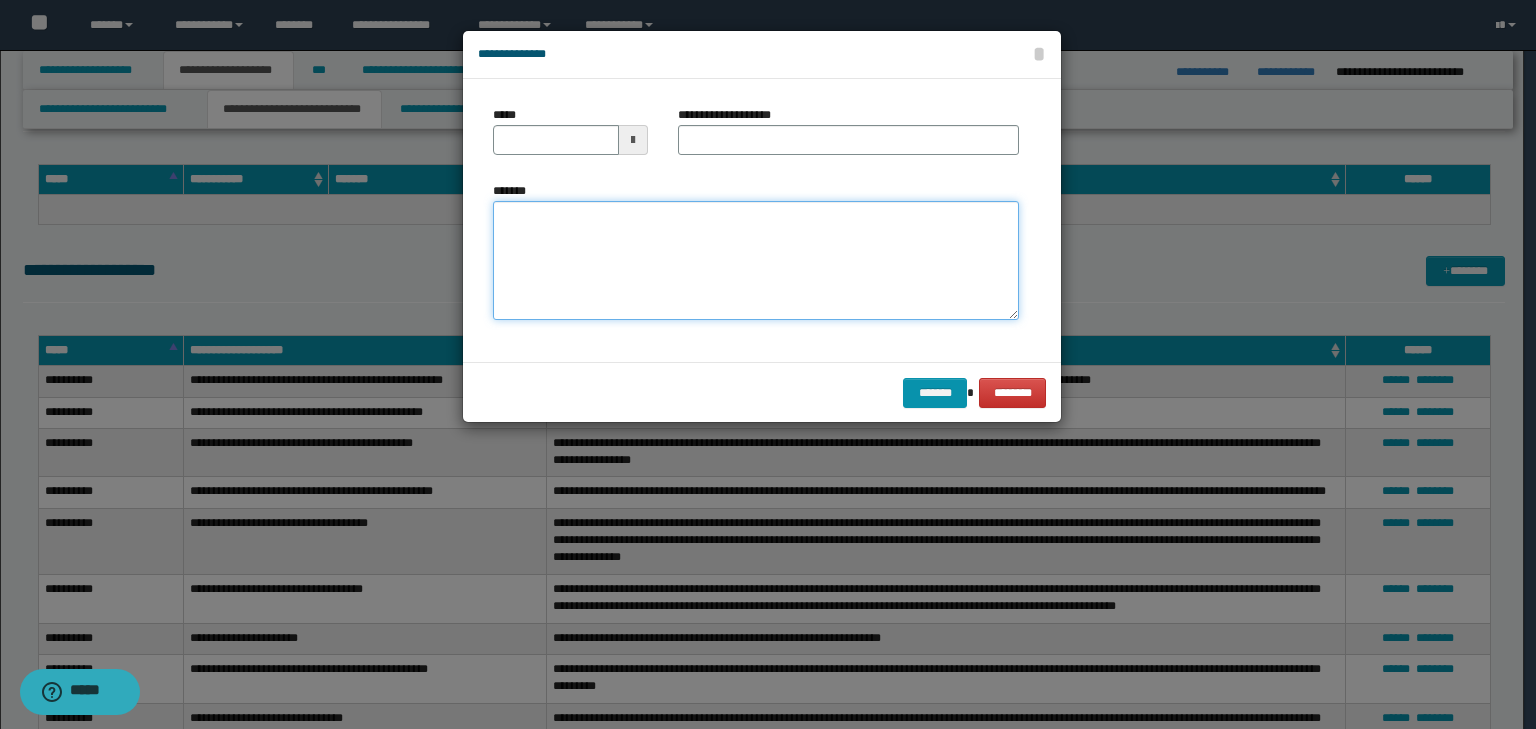 click on "*******" at bounding box center (756, 261) 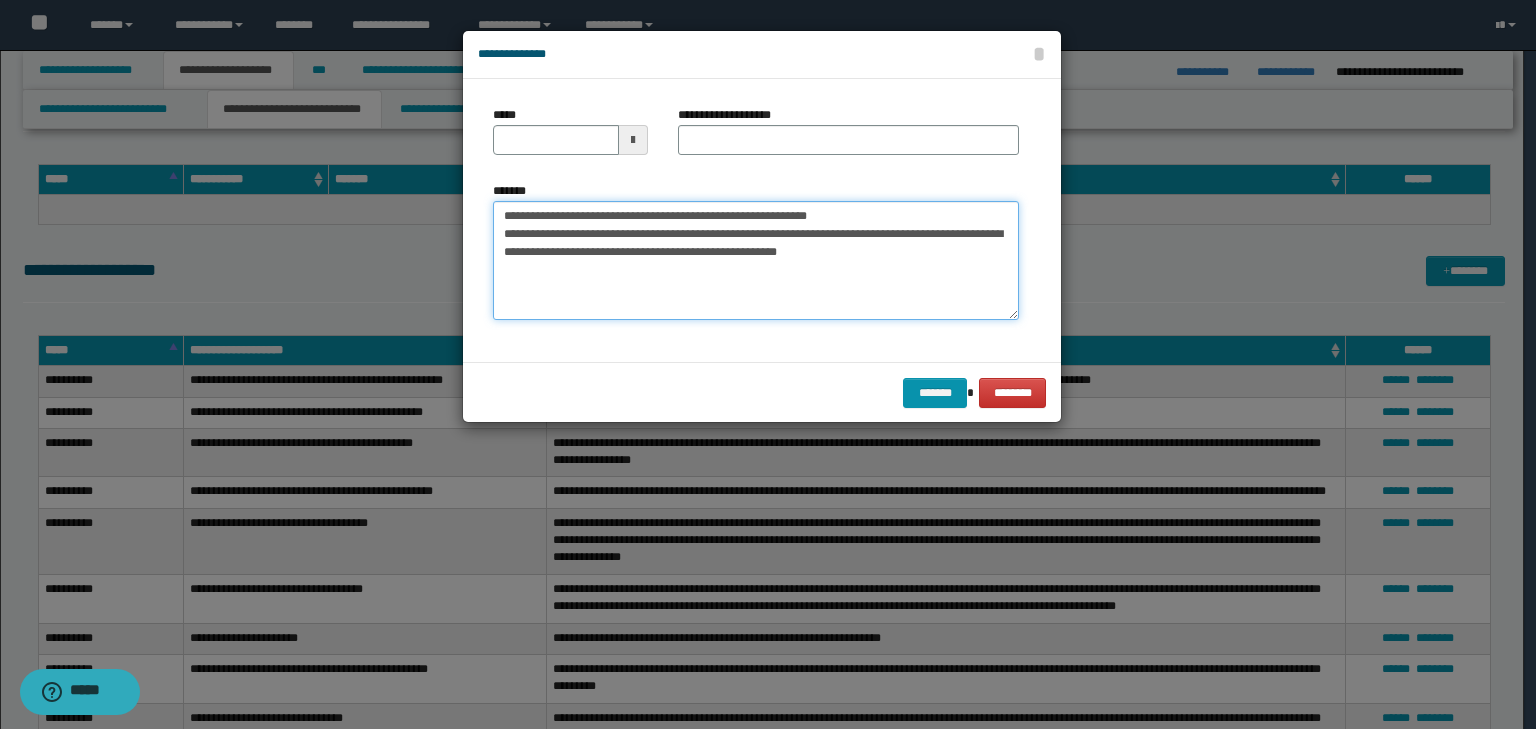 drag, startPoint x: 852, startPoint y: 216, endPoint x: 350, endPoint y: 159, distance: 505.22568 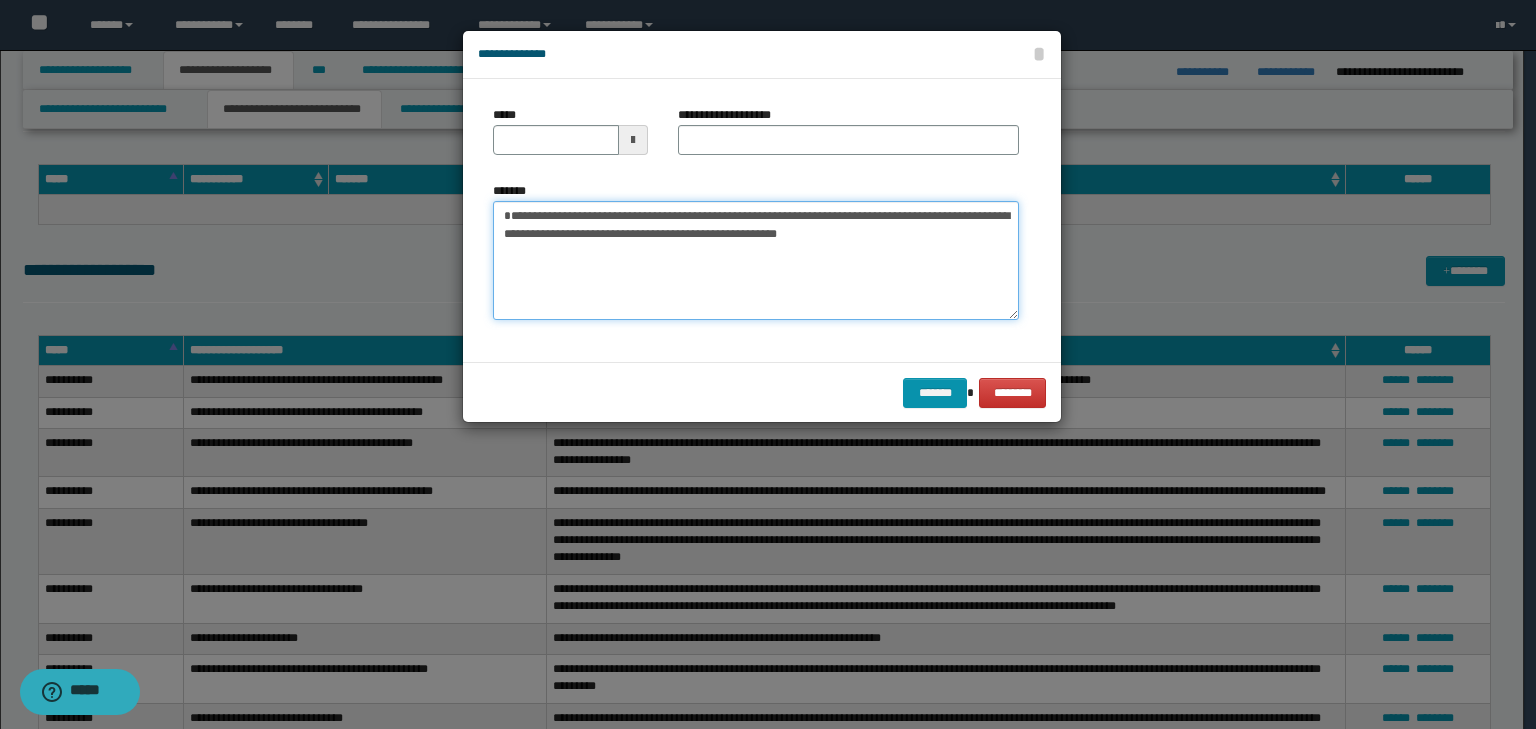 type 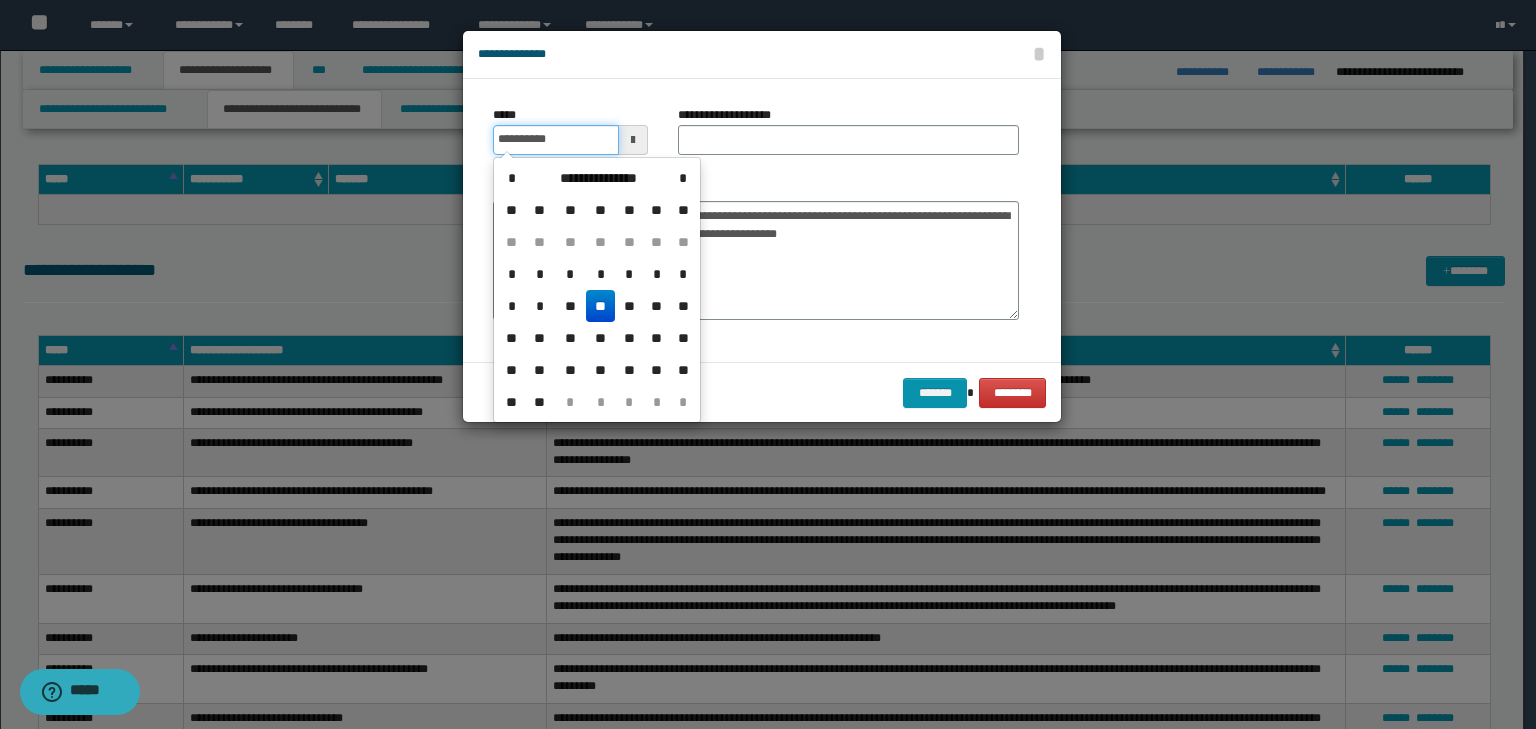 drag, startPoint x: 585, startPoint y: 131, endPoint x: 703, endPoint y: 138, distance: 118.20744 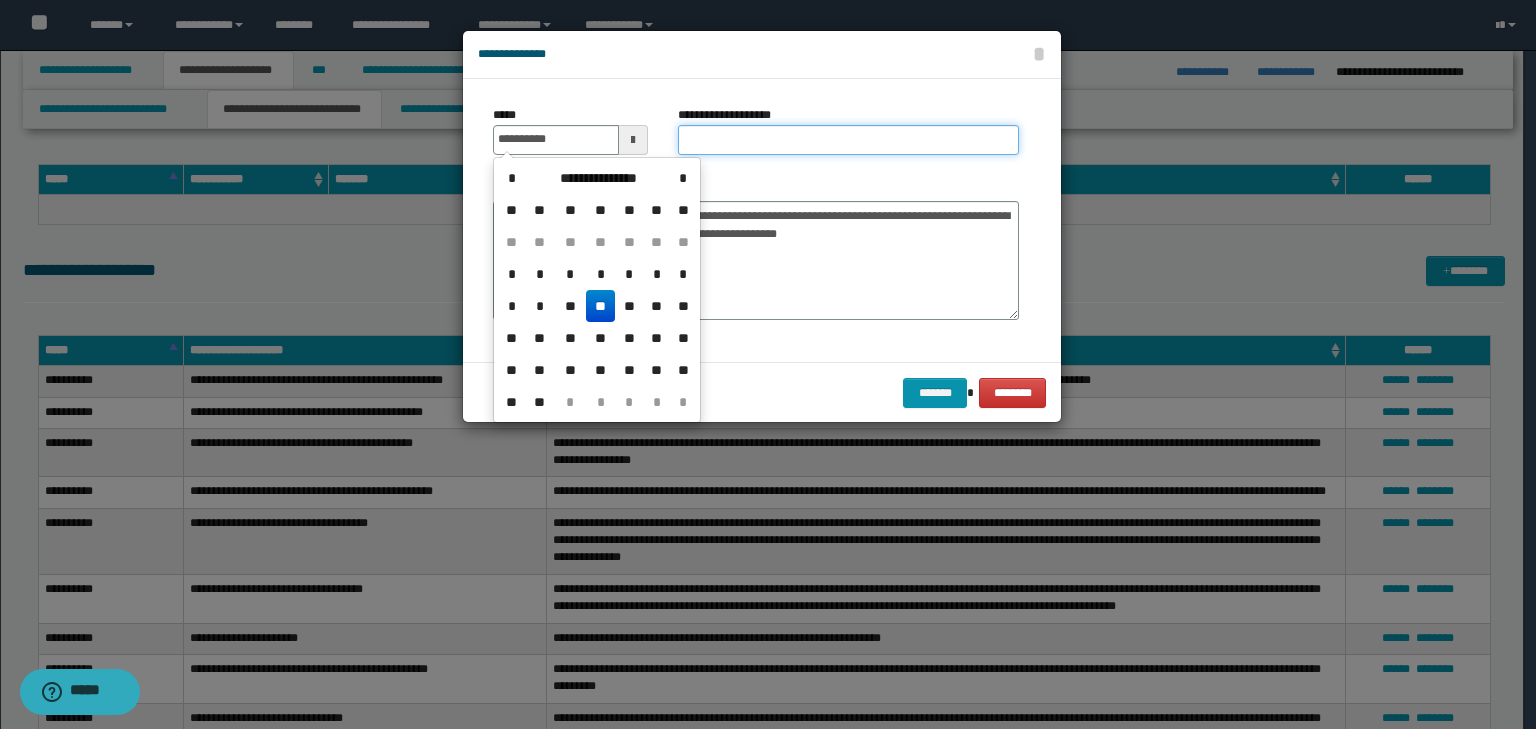 type on "**********" 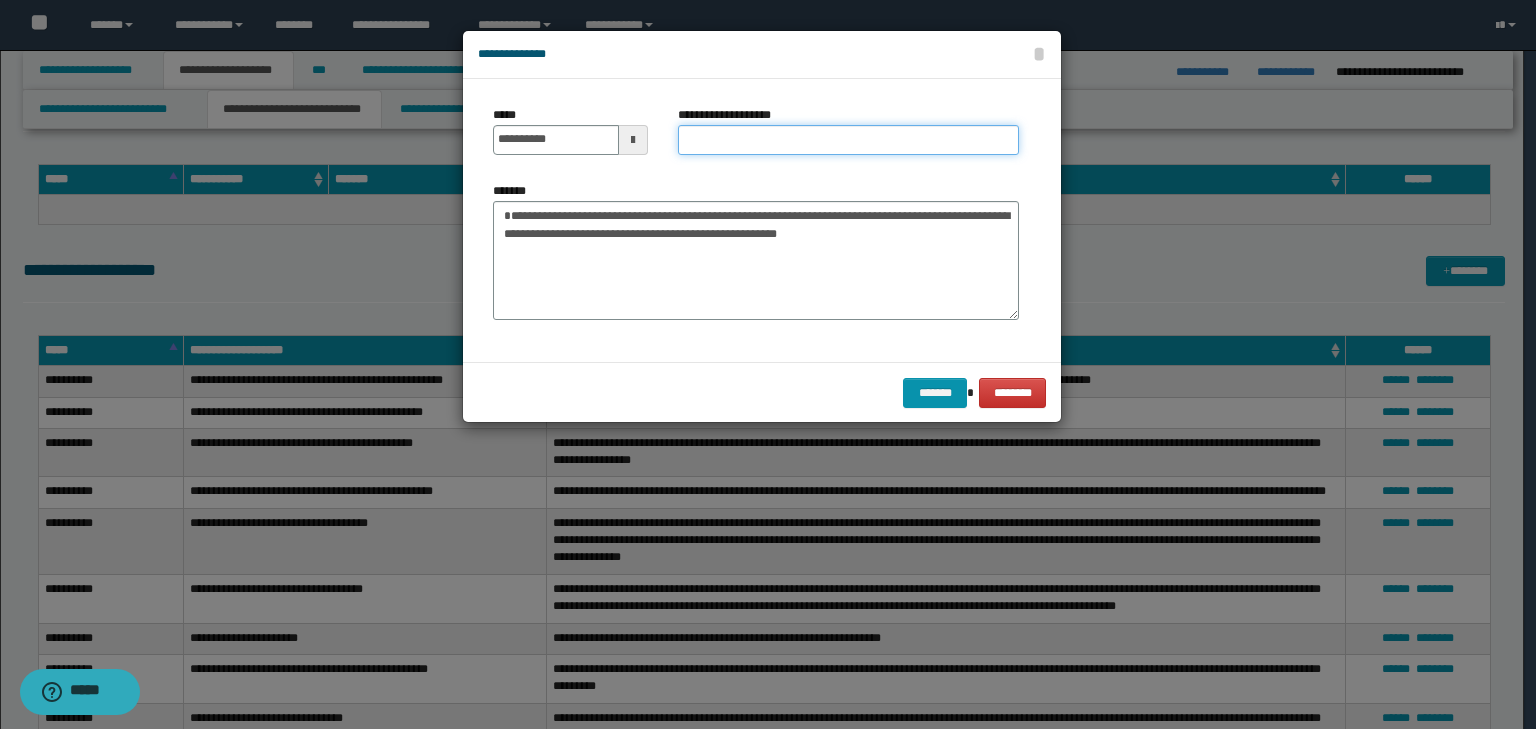 paste on "**********" 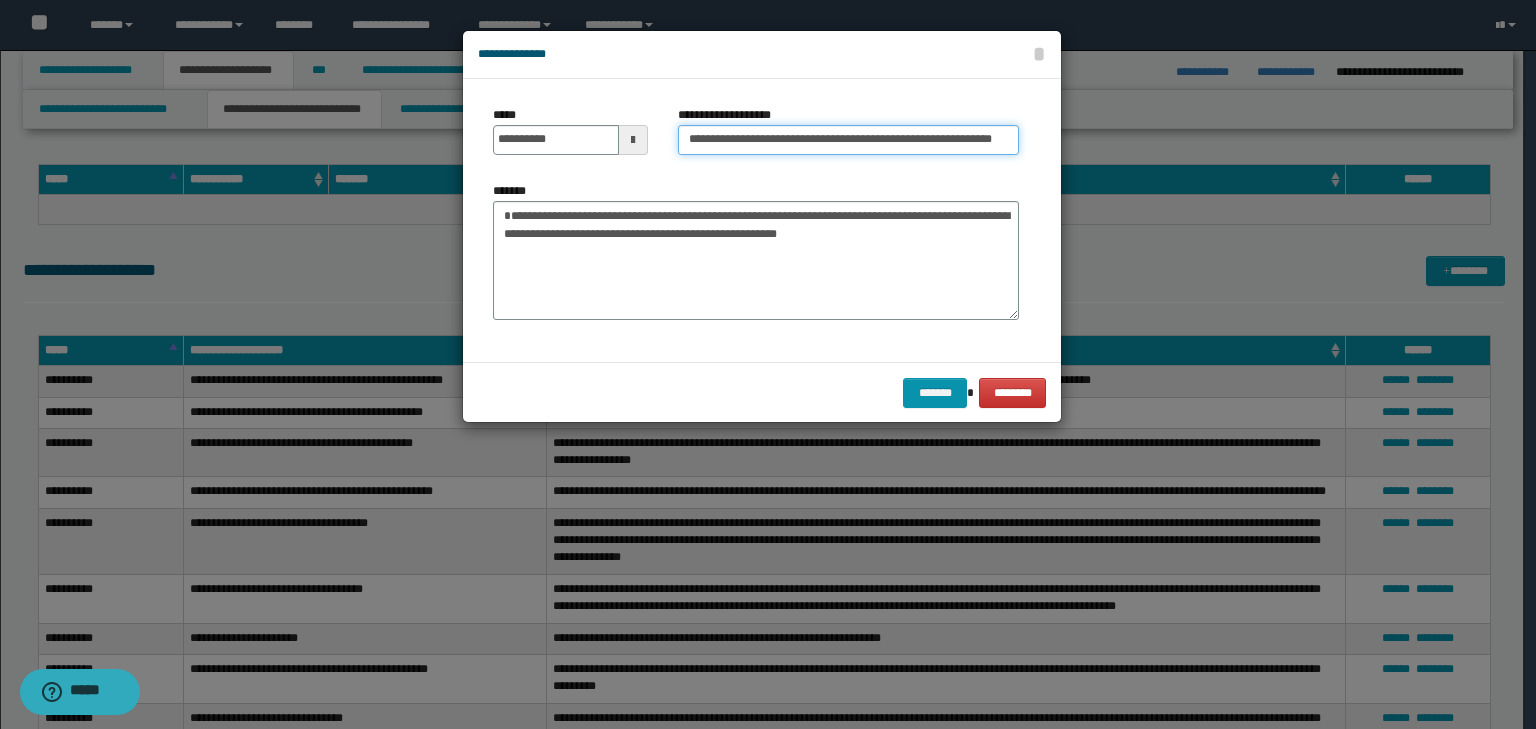 click on "**********" at bounding box center [848, 140] 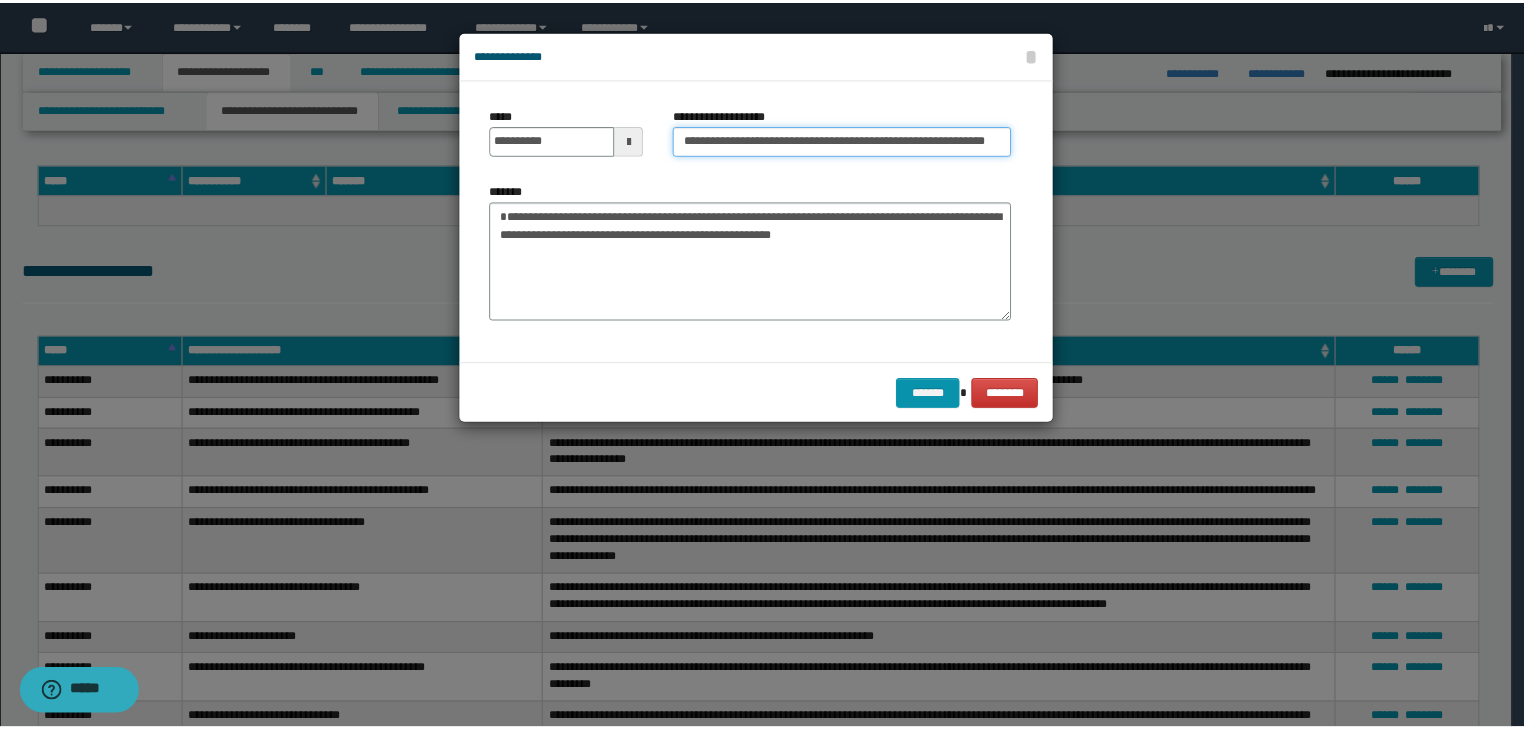 scroll, scrollTop: 0, scrollLeft: 0, axis: both 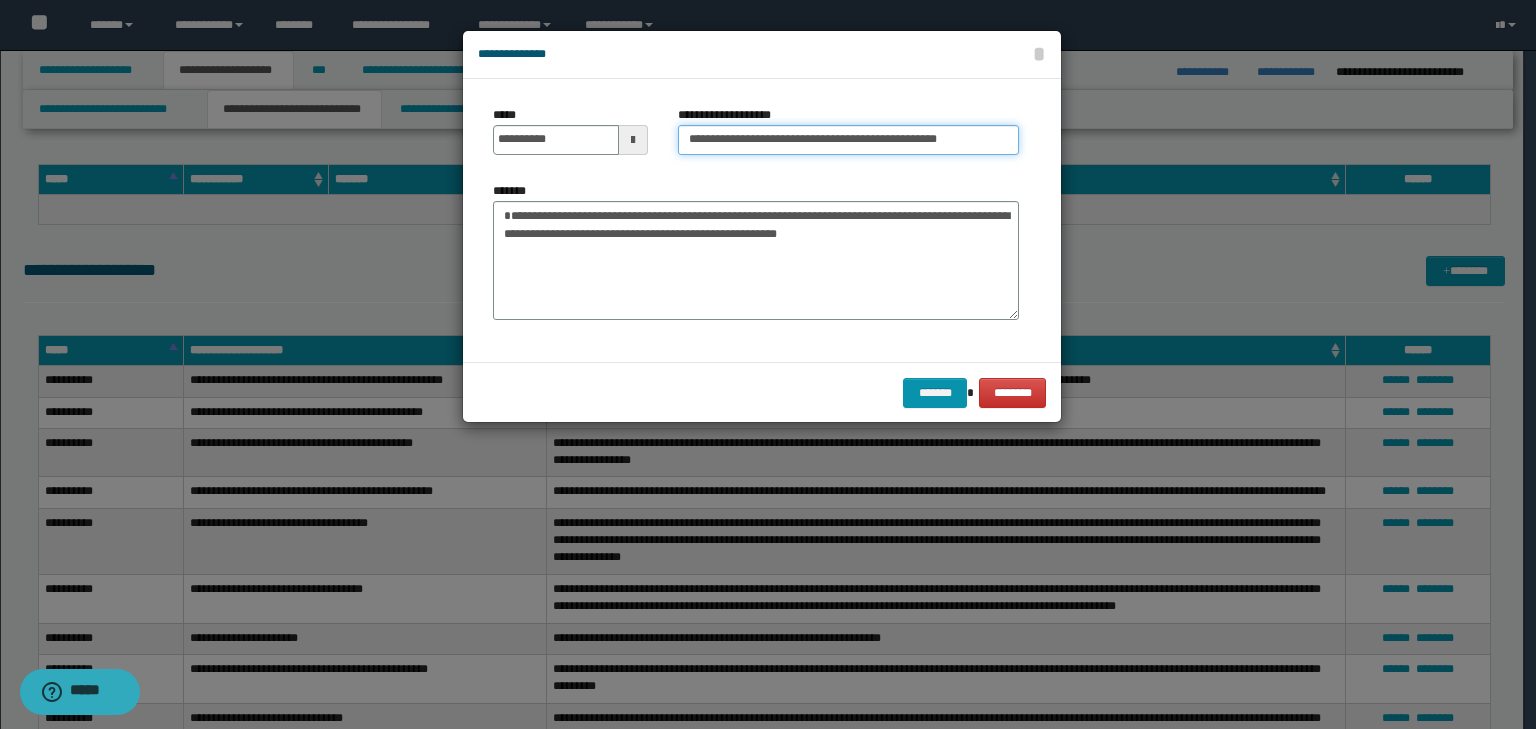 type on "**********" 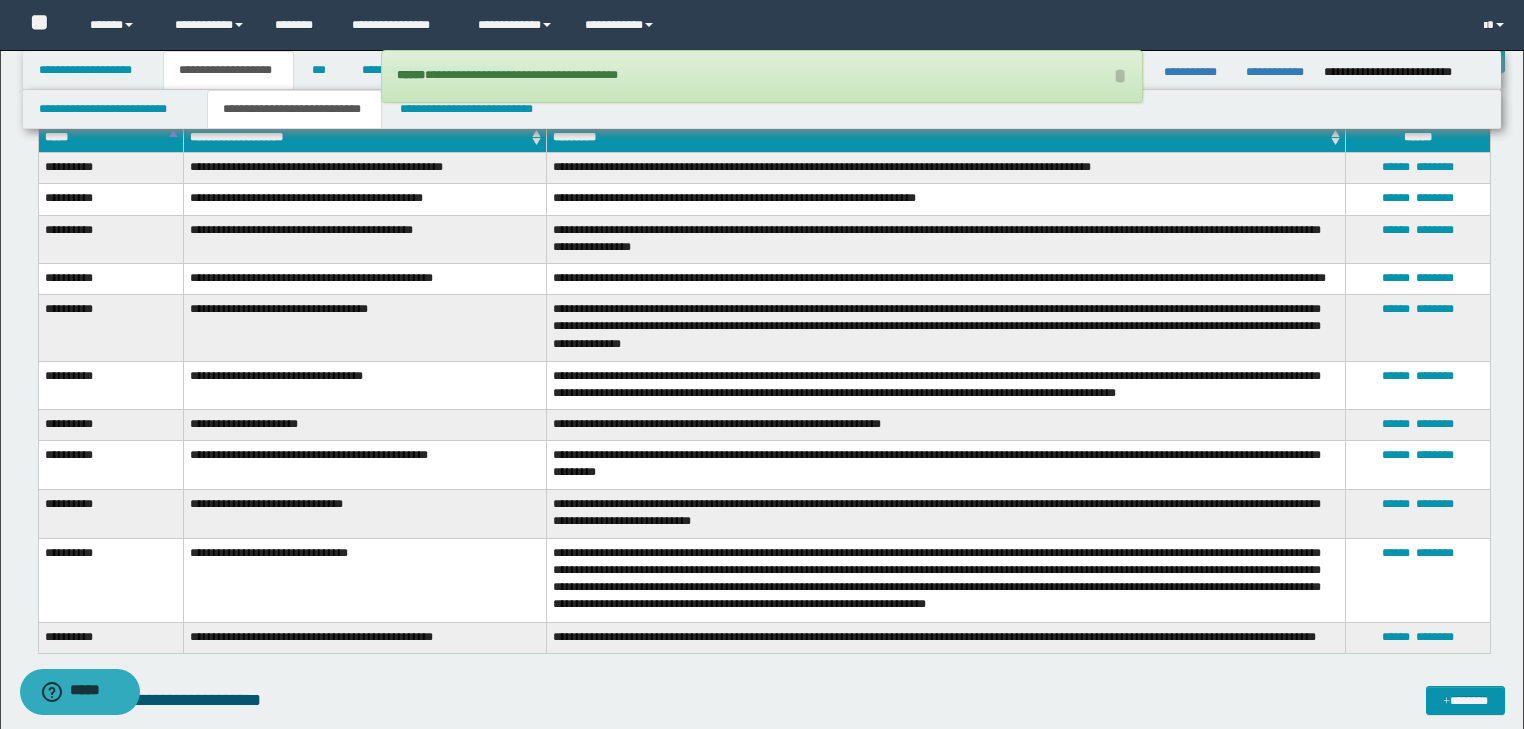 scroll, scrollTop: 4960, scrollLeft: 0, axis: vertical 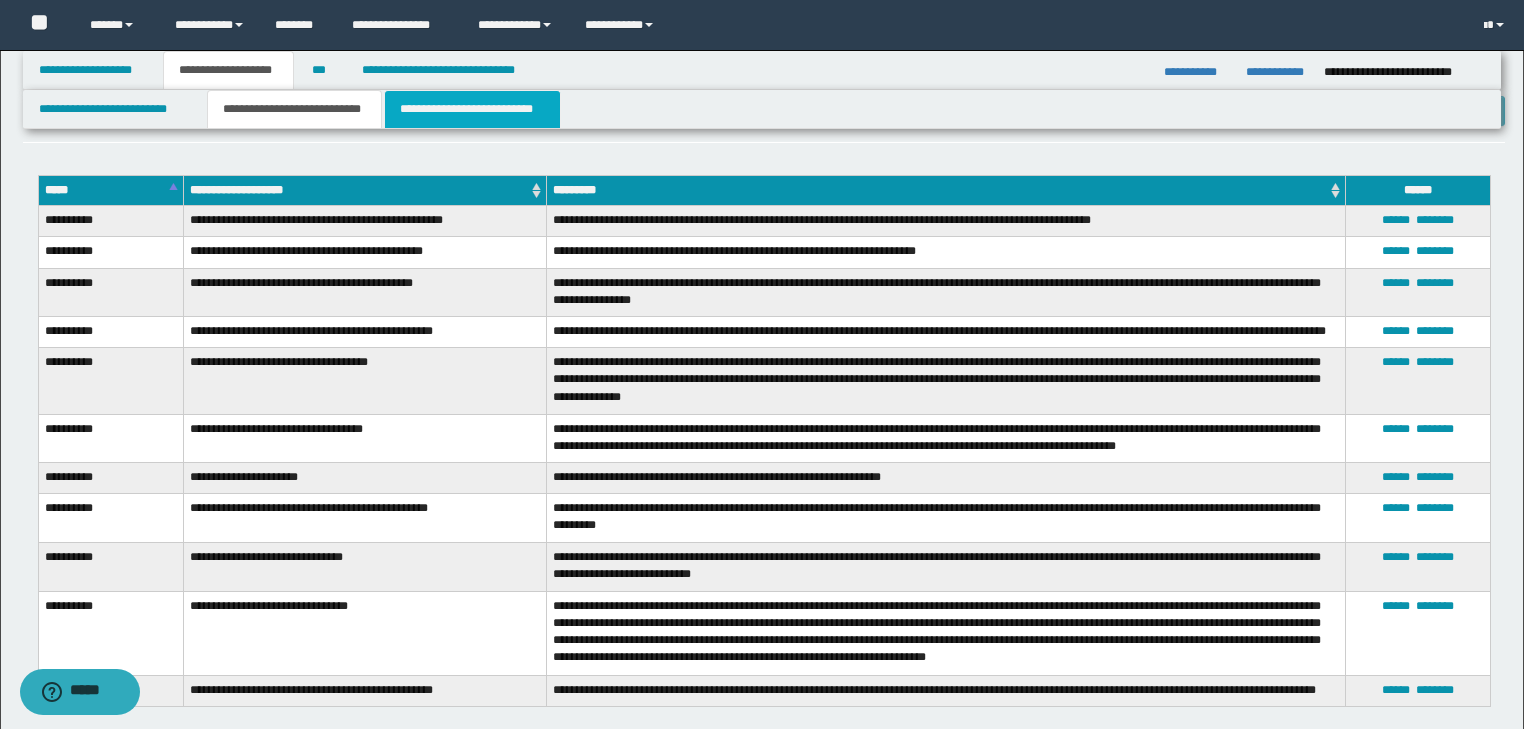 click on "**********" at bounding box center [472, 109] 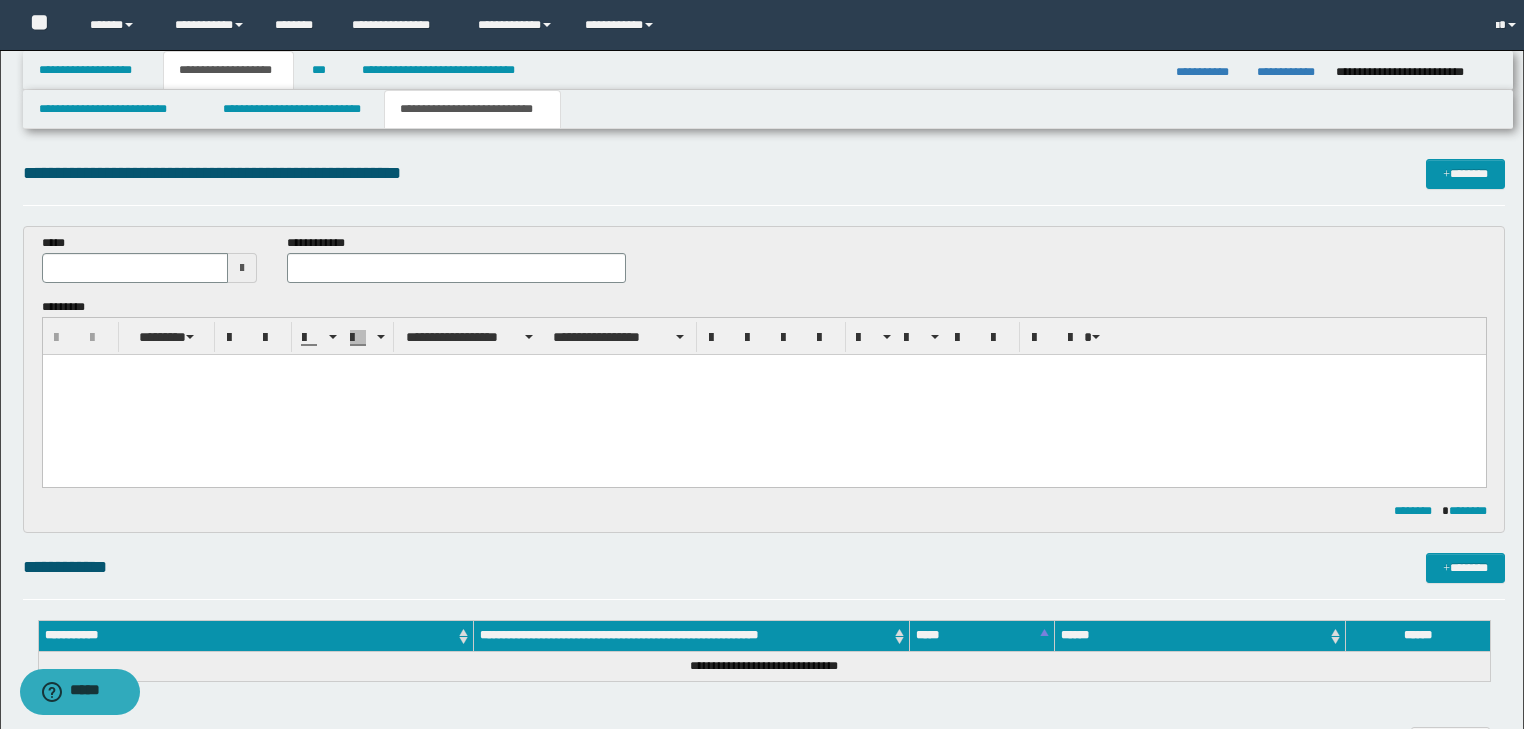 scroll, scrollTop: 0, scrollLeft: 0, axis: both 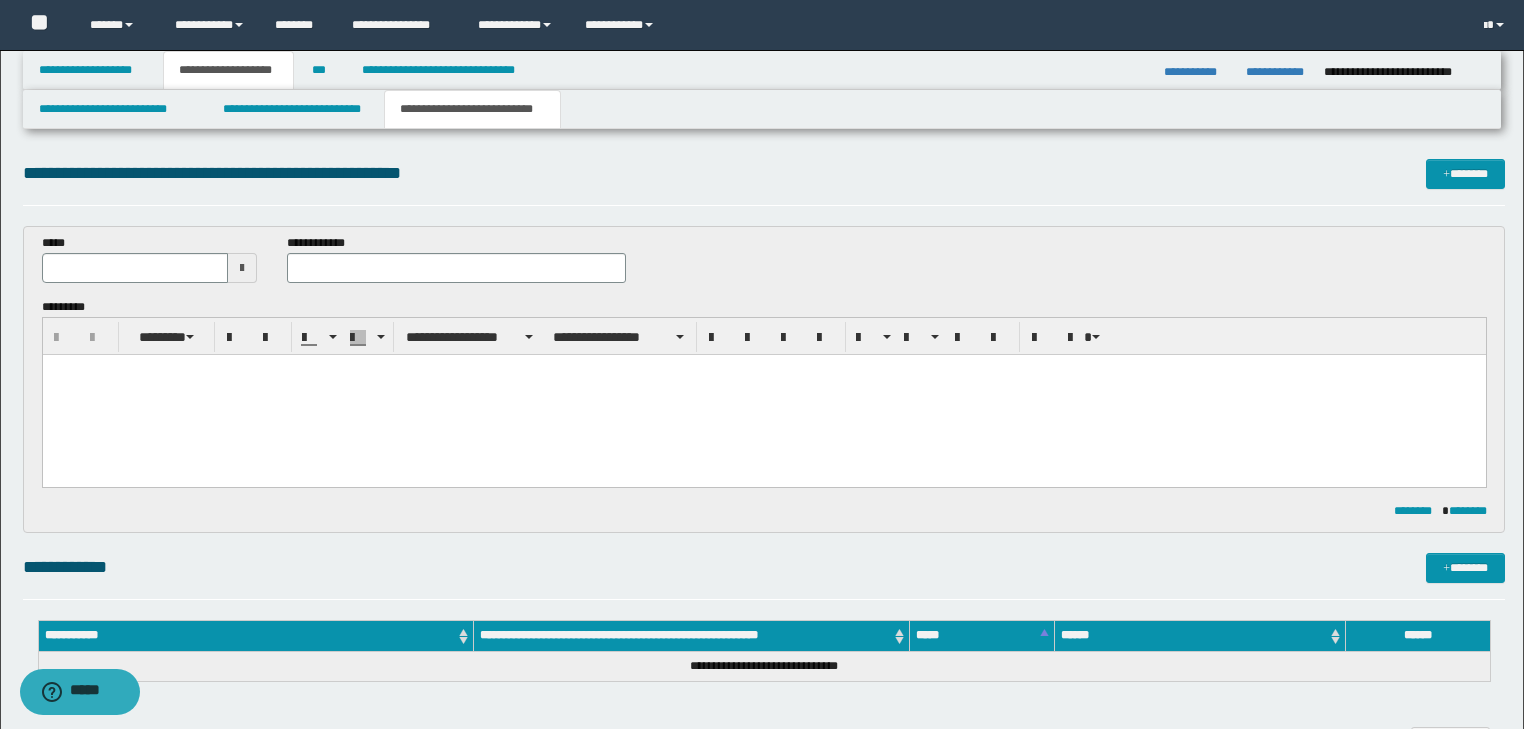 click at bounding box center (763, 394) 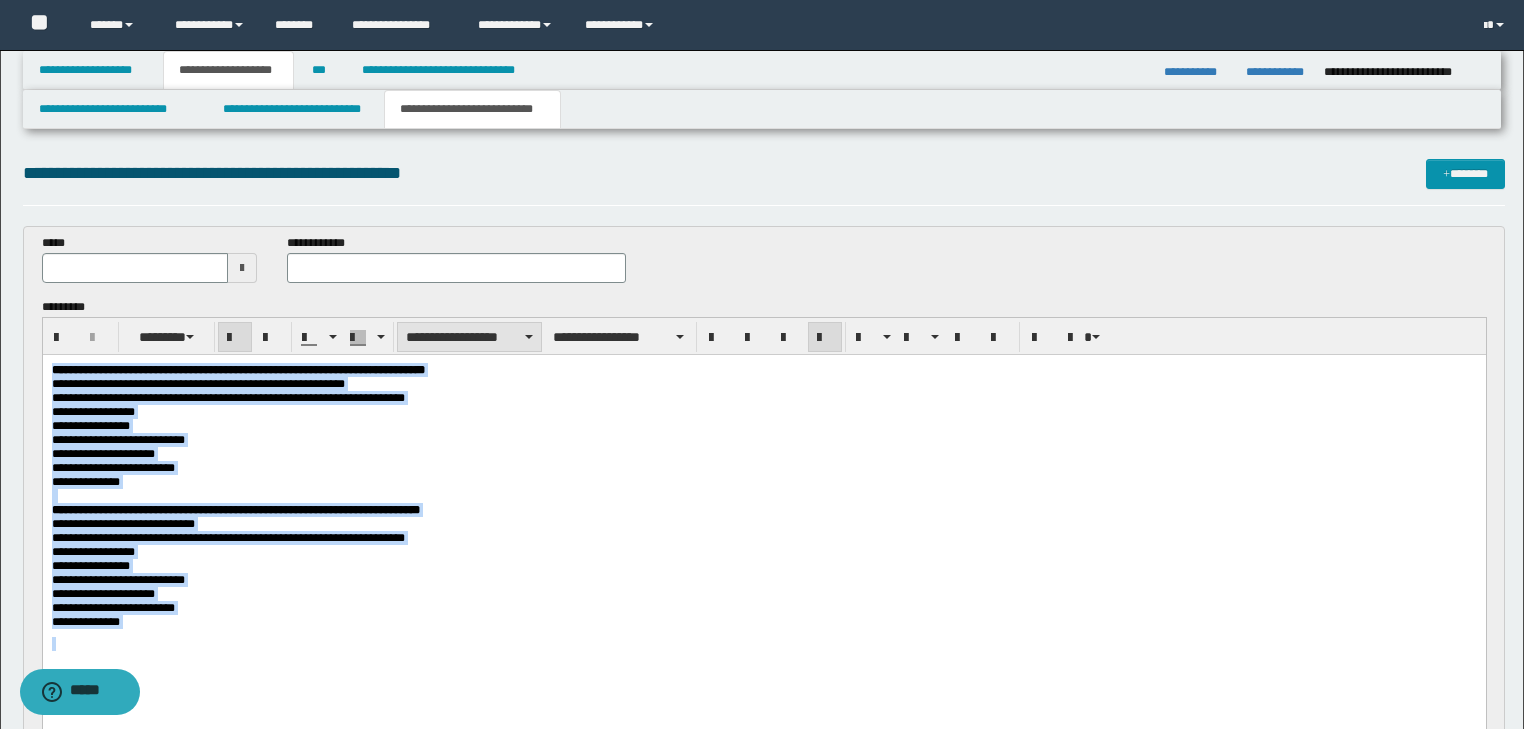 click on "**********" at bounding box center (469, 337) 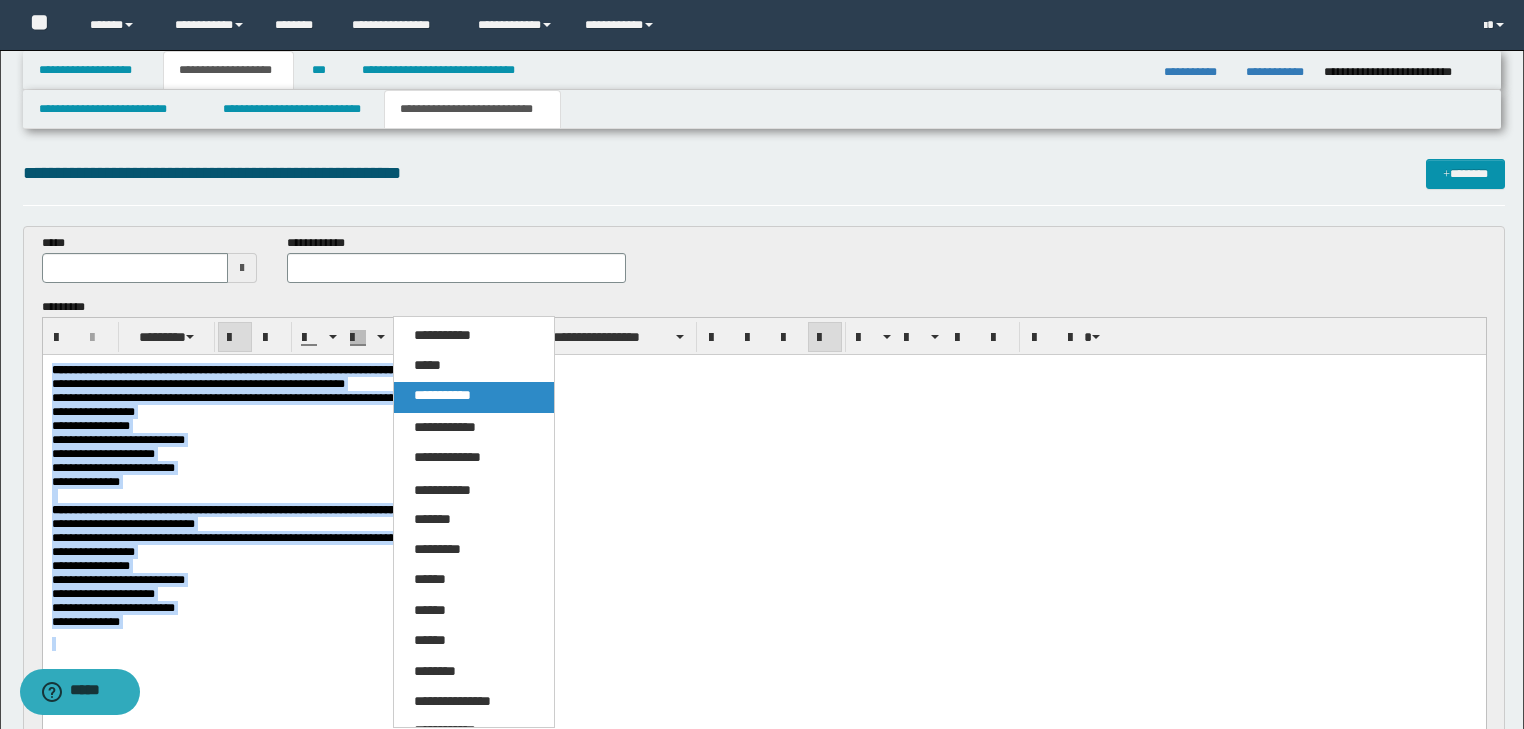 click on "**********" at bounding box center (474, 397) 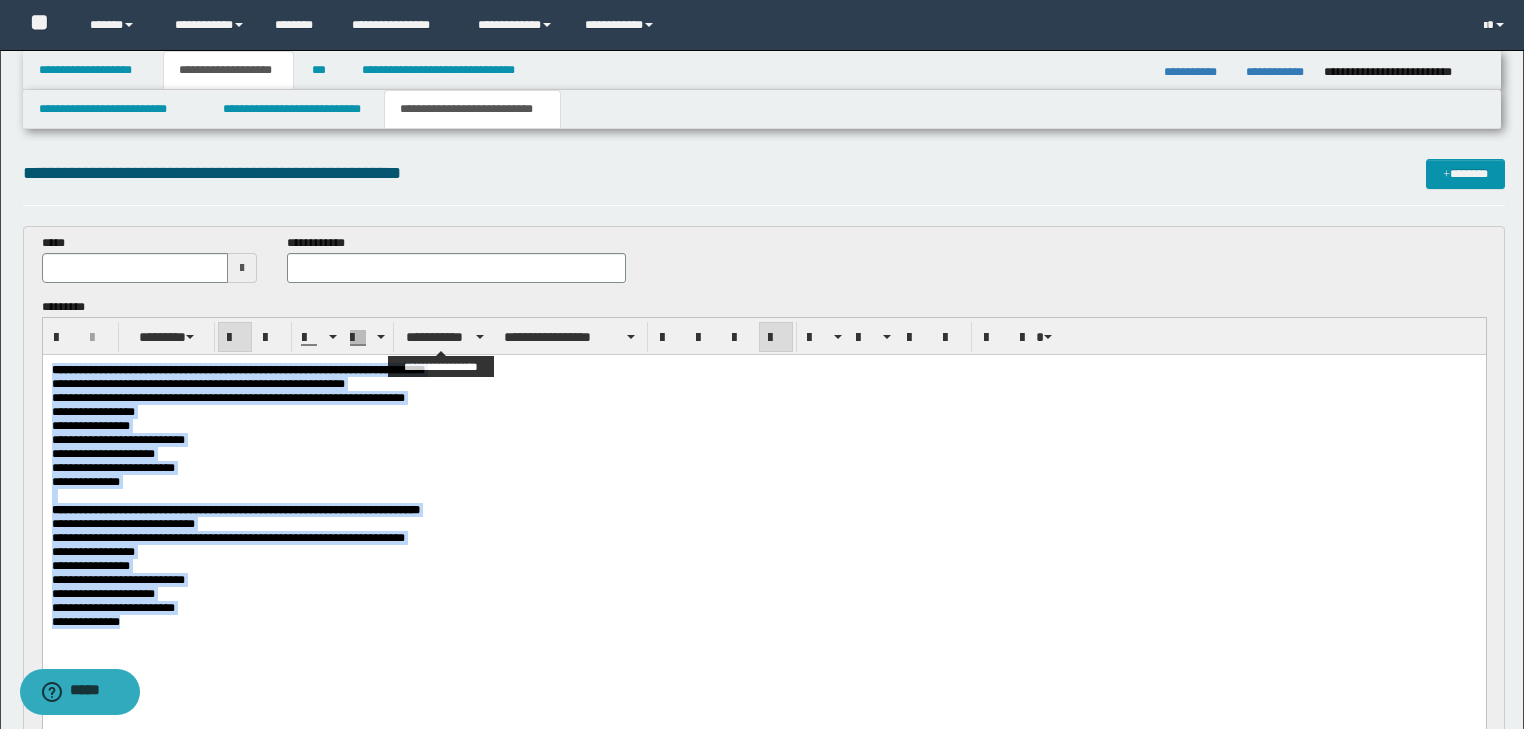 drag, startPoint x: 402, startPoint y: 4, endPoint x: 456, endPoint y: 356, distance: 356.11795 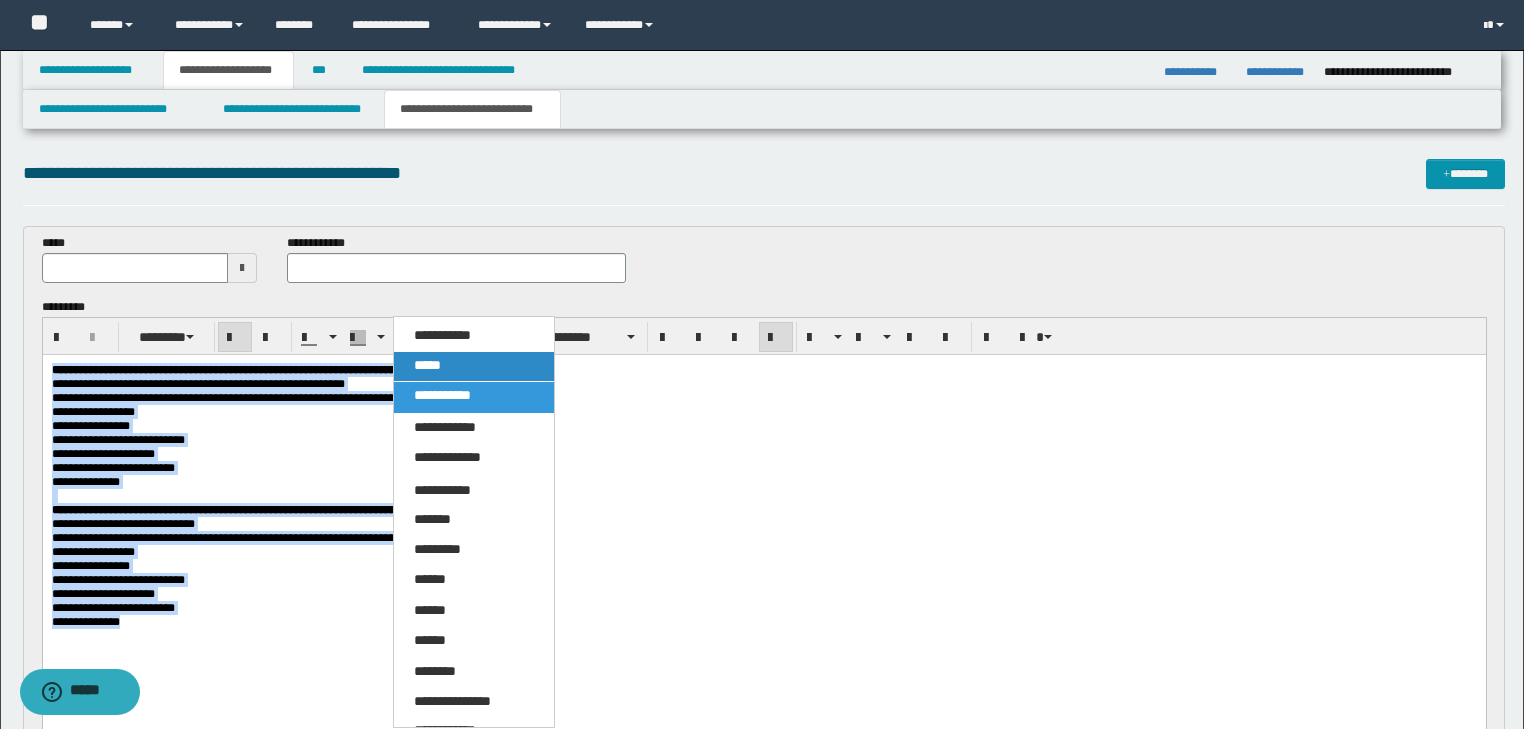 click on "*****" at bounding box center (474, 366) 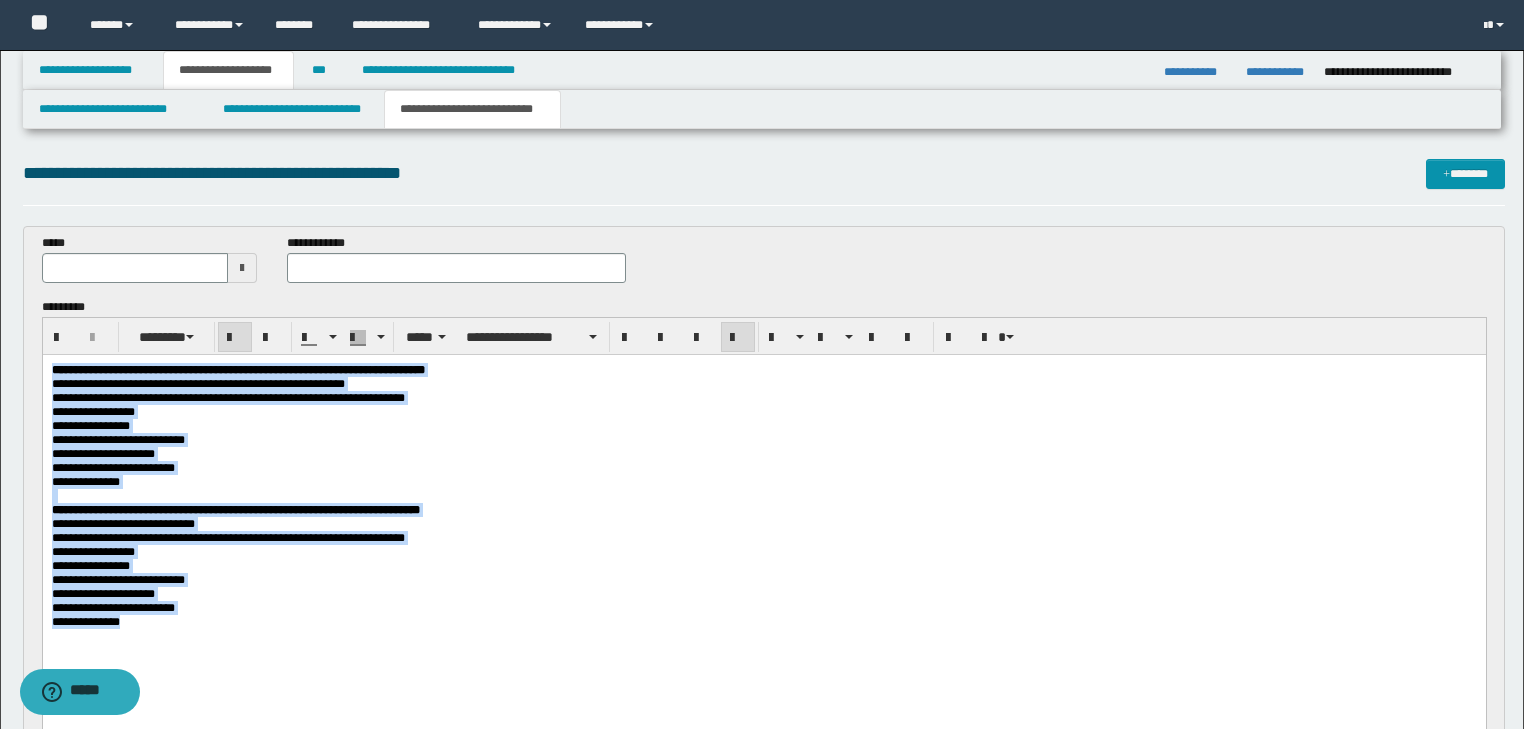 click on "**********" at bounding box center [763, 411] 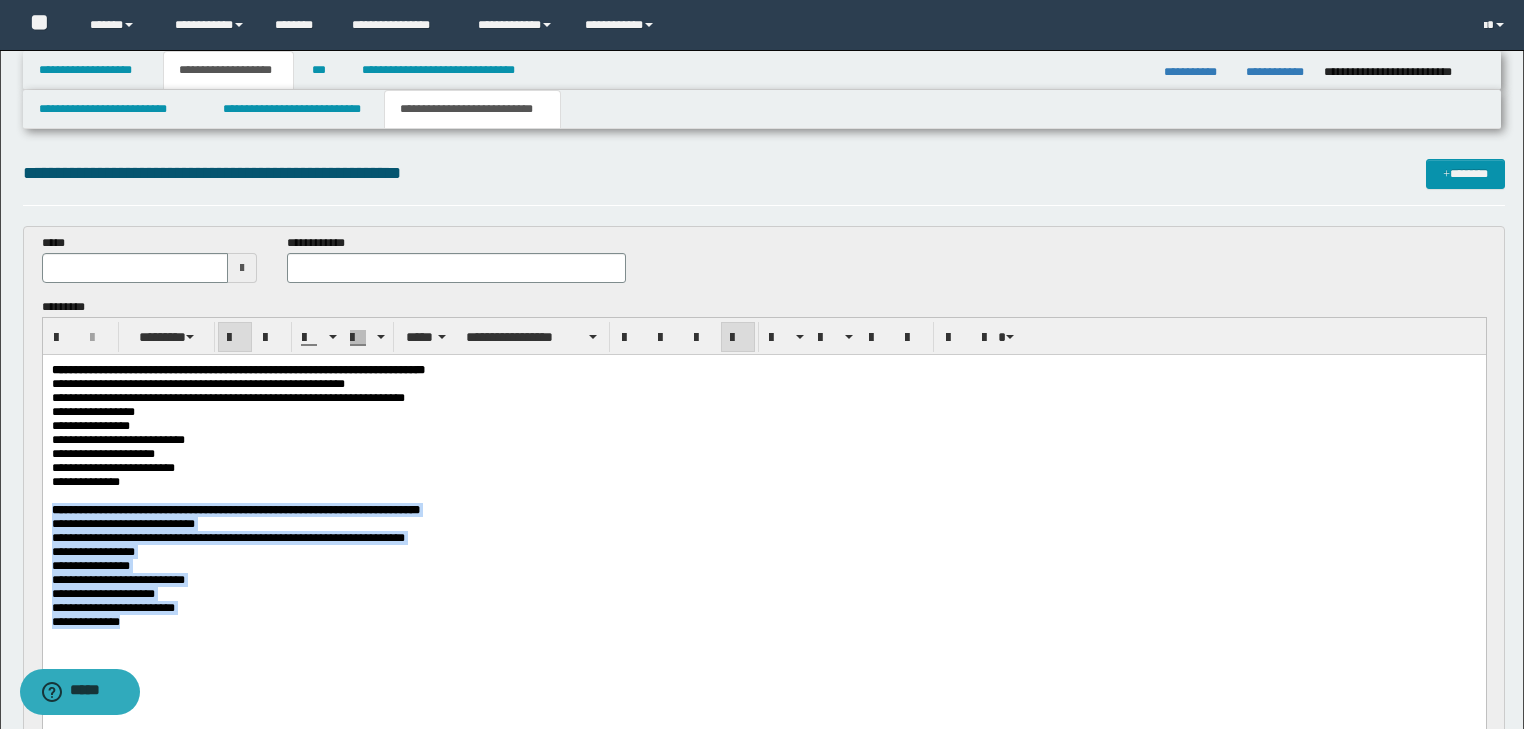 drag, startPoint x: 154, startPoint y: 655, endPoint x: 35, endPoint y: 522, distance: 178.46568 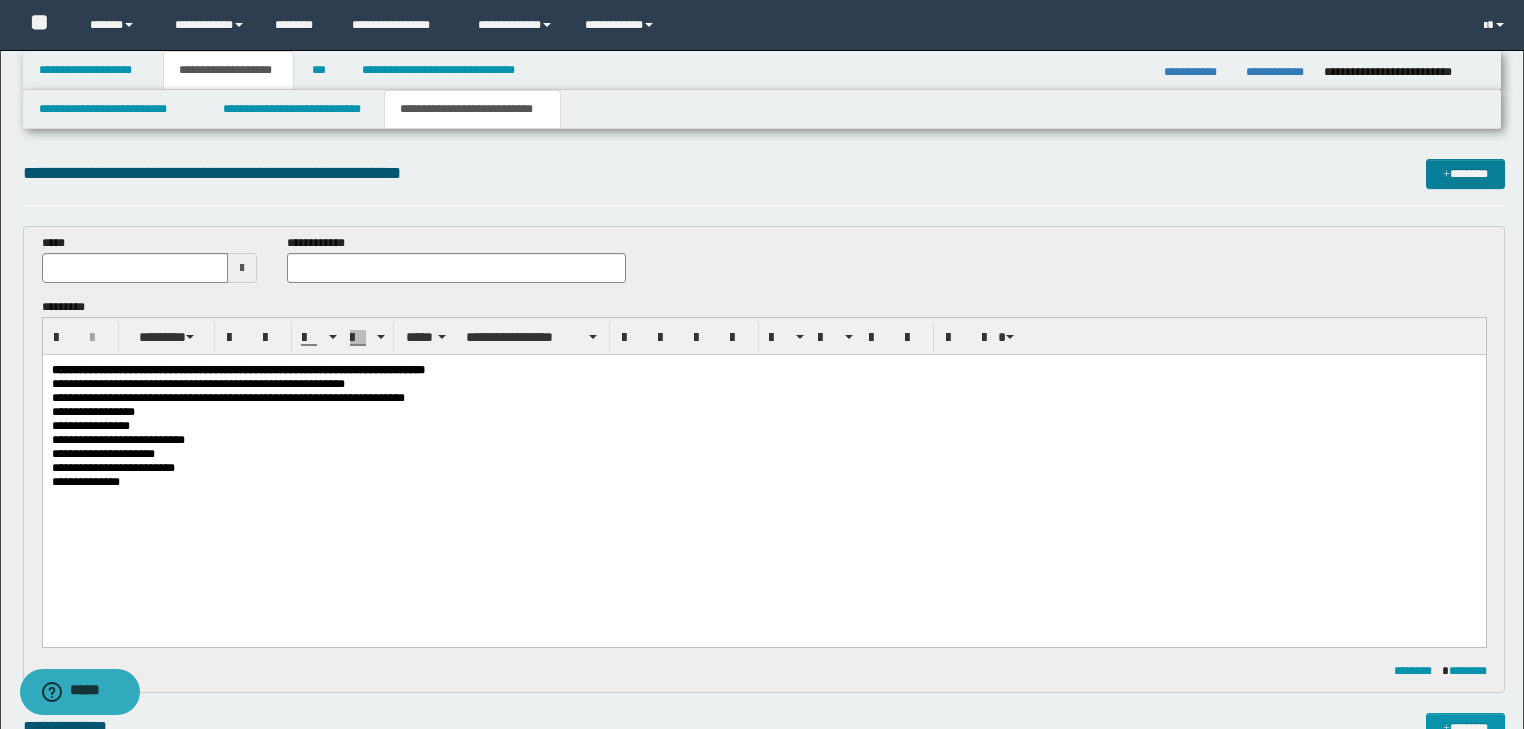 click on "*******" at bounding box center (1465, 174) 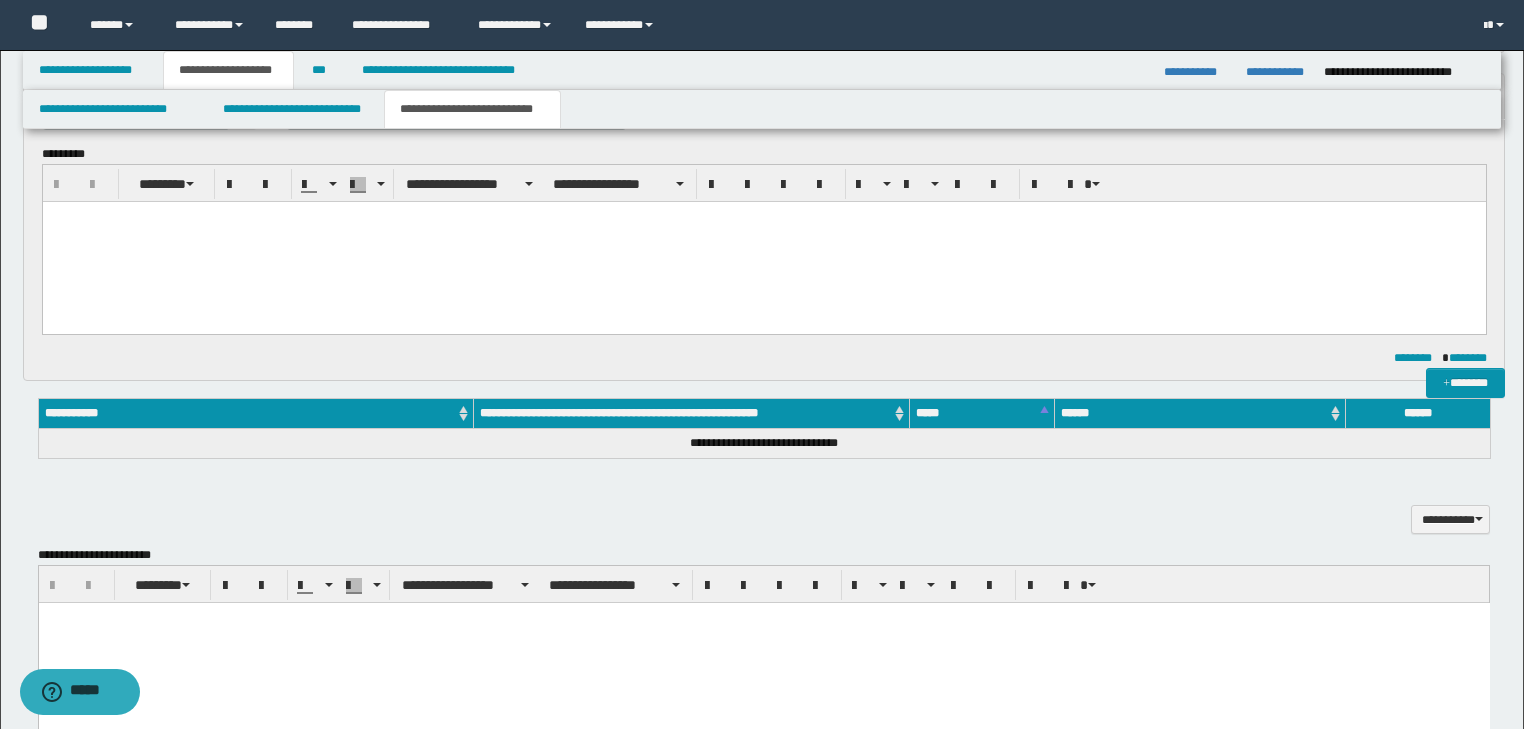 scroll, scrollTop: 0, scrollLeft: 0, axis: both 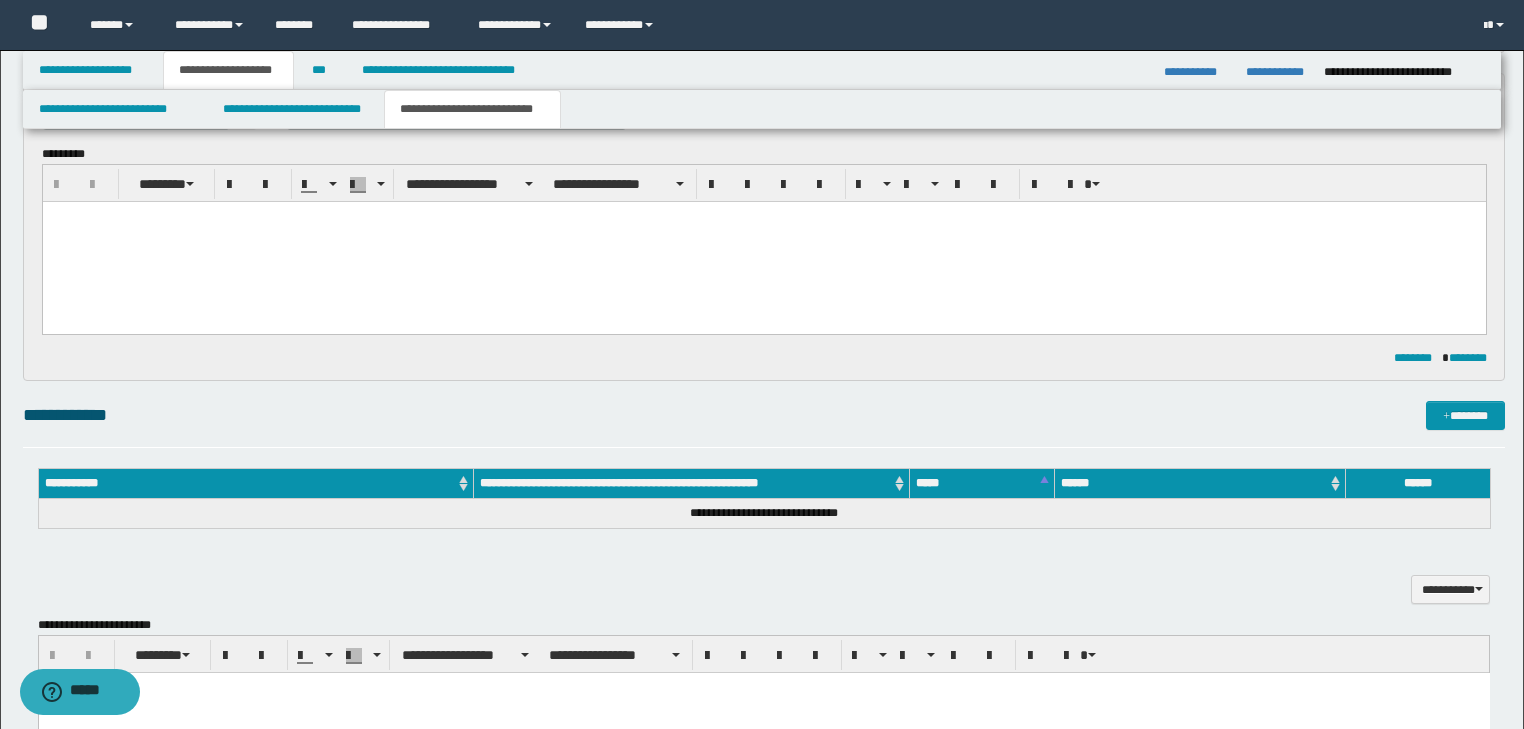 type 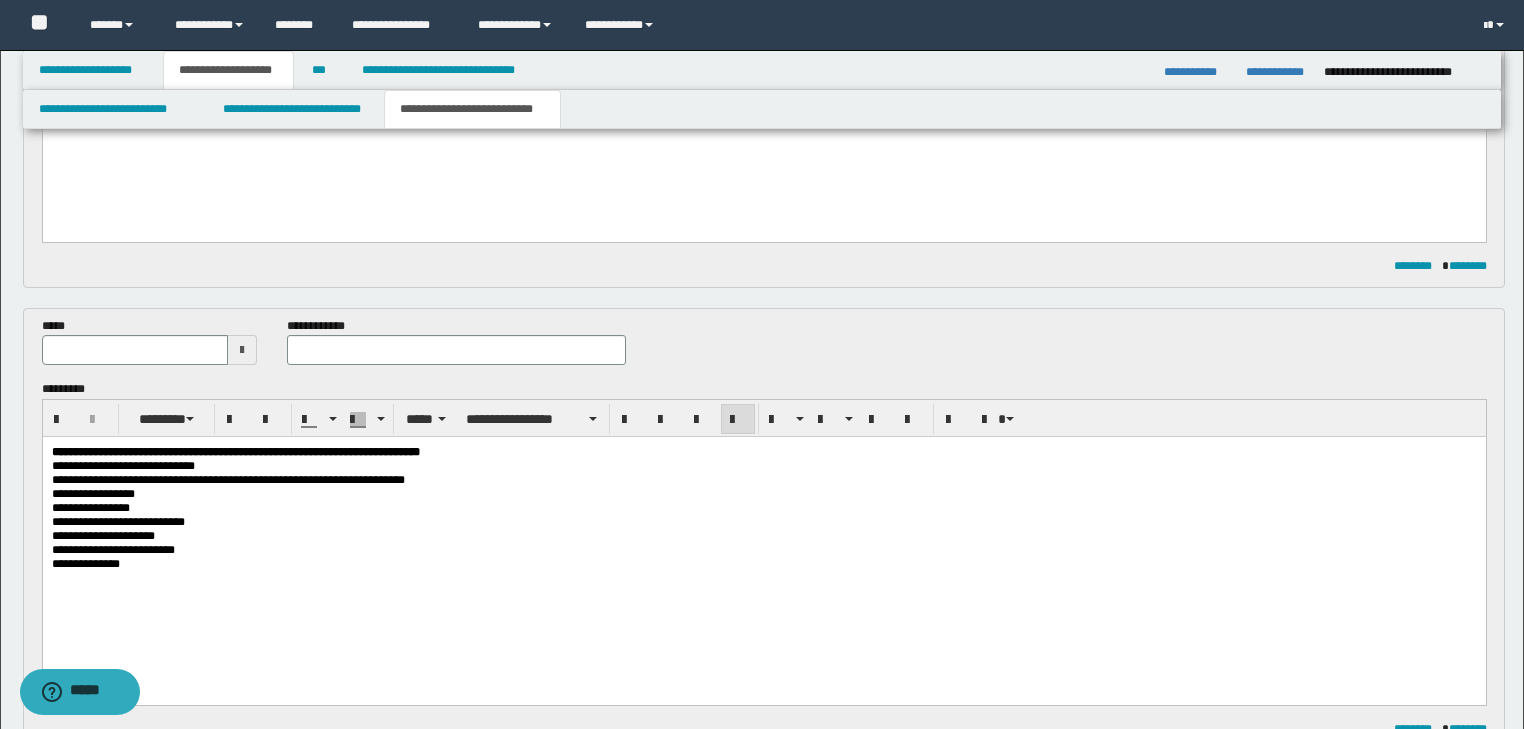 scroll, scrollTop: 400, scrollLeft: 0, axis: vertical 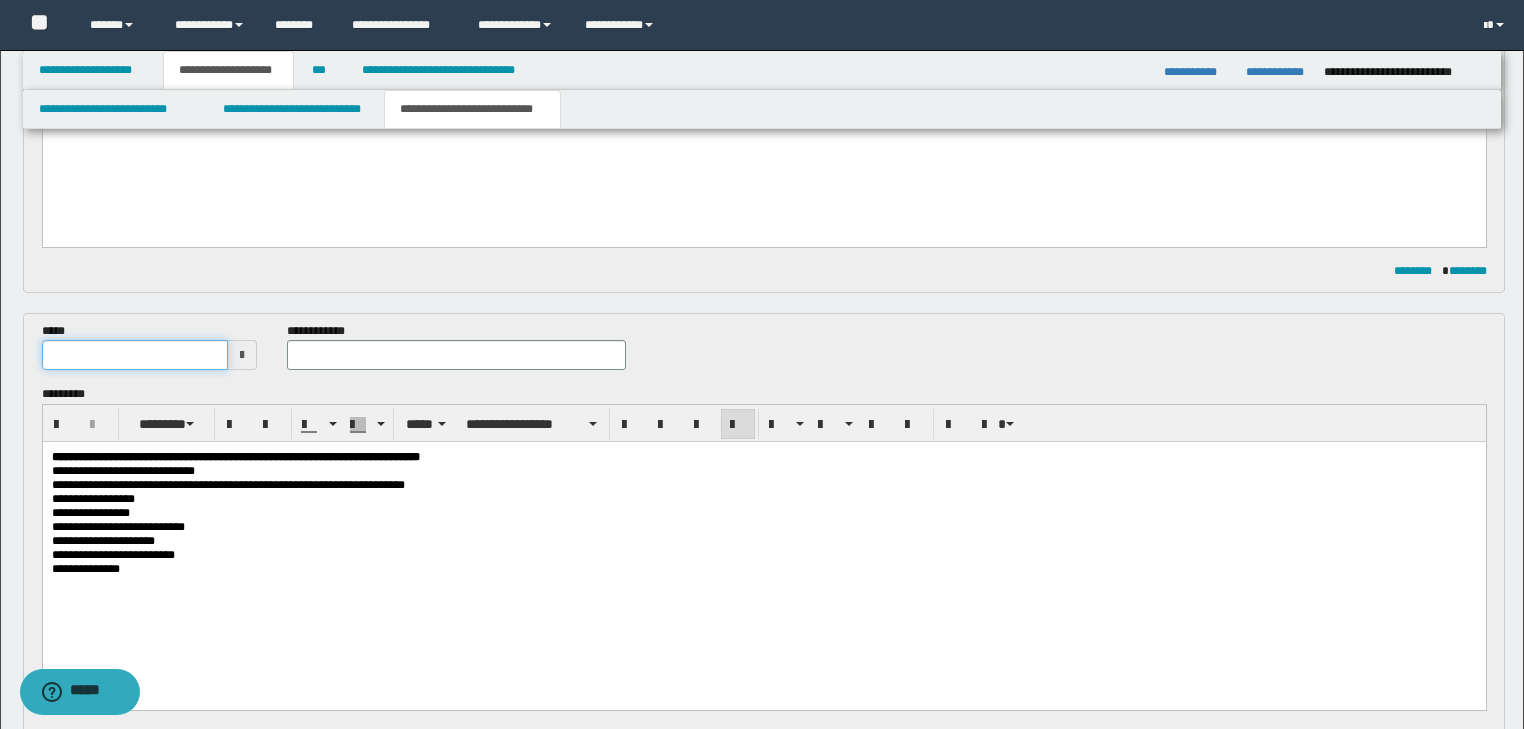 click at bounding box center (135, 355) 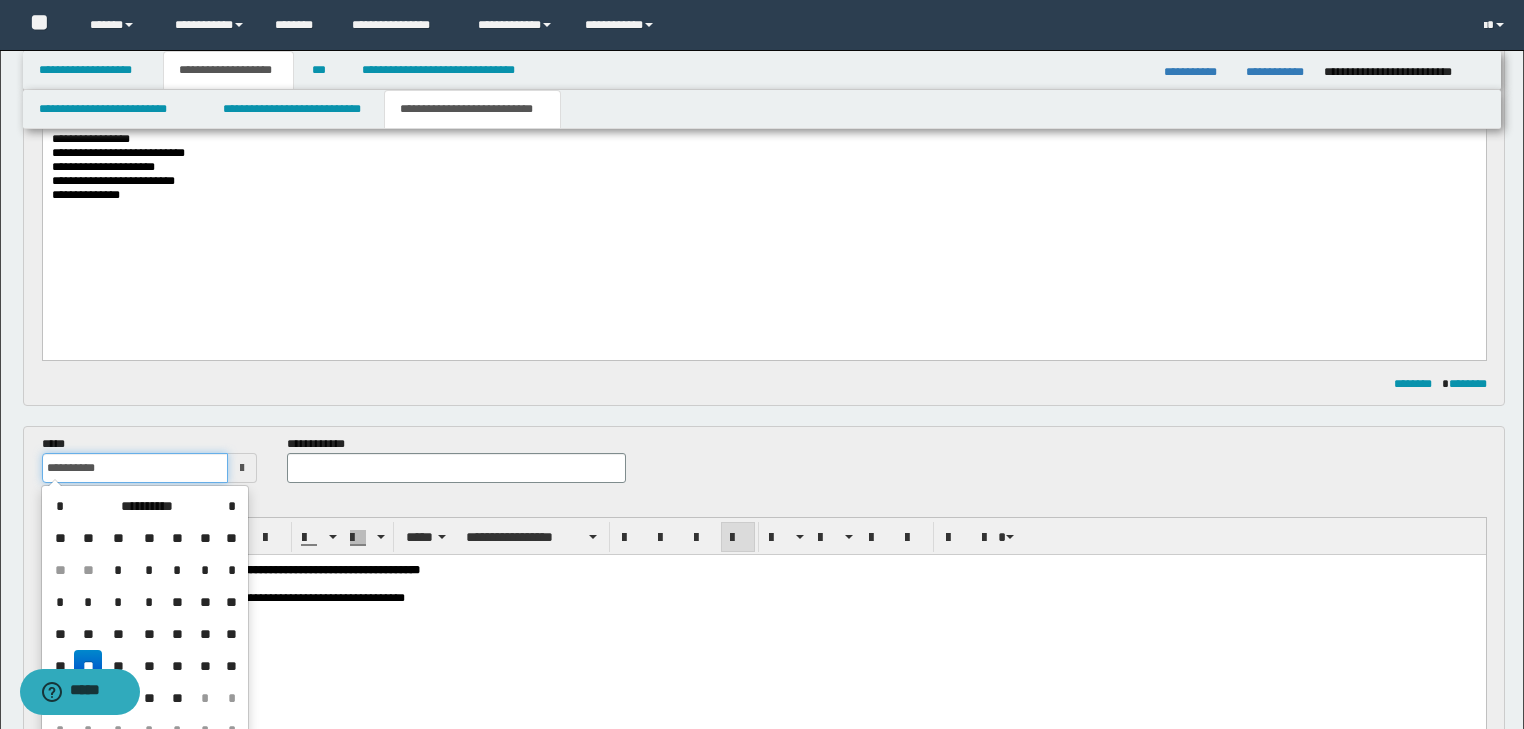 scroll, scrollTop: 80, scrollLeft: 0, axis: vertical 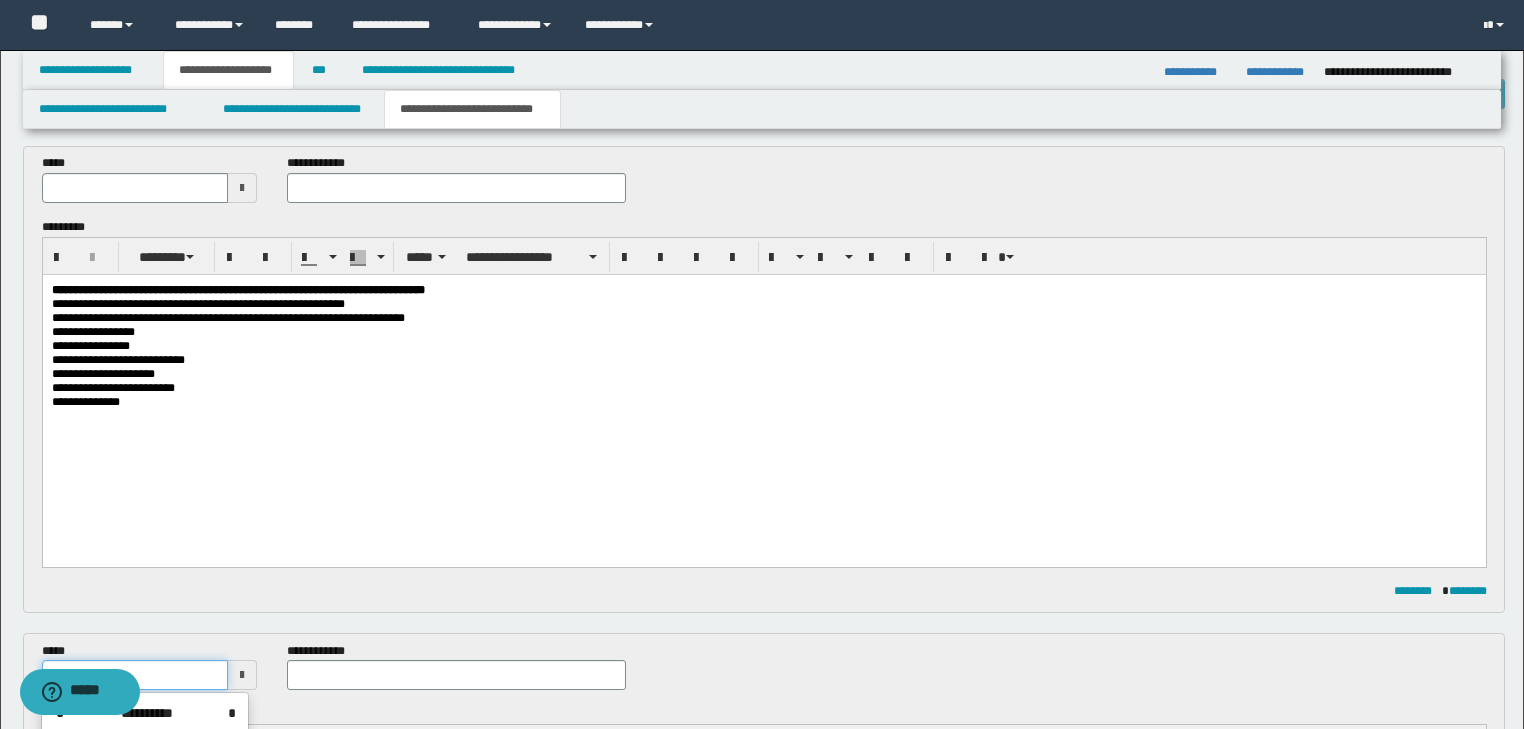 type 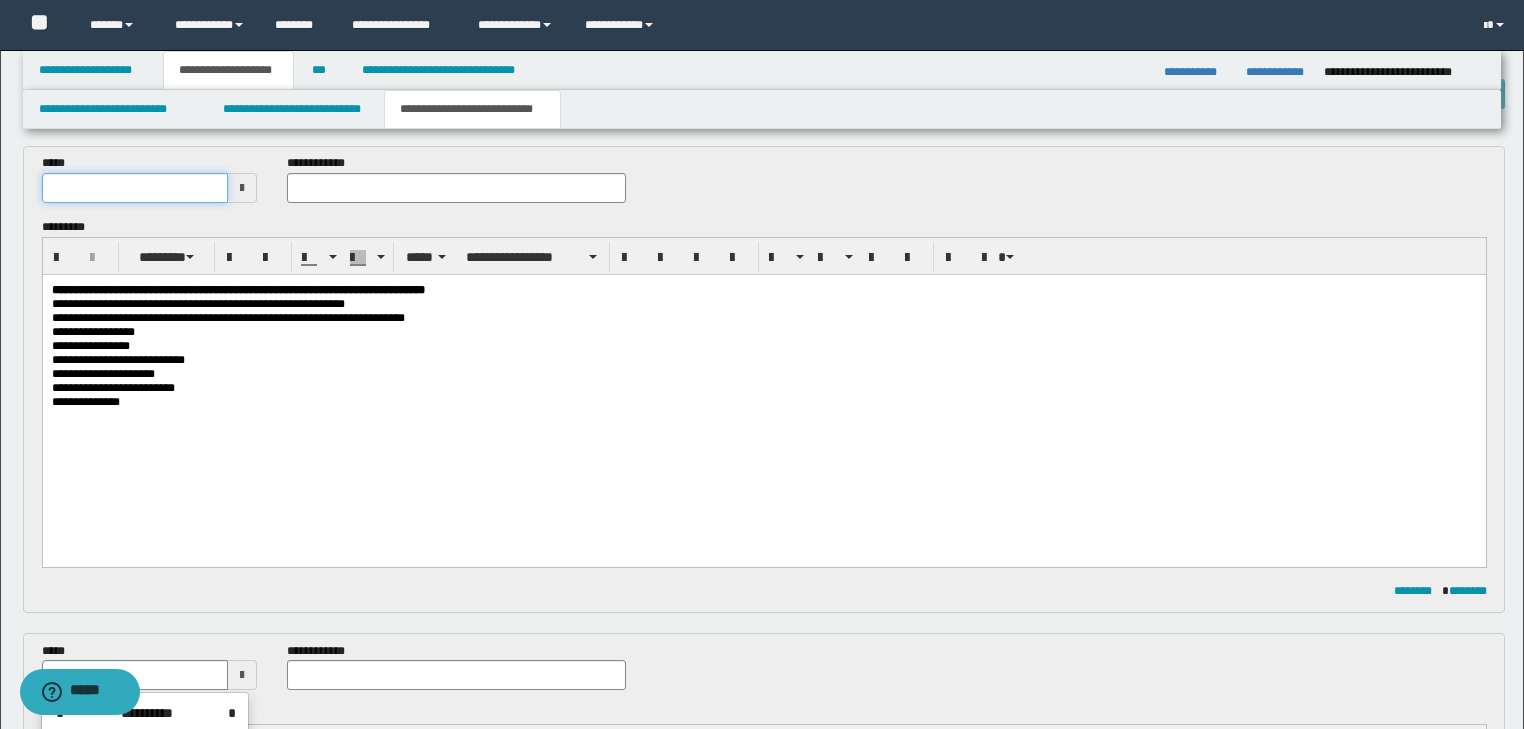 type on "**********" 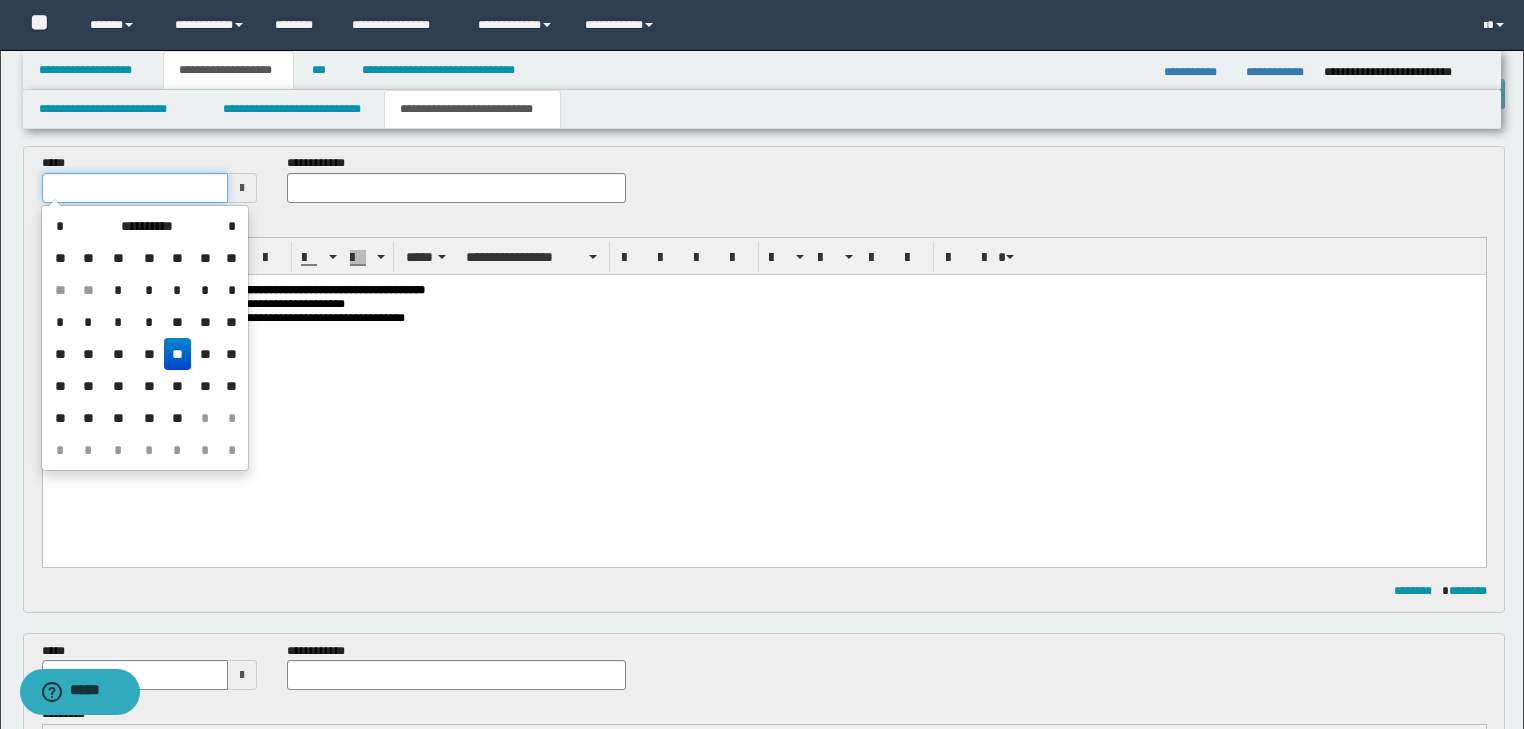 click at bounding box center [135, 188] 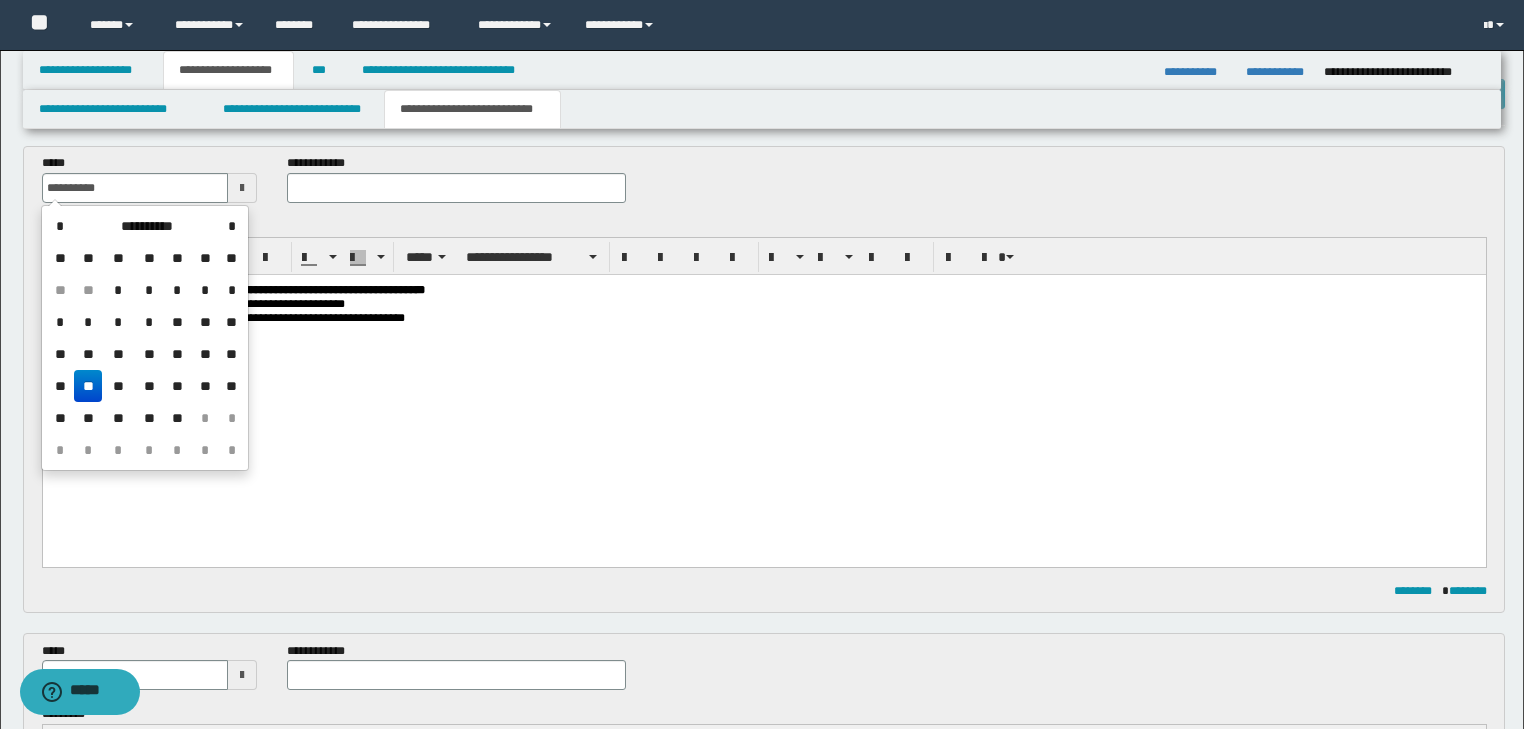 type on "**********" 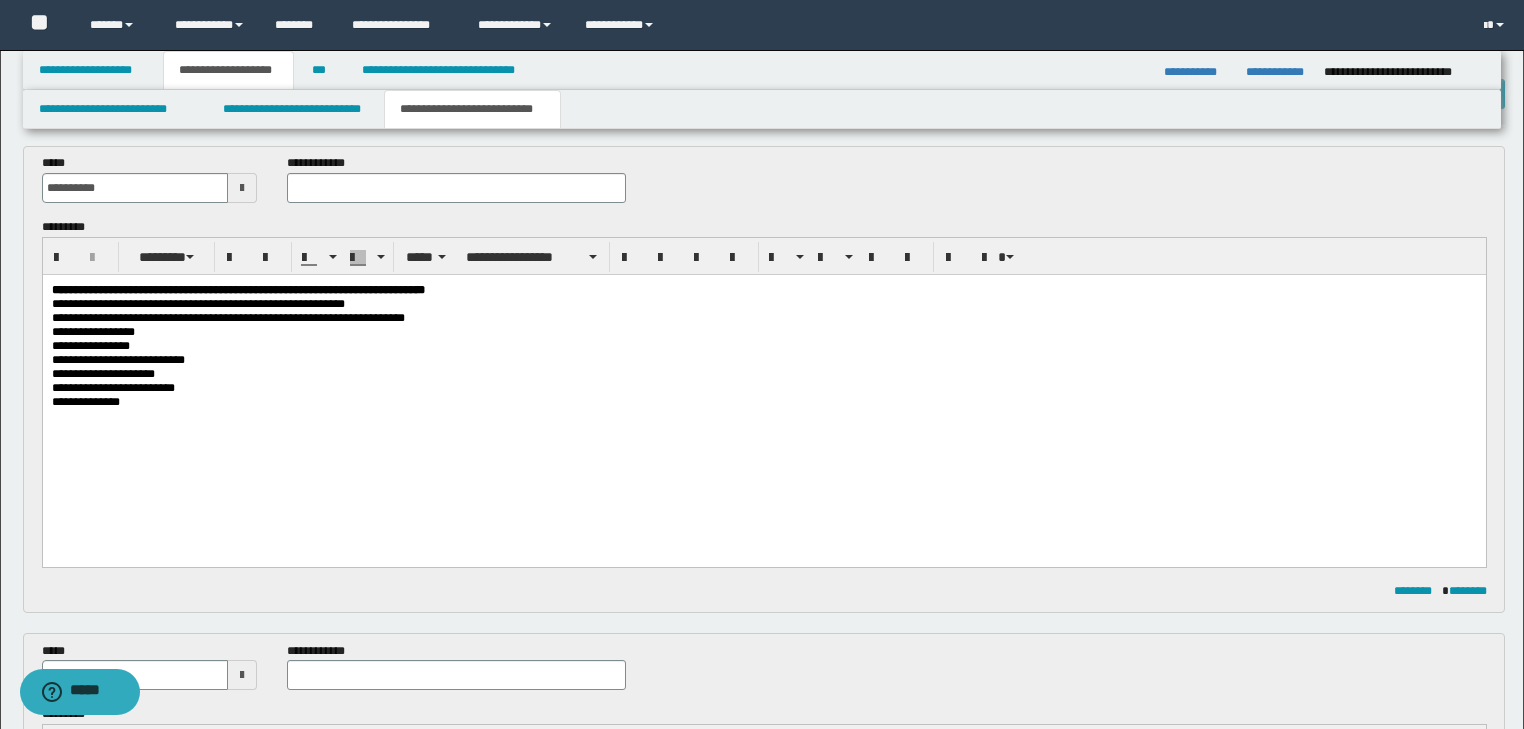 click on "**********" at bounding box center (764, 186) 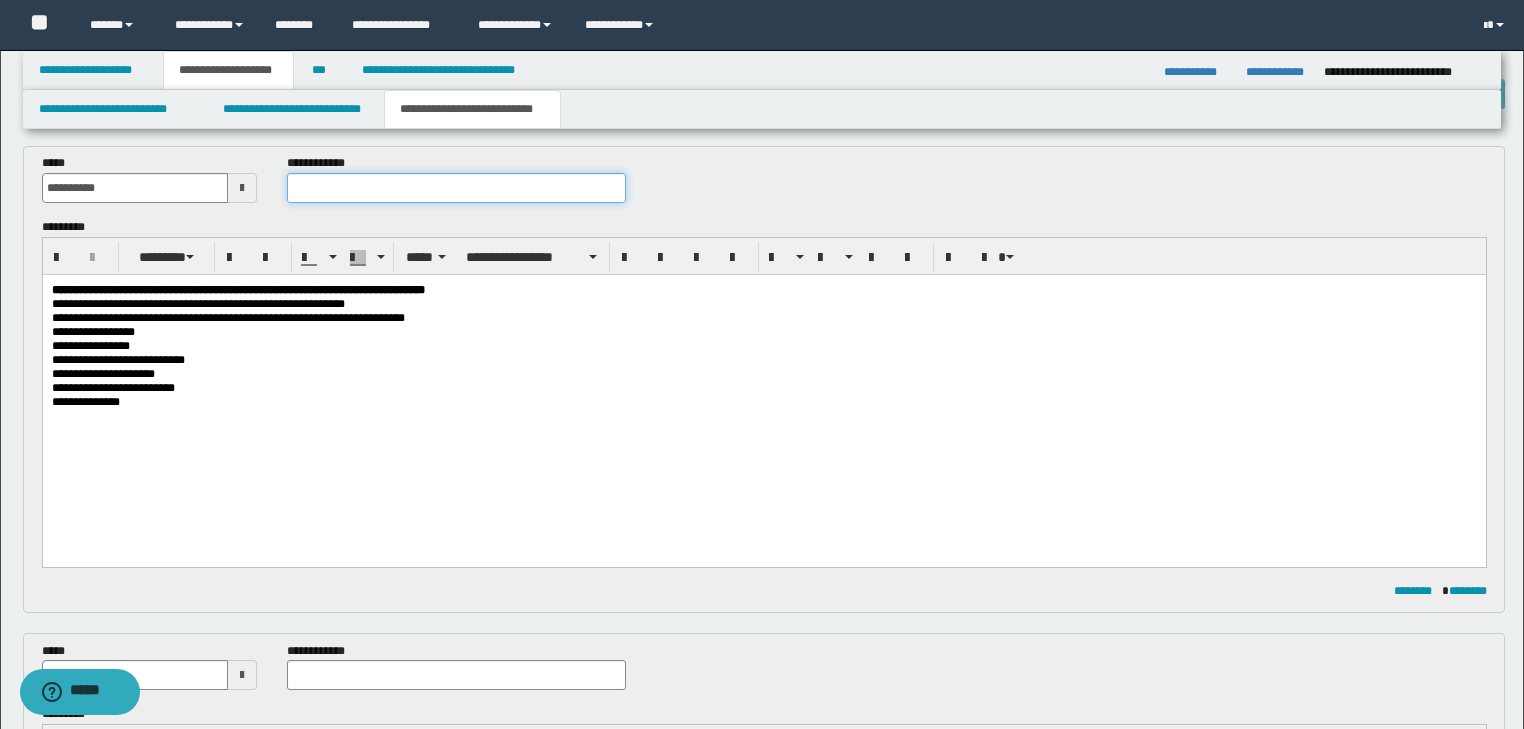 click at bounding box center [456, 188] 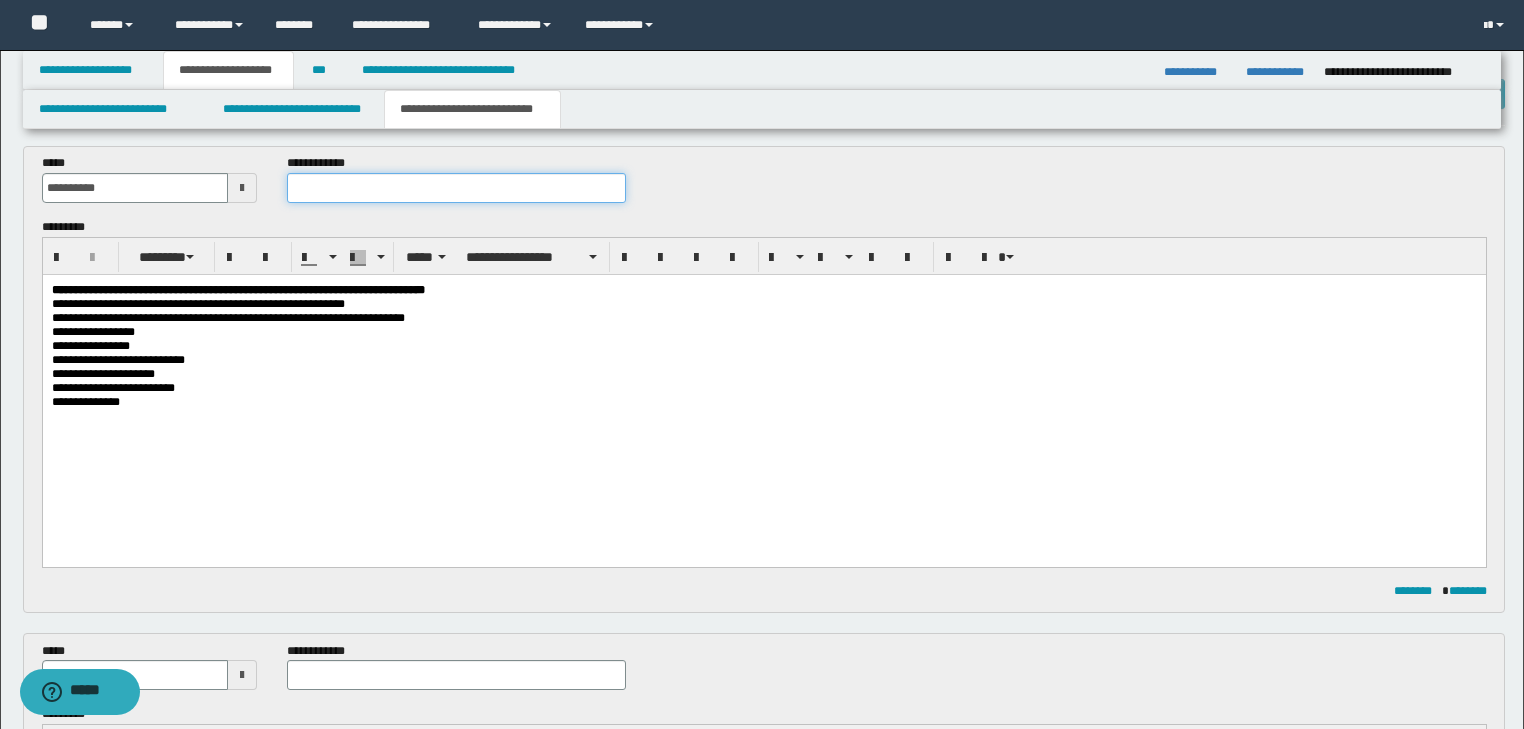 paste on "**********" 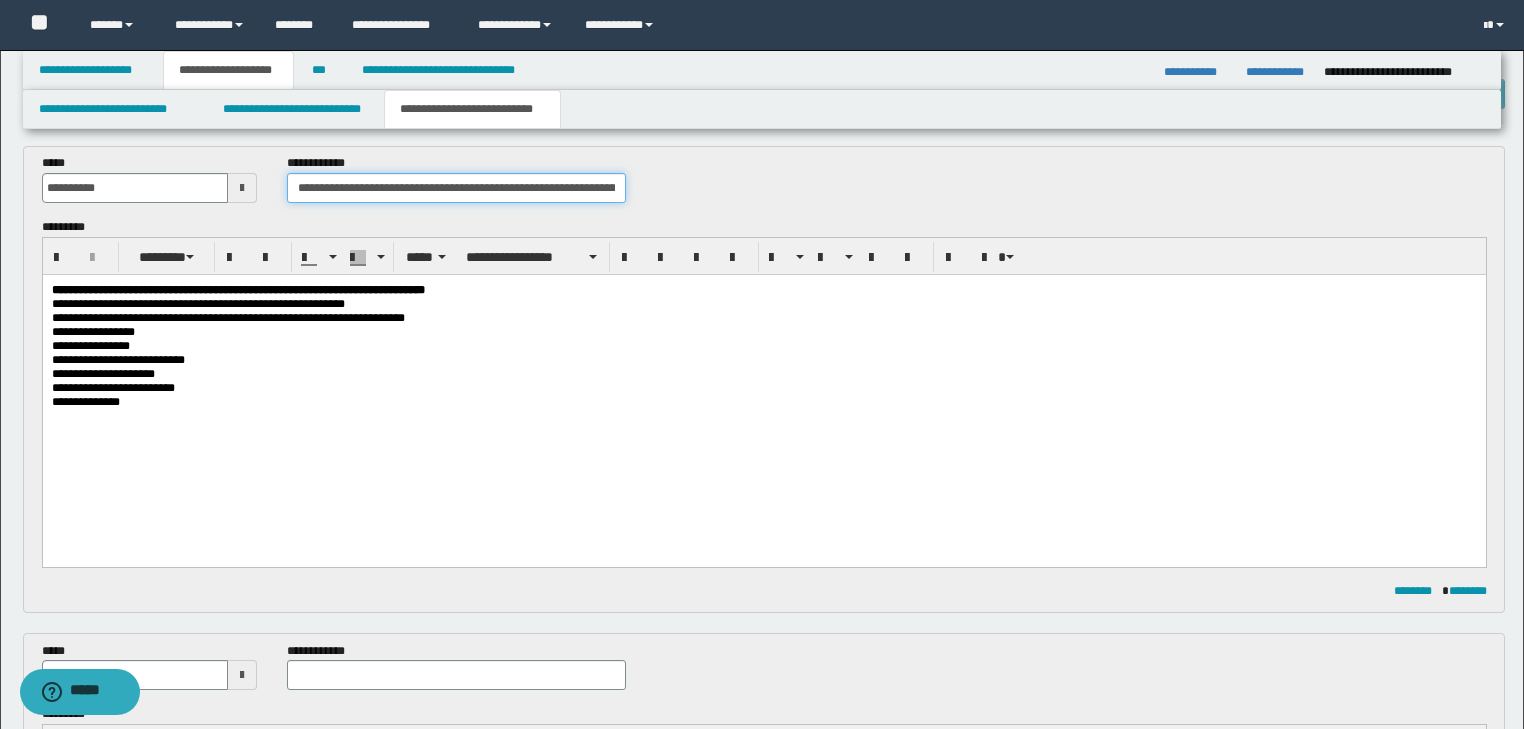scroll, scrollTop: 0, scrollLeft: 202, axis: horizontal 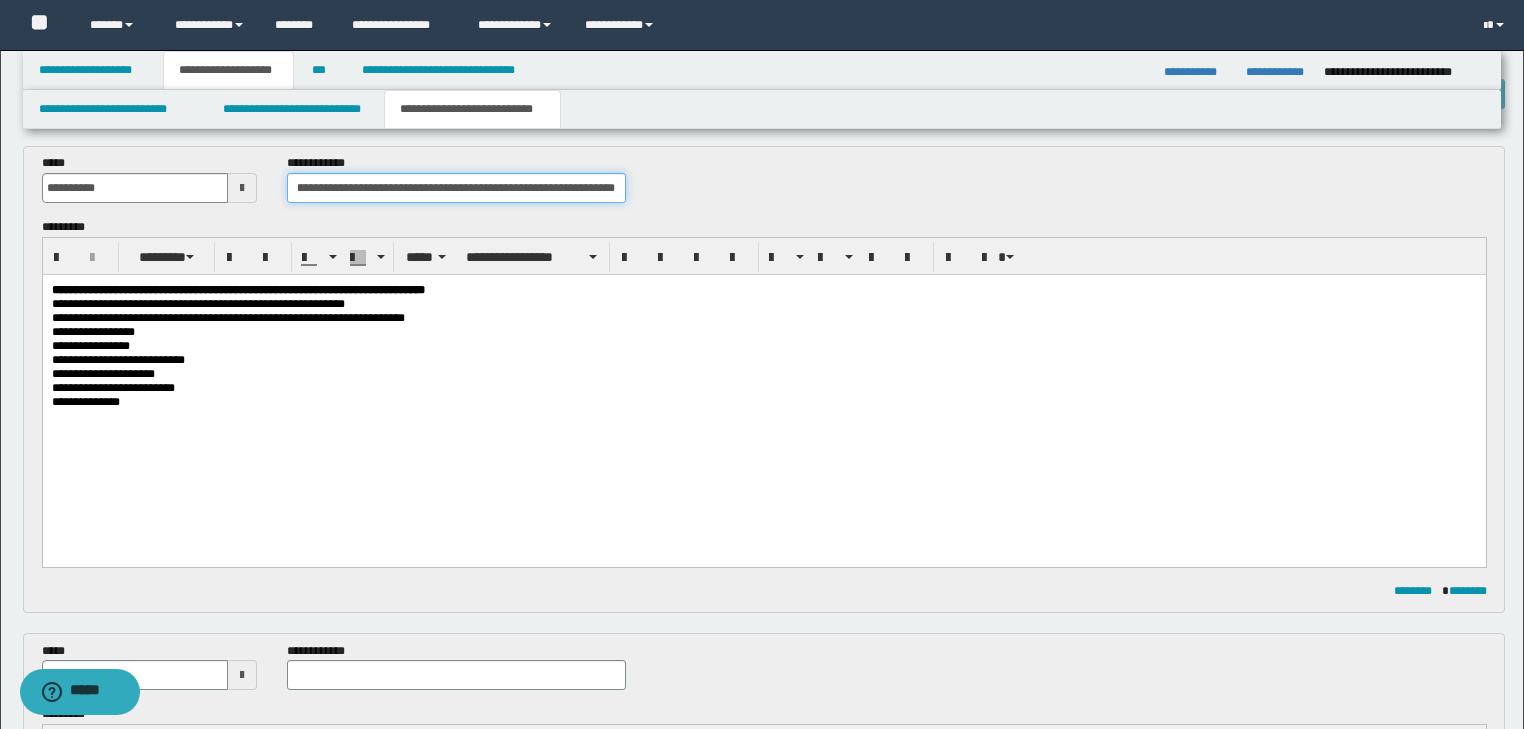 drag, startPoint x: 363, startPoint y: 187, endPoint x: 736, endPoint y: 184, distance: 373.01205 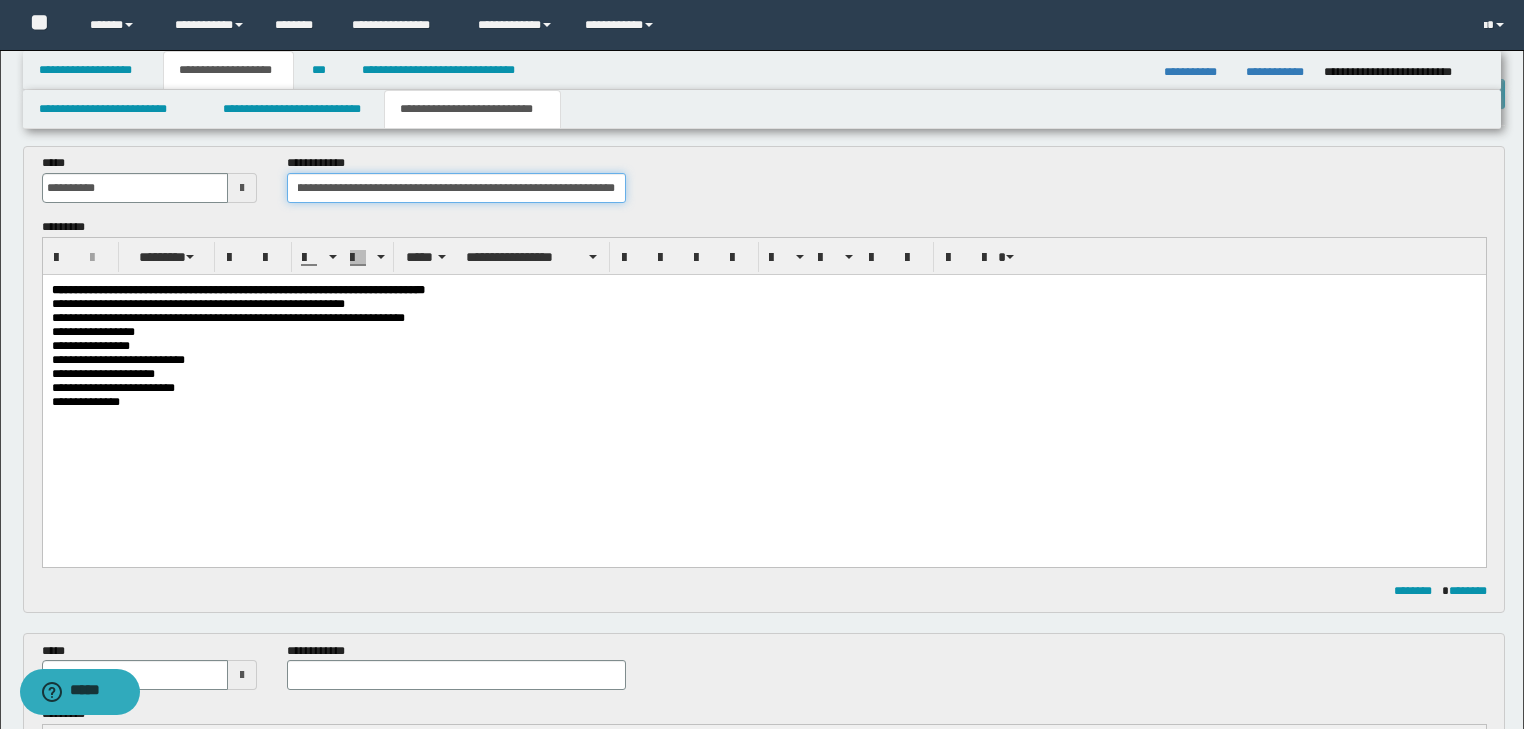 click on "**********" at bounding box center (764, 186) 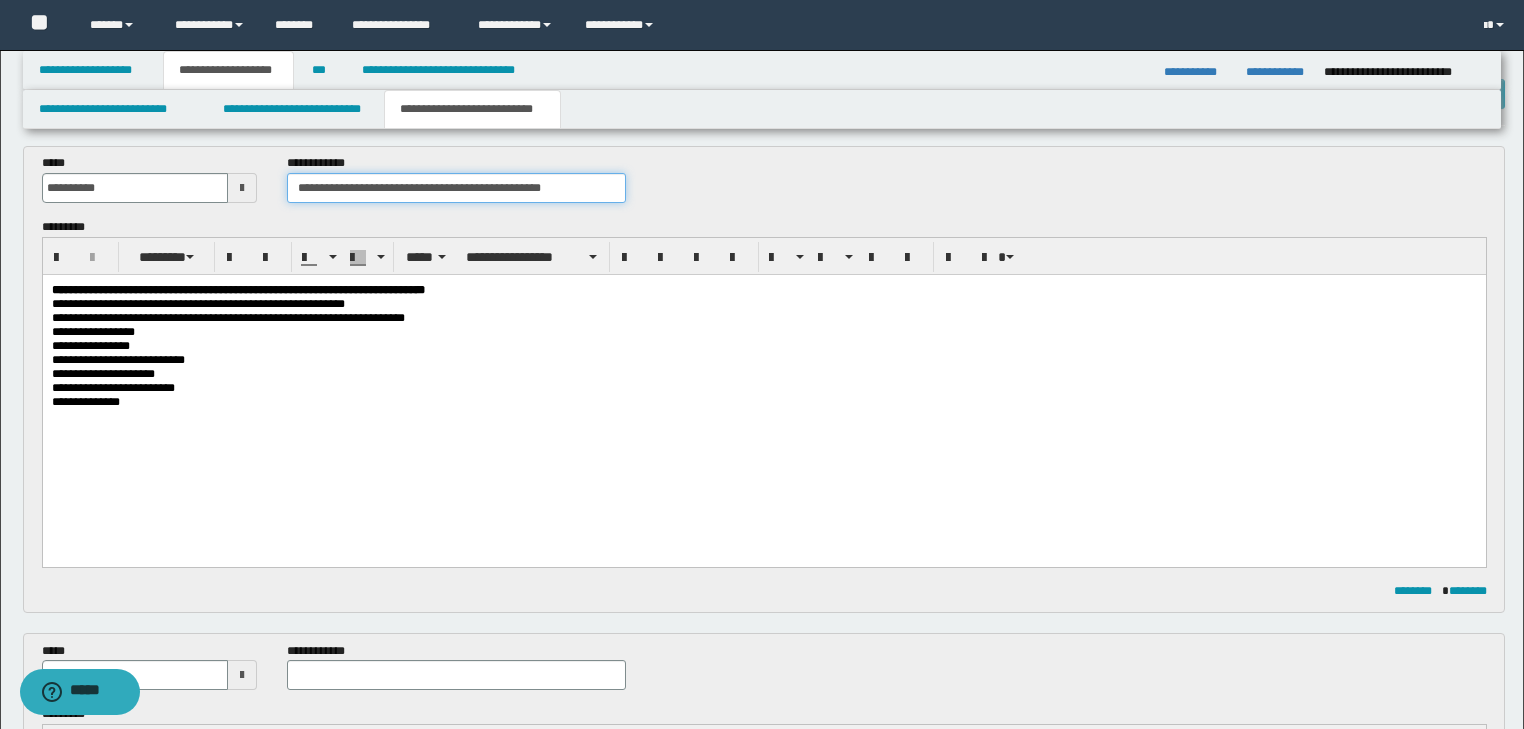 scroll, scrollTop: 0, scrollLeft: 0, axis: both 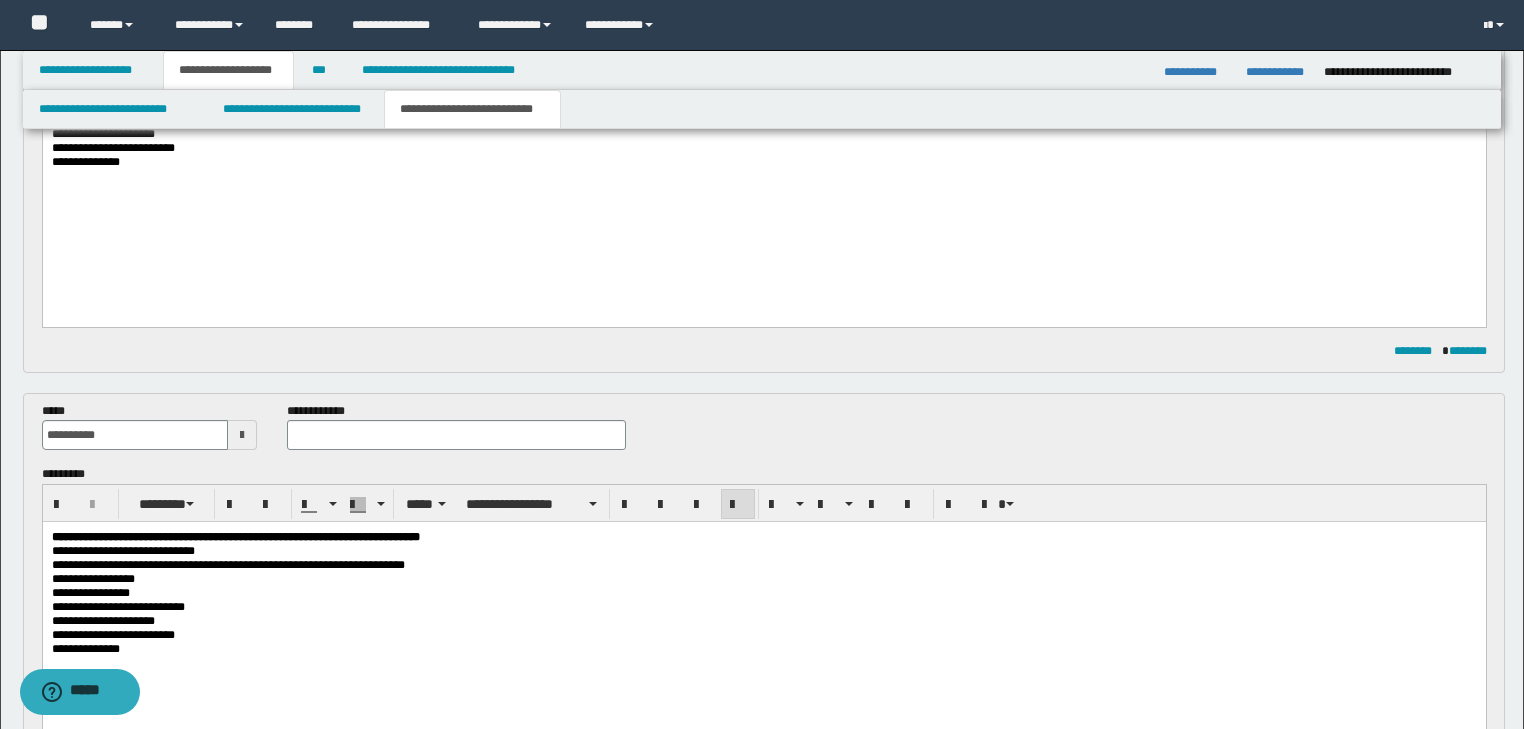 type on "**********" 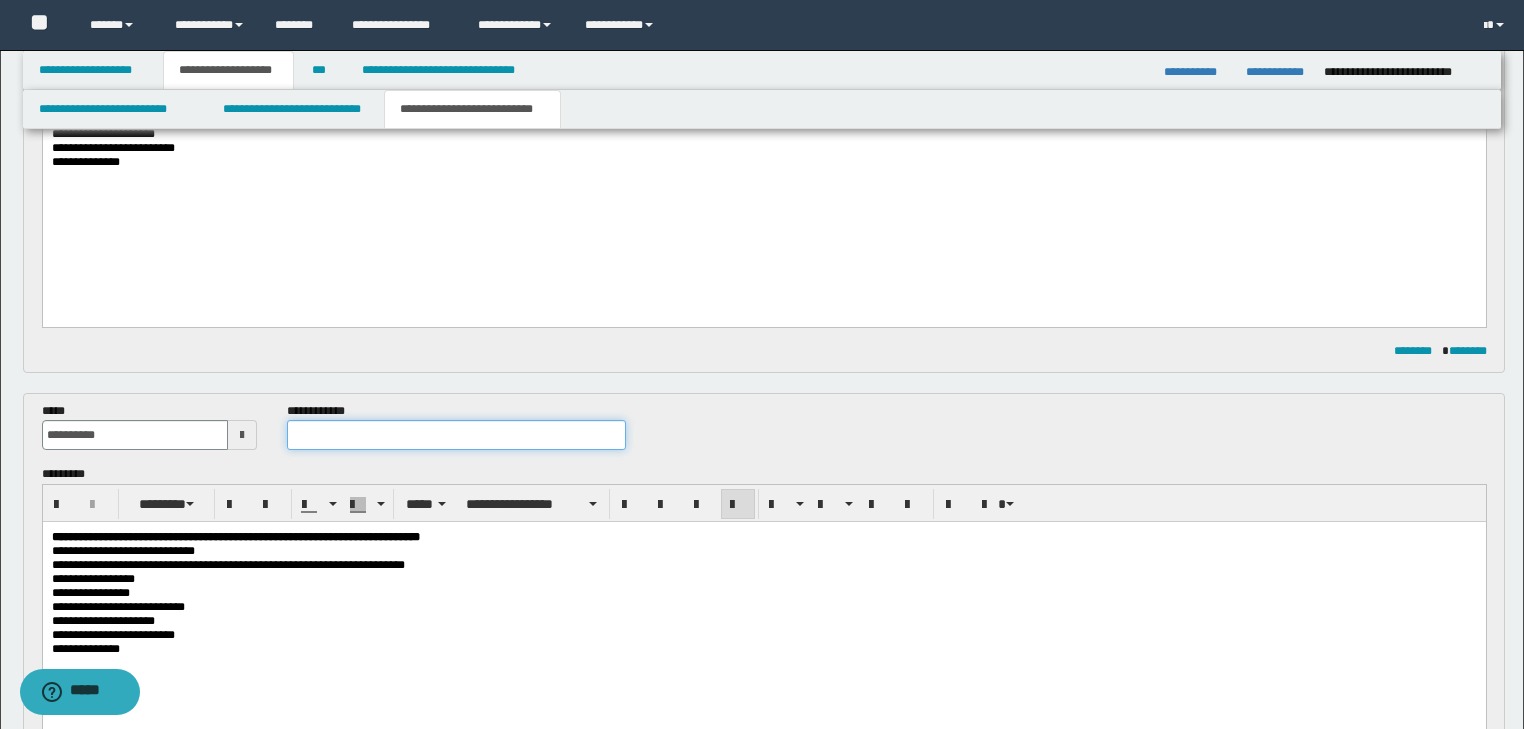 click at bounding box center [456, 435] 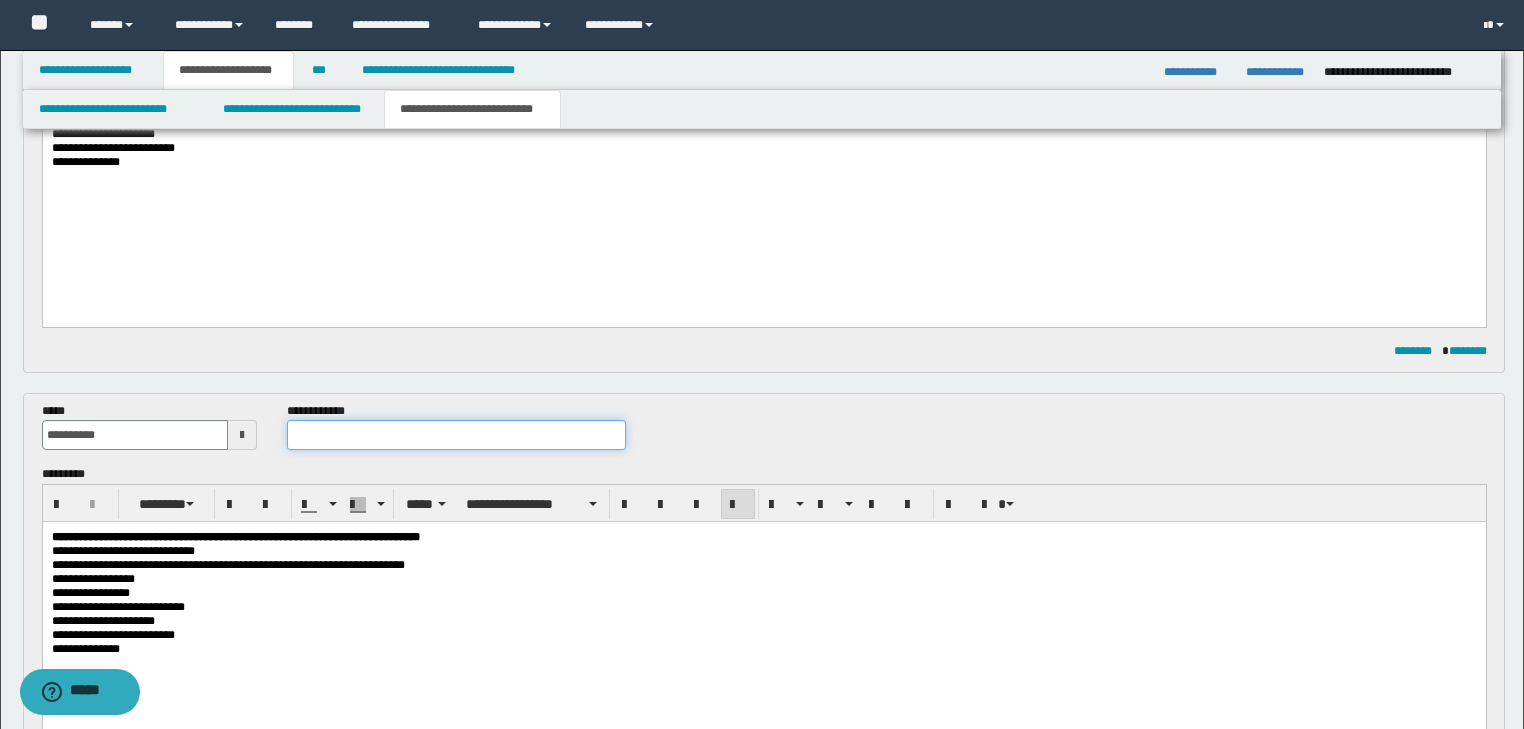 paste on "**********" 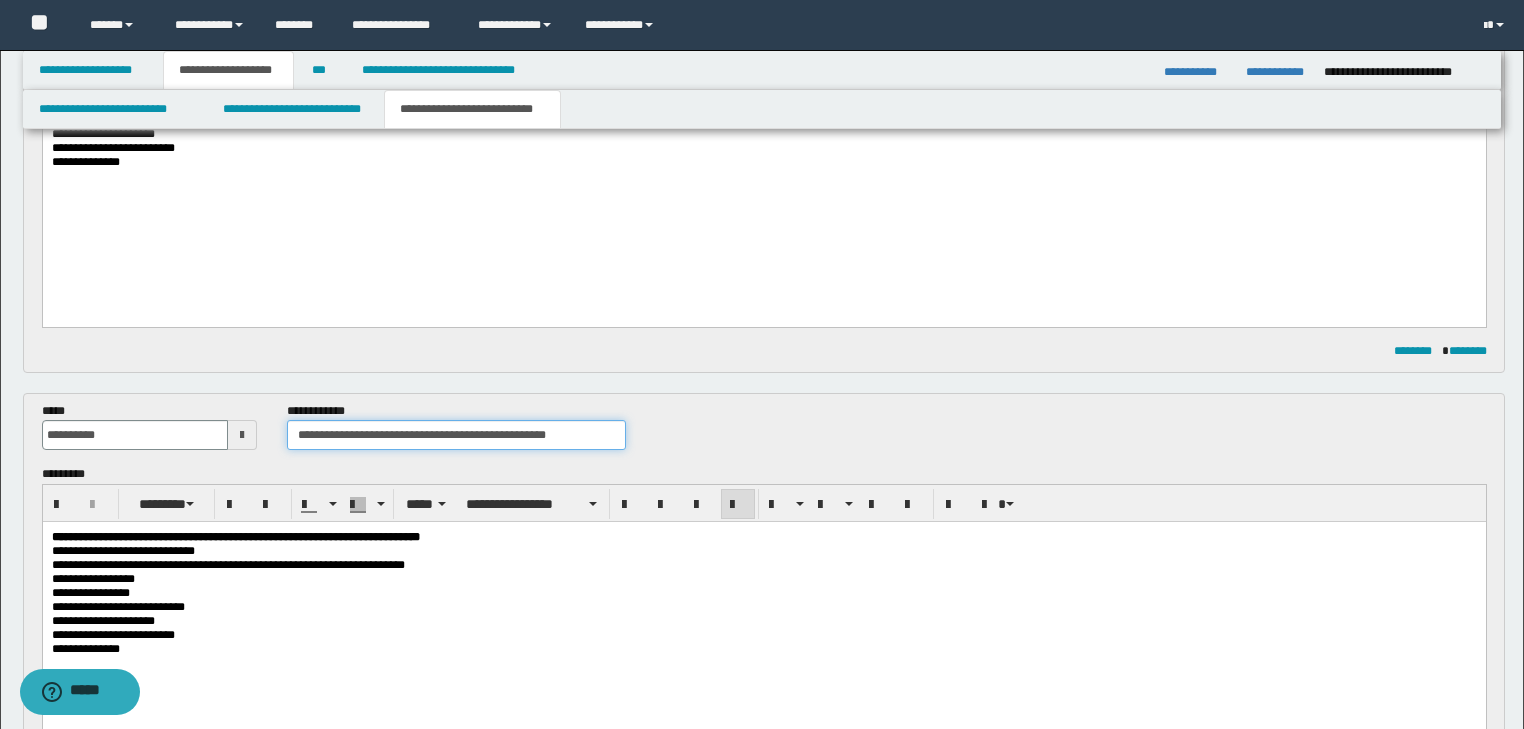type on "**********" 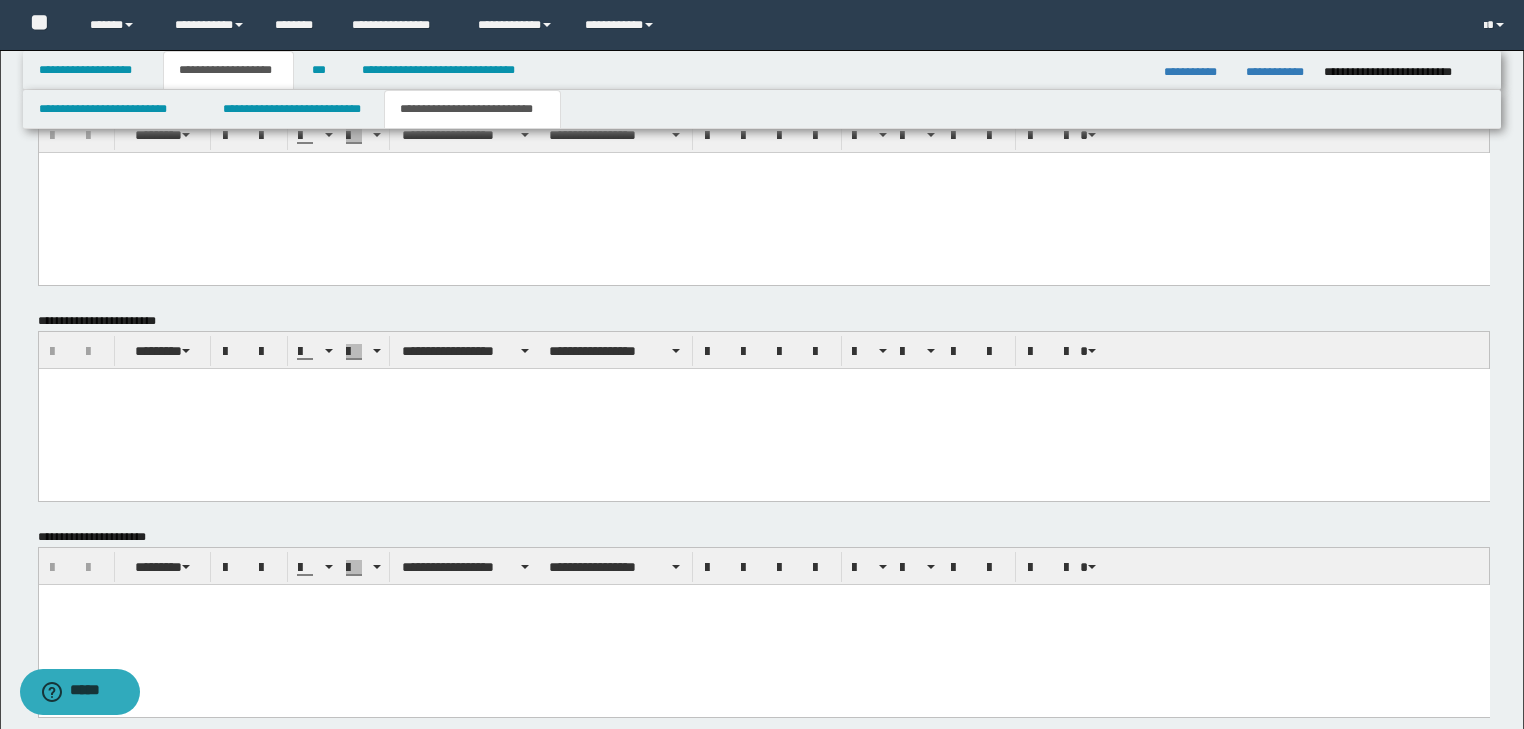 scroll, scrollTop: 1406, scrollLeft: 0, axis: vertical 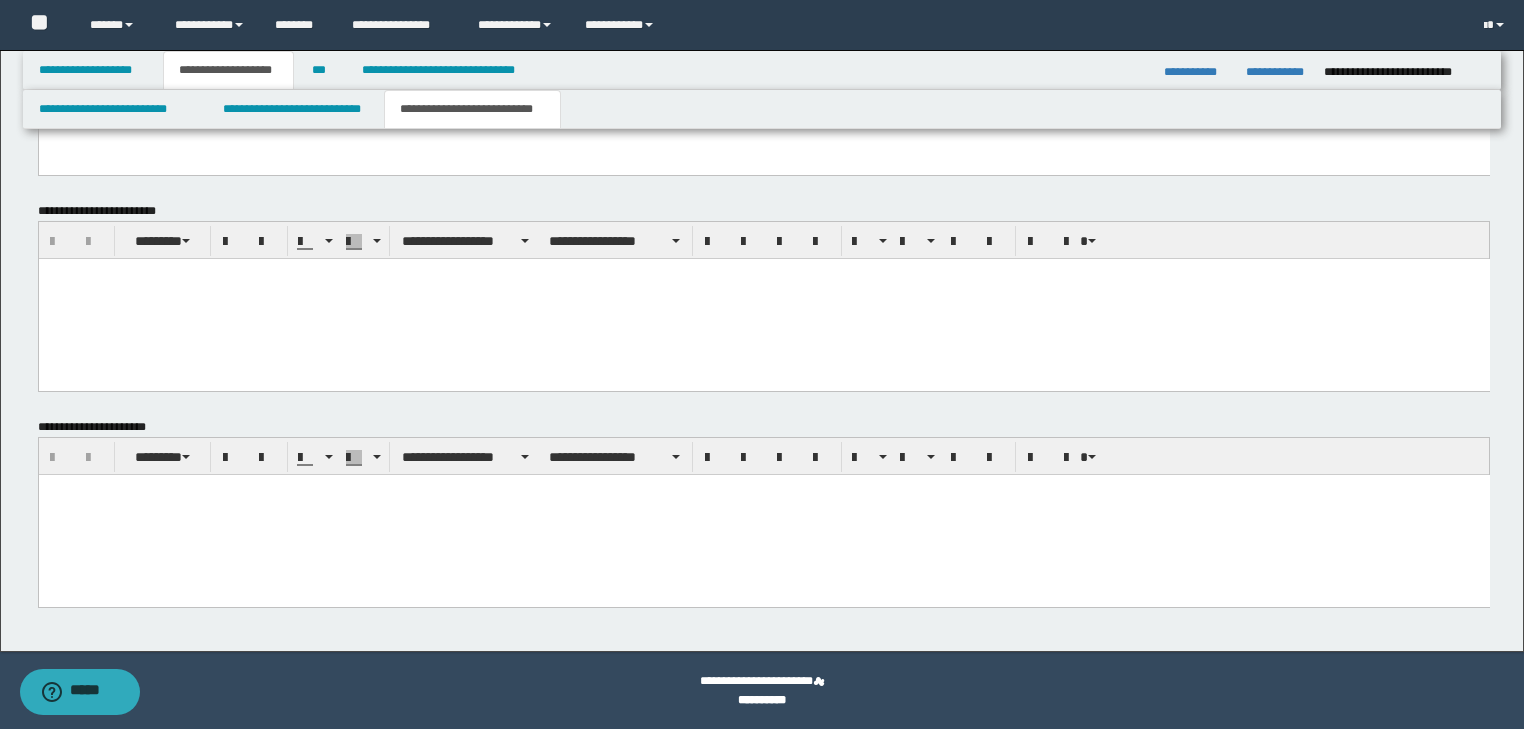 click at bounding box center [763, 514] 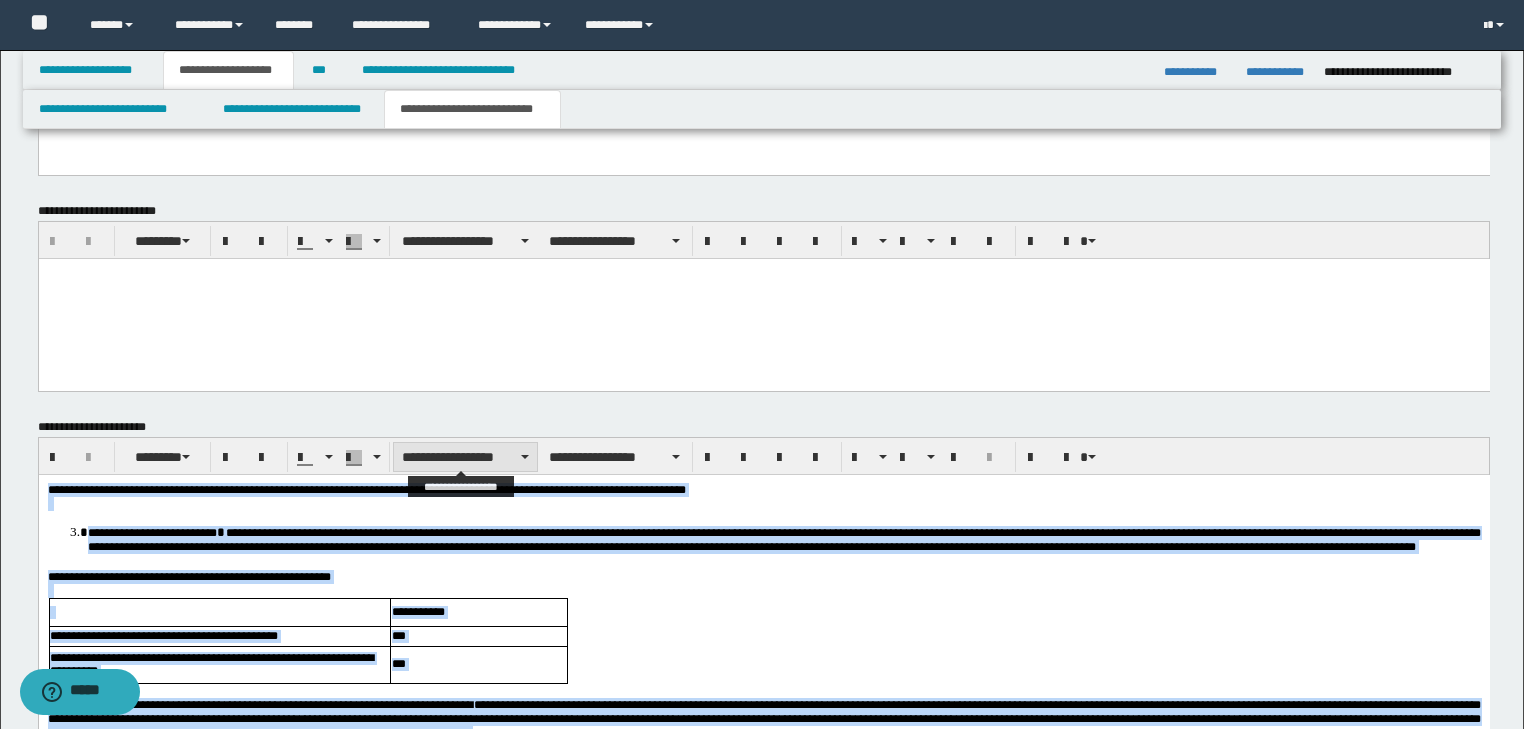 click on "**********" at bounding box center [465, 457] 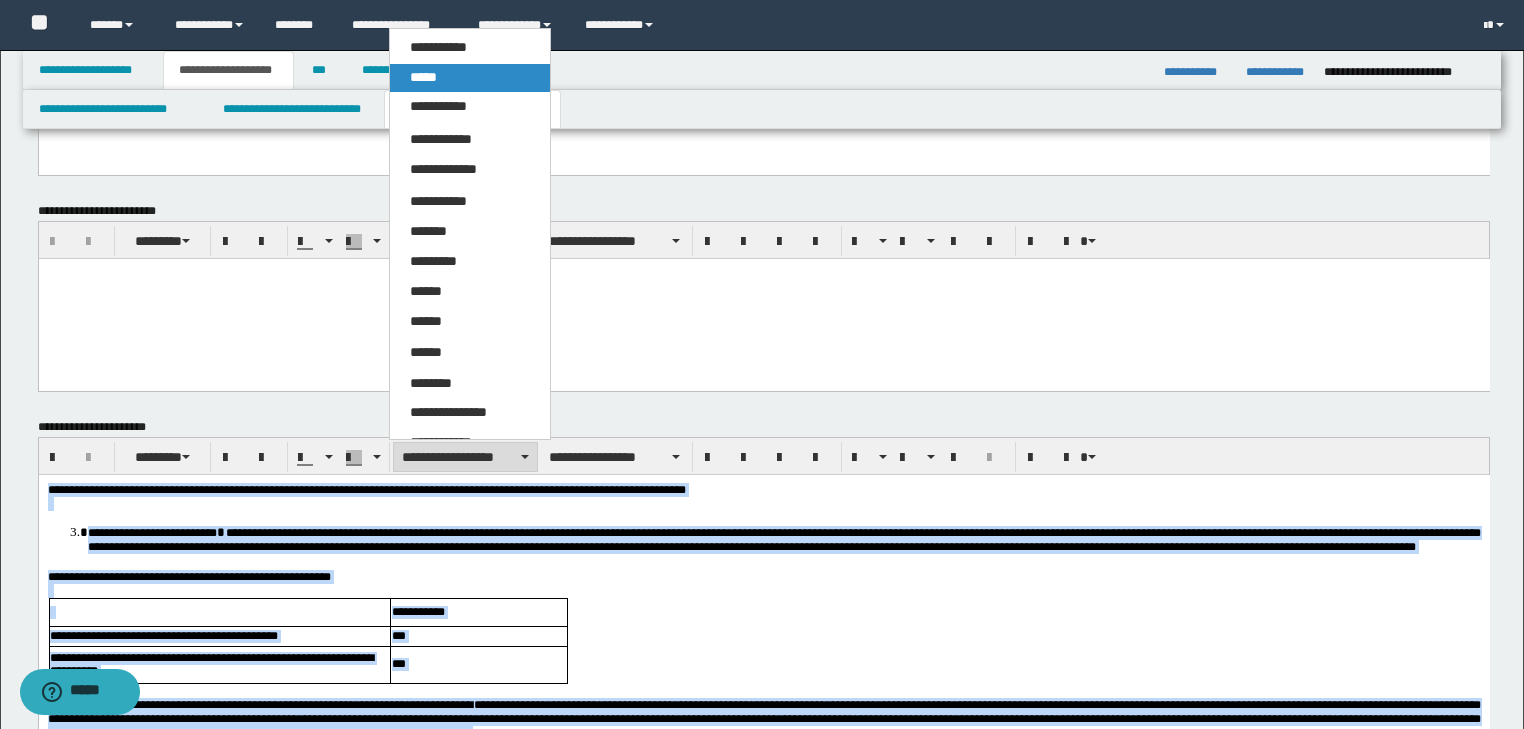 click on "*****" at bounding box center [470, 78] 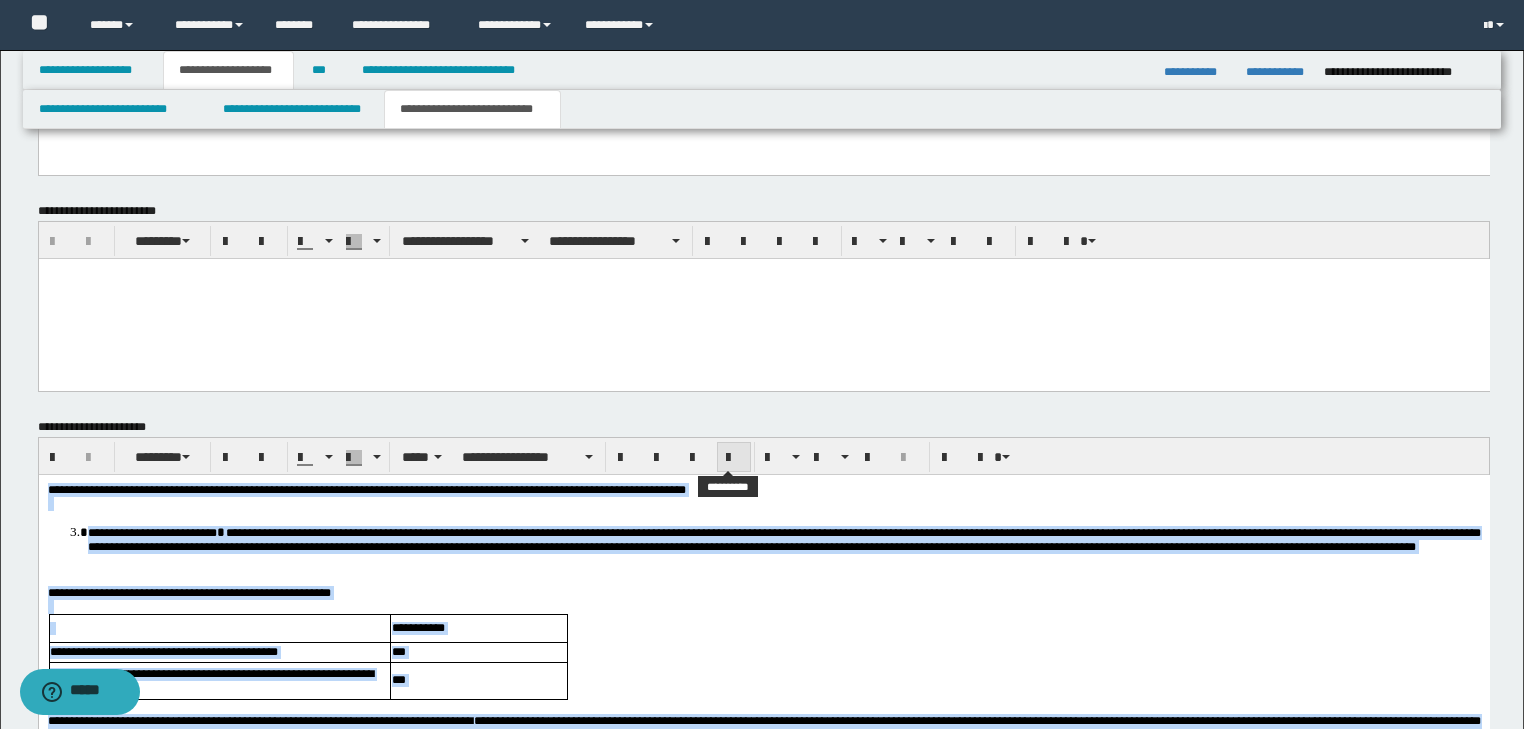 click at bounding box center [734, 458] 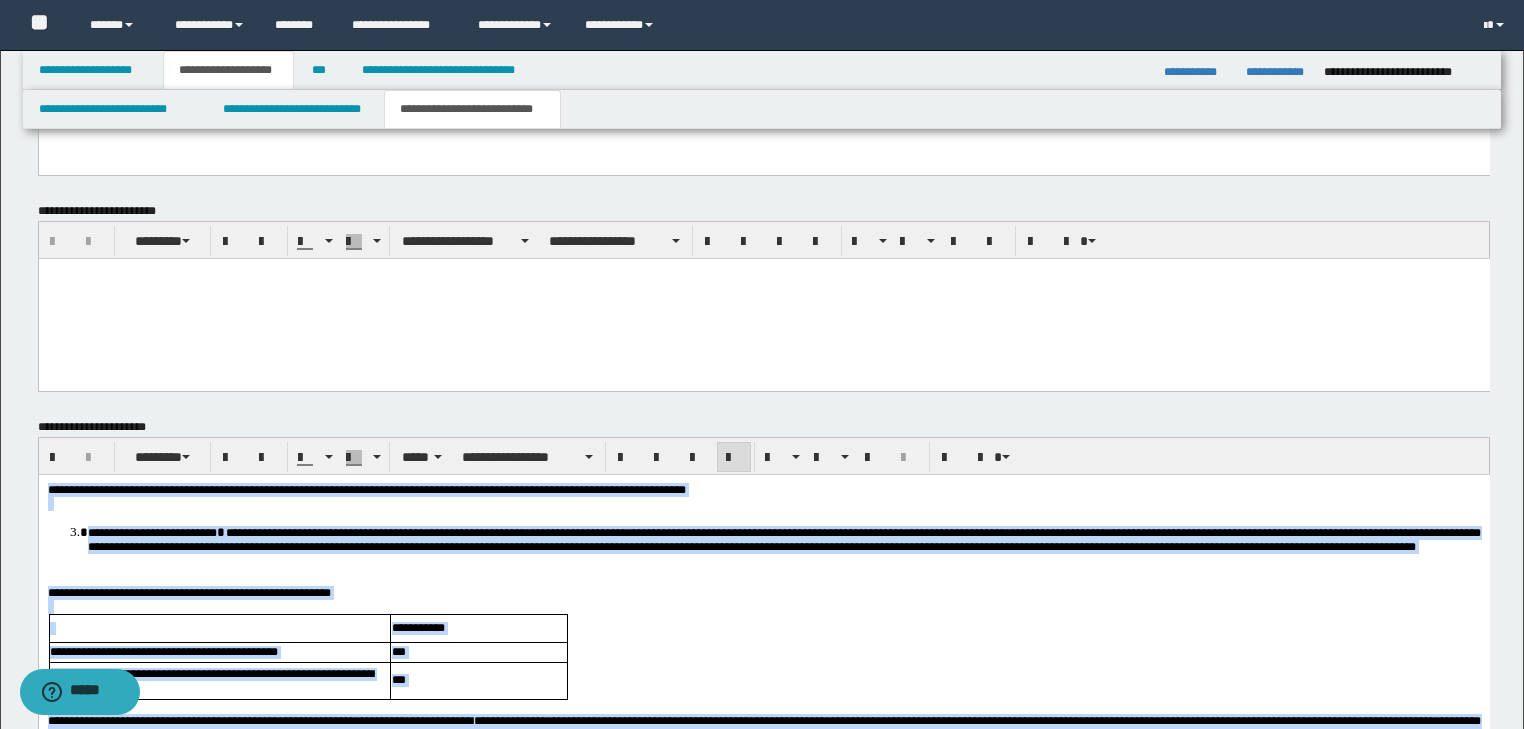 click on "**********" at bounding box center [763, 797] 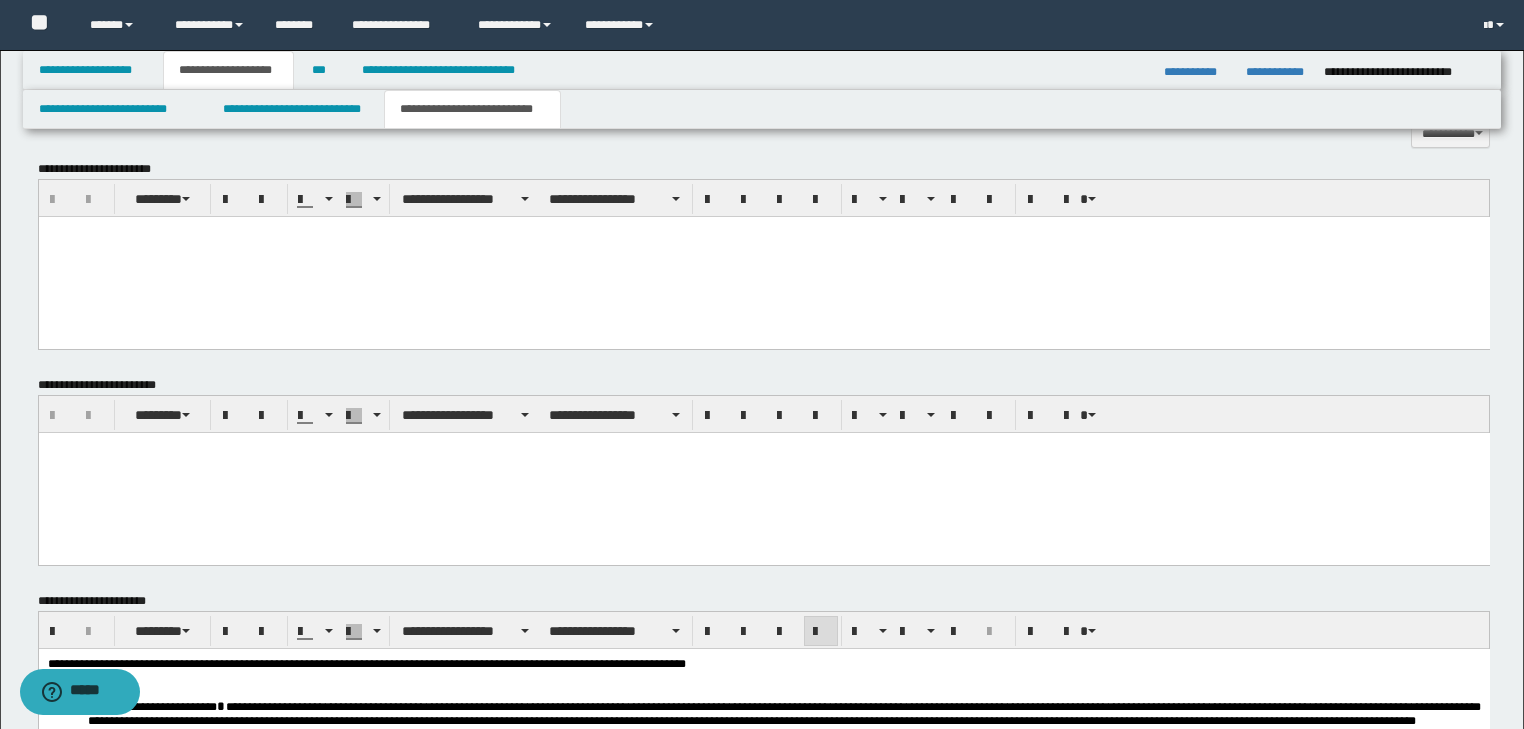 scroll, scrollTop: 1069, scrollLeft: 0, axis: vertical 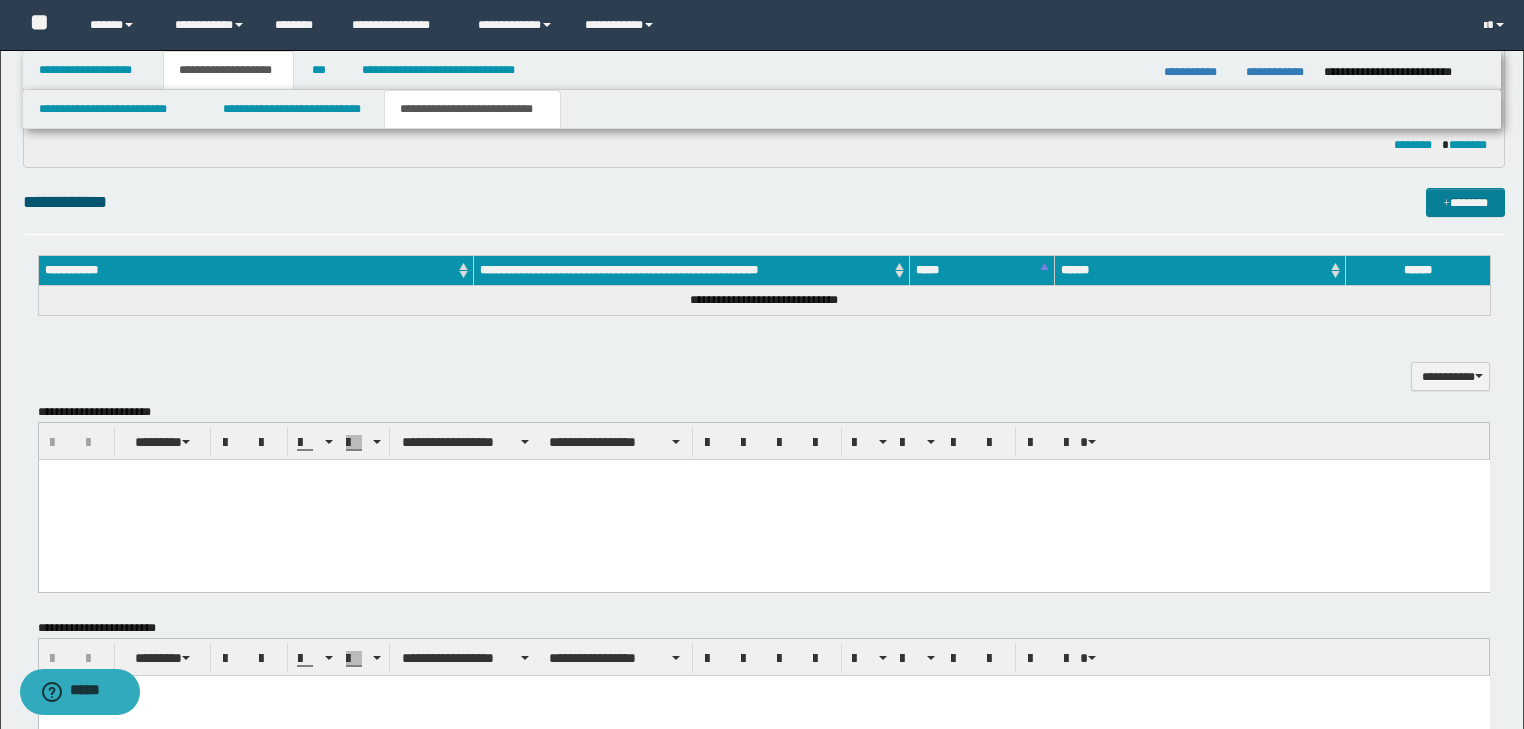 click on "*******" at bounding box center (1465, 203) 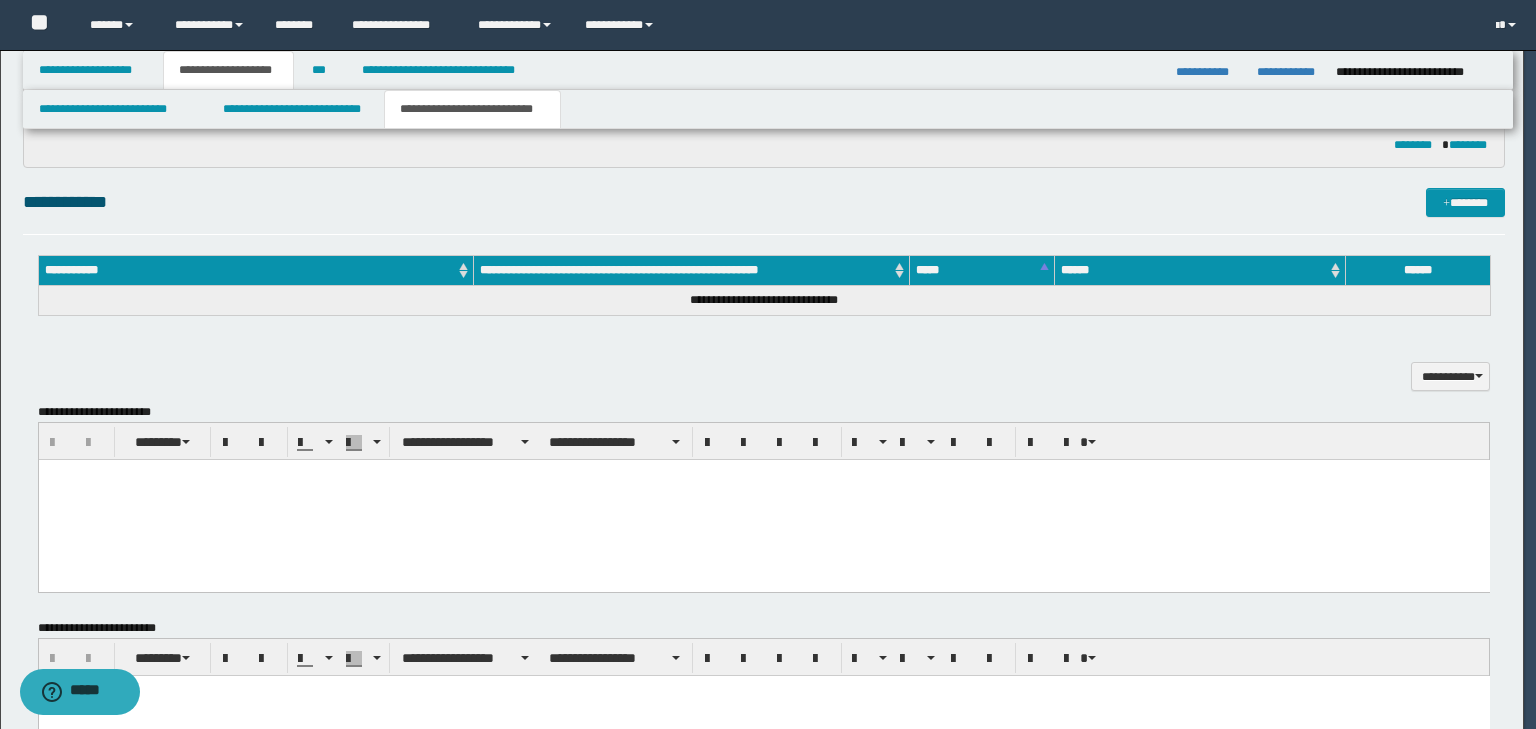 type 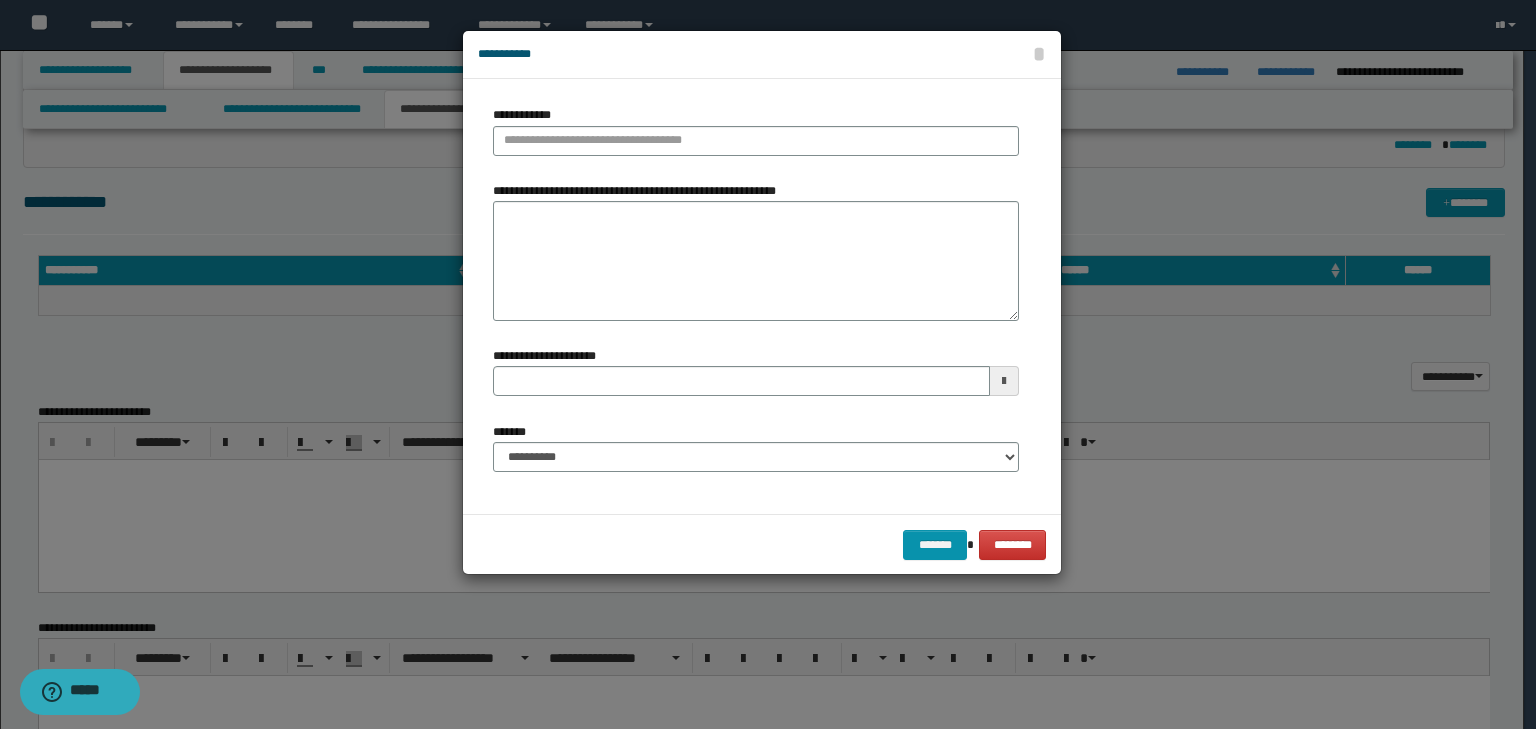 type 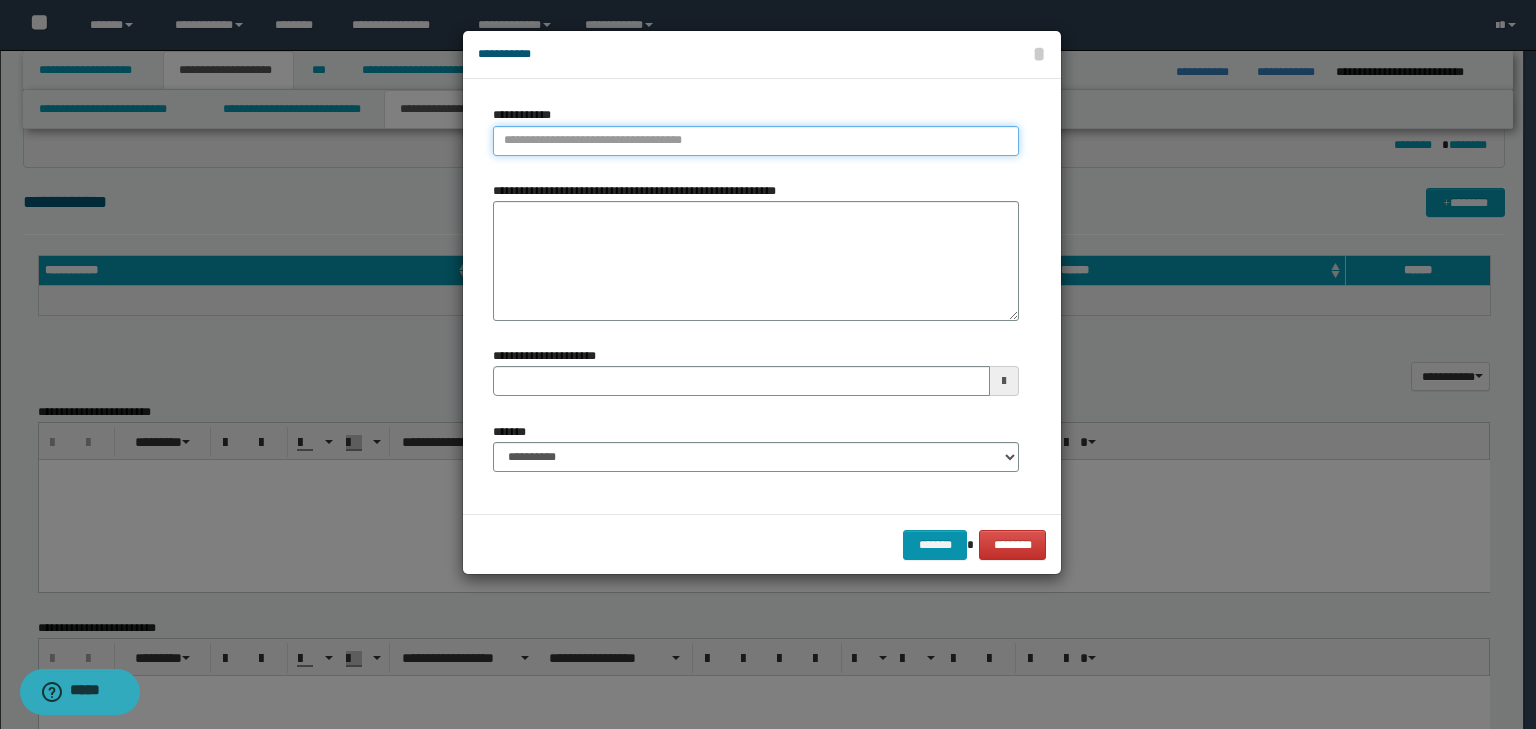 click on "**********" at bounding box center [756, 141] 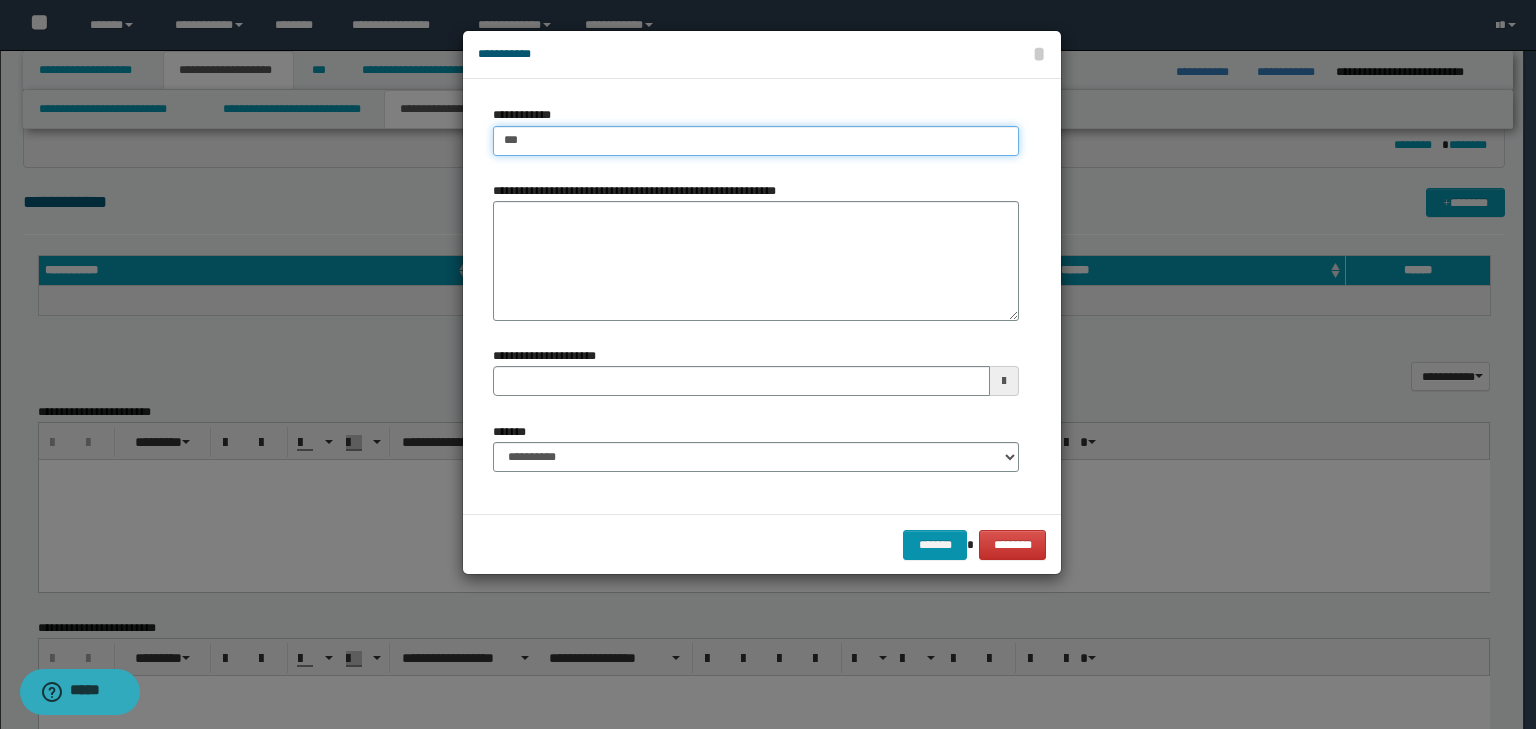 type on "****" 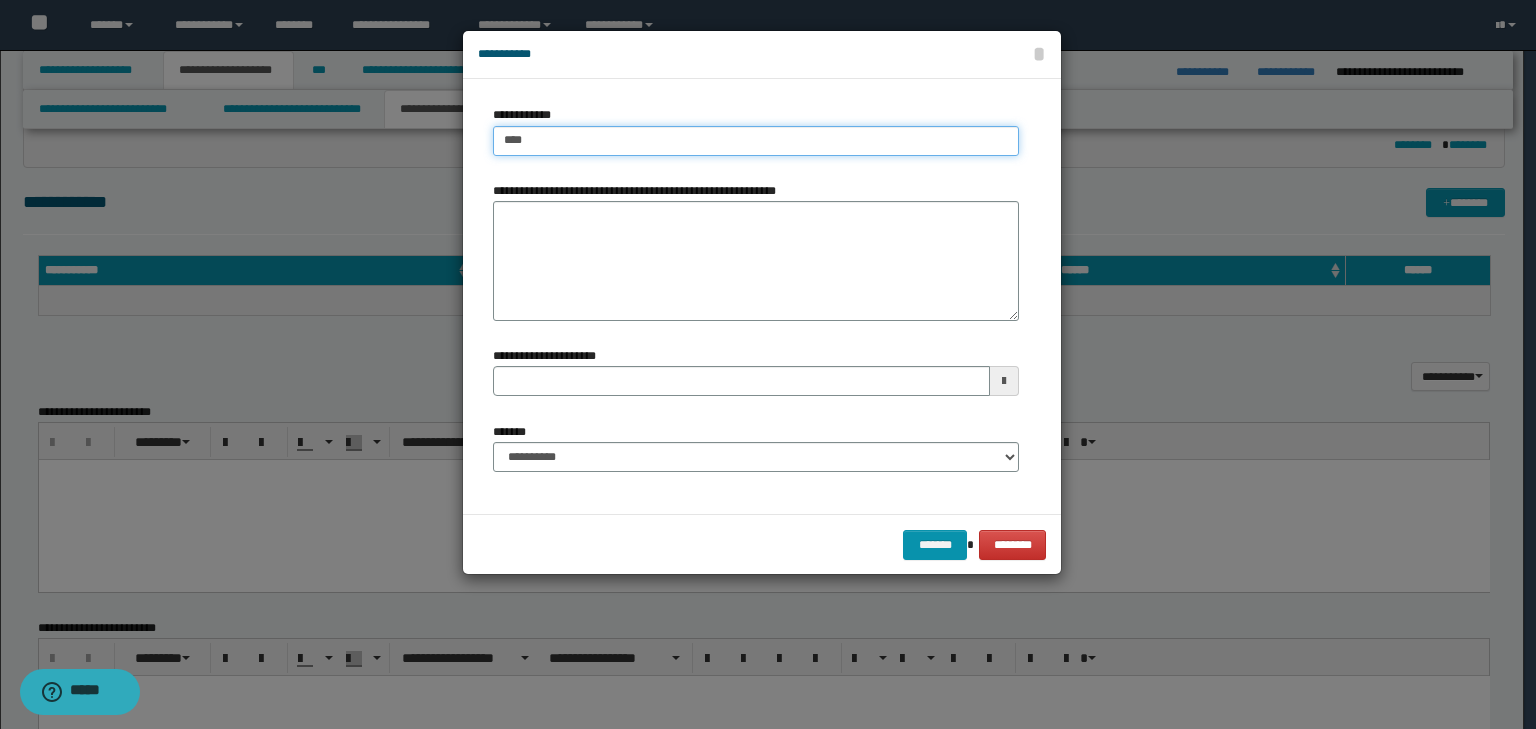 type on "****" 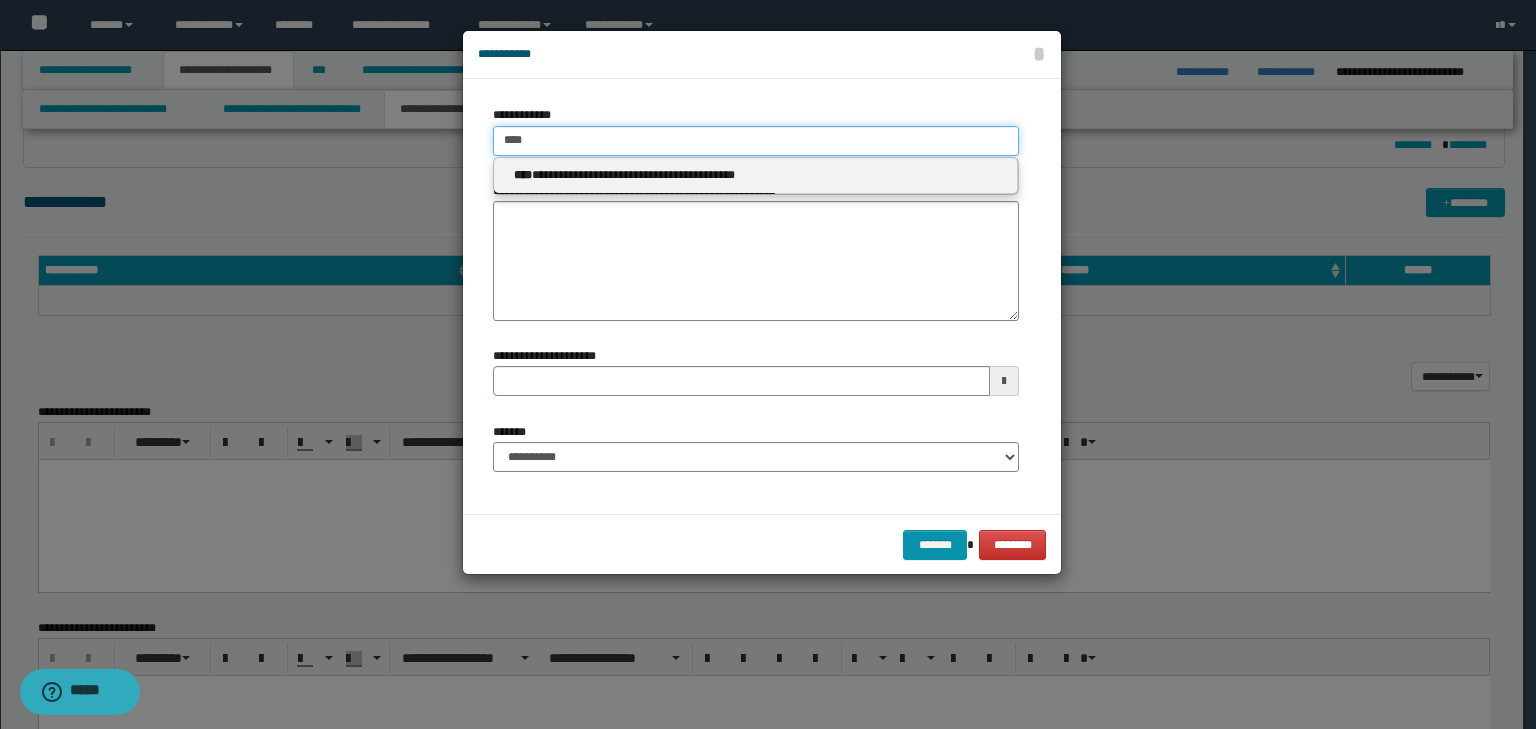type on "****" 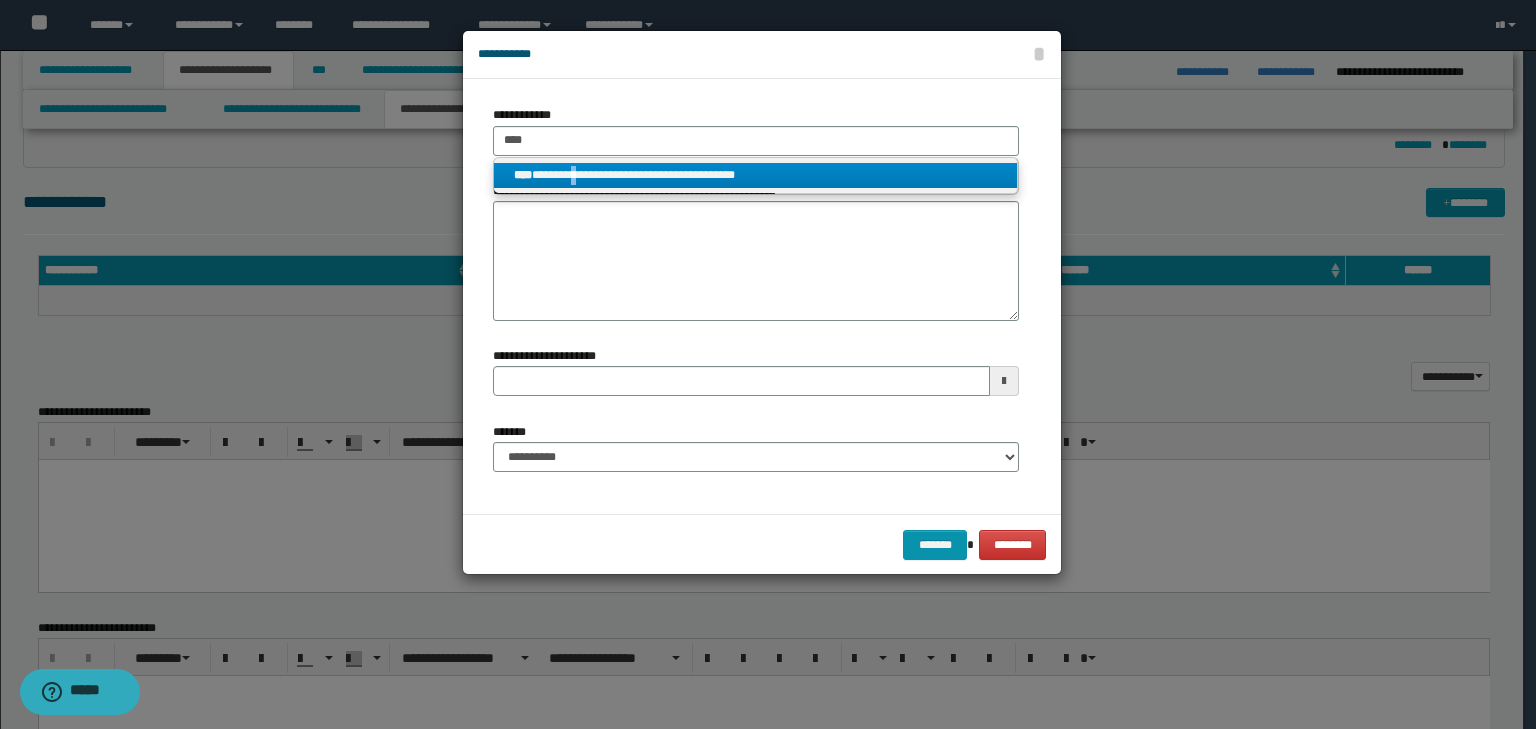 click on "**********" at bounding box center (755, 175) 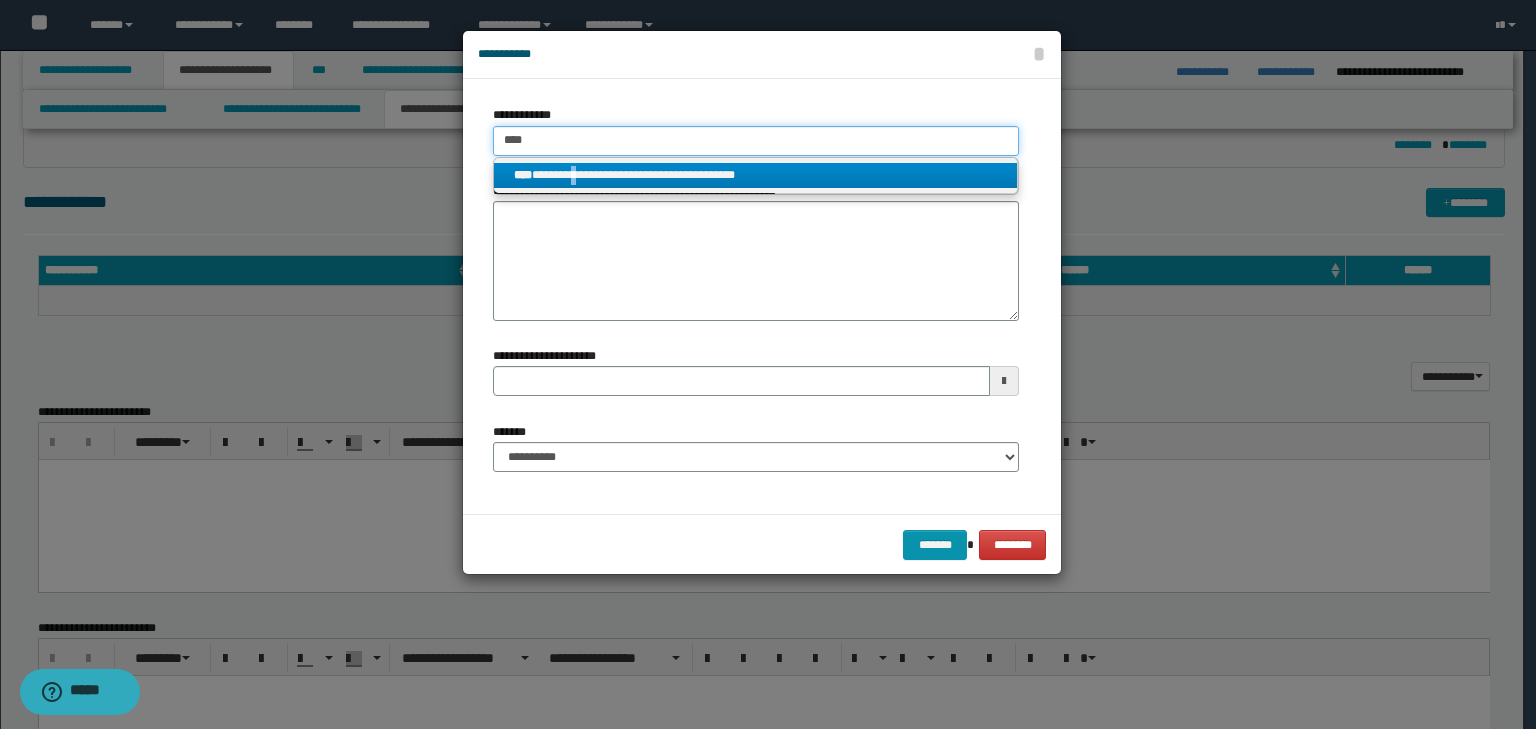 type 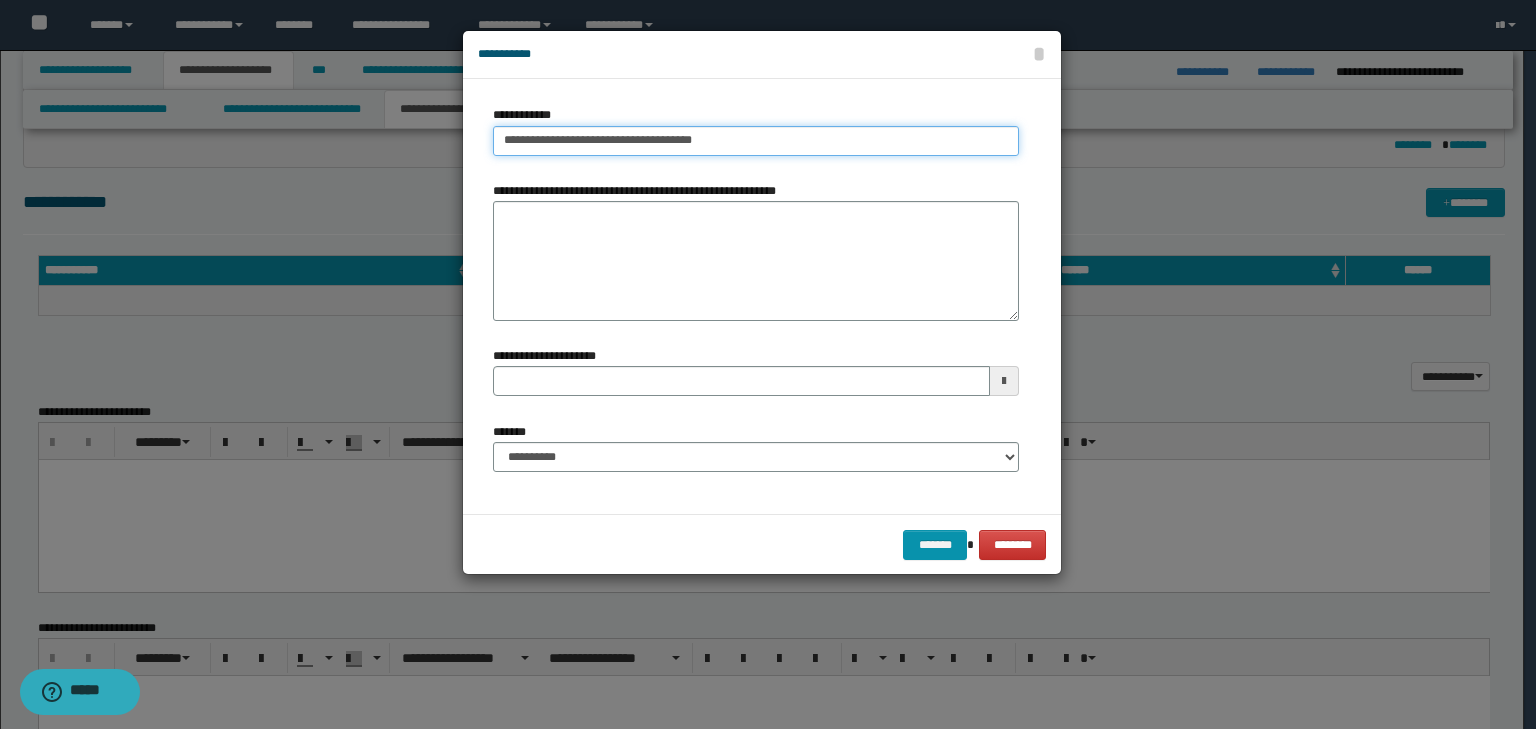 type on "**********" 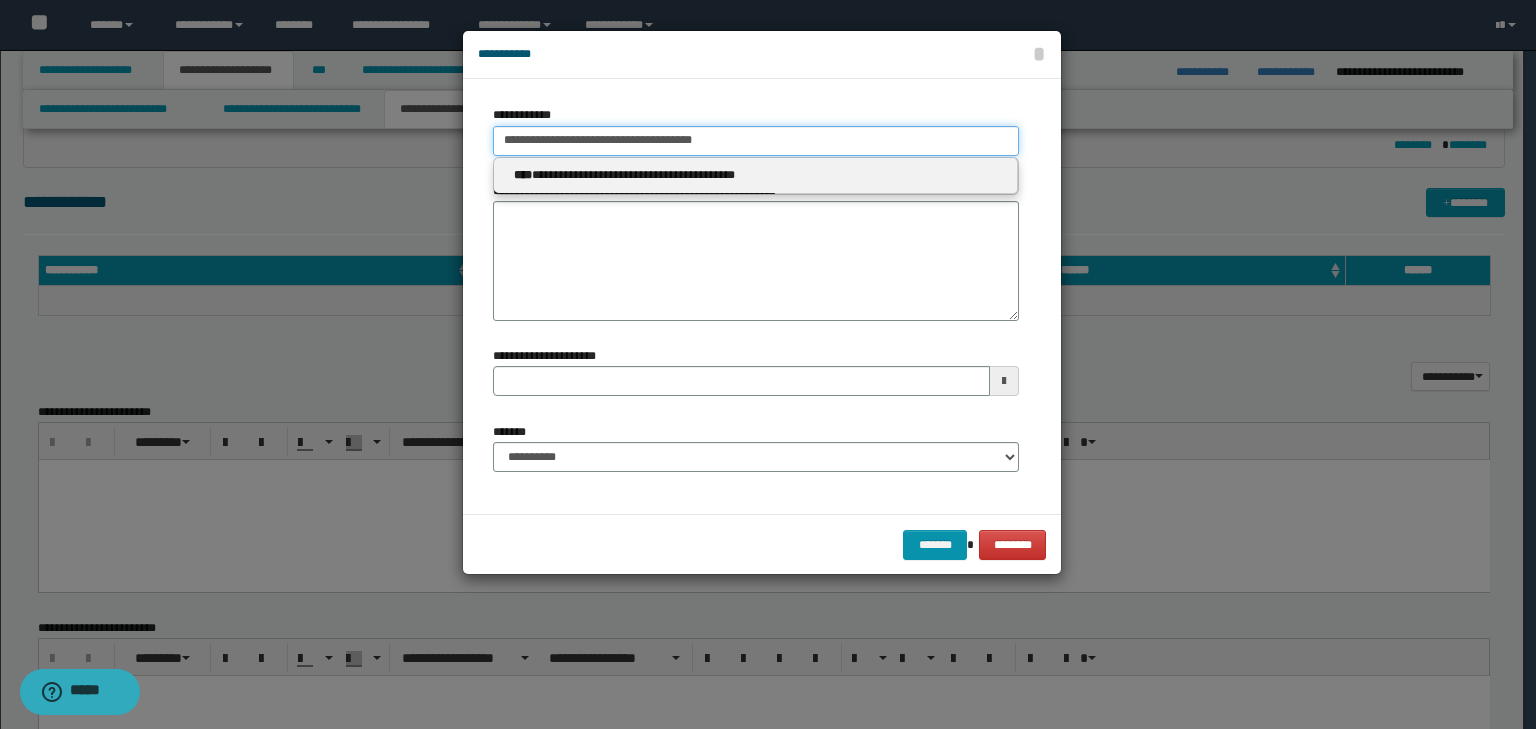 type 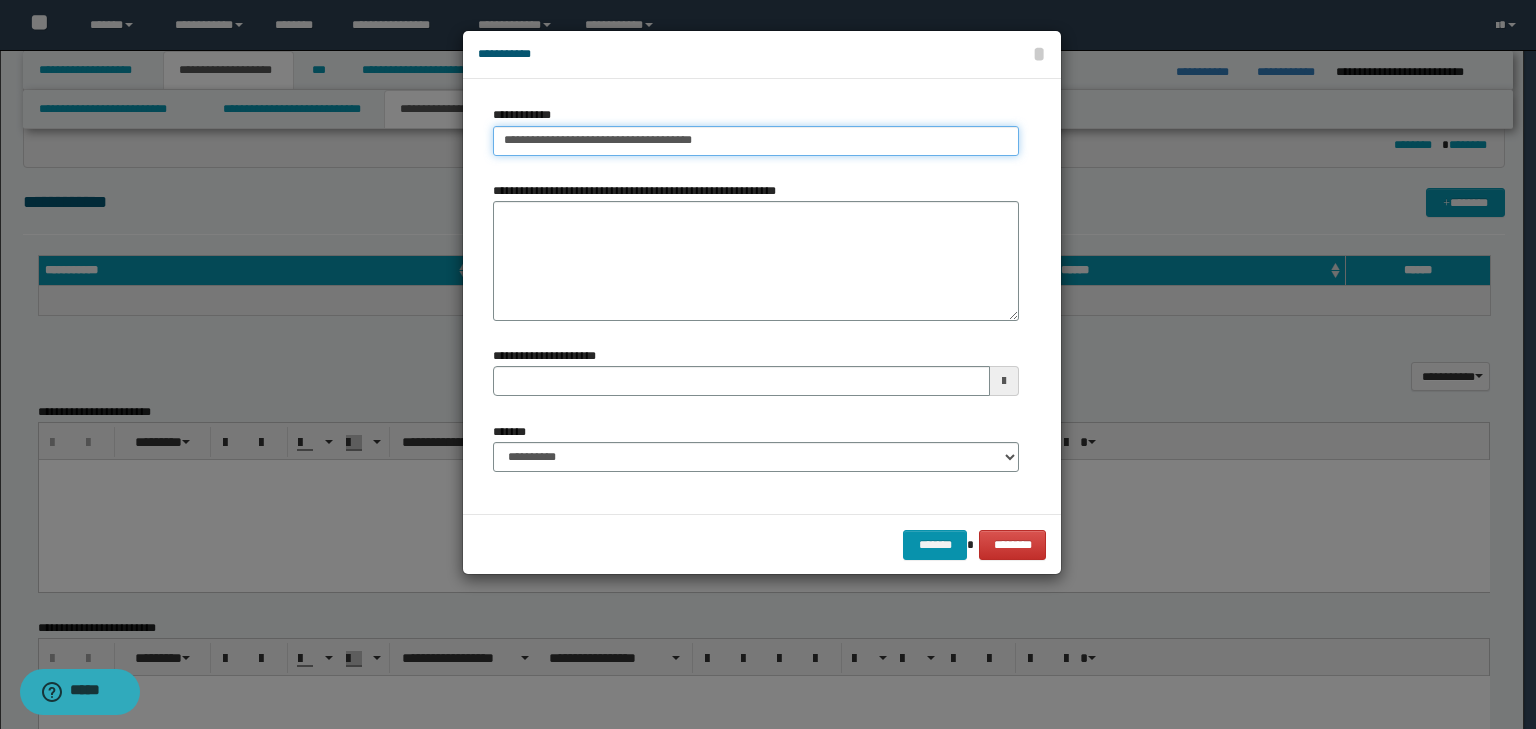type on "**********" 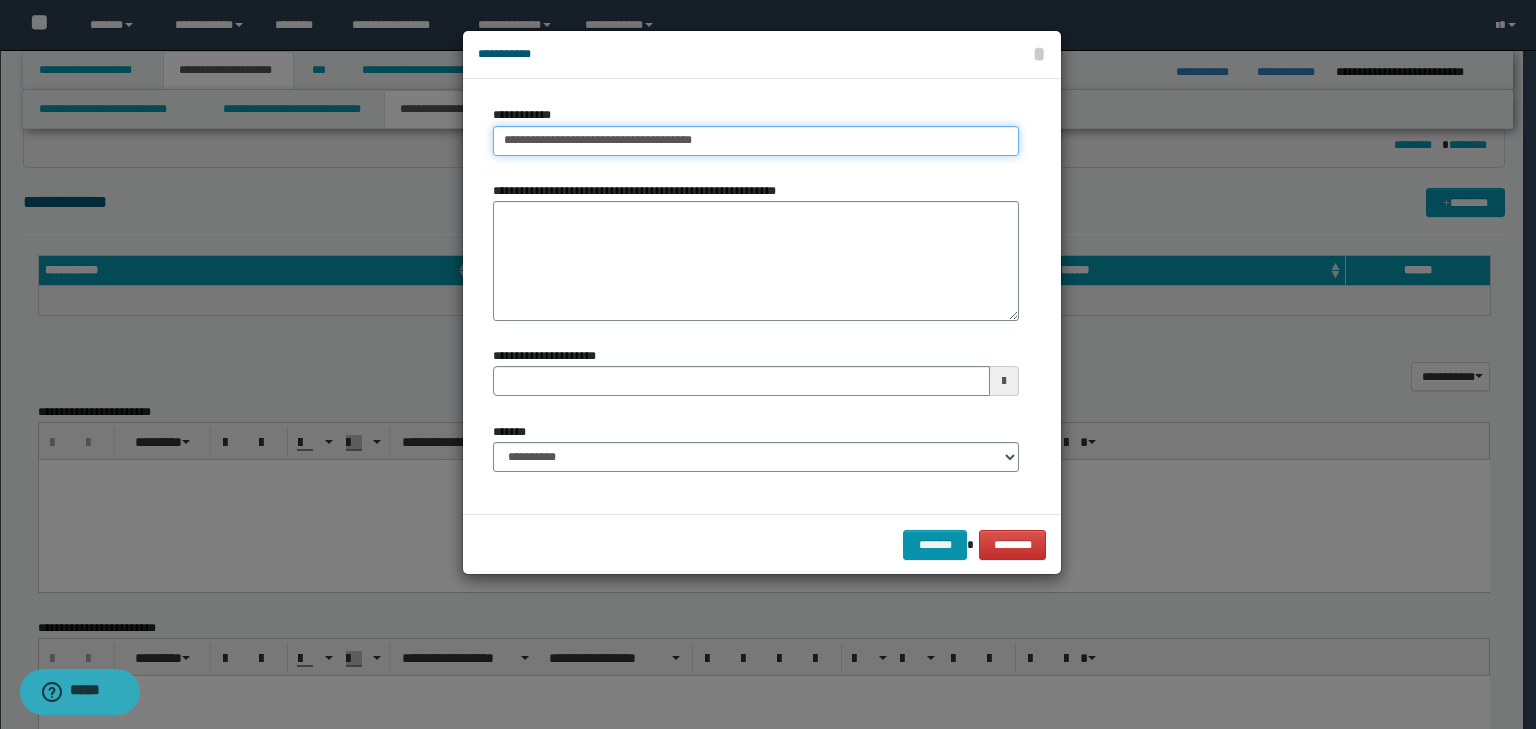type on "**********" 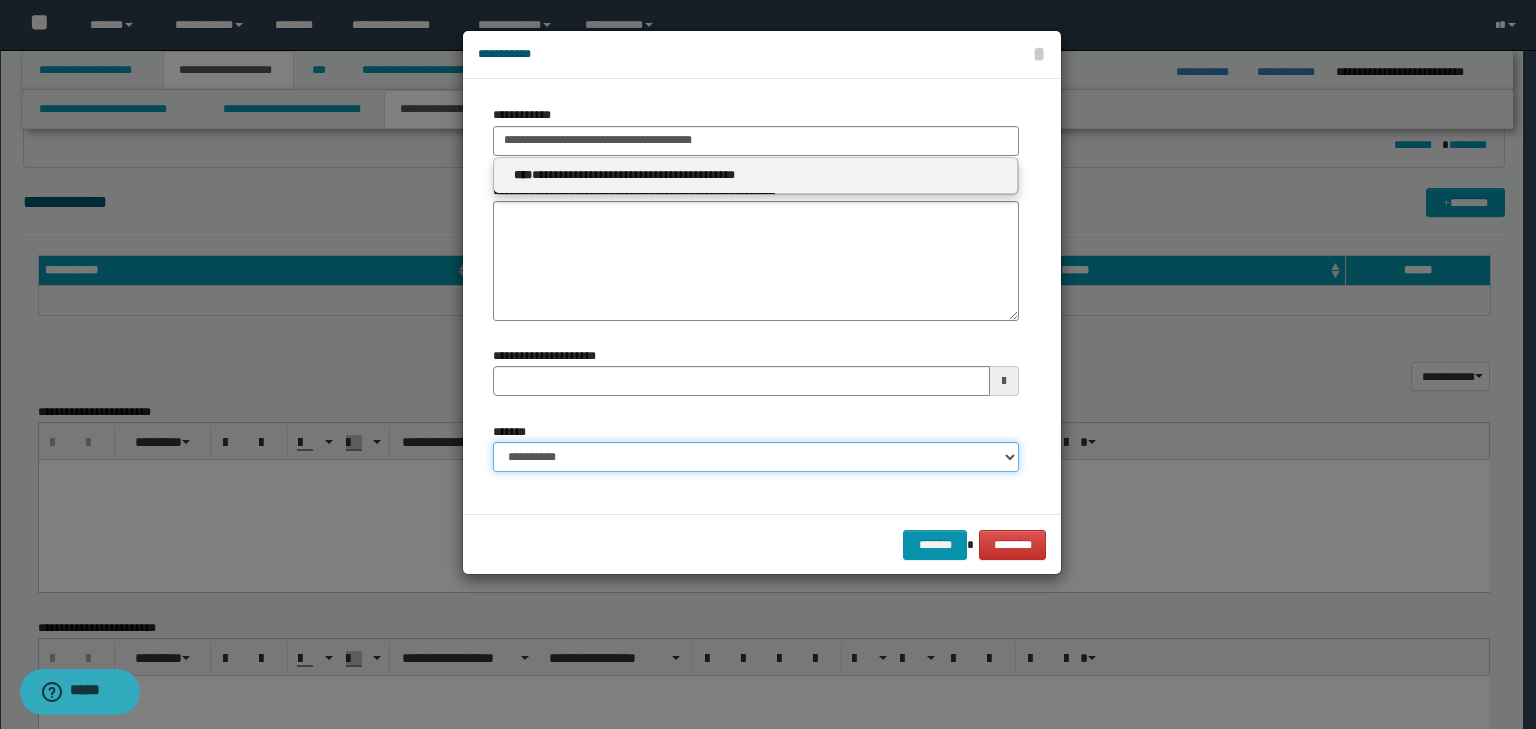 type 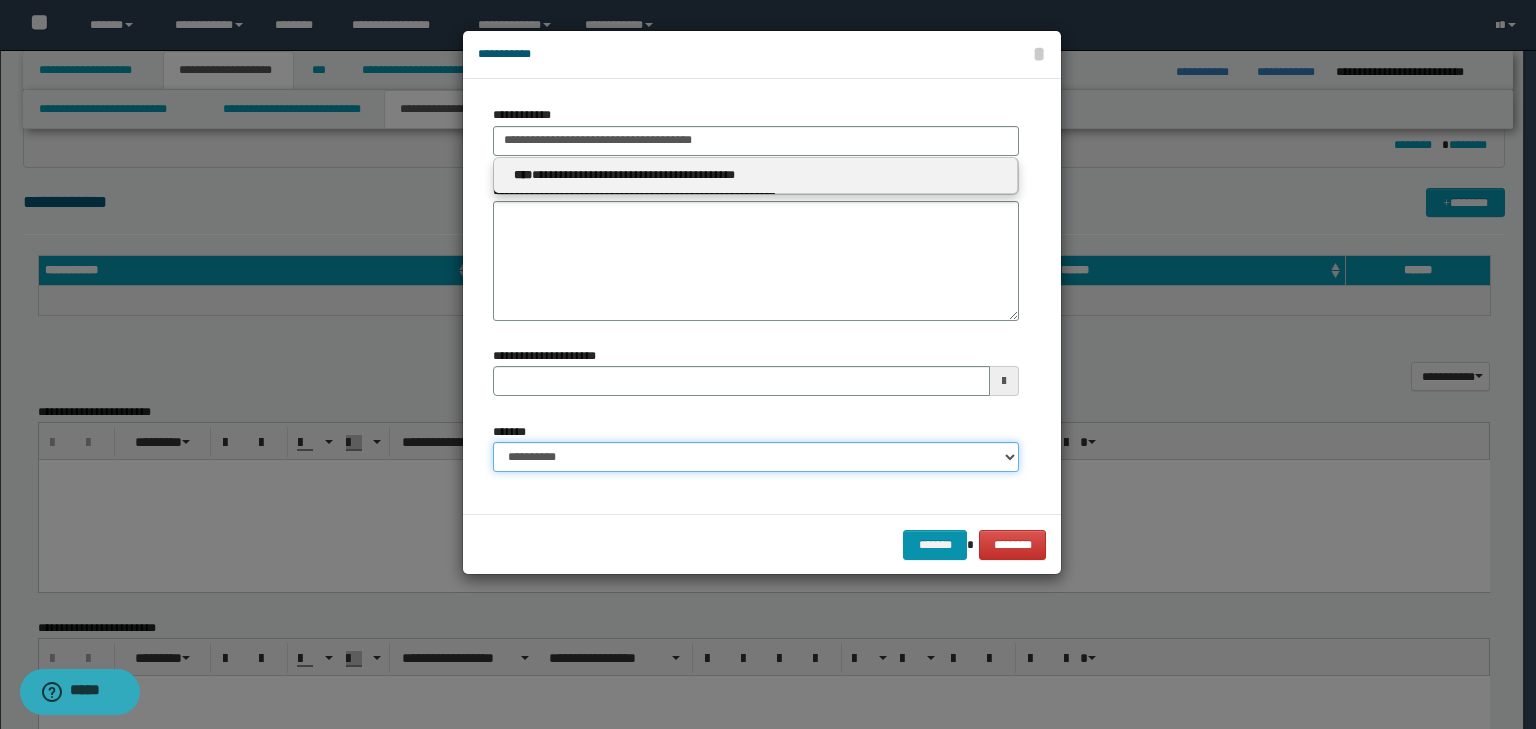 click on "**********" at bounding box center [756, 457] 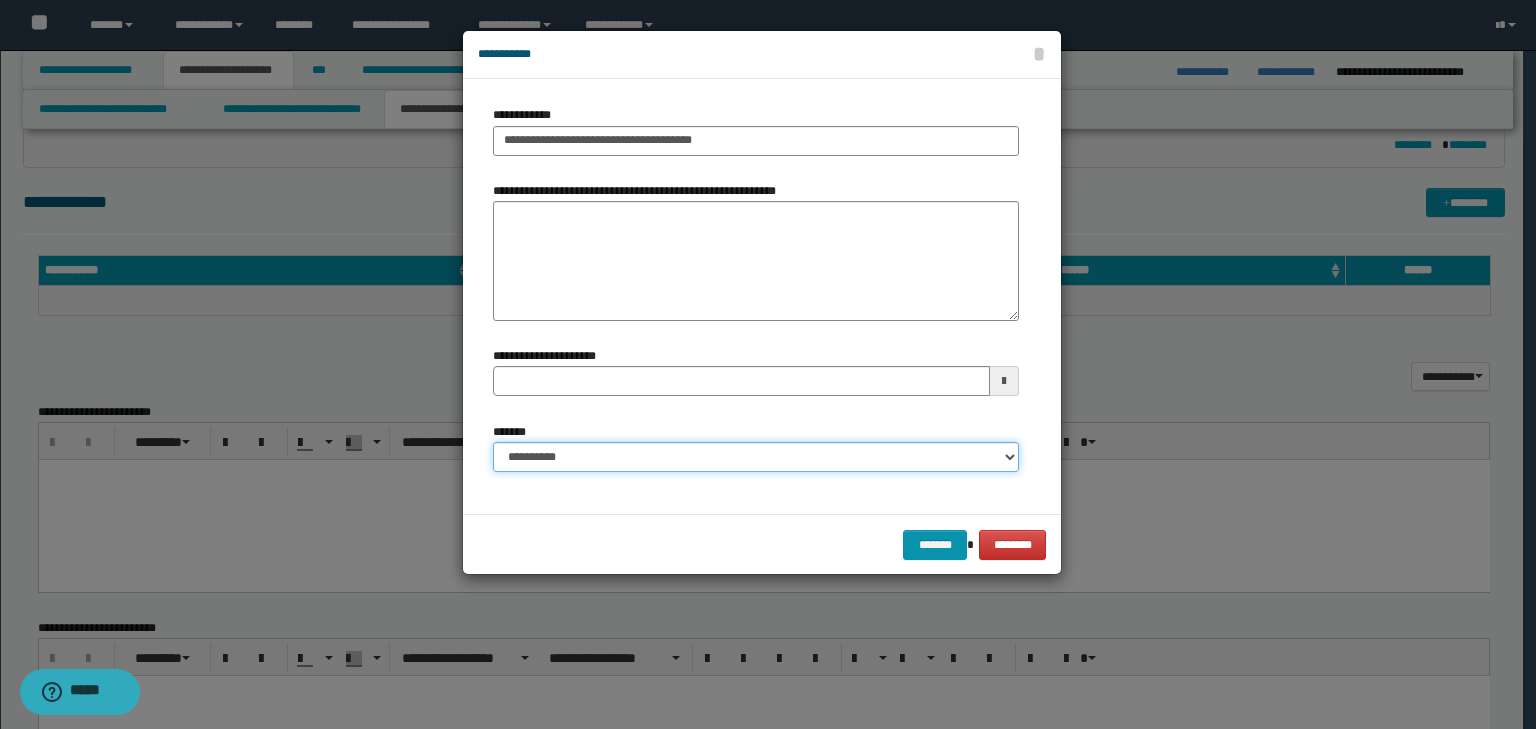 click on "**********" at bounding box center (756, 457) 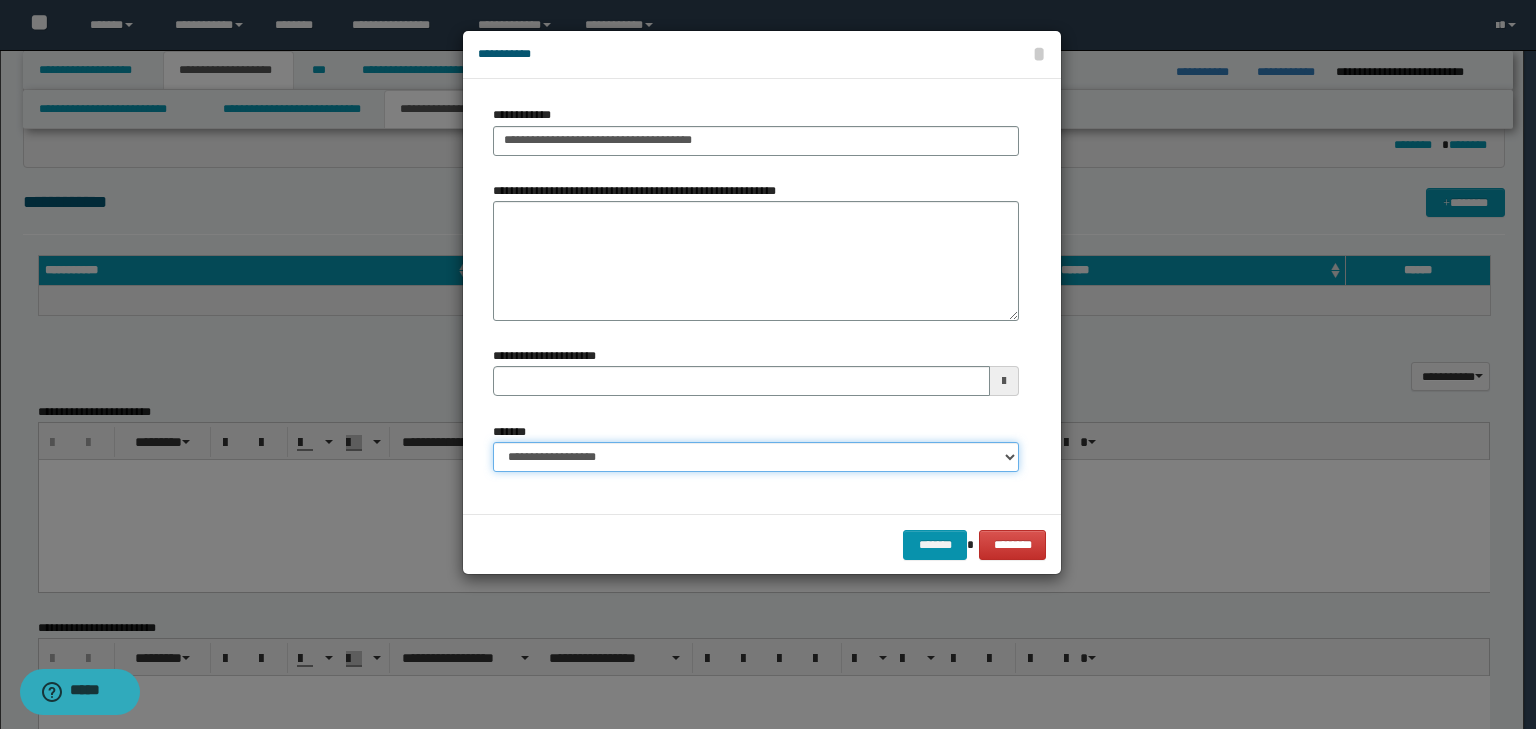 click on "**********" at bounding box center [756, 457] 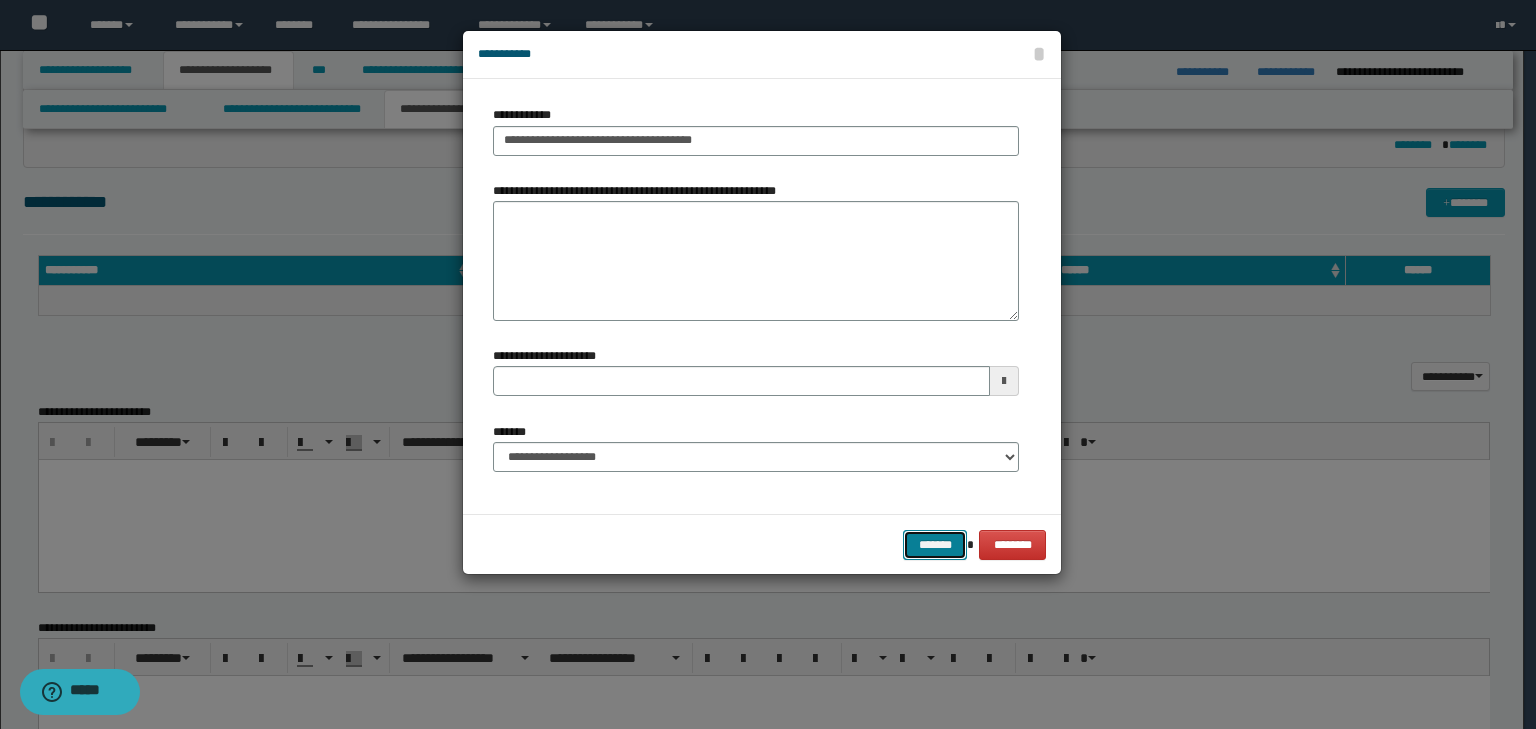 click on "*******" at bounding box center (935, 545) 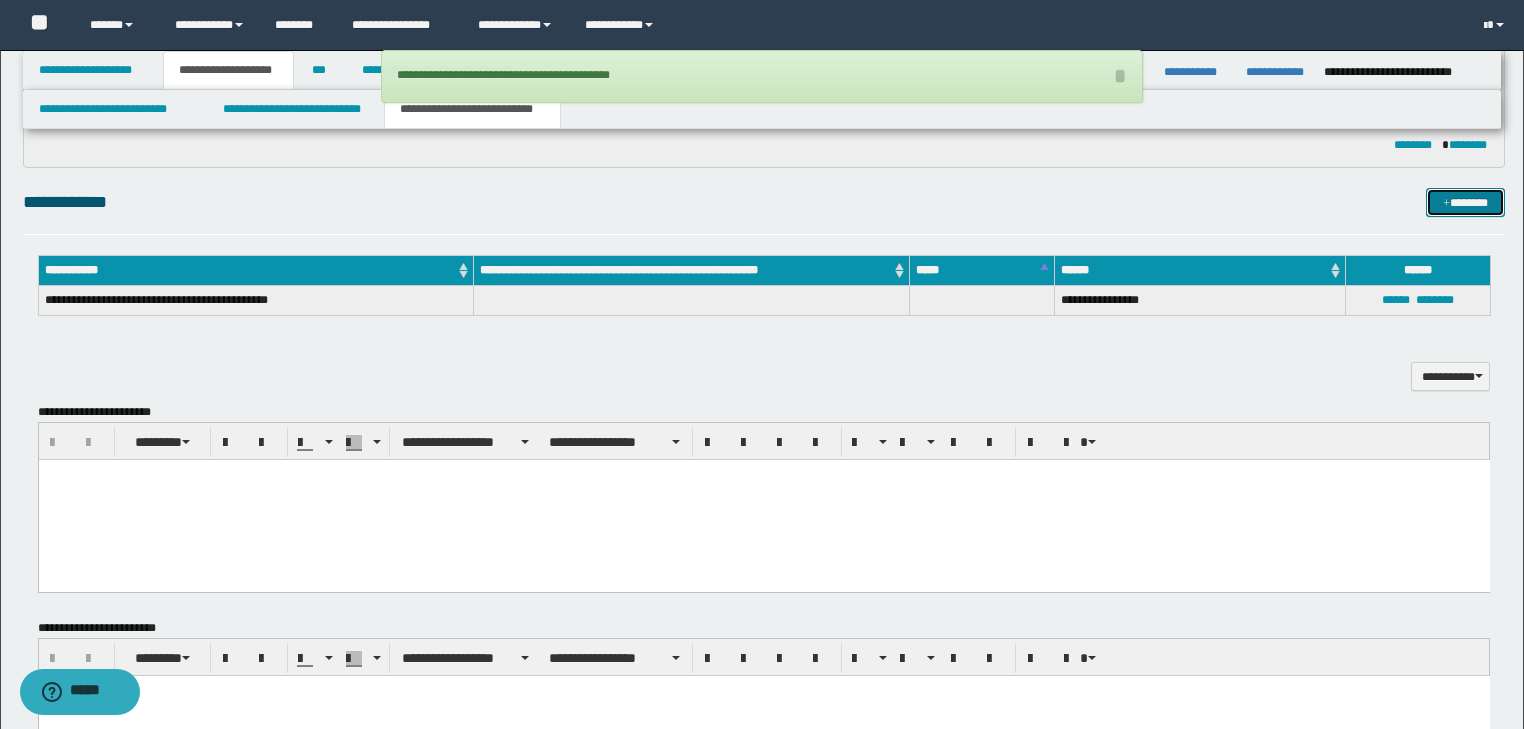 click on "*******" at bounding box center [1465, 203] 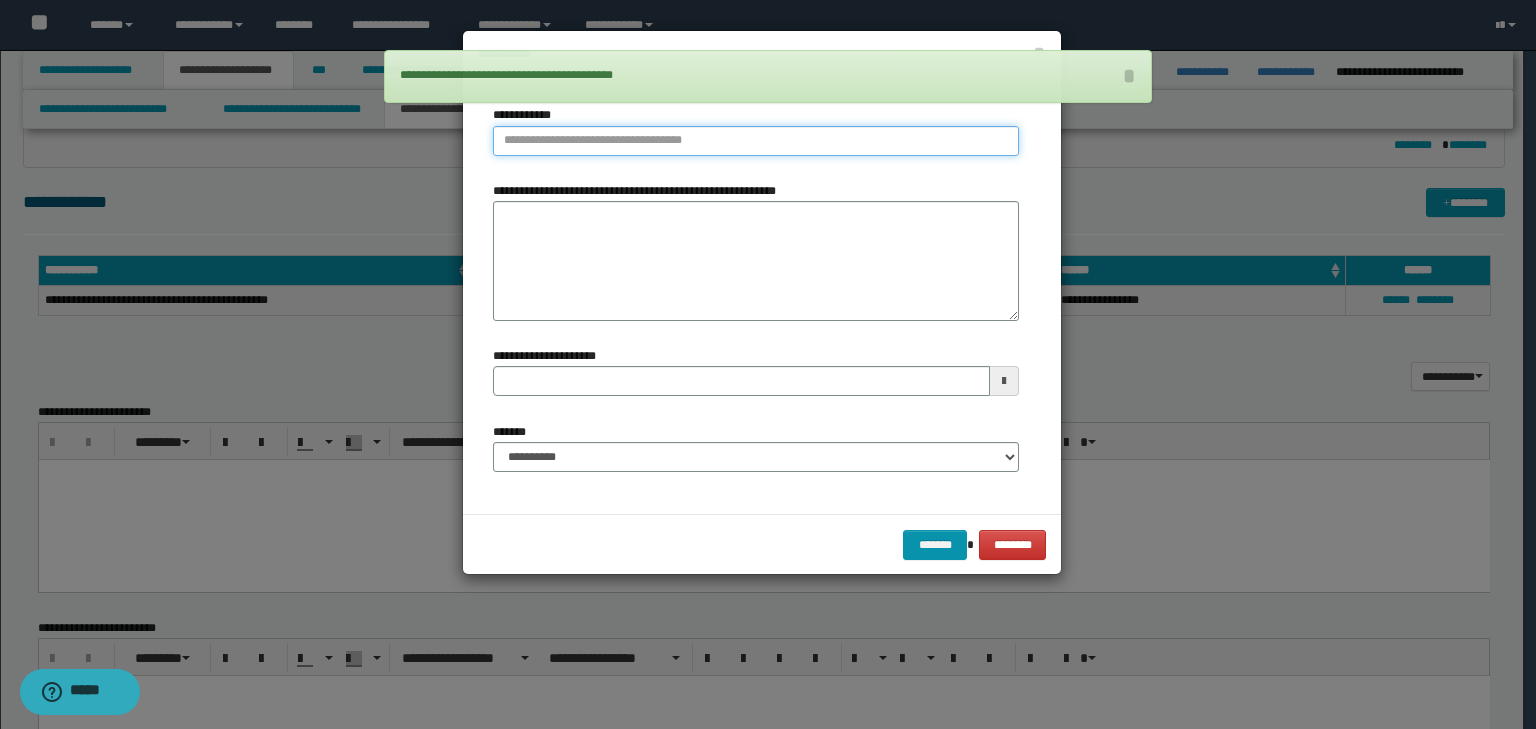 type on "**********" 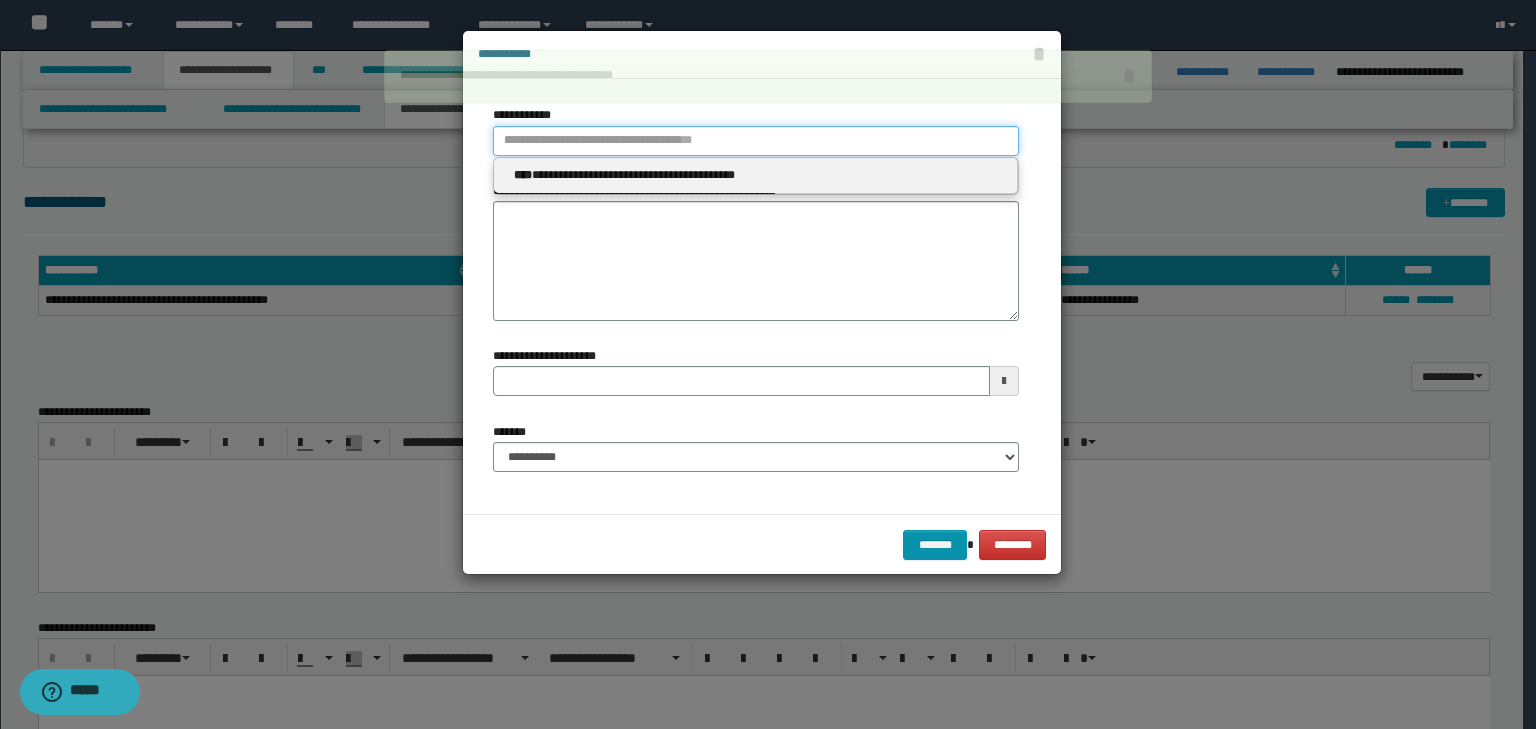 click on "**********" at bounding box center (756, 141) 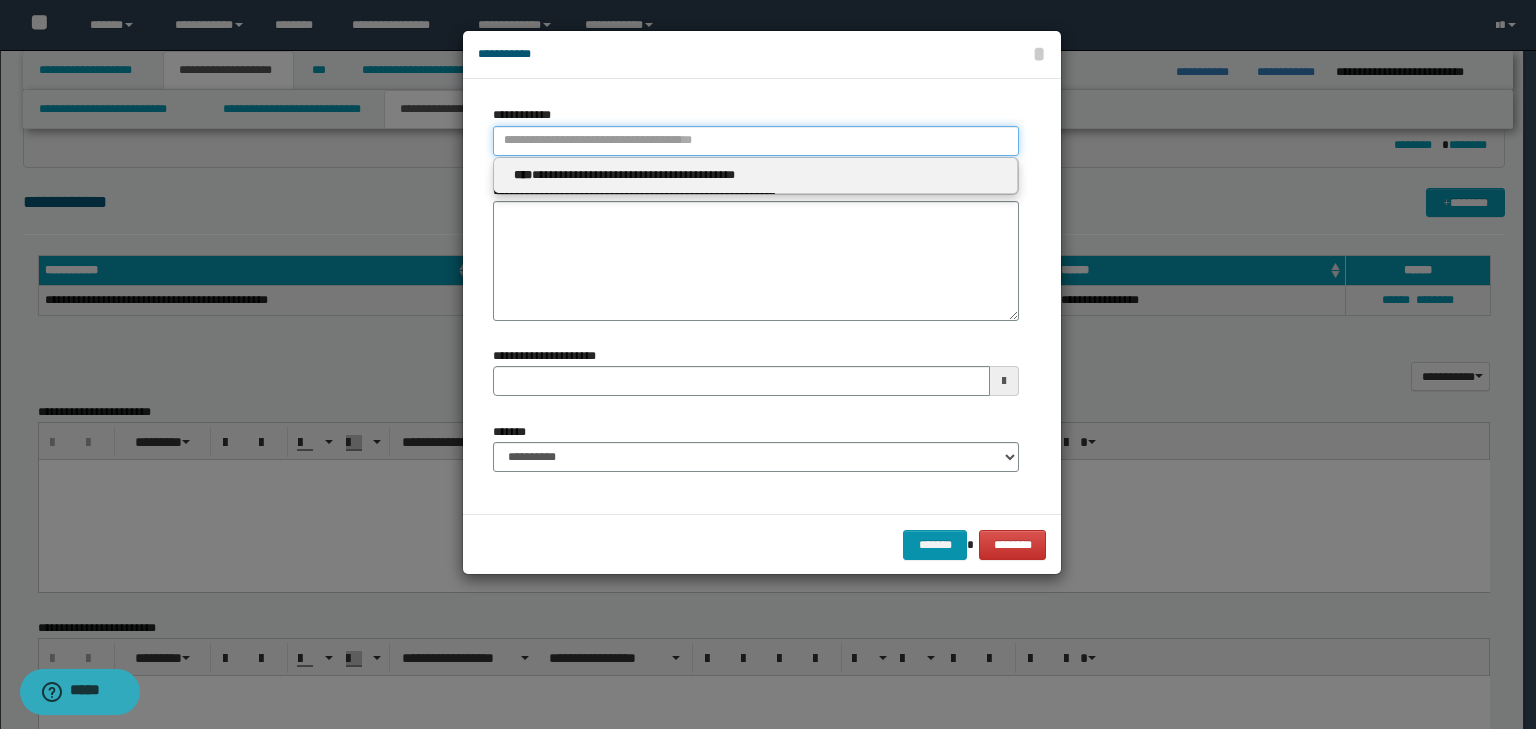 type 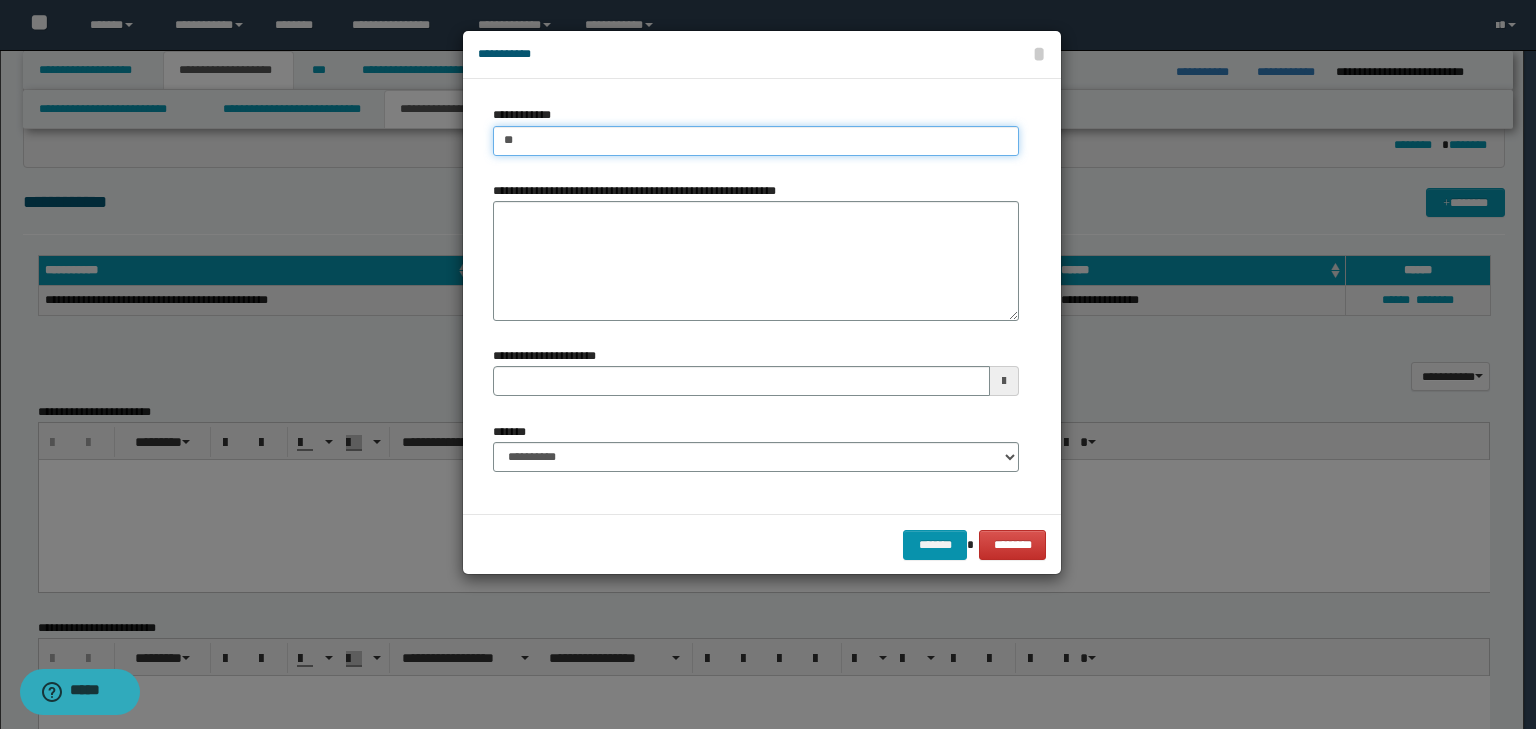type on "***" 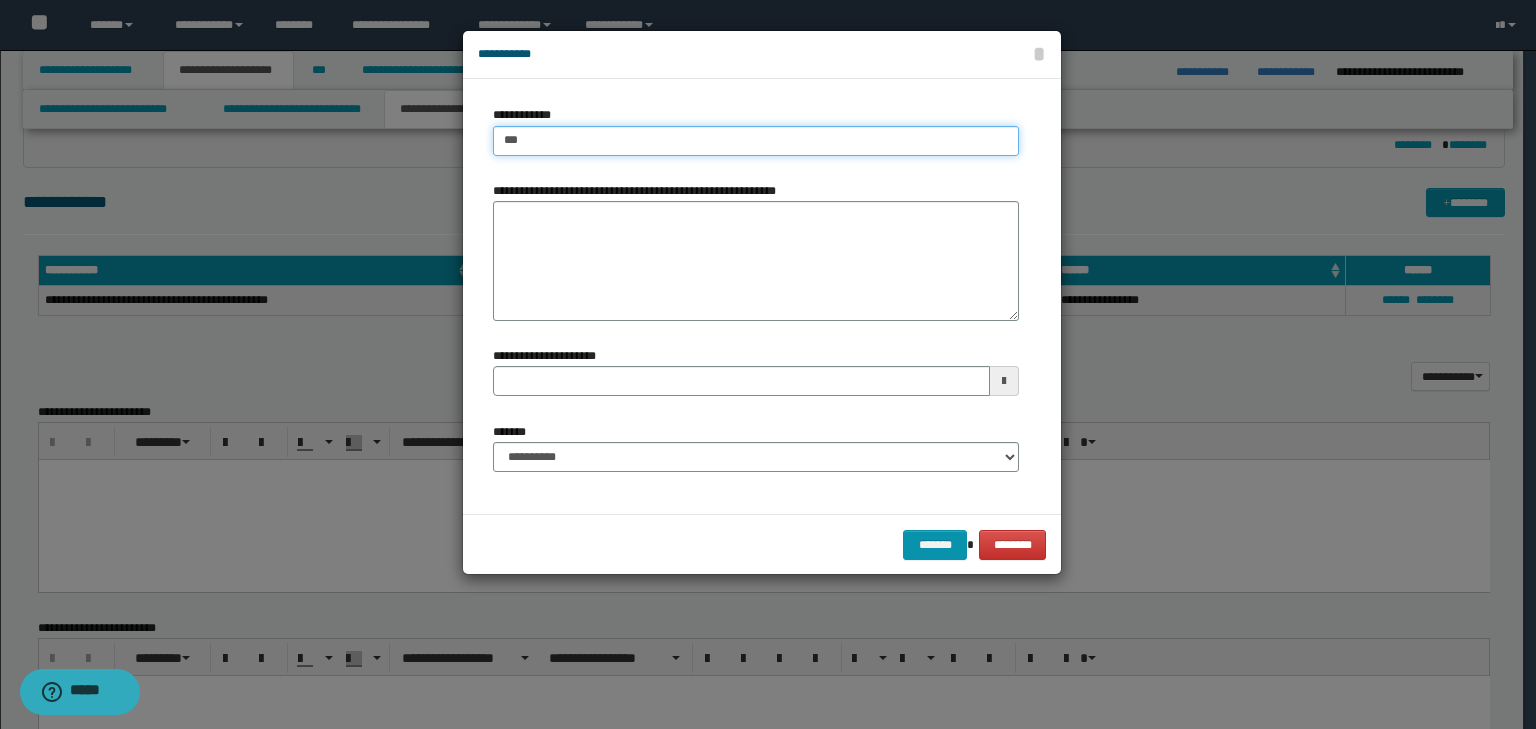 type on "***" 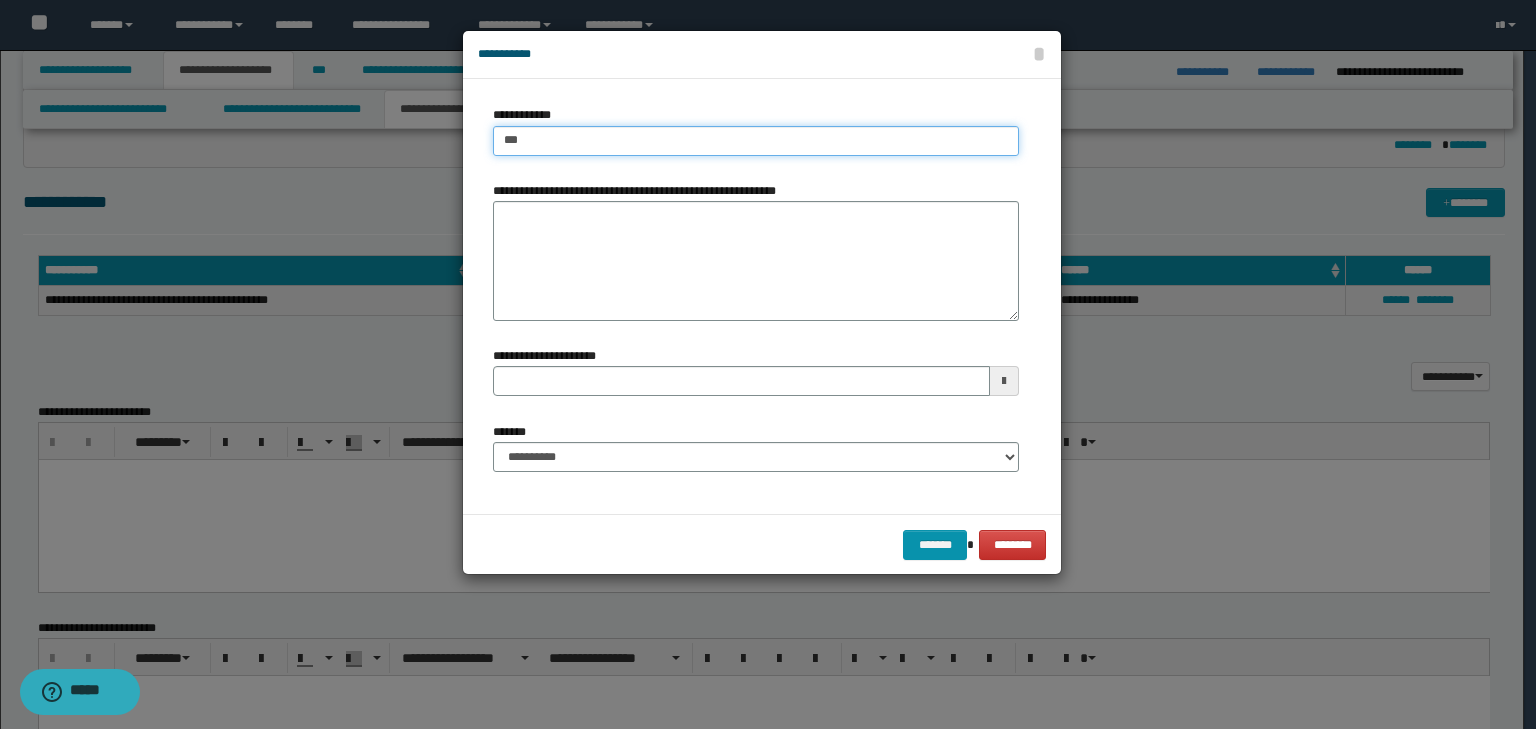 type 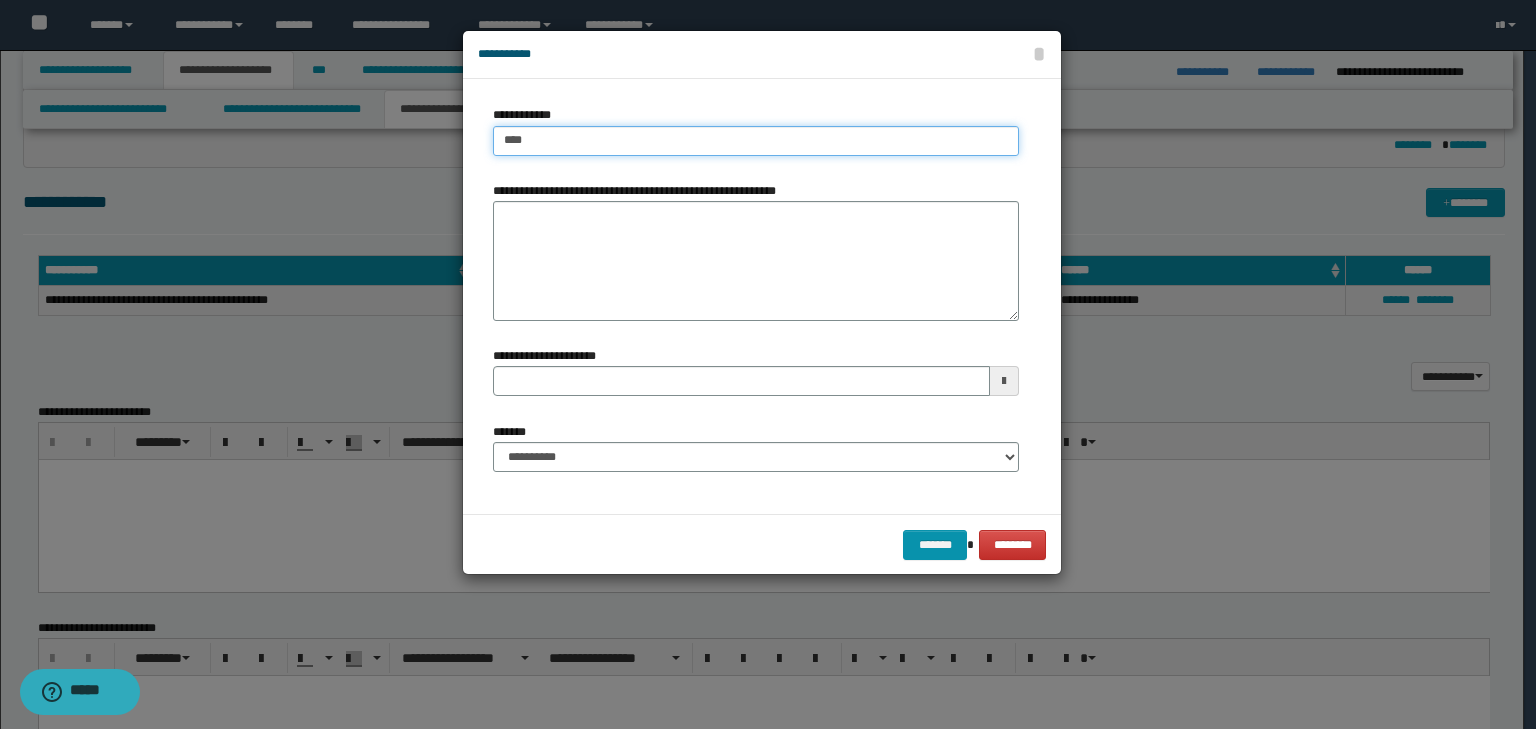 type on "****" 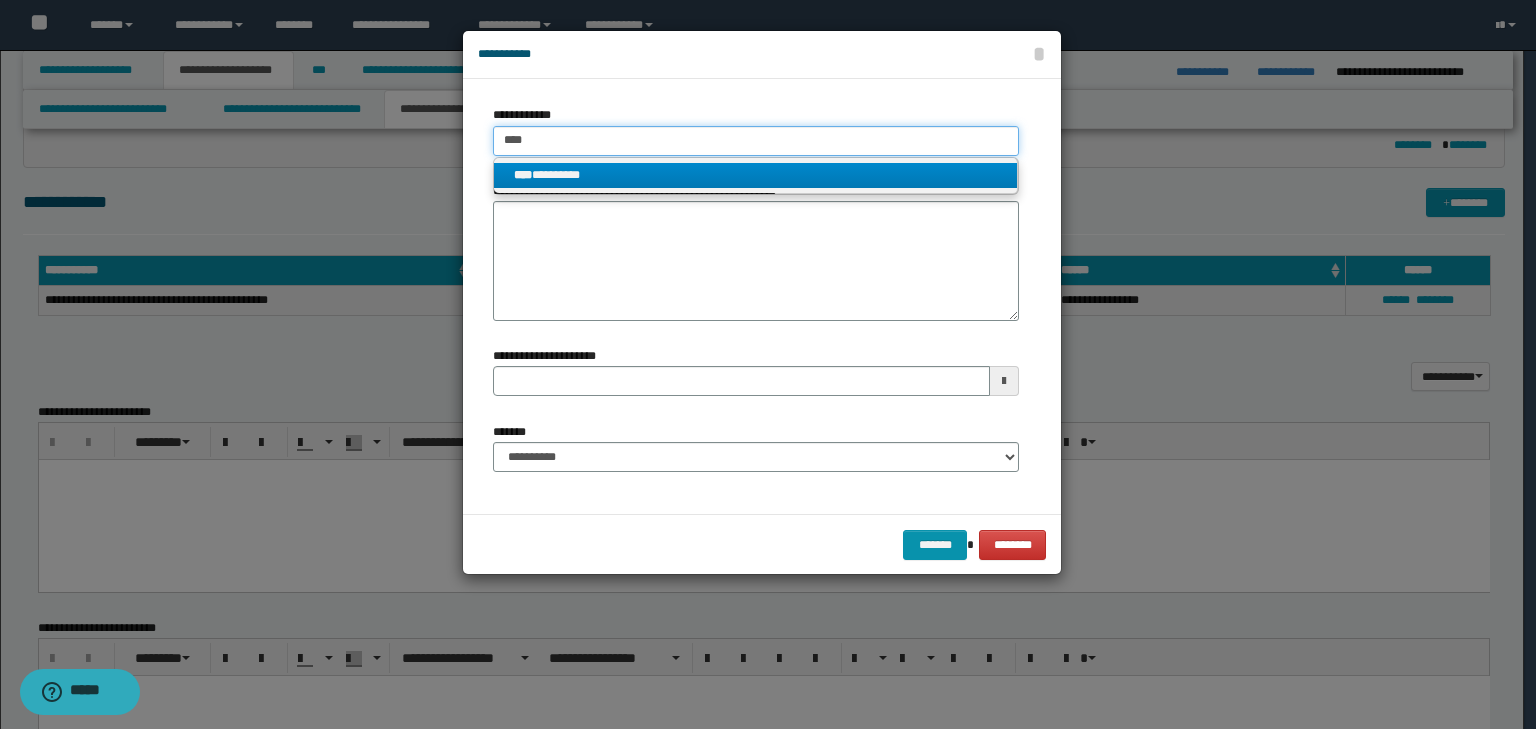 type on "****" 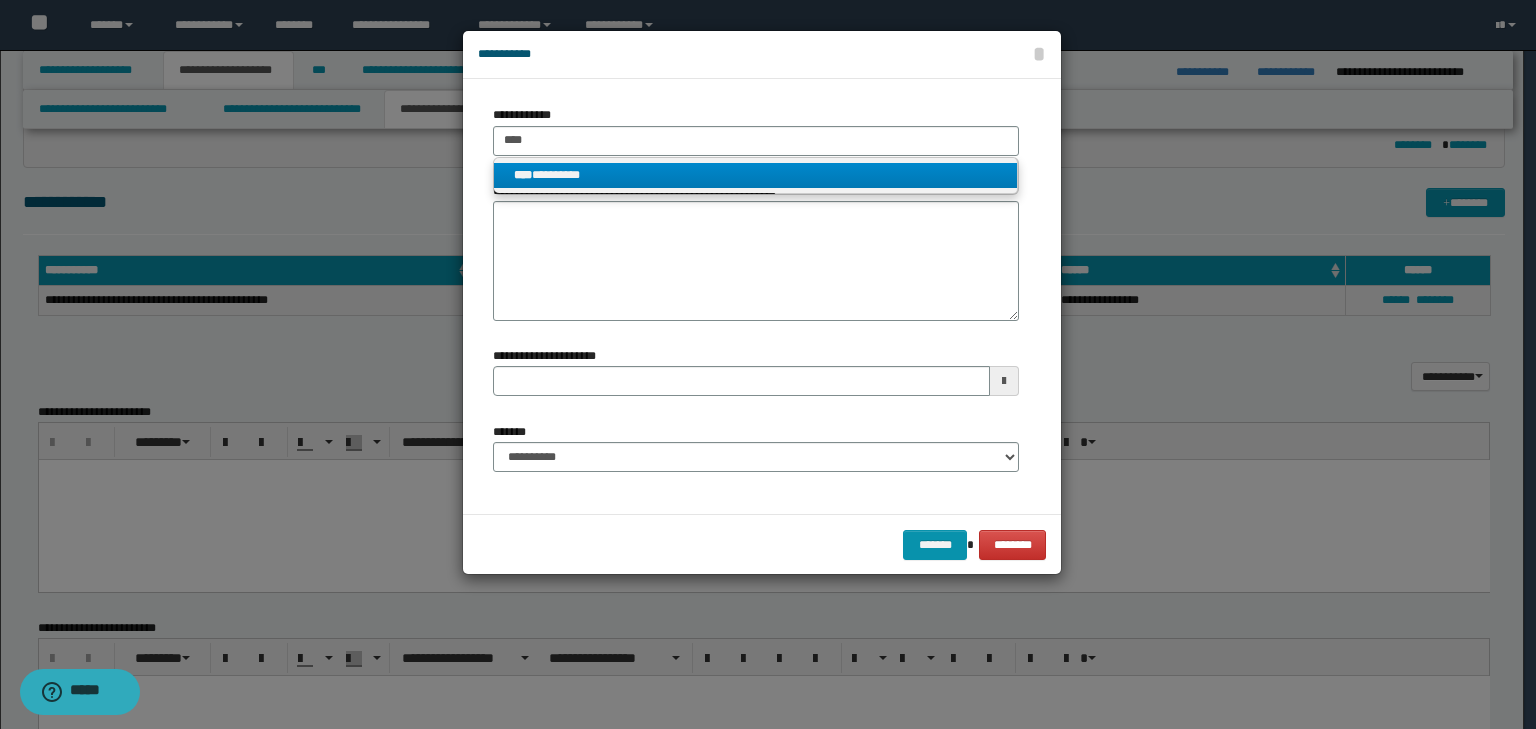 click on "**** *********" at bounding box center [756, 175] 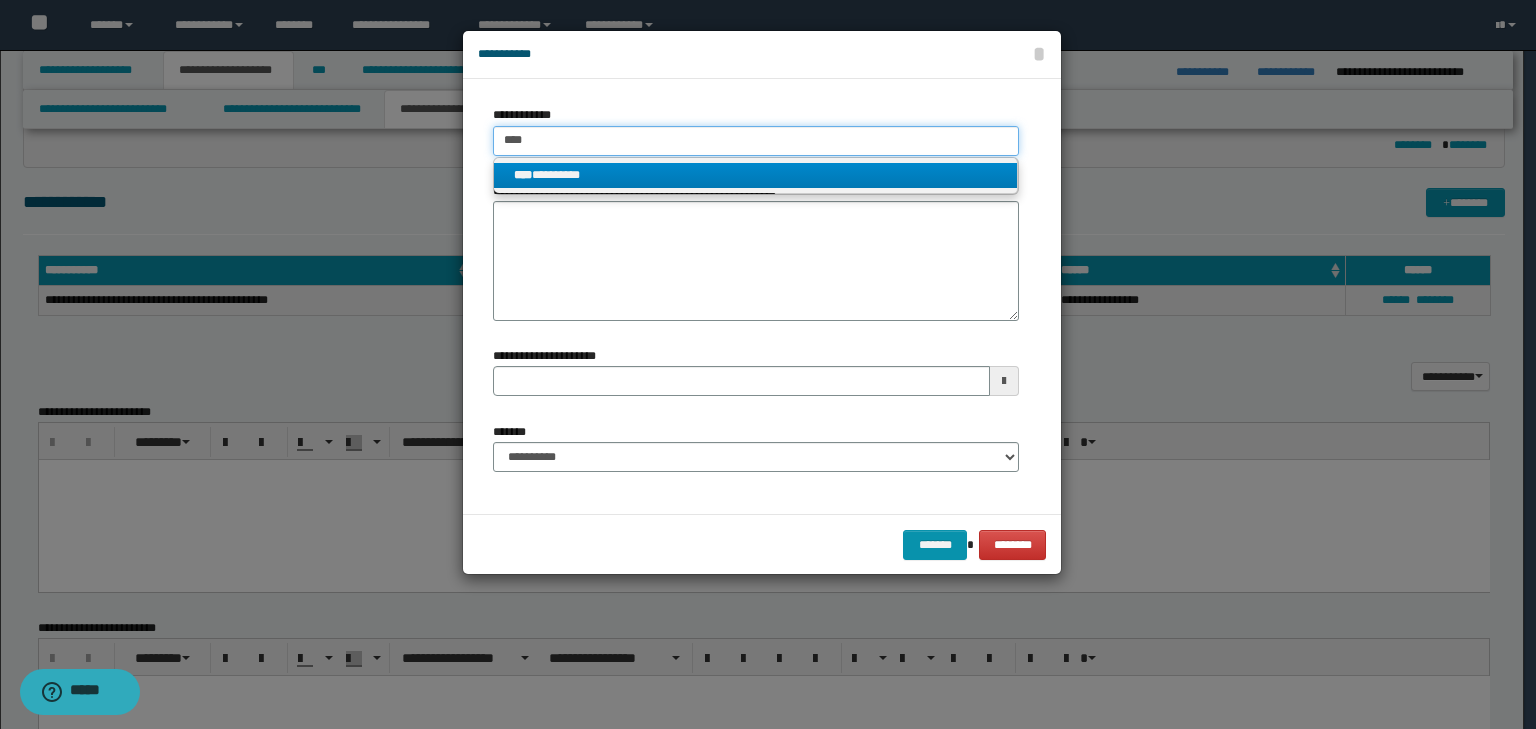 type 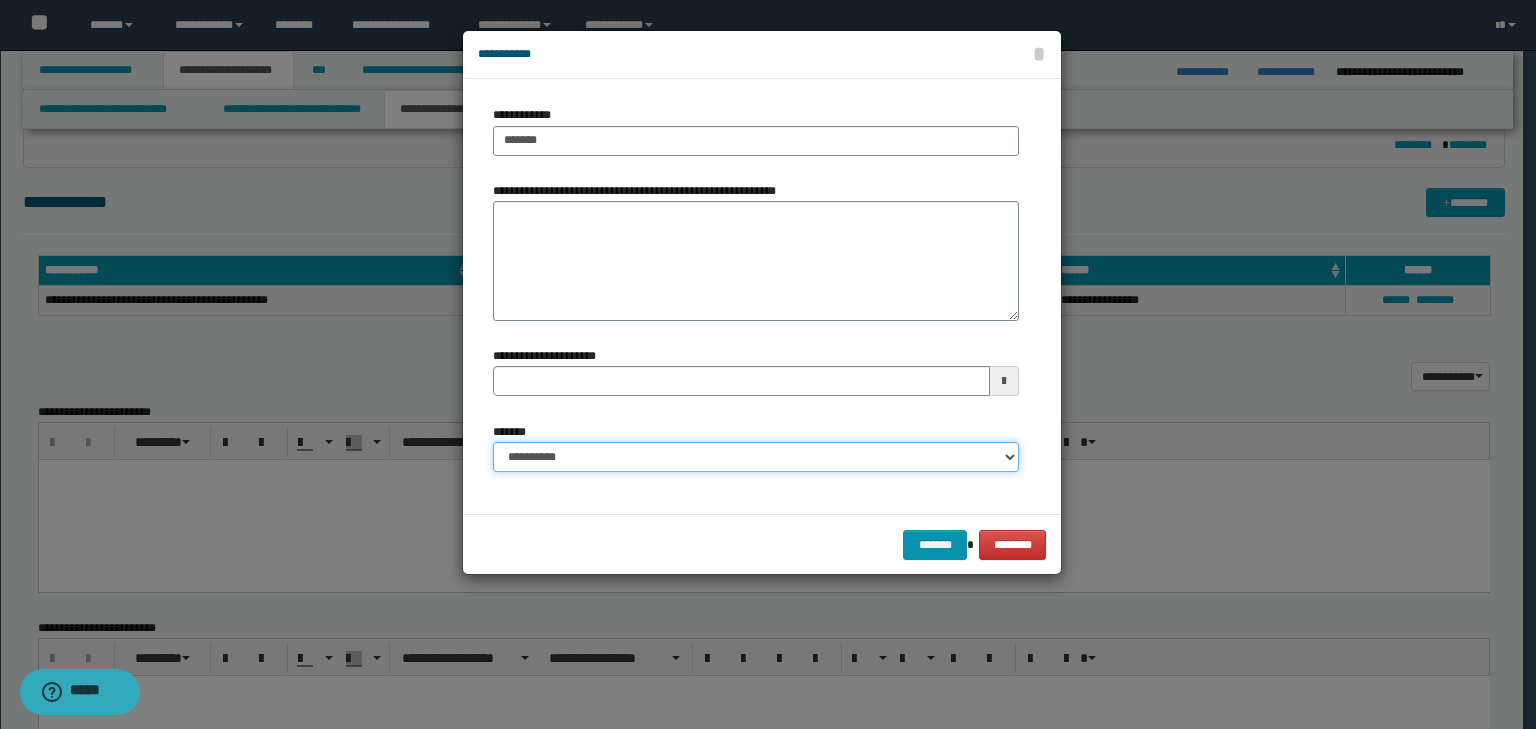 click on "**********" at bounding box center (756, 457) 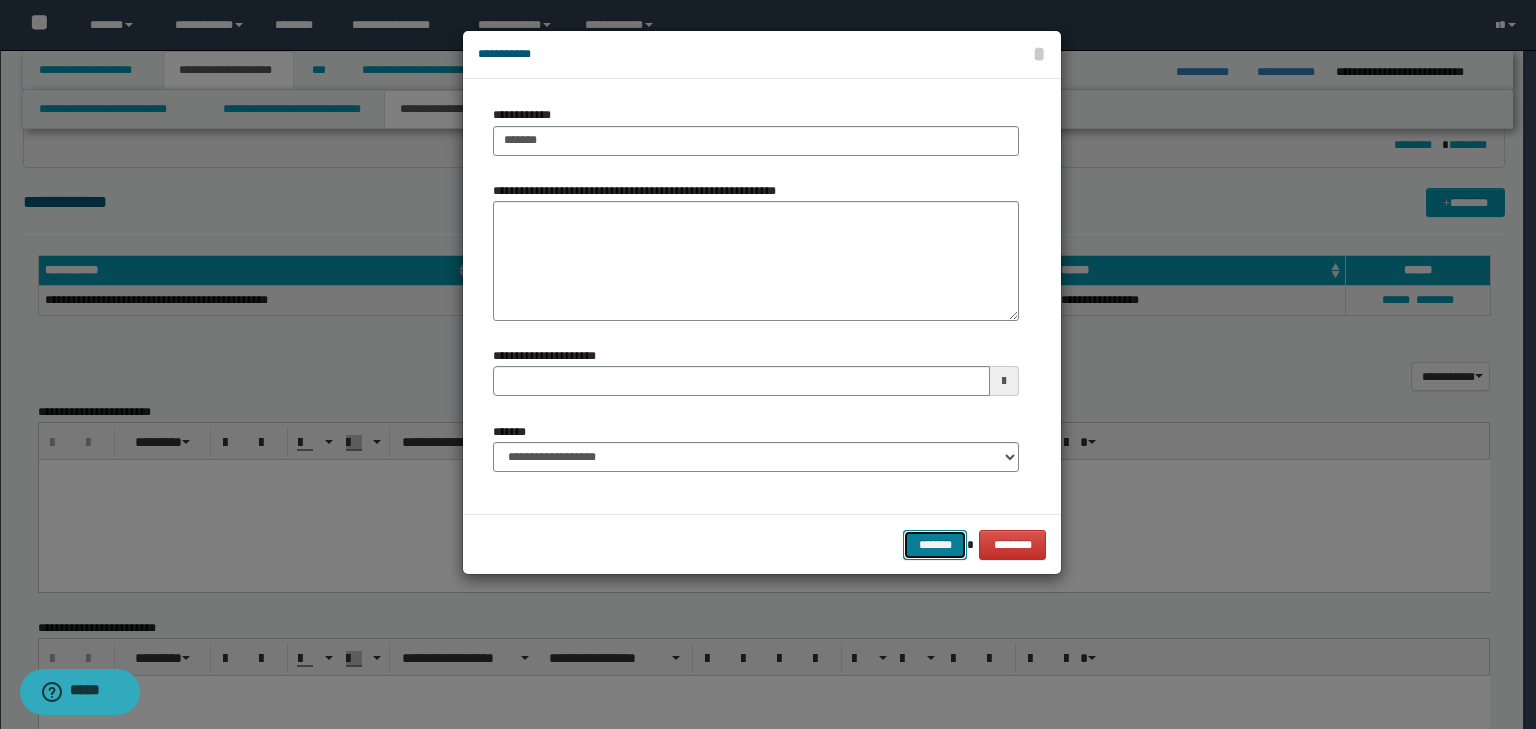 click on "*******" at bounding box center [935, 545] 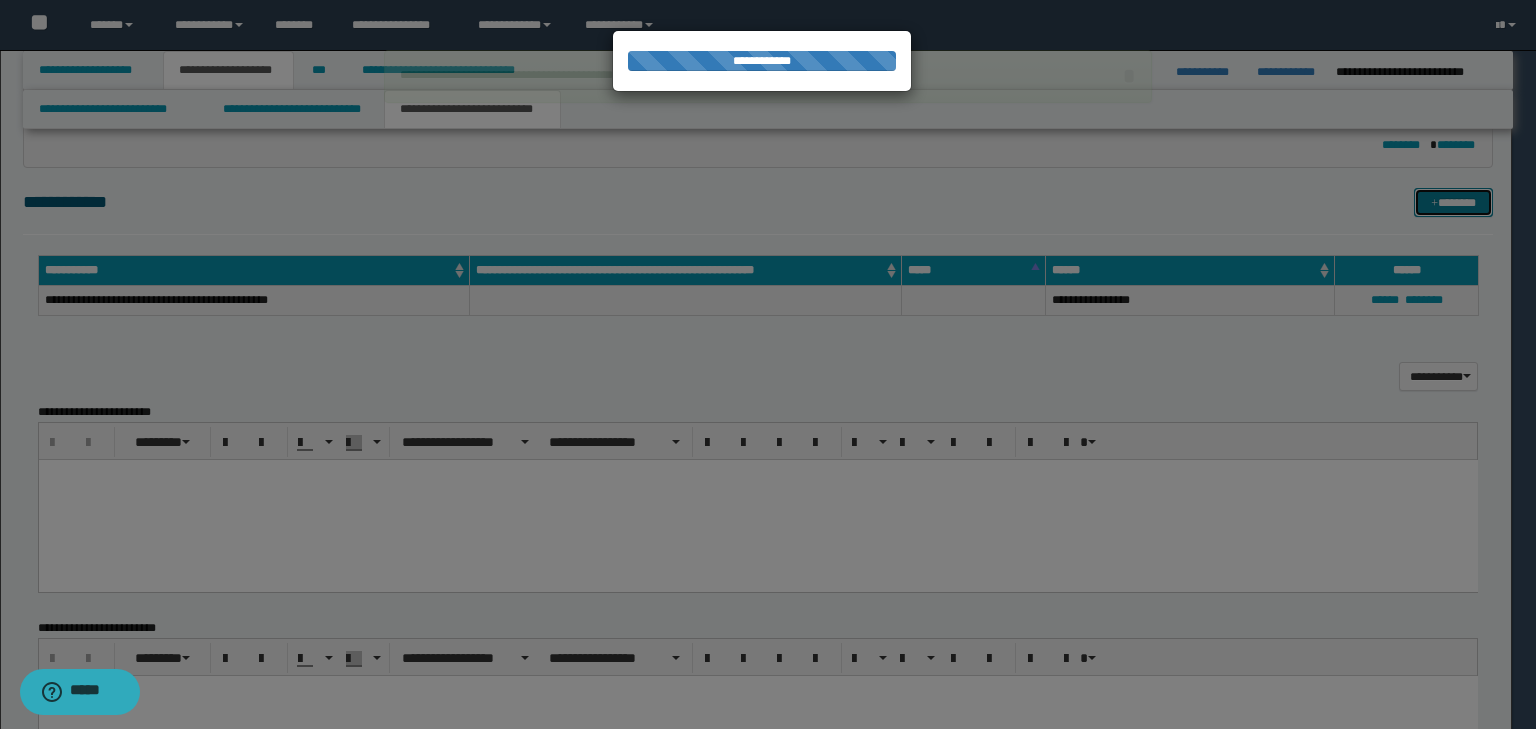 type 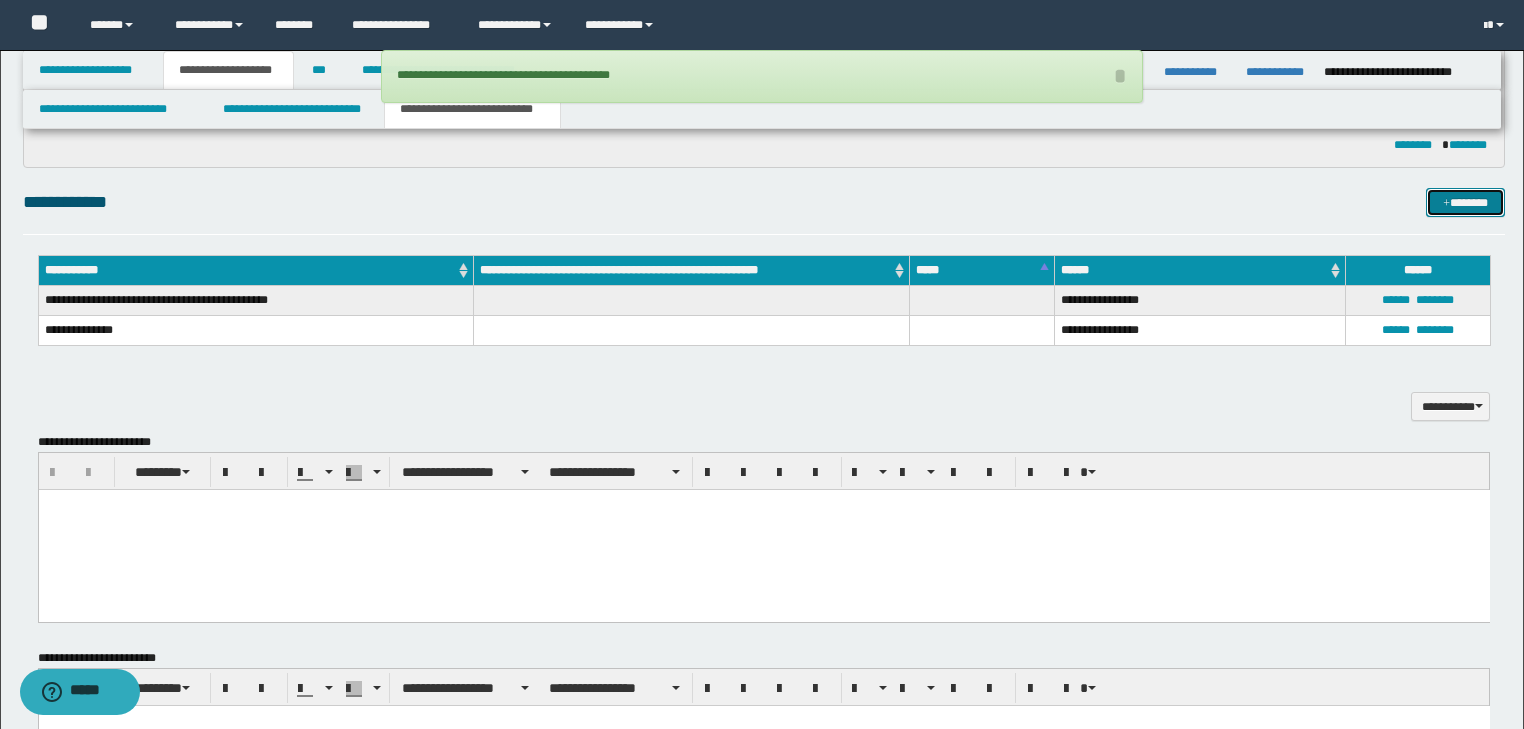 click on "*******" at bounding box center [1465, 203] 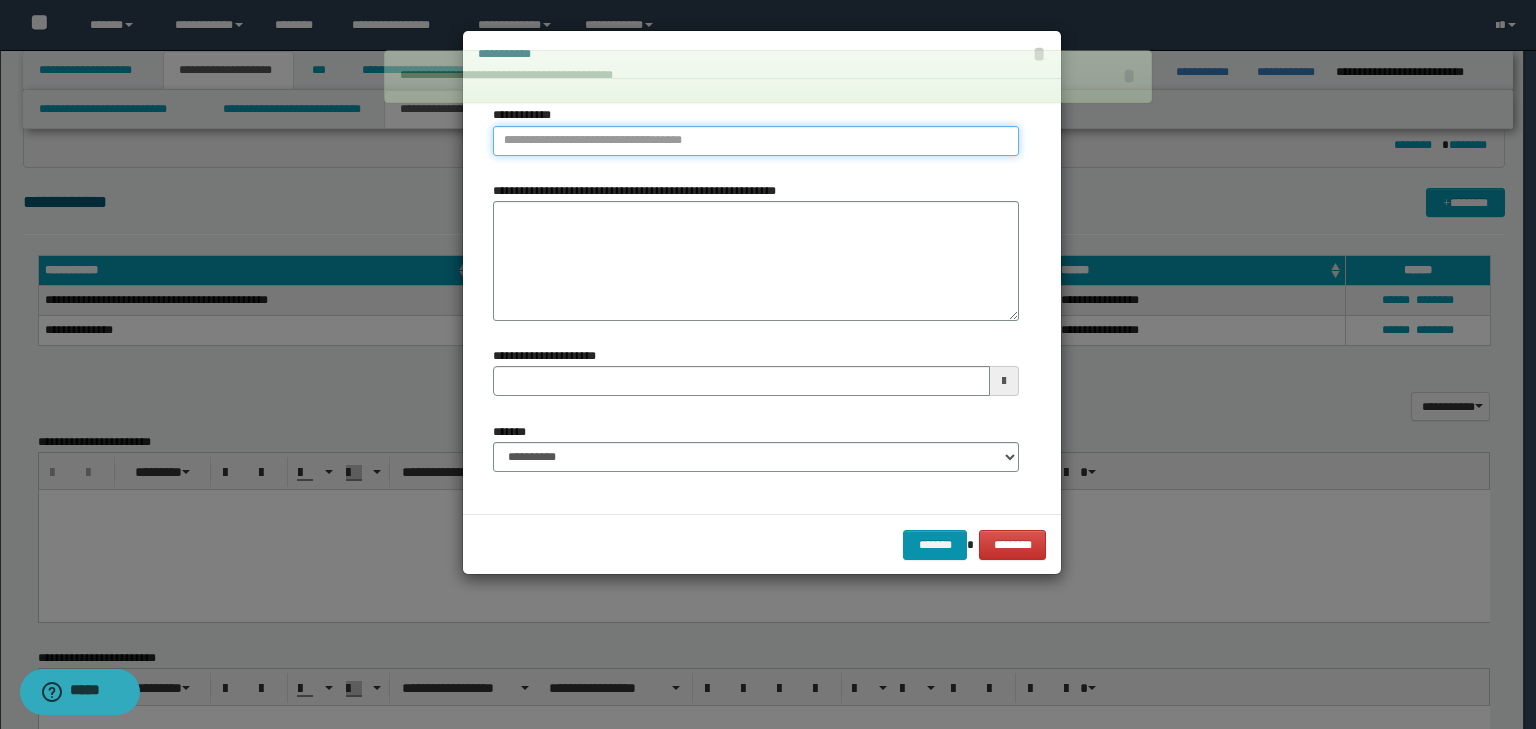 click on "**********" at bounding box center (756, 141) 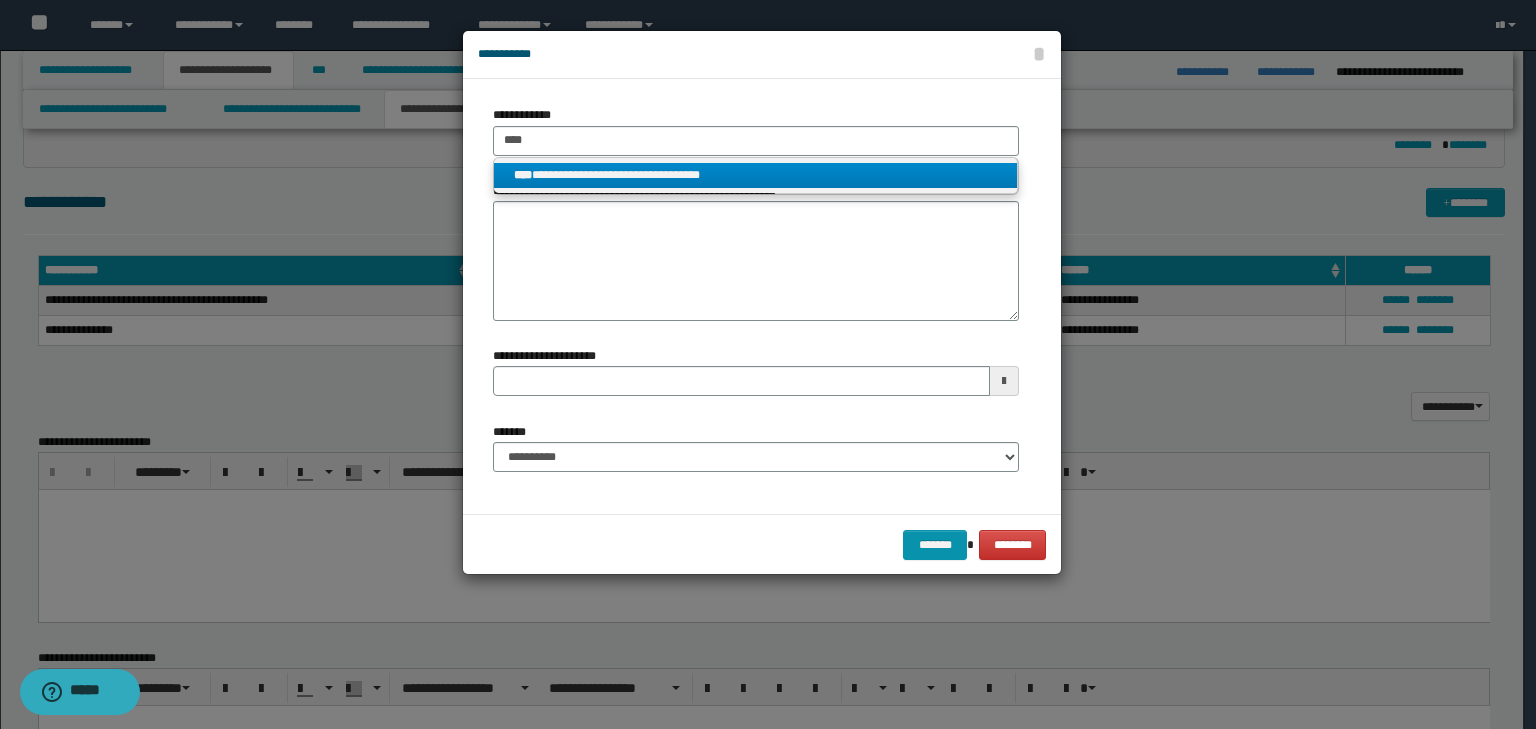click on "**********" at bounding box center (756, 175) 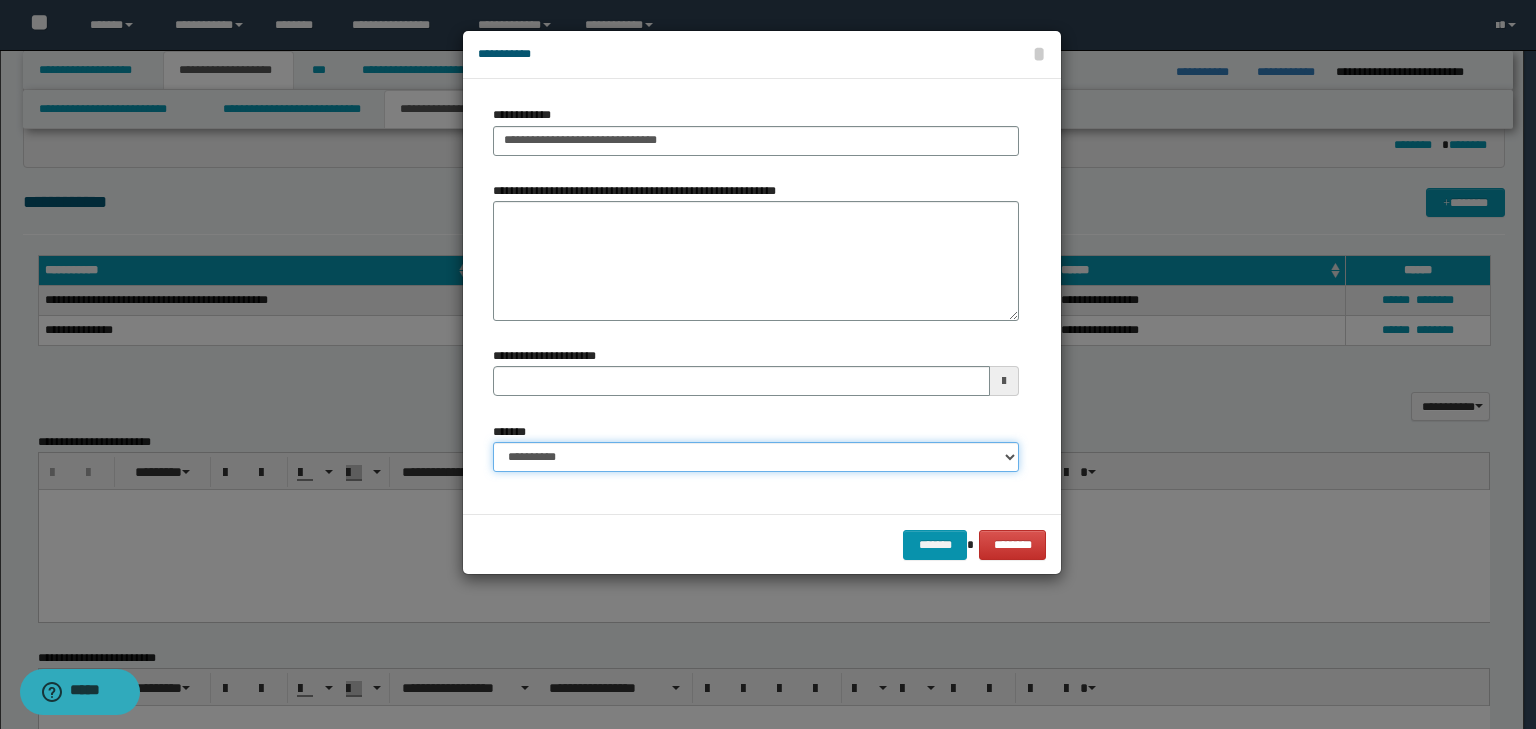 click on "**********" at bounding box center (756, 457) 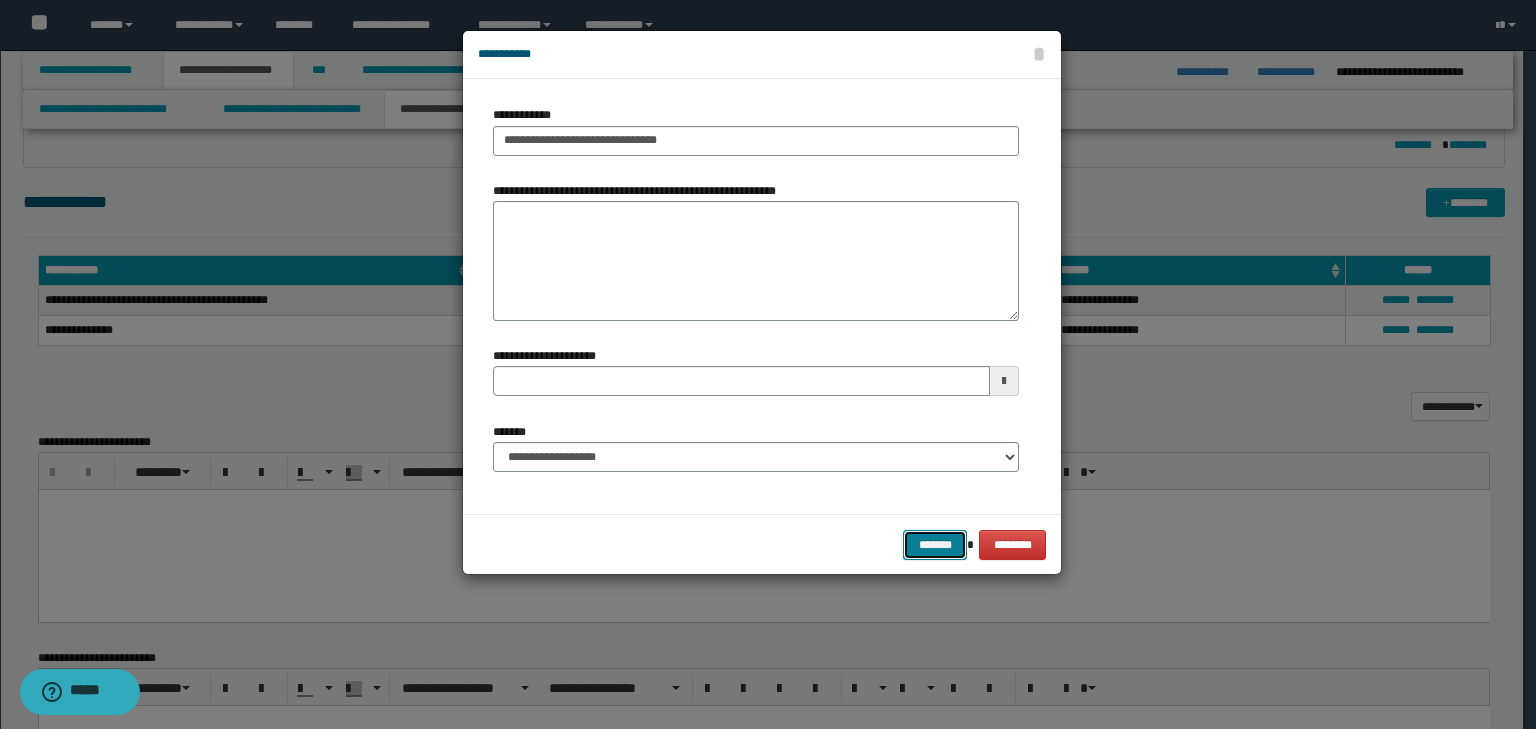 click on "*******" at bounding box center (935, 545) 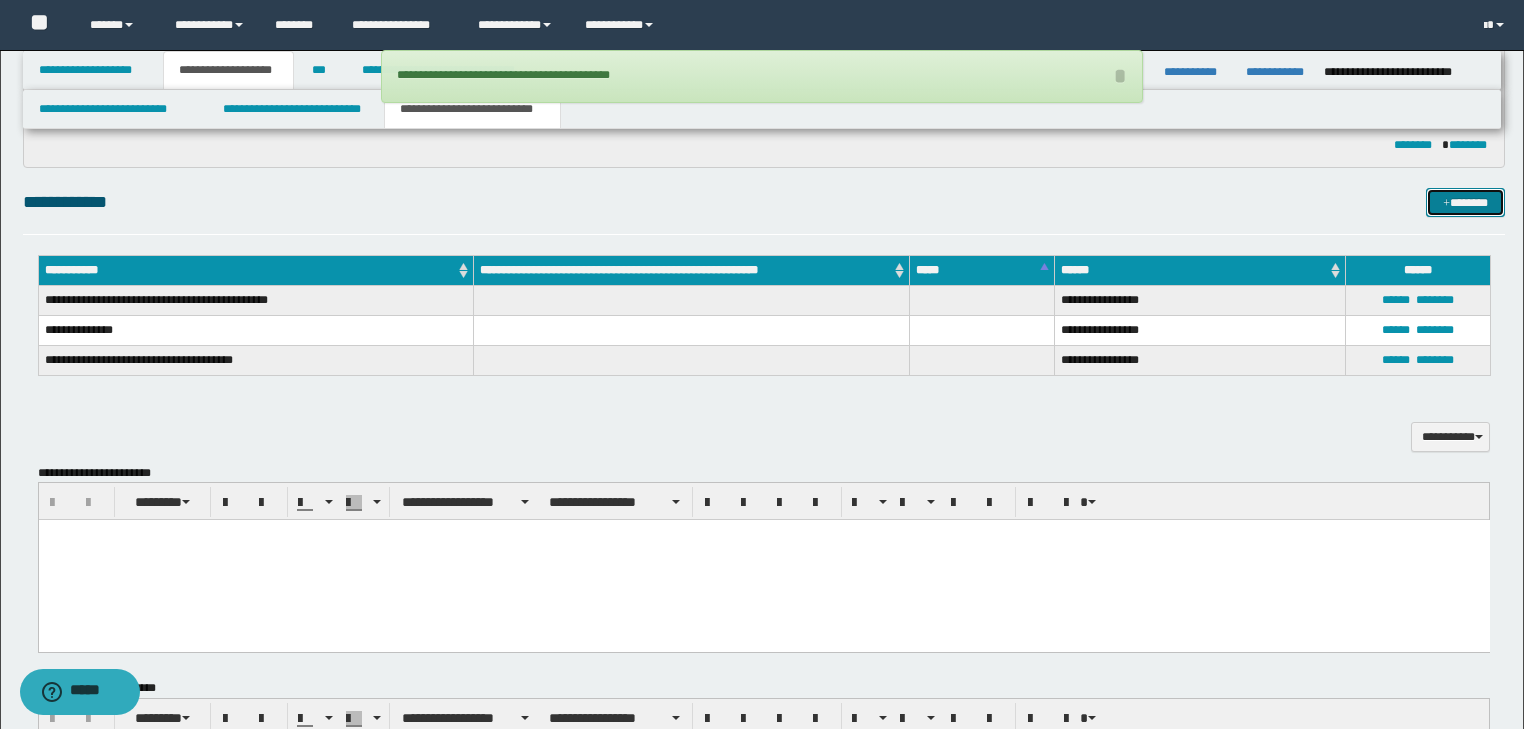 click on "*******" at bounding box center [1465, 203] 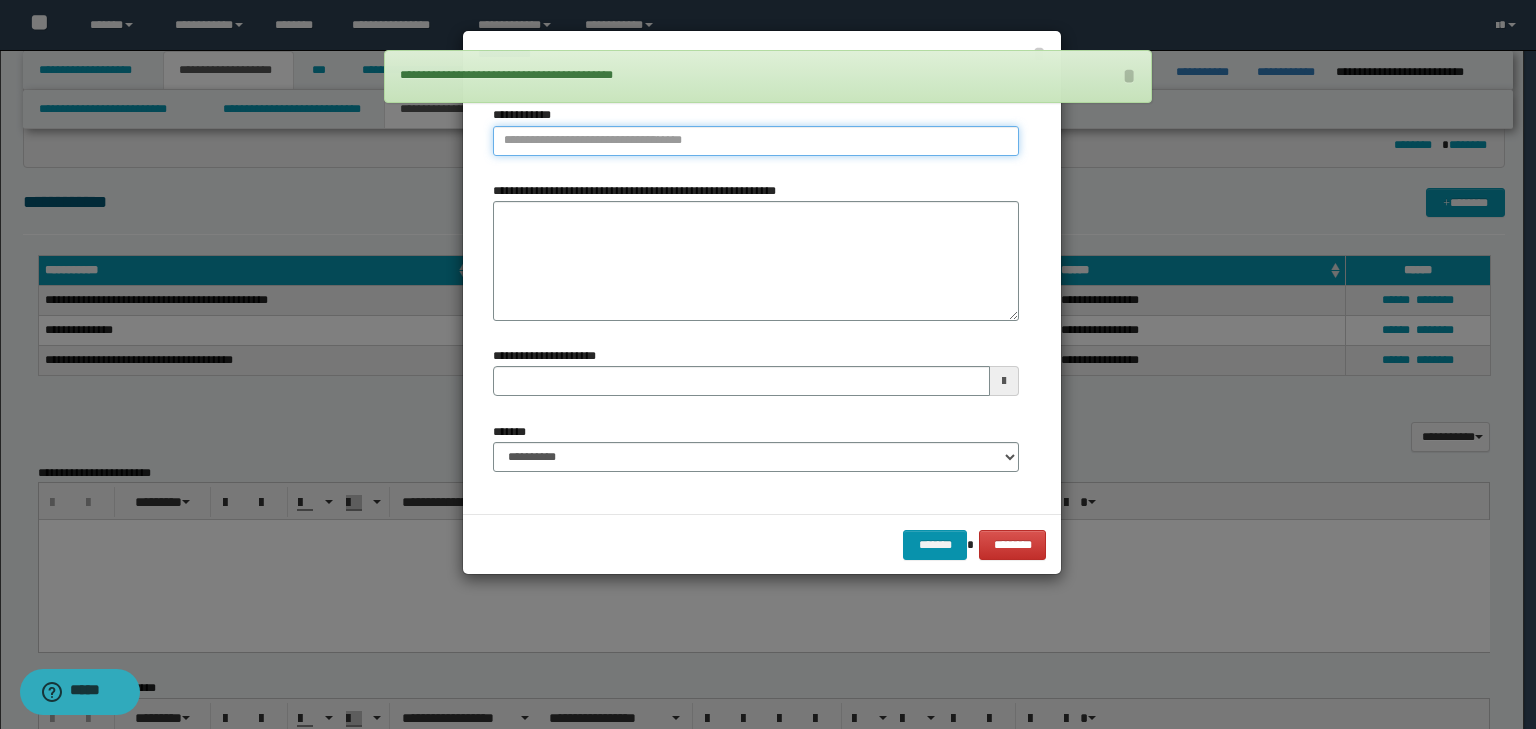 click on "**********" at bounding box center (756, 141) 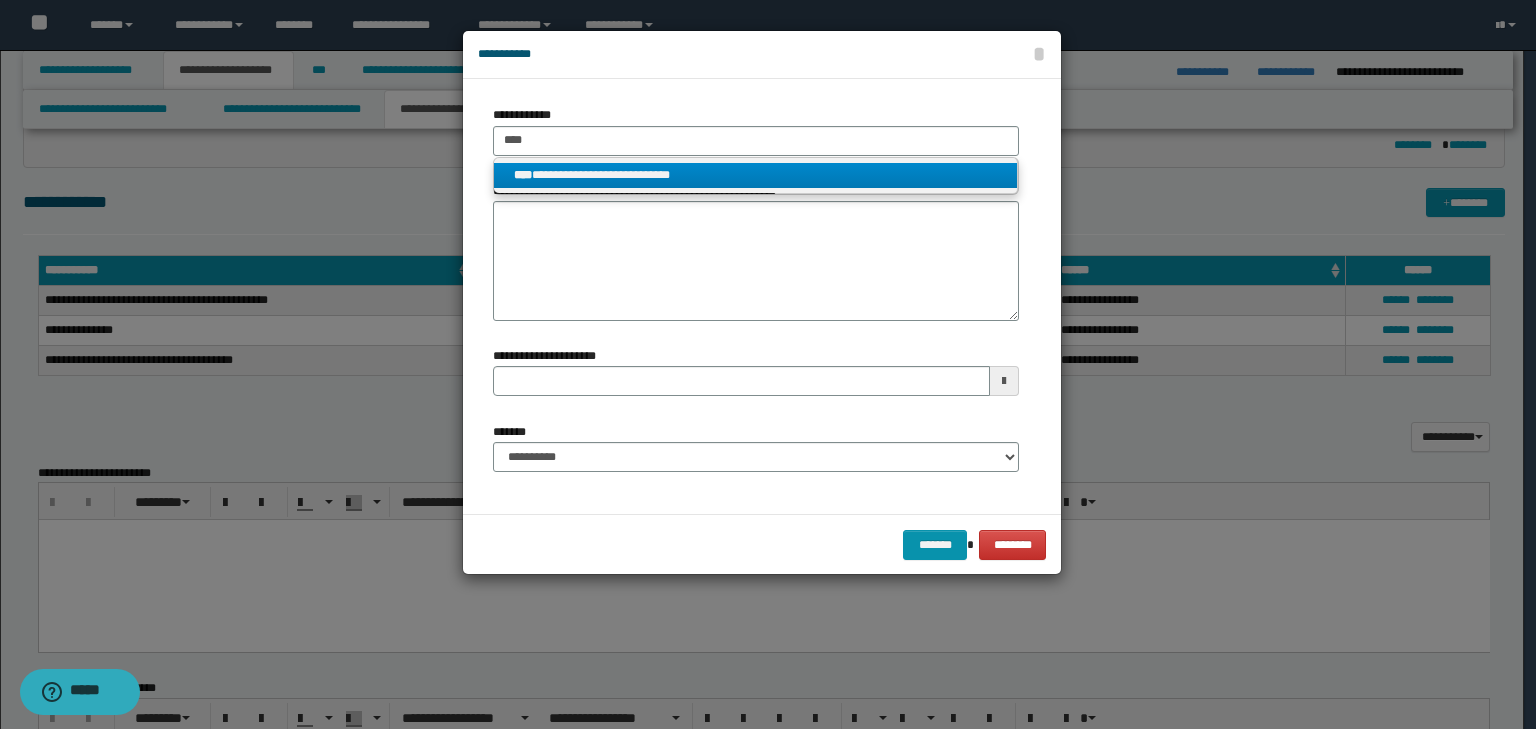 click on "**********" at bounding box center (756, 175) 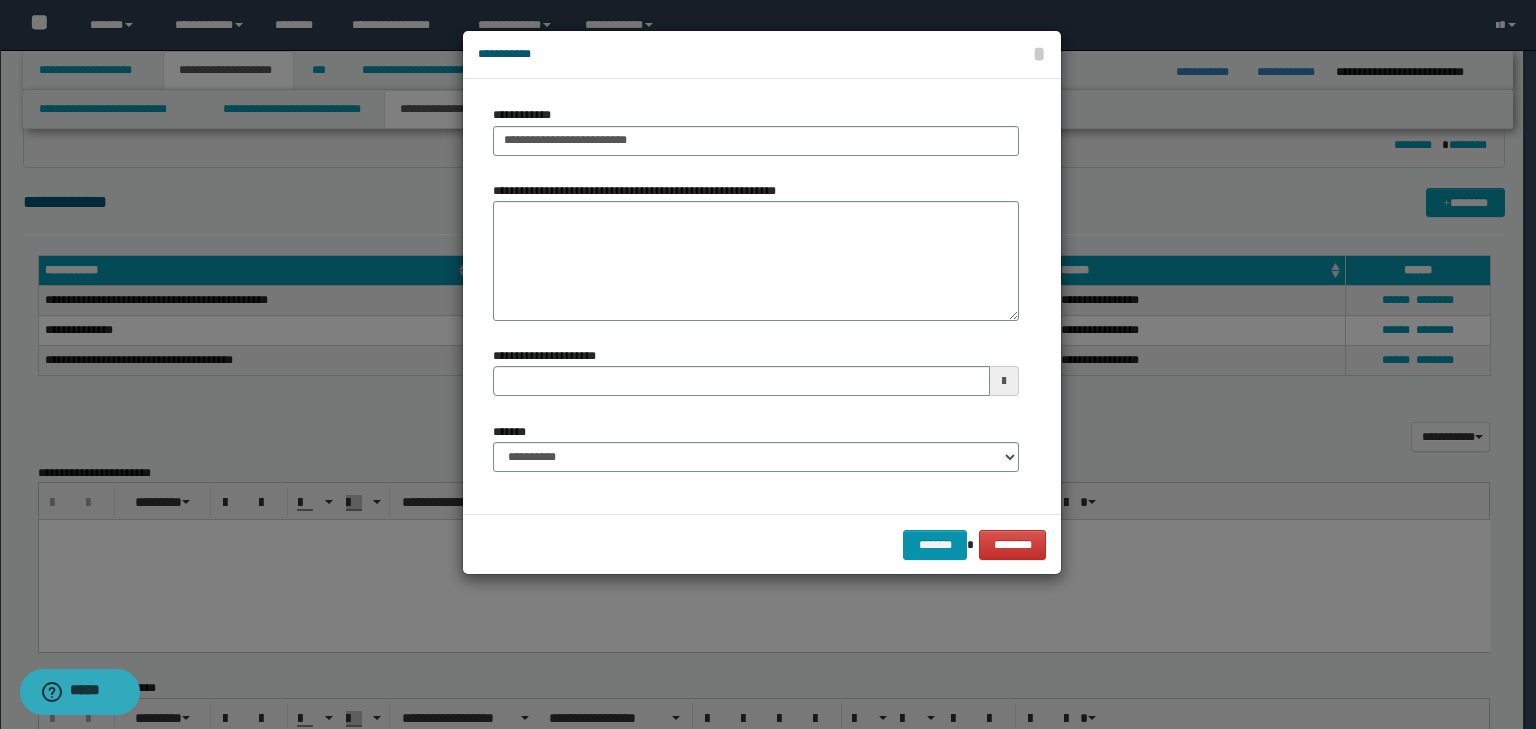 click on "**********" at bounding box center (756, 455) 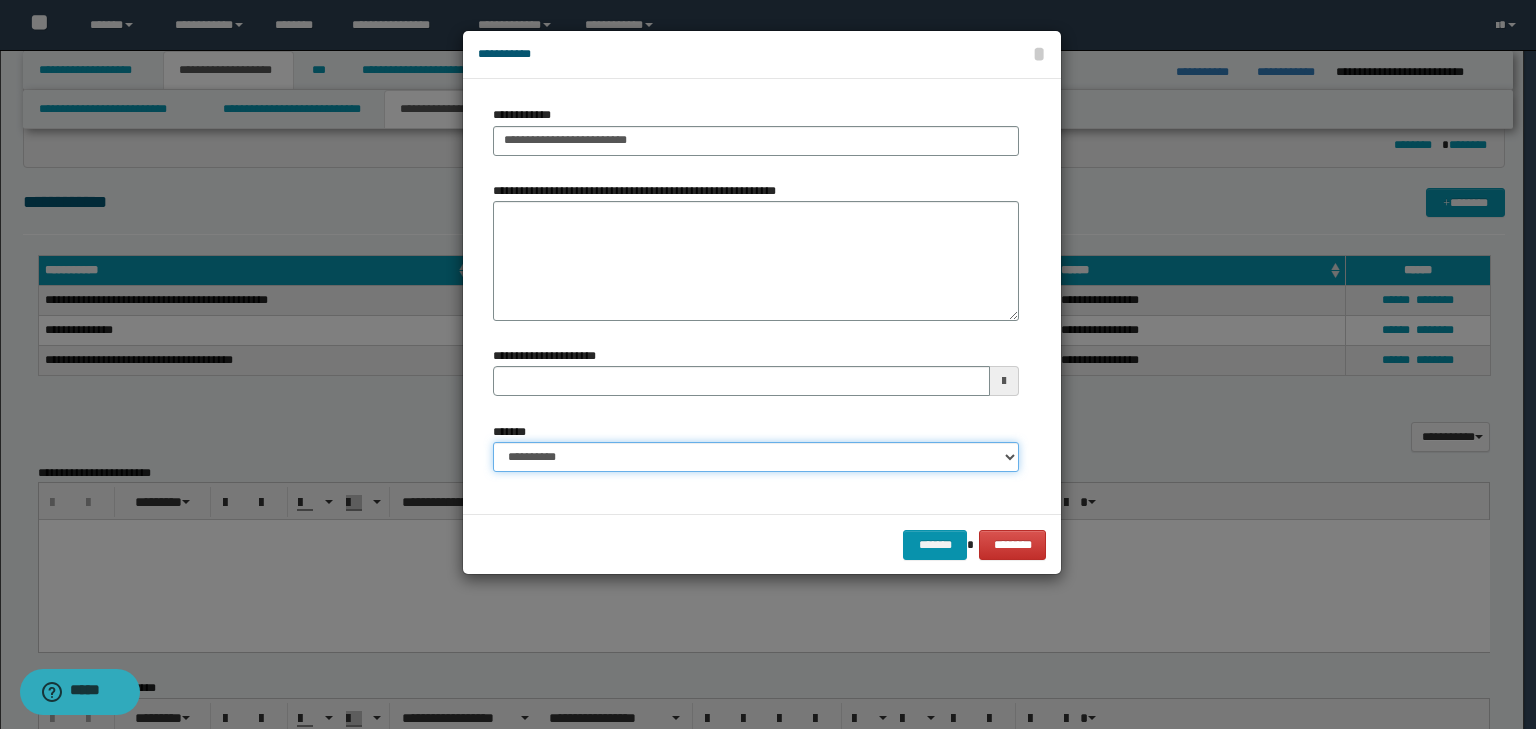 click on "**********" at bounding box center [756, 457] 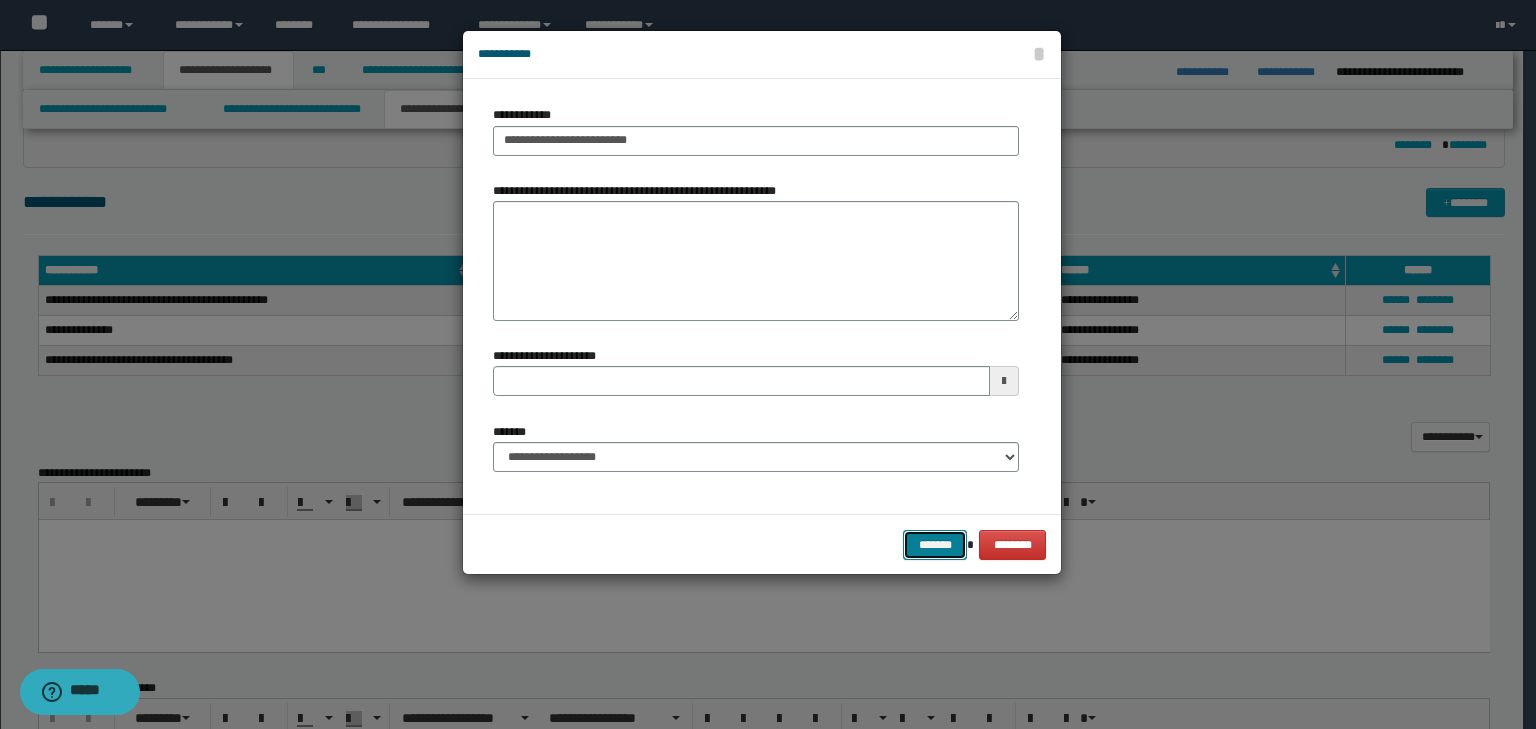 click on "*******" at bounding box center (935, 545) 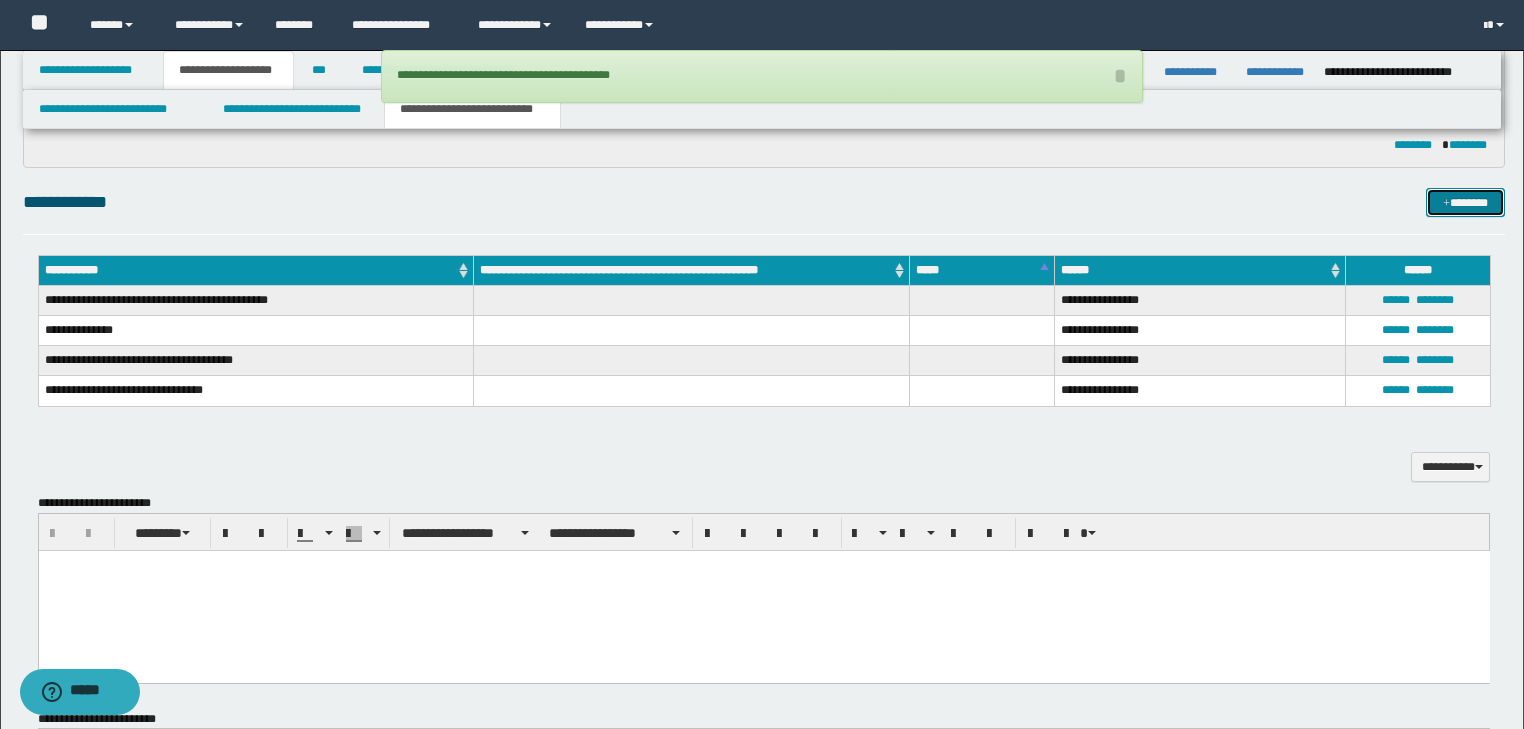 click on "*******" at bounding box center (1465, 203) 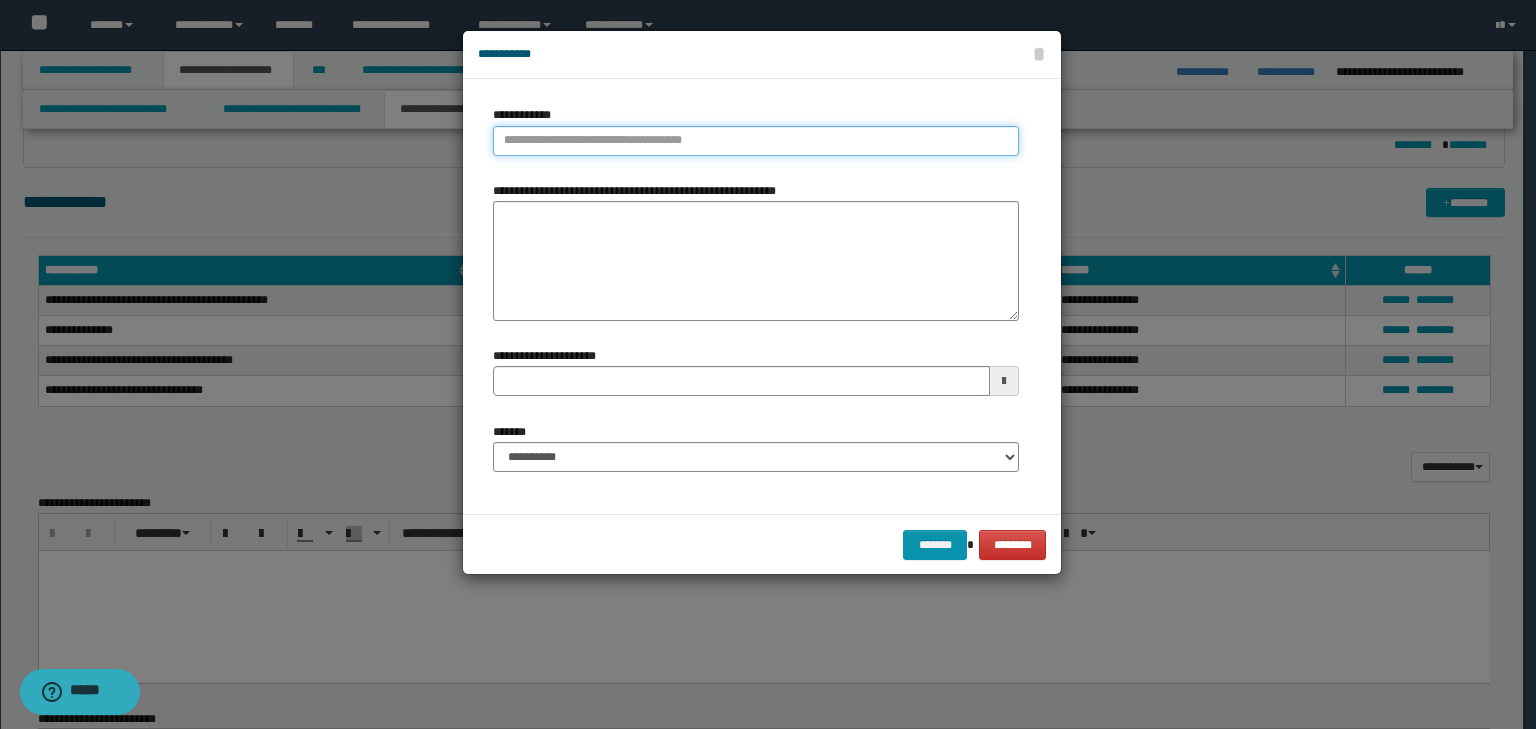 click on "**********" at bounding box center (756, 141) 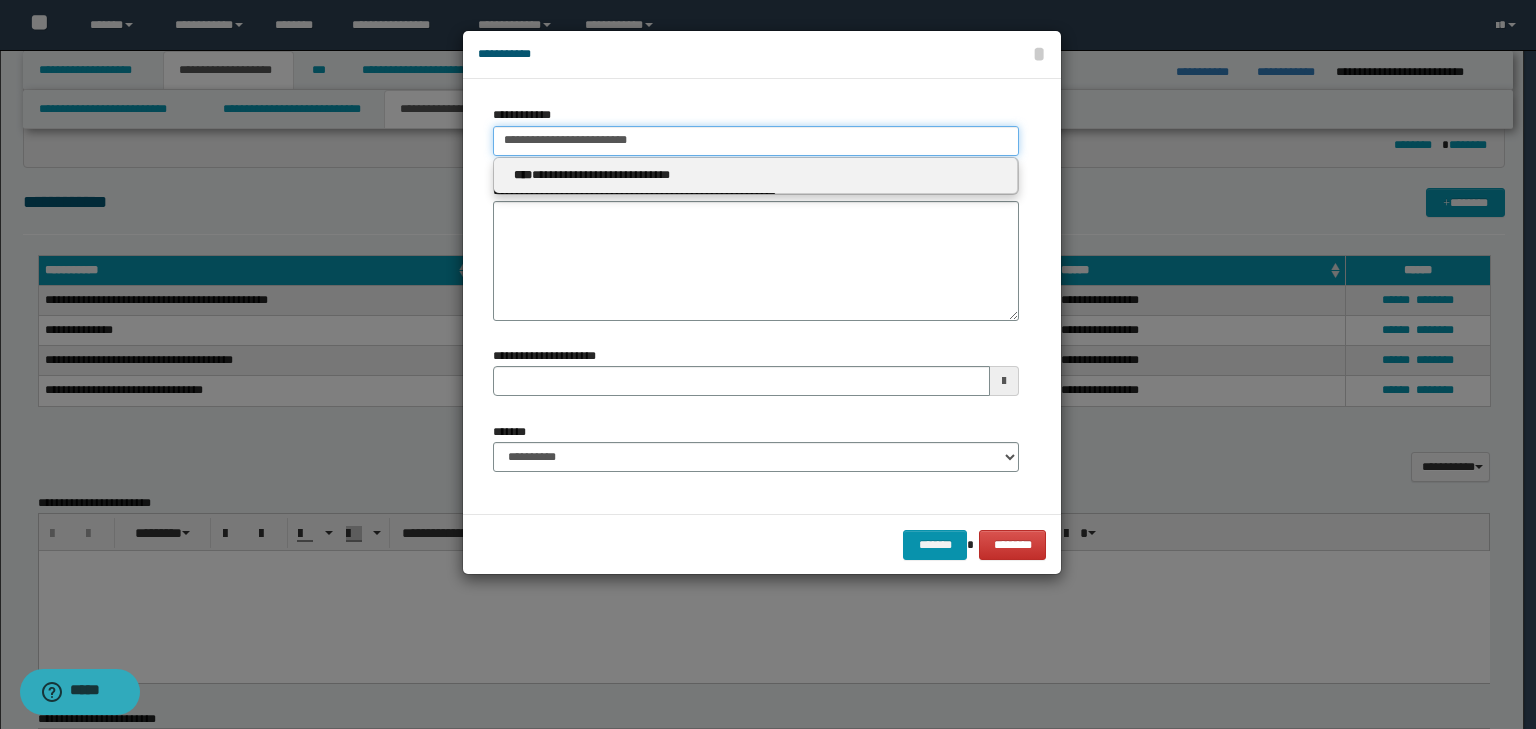 click on "**********" at bounding box center [756, 141] 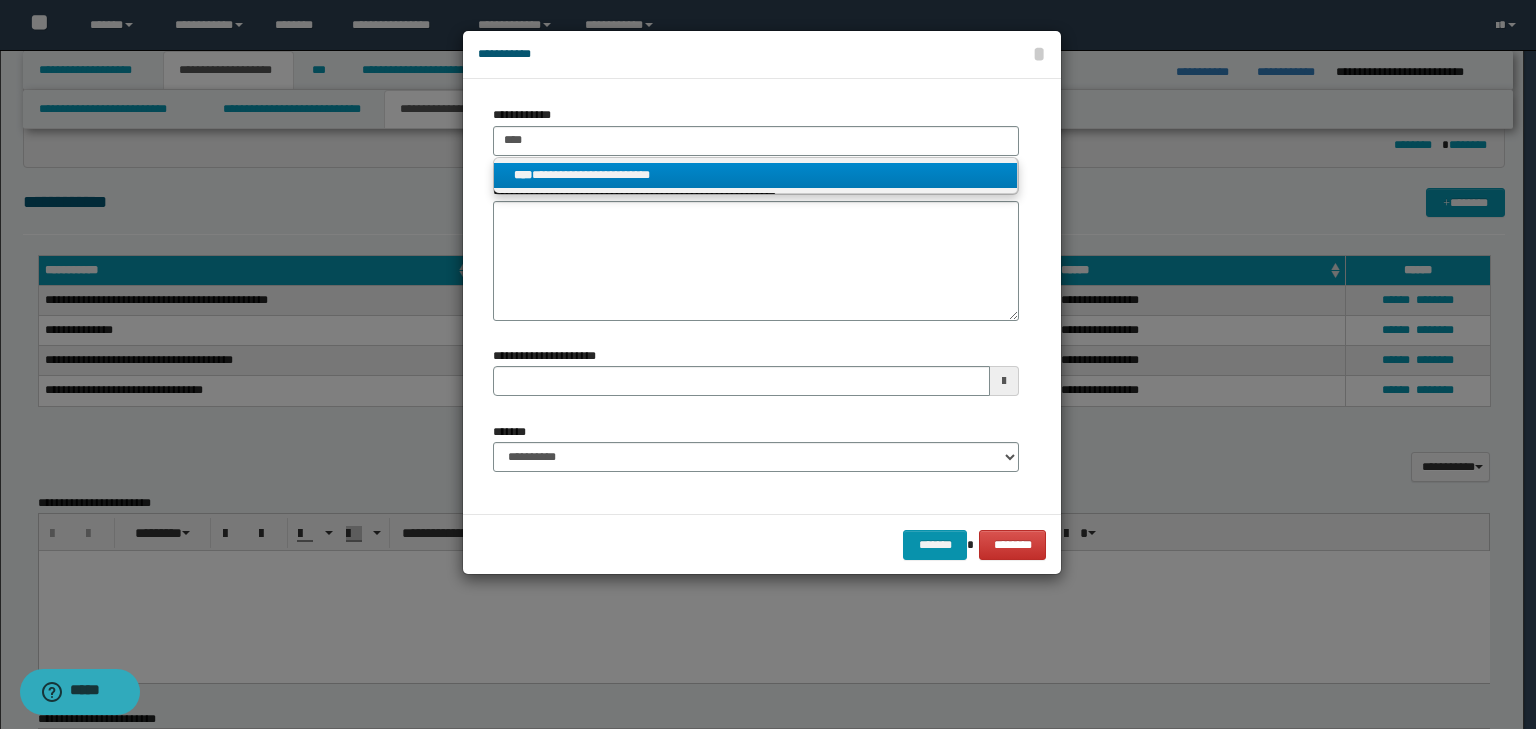 click on "**********" at bounding box center [756, 175] 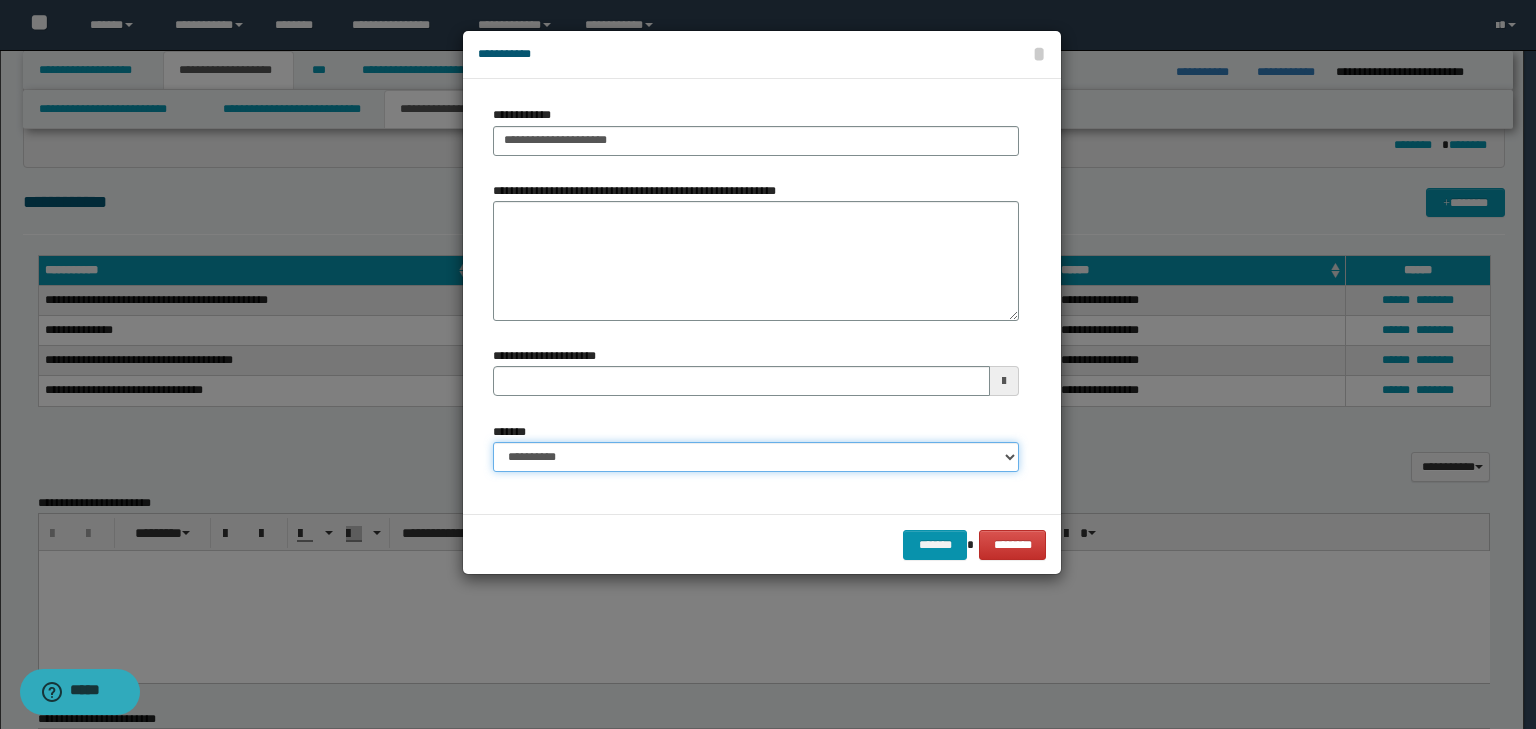 click on "**********" at bounding box center [756, 457] 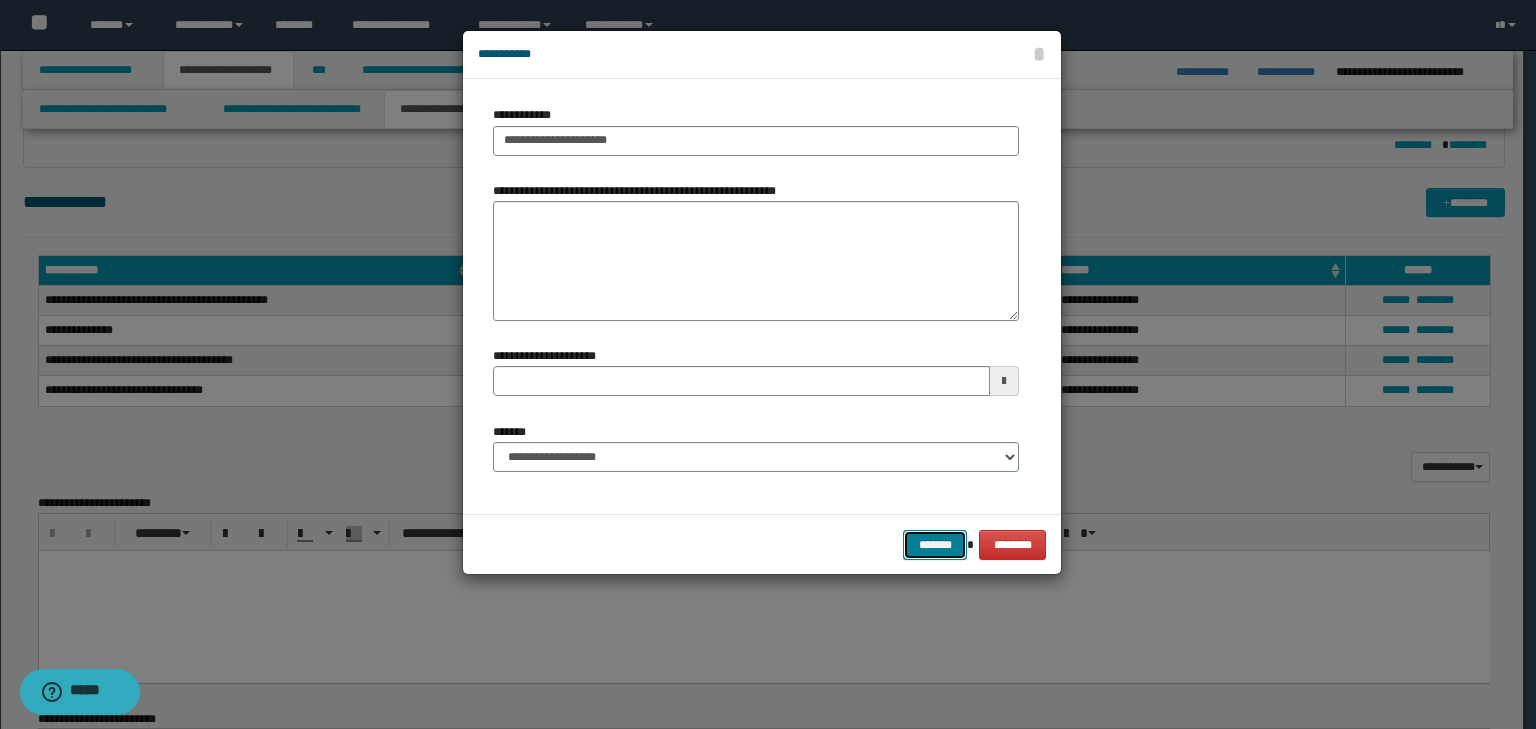 click on "*******" at bounding box center (935, 545) 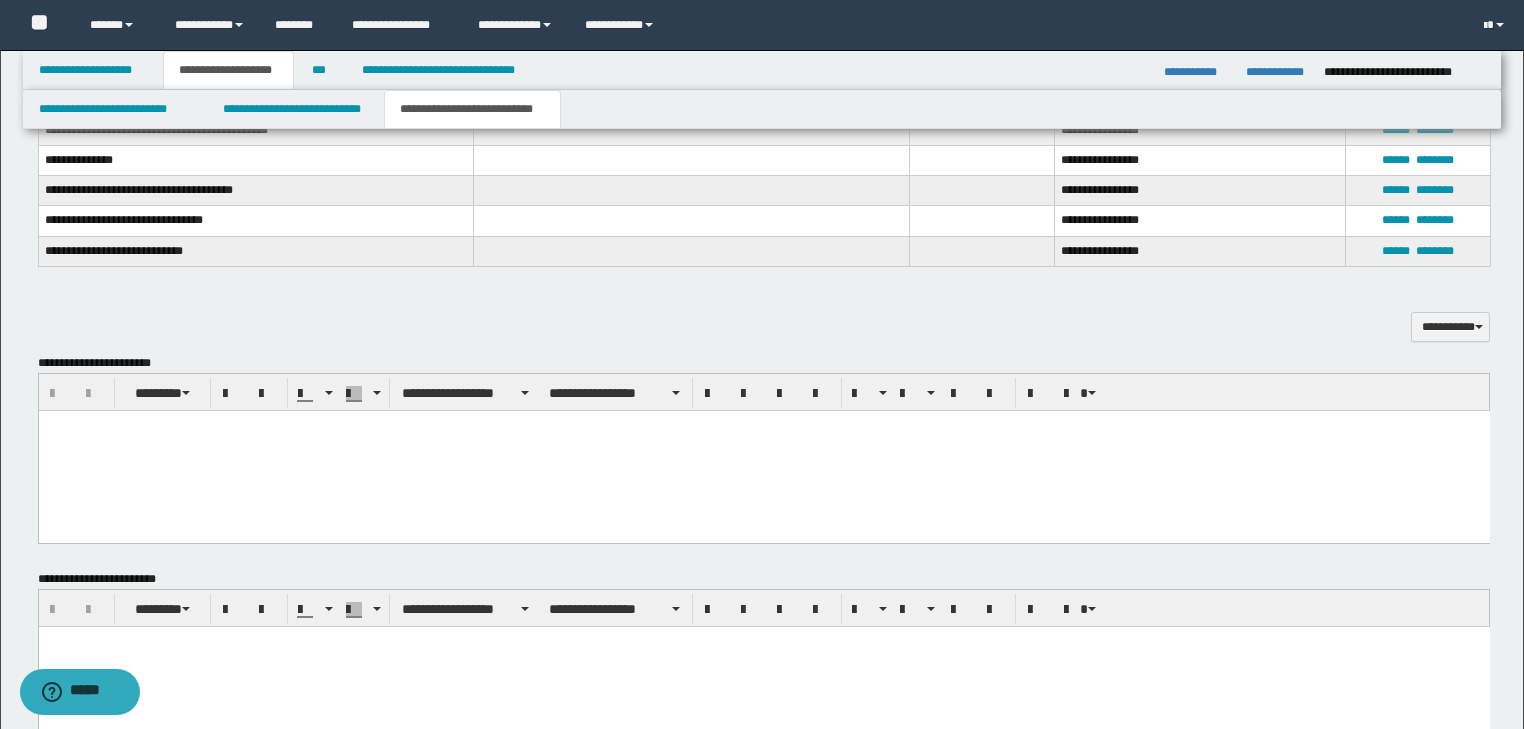scroll, scrollTop: 1069, scrollLeft: 0, axis: vertical 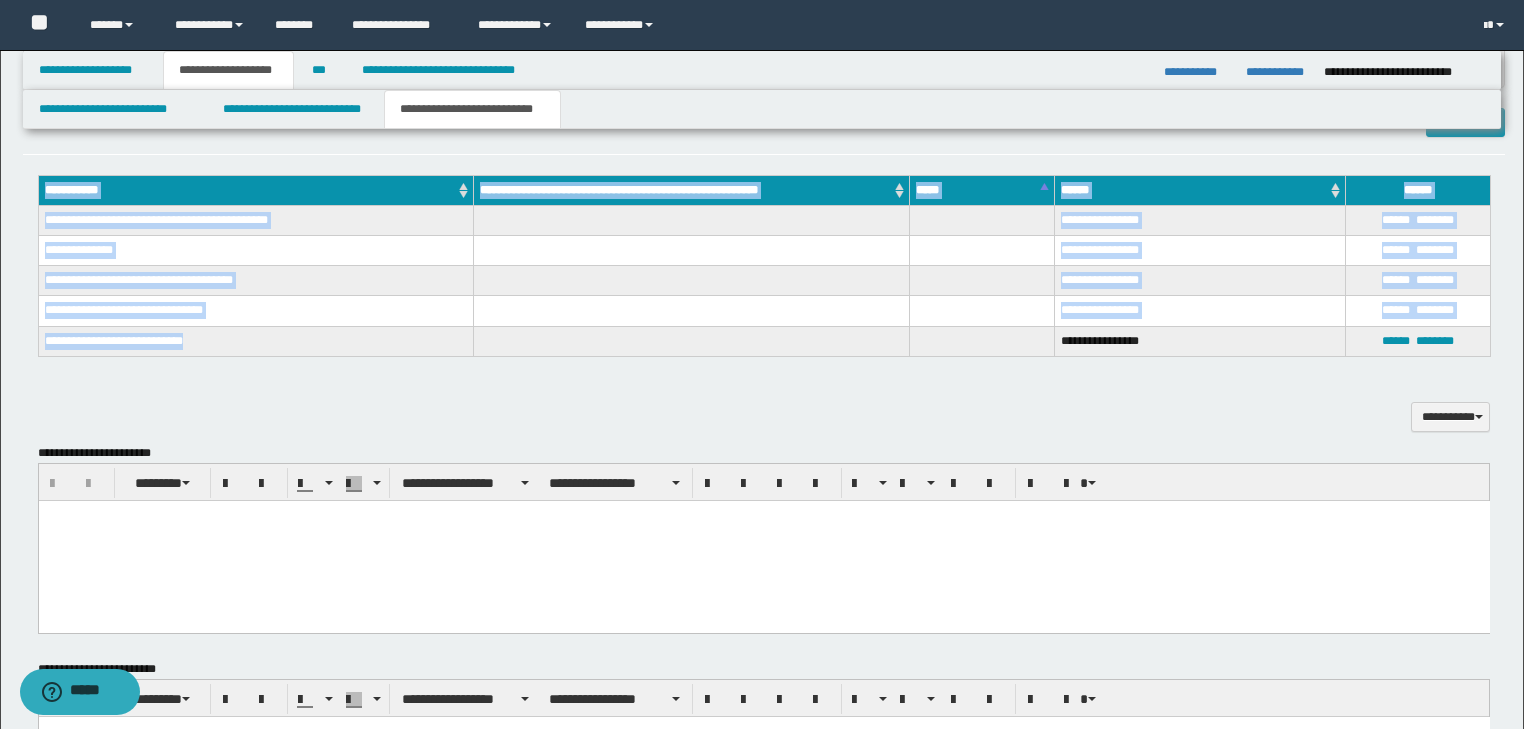 drag, startPoint x: 190, startPoint y: 338, endPoint x: 31, endPoint y: 240, distance: 186.77527 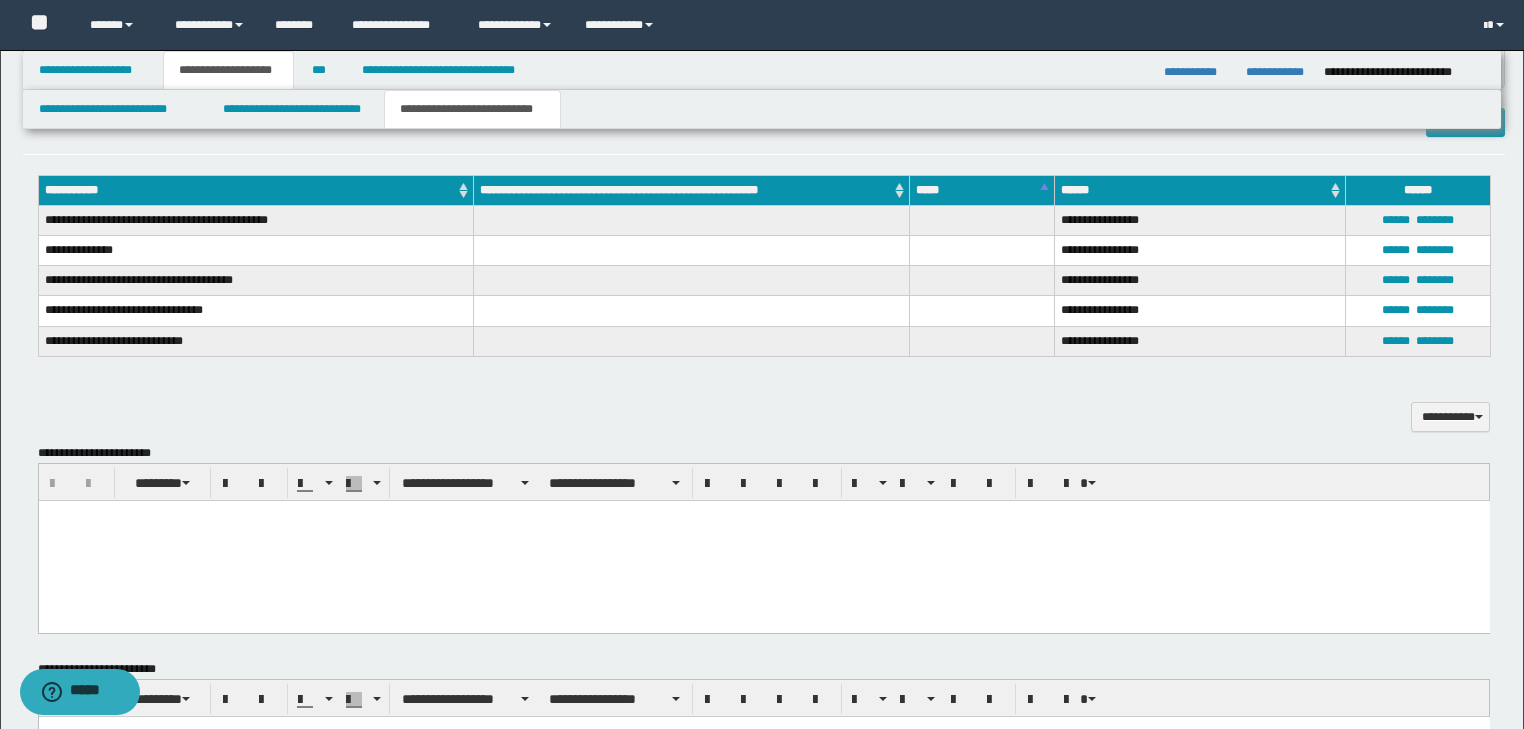 click on "**********" at bounding box center (256, 341) 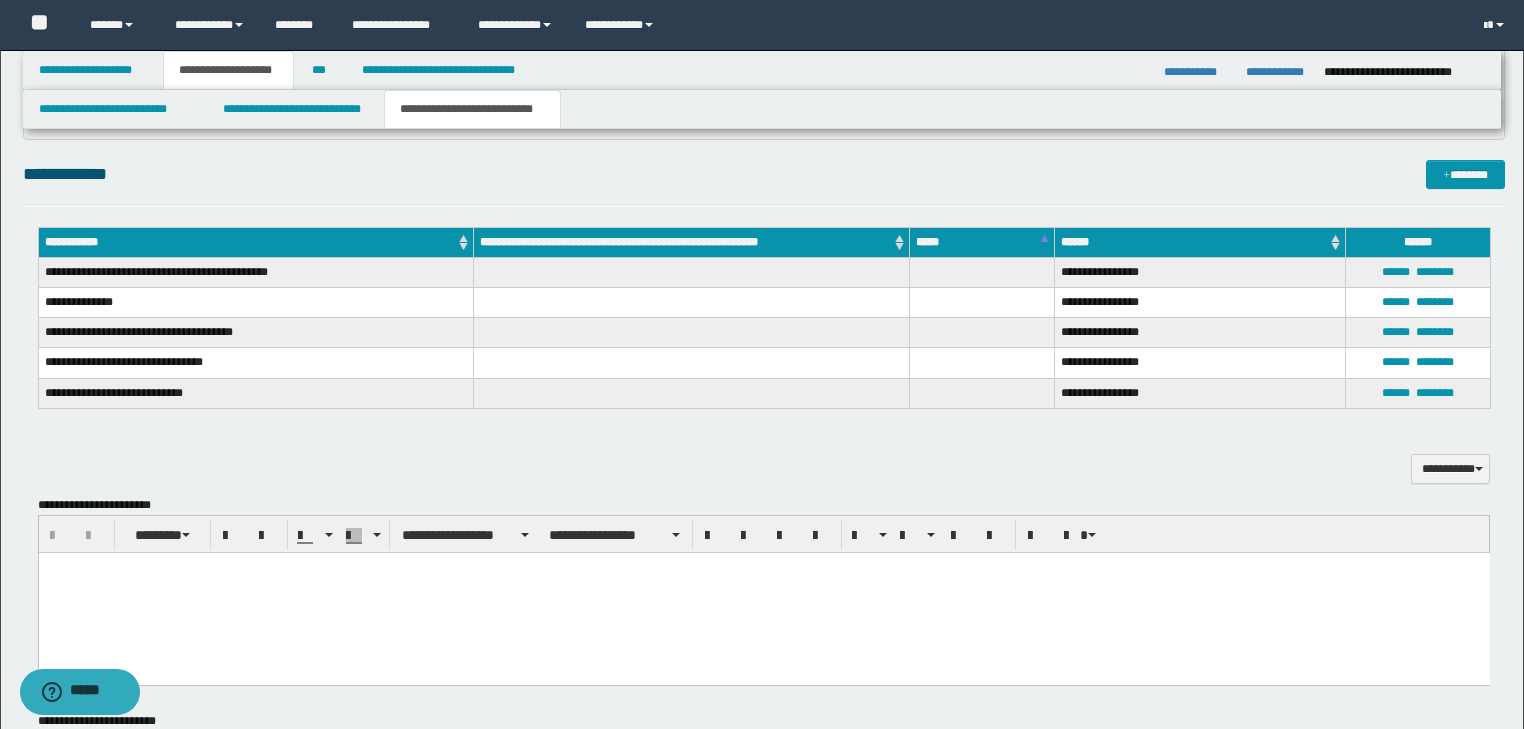 scroll, scrollTop: 989, scrollLeft: 0, axis: vertical 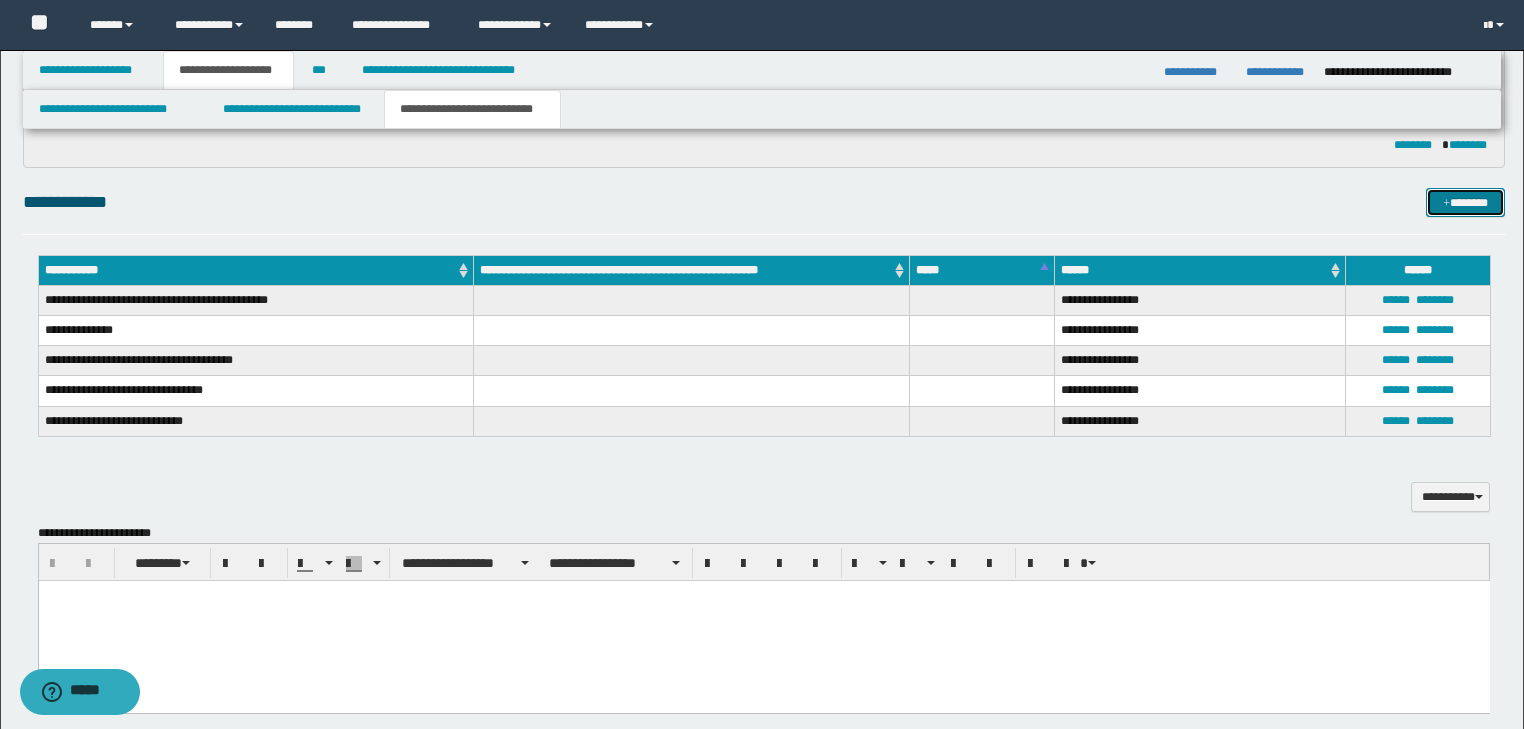 click on "*******" at bounding box center (1465, 203) 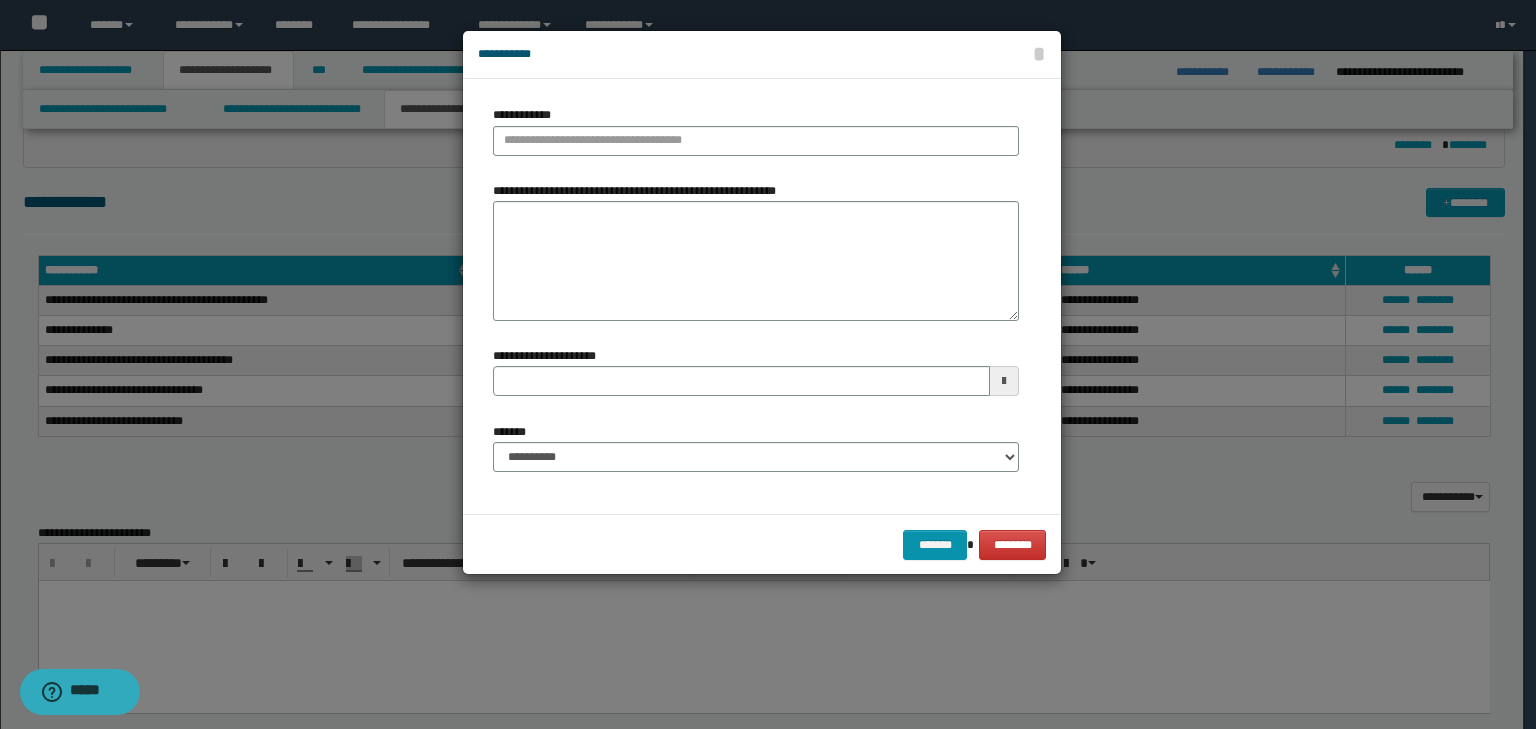 click on "**********" at bounding box center (756, 138) 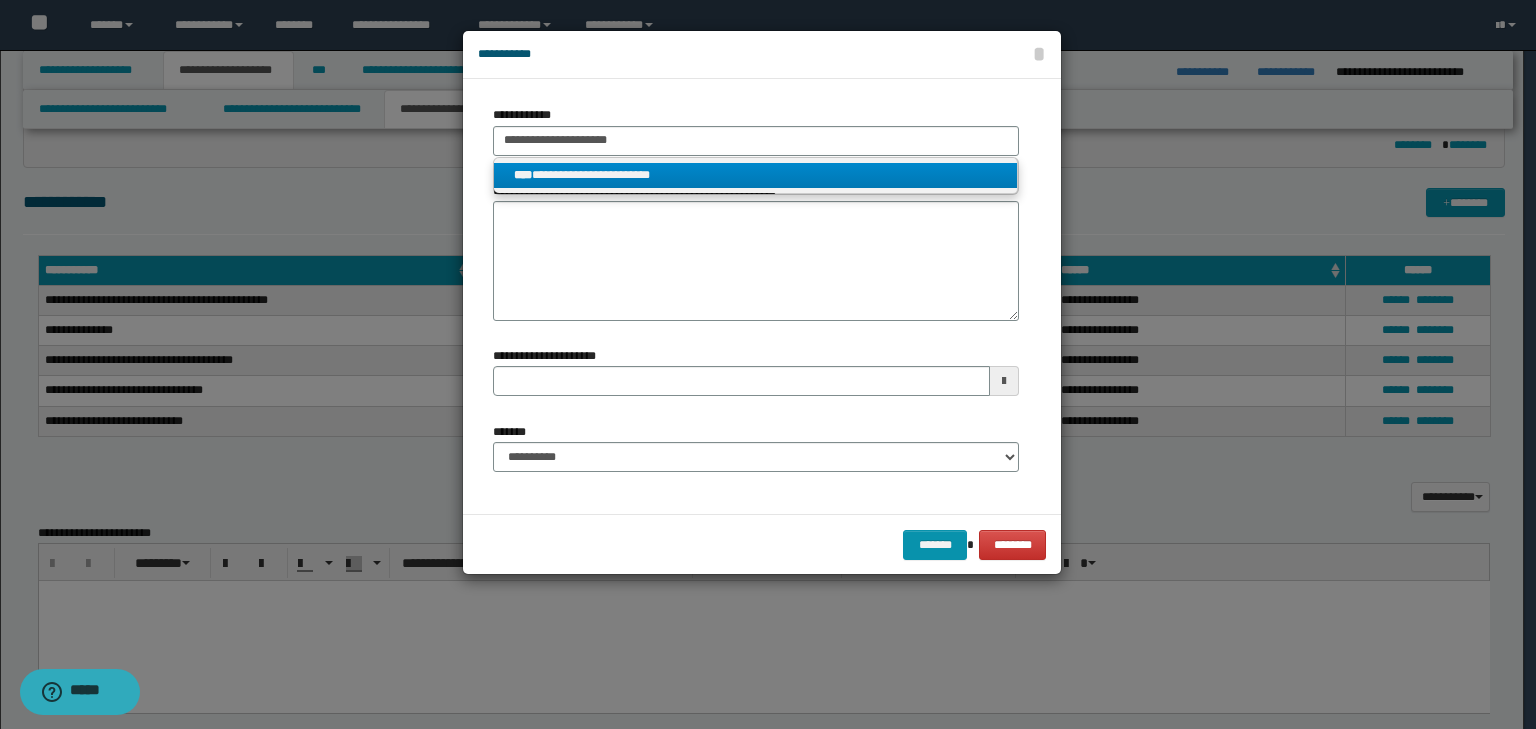 click on "**********" at bounding box center (756, 176) 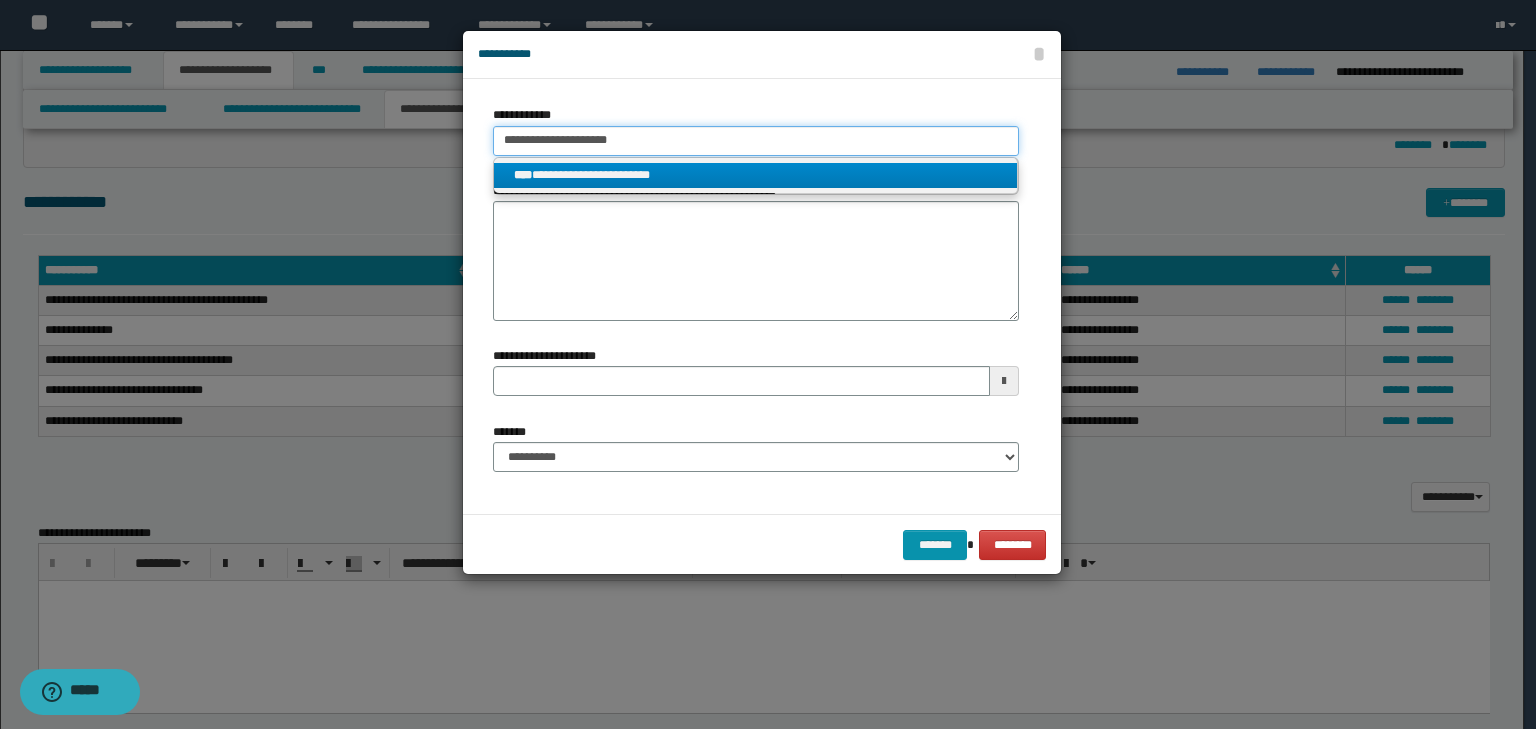 click on "**********" at bounding box center [756, 141] 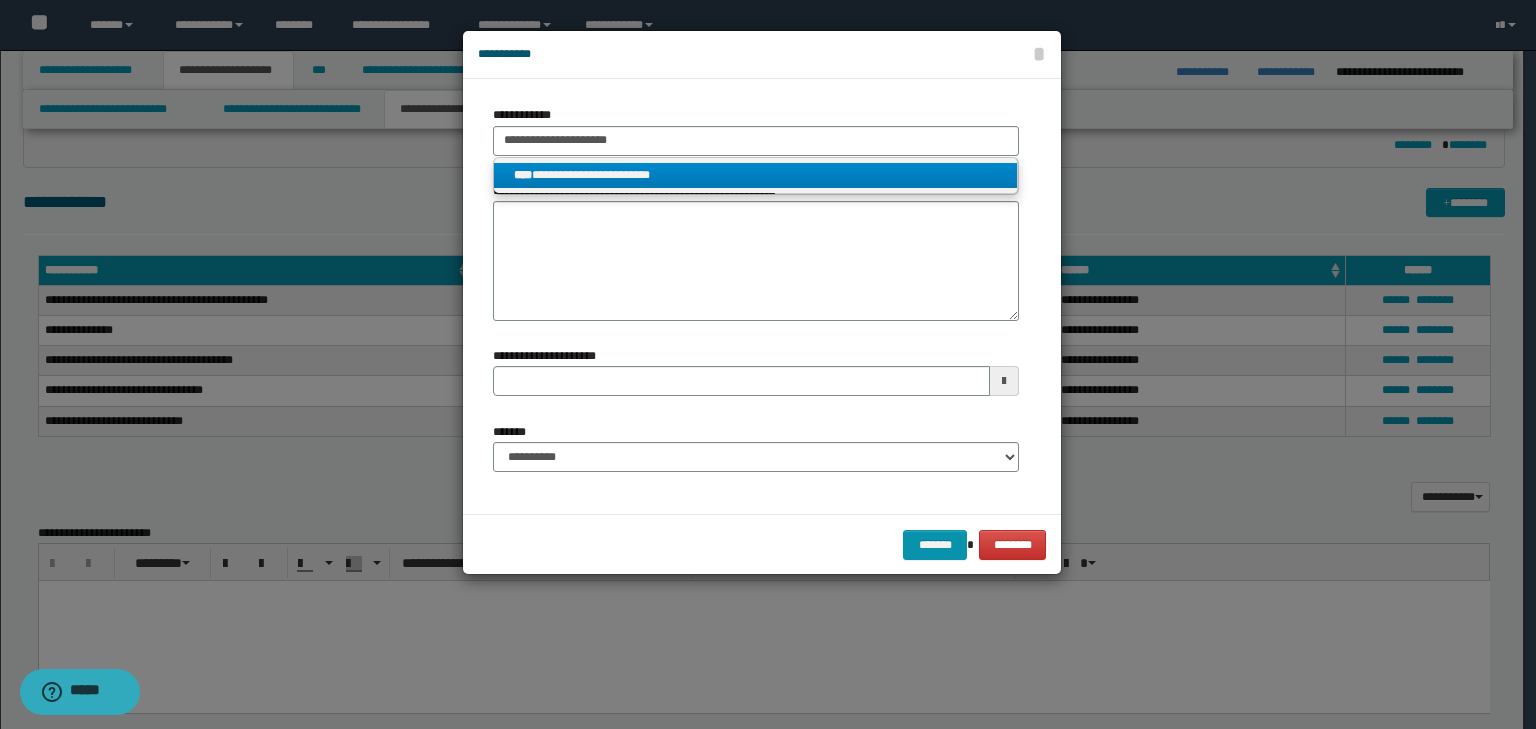 click on "**********" at bounding box center [756, 130] 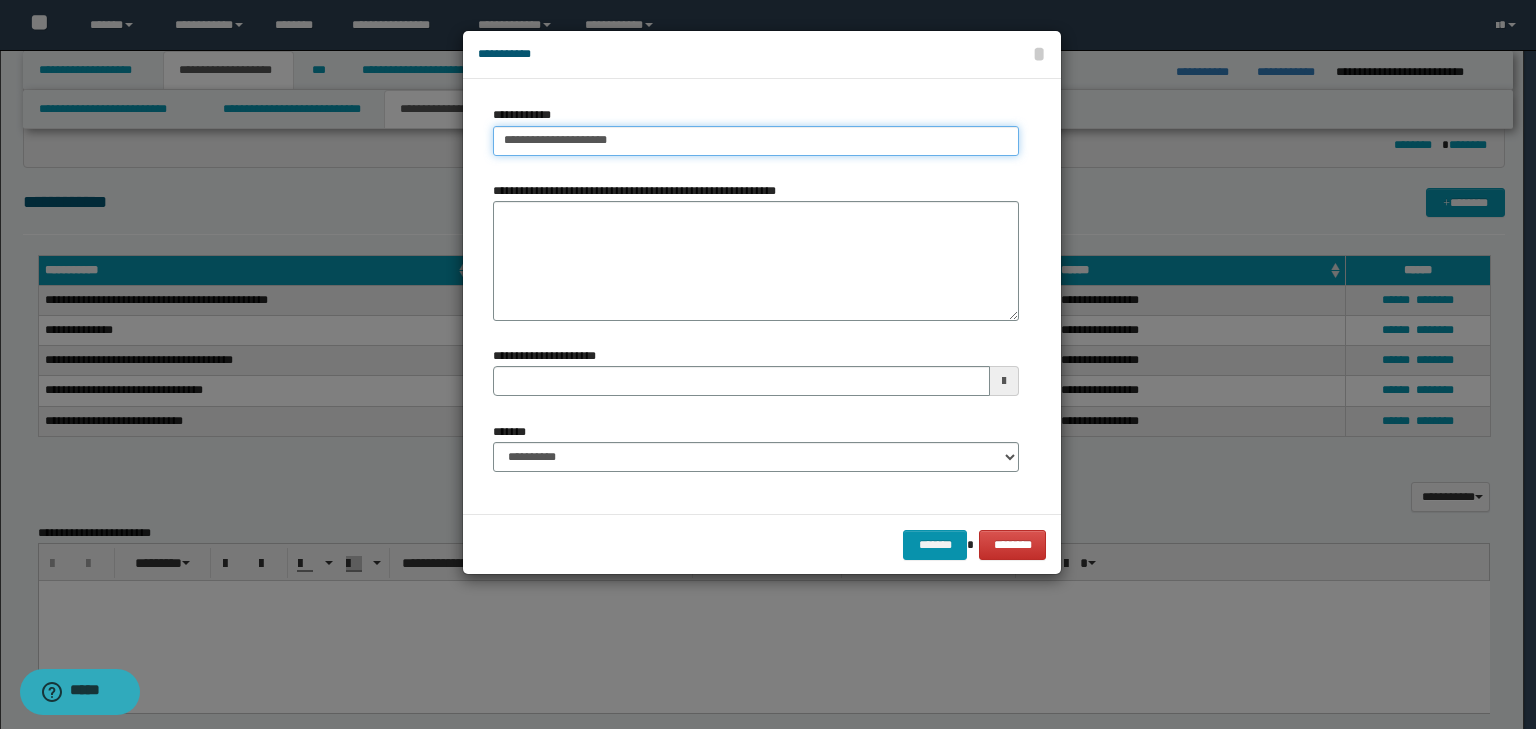 click on "**********" at bounding box center (756, 141) 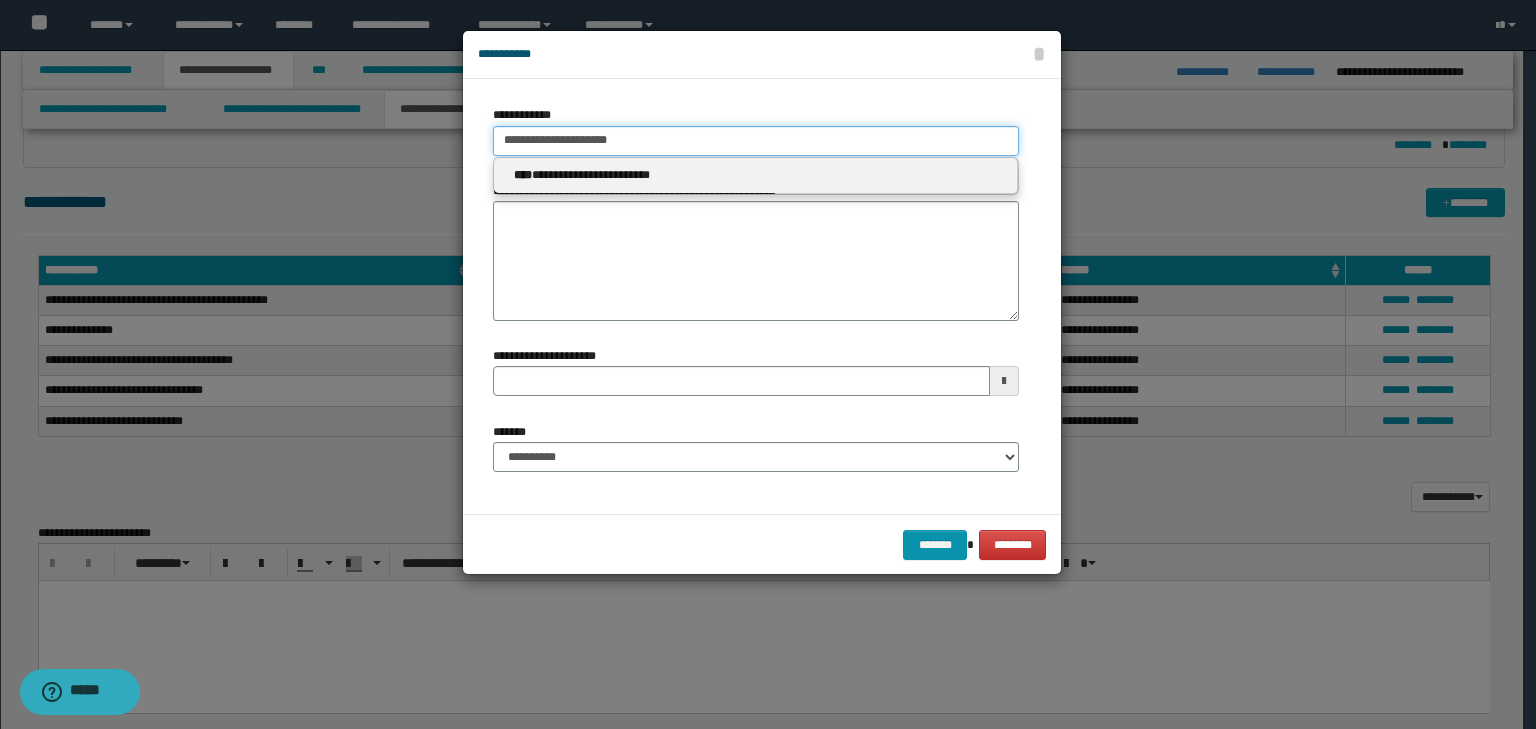 click on "**********" at bounding box center [756, 141] 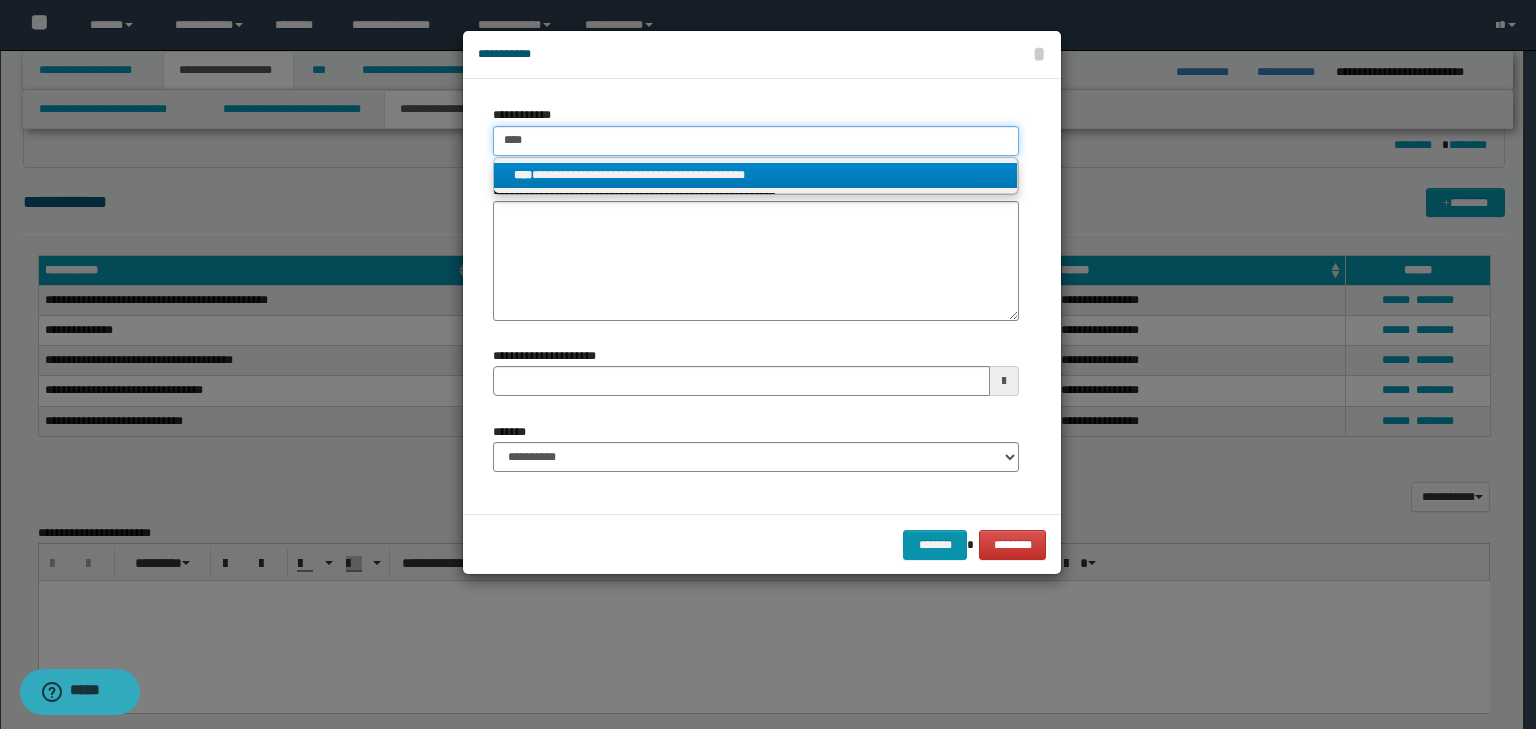 click on "****" at bounding box center [756, 141] 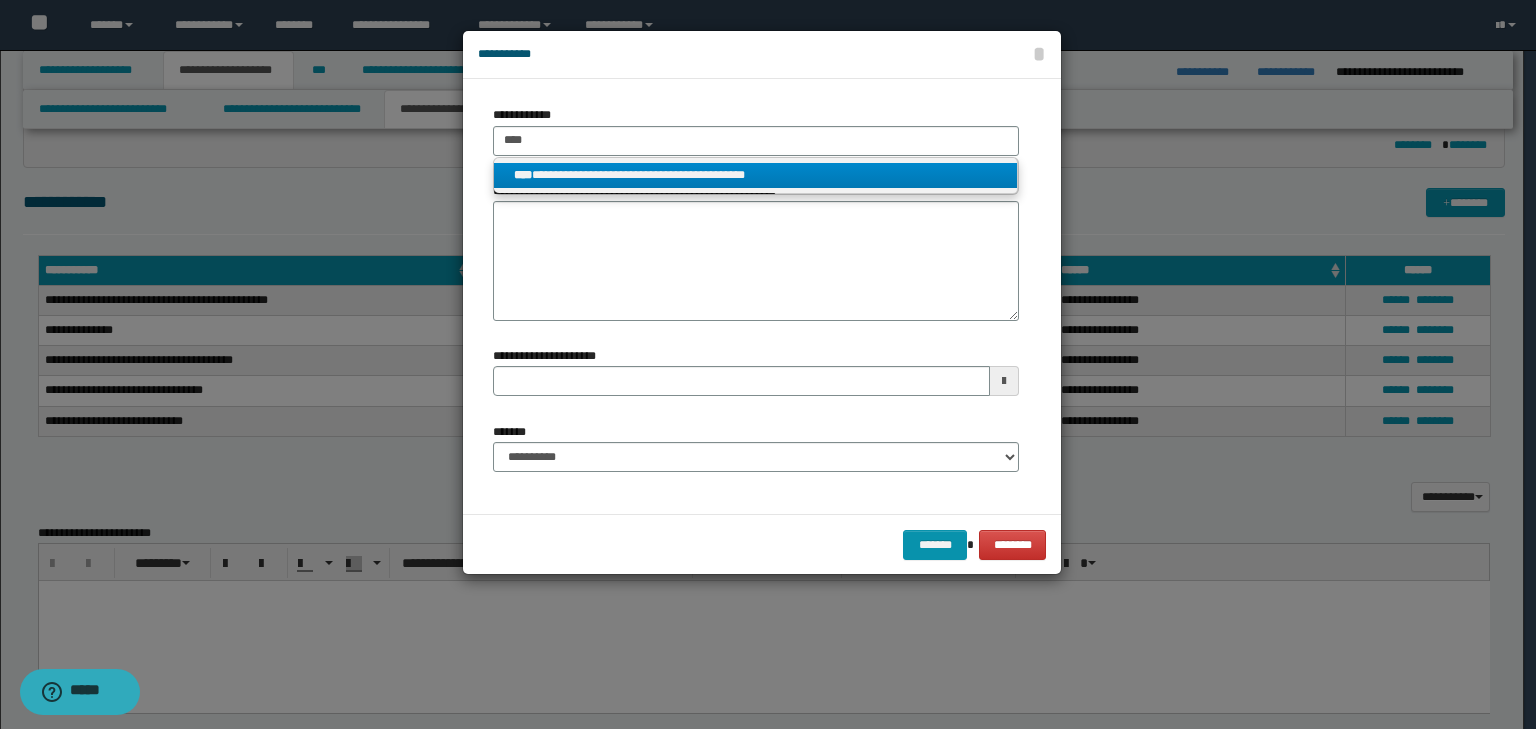 click on "**********" at bounding box center (756, 175) 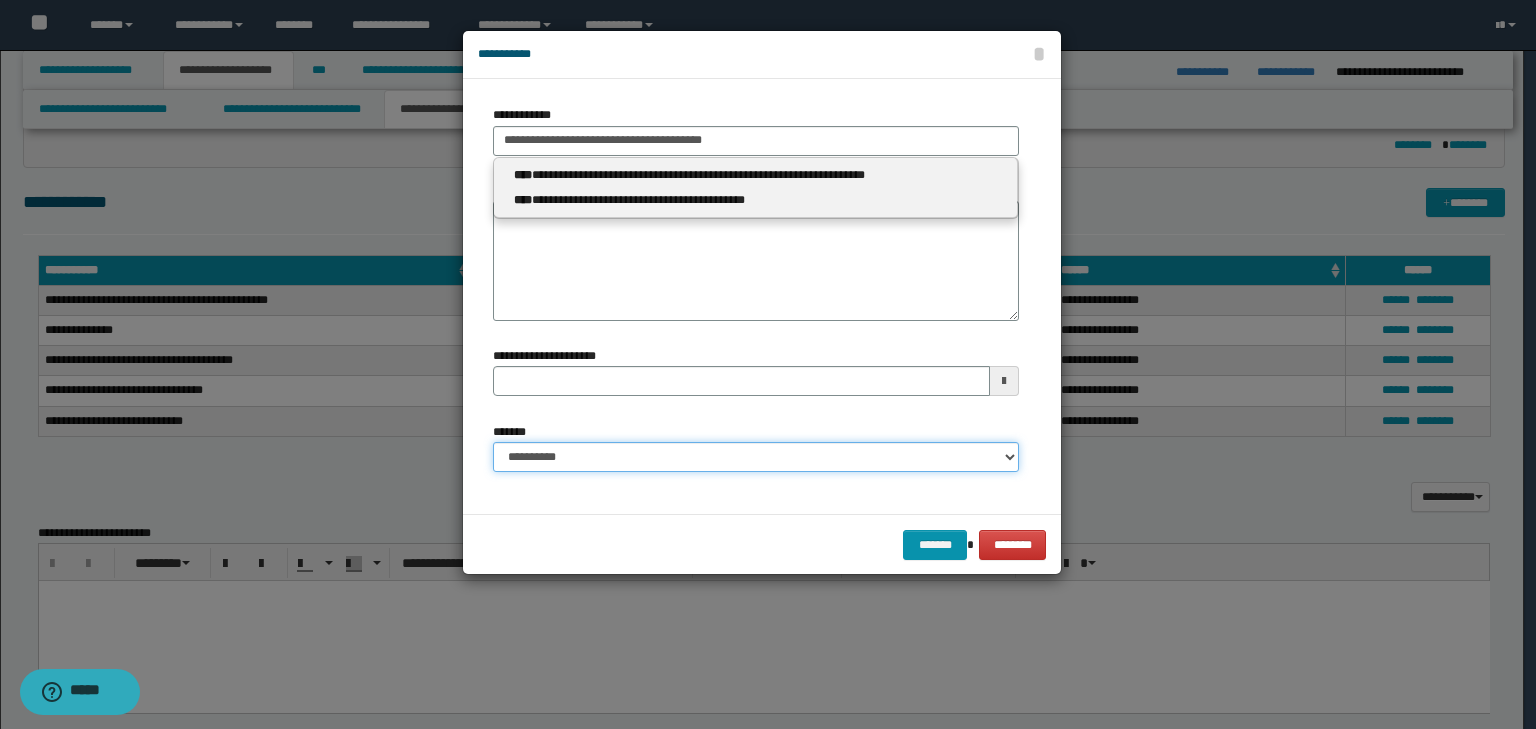 click on "**********" at bounding box center (756, 457) 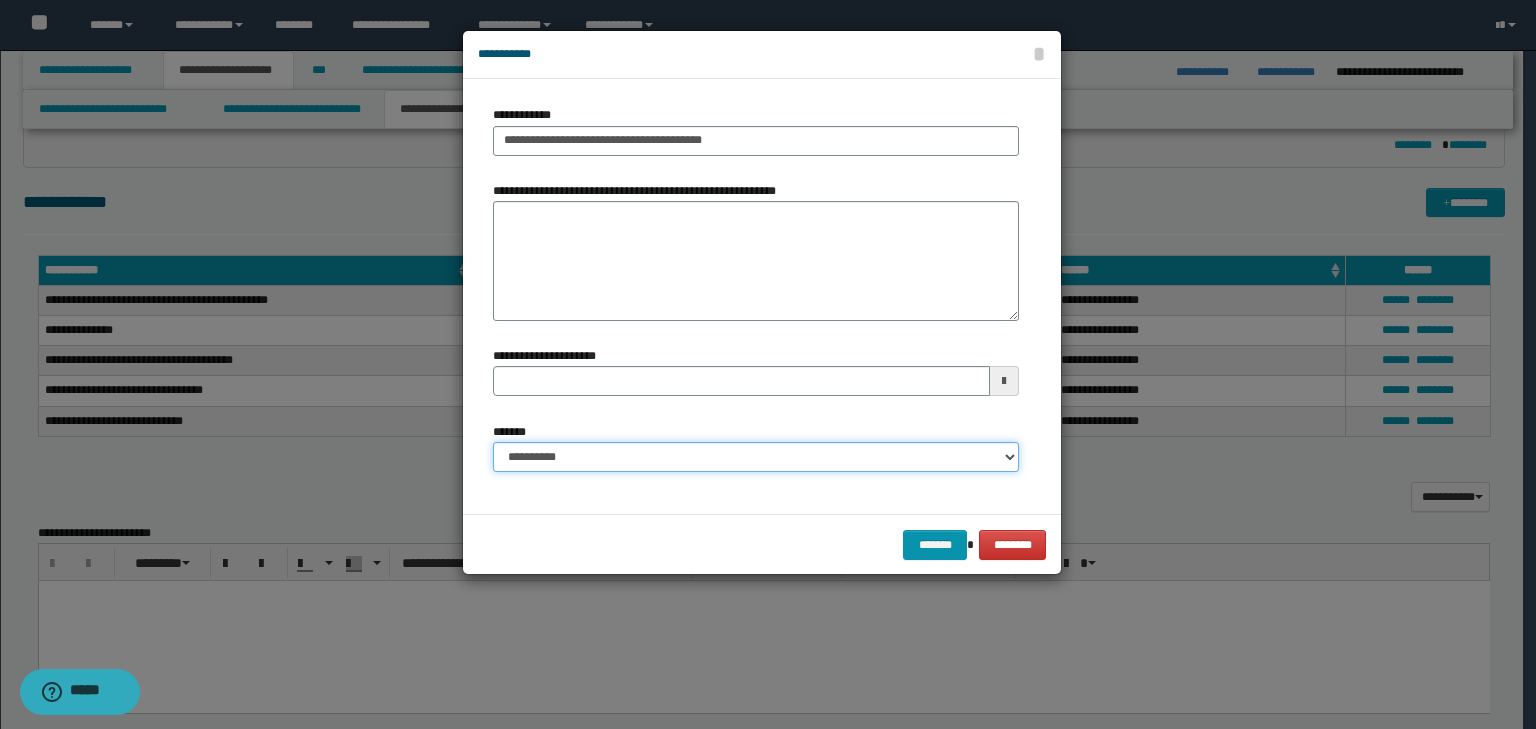 click on "**********" at bounding box center [756, 457] 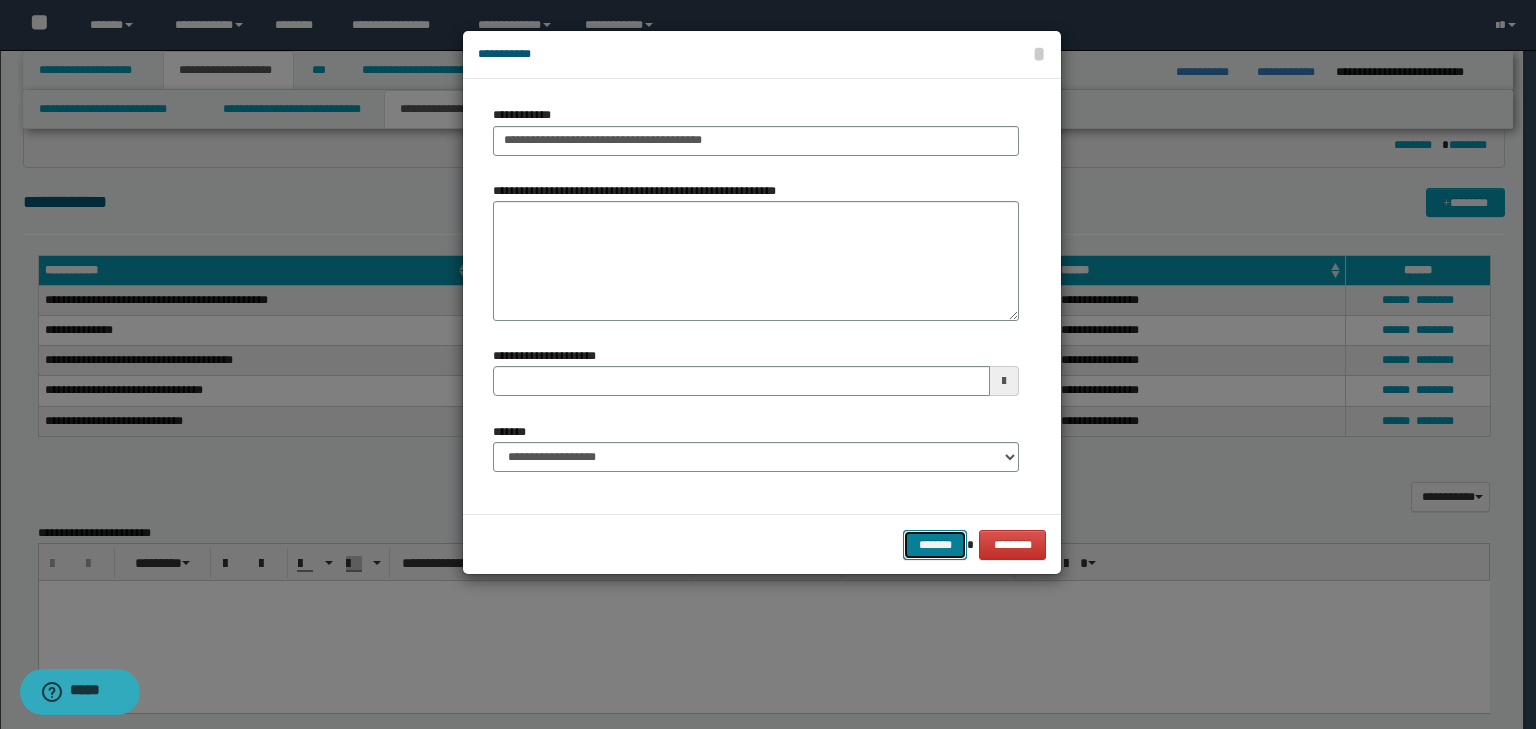 click on "*******" at bounding box center (935, 545) 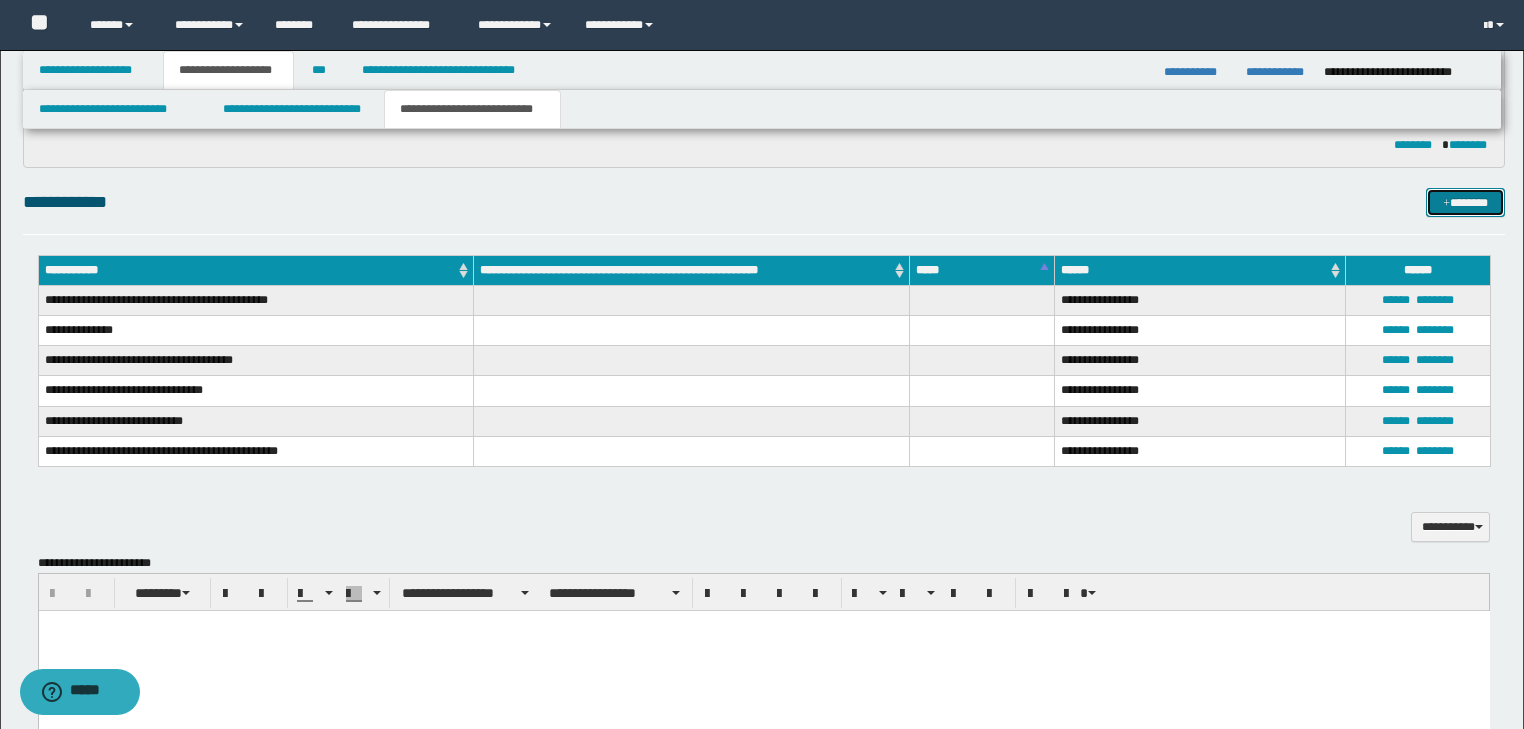click on "*******" at bounding box center (1465, 203) 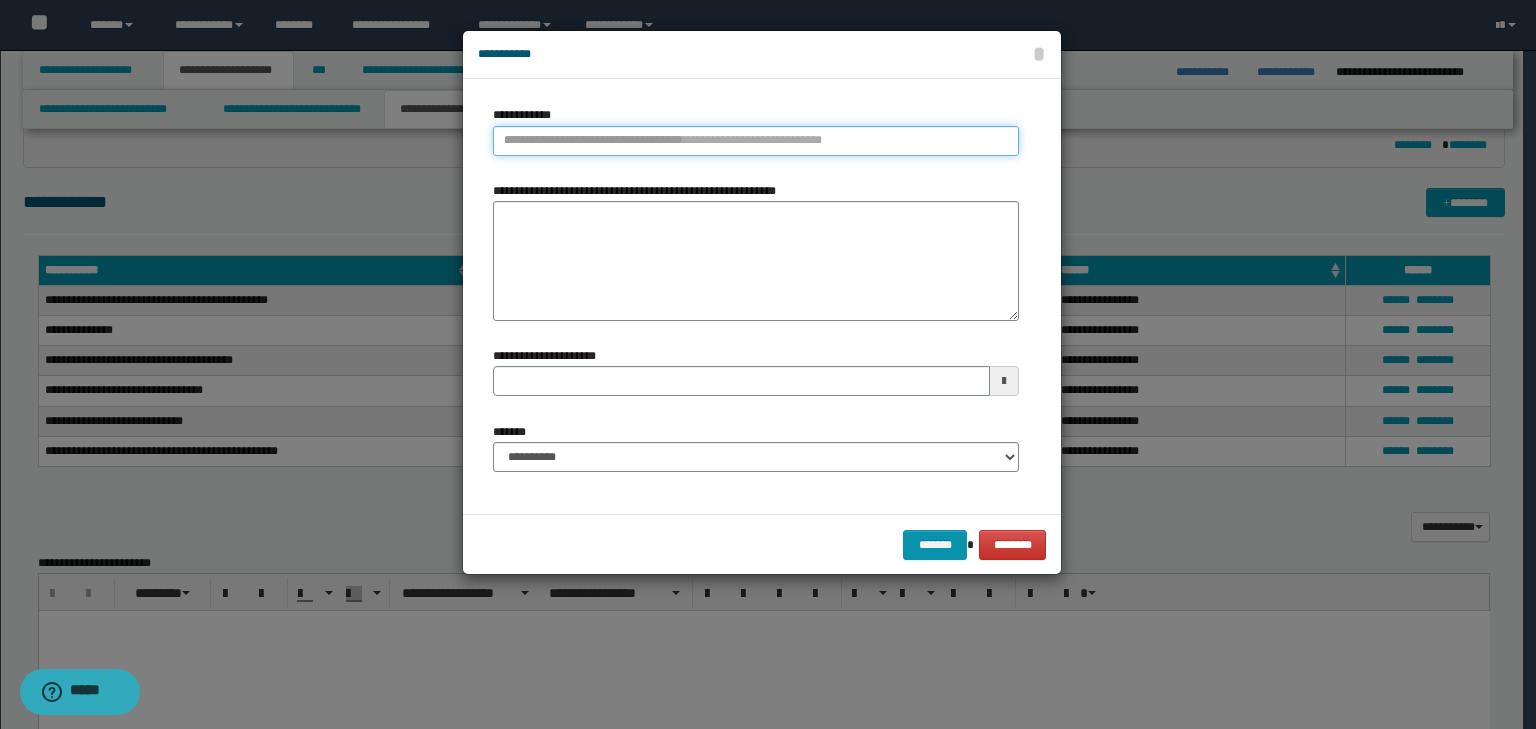 click on "**********" at bounding box center [756, 141] 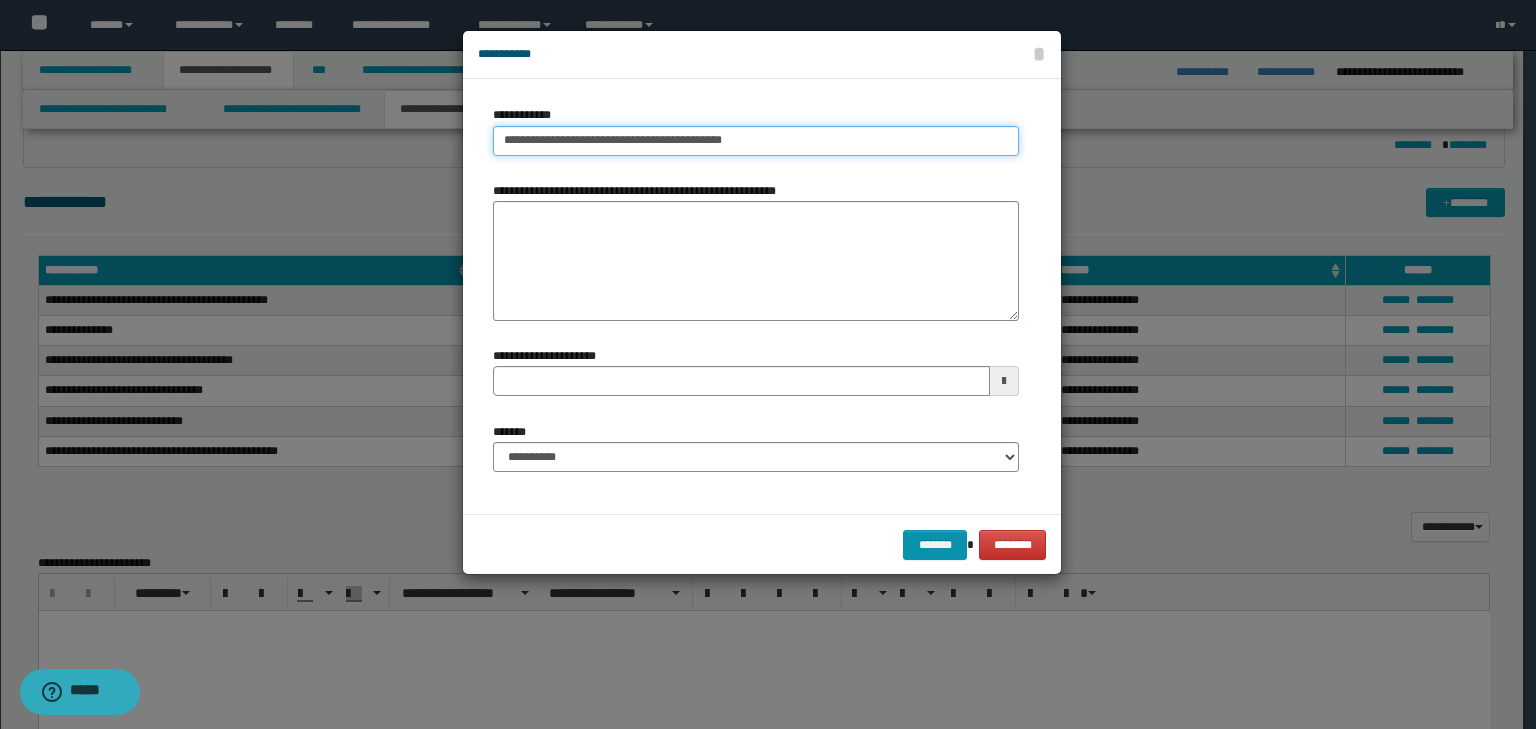 drag, startPoint x: 723, startPoint y: 141, endPoint x: 308, endPoint y: 135, distance: 415.04337 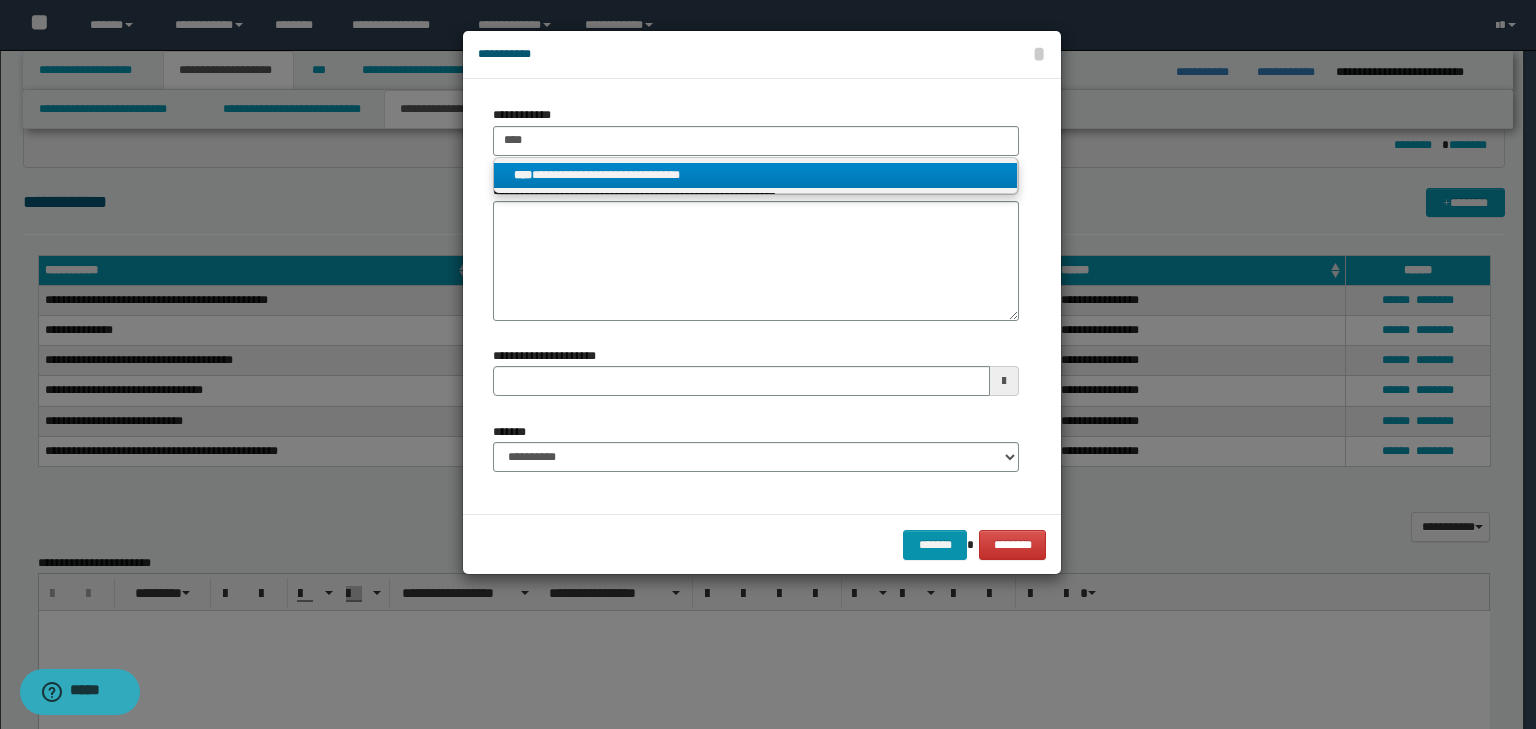 click on "**********" at bounding box center [756, 175] 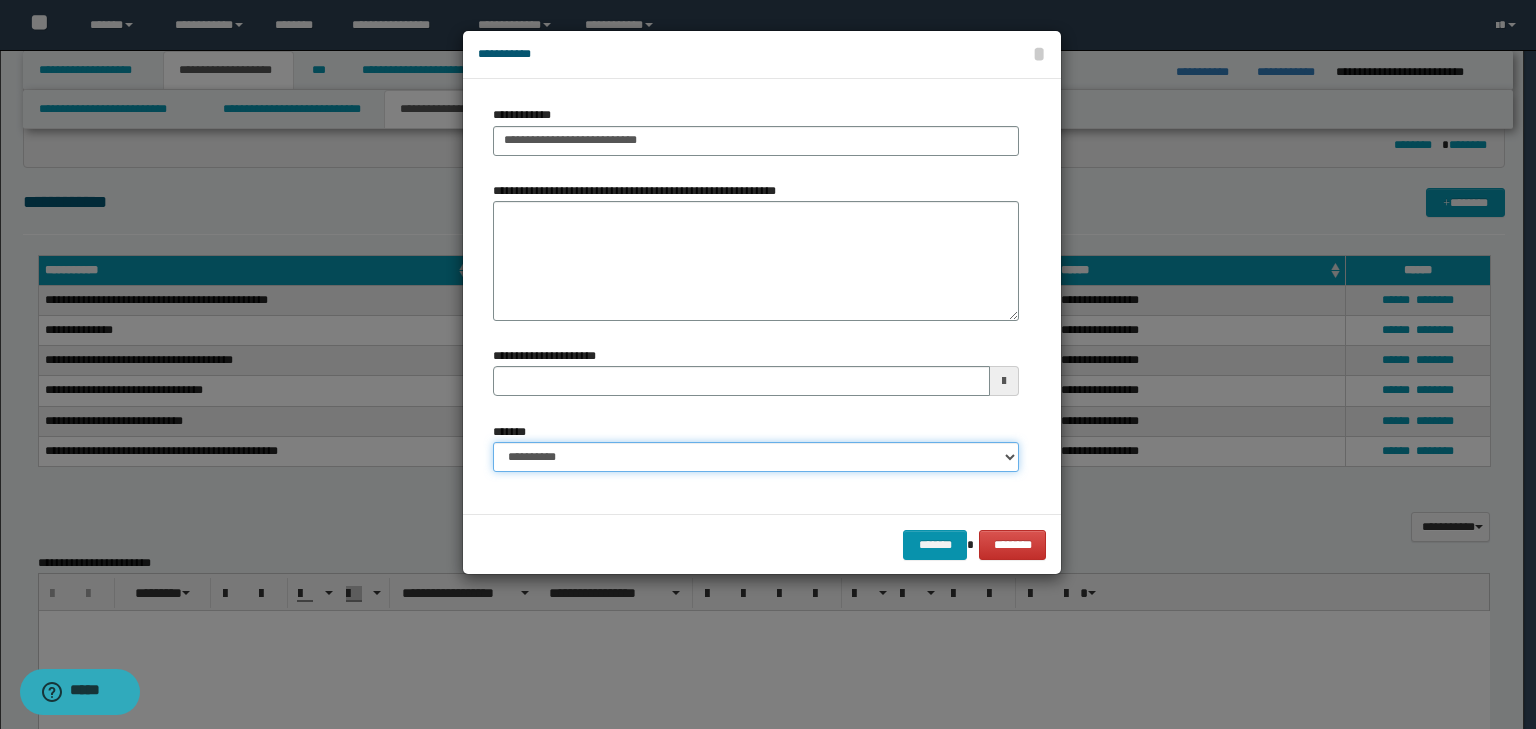 click on "**********" at bounding box center [756, 457] 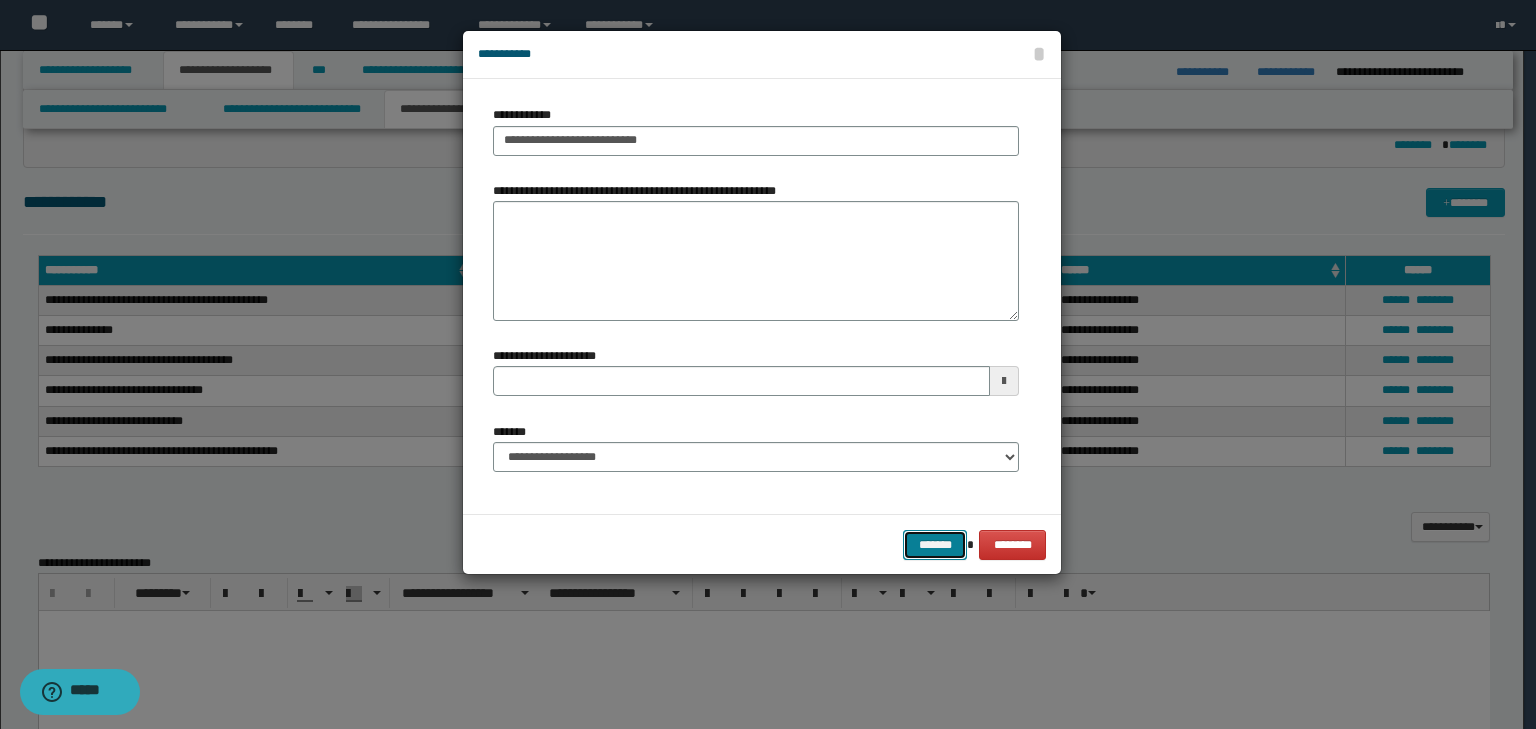 click on "*******" at bounding box center [935, 545] 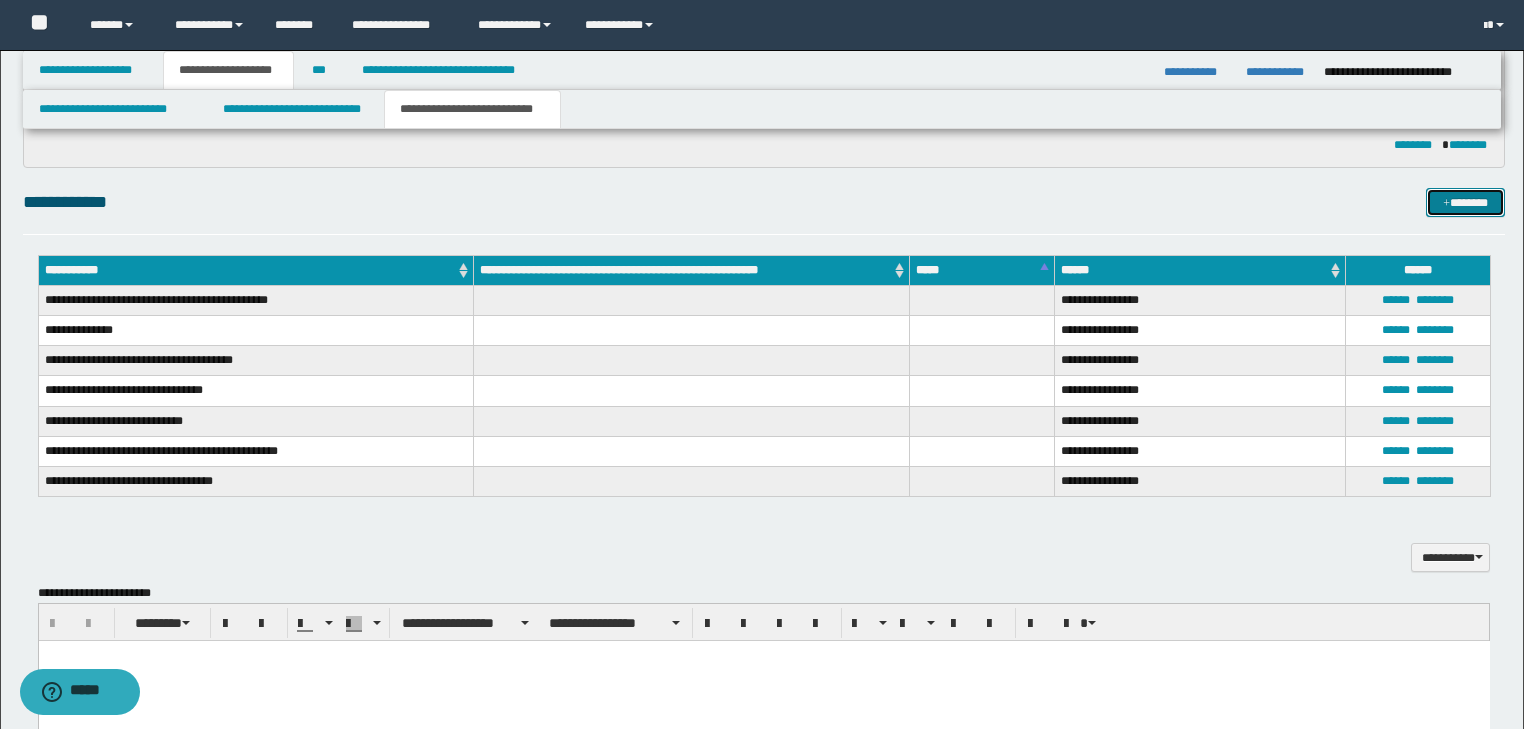 click on "*******" at bounding box center (1465, 203) 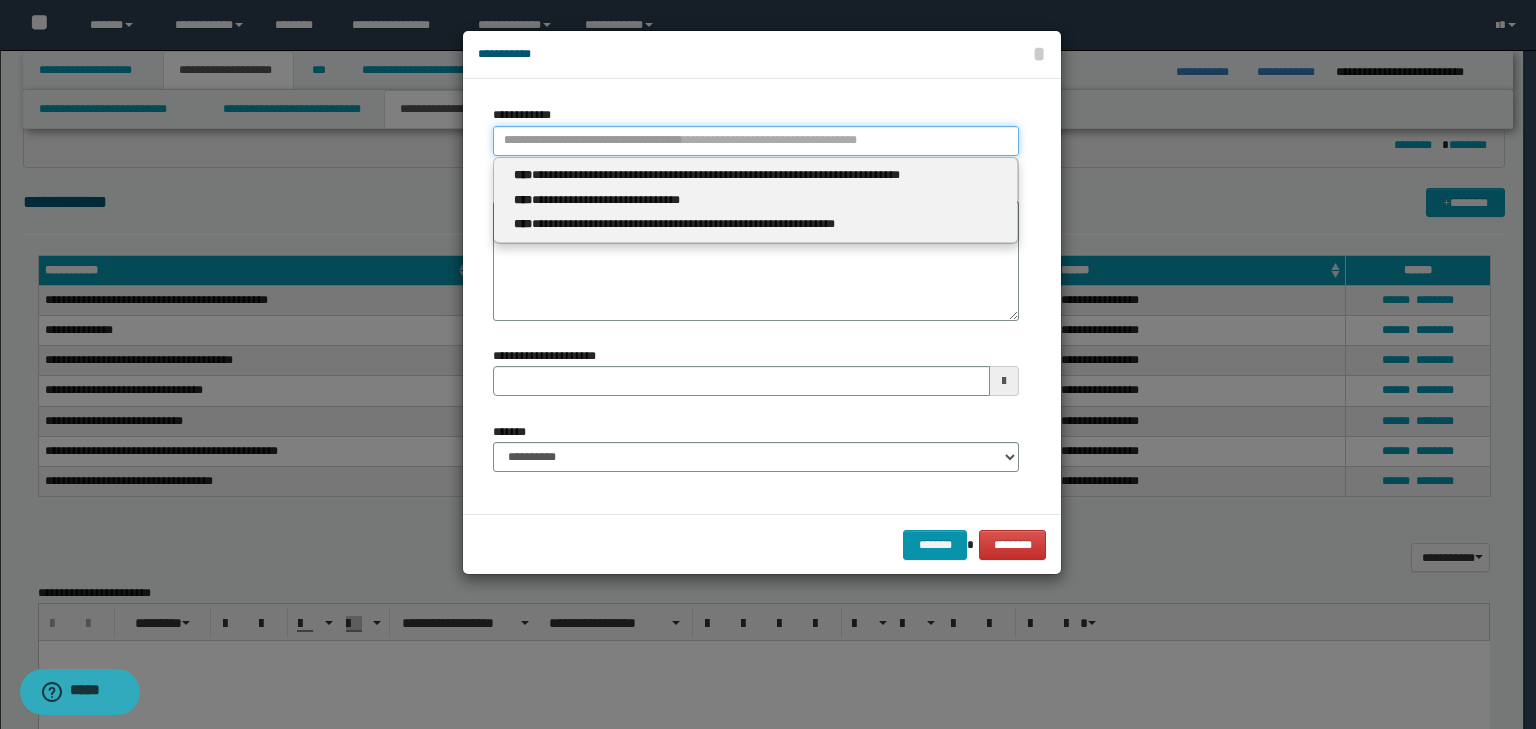 click on "**********" at bounding box center (756, 141) 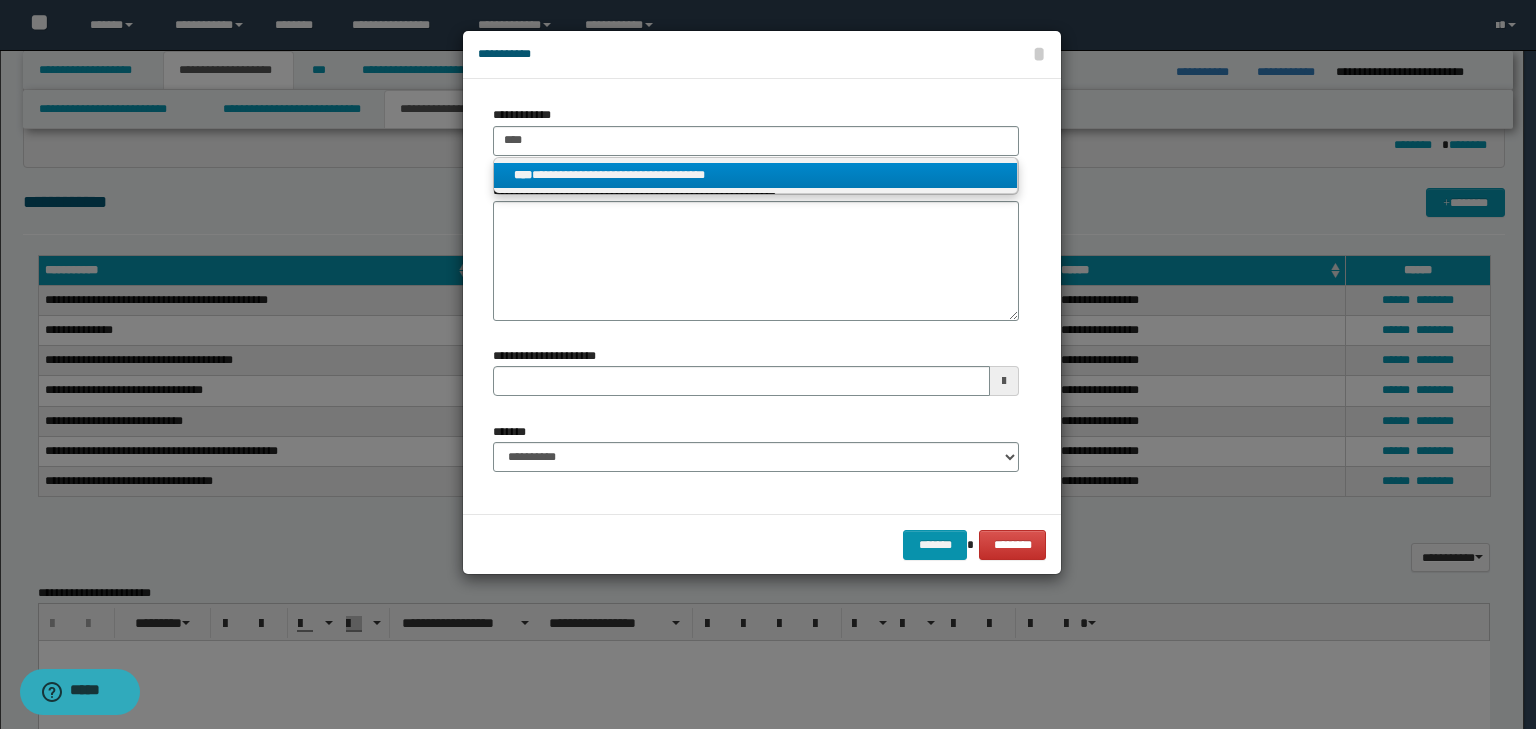 click on "**********" at bounding box center (756, 175) 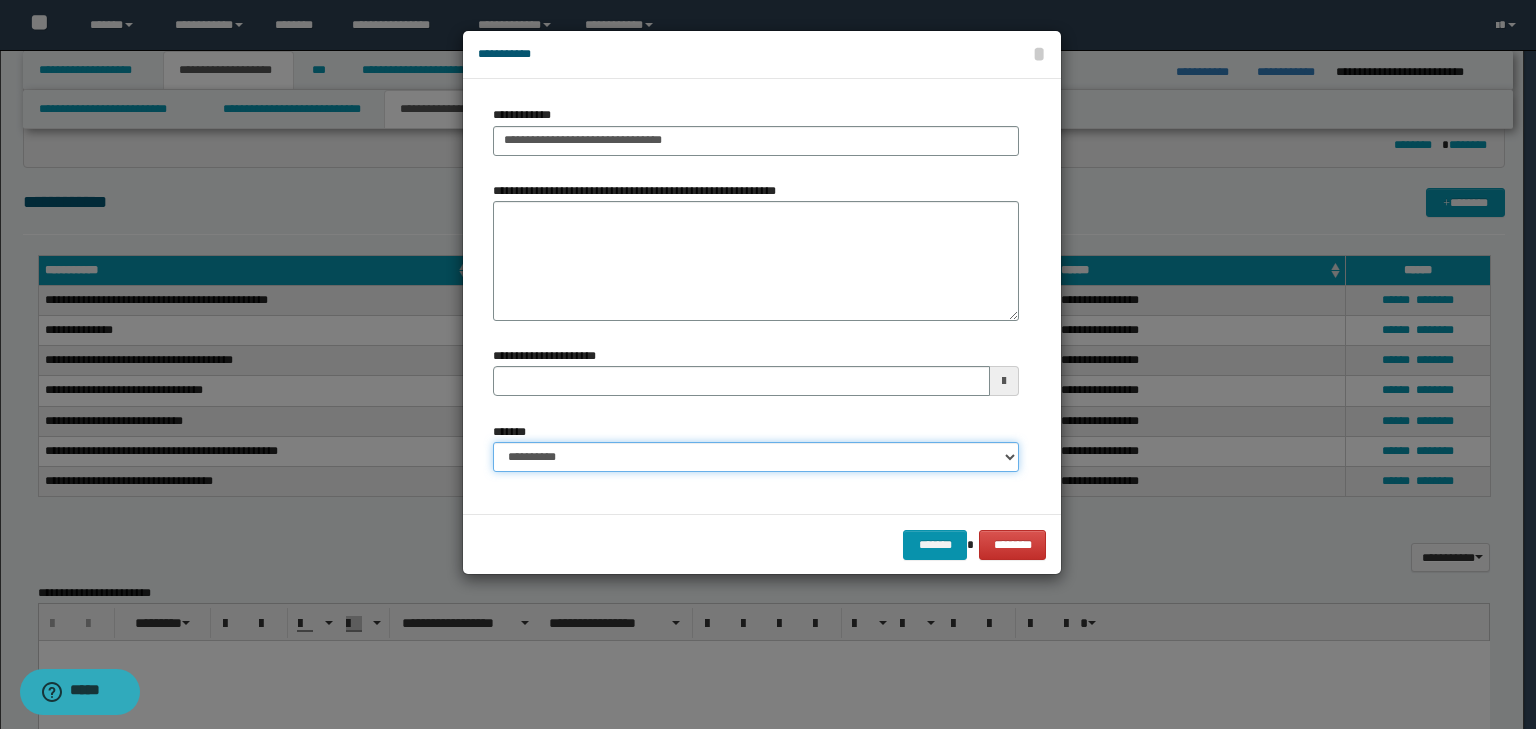 click on "**********" at bounding box center (756, 457) 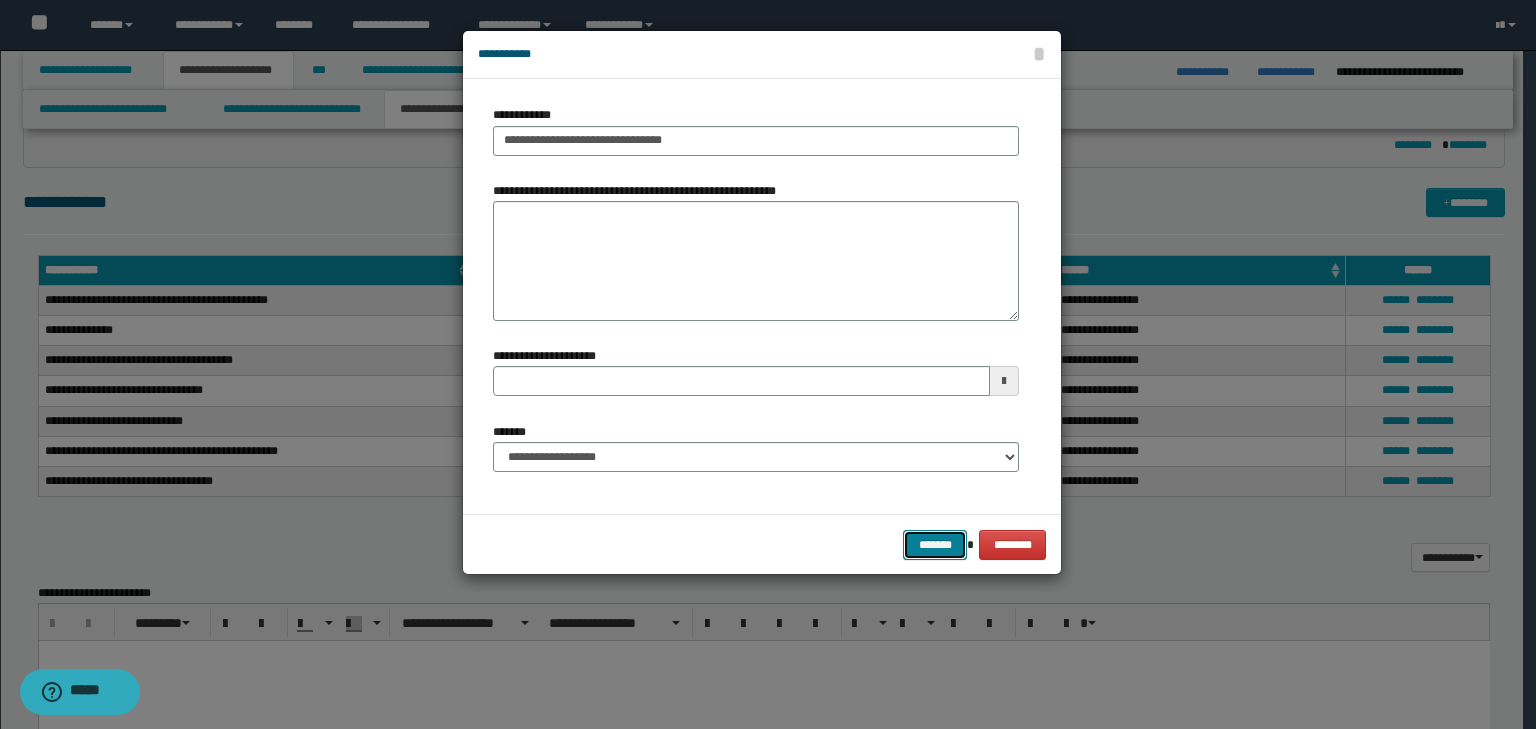 click on "*******" at bounding box center [935, 545] 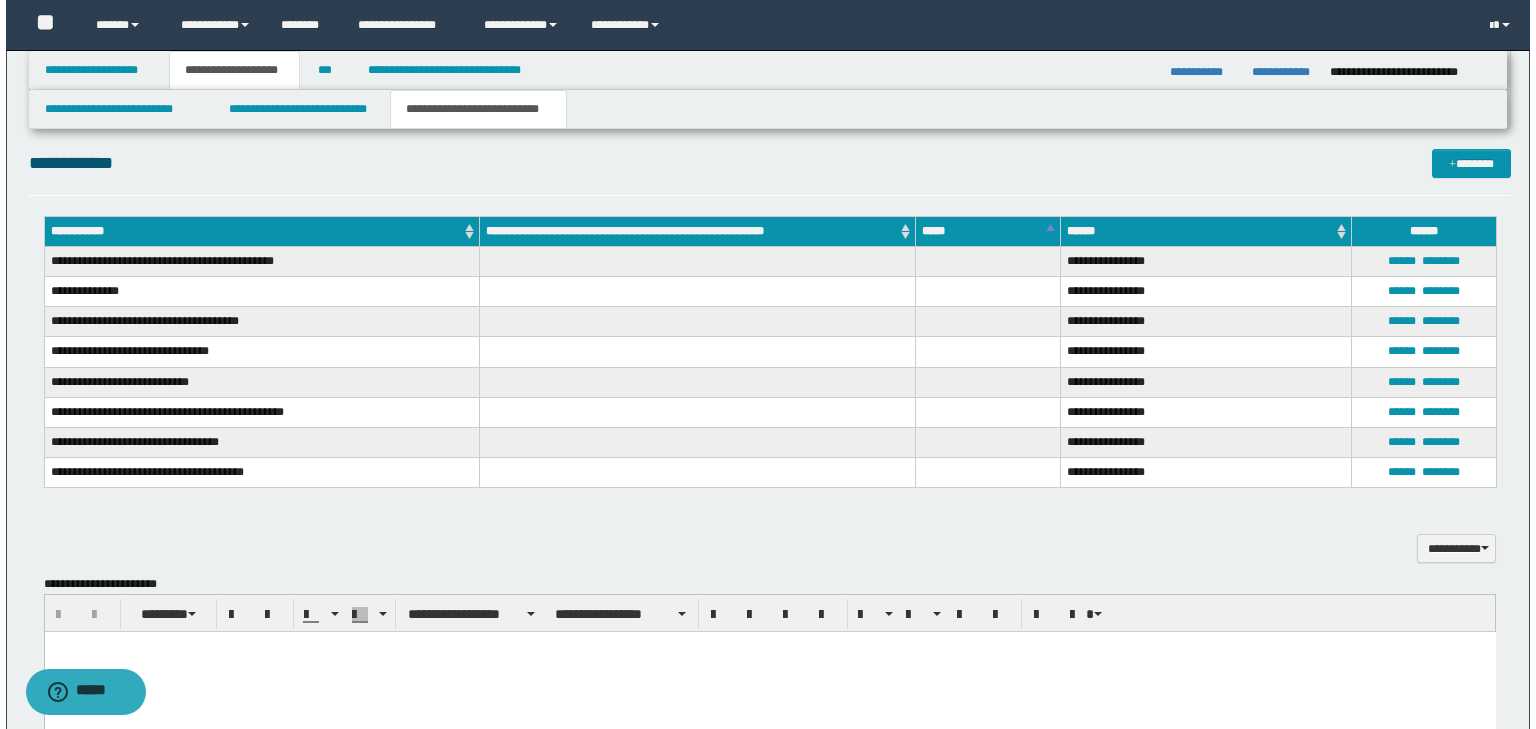 scroll, scrollTop: 989, scrollLeft: 0, axis: vertical 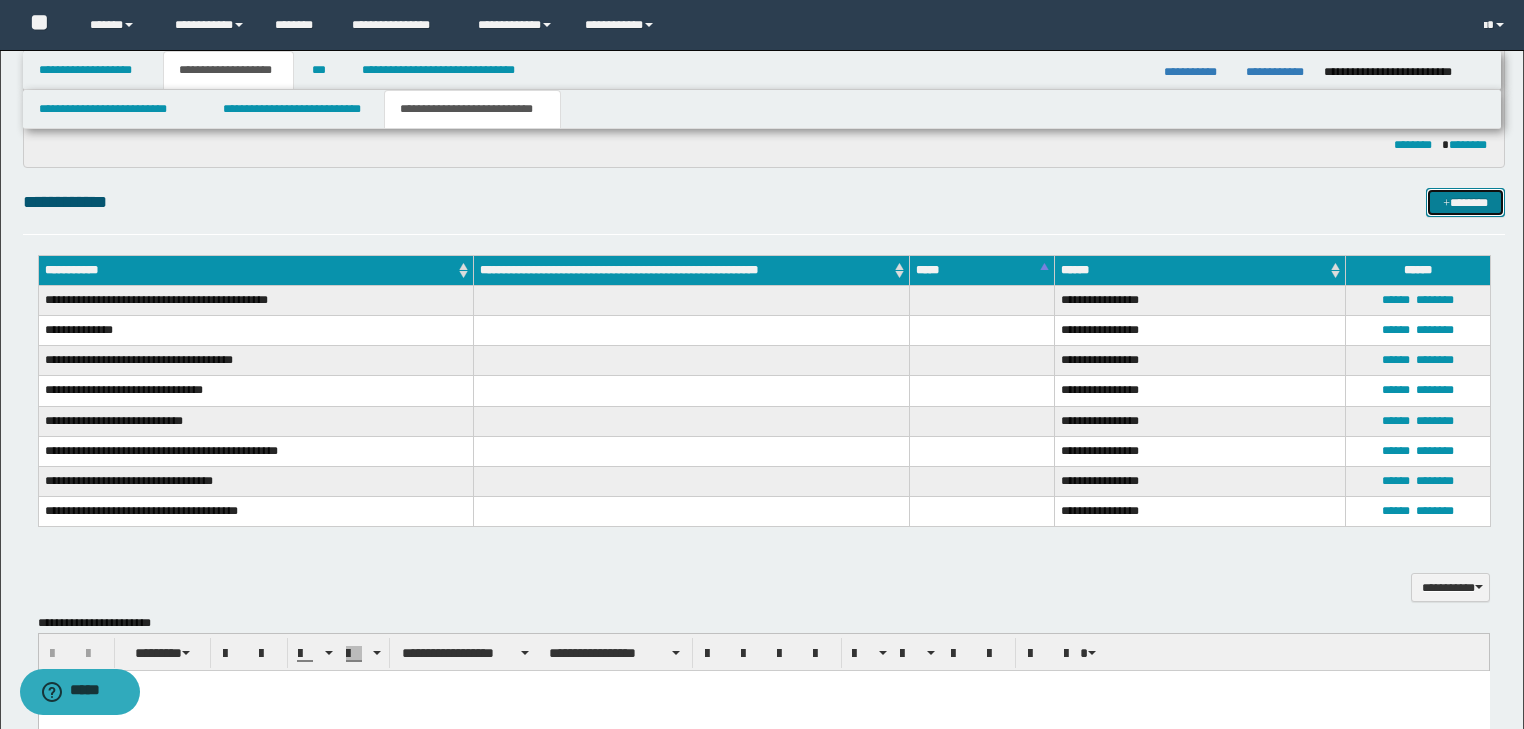 click on "*******" at bounding box center [1465, 203] 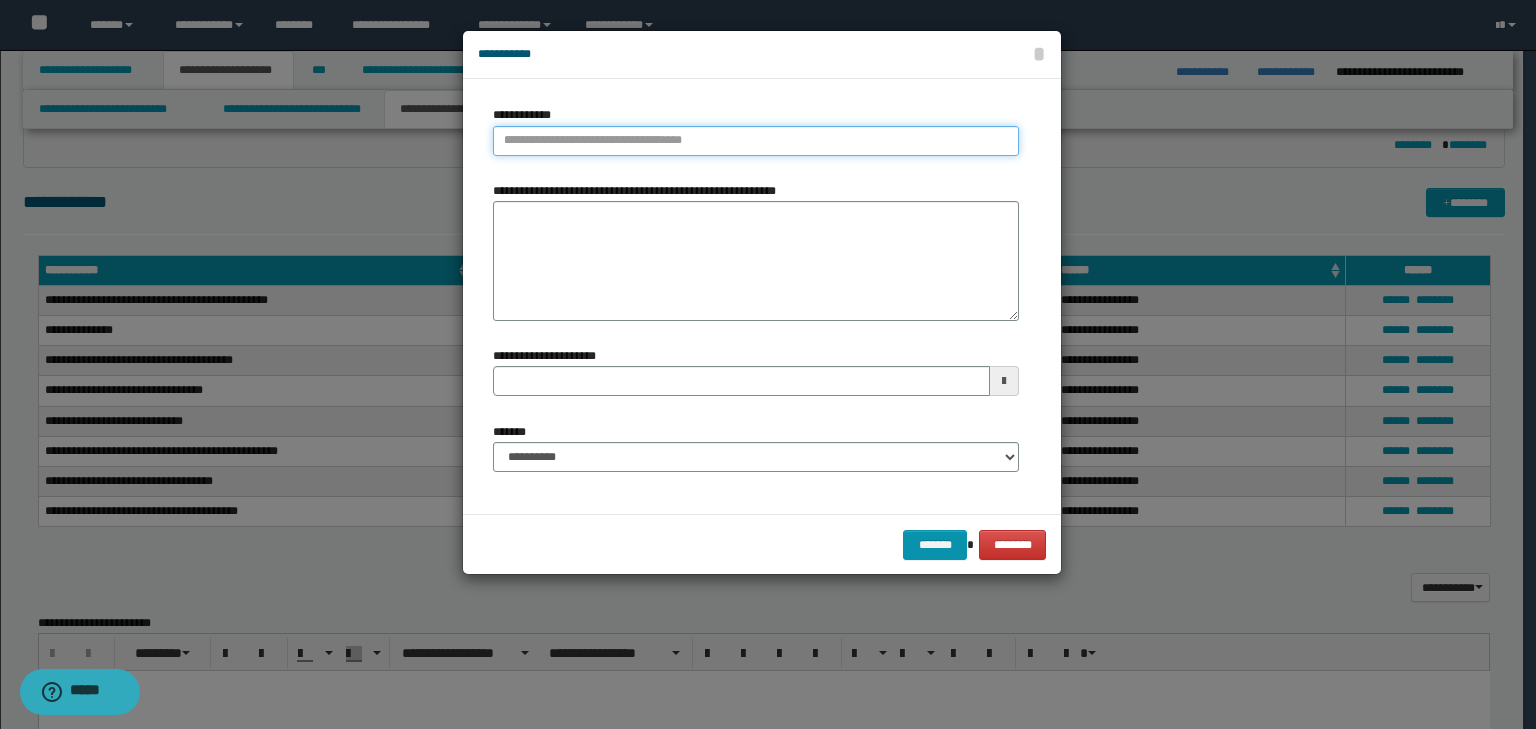 click on "**********" at bounding box center [756, 141] 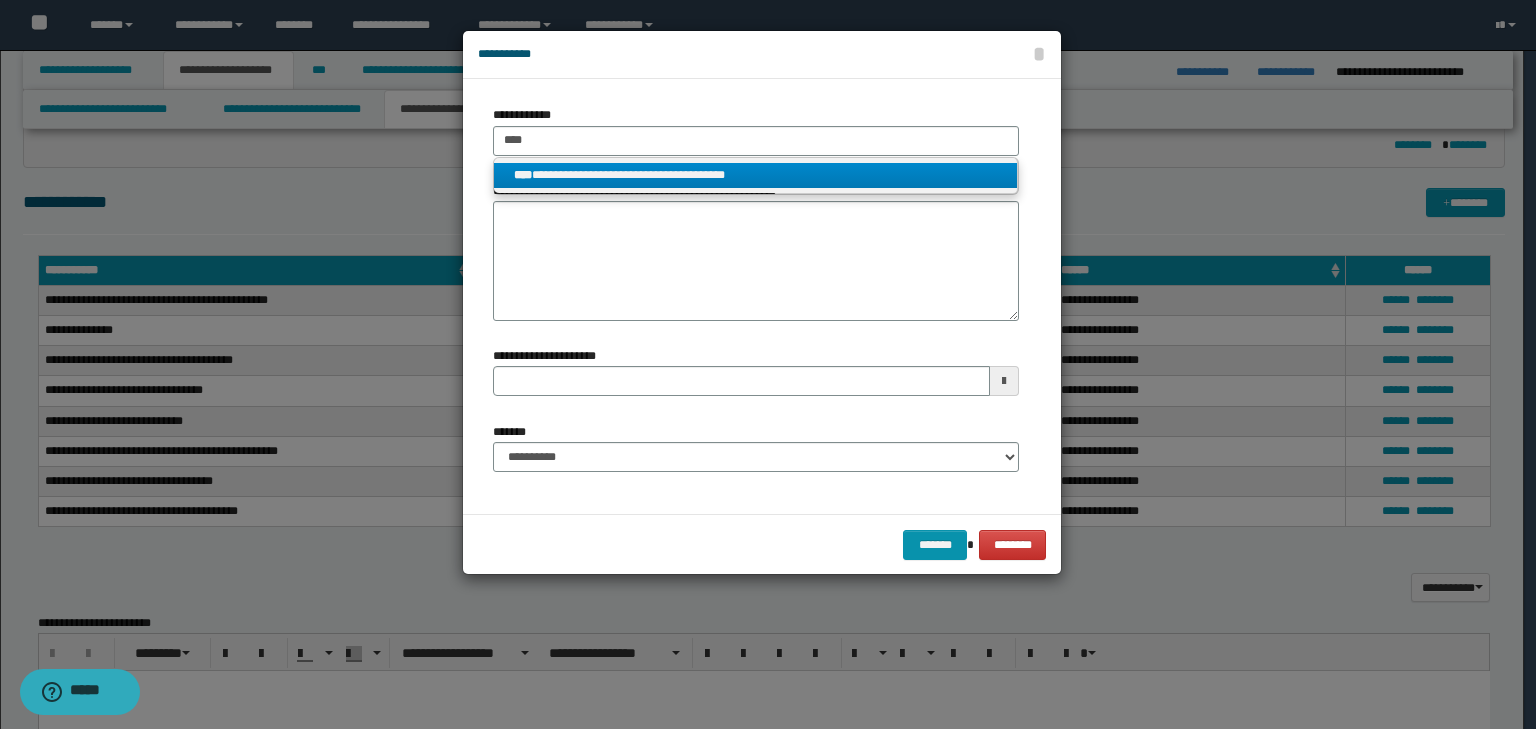 click on "**********" at bounding box center (756, 176) 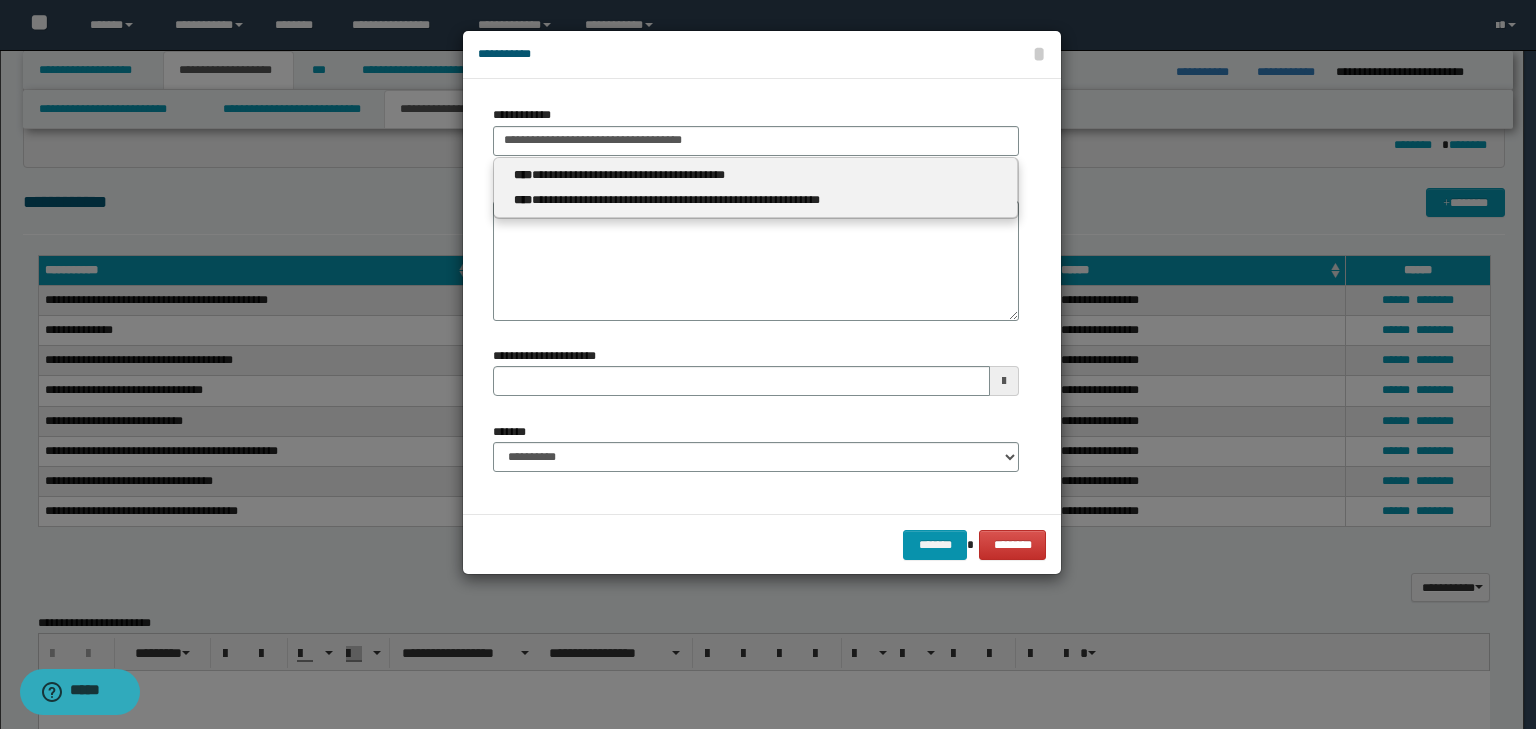 click at bounding box center (768, 364) 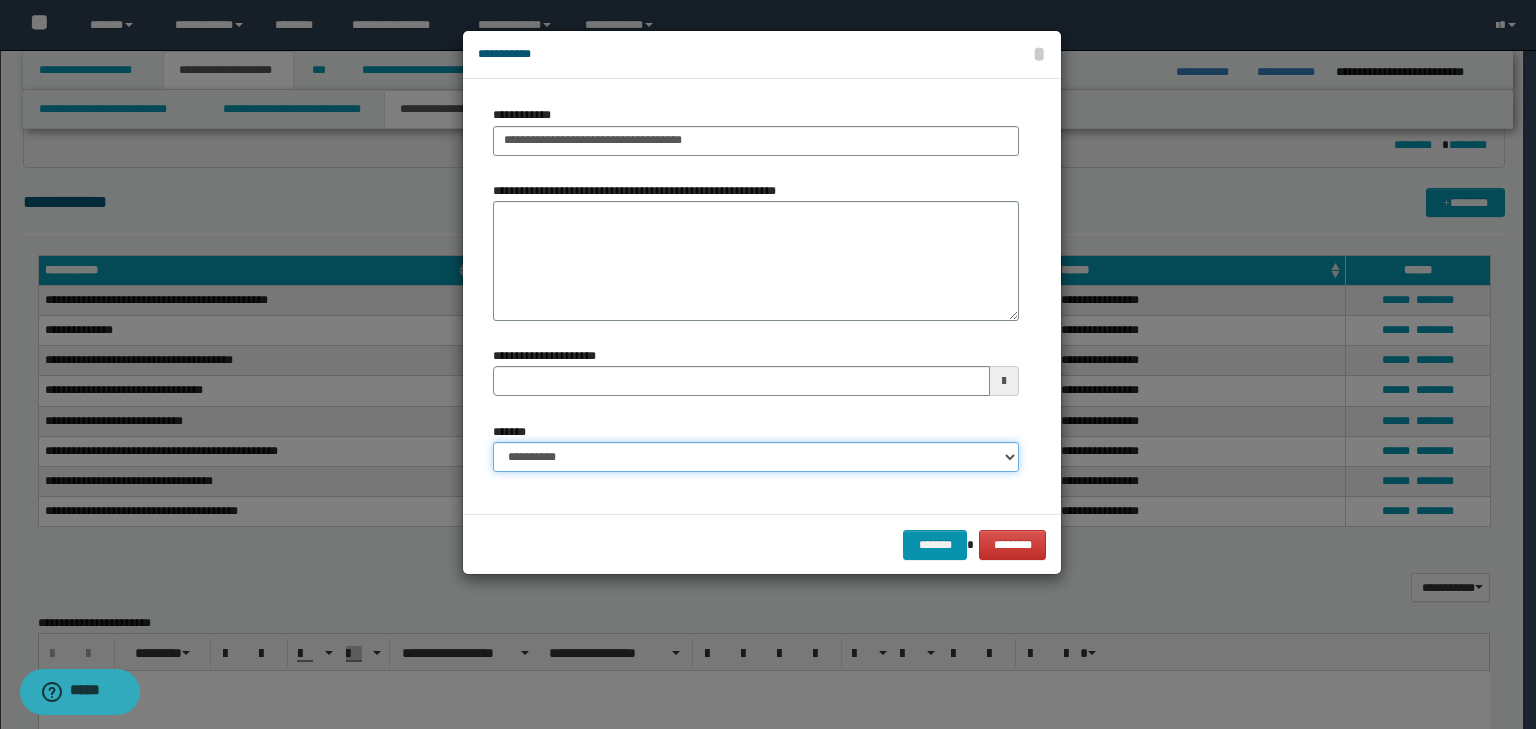 click on "**********" at bounding box center (756, 457) 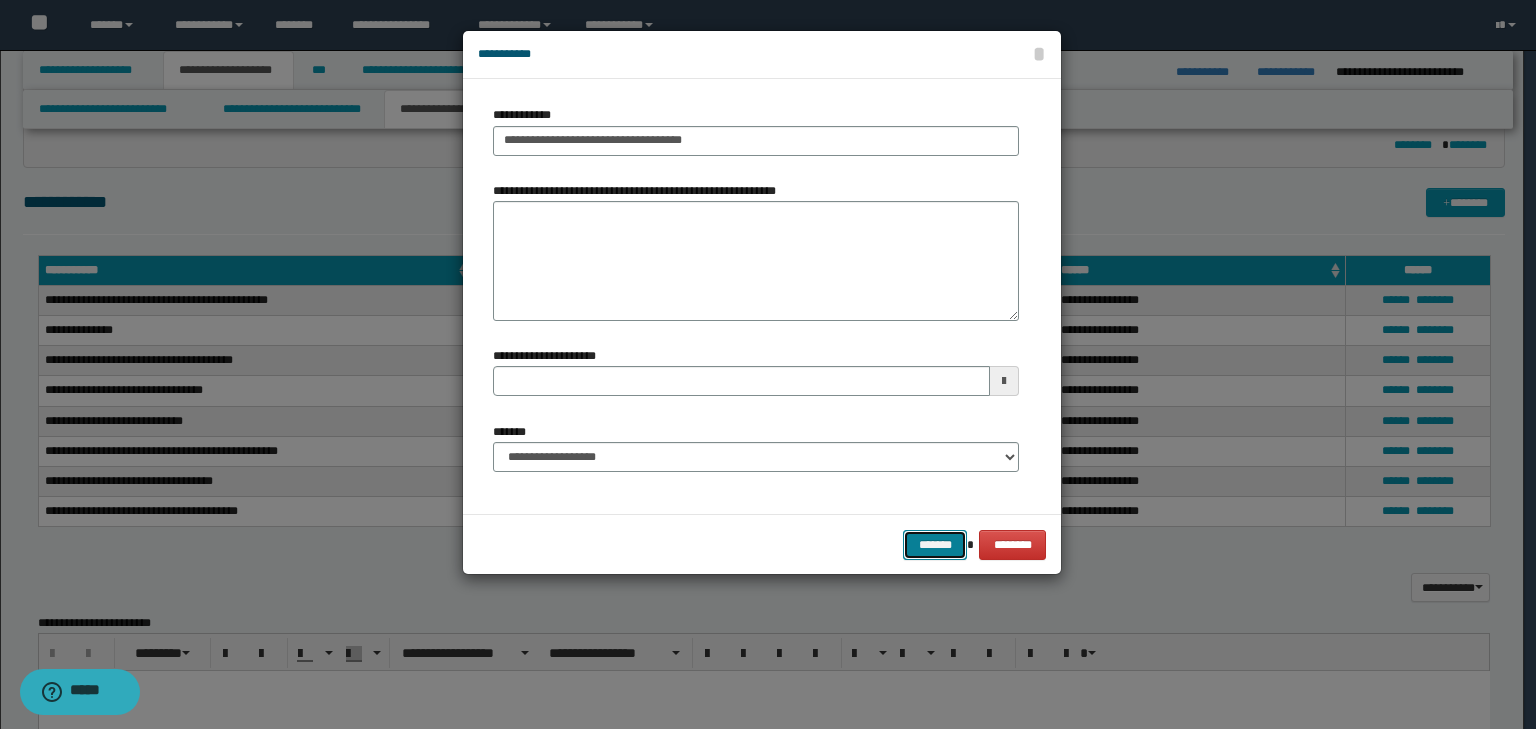 click on "*******" at bounding box center (935, 545) 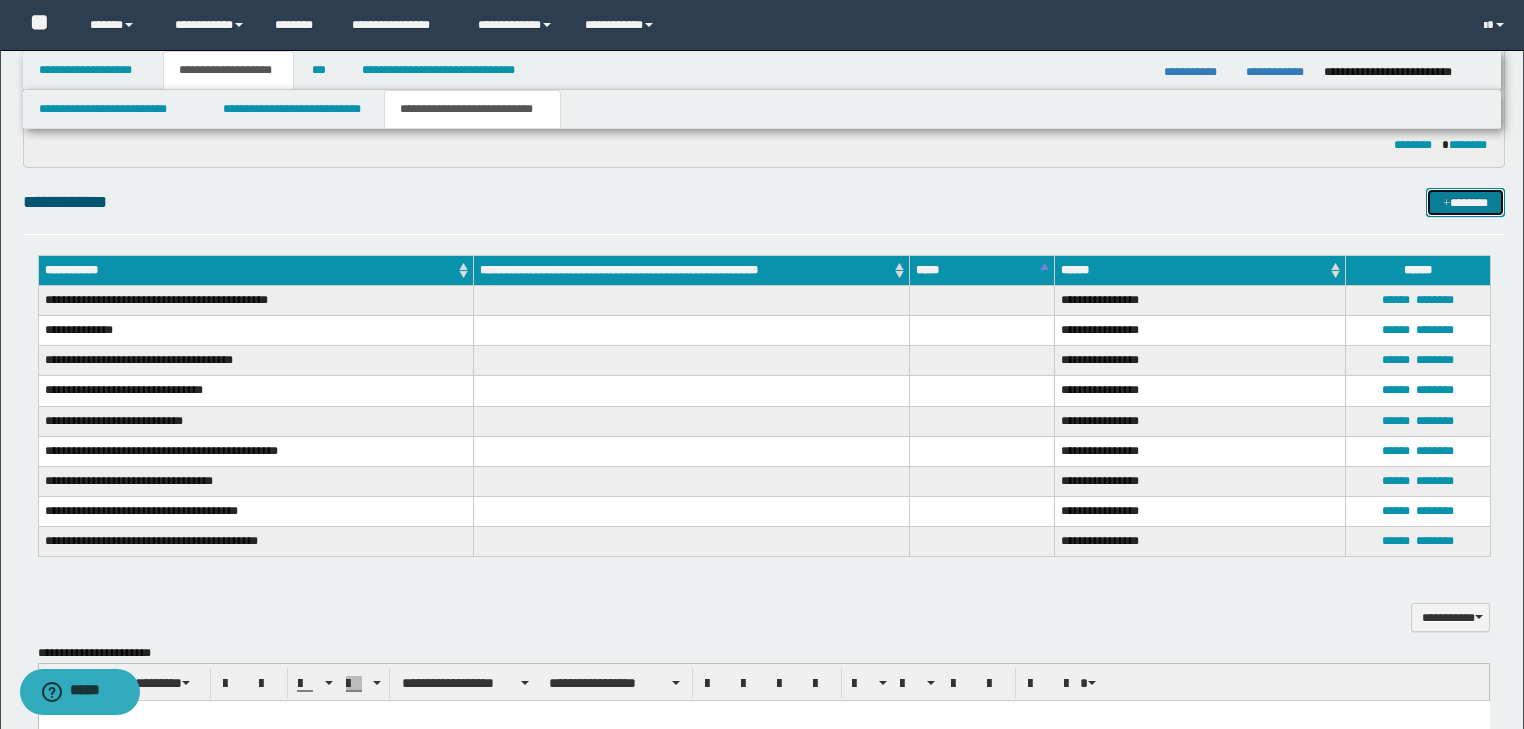click on "*******" at bounding box center [1465, 203] 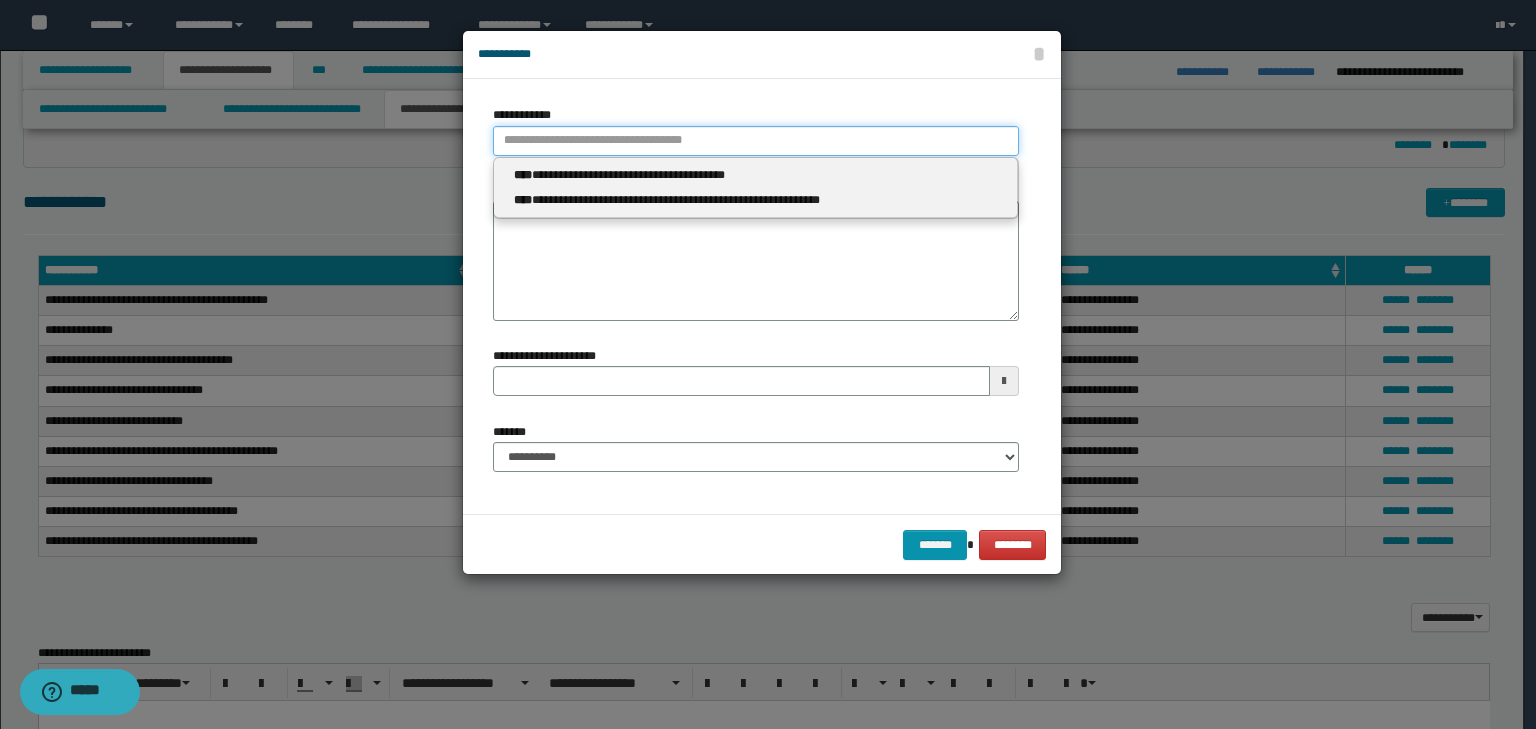 click on "**********" at bounding box center (756, 141) 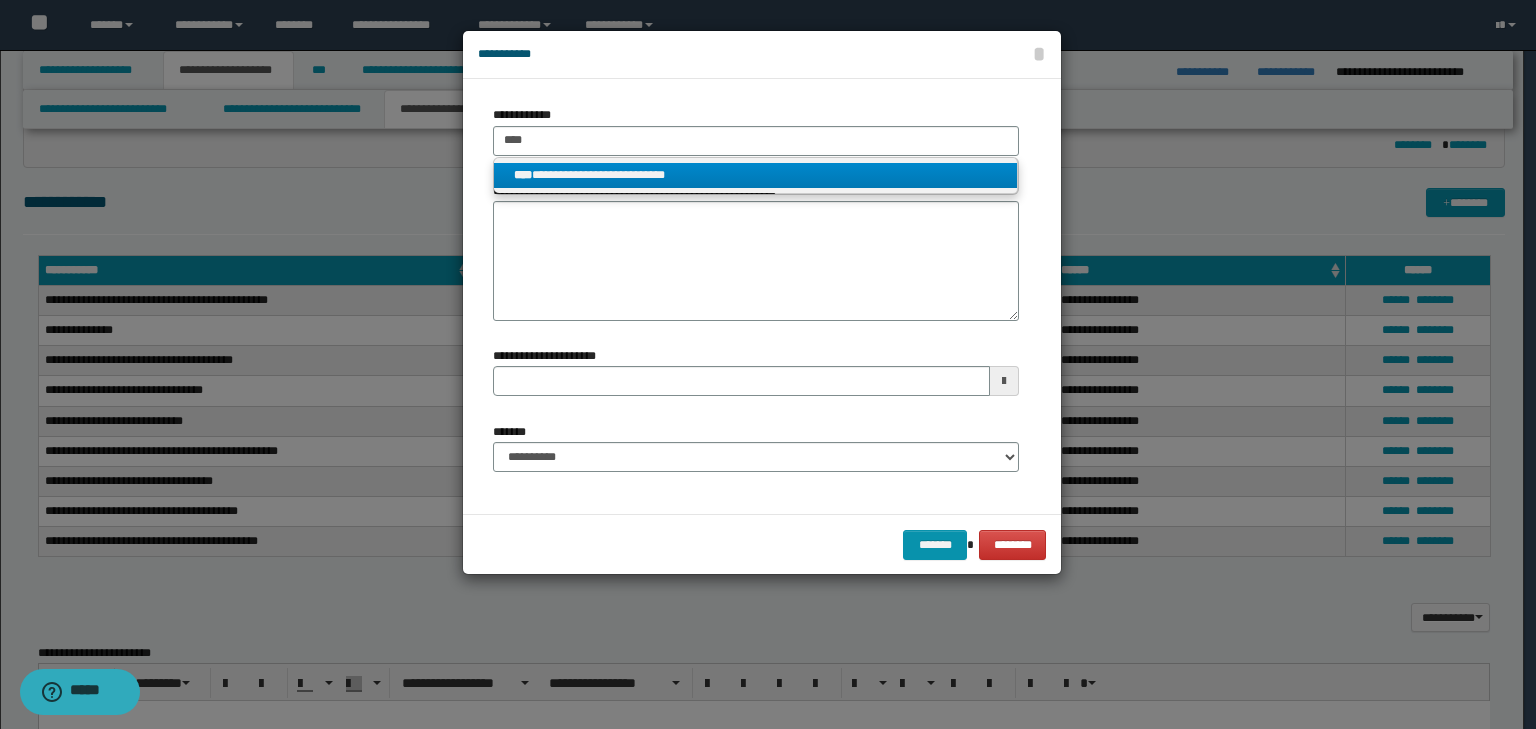 click on "**********" at bounding box center (756, 175) 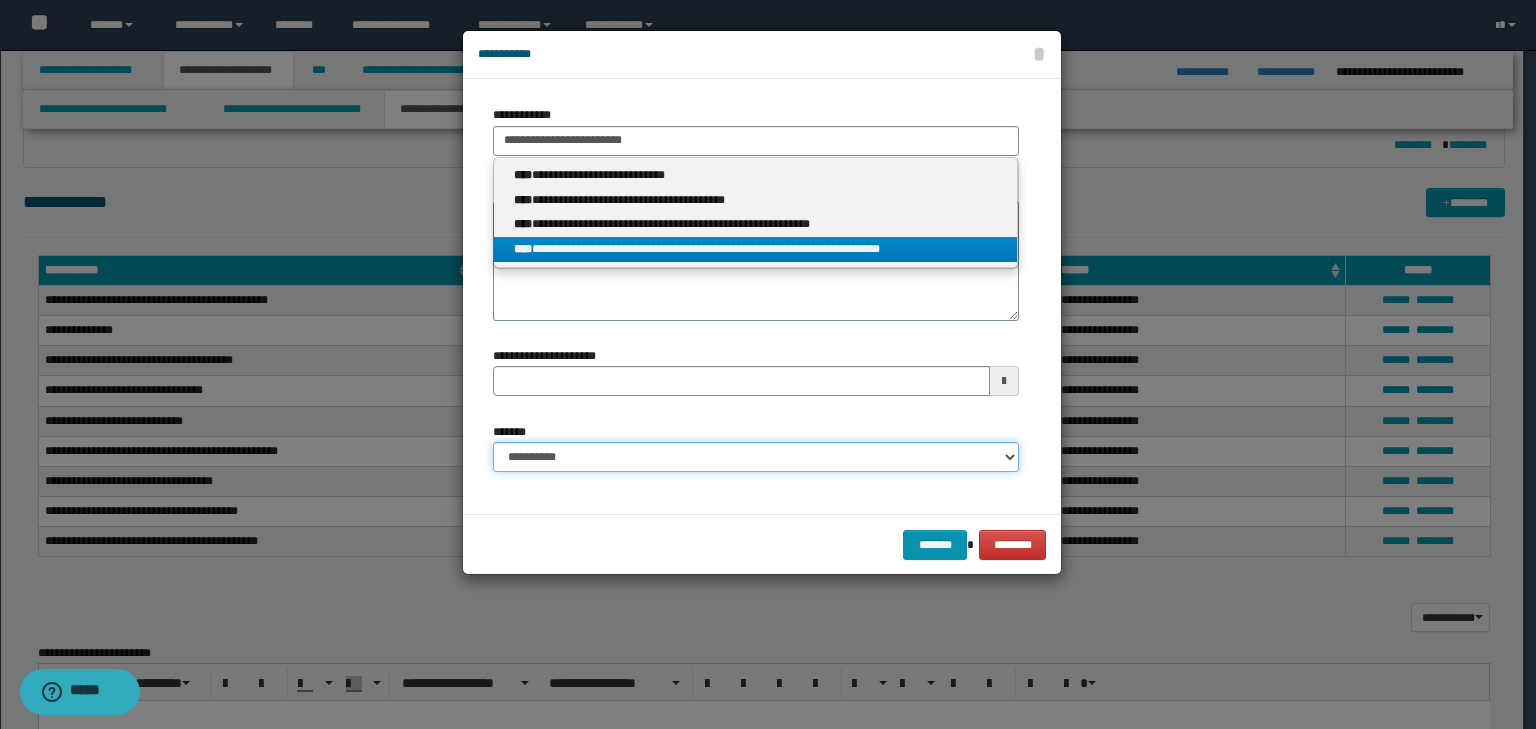 click on "**********" at bounding box center [756, 457] 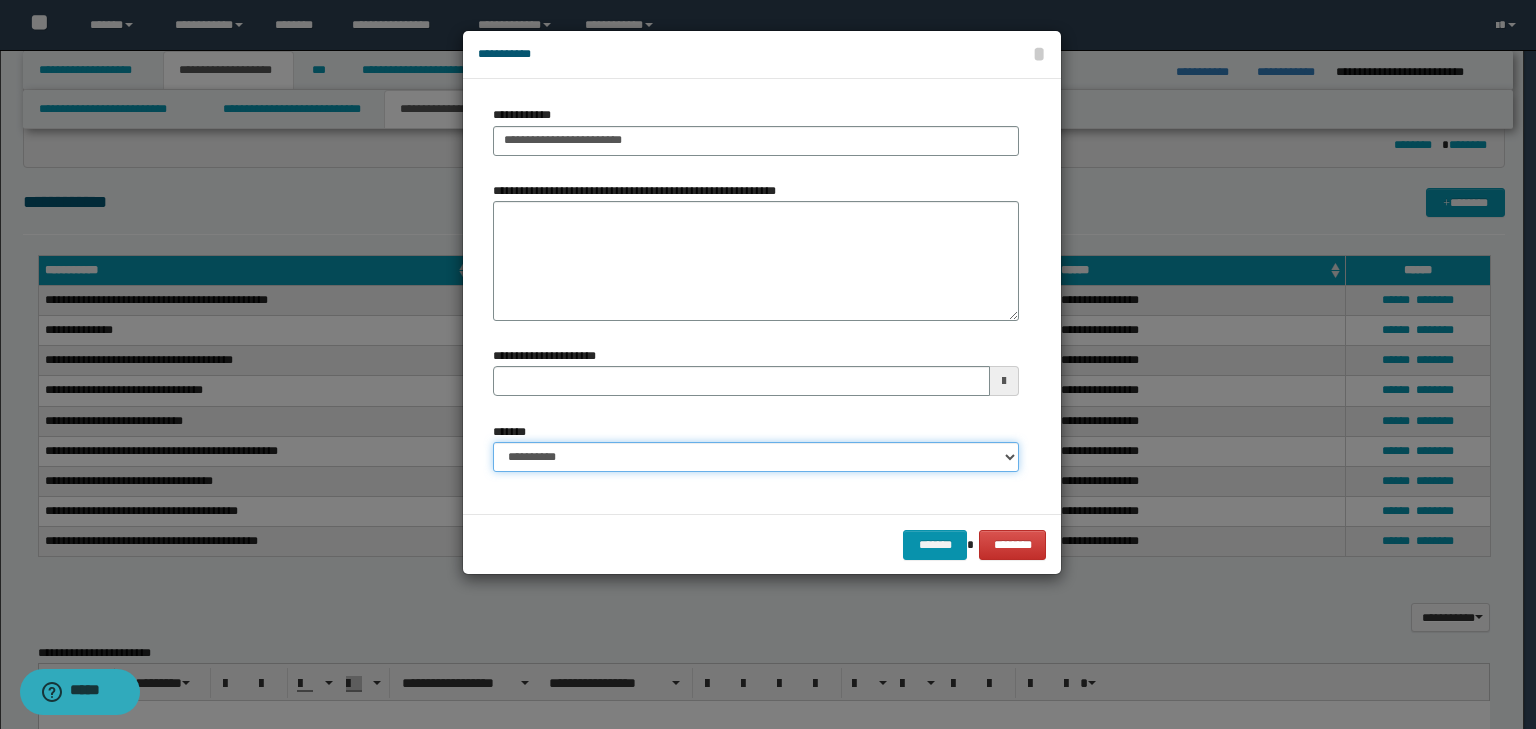 click on "**********" at bounding box center [756, 457] 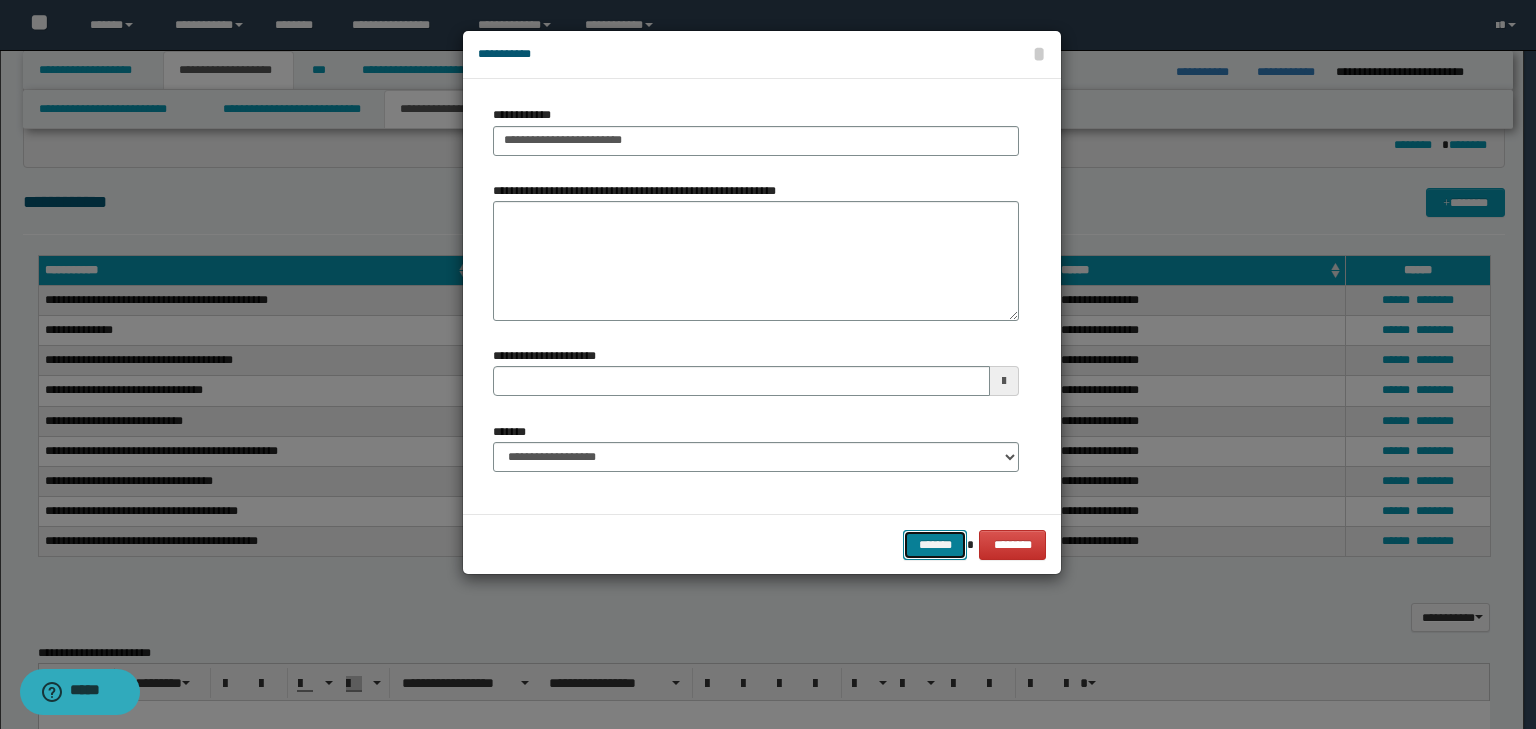 click on "*******" at bounding box center (935, 545) 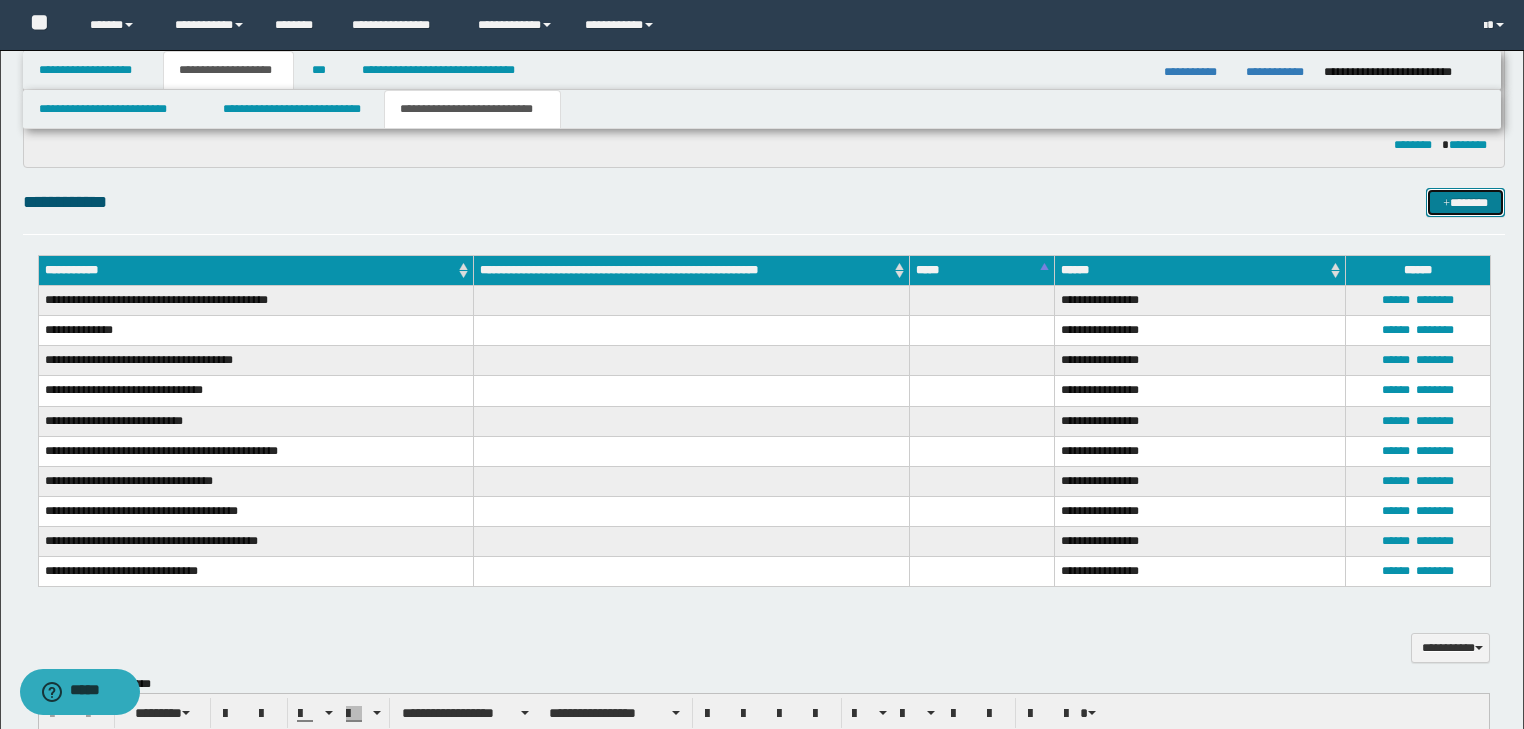 click on "*******" at bounding box center [1465, 203] 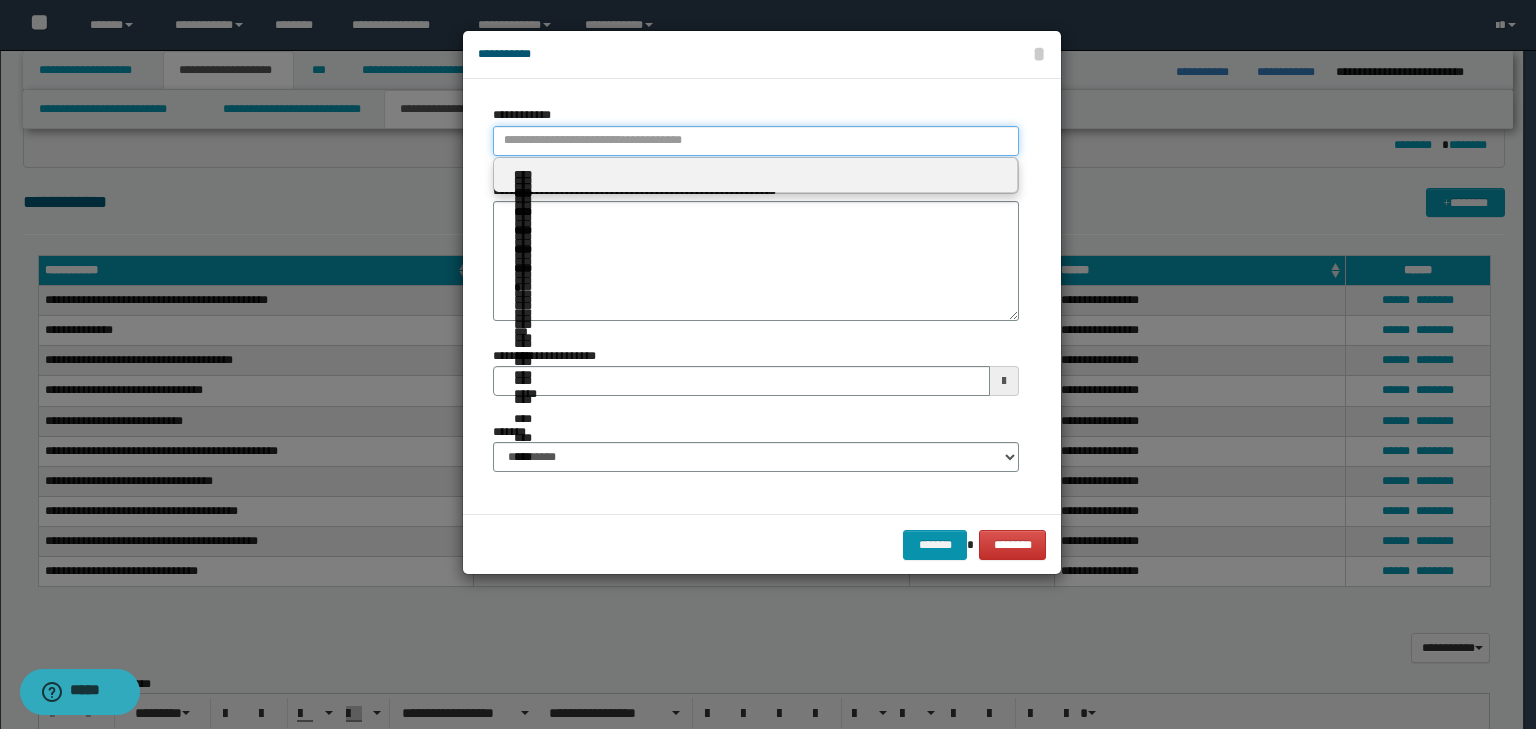 click on "**********" at bounding box center (756, 141) 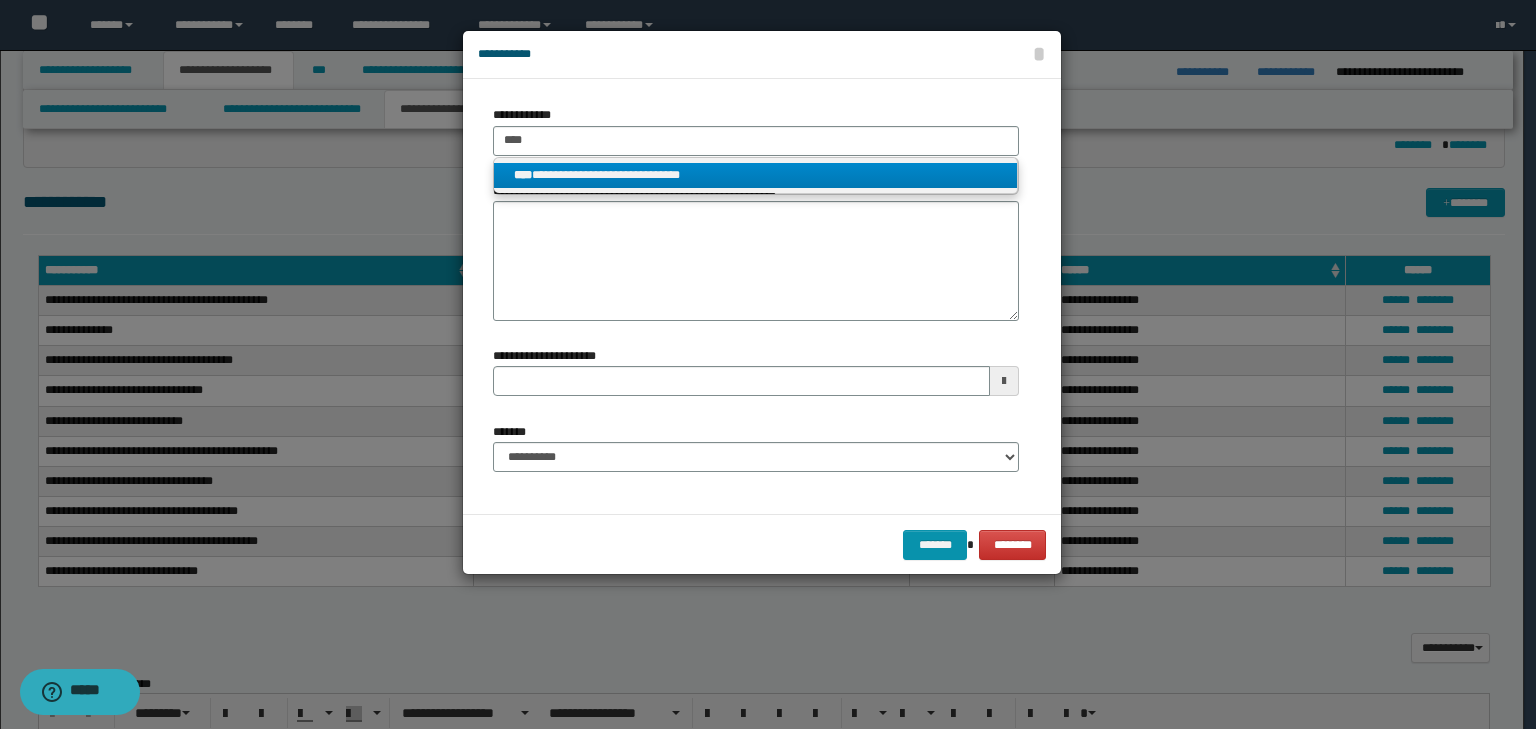 click on "**********" at bounding box center [756, 175] 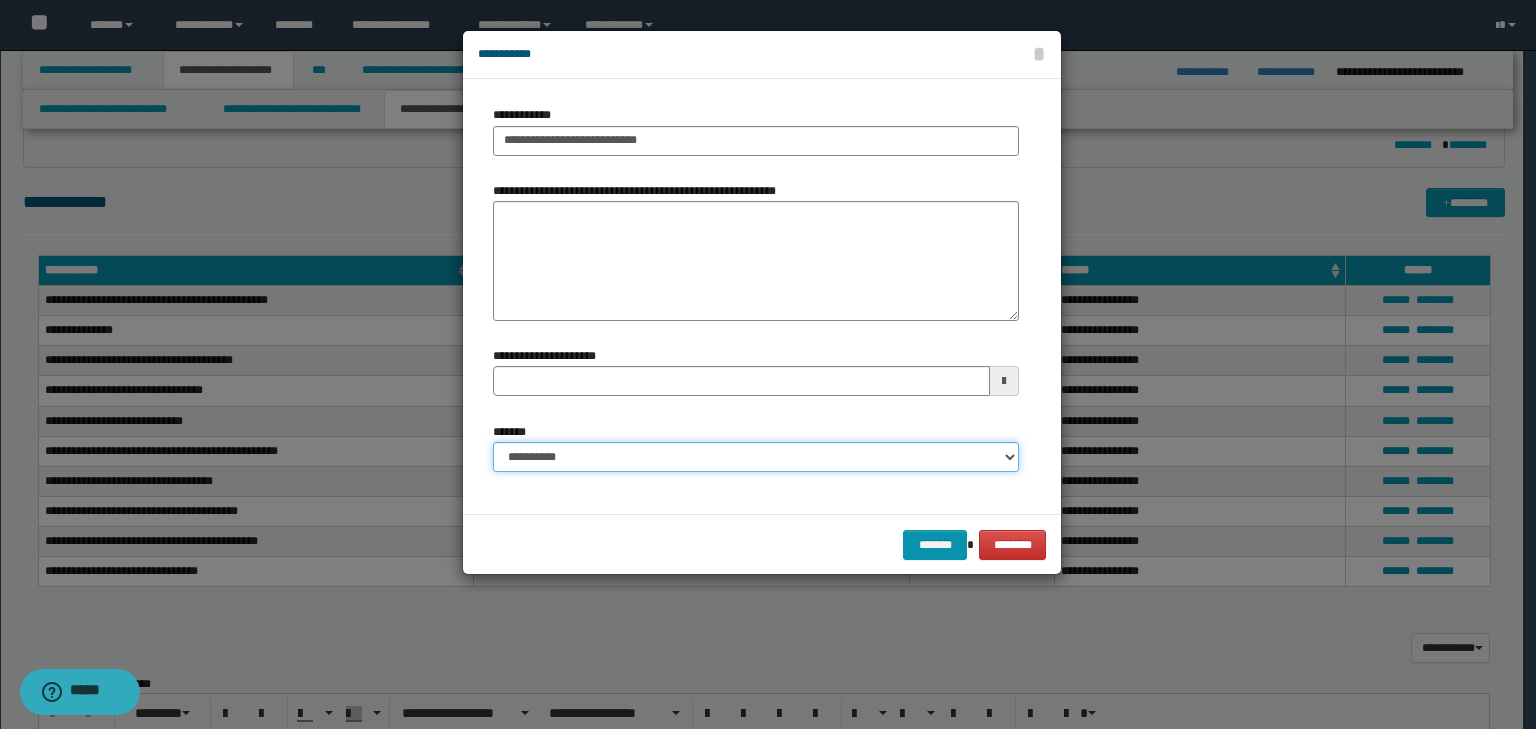 click on "**********" at bounding box center (756, 457) 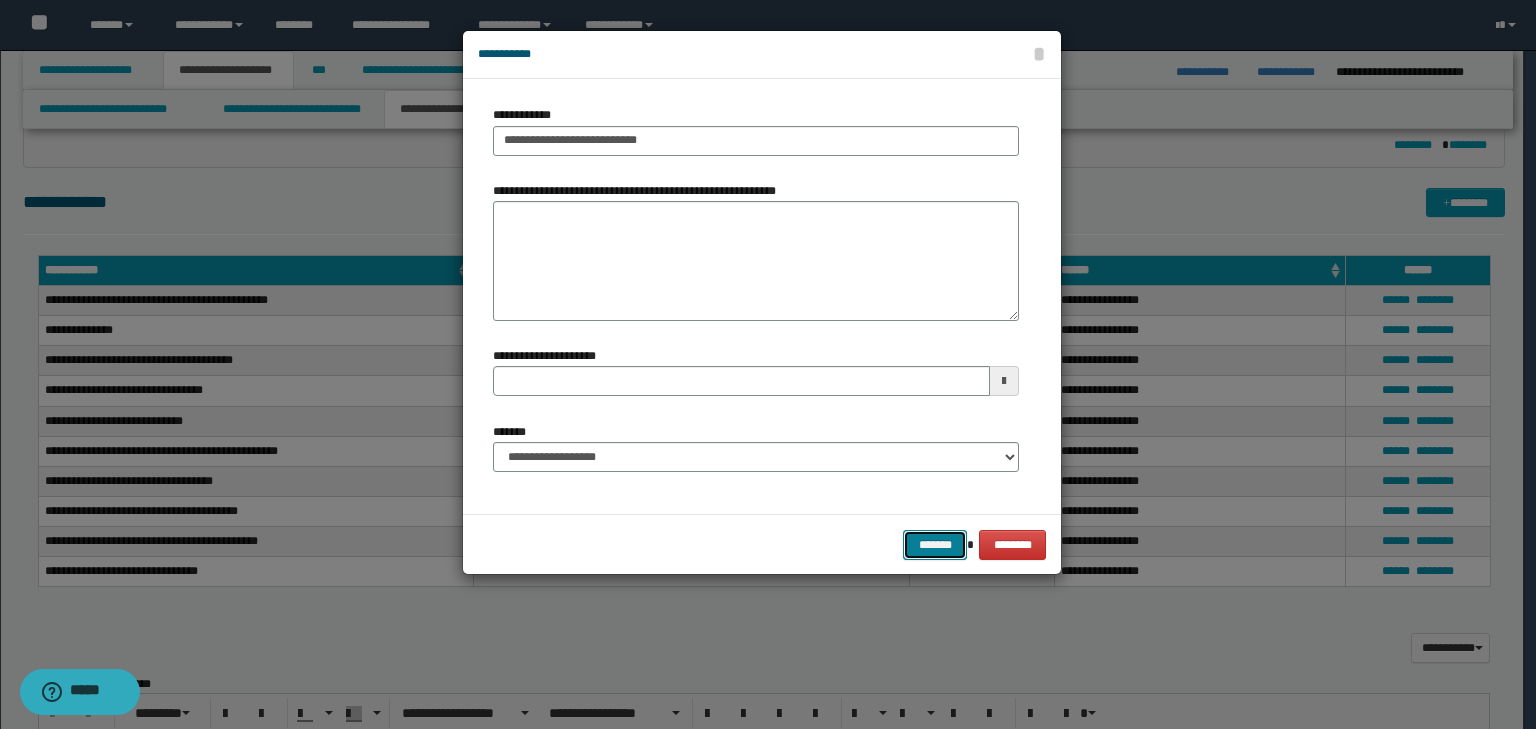 click on "*******" at bounding box center (935, 545) 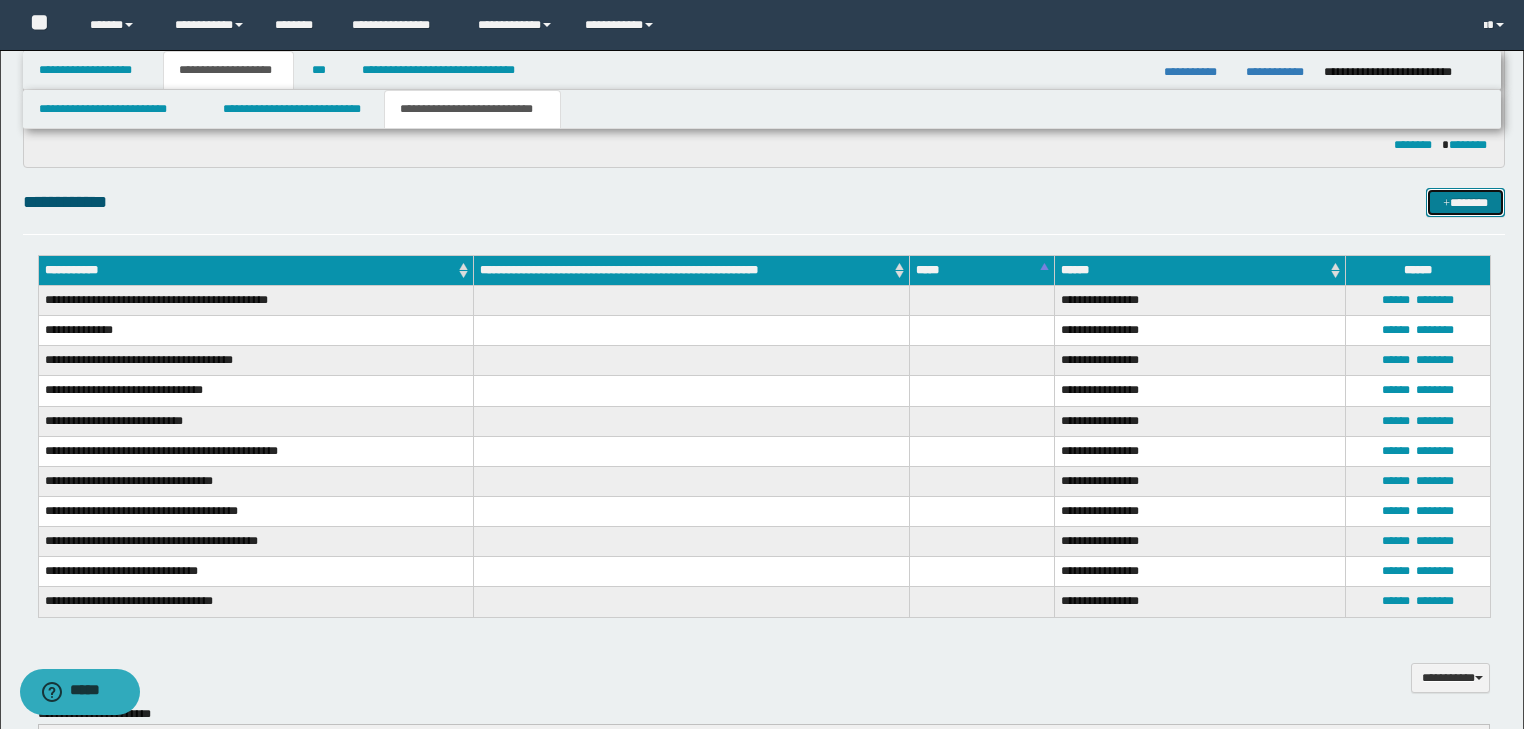 click at bounding box center (1446, 204) 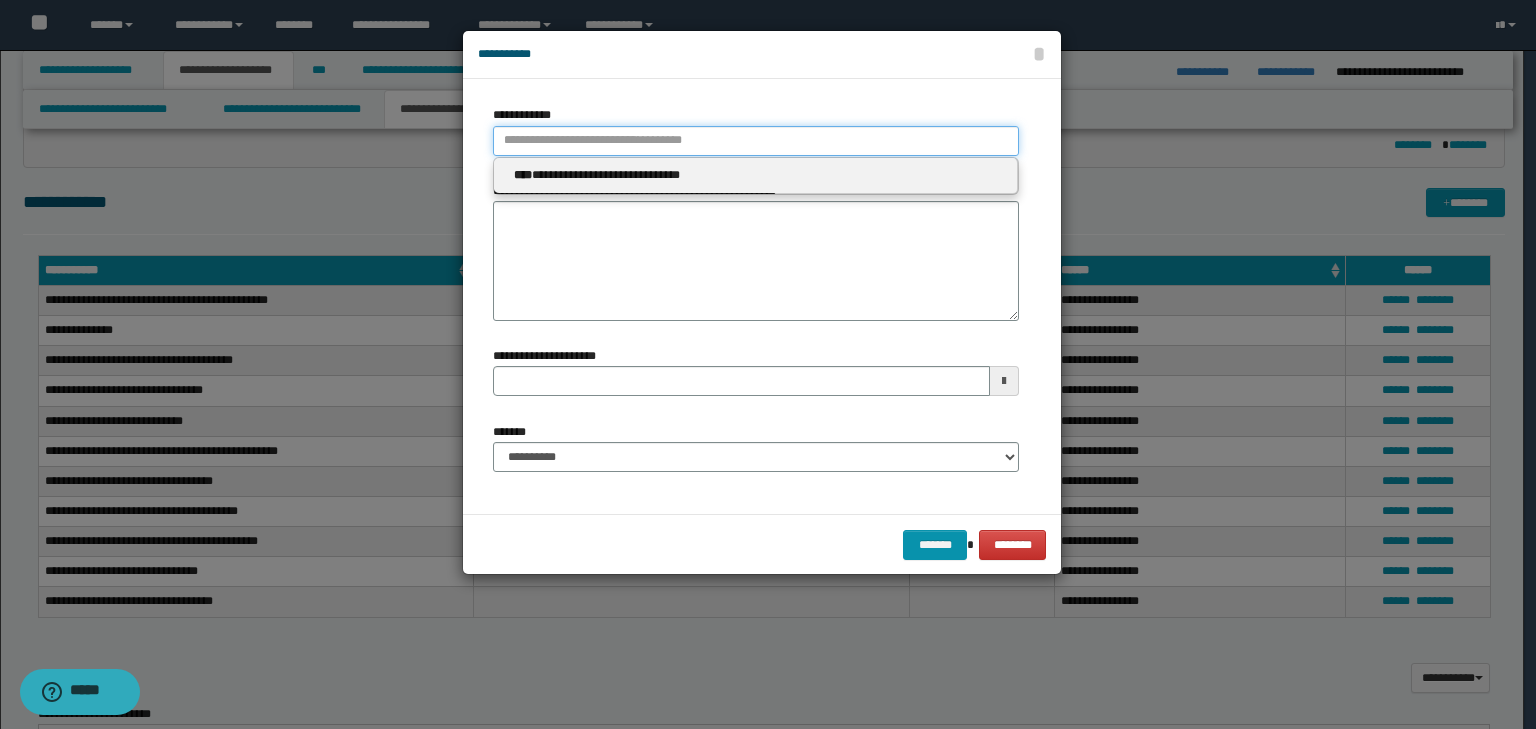 click on "**********" at bounding box center [756, 141] 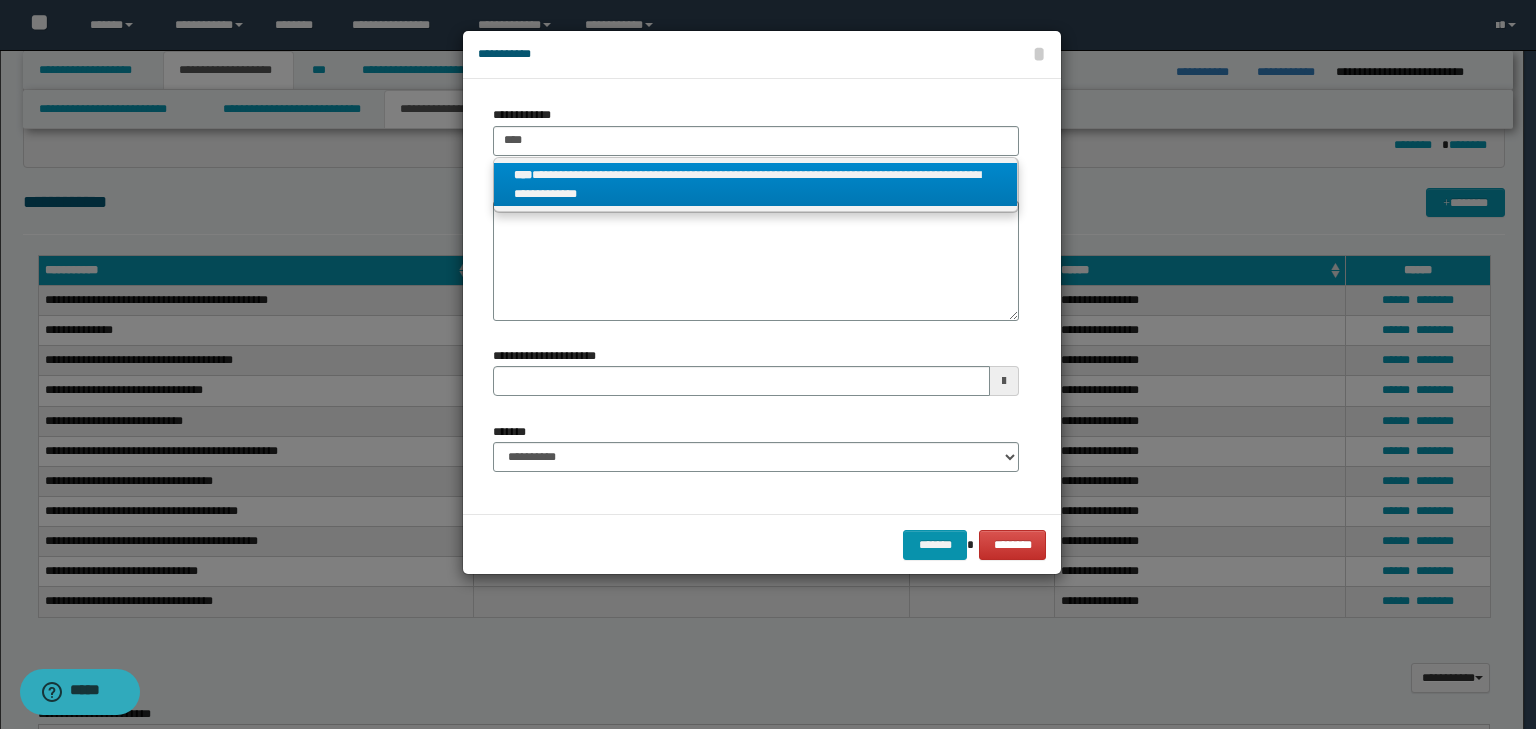 click on "**********" at bounding box center (756, 185) 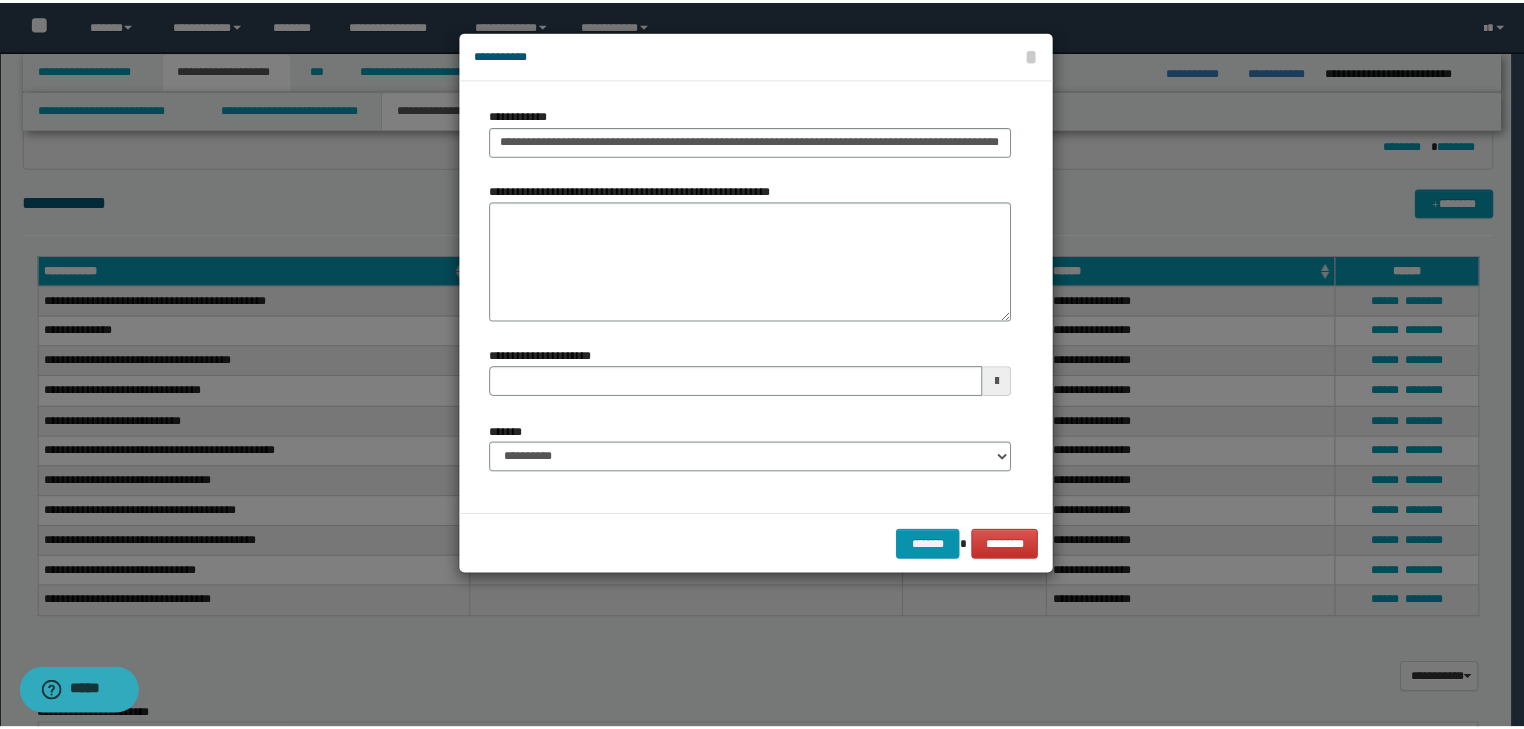 scroll, scrollTop: 0, scrollLeft: 0, axis: both 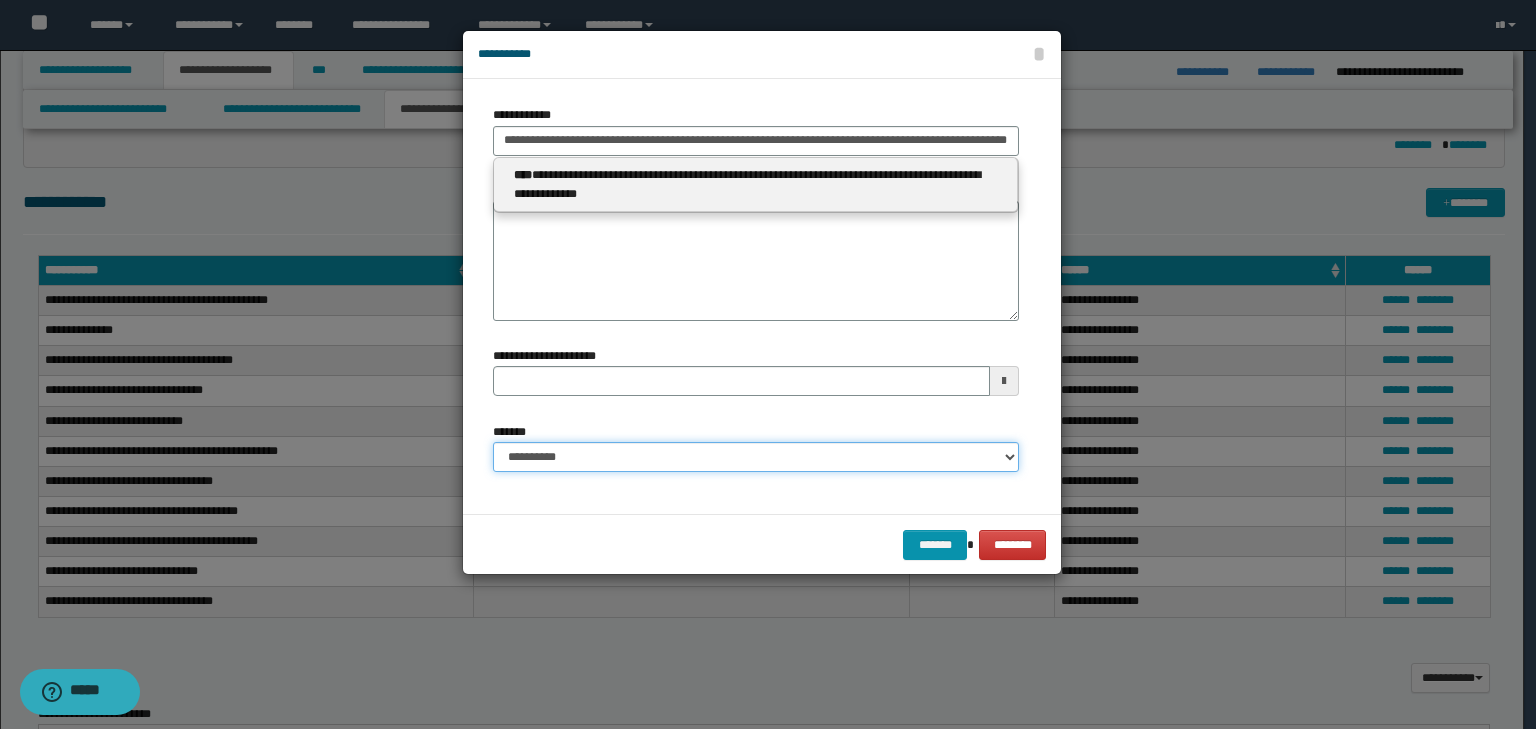 drag, startPoint x: 617, startPoint y: 456, endPoint x: 608, endPoint y: 466, distance: 13.453624 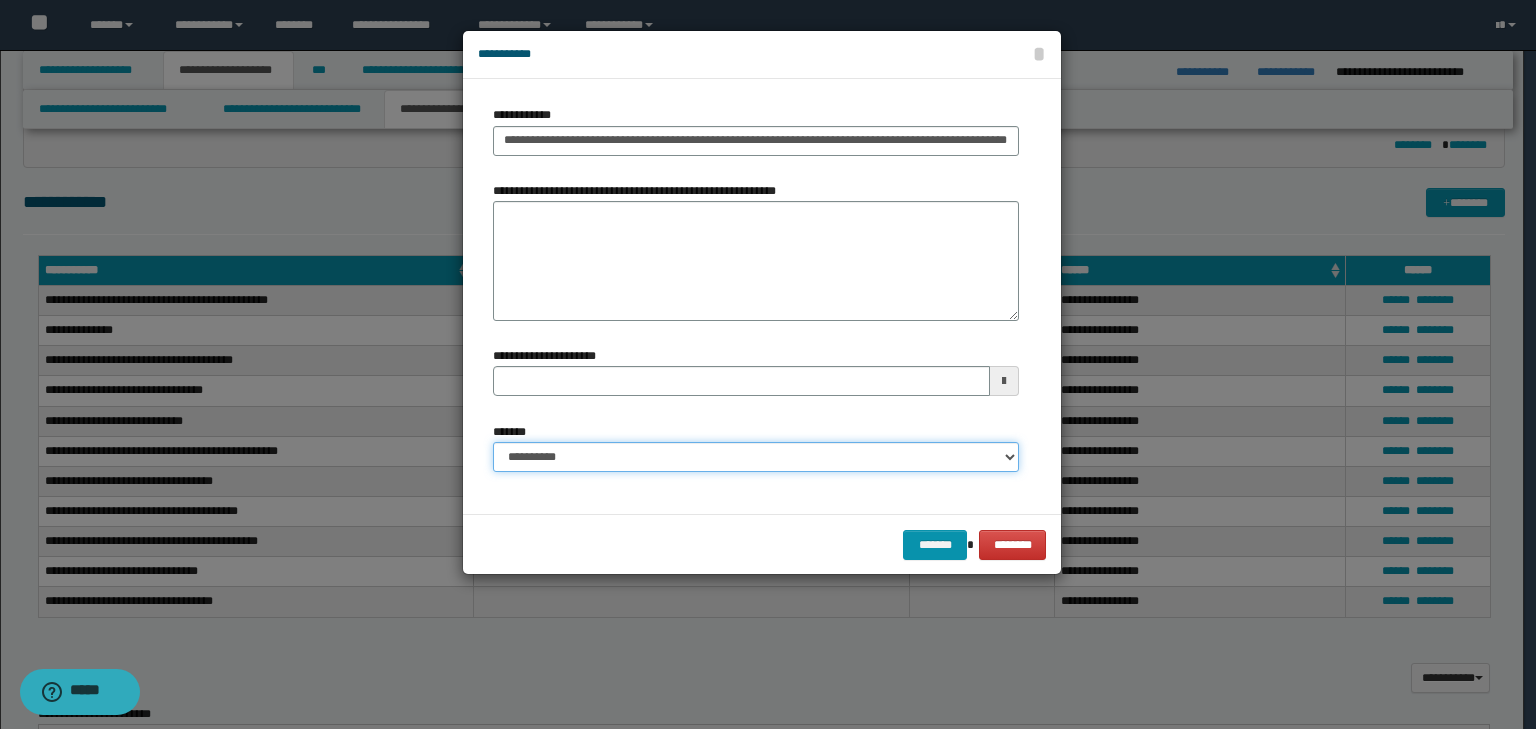 click on "**********" at bounding box center (756, 457) 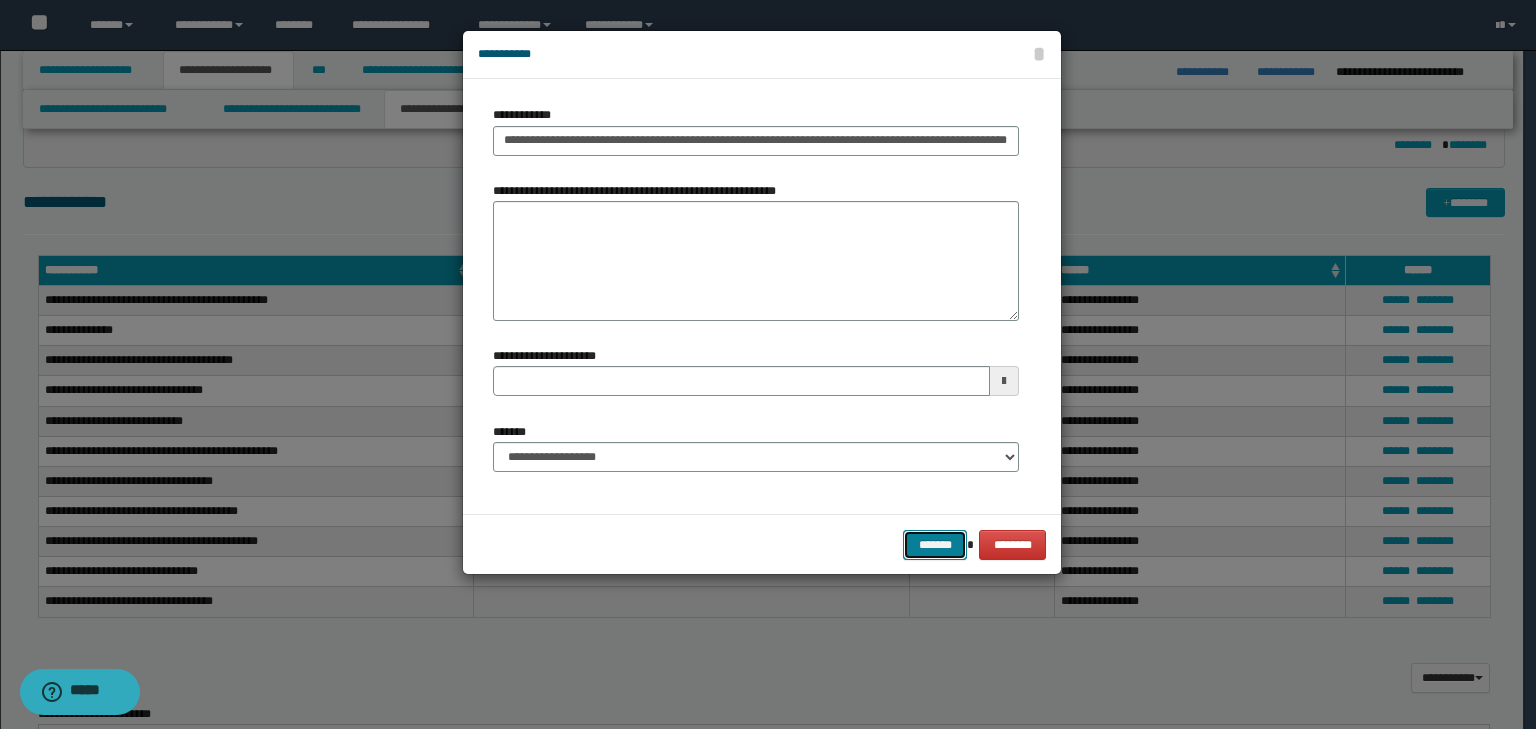 click on "*******" at bounding box center [935, 545] 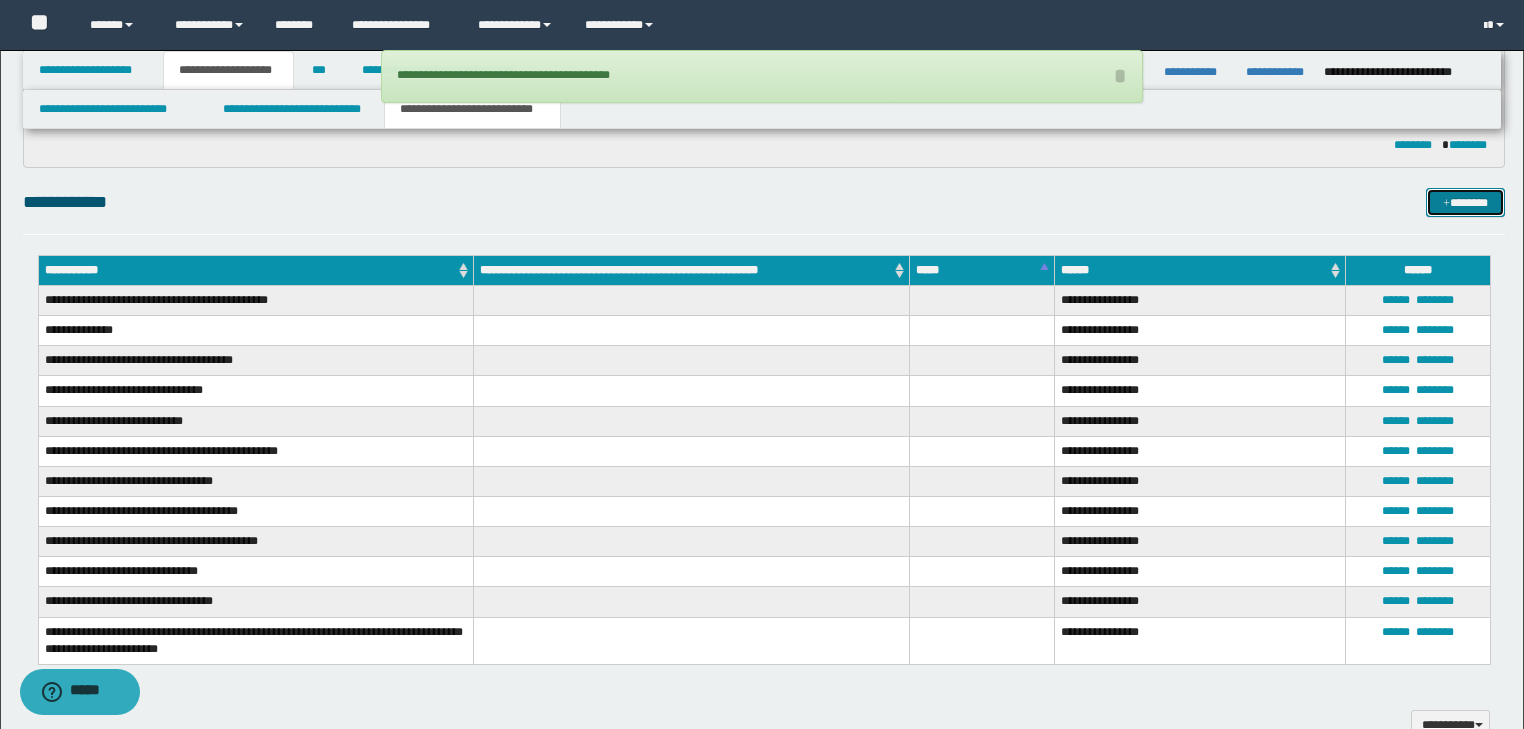 click on "*******" at bounding box center (1465, 203) 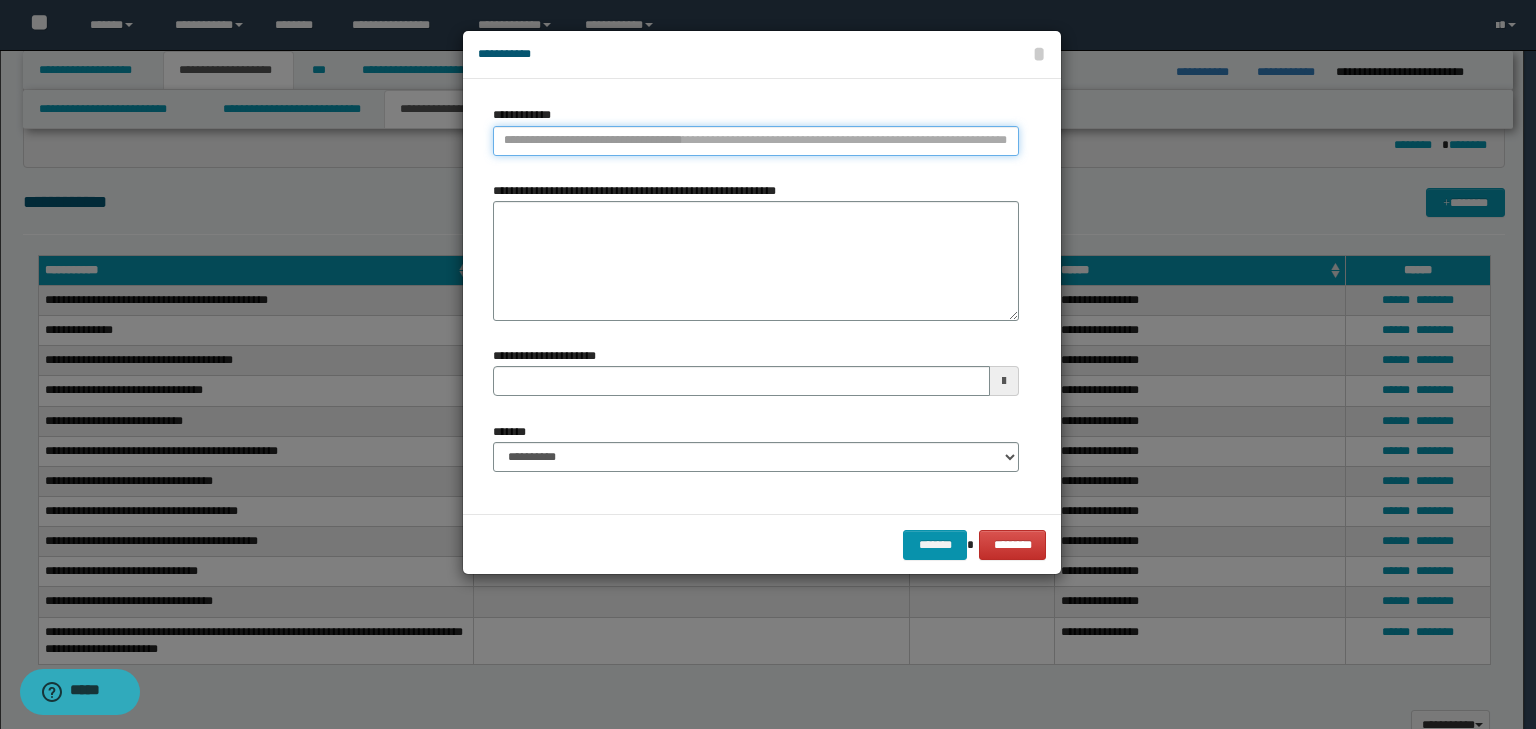 click on "**********" at bounding box center (756, 141) 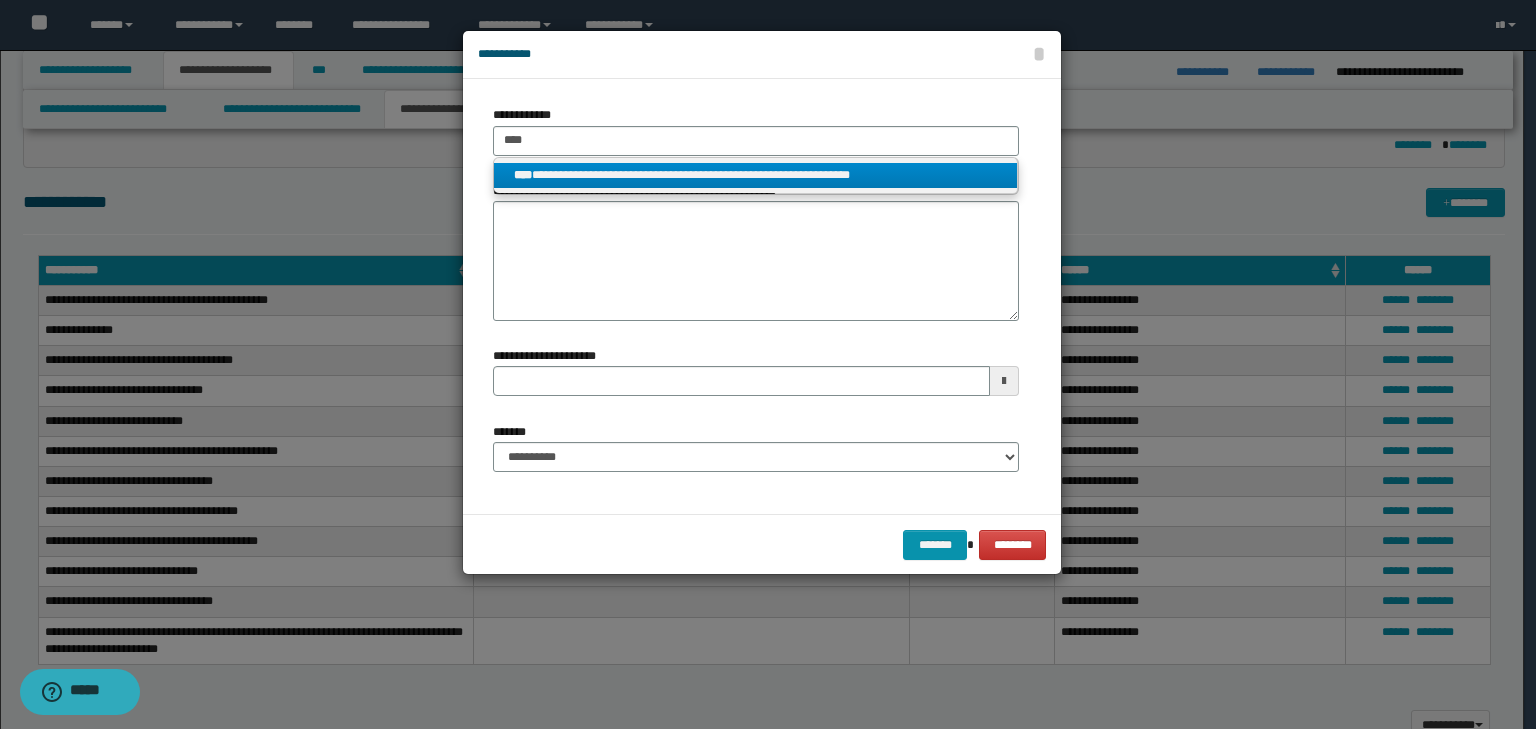 click on "**********" at bounding box center (756, 175) 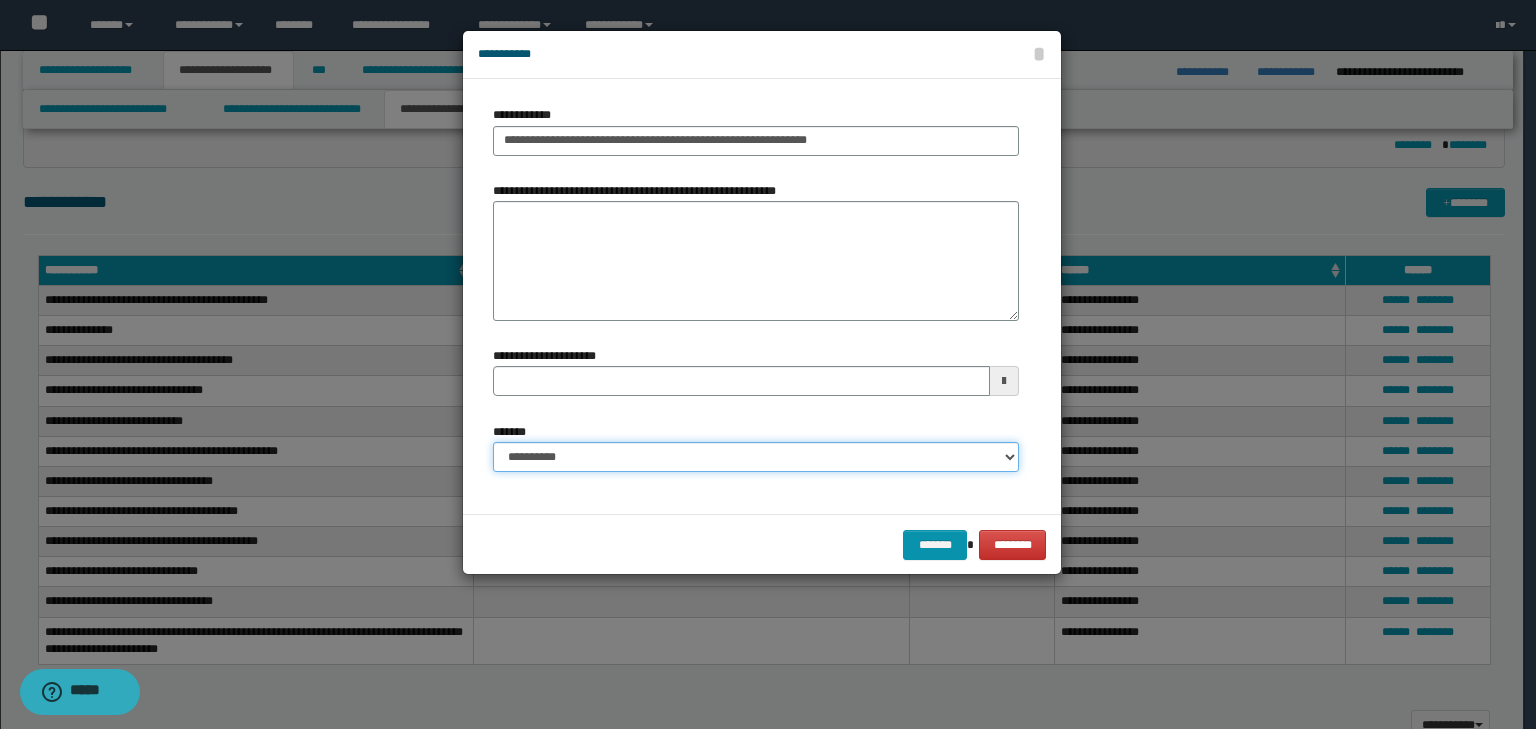 drag, startPoint x: 620, startPoint y: 452, endPoint x: 616, endPoint y: 470, distance: 18.439089 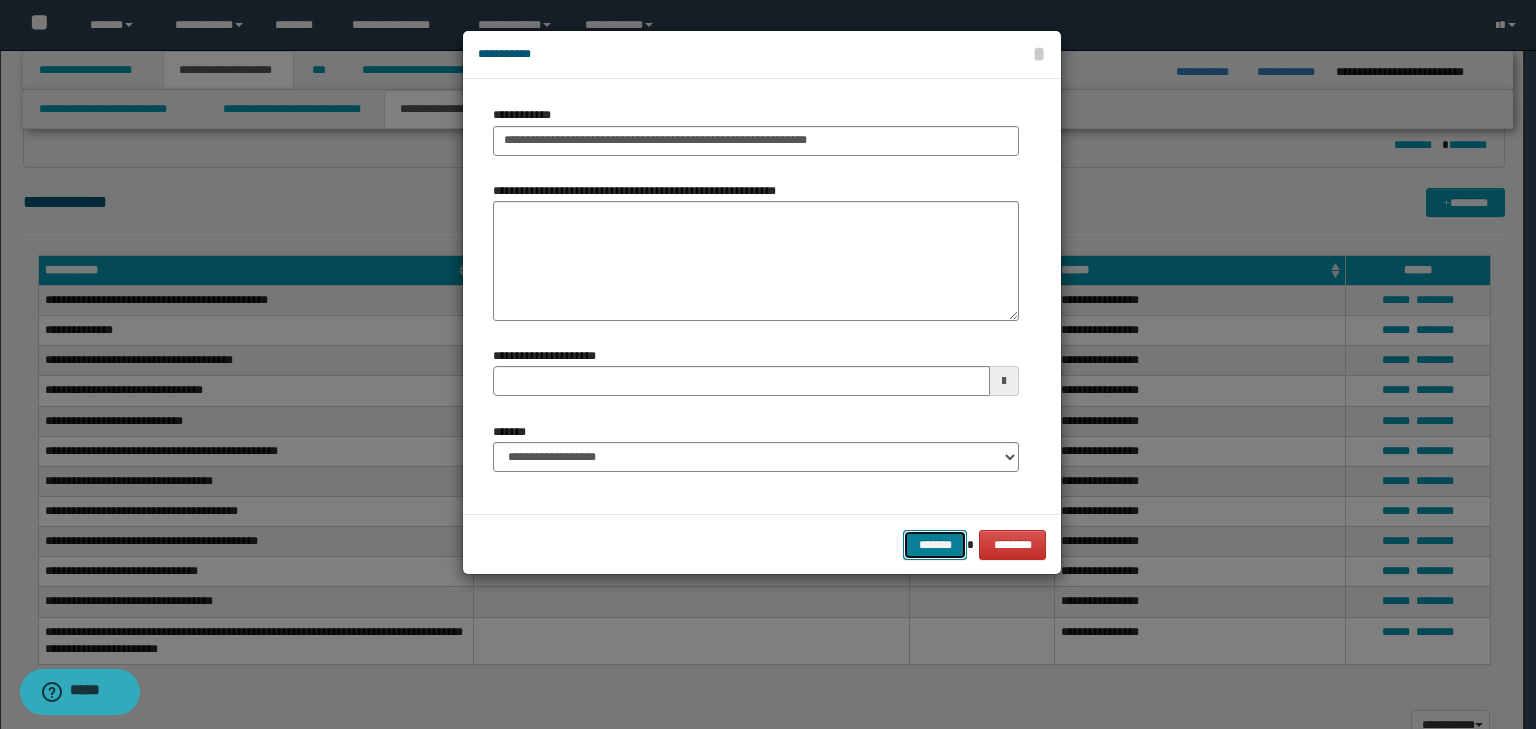 click on "*******" at bounding box center (935, 545) 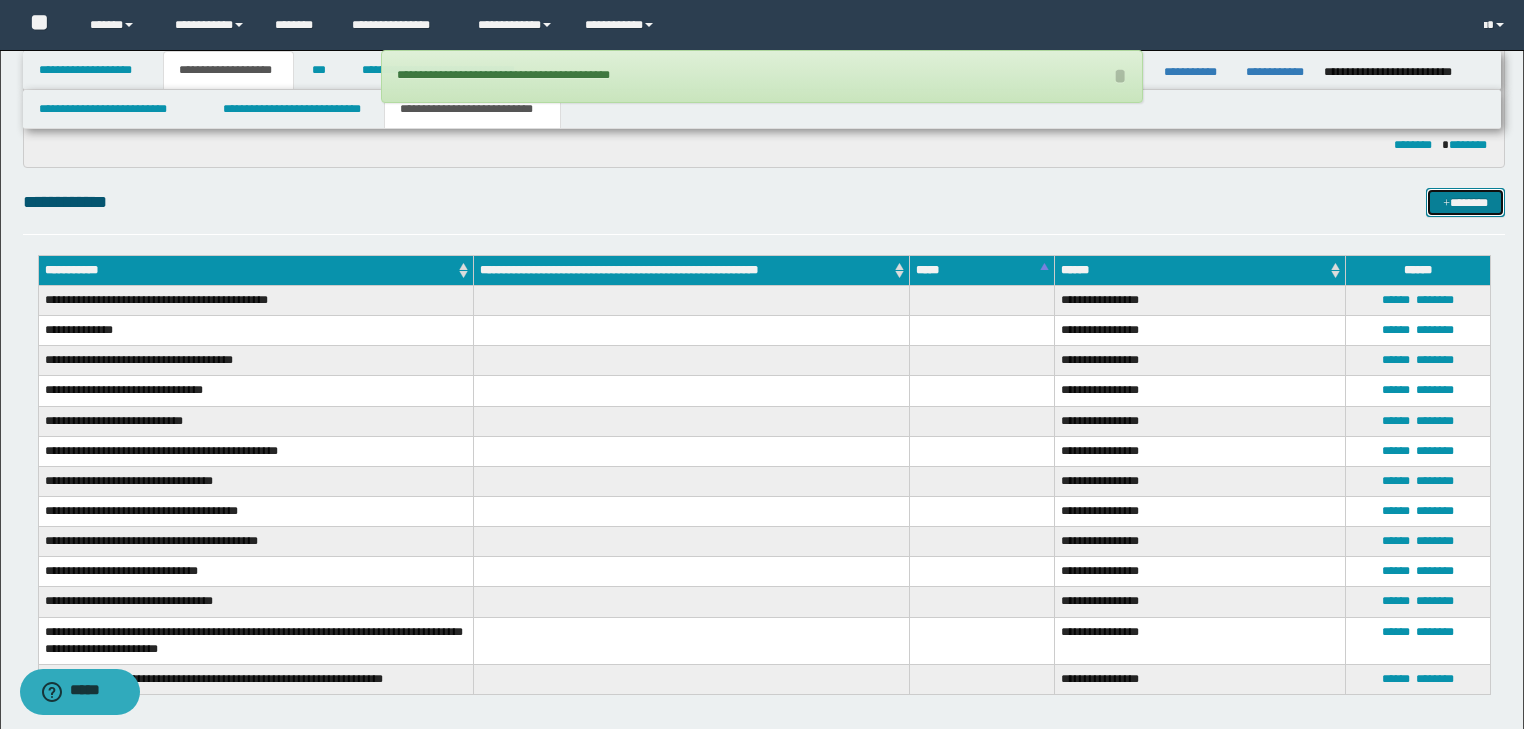 click on "*******" at bounding box center [1465, 203] 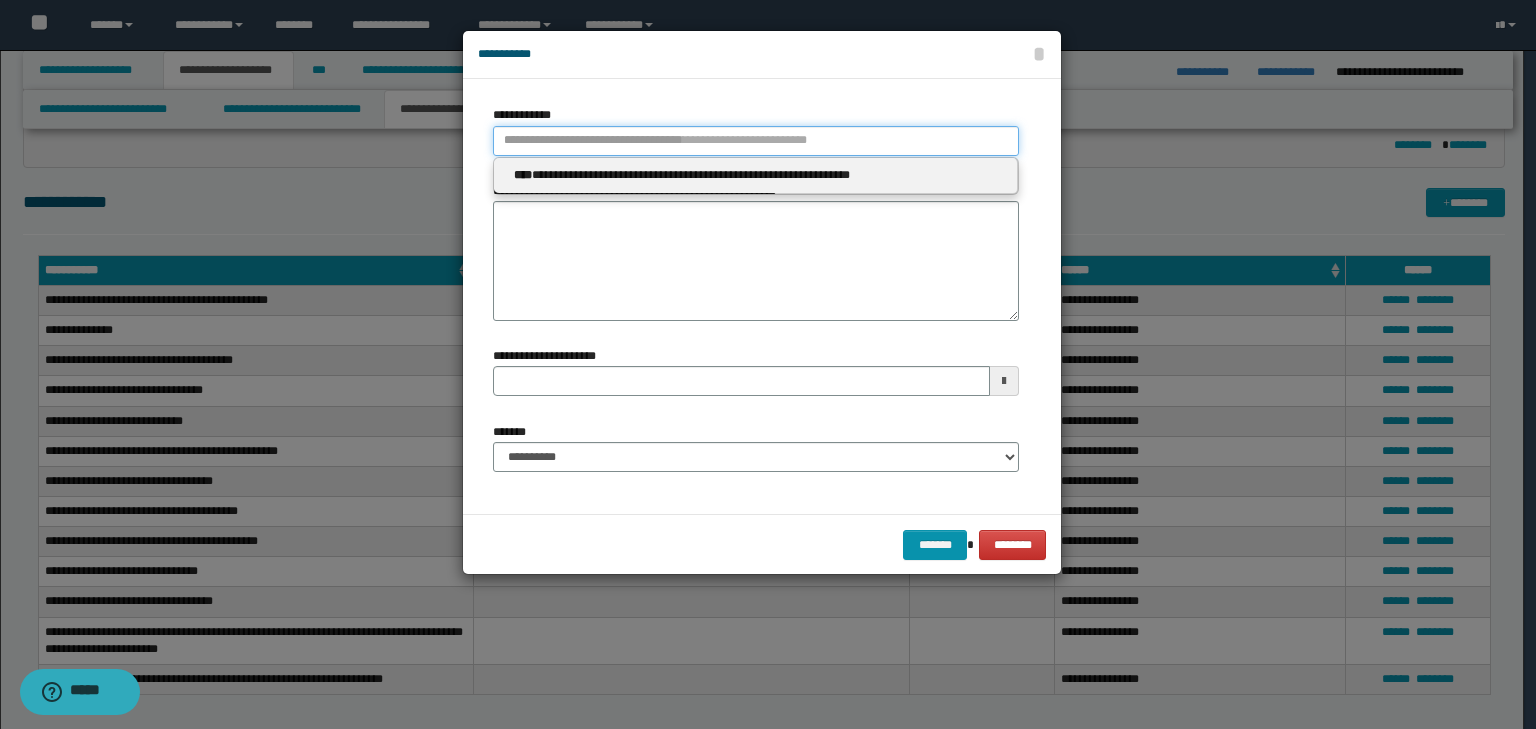 drag, startPoint x: 837, startPoint y: 144, endPoint x: 853, endPoint y: 140, distance: 16.492422 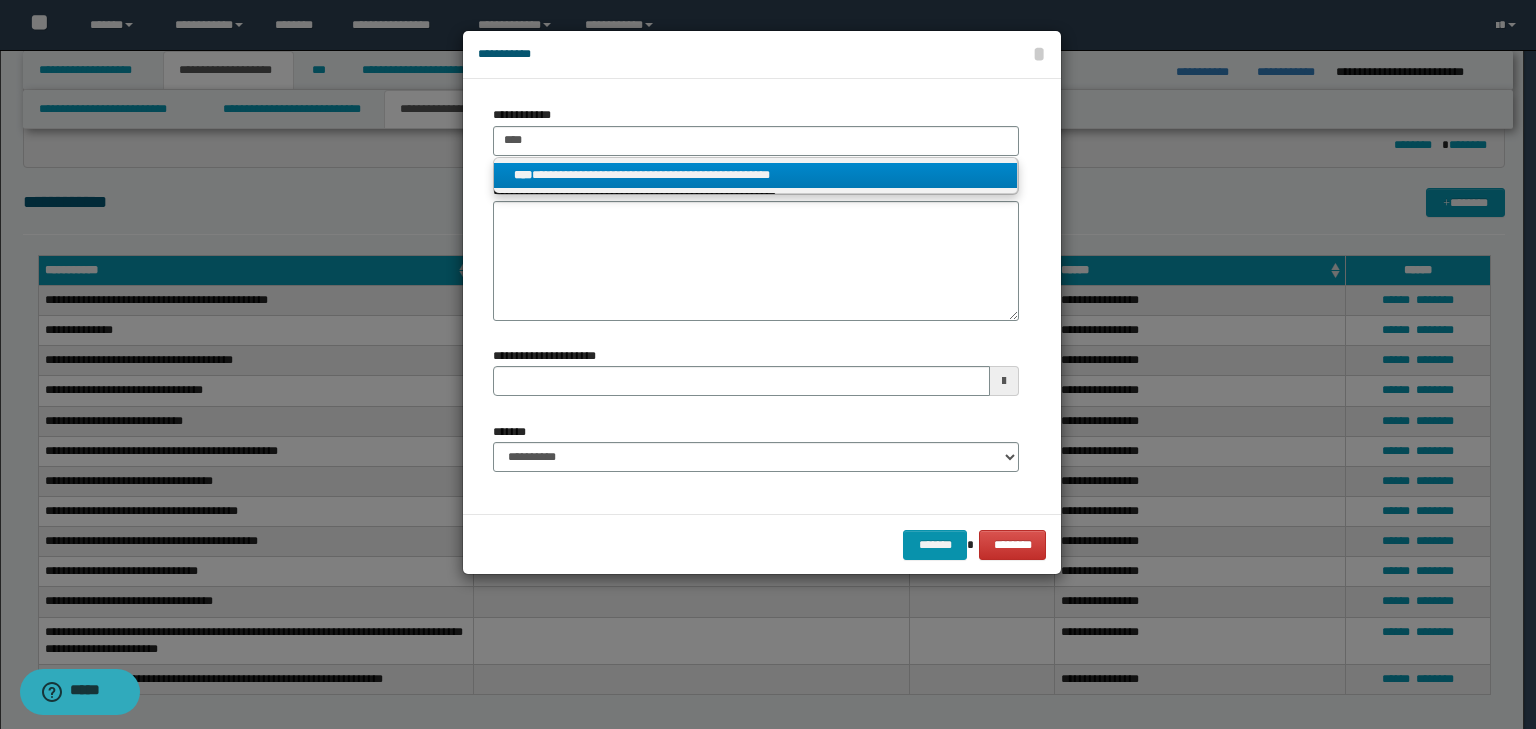 click on "**********" at bounding box center (756, 176) 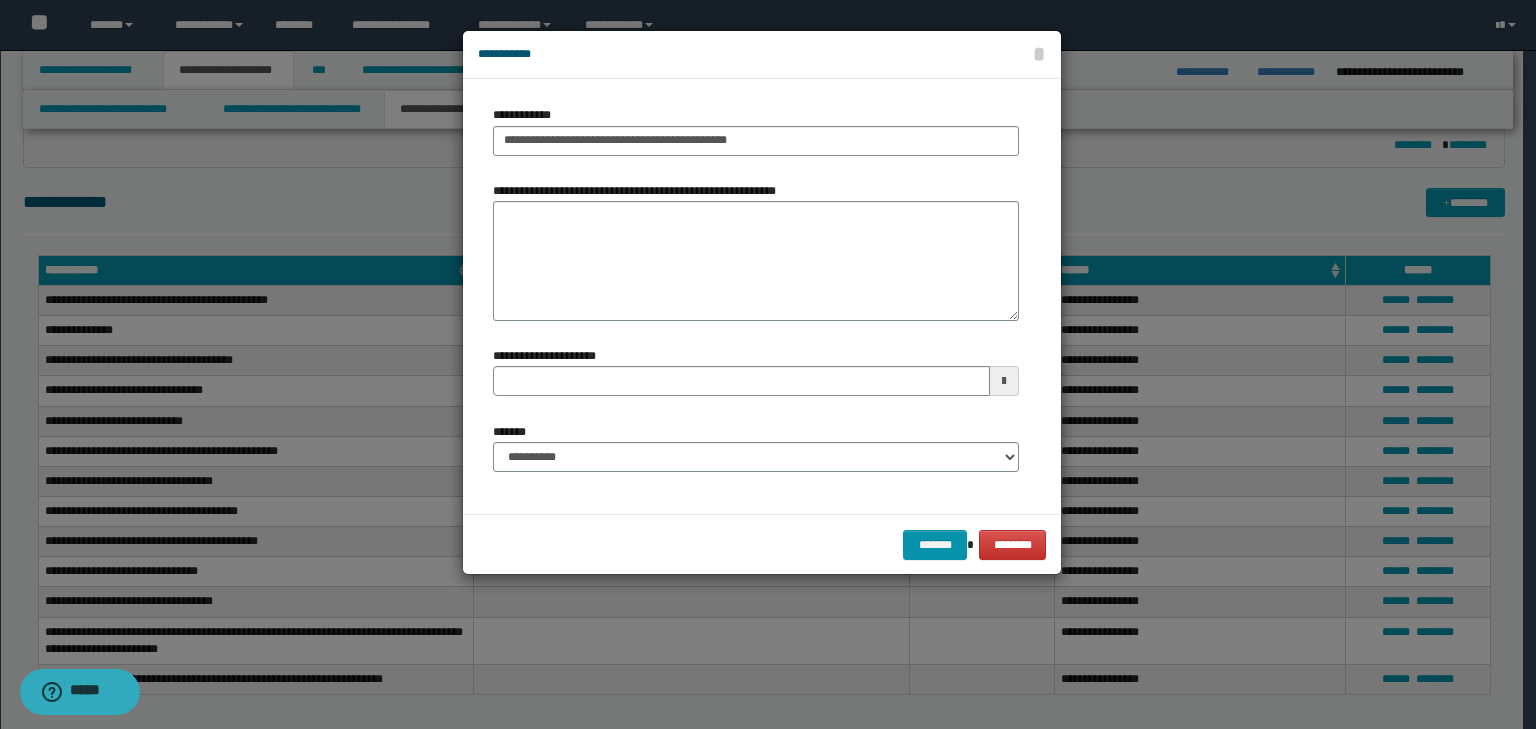 click on "**********" at bounding box center (756, 447) 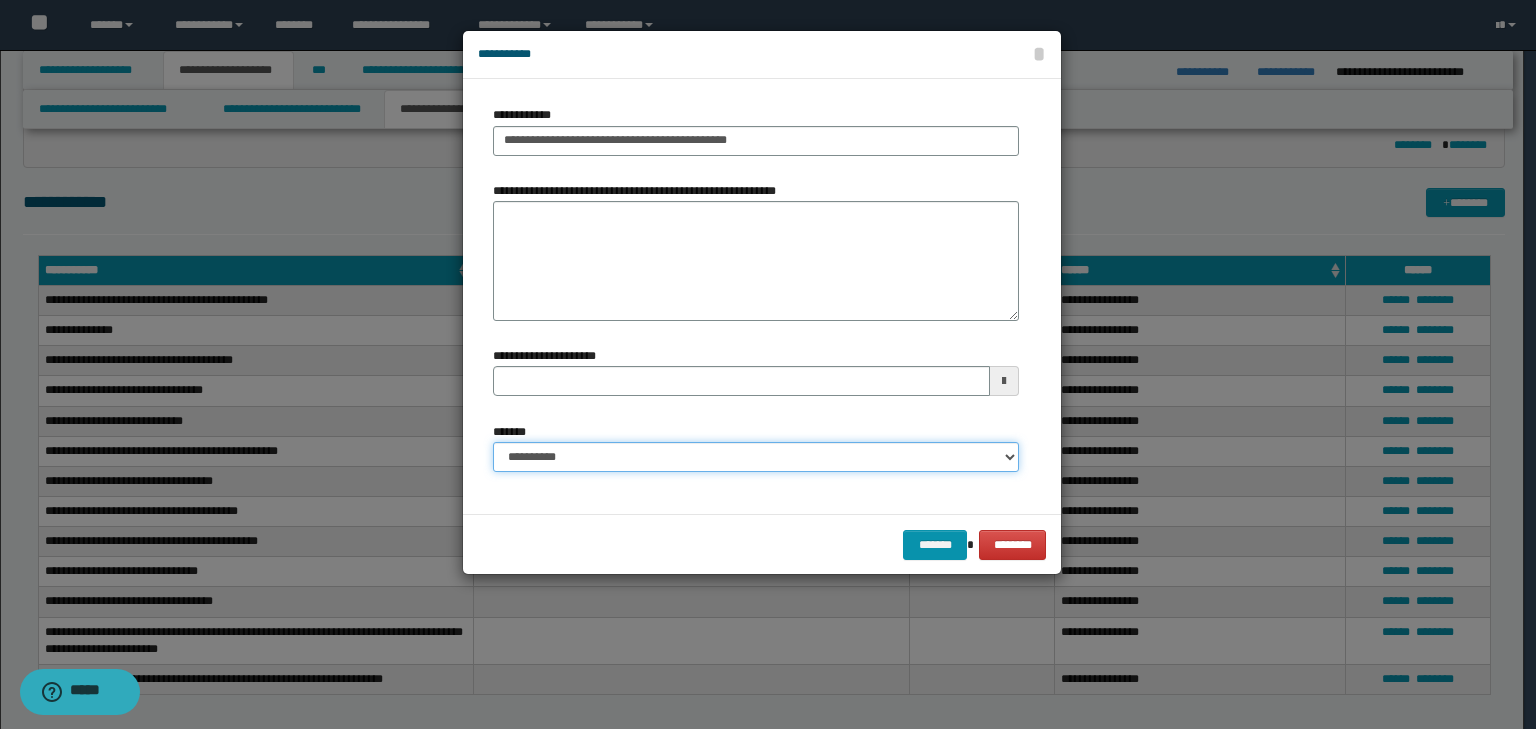 click on "**********" at bounding box center (756, 457) 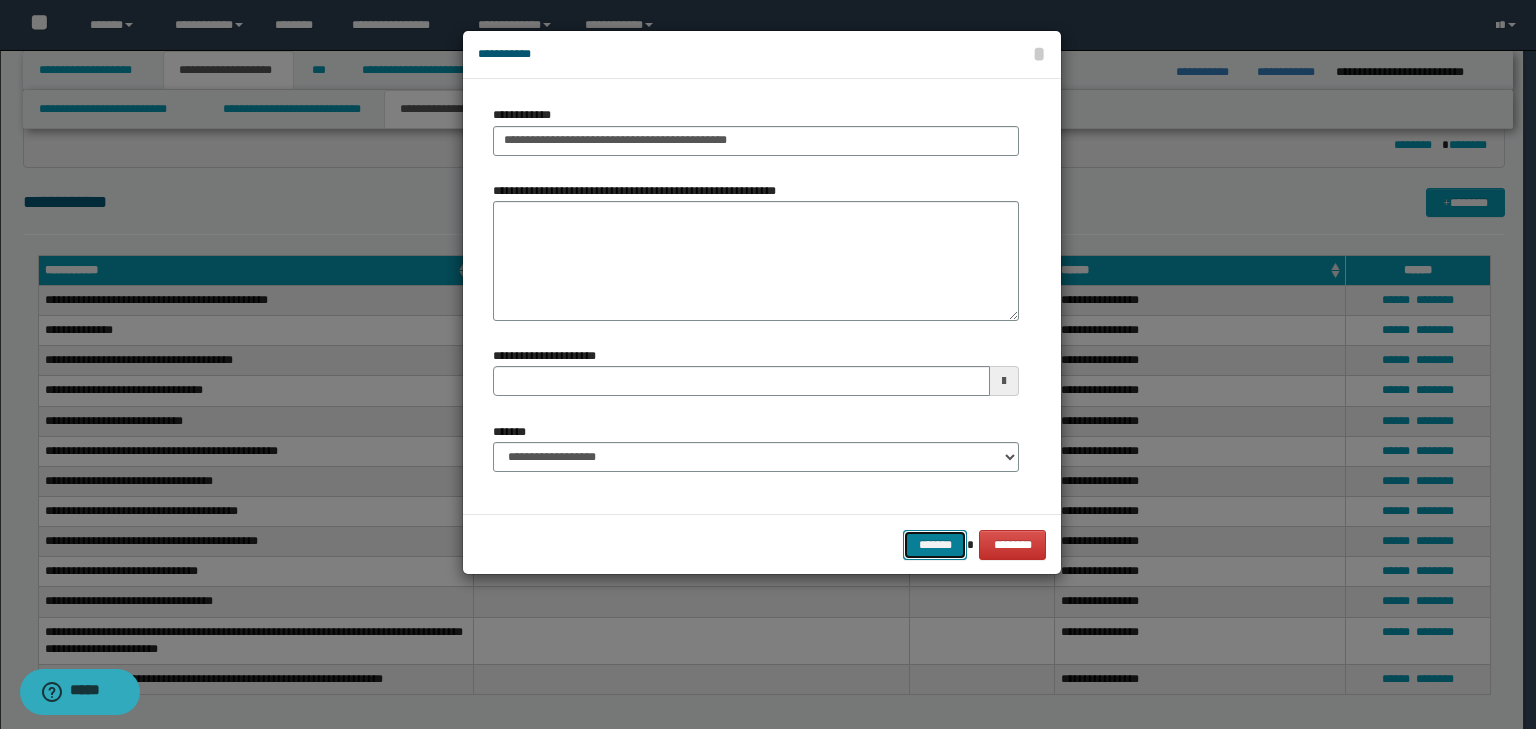 click on "*******" at bounding box center [935, 545] 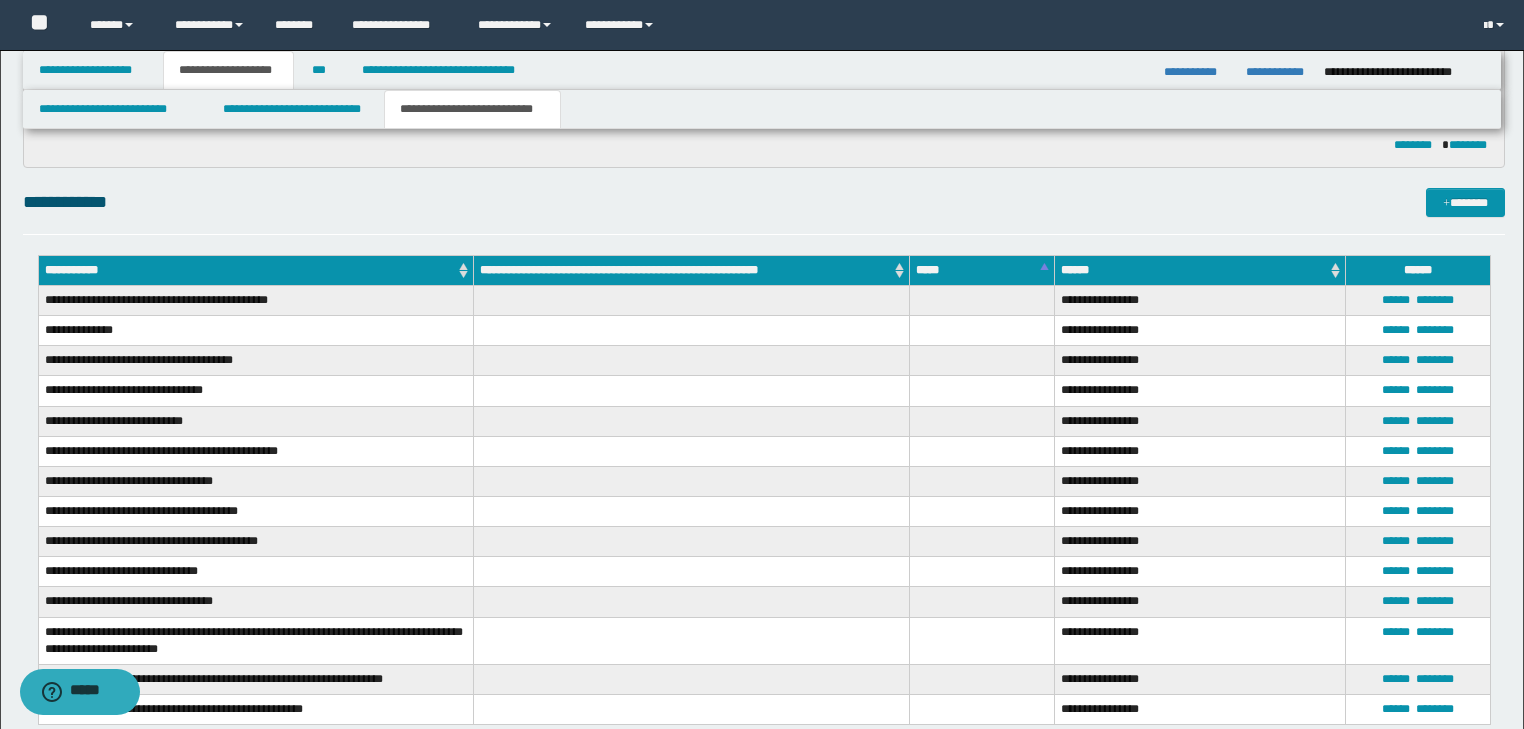 click on "**********" at bounding box center [764, 619] 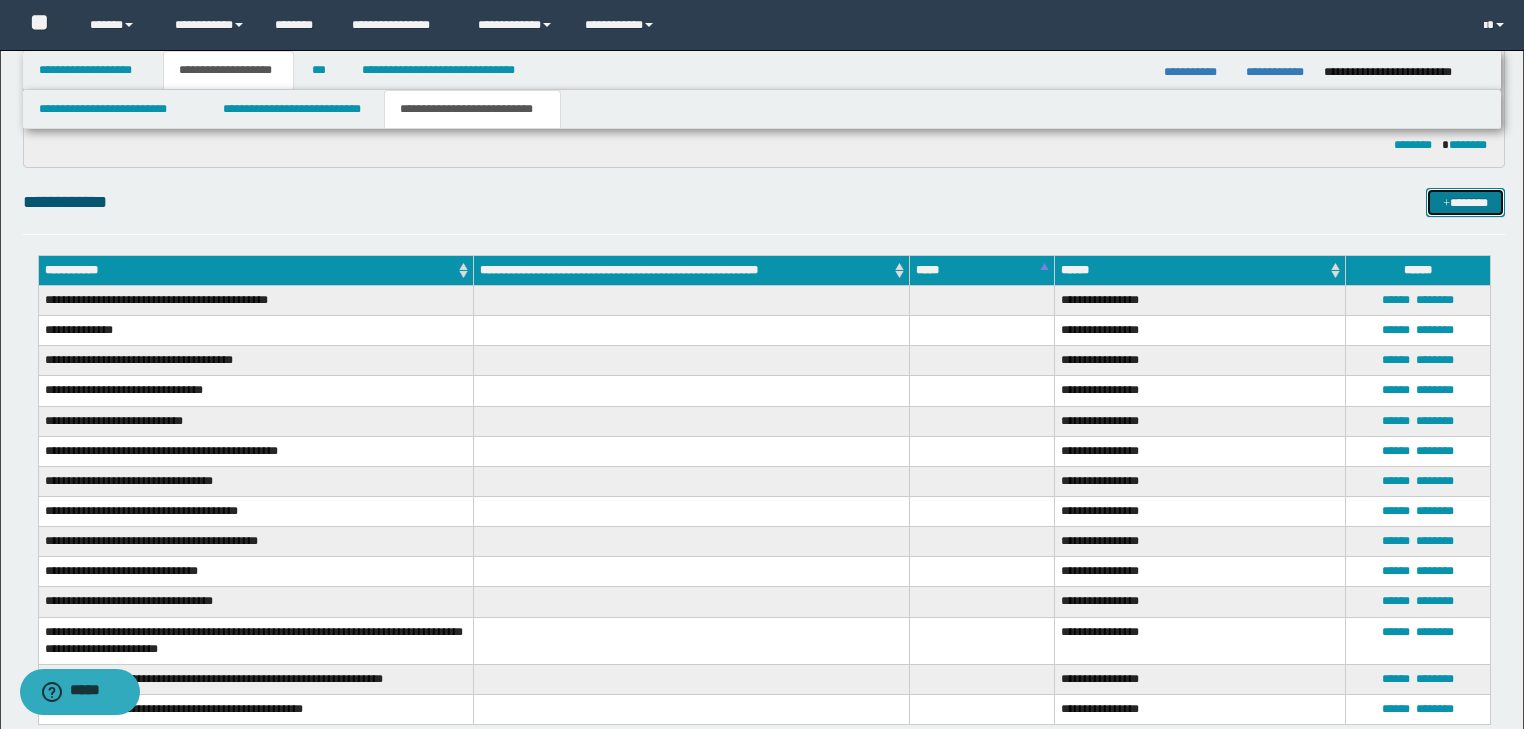 click on "*******" at bounding box center [1465, 203] 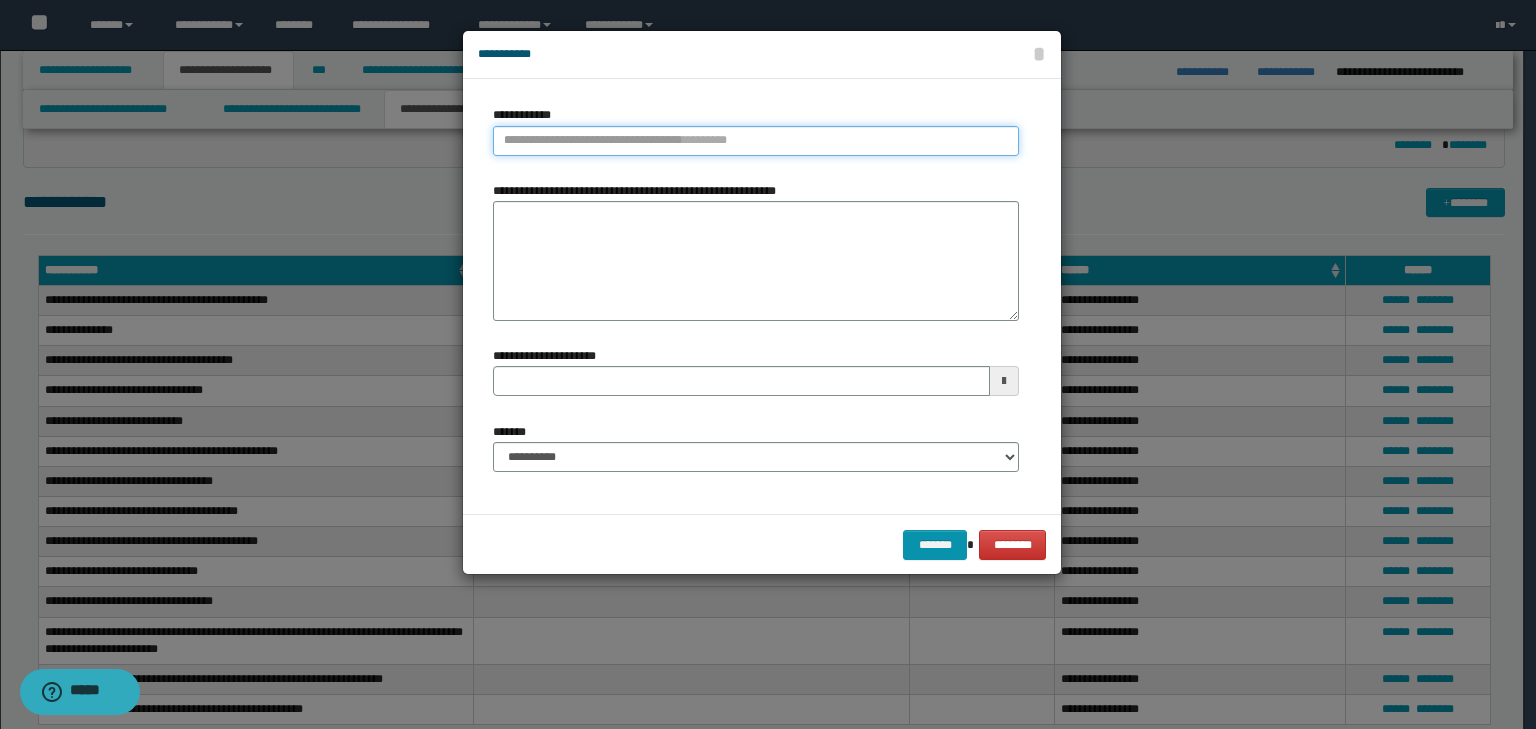 click on "**********" at bounding box center [756, 141] 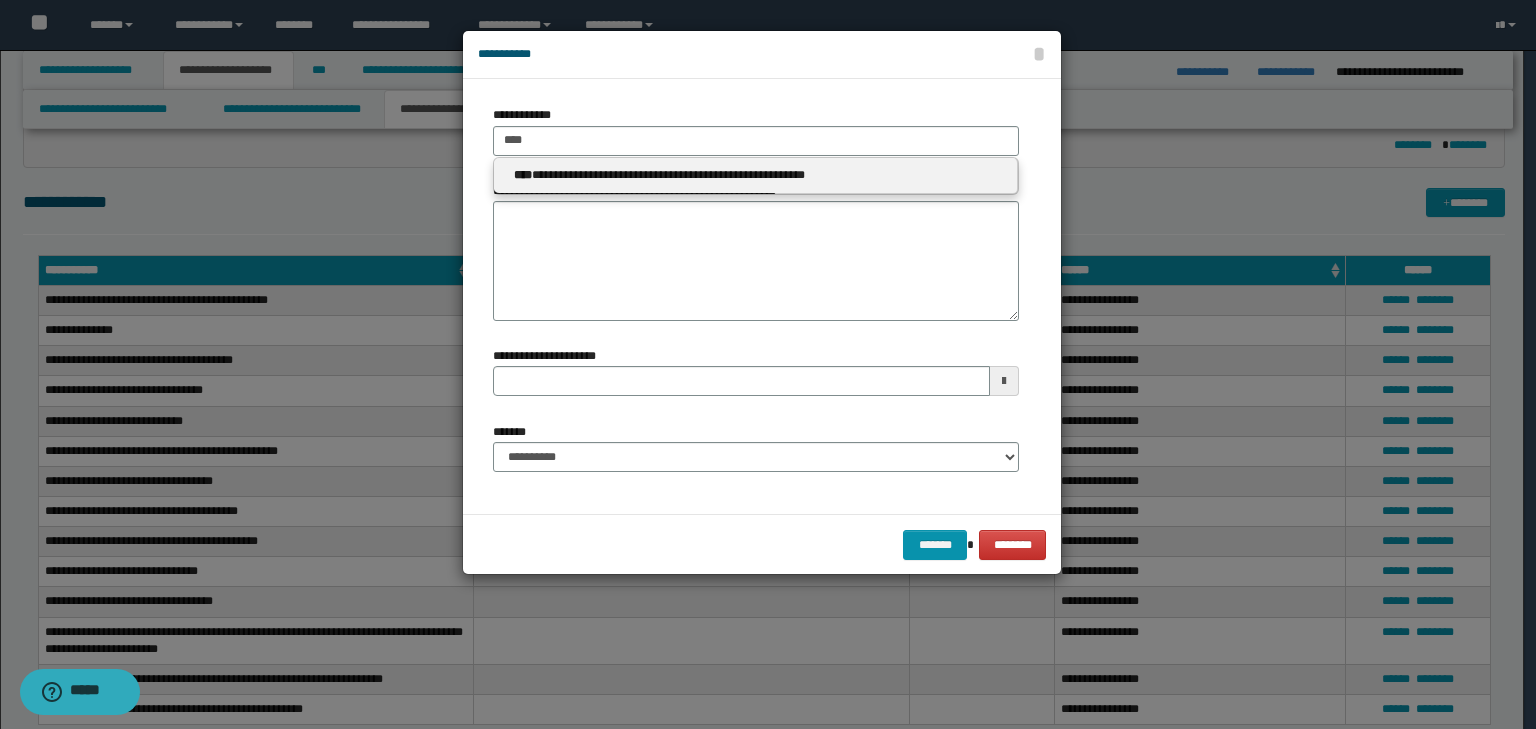 click on "**********" at bounding box center (756, 176) 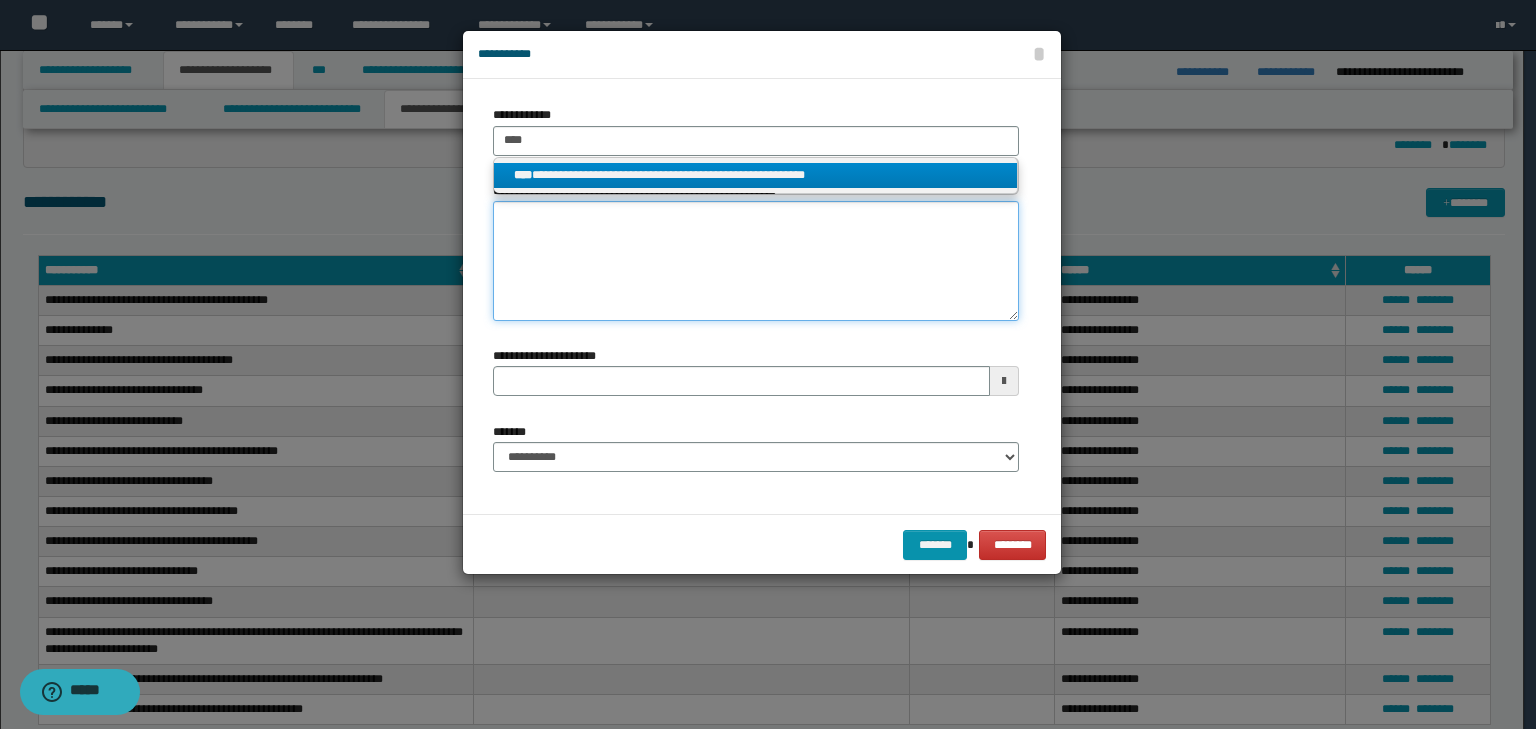 drag, startPoint x: 704, startPoint y: 217, endPoint x: 704, endPoint y: 187, distance: 30 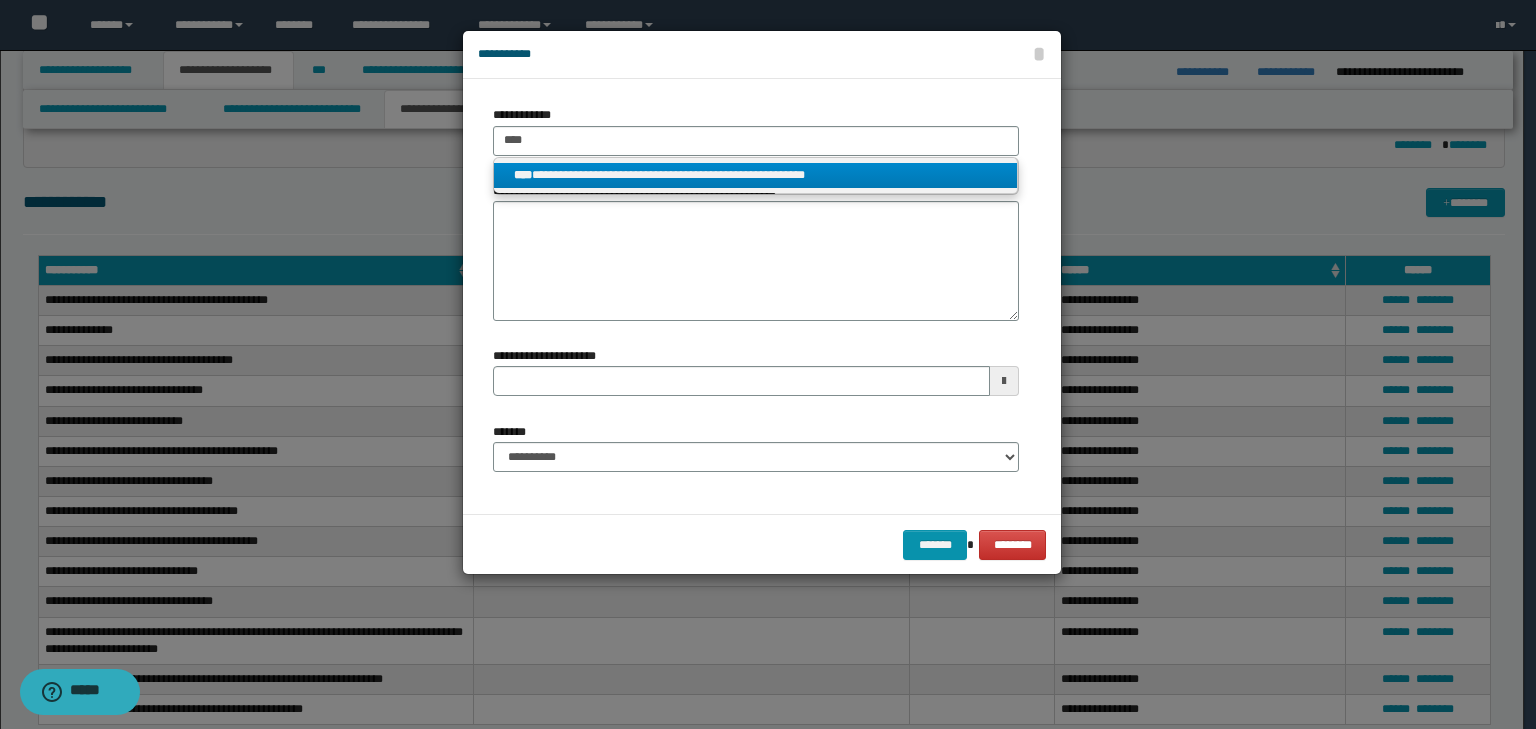 click on "**********" at bounding box center [756, 175] 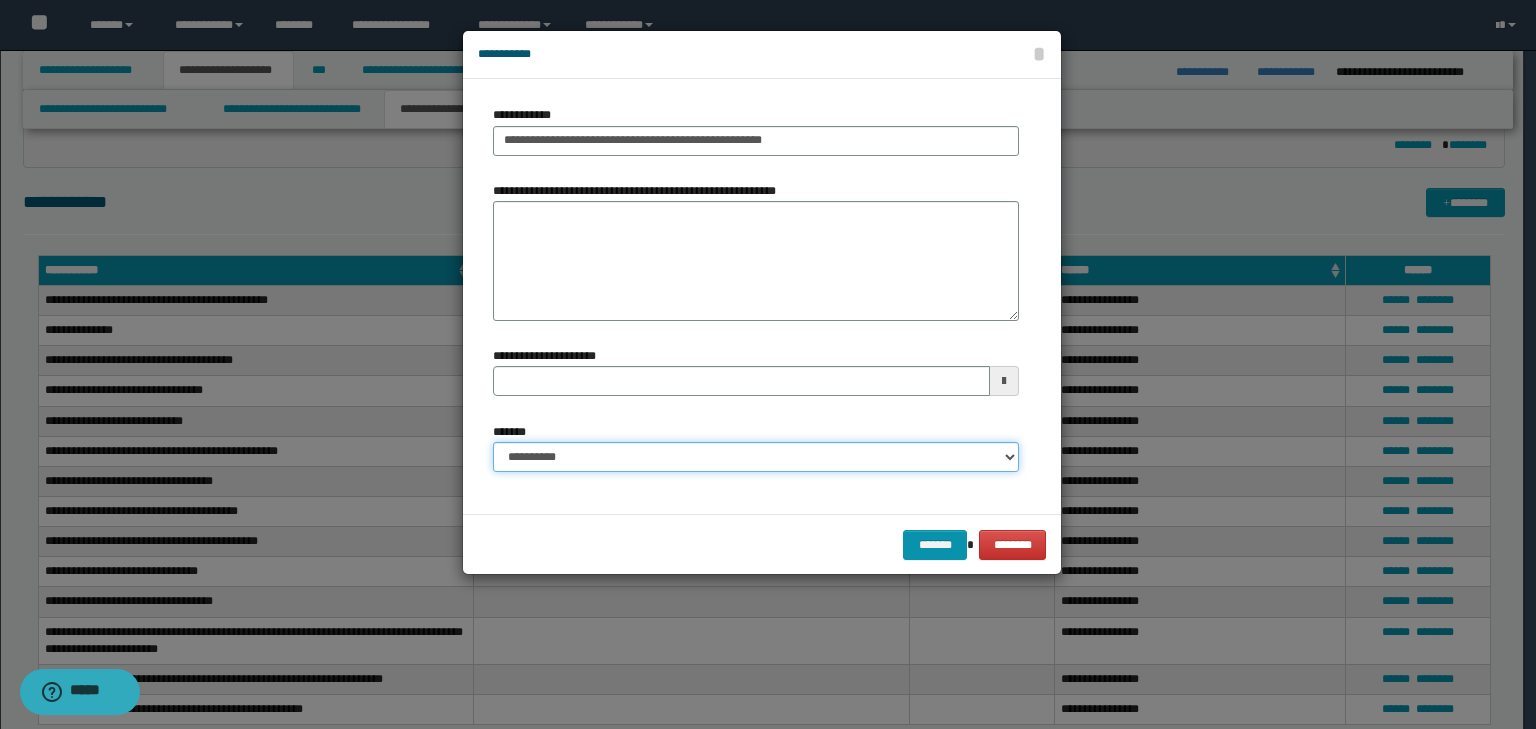 click on "**********" at bounding box center [756, 457] 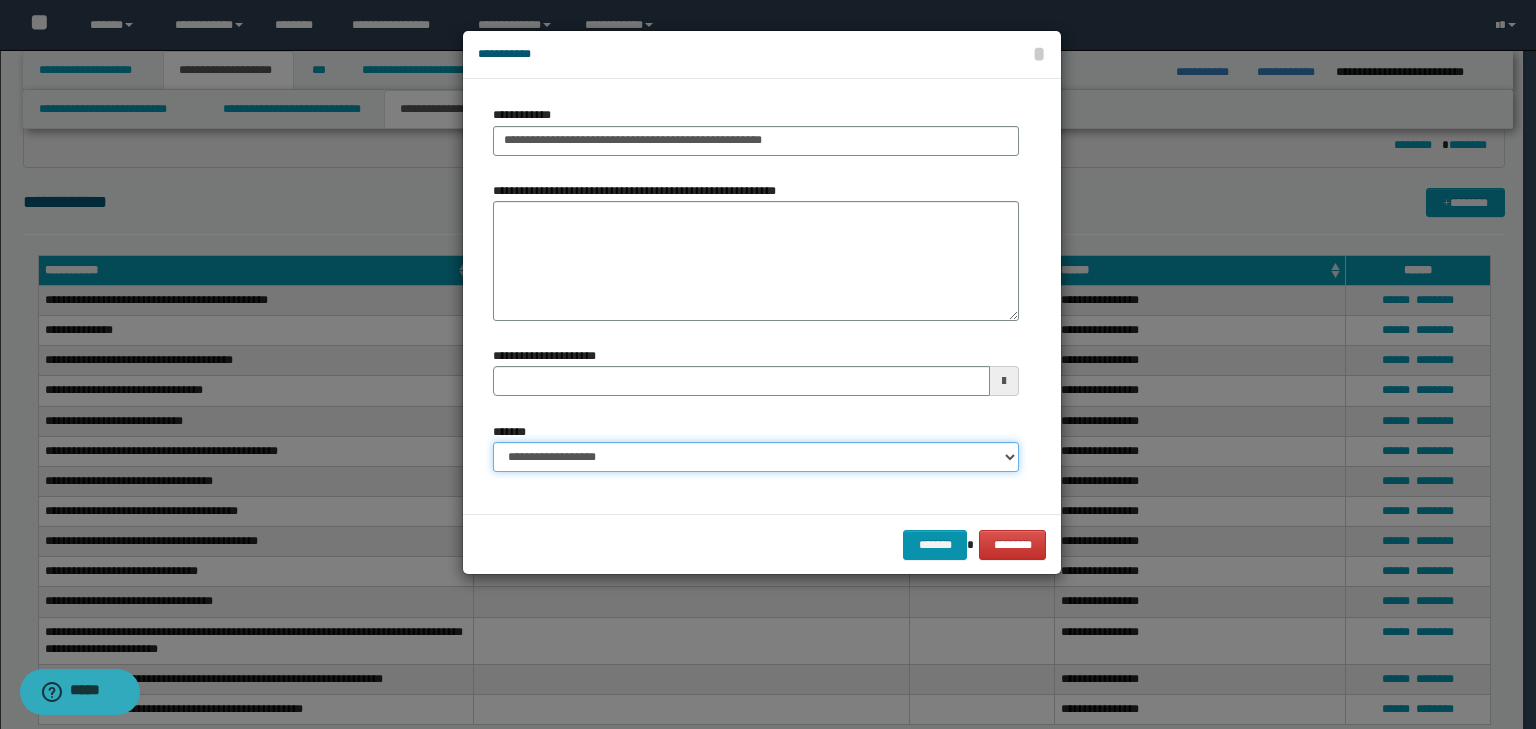 click on "**********" at bounding box center [756, 457] 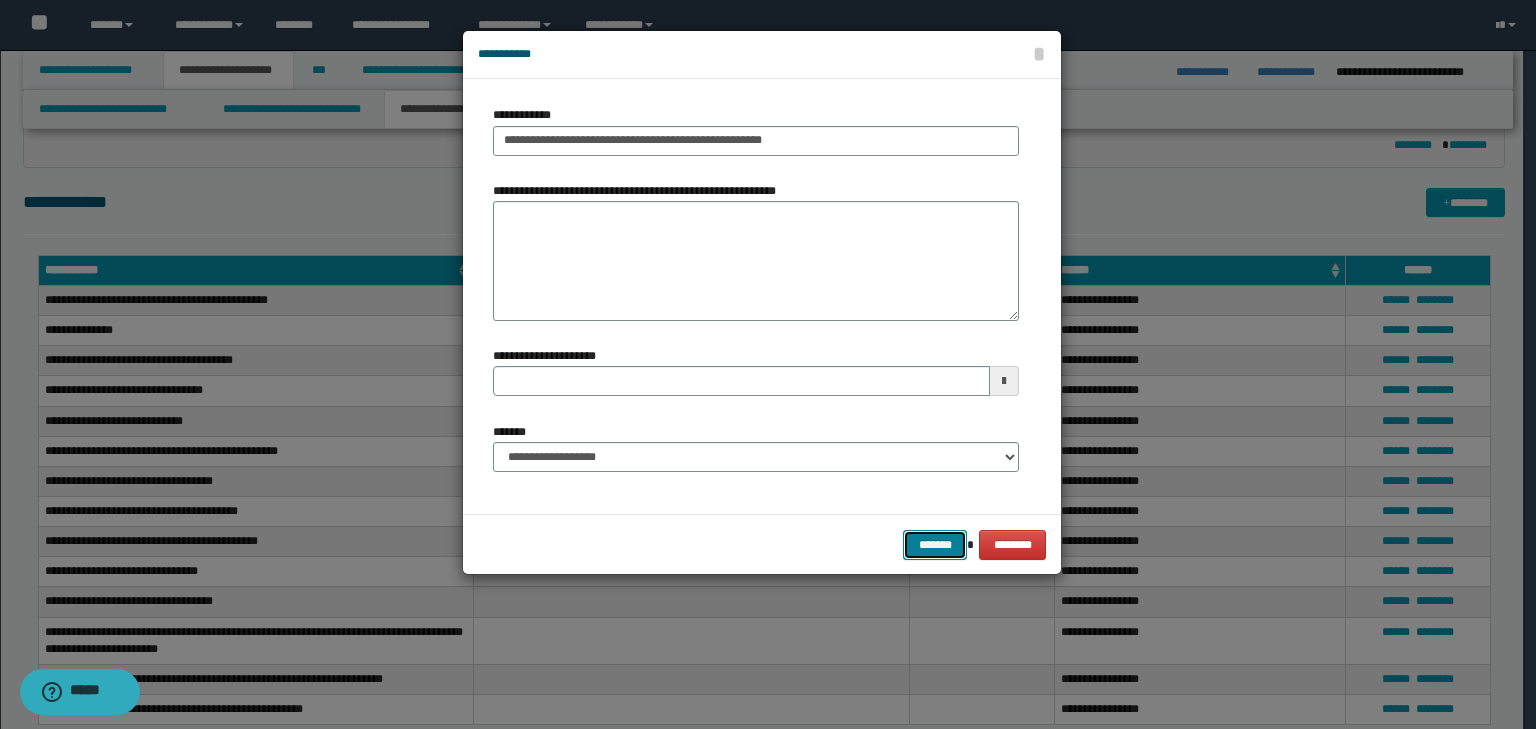 click on "*******" at bounding box center (935, 545) 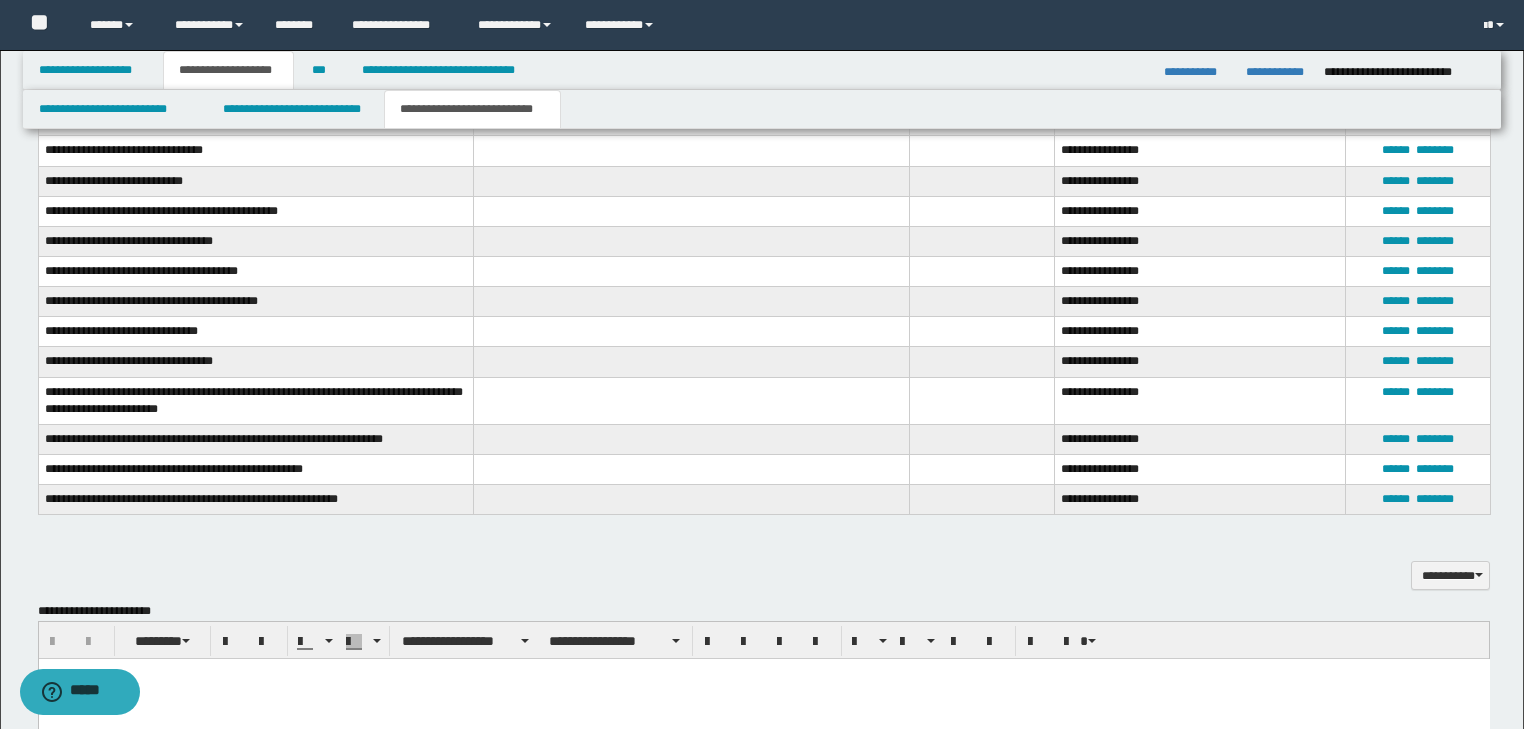 scroll, scrollTop: 909, scrollLeft: 0, axis: vertical 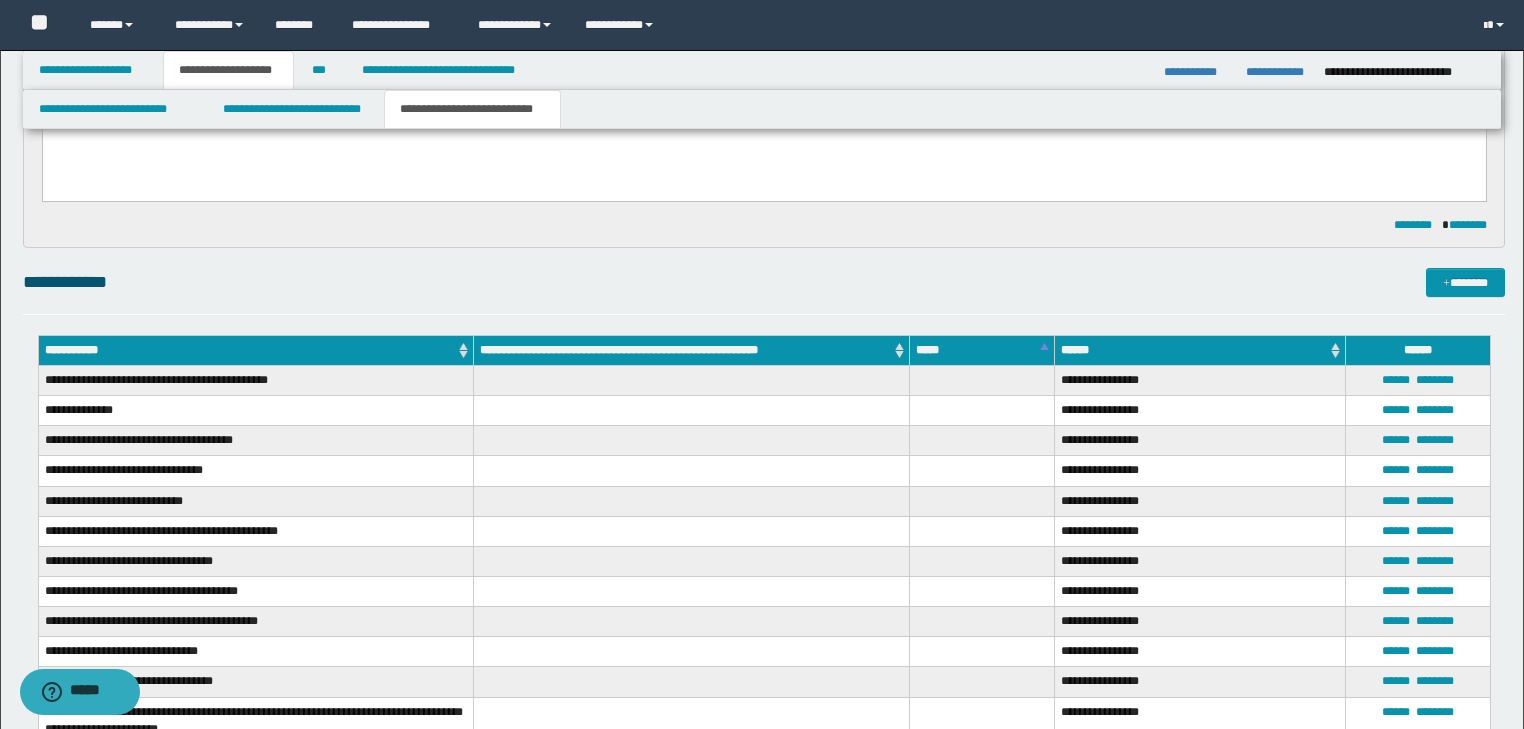 click on "**********" at bounding box center [762, 674] 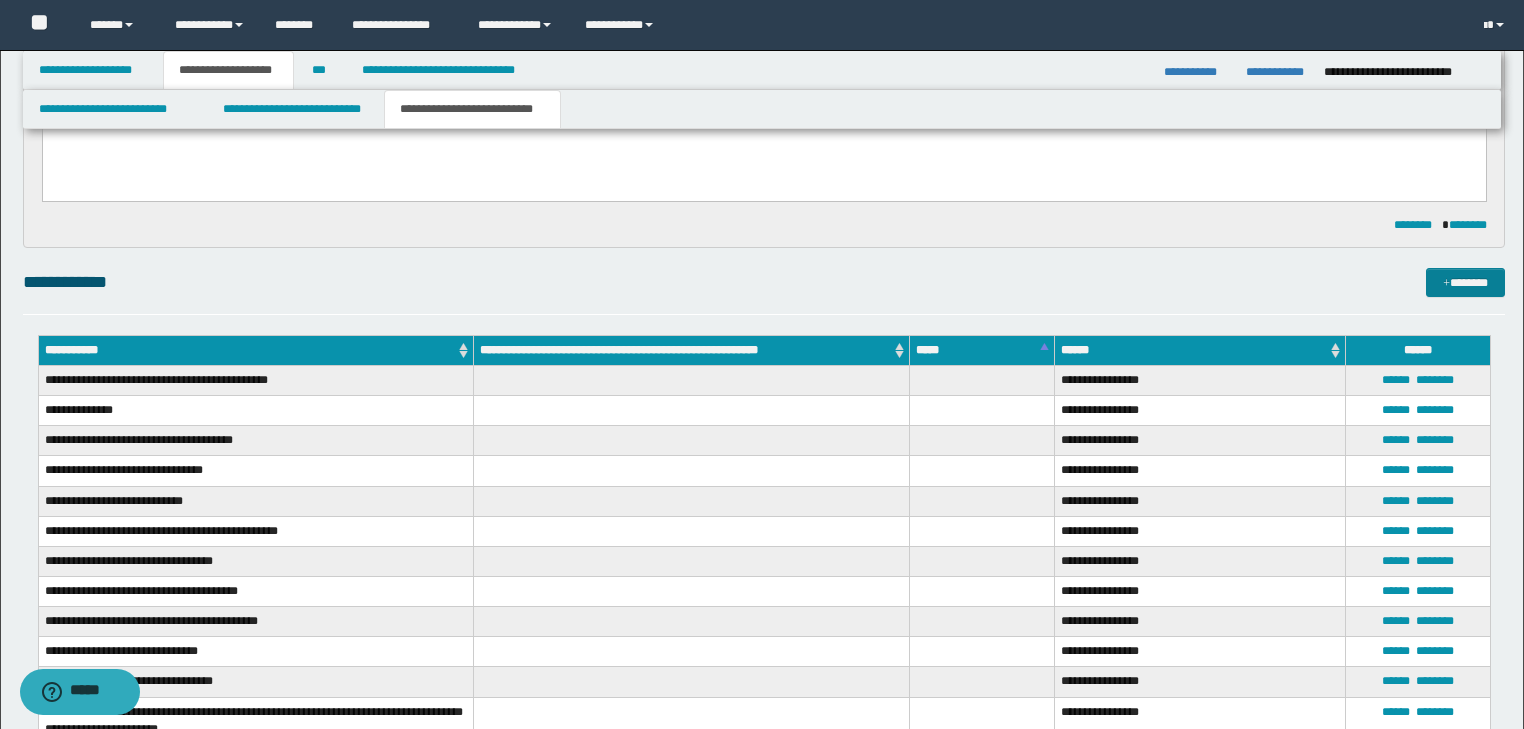 click on "**********" at bounding box center [764, 282] 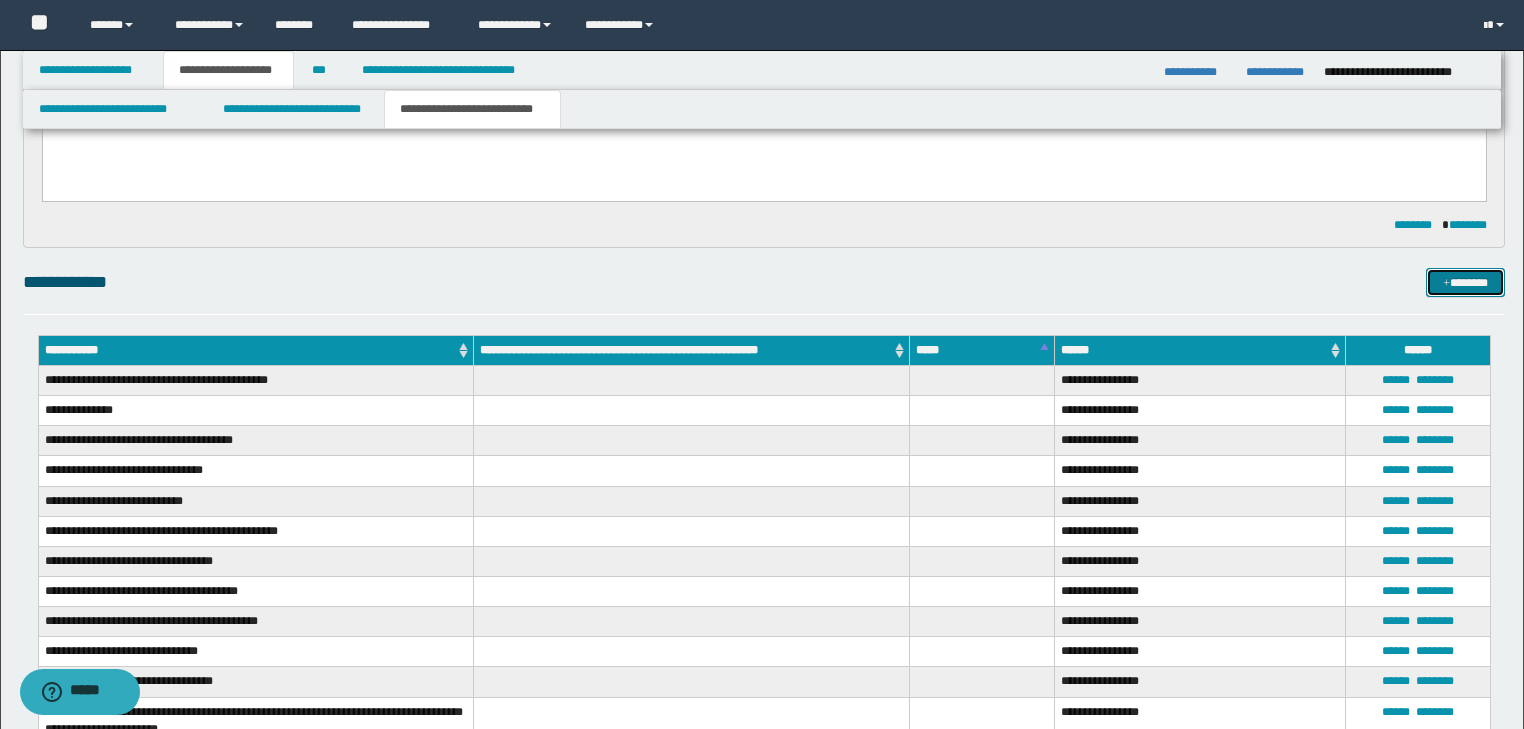 click on "*******" at bounding box center [1465, 283] 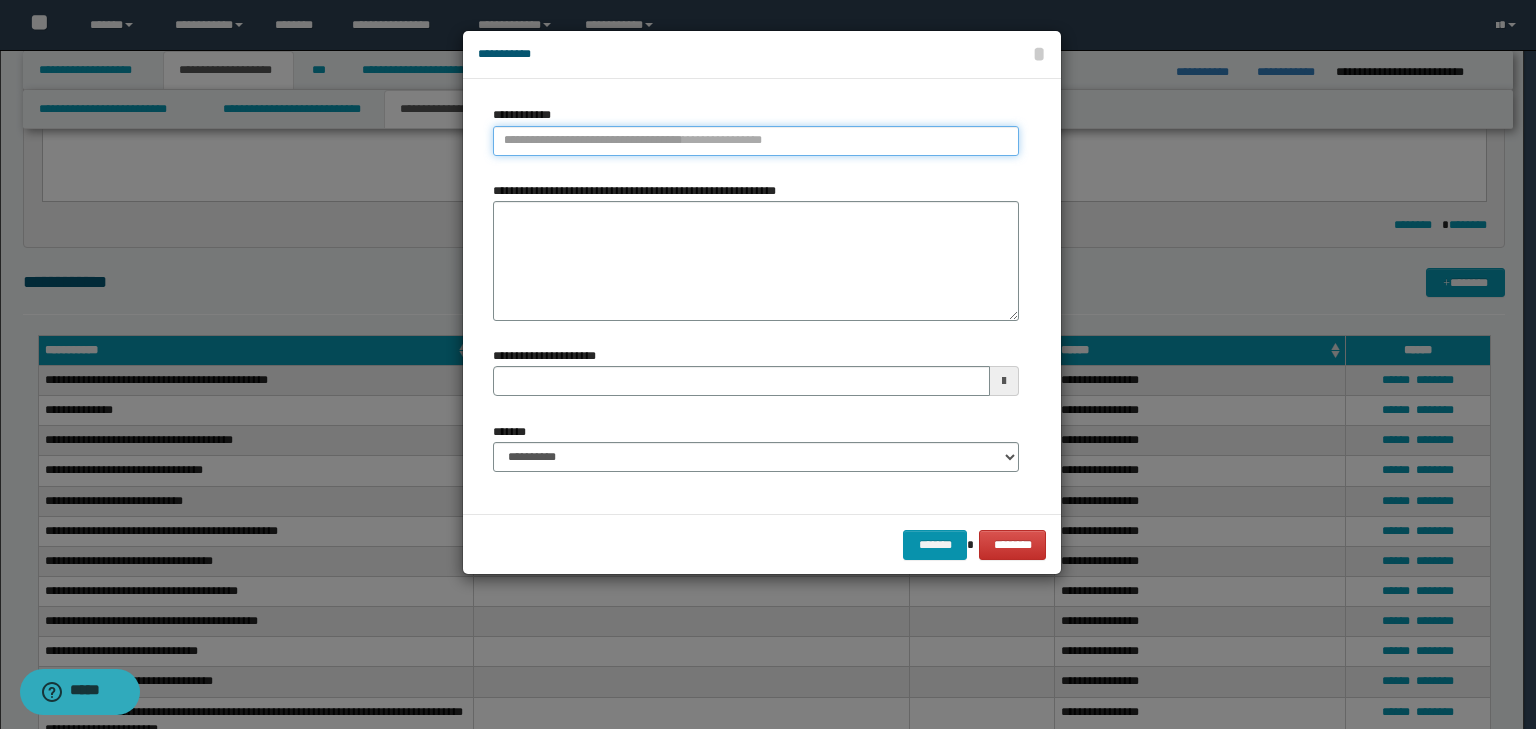 click on "**********" at bounding box center [756, 141] 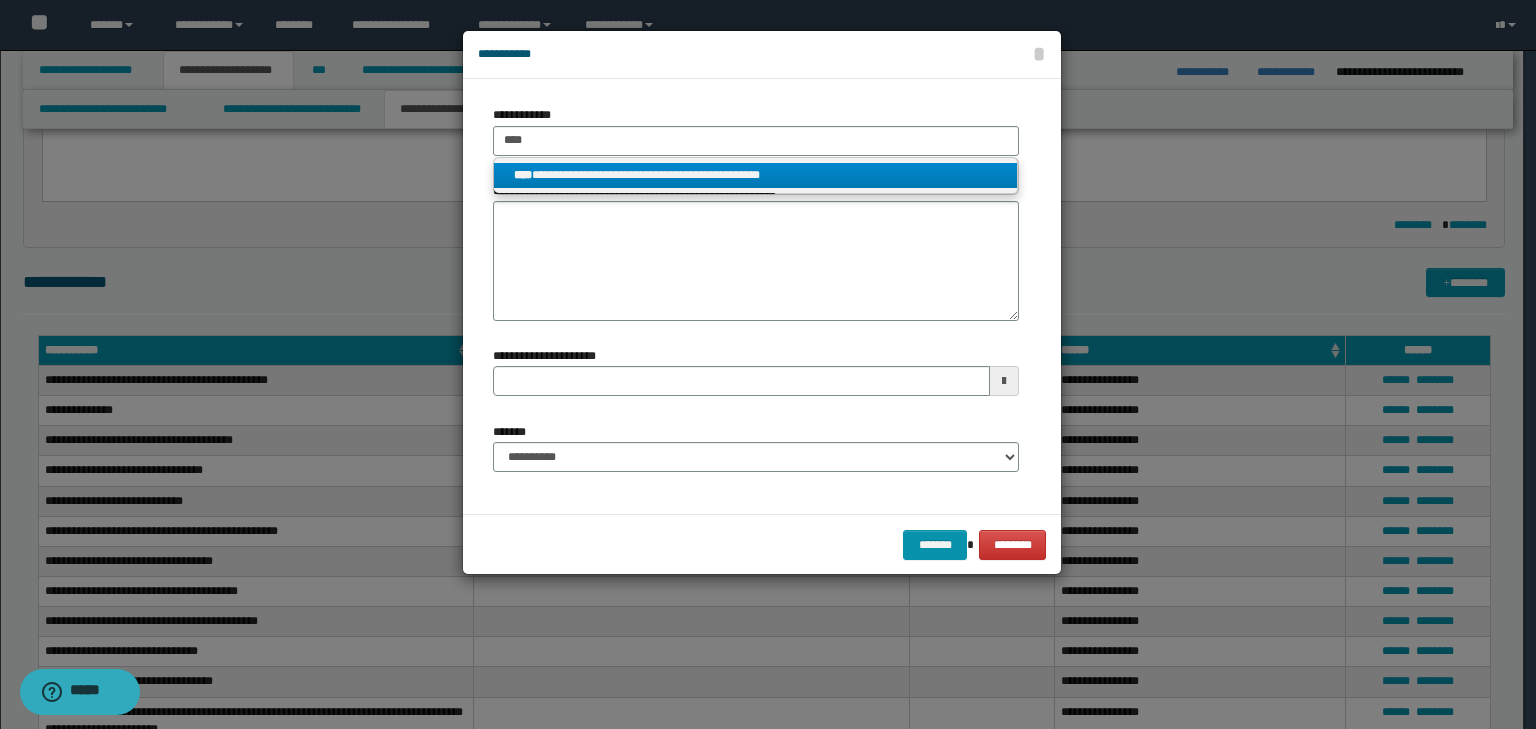 click on "**********" at bounding box center (756, 176) 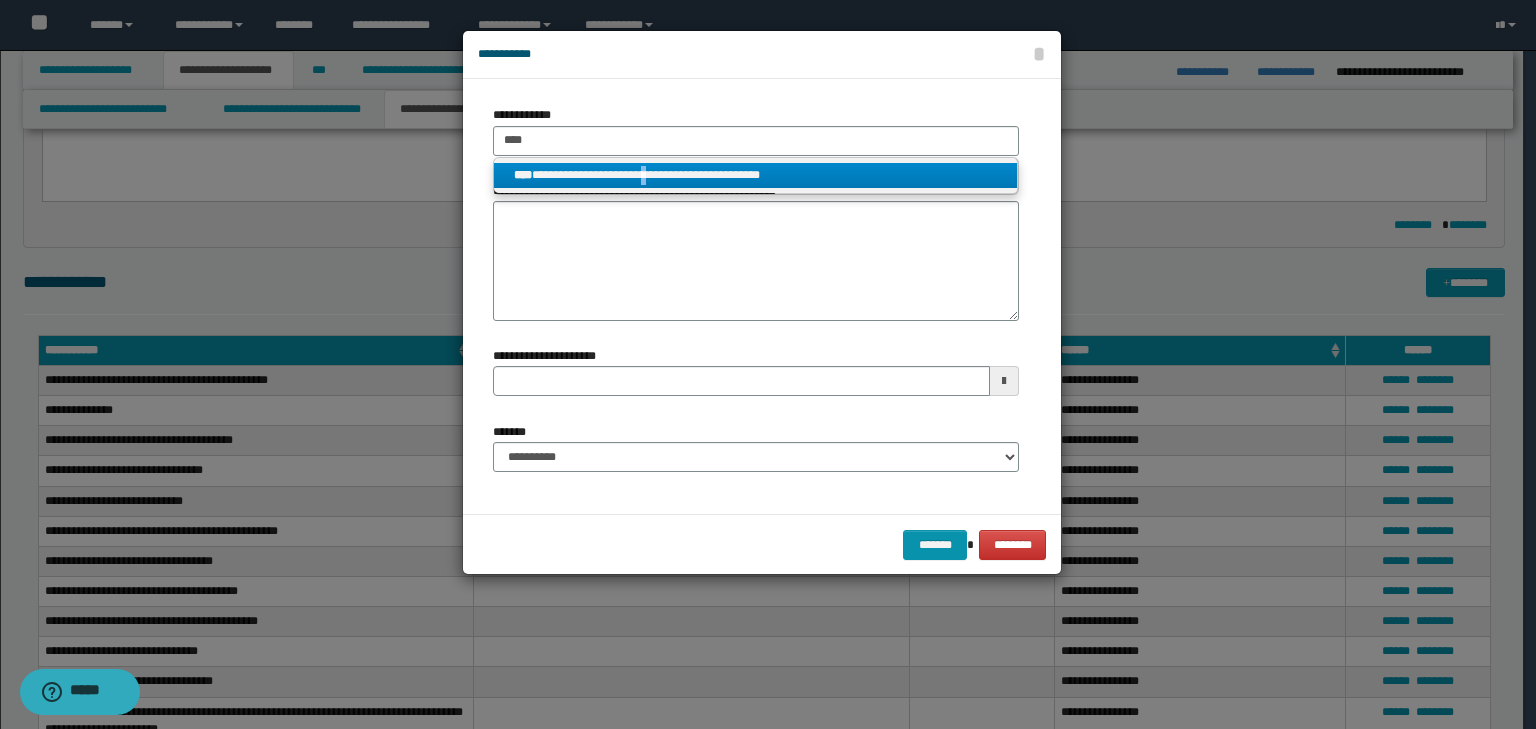 click on "**********" at bounding box center (755, 175) 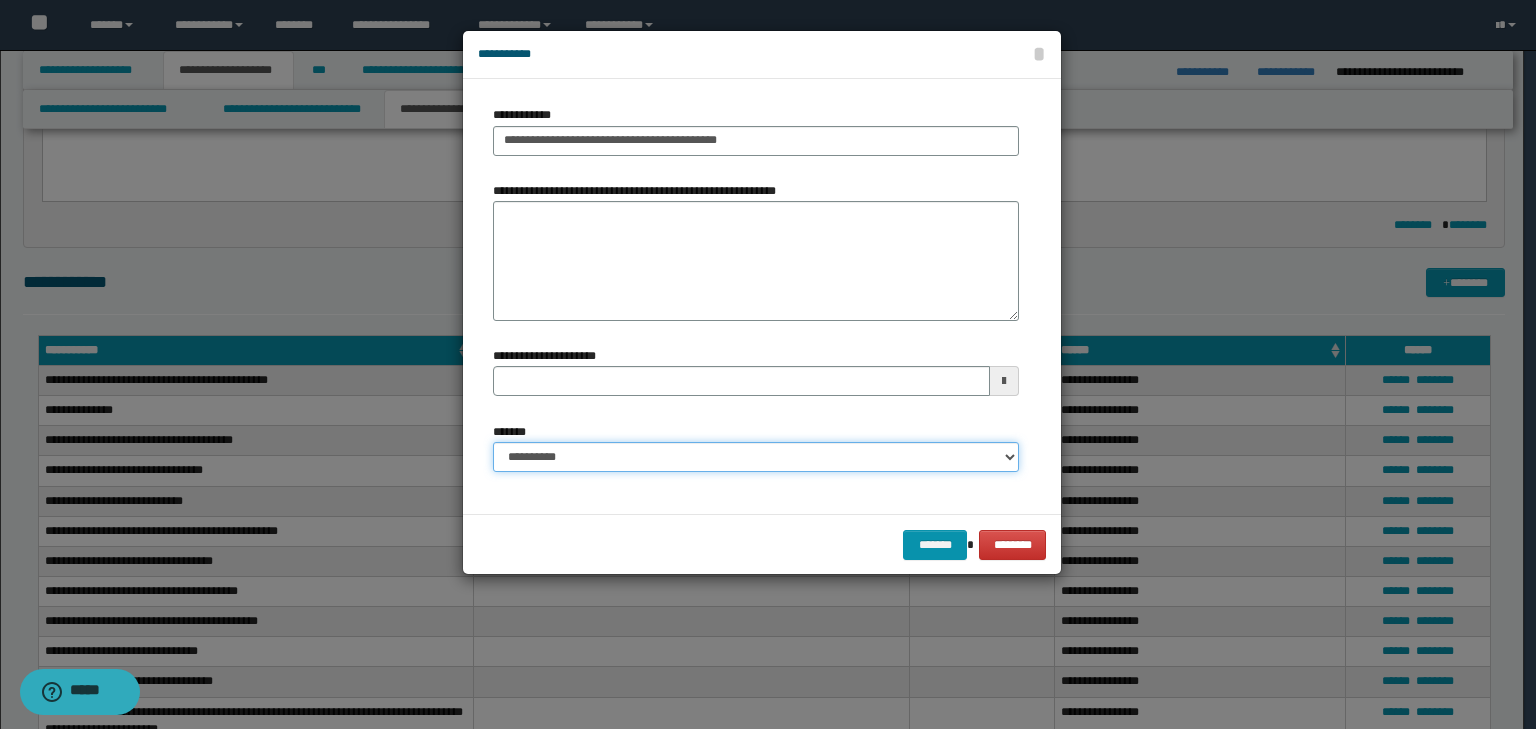 click on "**********" at bounding box center (756, 457) 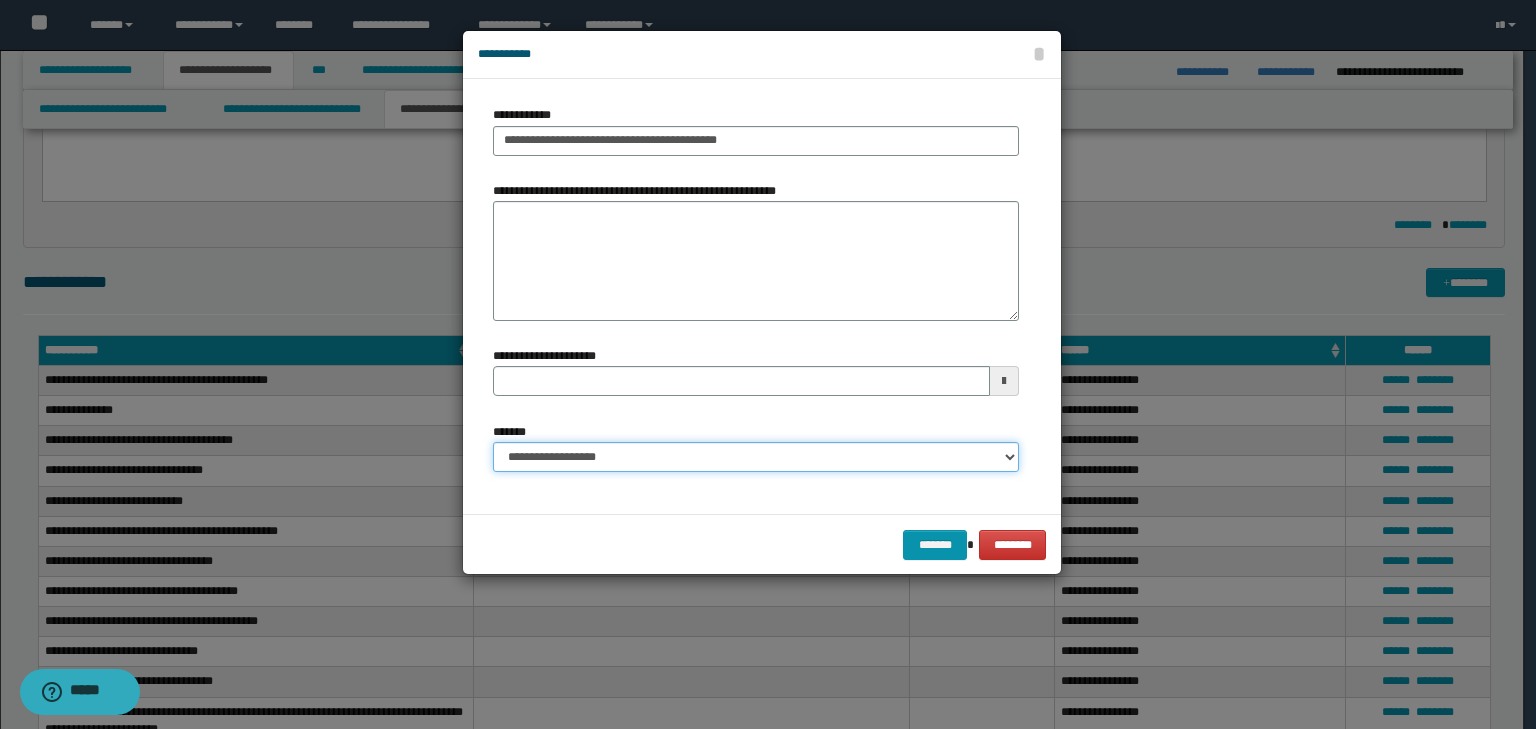 click on "**********" at bounding box center (756, 457) 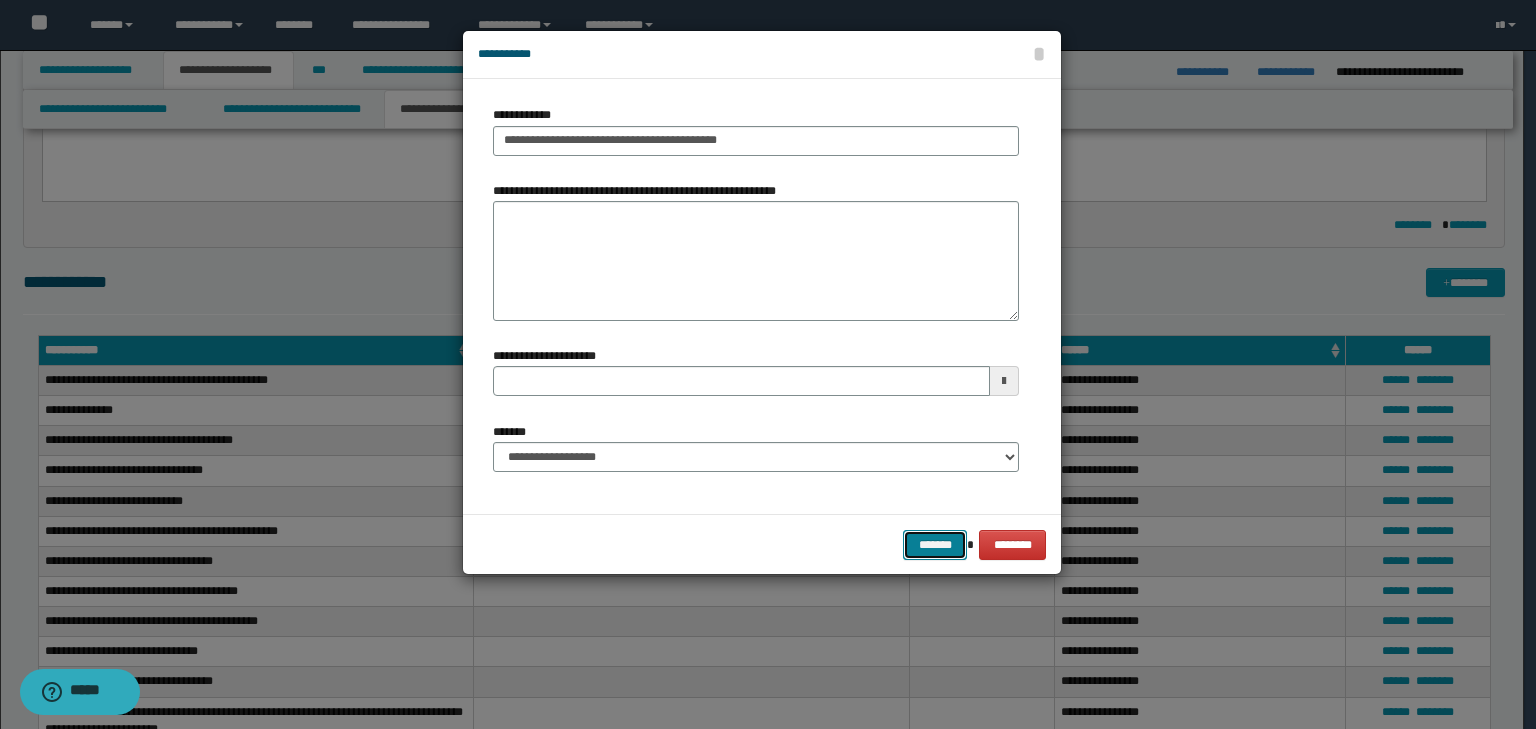 click on "*******" at bounding box center (935, 545) 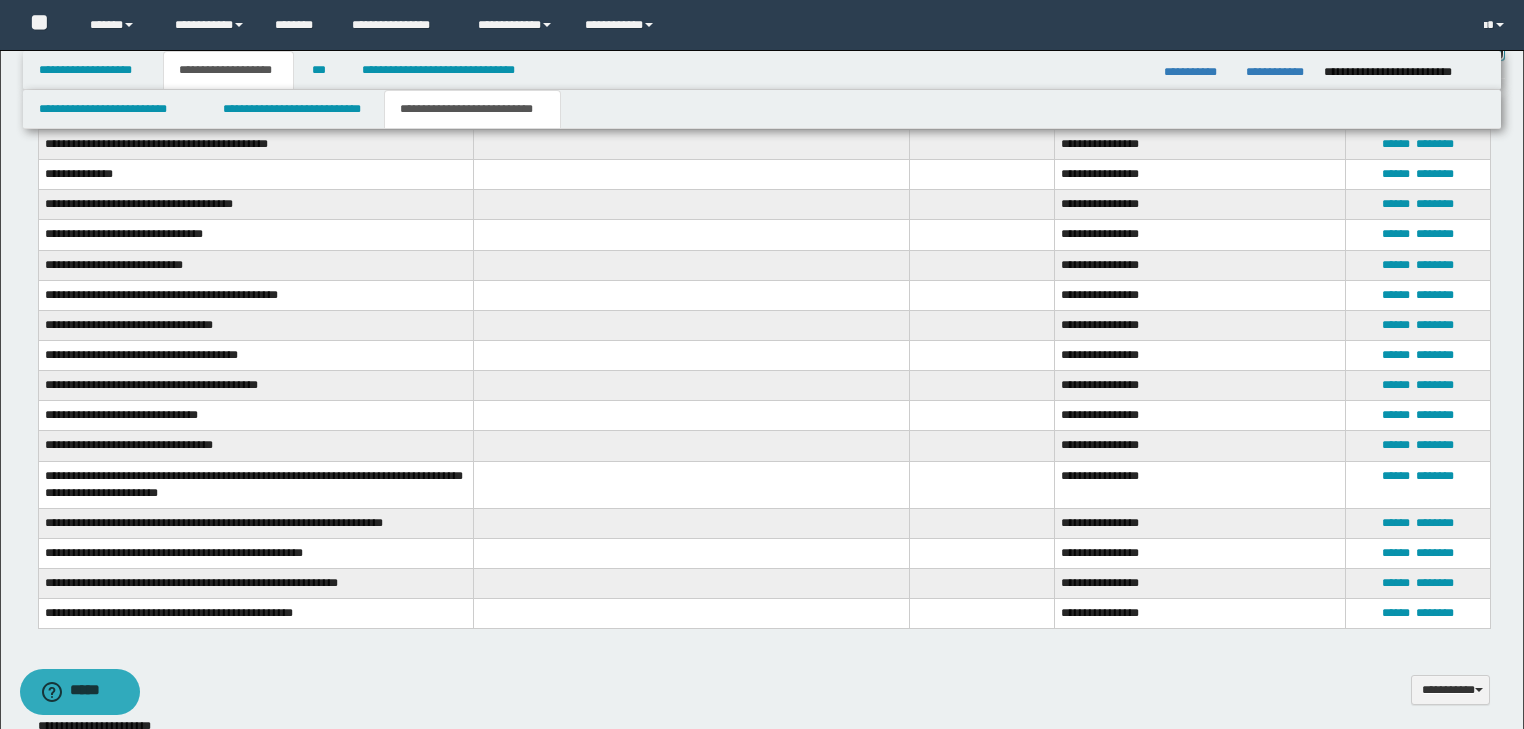 scroll, scrollTop: 1469, scrollLeft: 0, axis: vertical 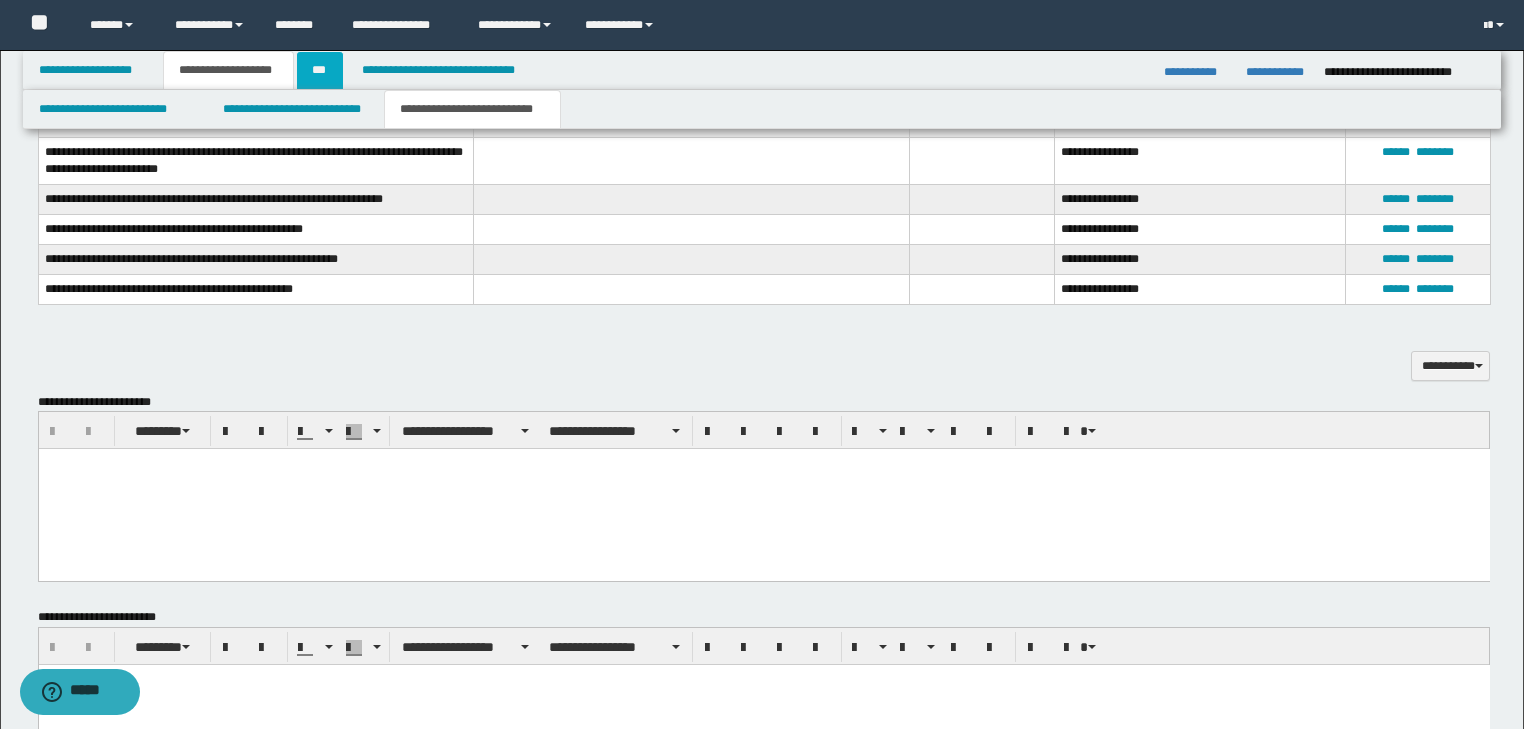 click on "***" at bounding box center (320, 70) 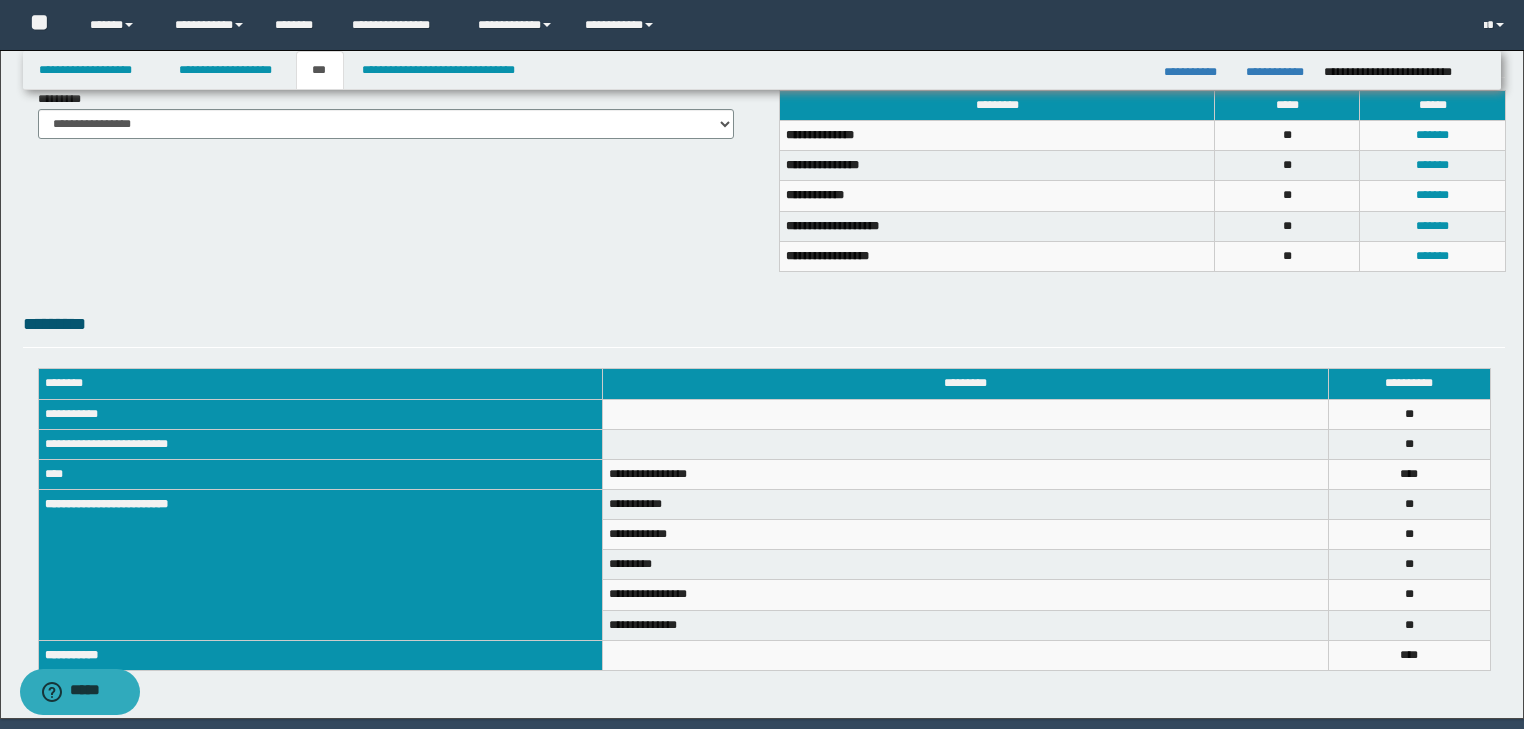 scroll, scrollTop: 160, scrollLeft: 0, axis: vertical 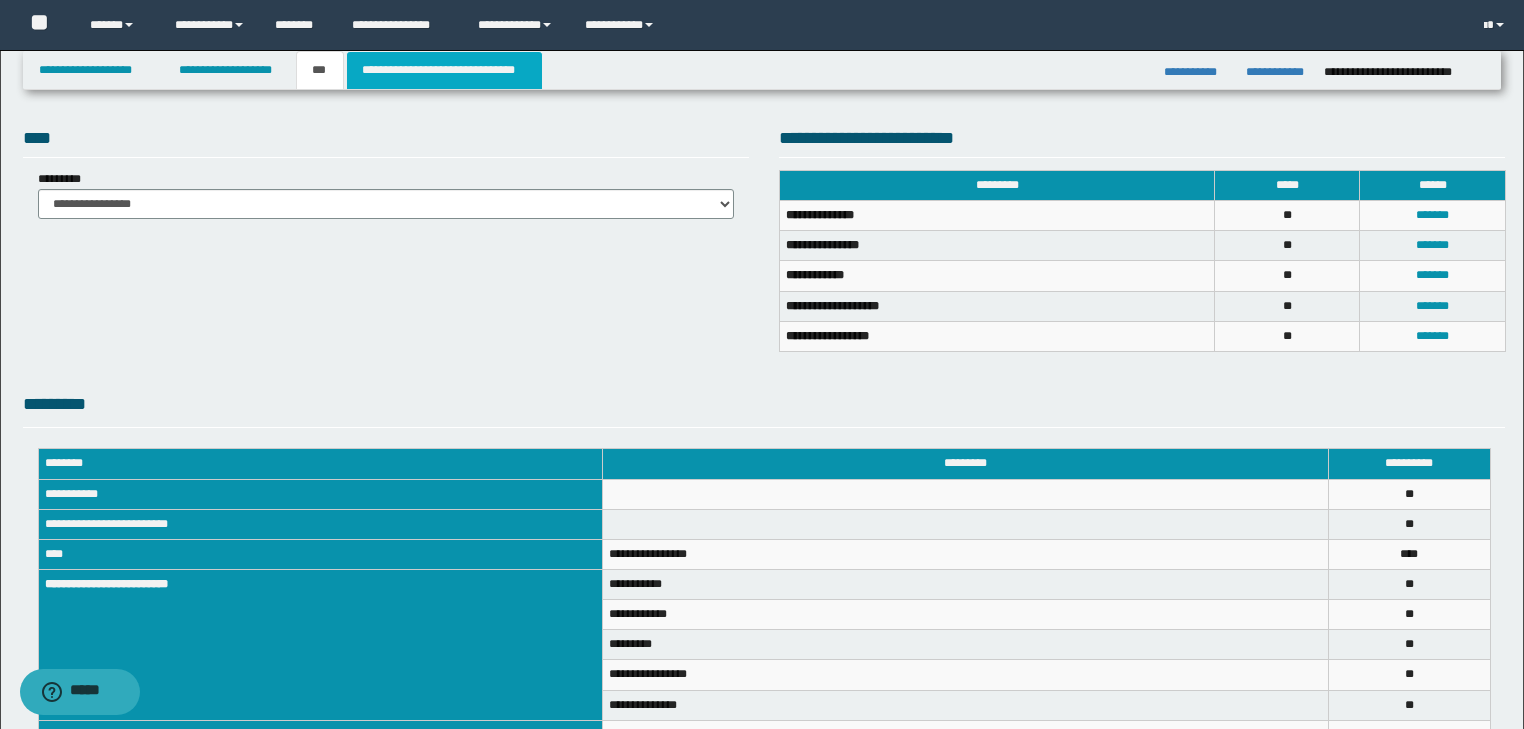click on "**********" at bounding box center (444, 70) 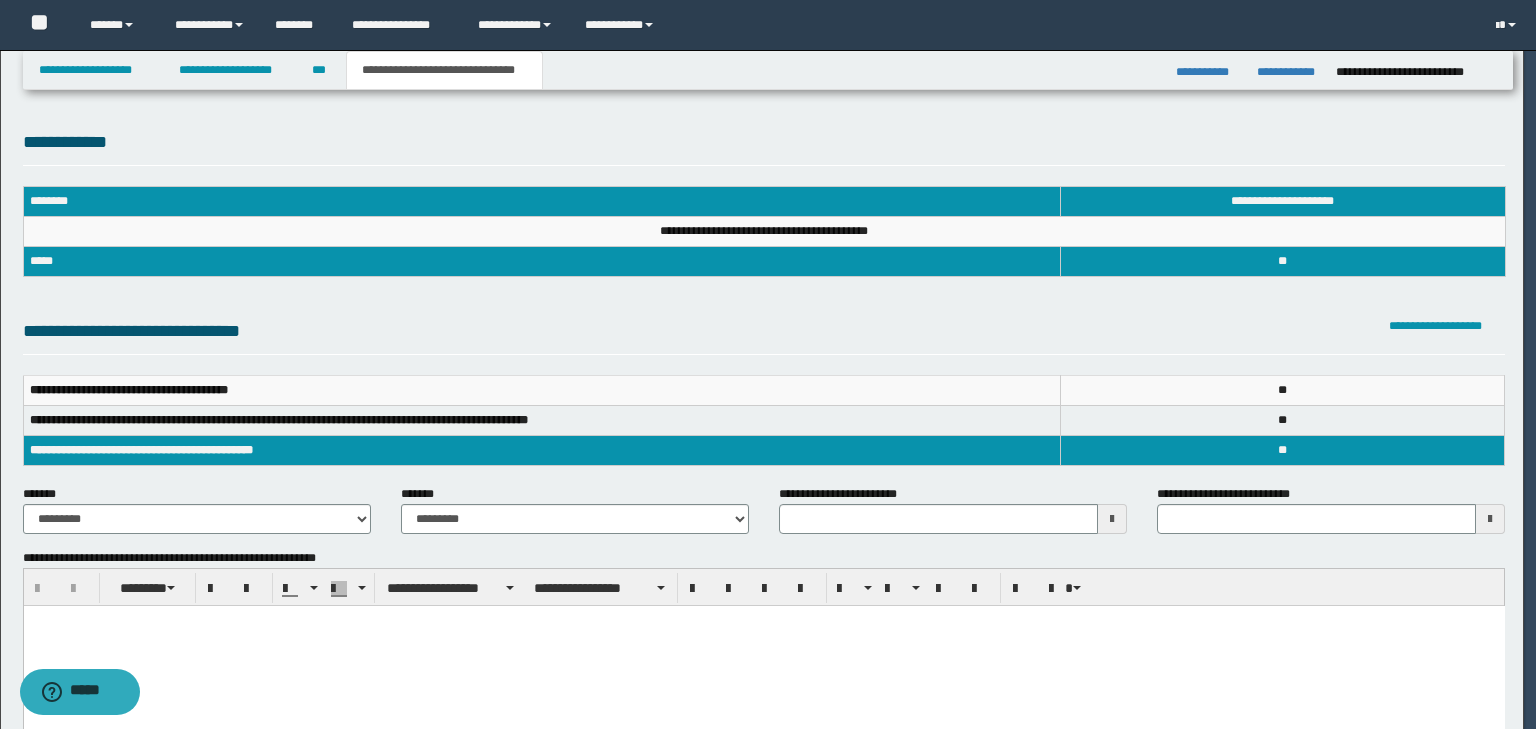 scroll, scrollTop: 0, scrollLeft: 0, axis: both 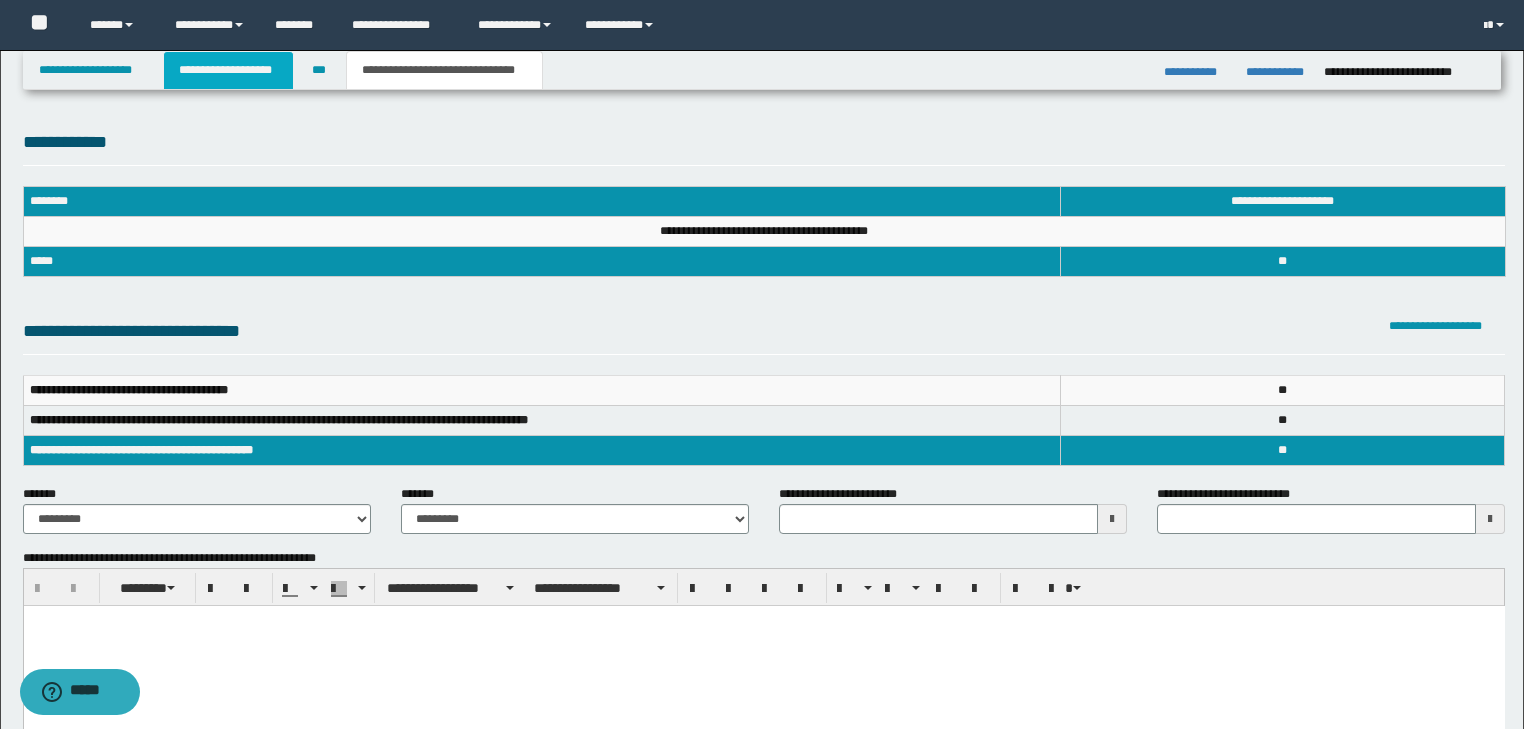 click on "**********" at bounding box center [228, 70] 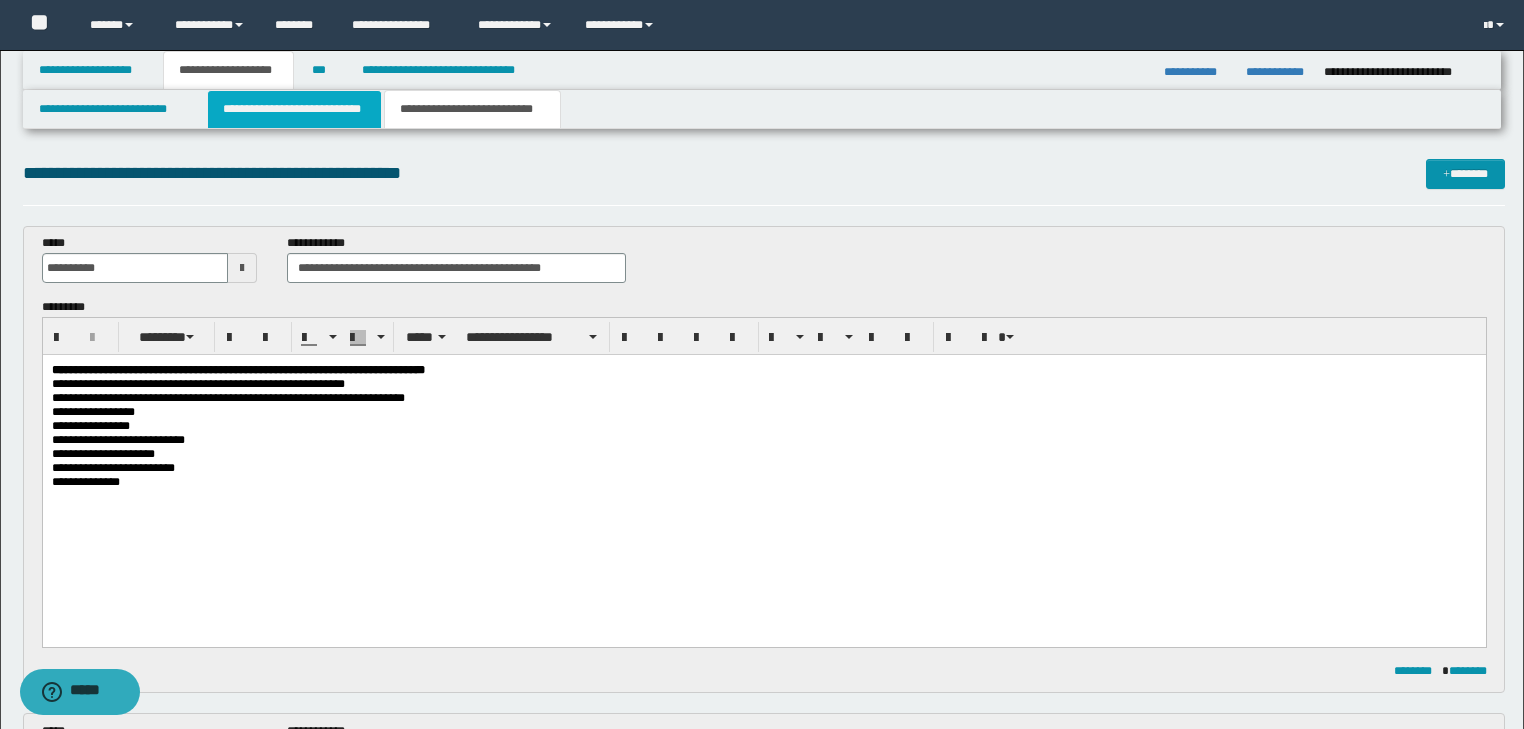 click on "**********" at bounding box center (294, 109) 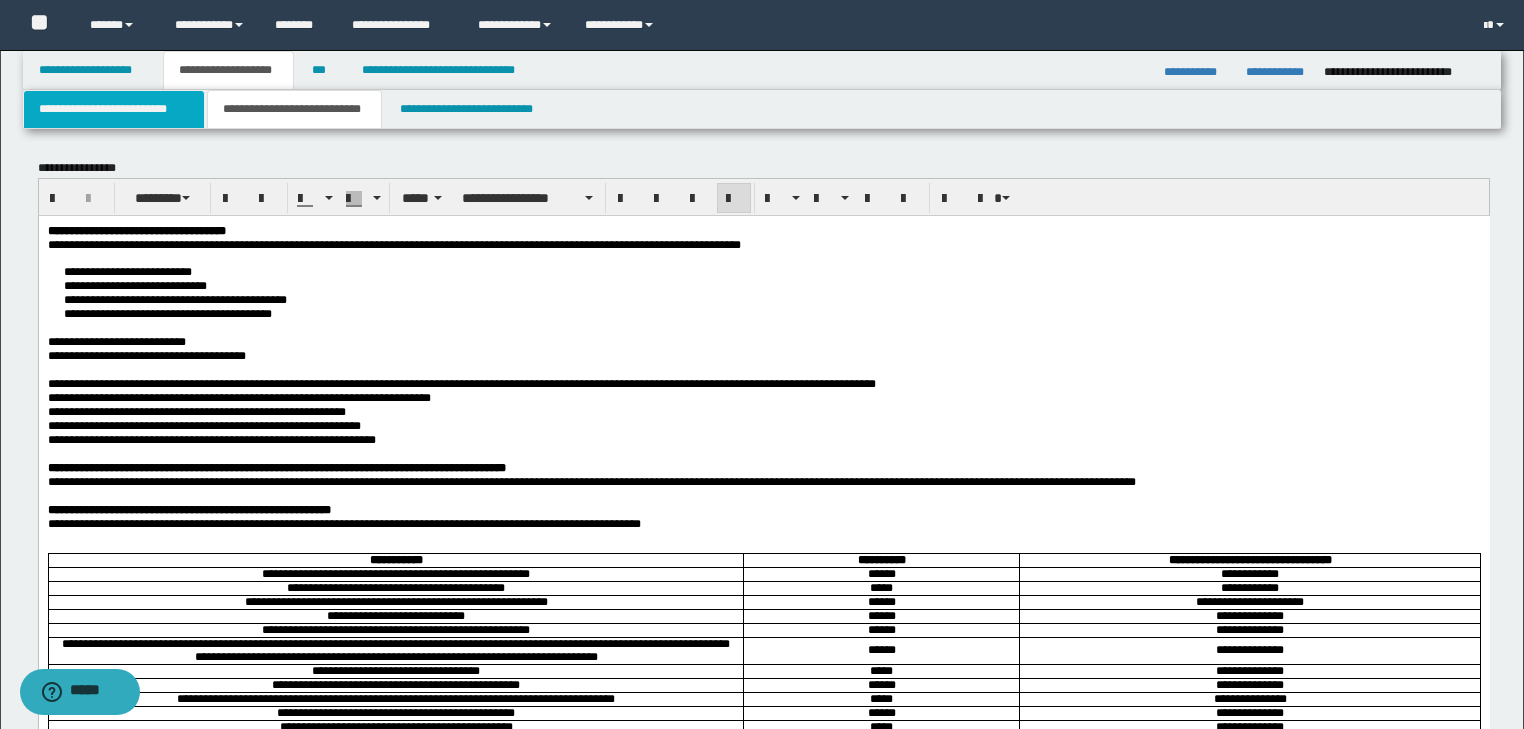 click on "**********" at bounding box center [114, 109] 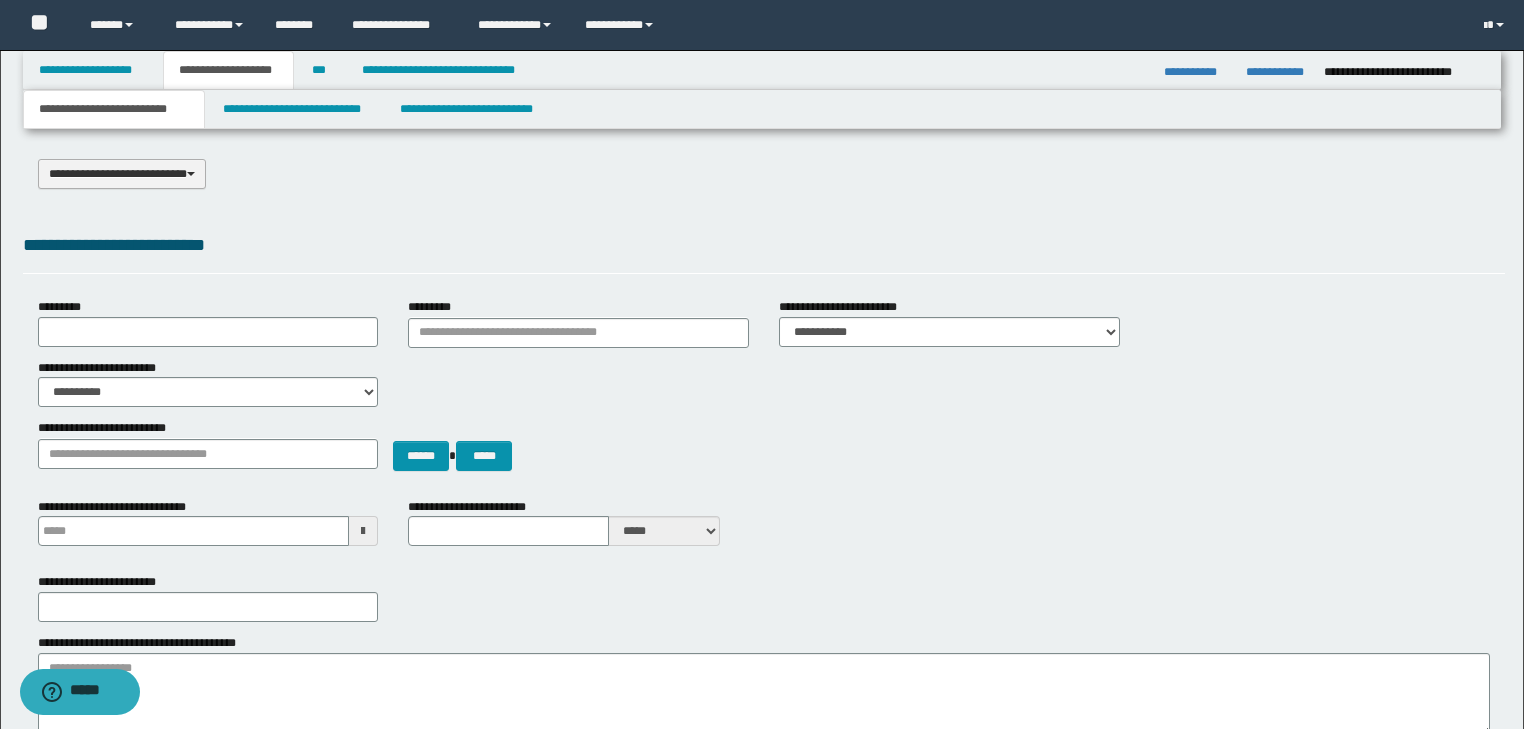 click on "**********" at bounding box center [122, 174] 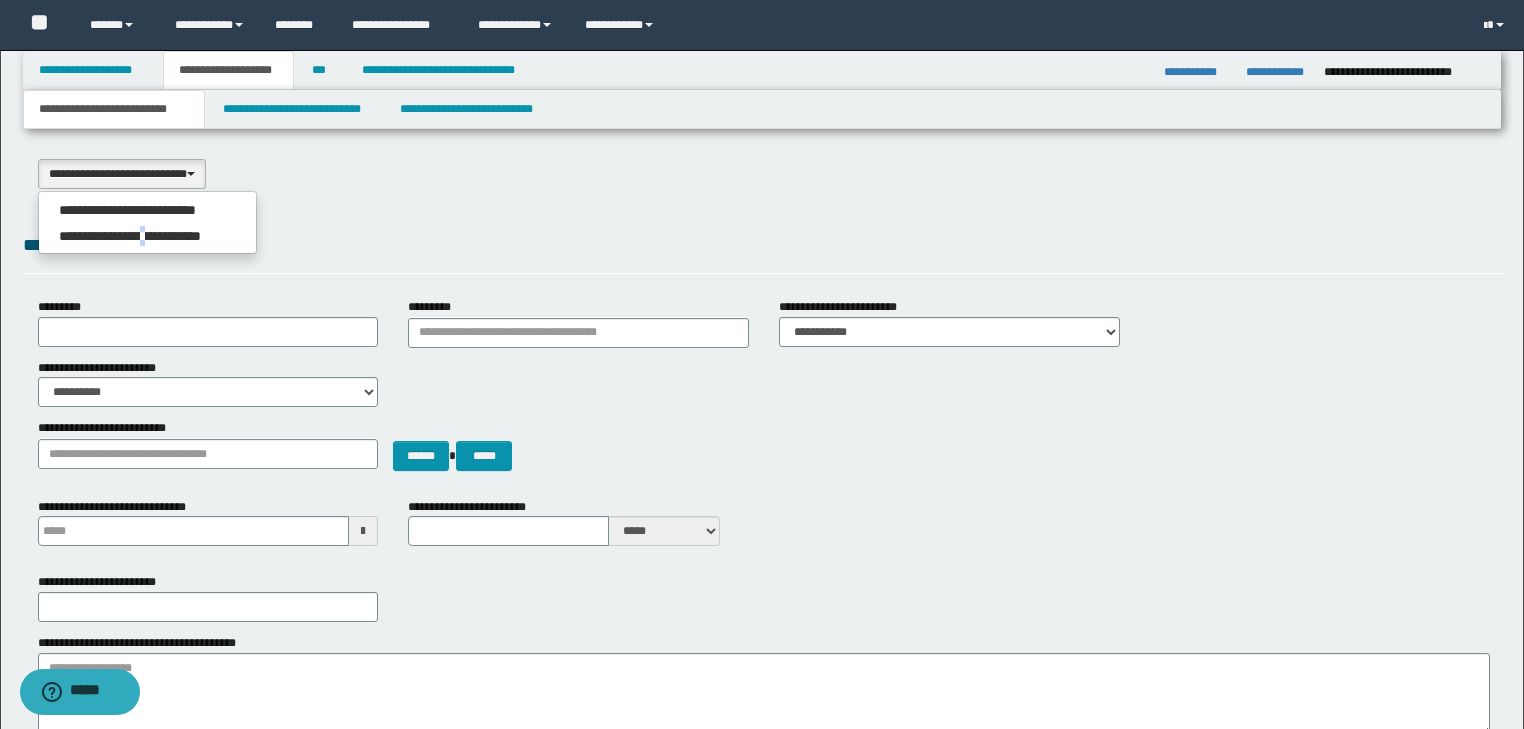 drag, startPoint x: 164, startPoint y: 237, endPoint x: 199, endPoint y: 158, distance: 86.40602 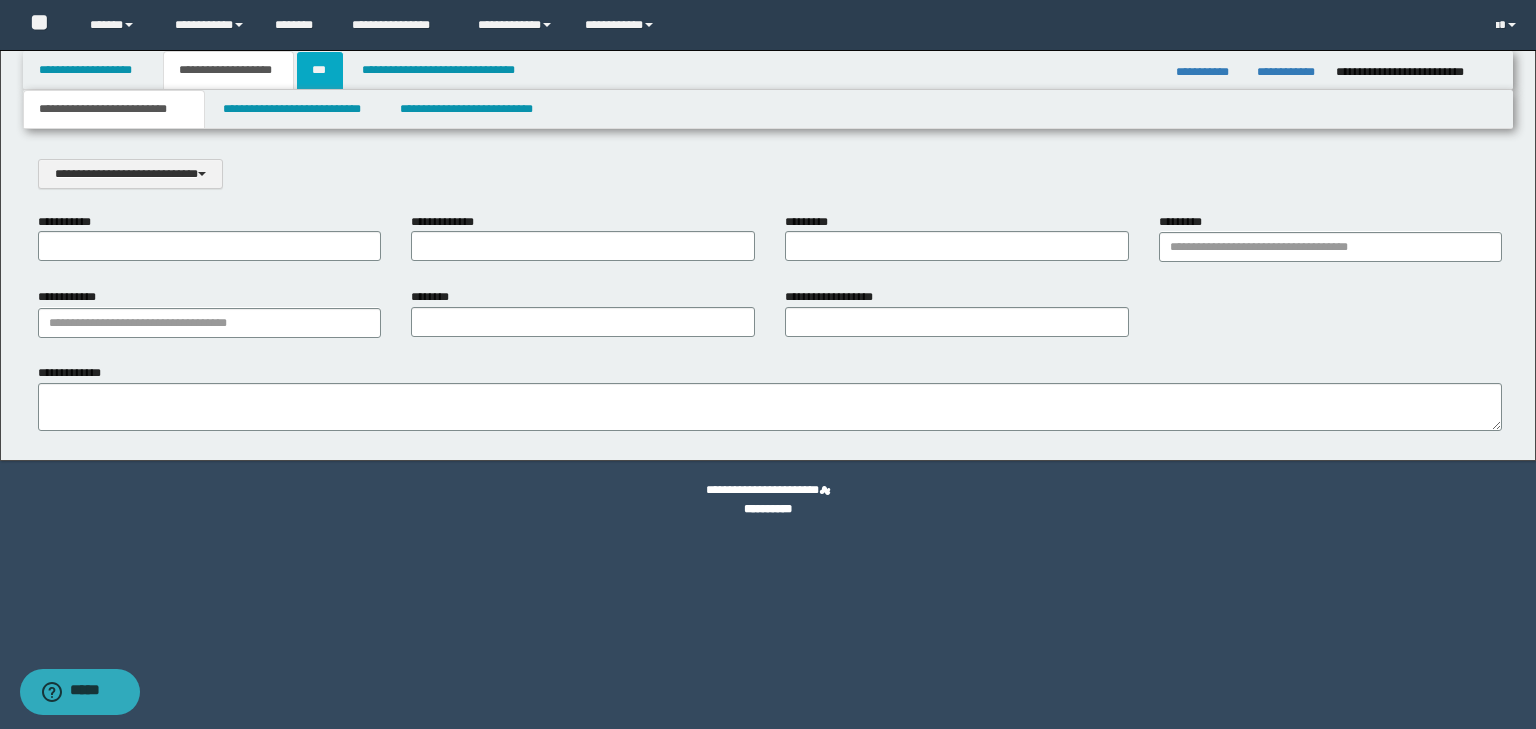 click on "***" at bounding box center [320, 70] 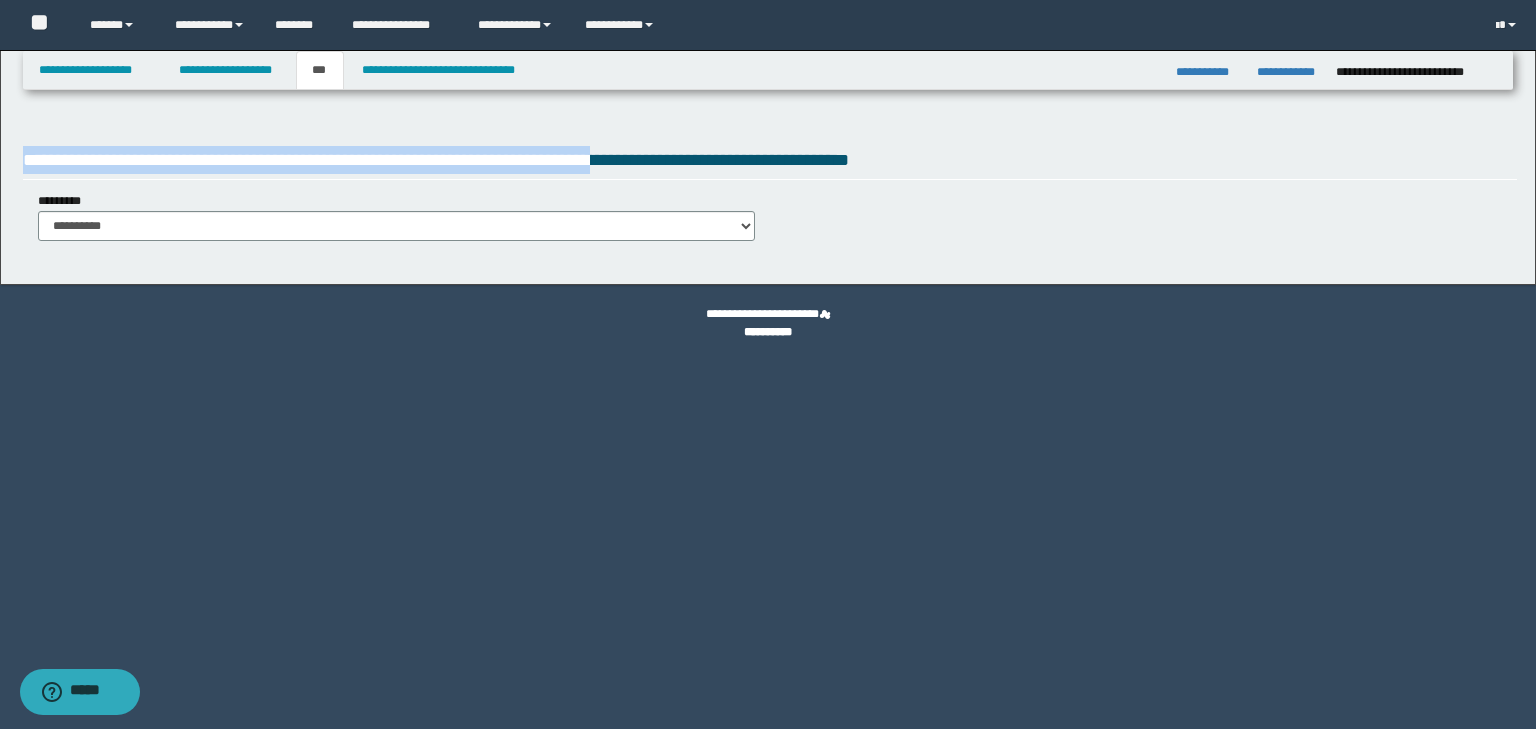 drag, startPoint x: 20, startPoint y: 158, endPoint x: 679, endPoint y: 154, distance: 659.01215 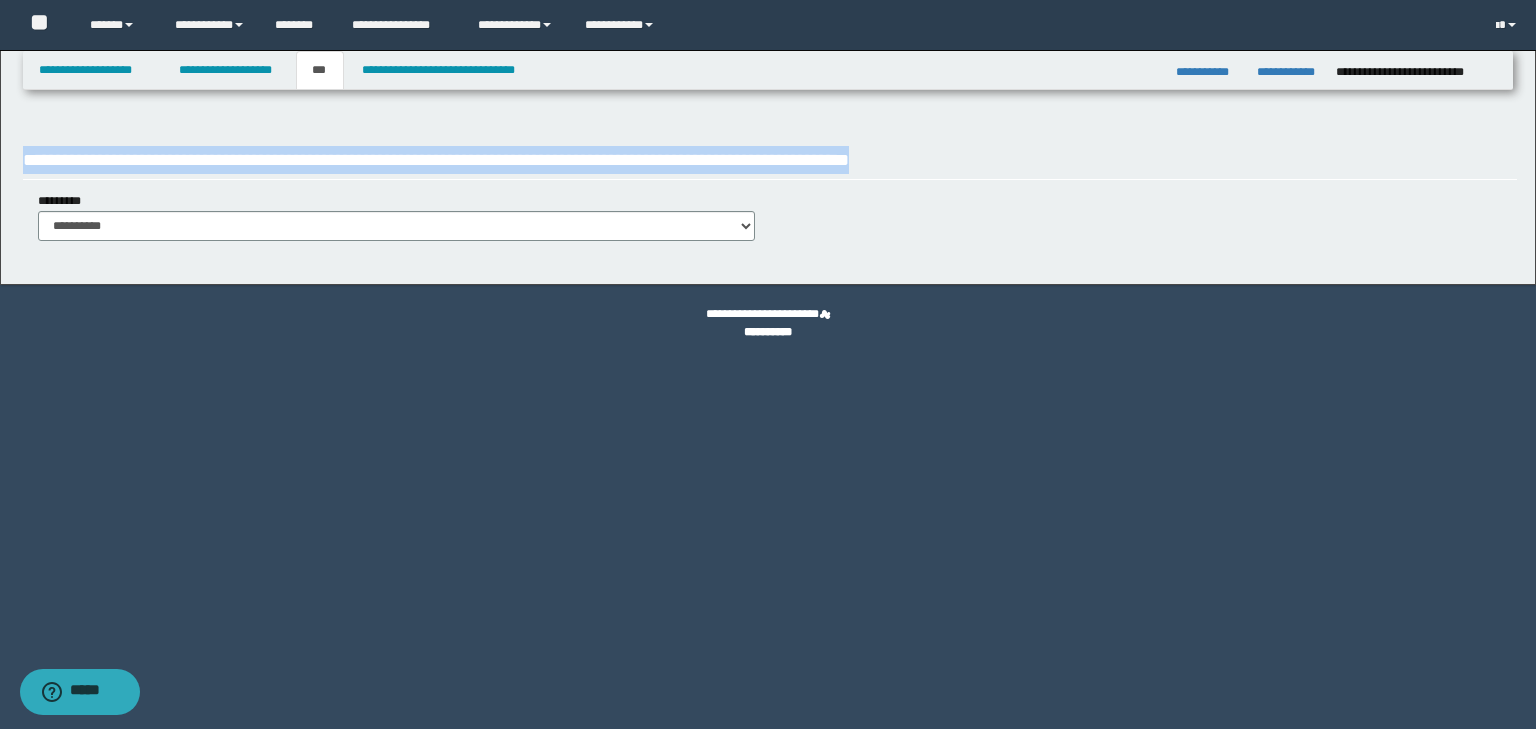 drag, startPoint x: 25, startPoint y: 160, endPoint x: 1038, endPoint y: 159, distance: 1013.0005 